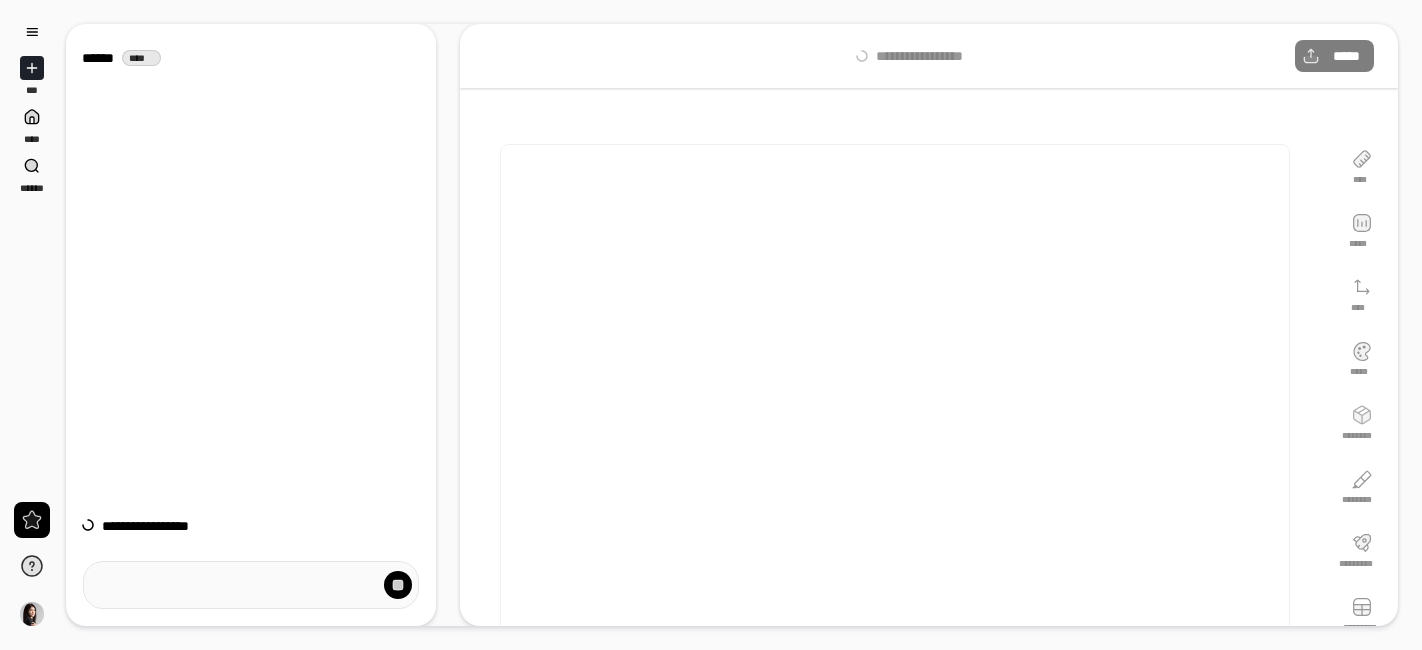 scroll, scrollTop: 0, scrollLeft: 0, axis: both 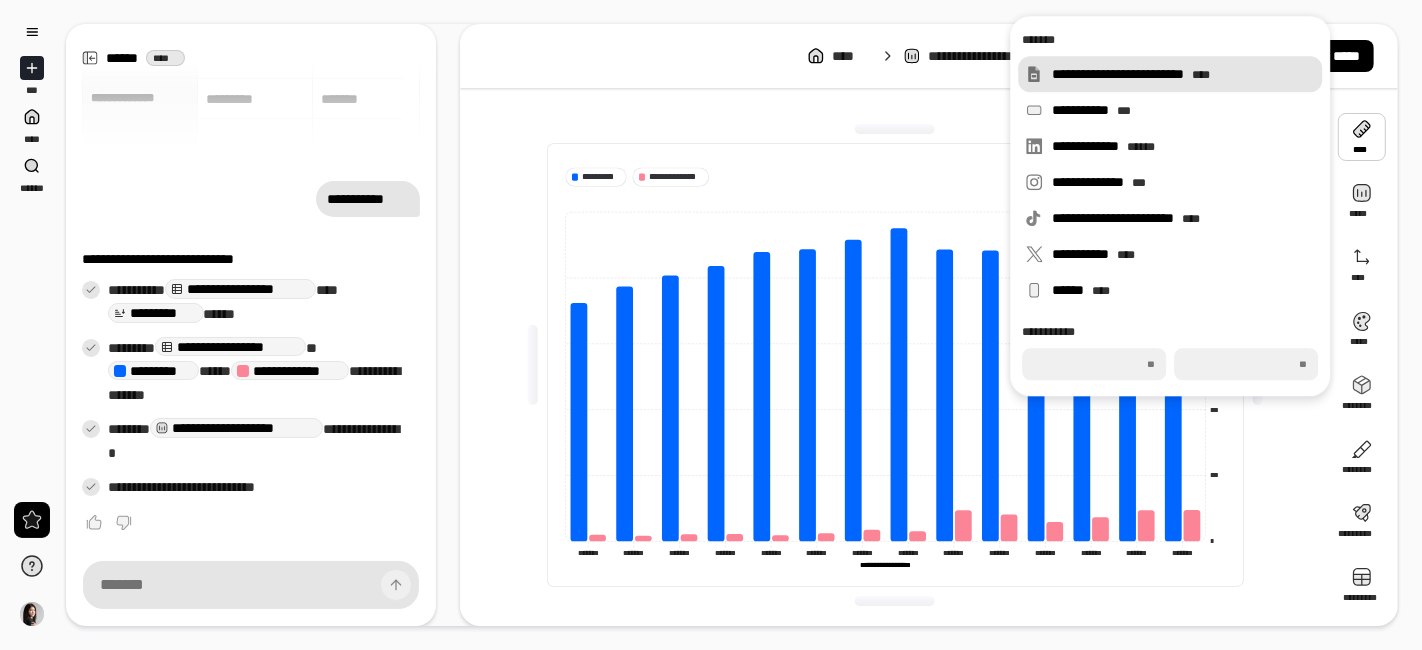 click on "**********" at bounding box center [1183, 74] 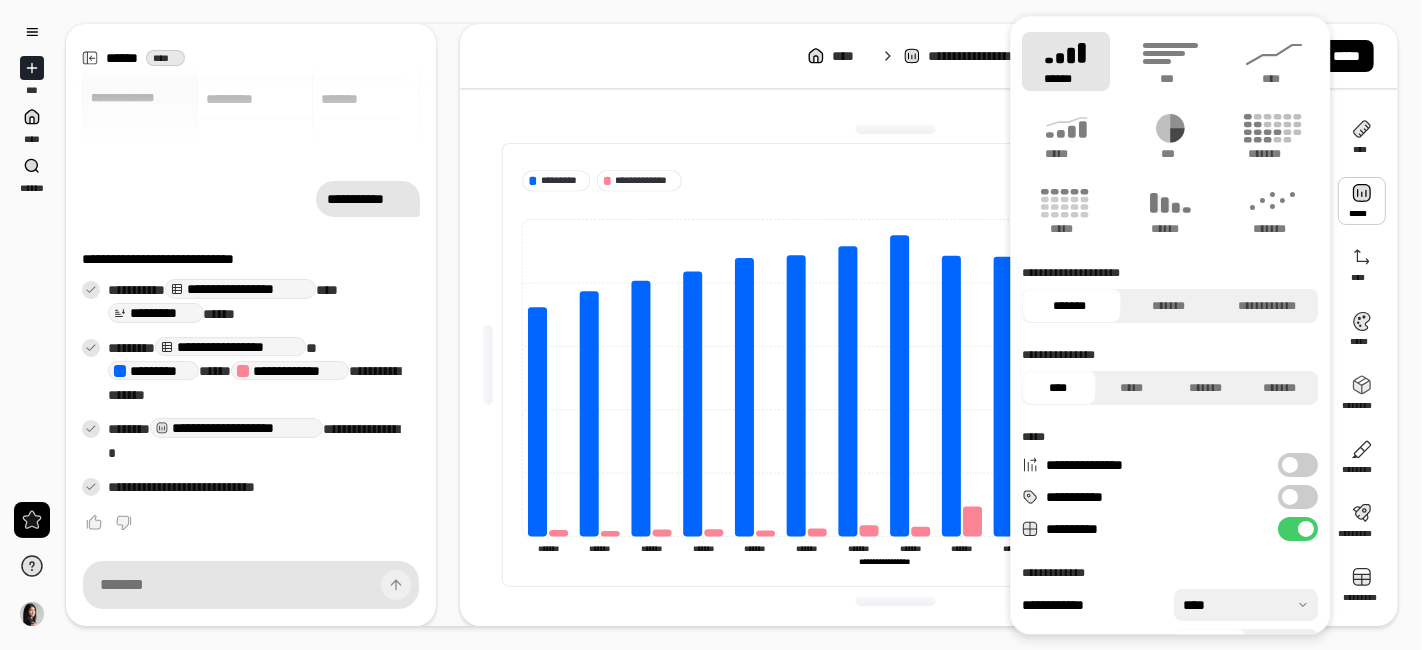 click at bounding box center (1362, 201) 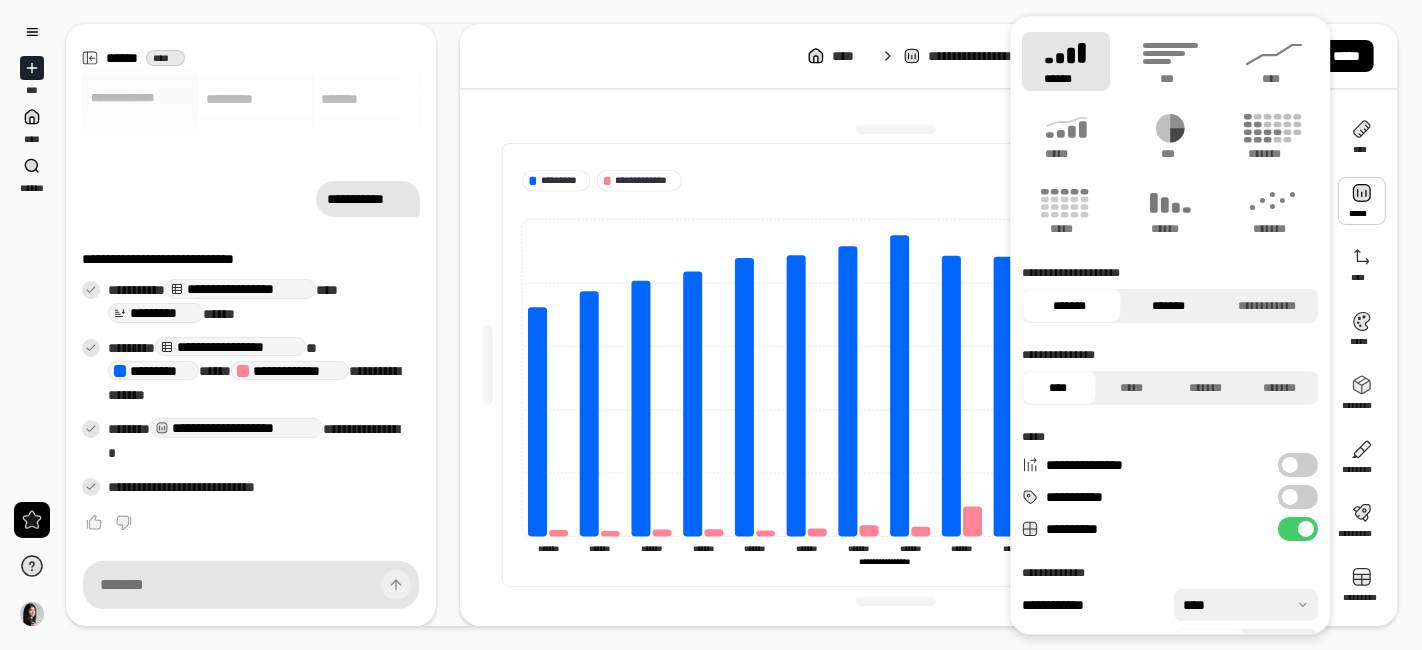 click on "*******" at bounding box center [1168, 306] 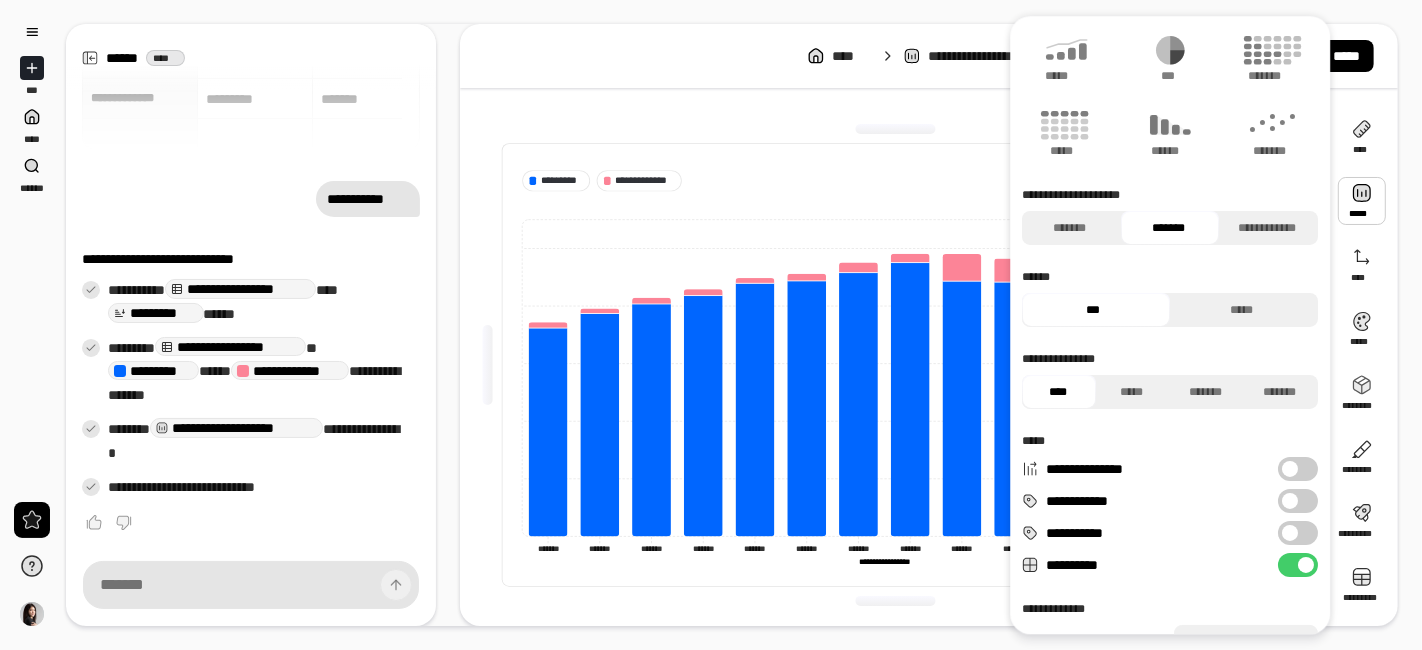 scroll, scrollTop: 111, scrollLeft: 0, axis: vertical 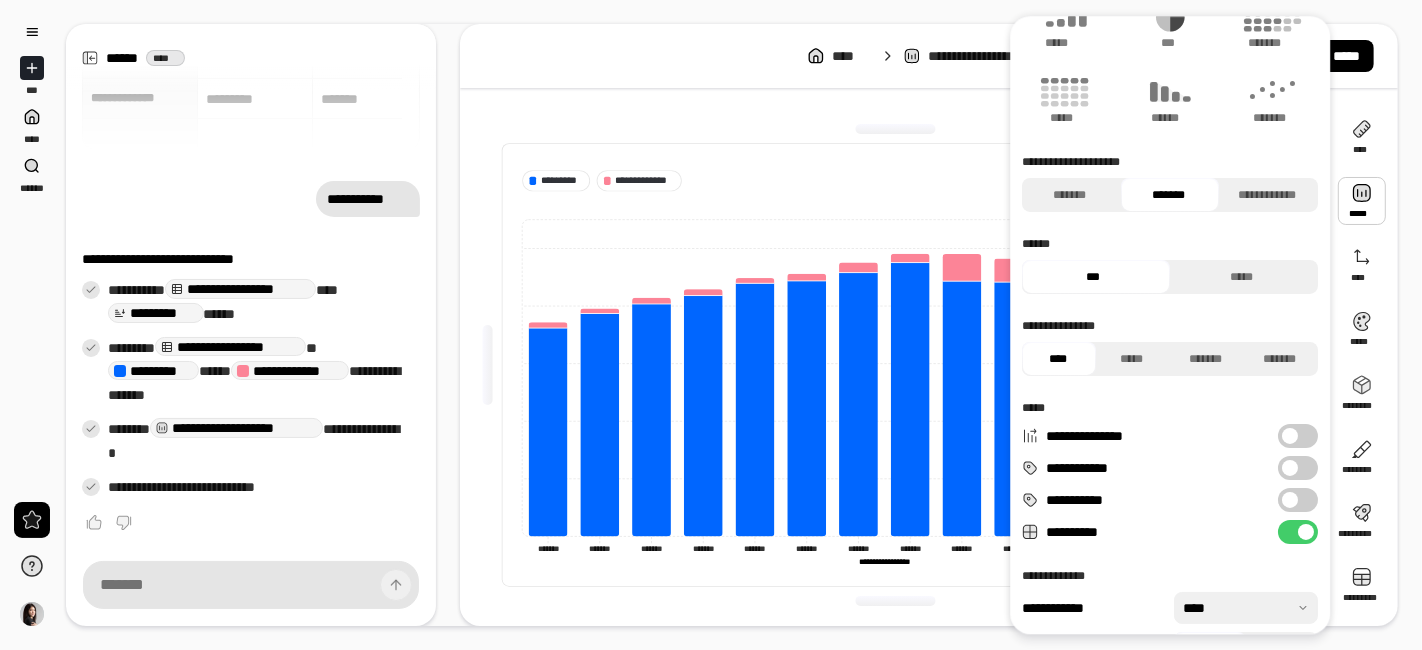click at bounding box center [1290, 468] 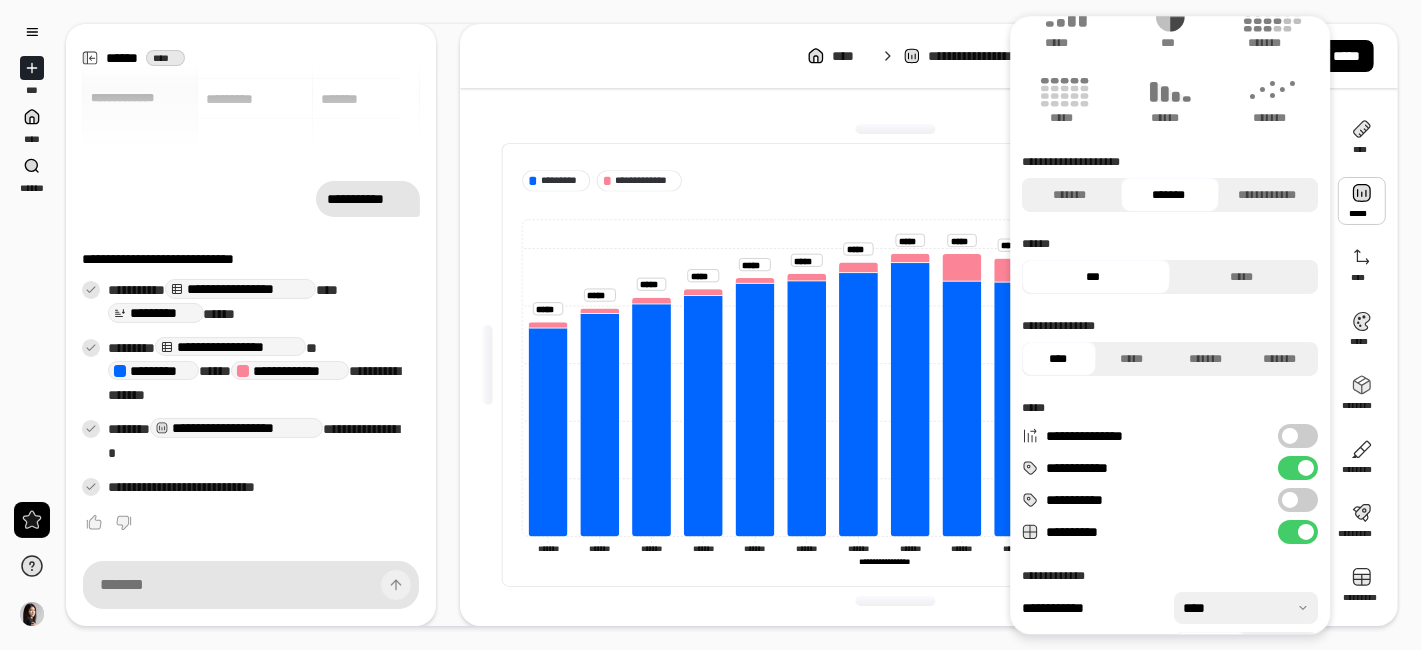click on "**********" at bounding box center [1298, 468] 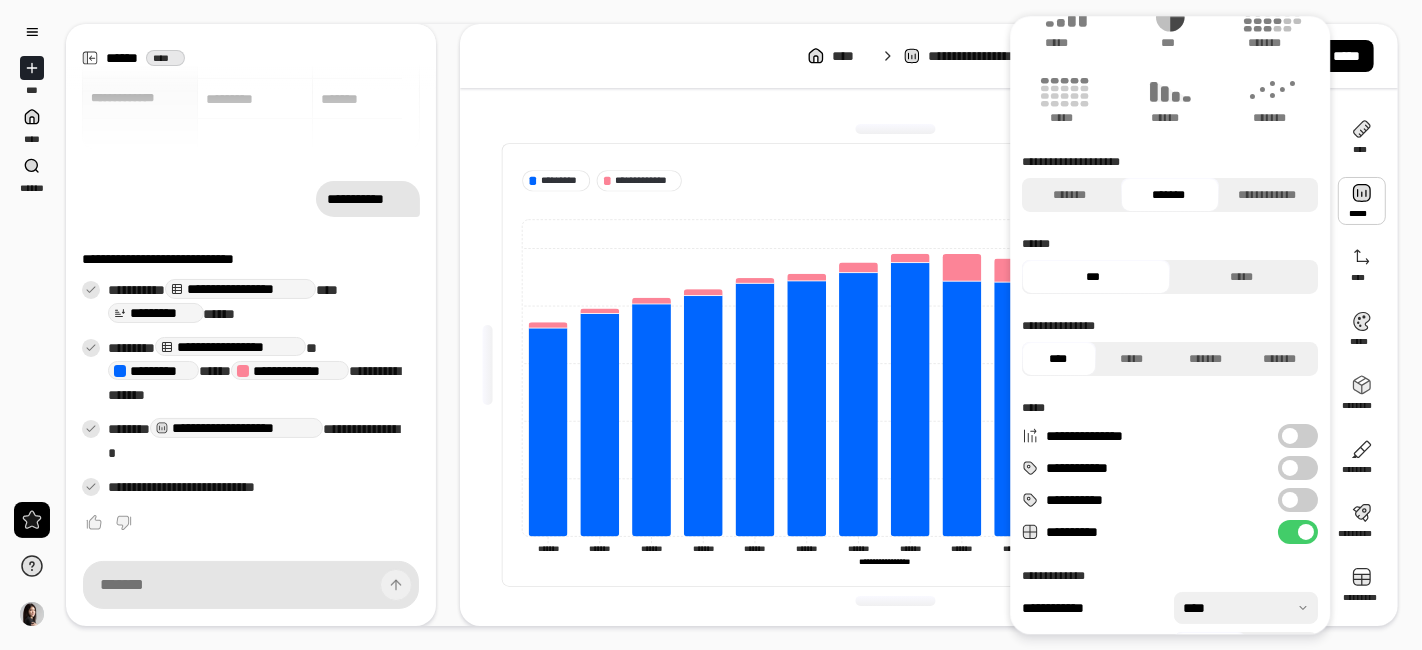 click at bounding box center (1290, 468) 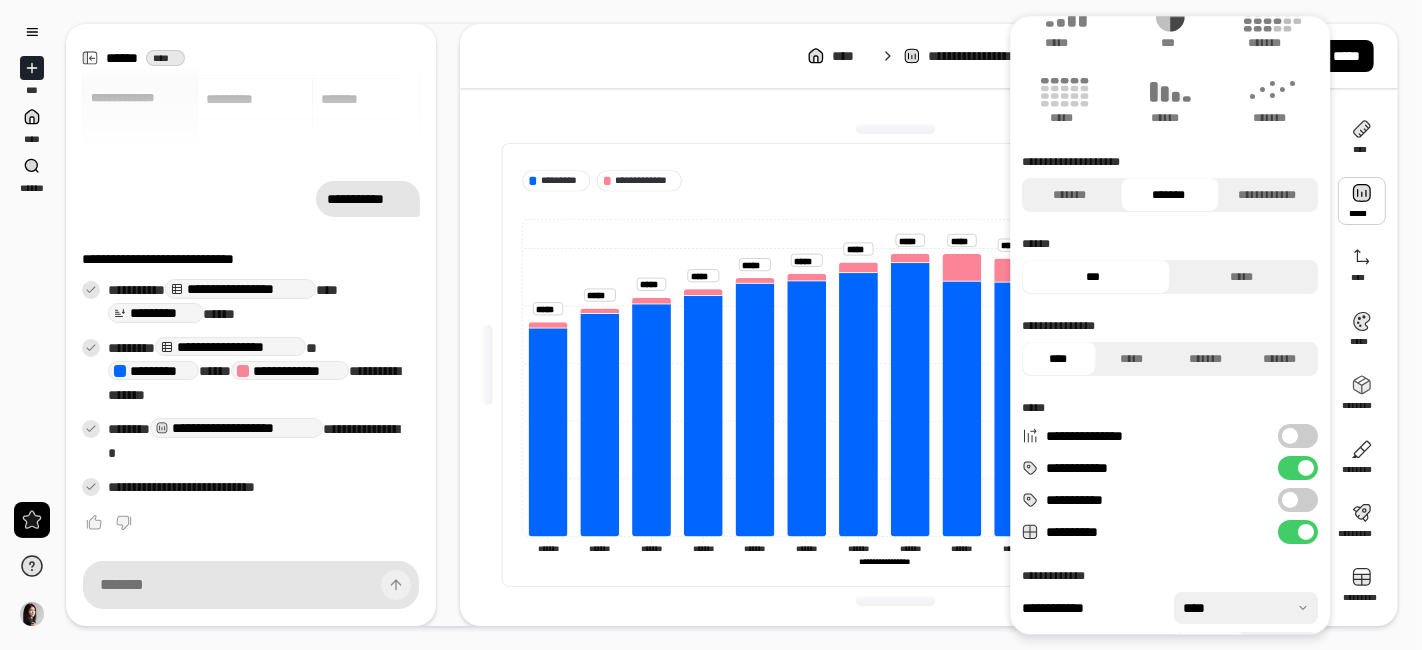 click at bounding box center (1306, 468) 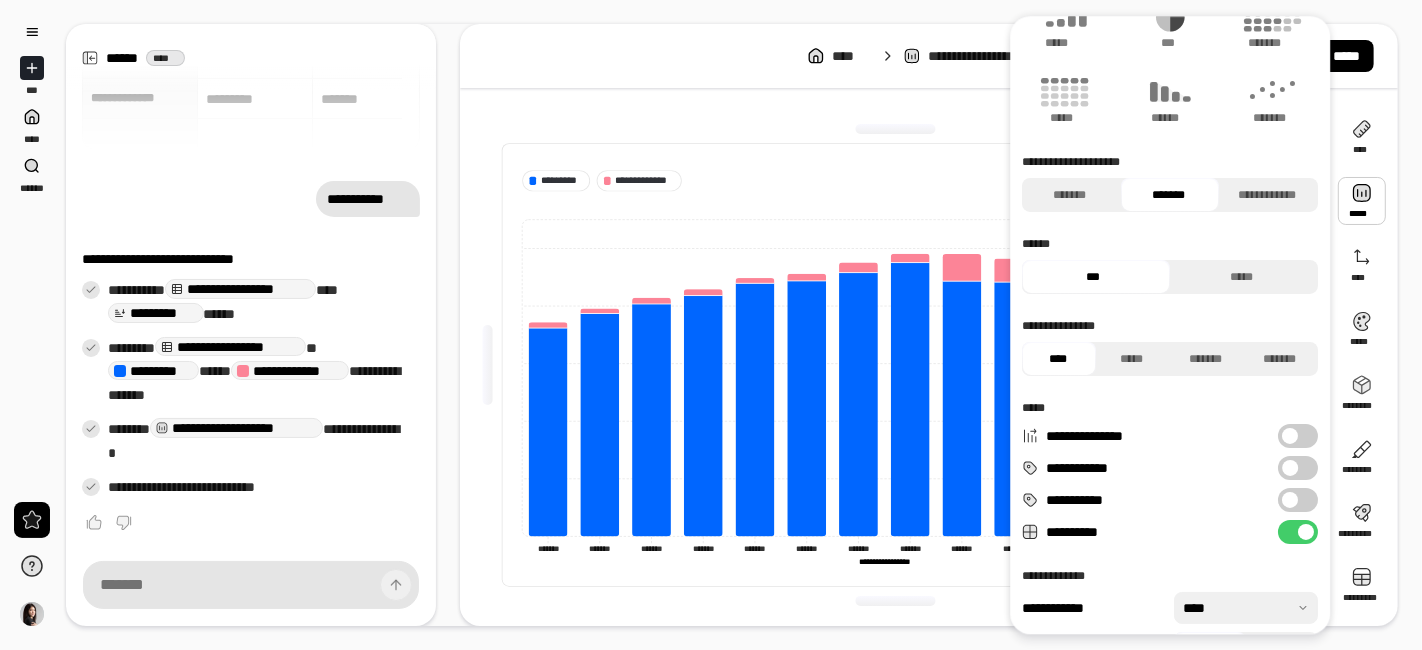 click on "**********" at bounding box center [1298, 468] 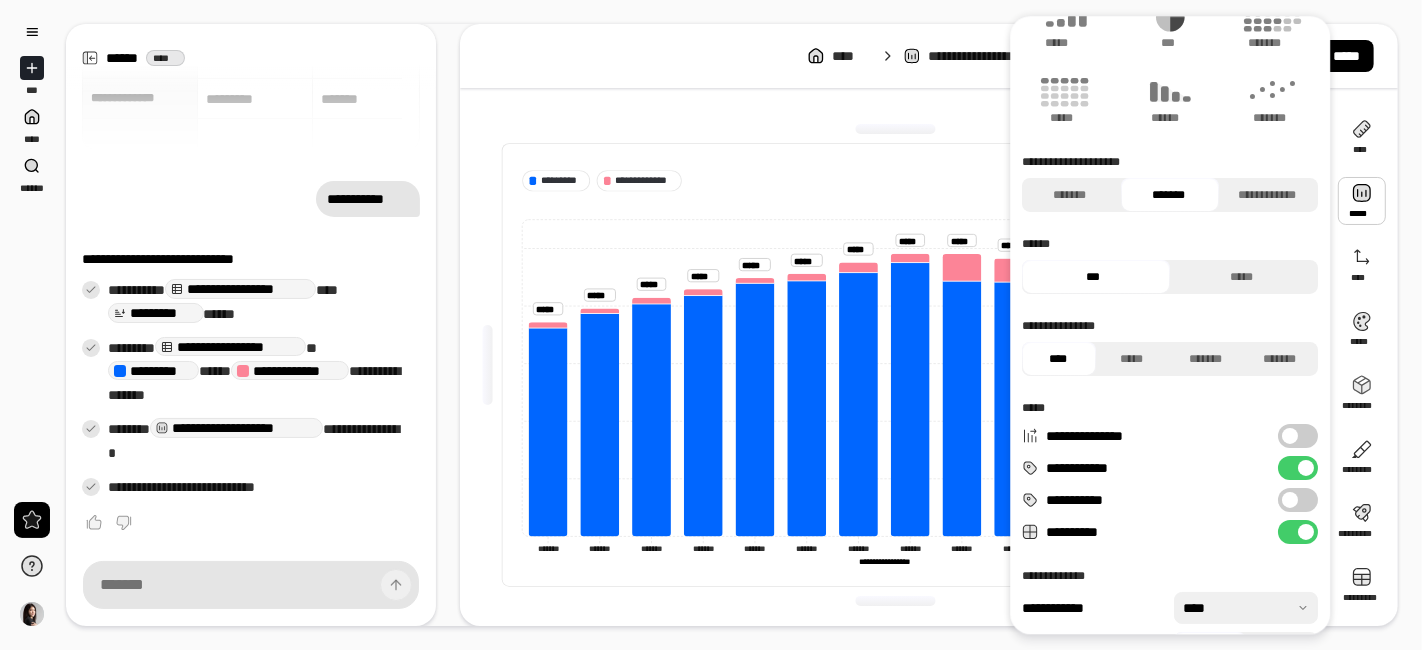 scroll, scrollTop: 158, scrollLeft: 0, axis: vertical 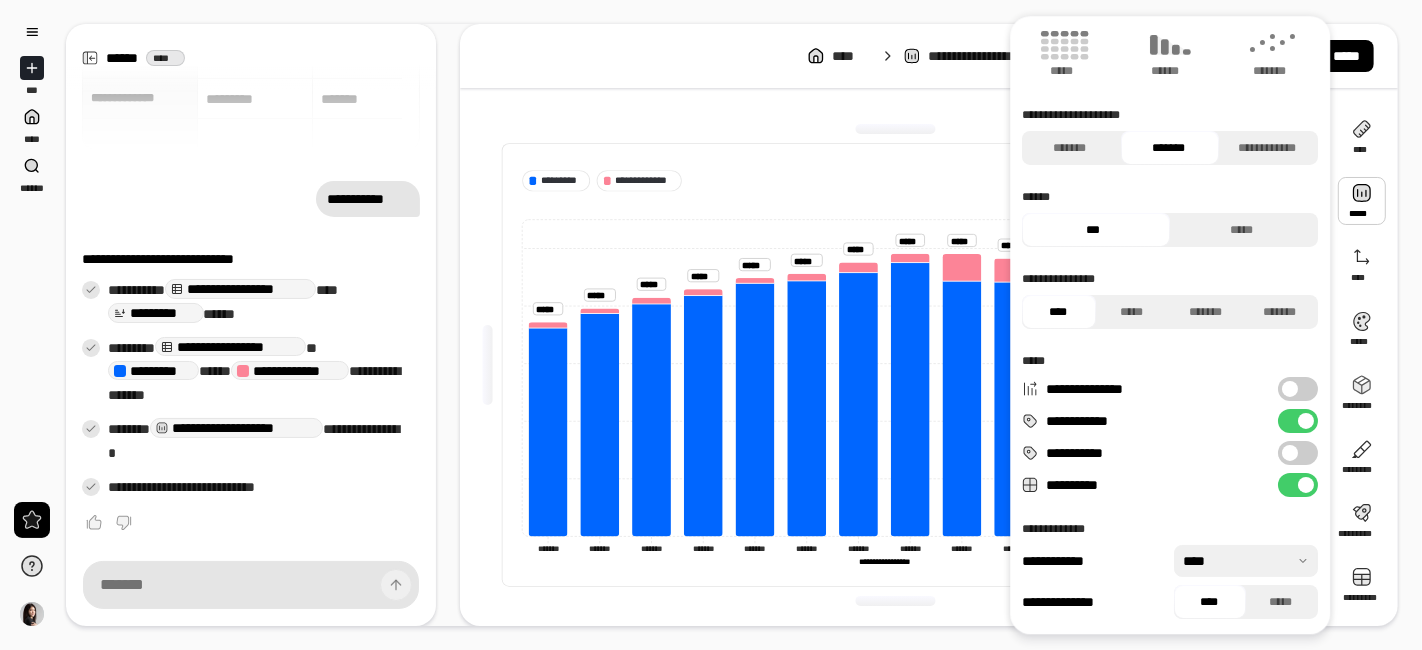 click at bounding box center (1246, 561) 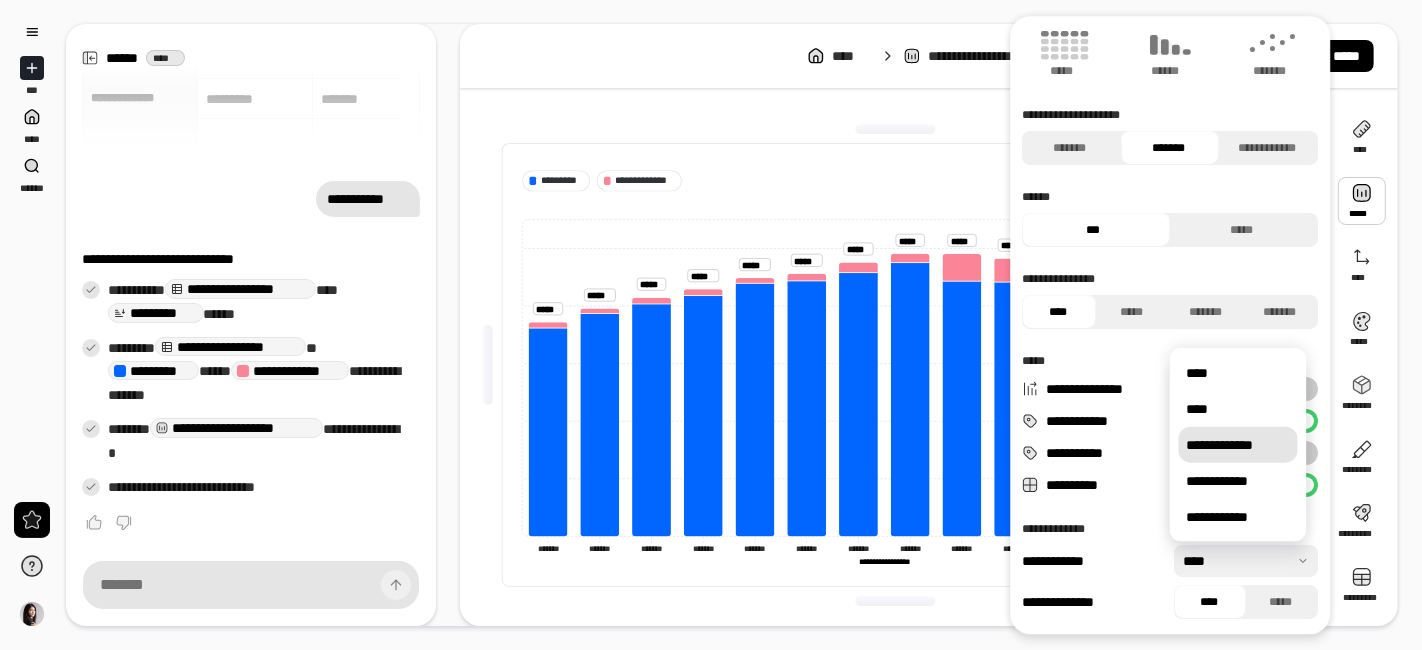 click on "**********" at bounding box center (1238, 445) 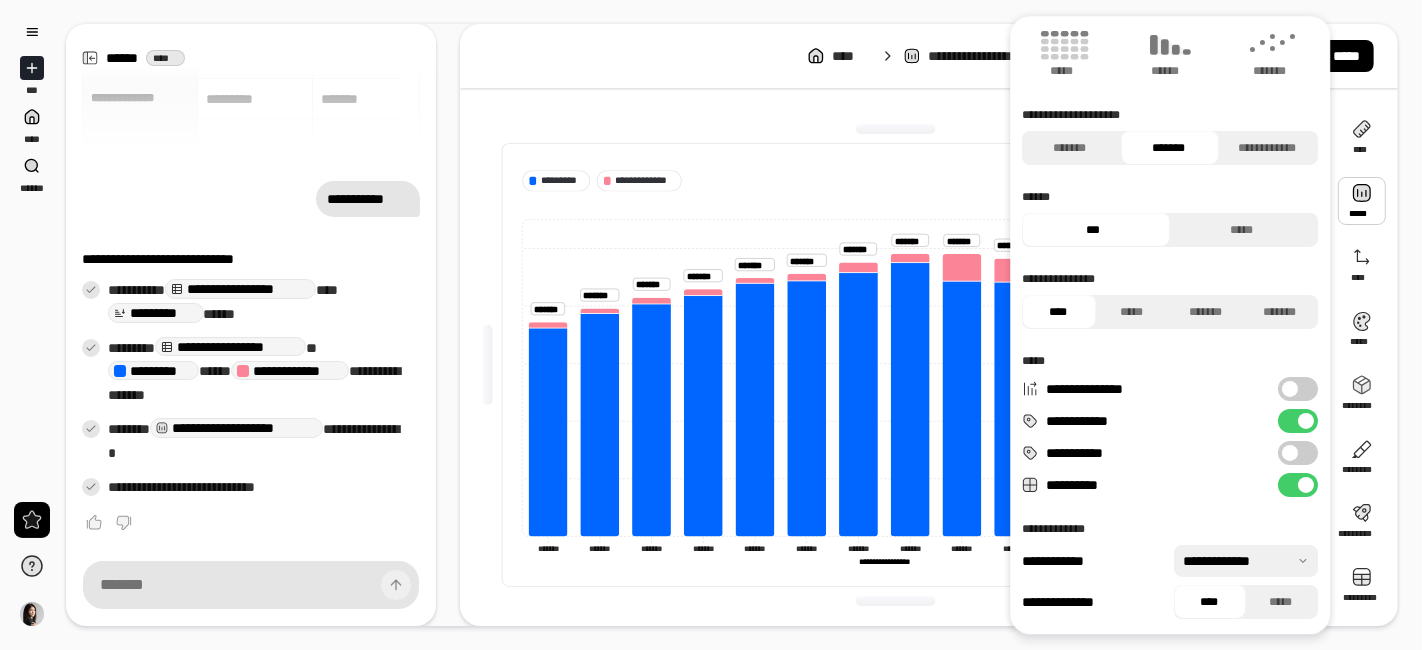 click at bounding box center (1246, 561) 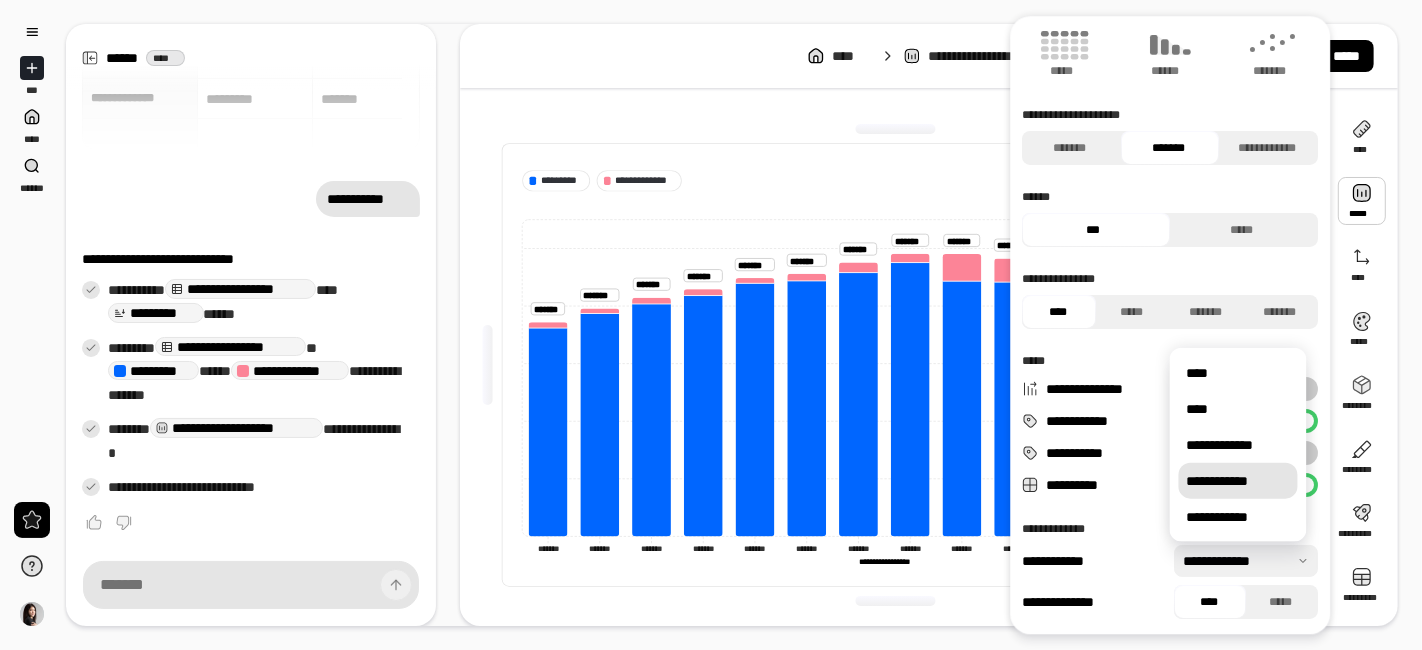 click on "**********" at bounding box center [1238, 481] 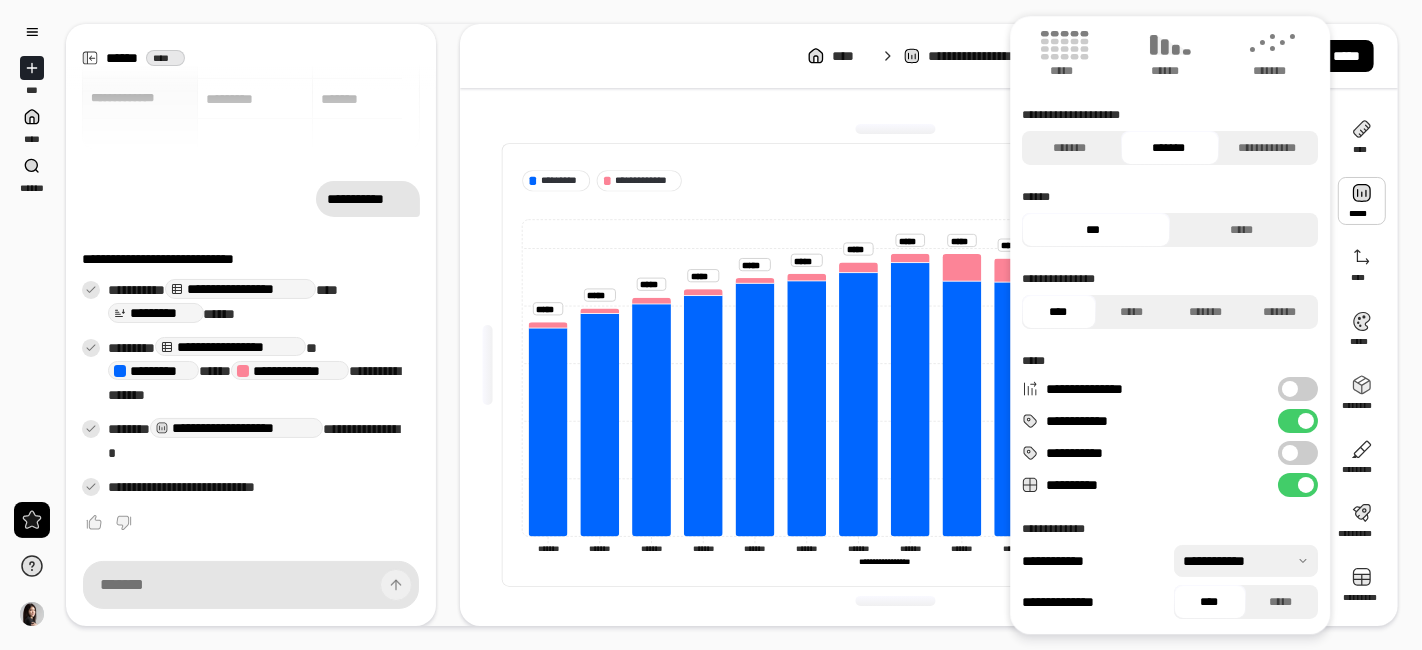 click at bounding box center [1246, 561] 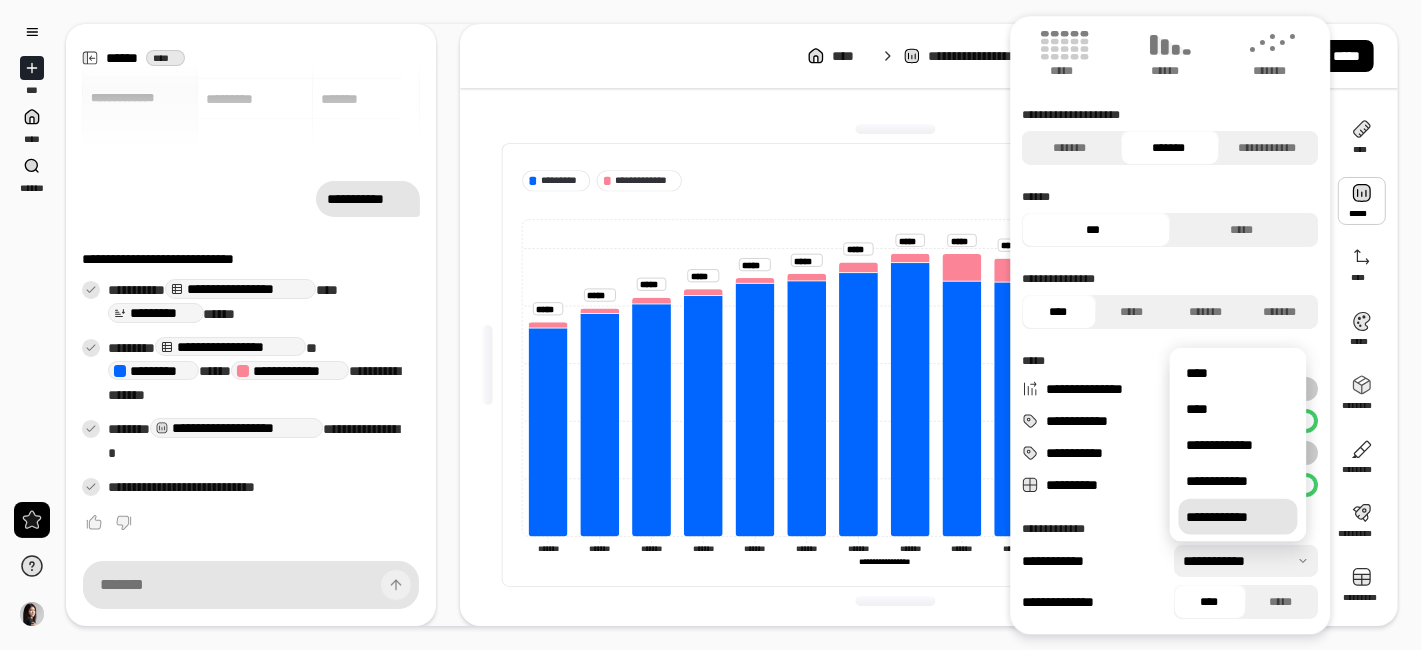 click on "**********" at bounding box center (1238, 517) 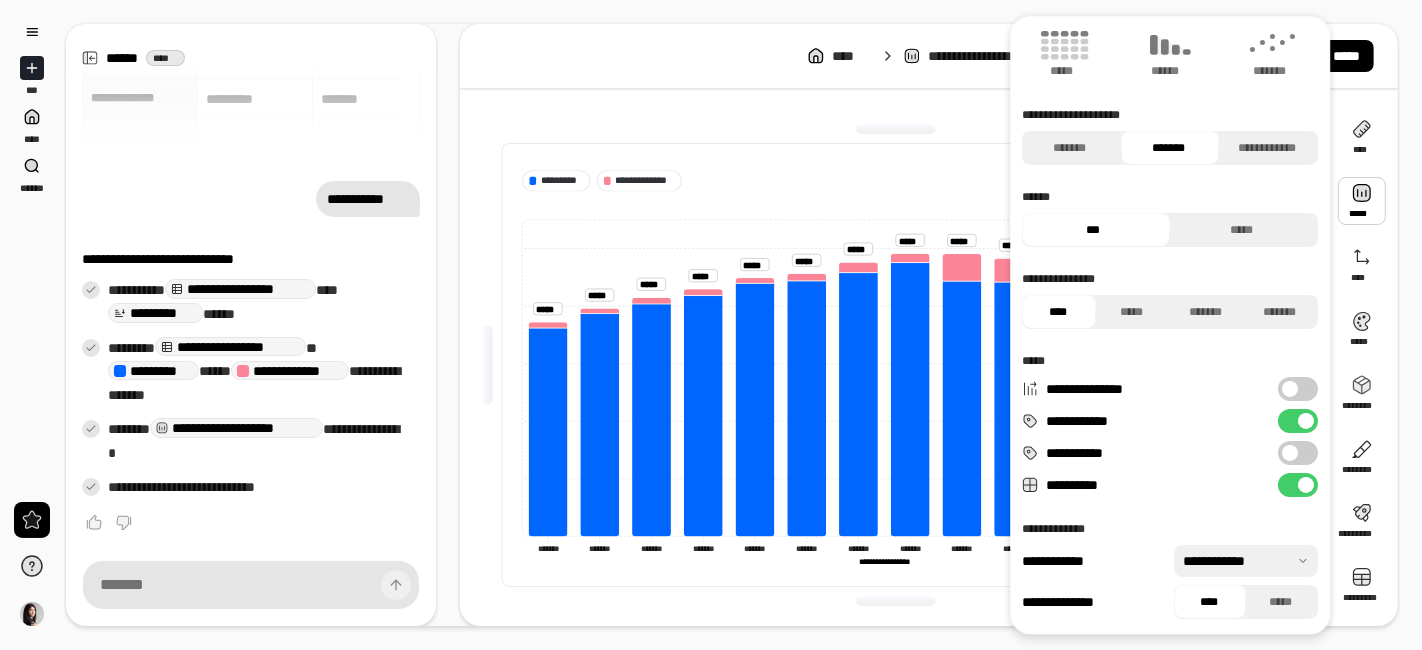 click at bounding box center [1246, 561] 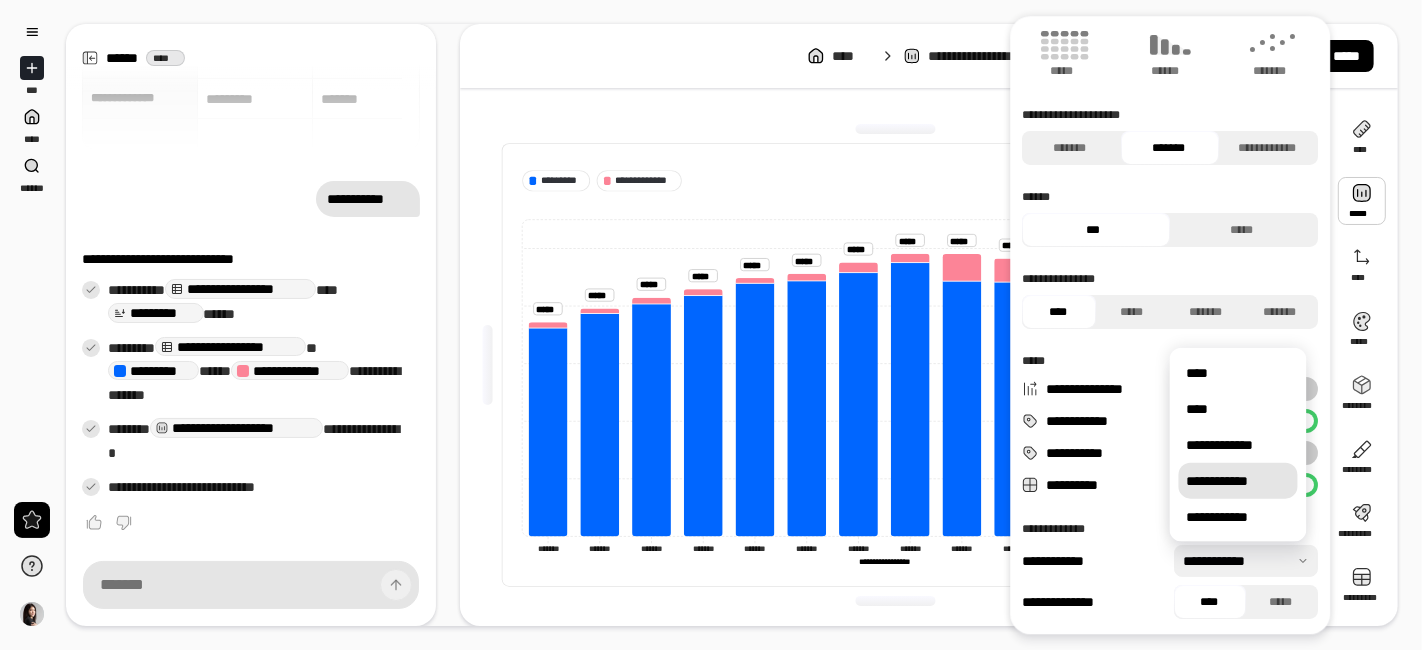 click on "**********" at bounding box center (1238, 481) 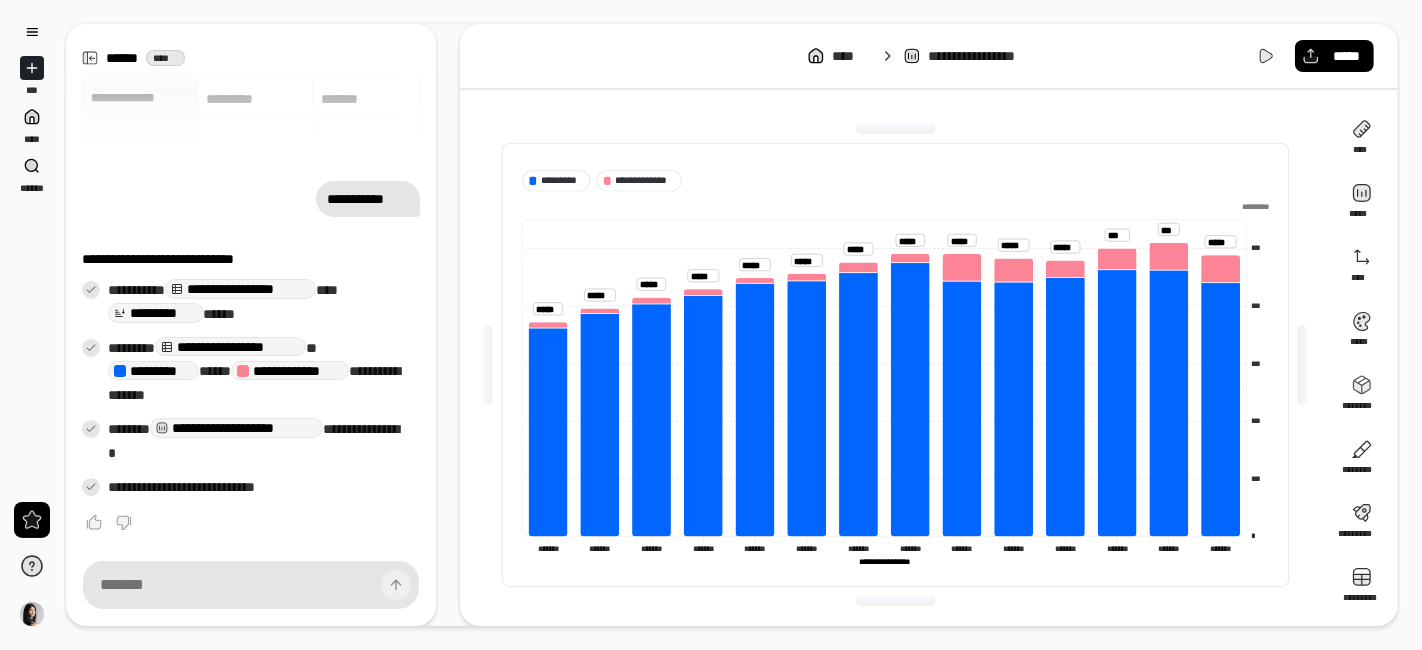 click on "**********" at bounding box center (895, 365) 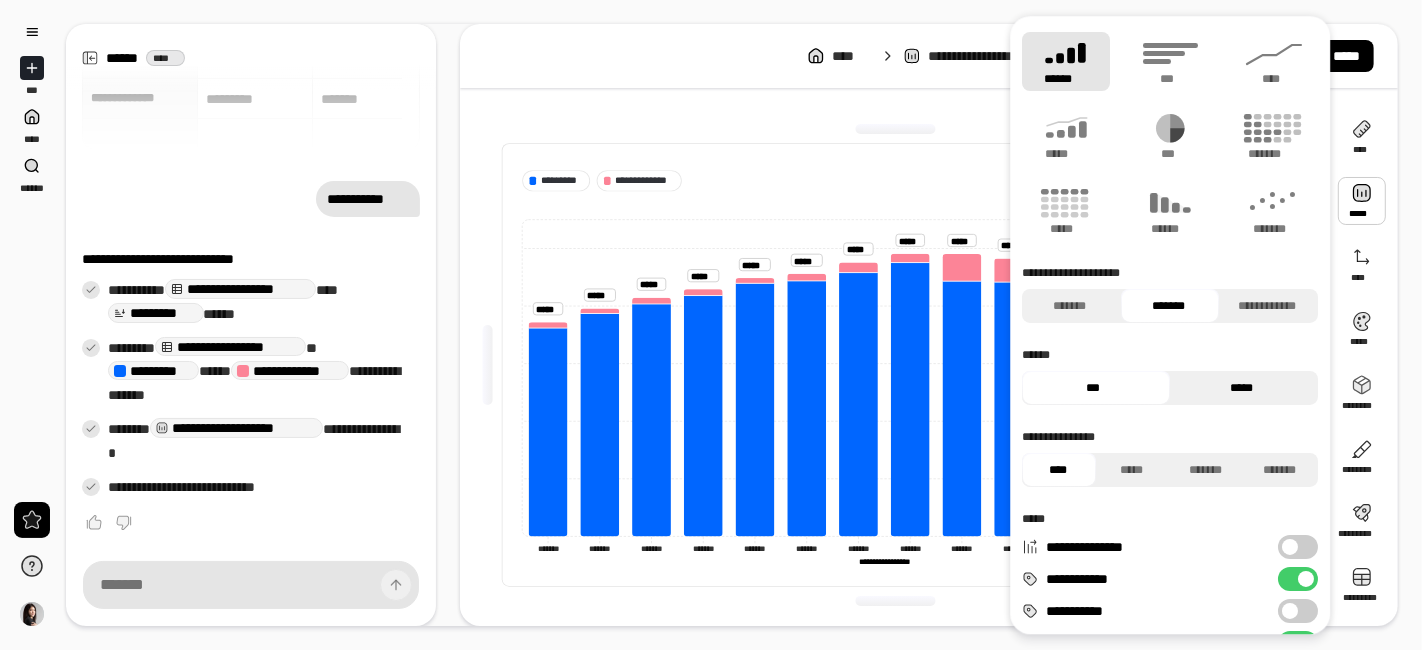 click on "*****" at bounding box center (1241, 388) 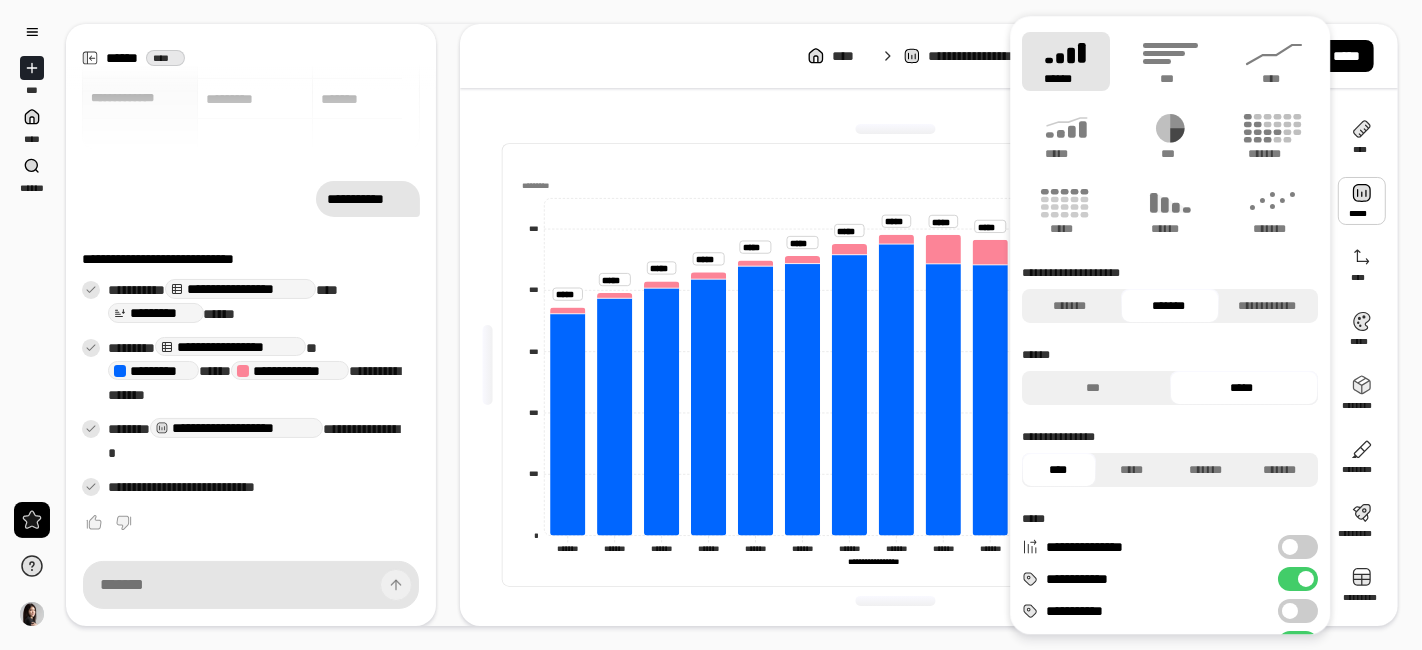 click on "[FIRST] [LAST] [STREET] [CITY], [STATE] [ZIP] [COUNTRY] [PHONE] [EMAIL] [SSN] [DLN] [CC] [DOB]" at bounding box center [1170, 404] 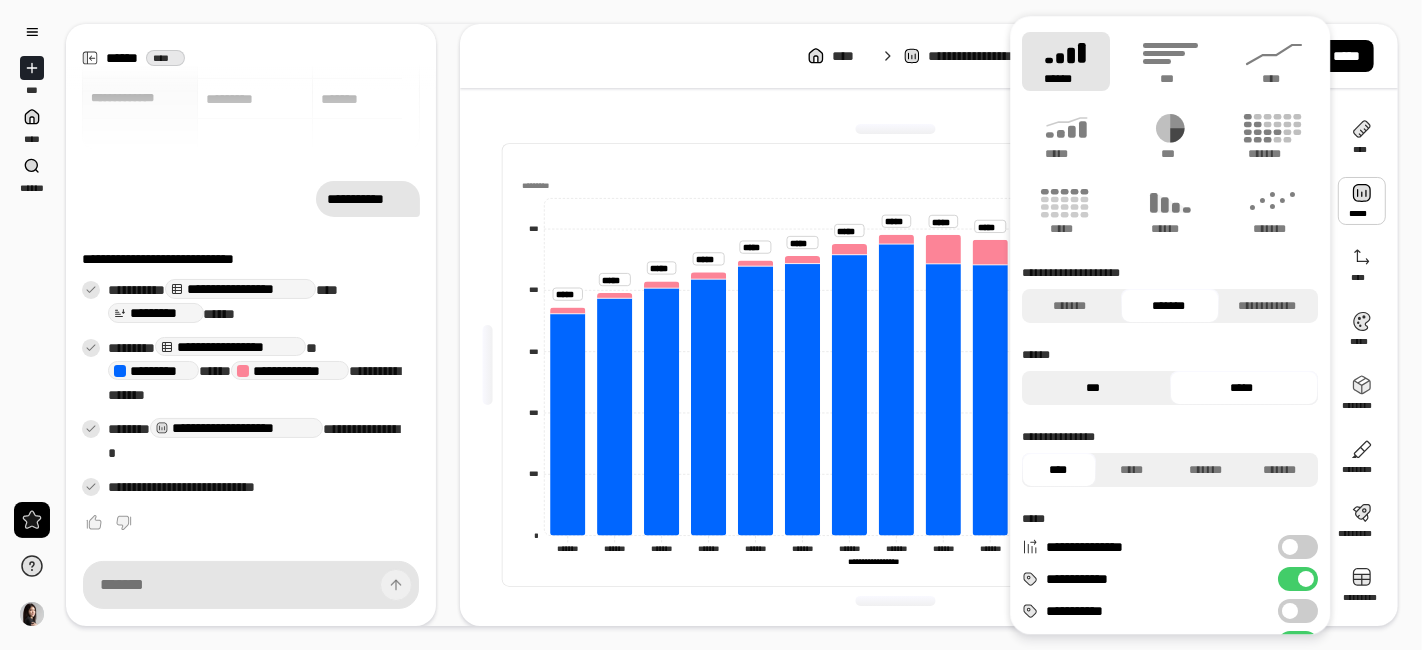 click on "***" at bounding box center (1093, 388) 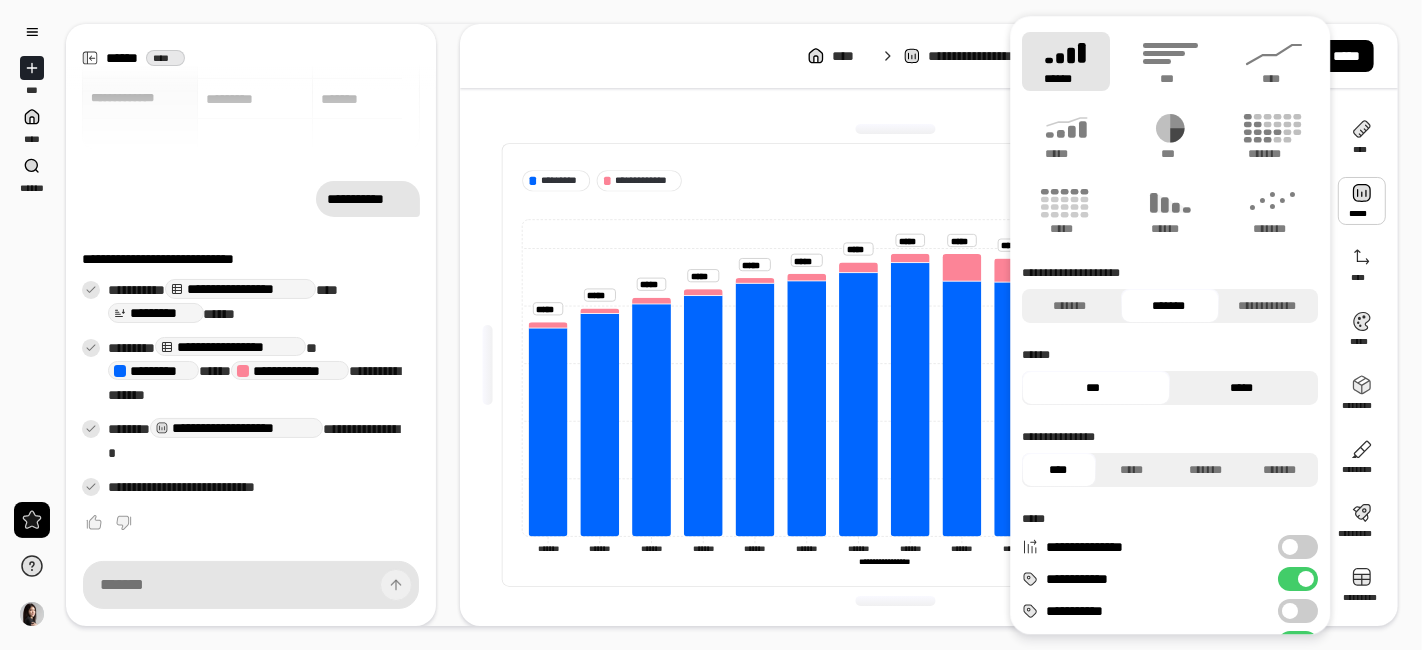 click on "*****" at bounding box center (1241, 388) 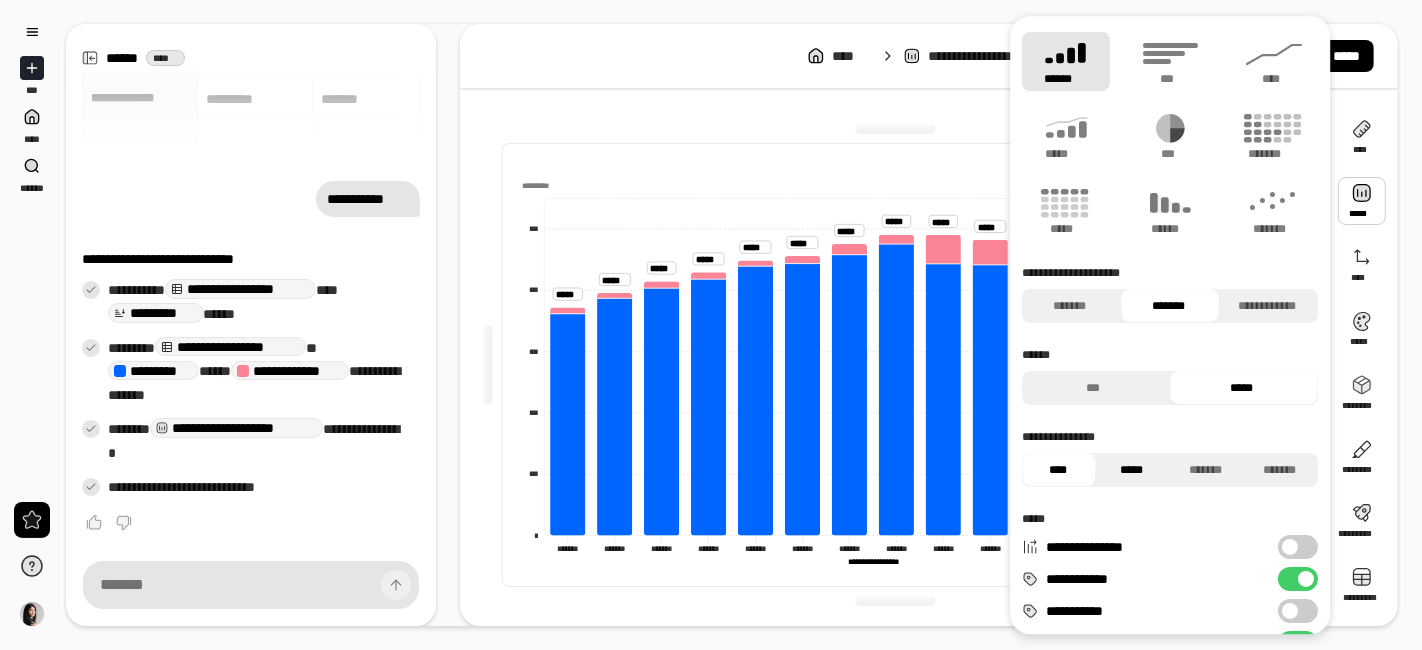 click on "*****" at bounding box center [1131, 470] 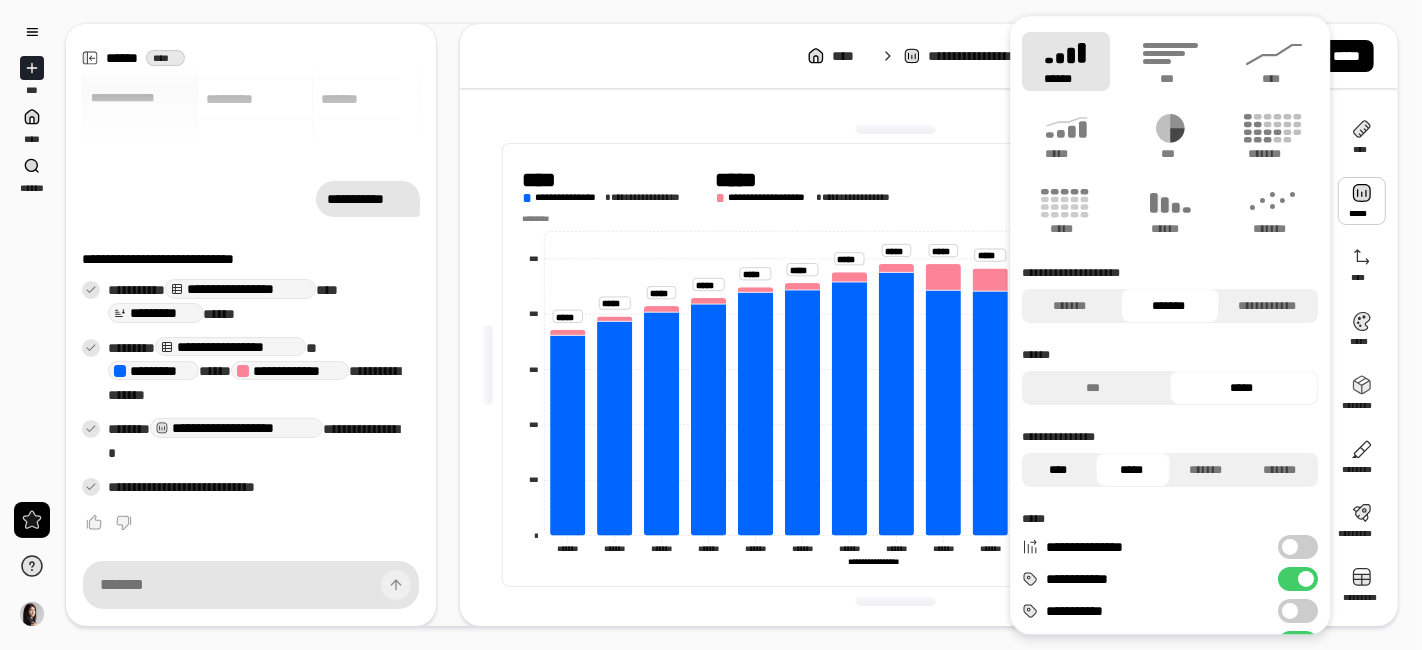 click on "****" at bounding box center (1057, 470) 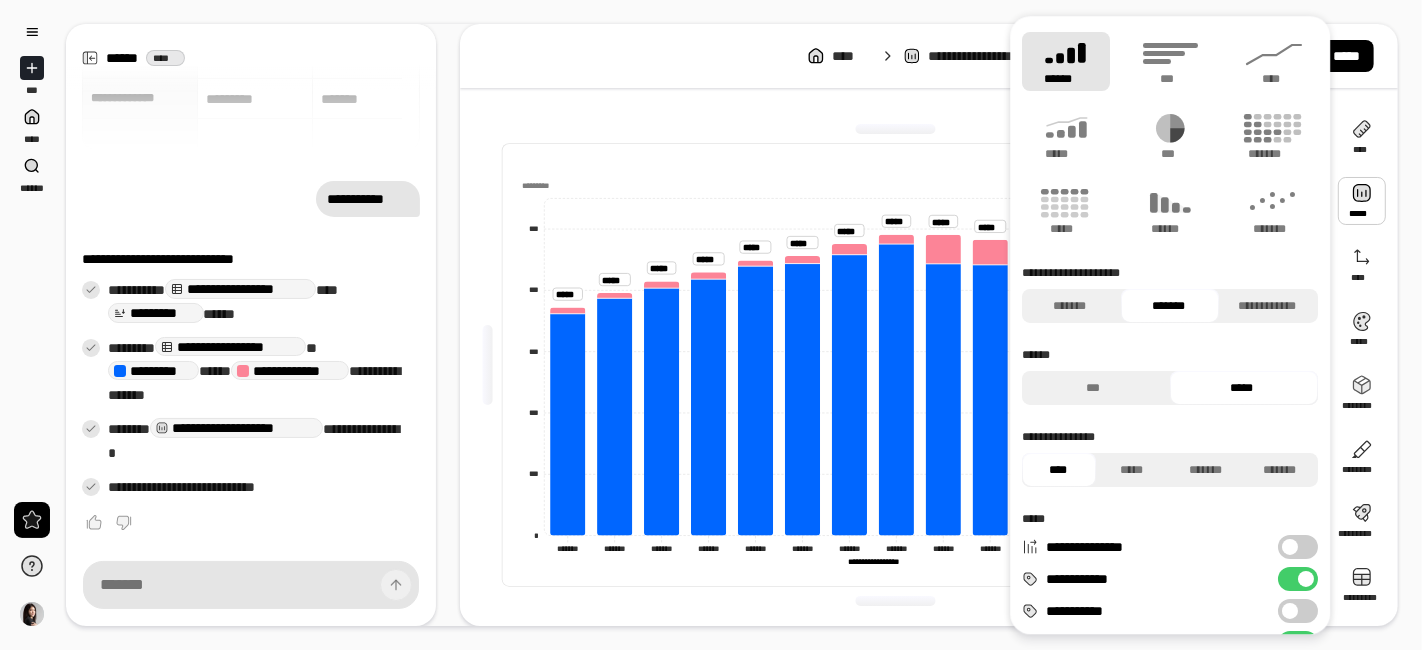 click at bounding box center (1290, 547) 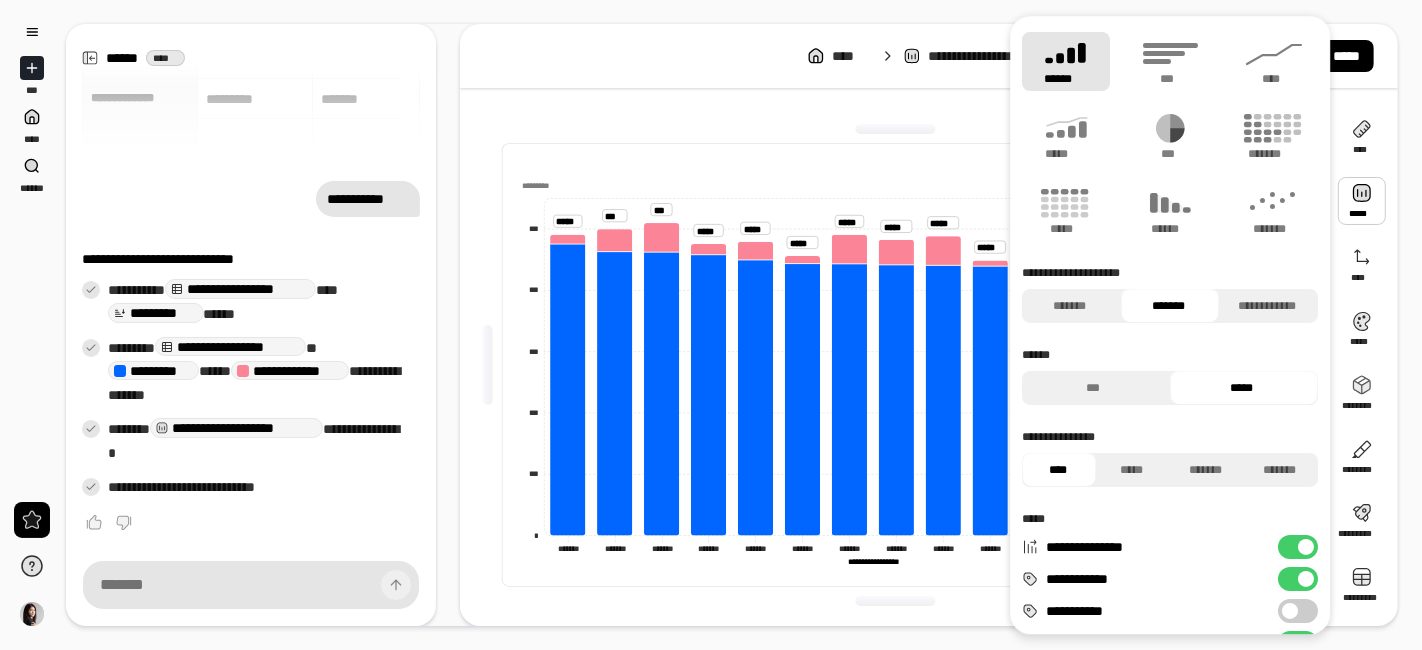 click on "**********" at bounding box center (1298, 547) 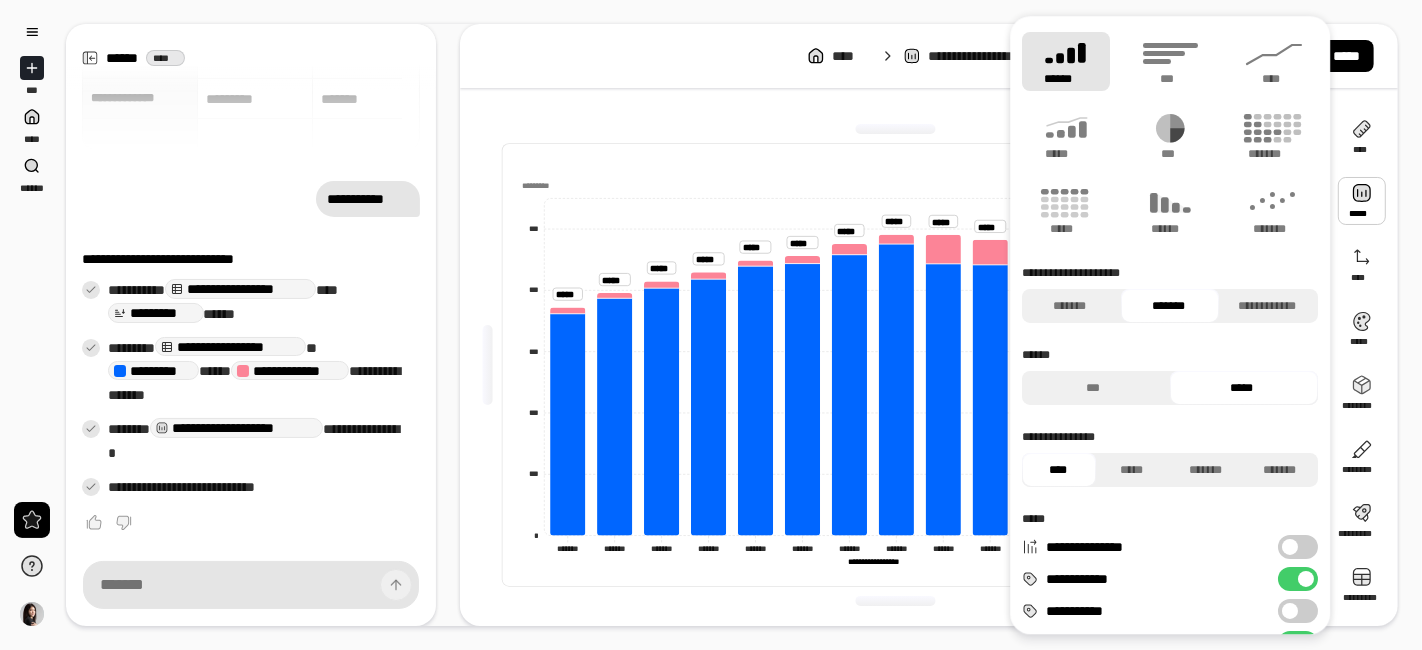 scroll, scrollTop: 111, scrollLeft: 0, axis: vertical 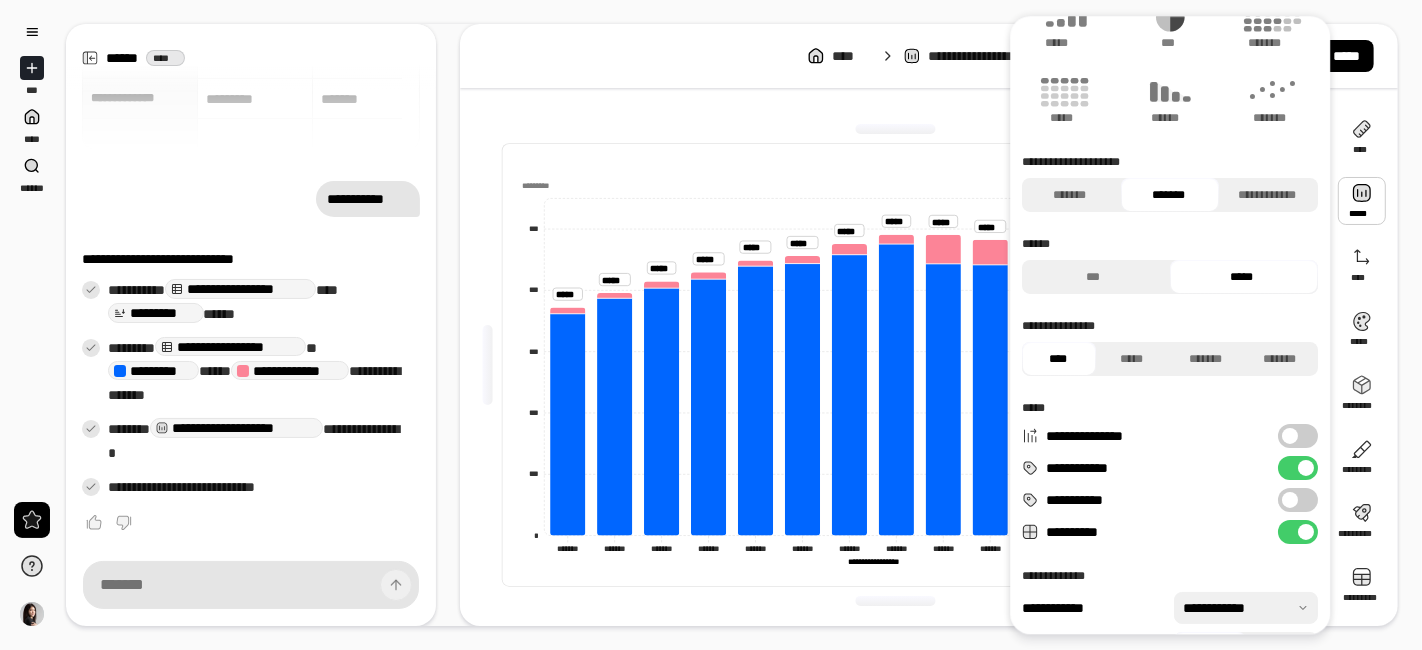 click at bounding box center (1290, 500) 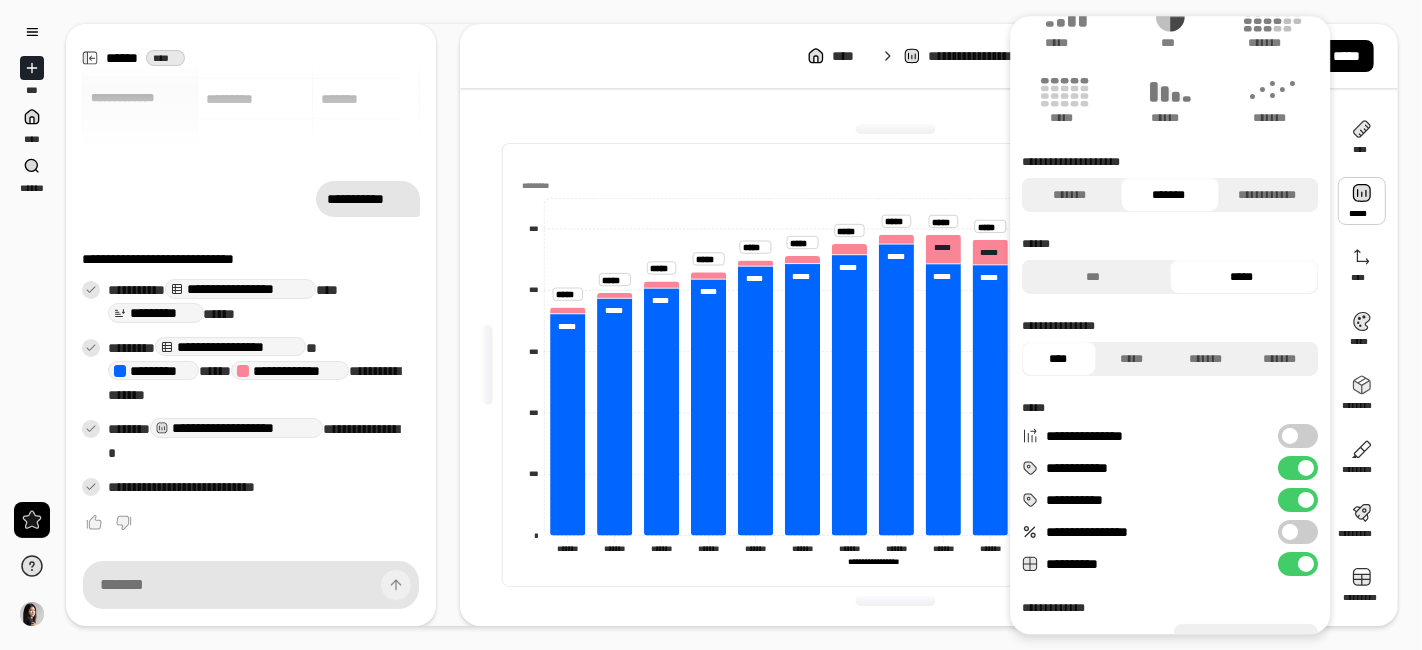 click on "**********" at bounding box center (1298, 500) 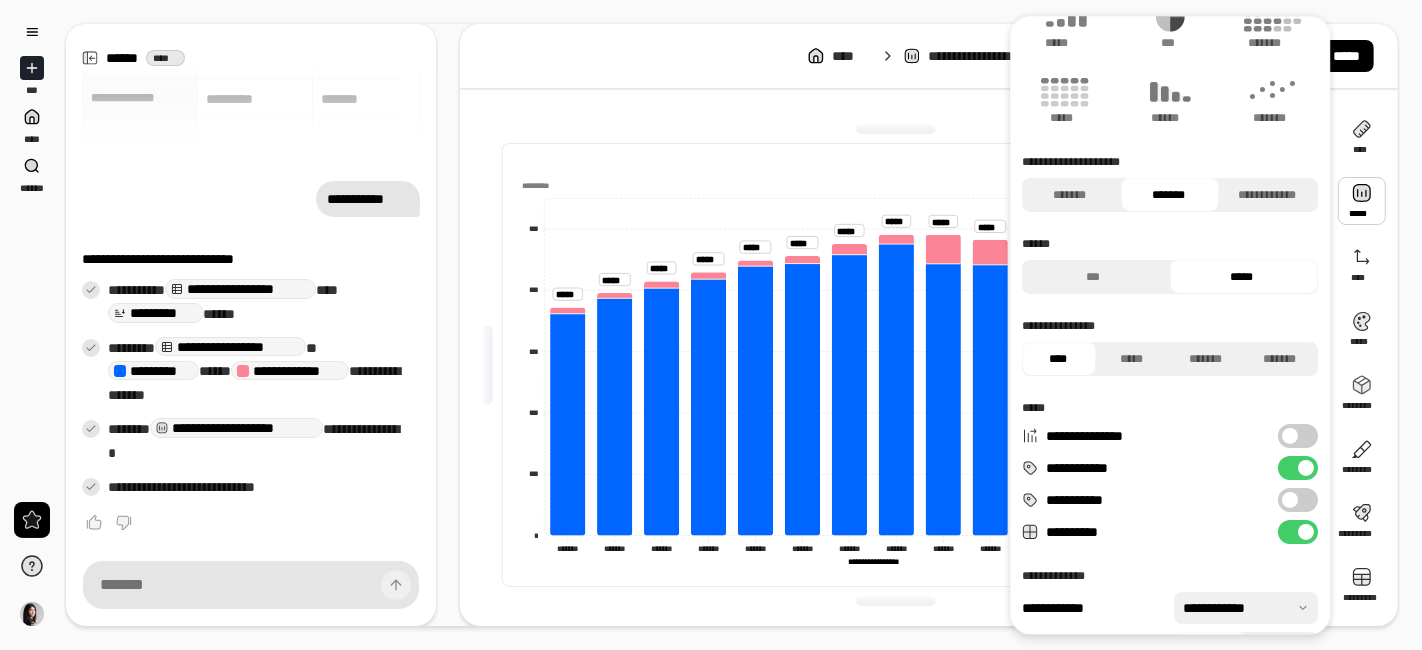 click at bounding box center (1290, 500) 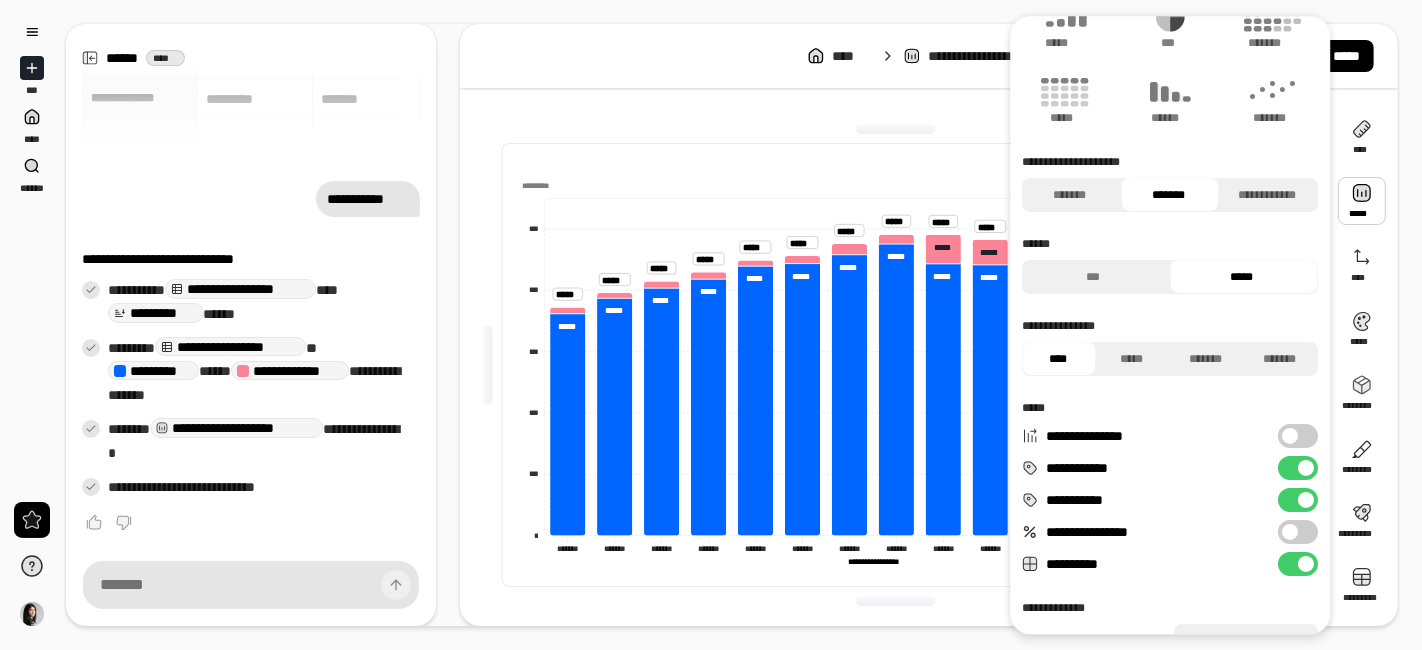 click on "**********" at bounding box center (1298, 500) 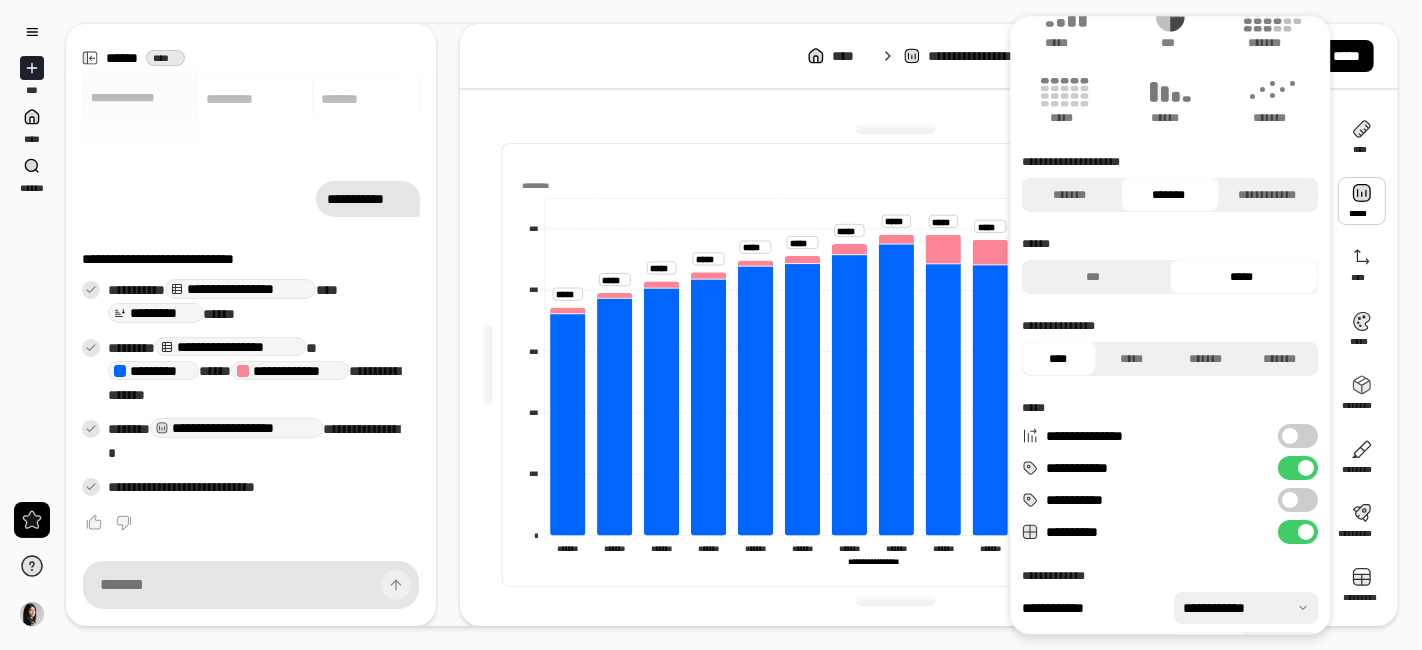 click at bounding box center (1290, 500) 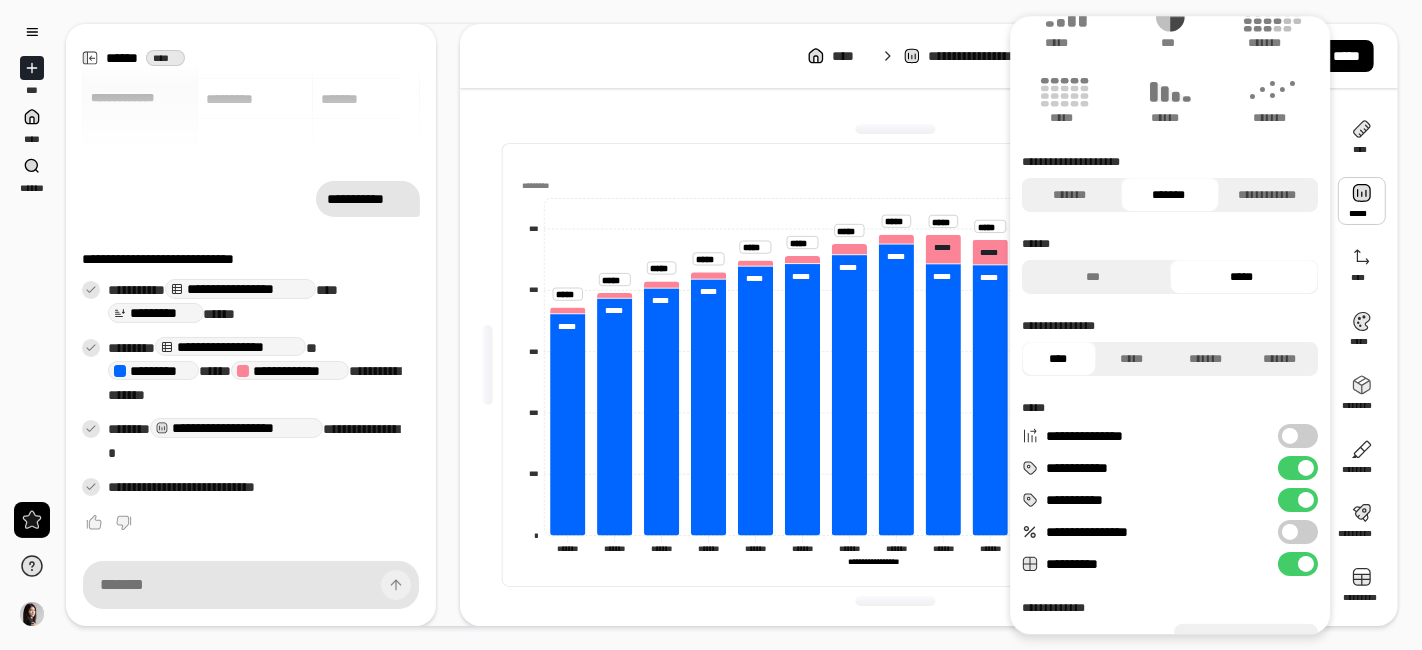 click on "**********" at bounding box center [1298, 500] 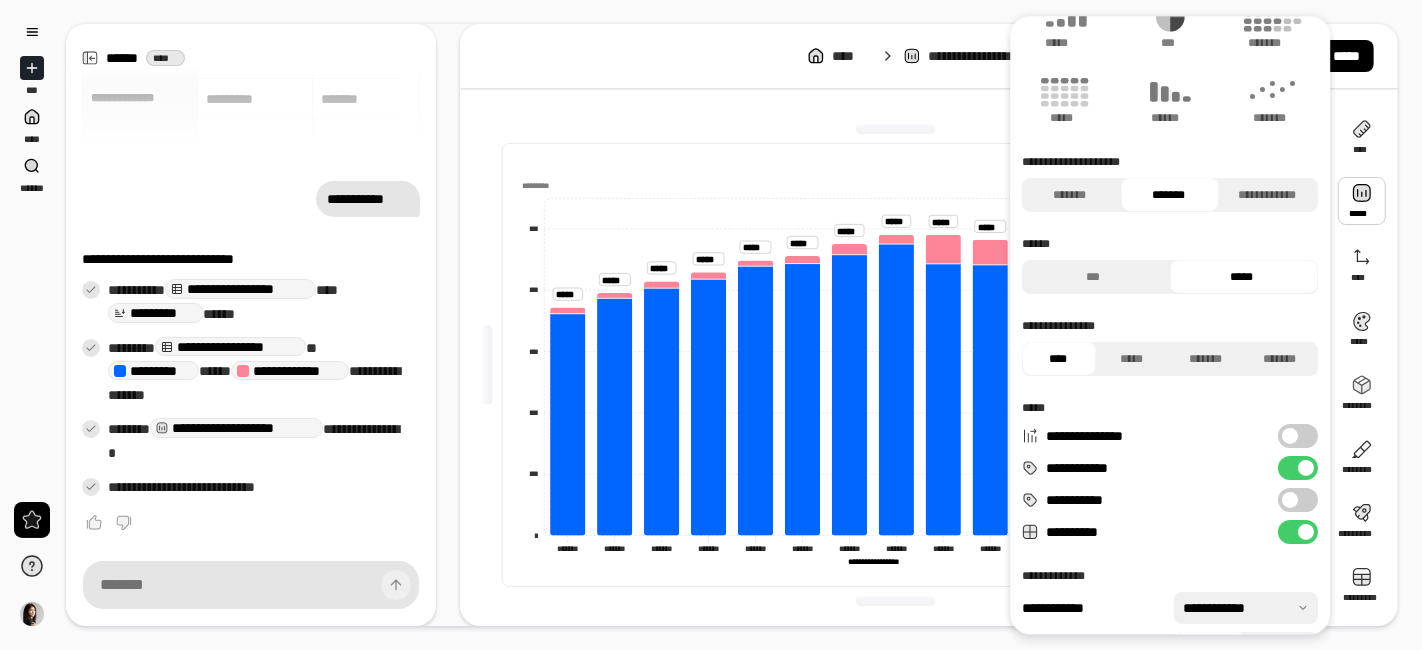 click at bounding box center (1306, 532) 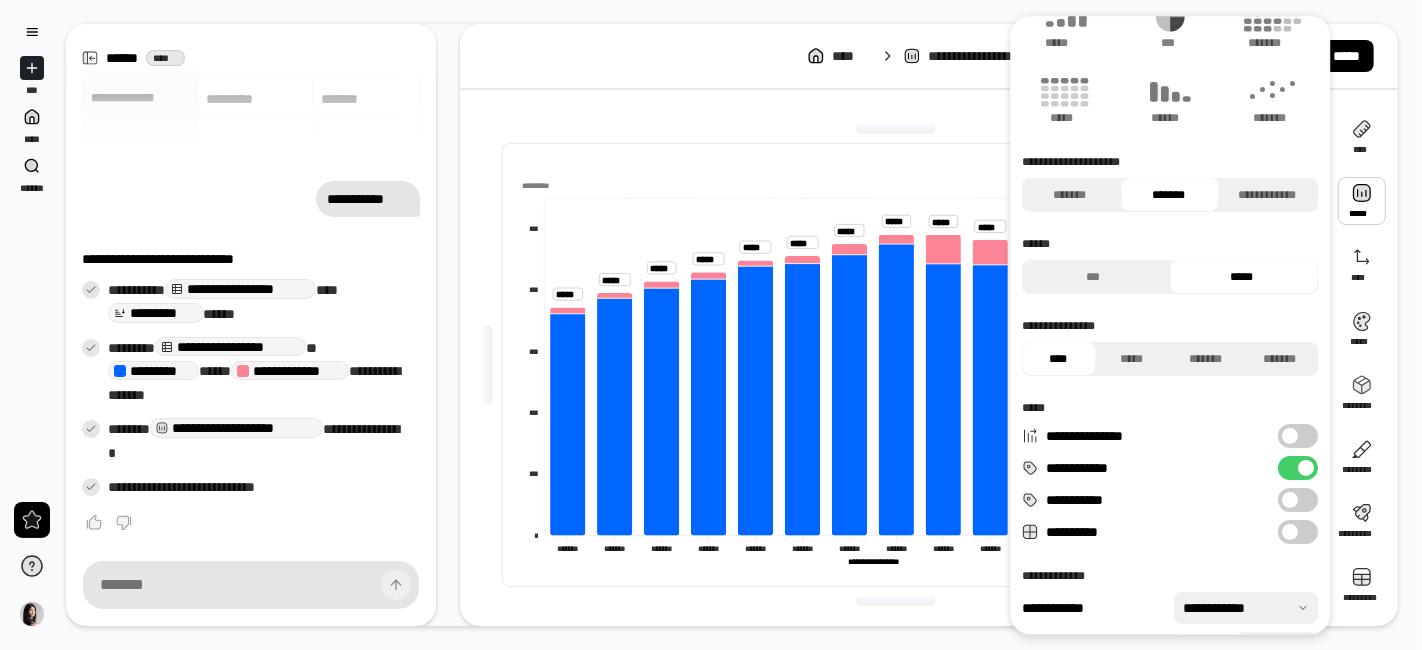 click on "**********" at bounding box center (1298, 532) 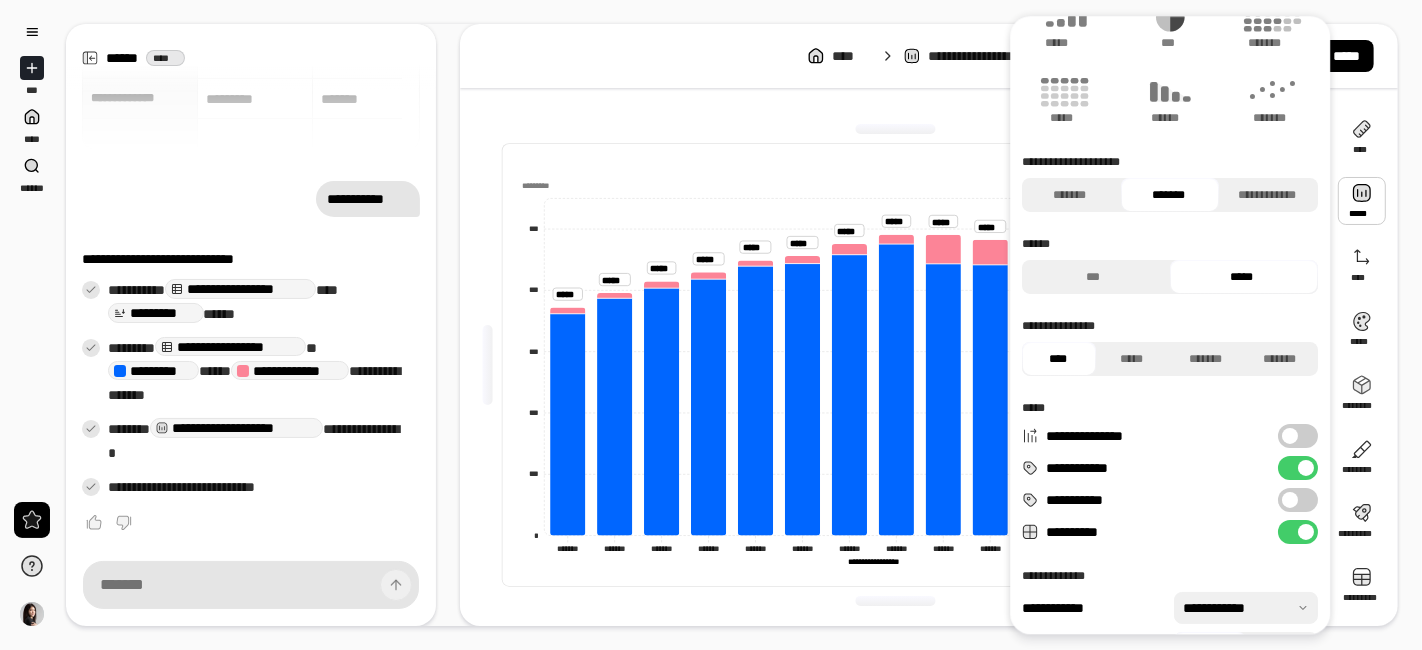 click at bounding box center [1306, 468] 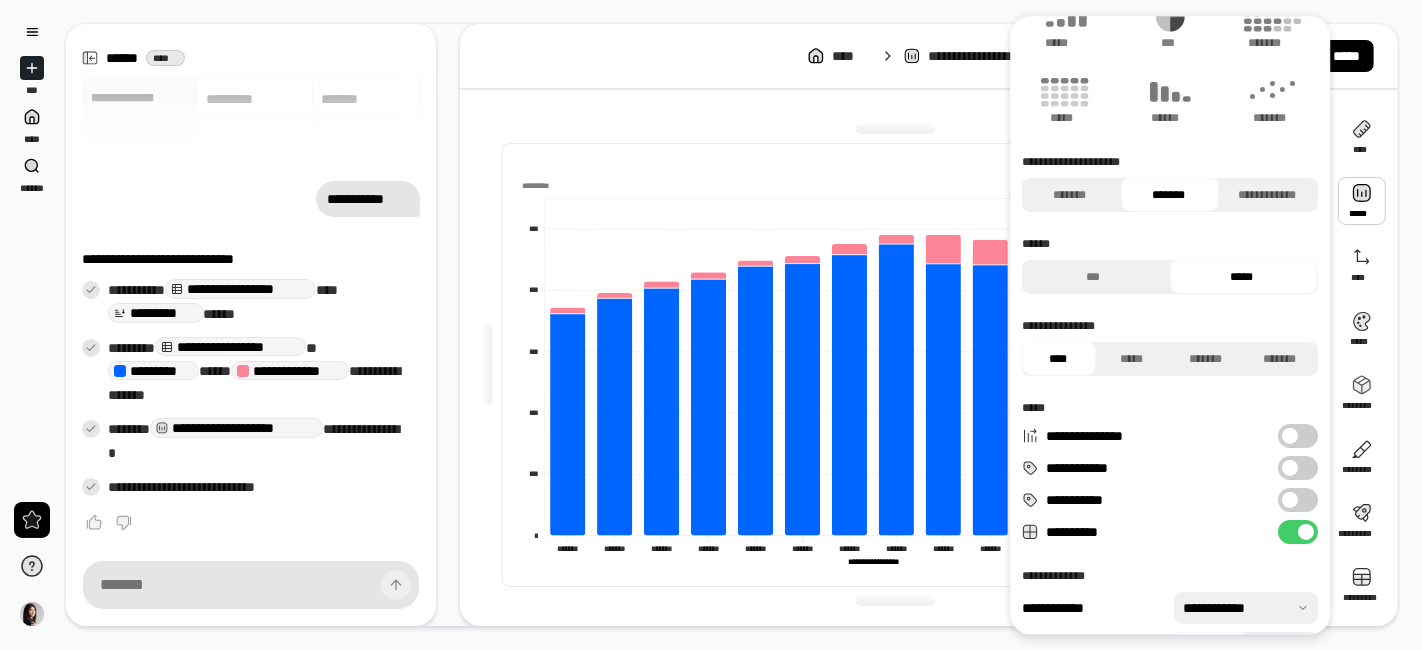click on "**********" at bounding box center (1298, 468) 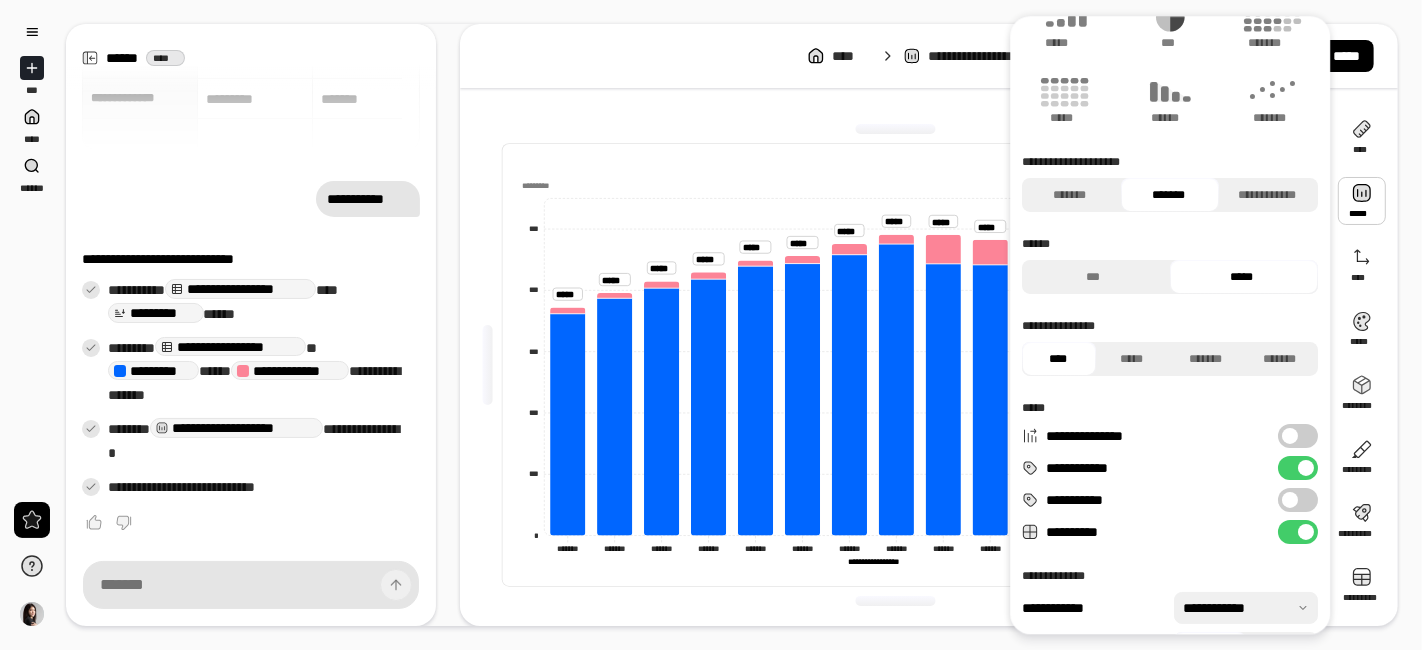 click at bounding box center [1306, 468] 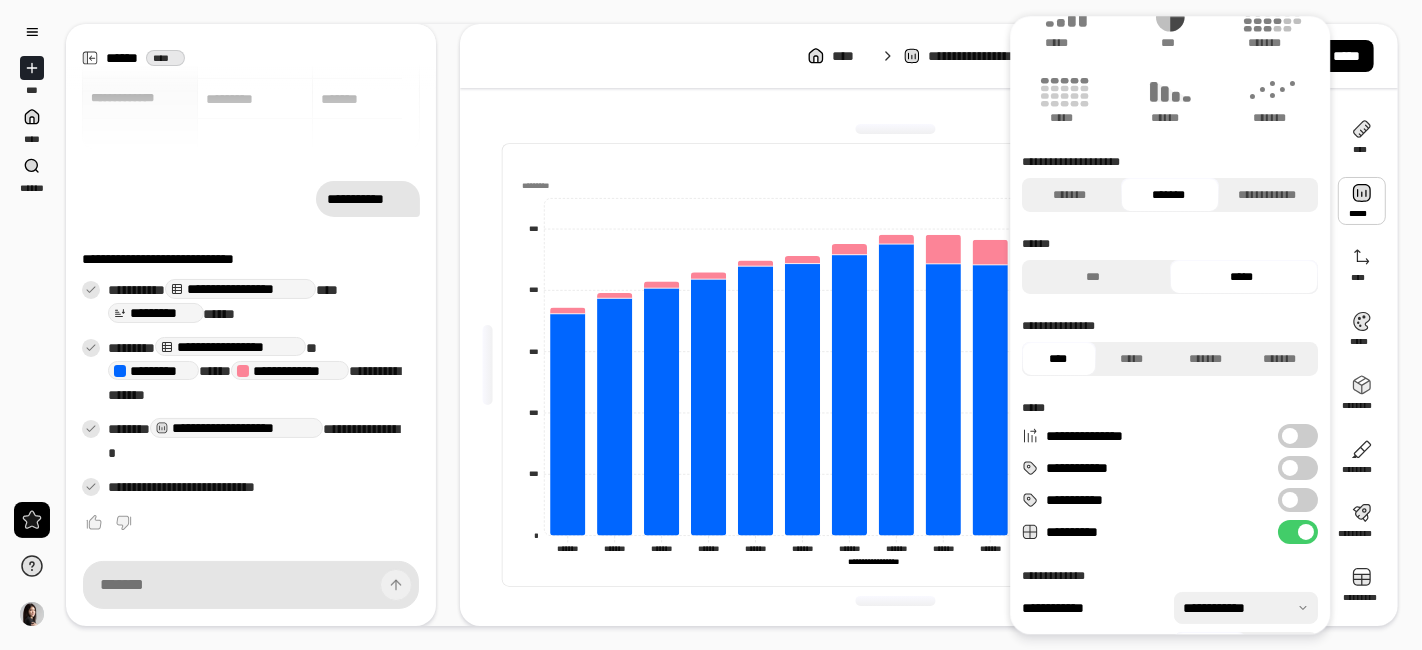 click on "**********" at bounding box center (1298, 468) 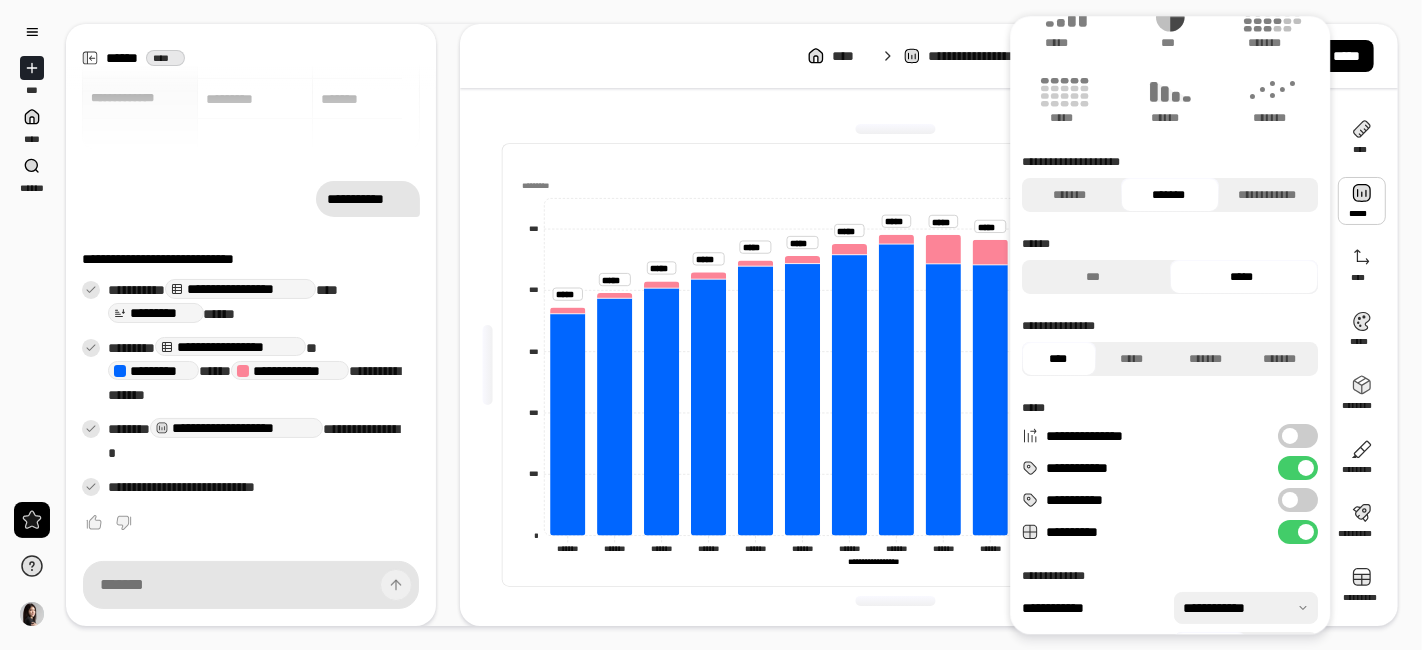 click at bounding box center (1306, 468) 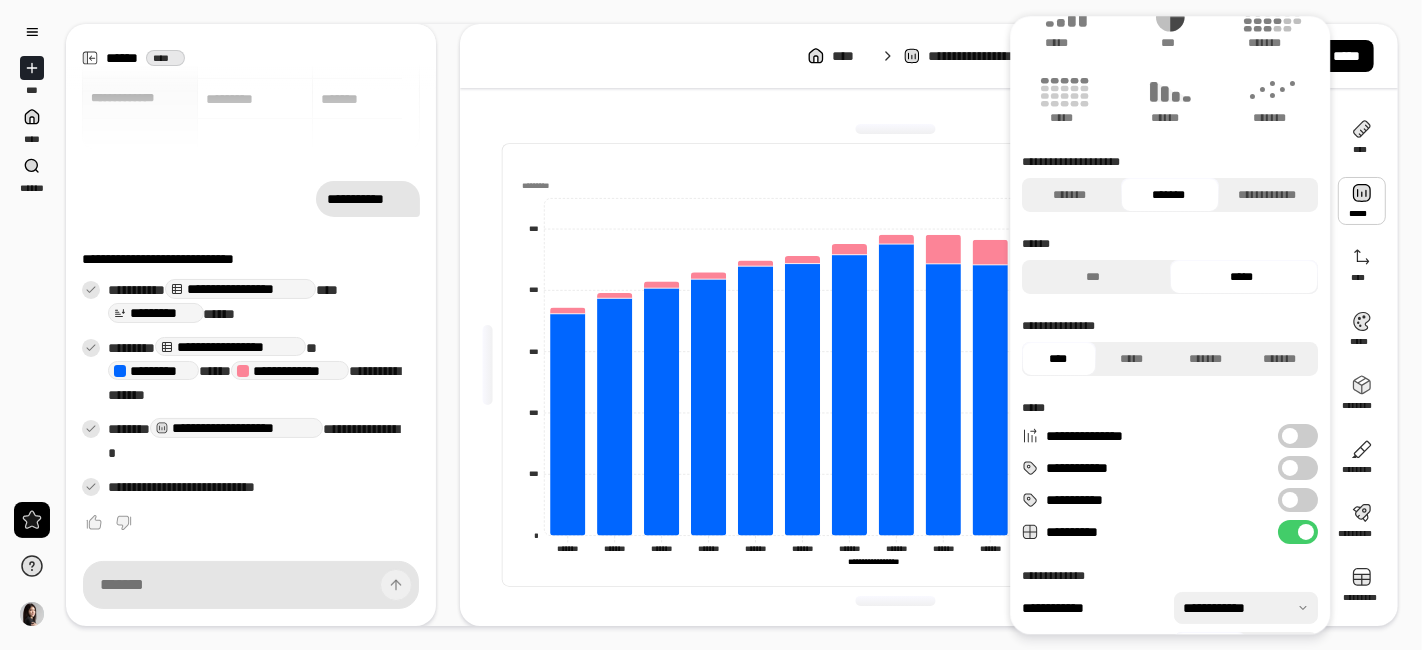 click on "**********" at bounding box center [1298, 468] 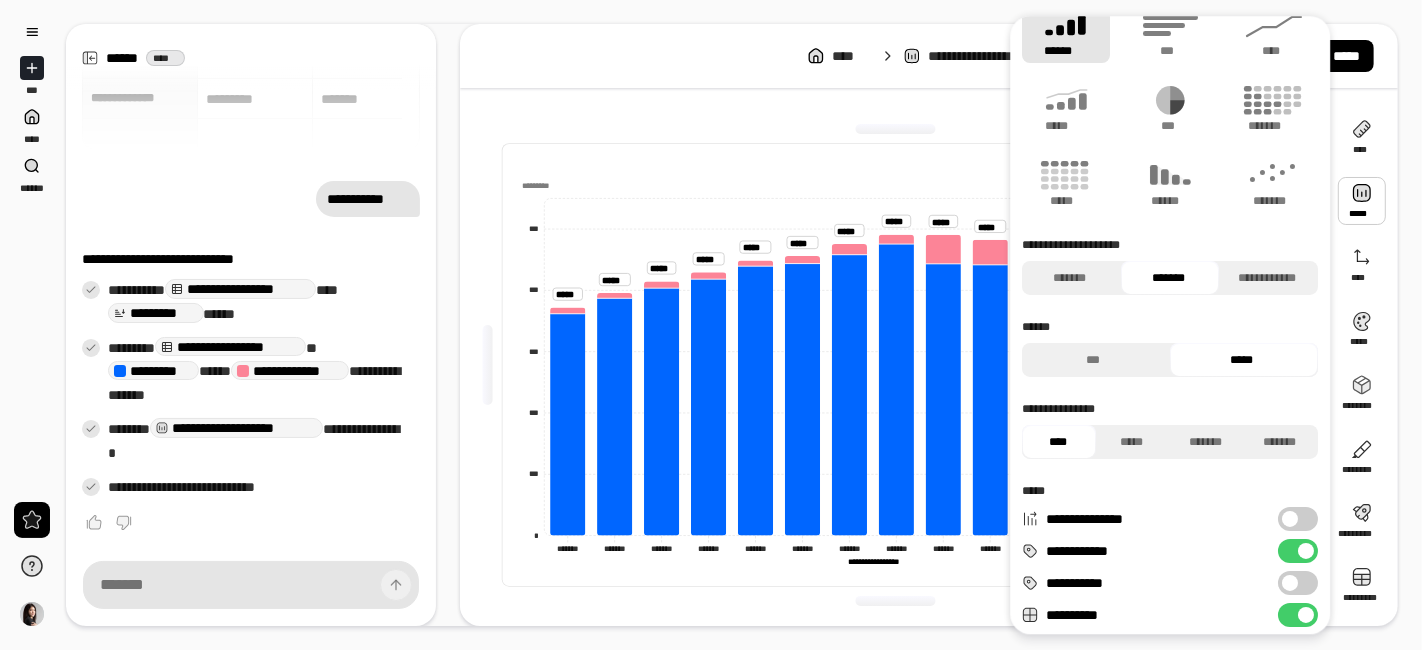scroll, scrollTop: 0, scrollLeft: 0, axis: both 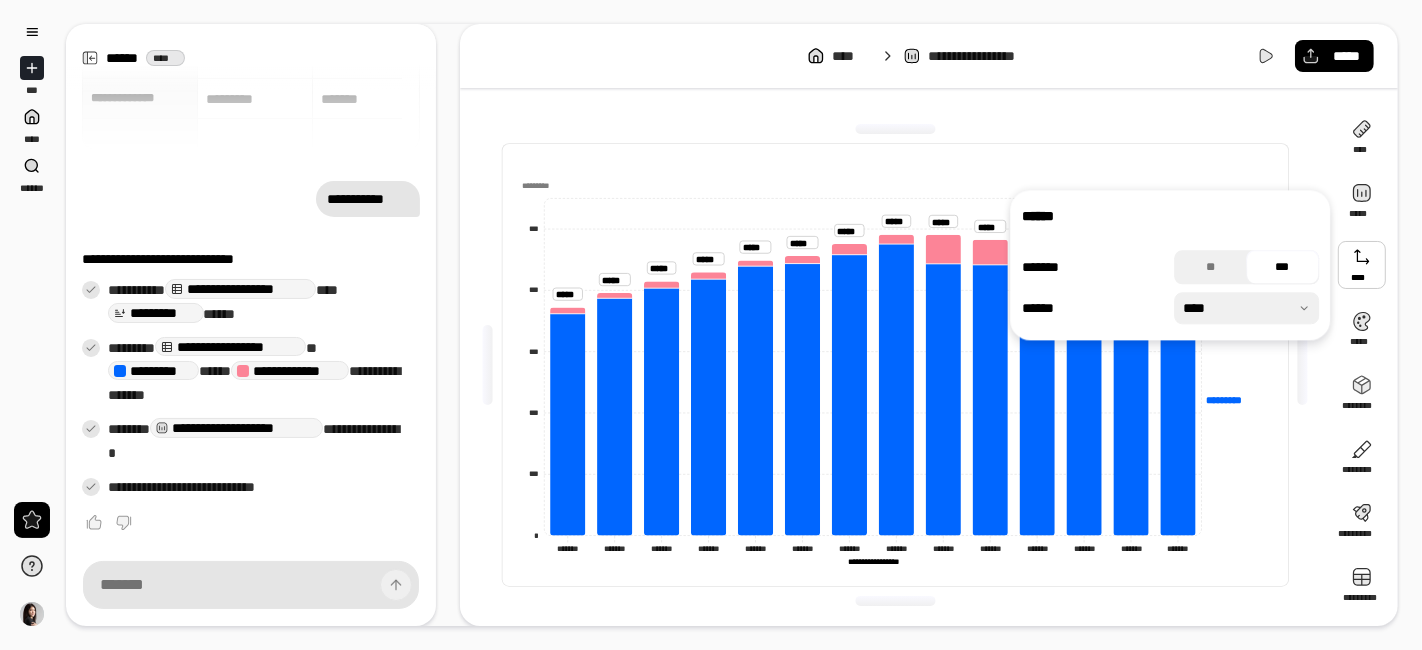 click at bounding box center (1362, 265) 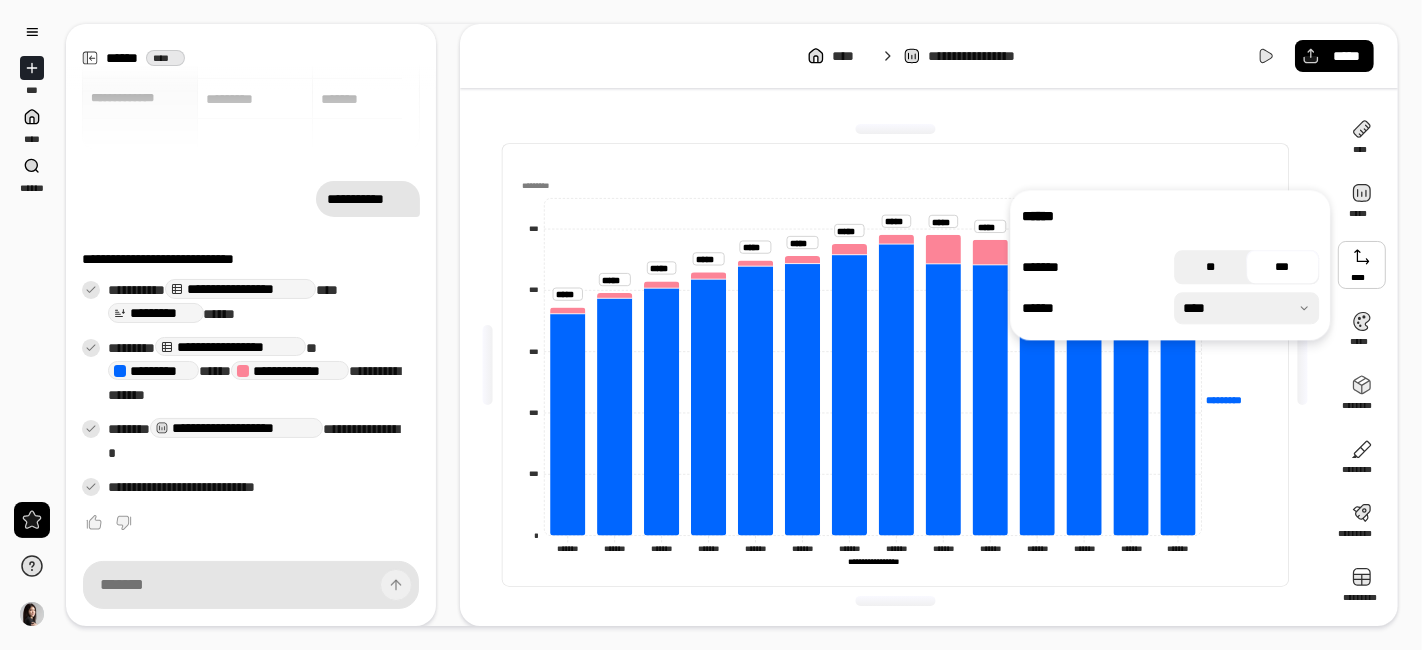 click on "**" at bounding box center (1210, 267) 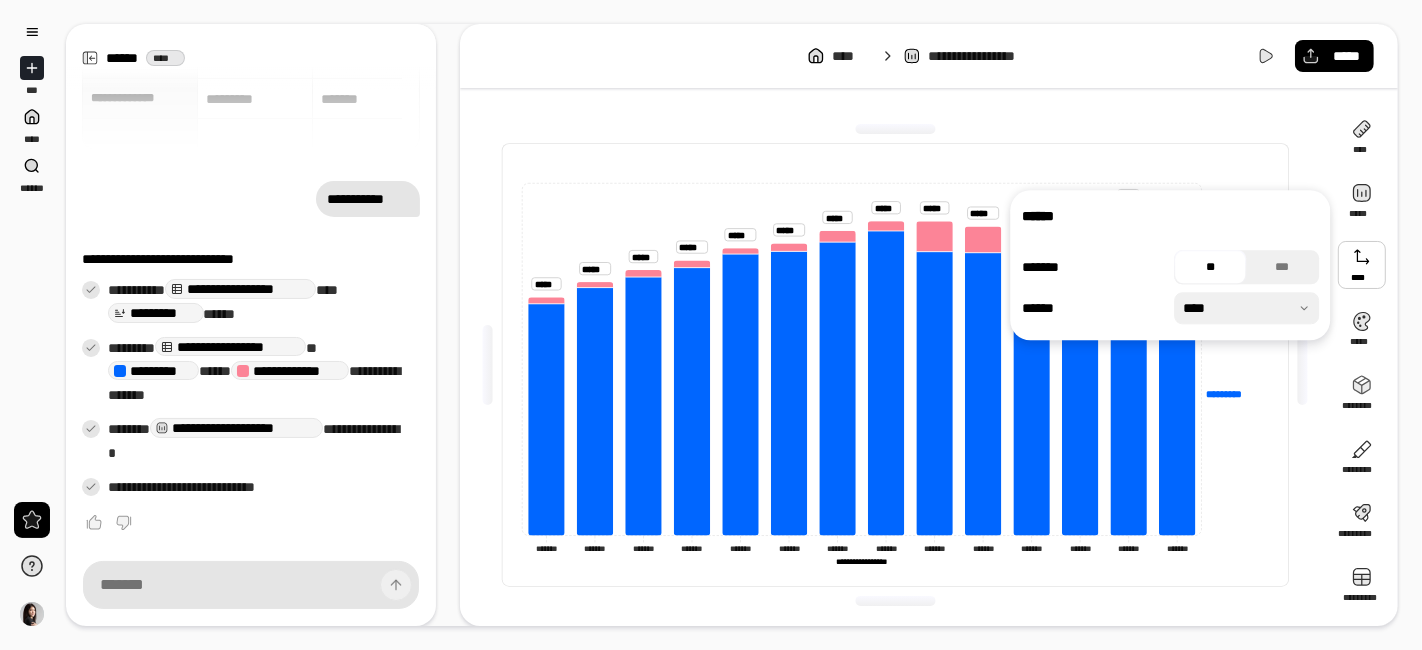 click on "**" at bounding box center [1210, 267] 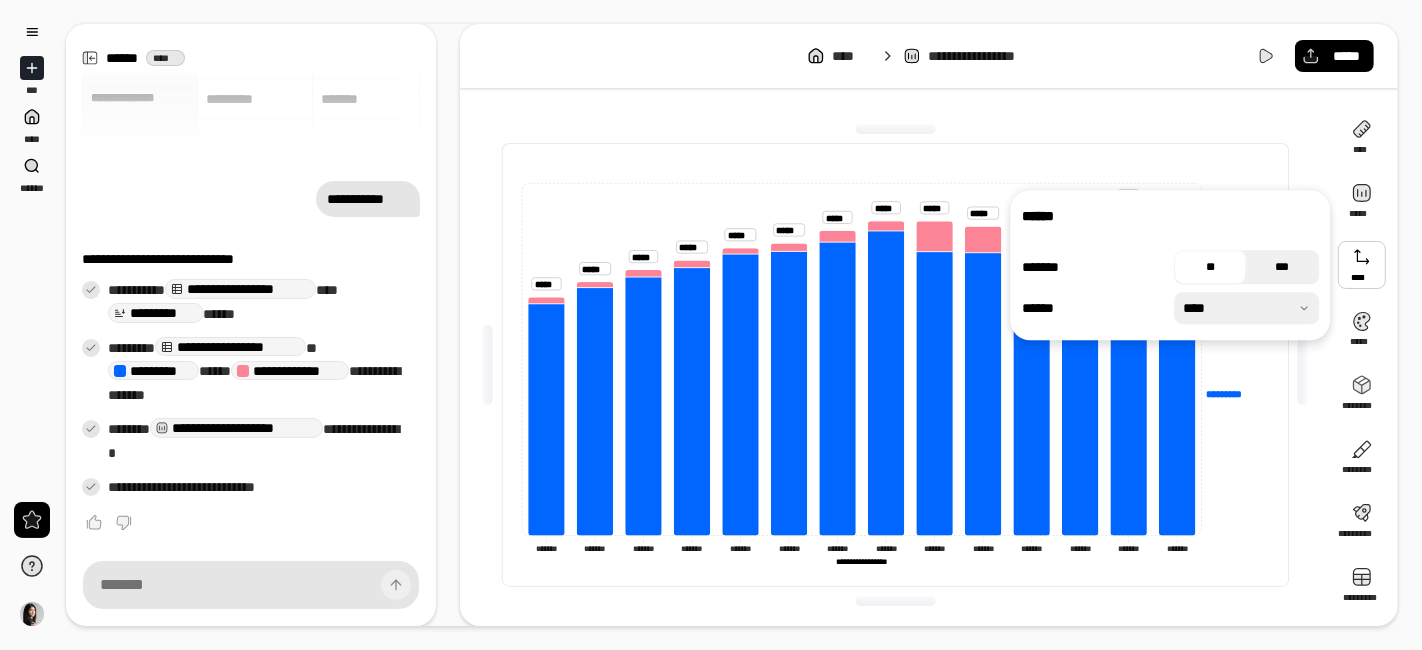 click on "***" at bounding box center (1283, 267) 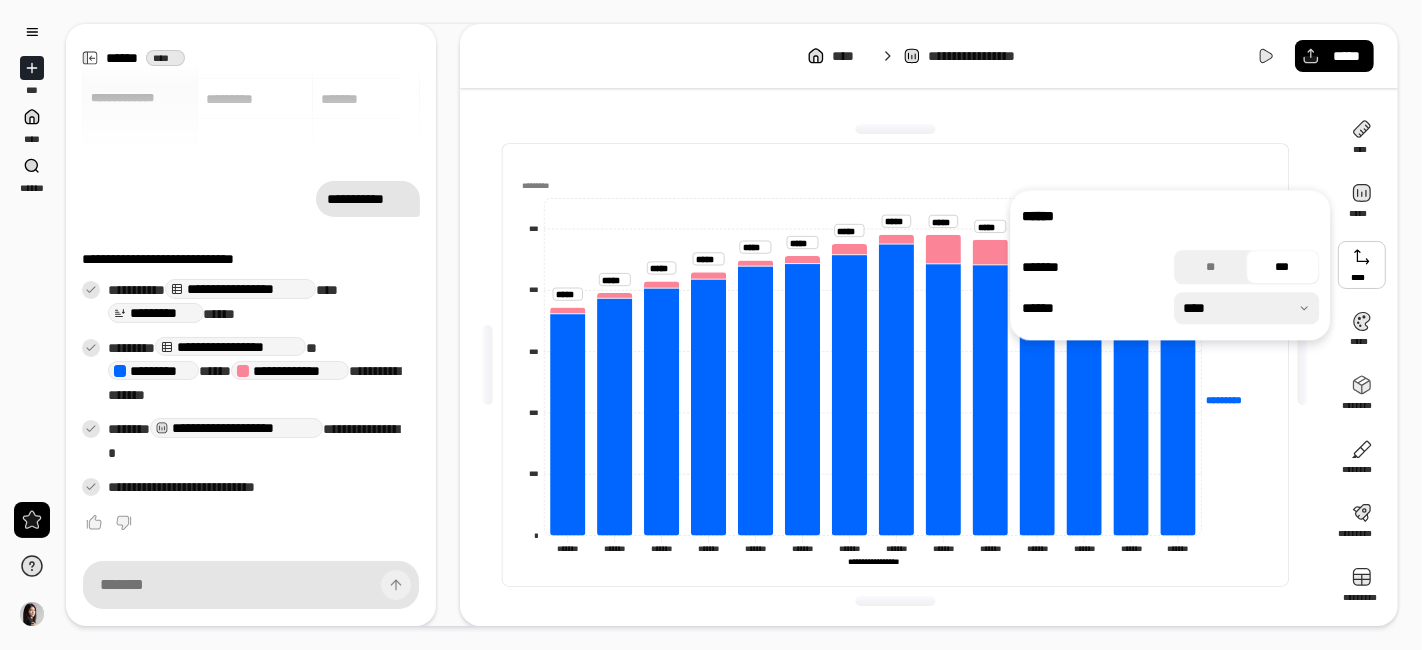 click at bounding box center [1246, 308] 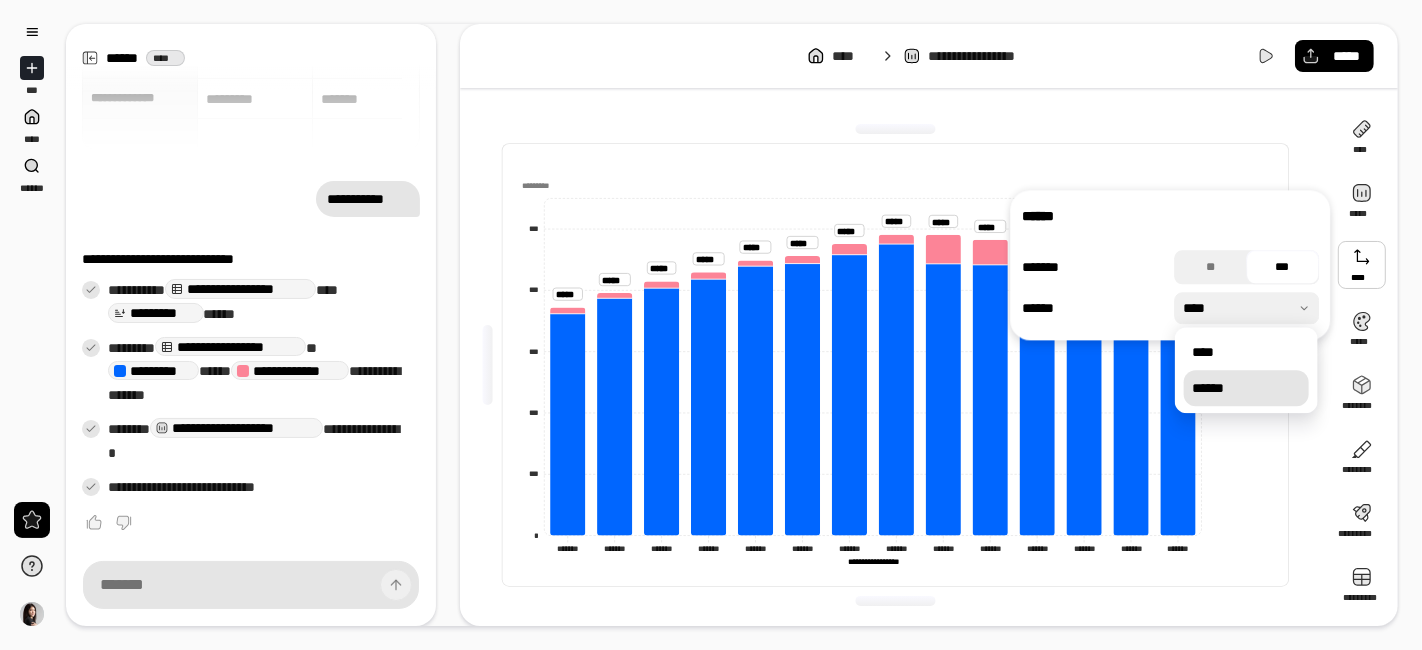 click on "******" at bounding box center [1246, 388] 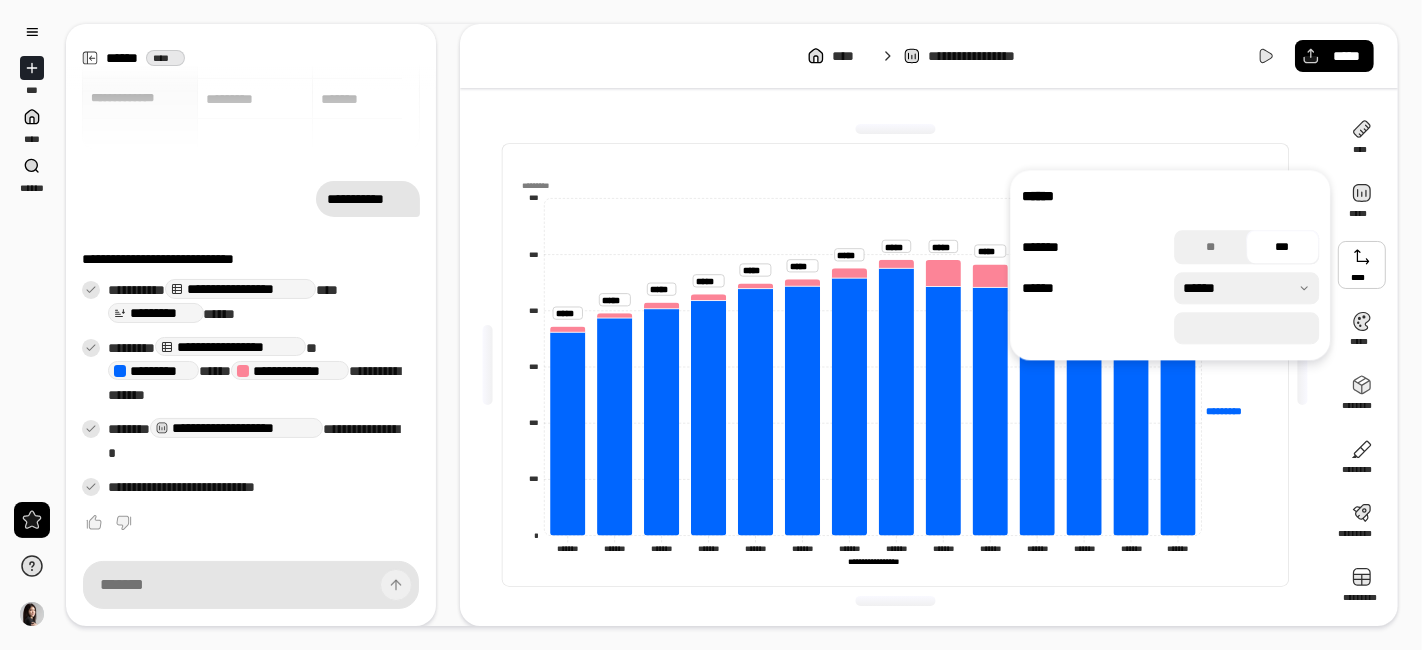 drag, startPoint x: 1240, startPoint y: 195, endPoint x: 1316, endPoint y: 324, distance: 149.72308 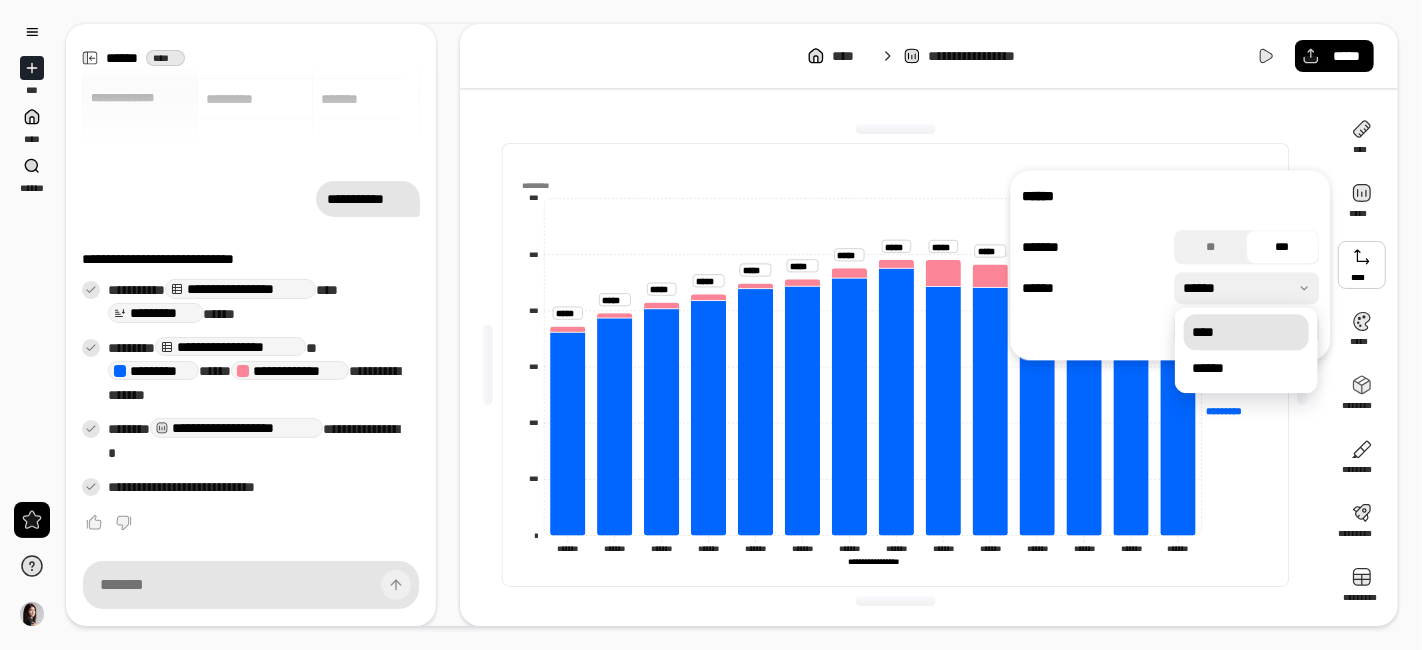 click on "****" at bounding box center [1246, 332] 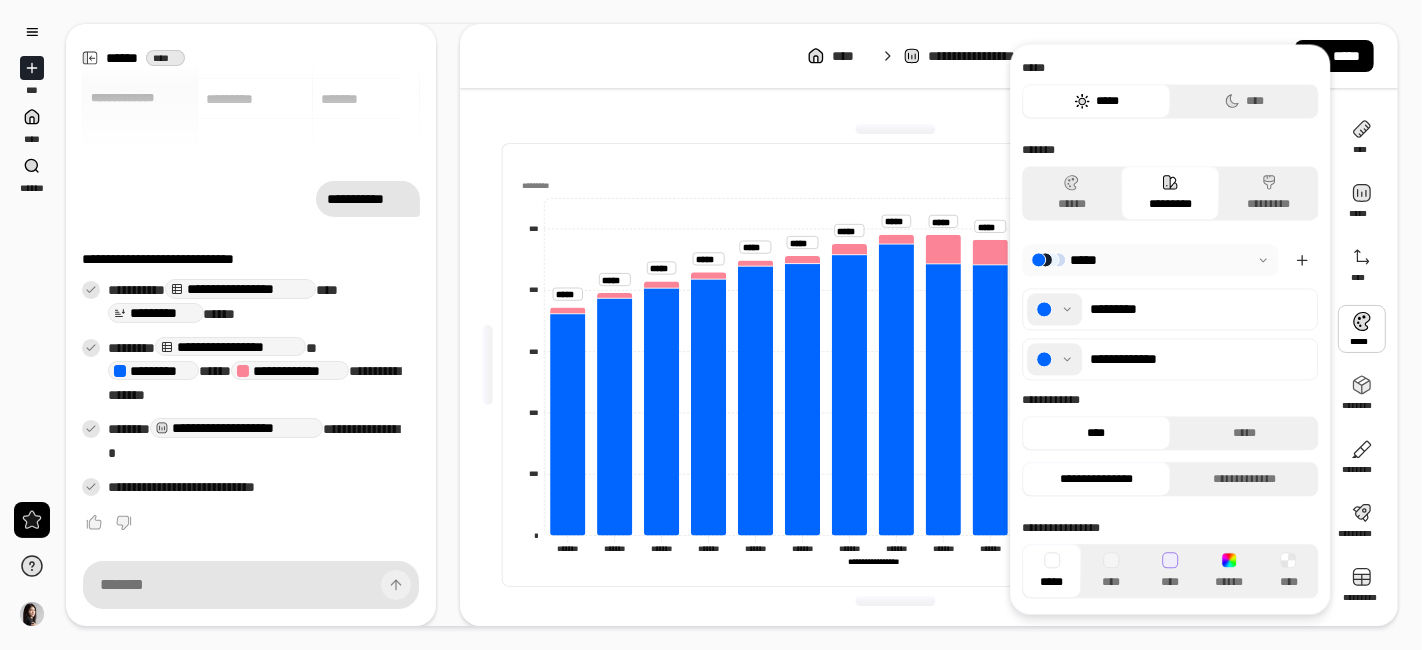 click at bounding box center [1054, 309] 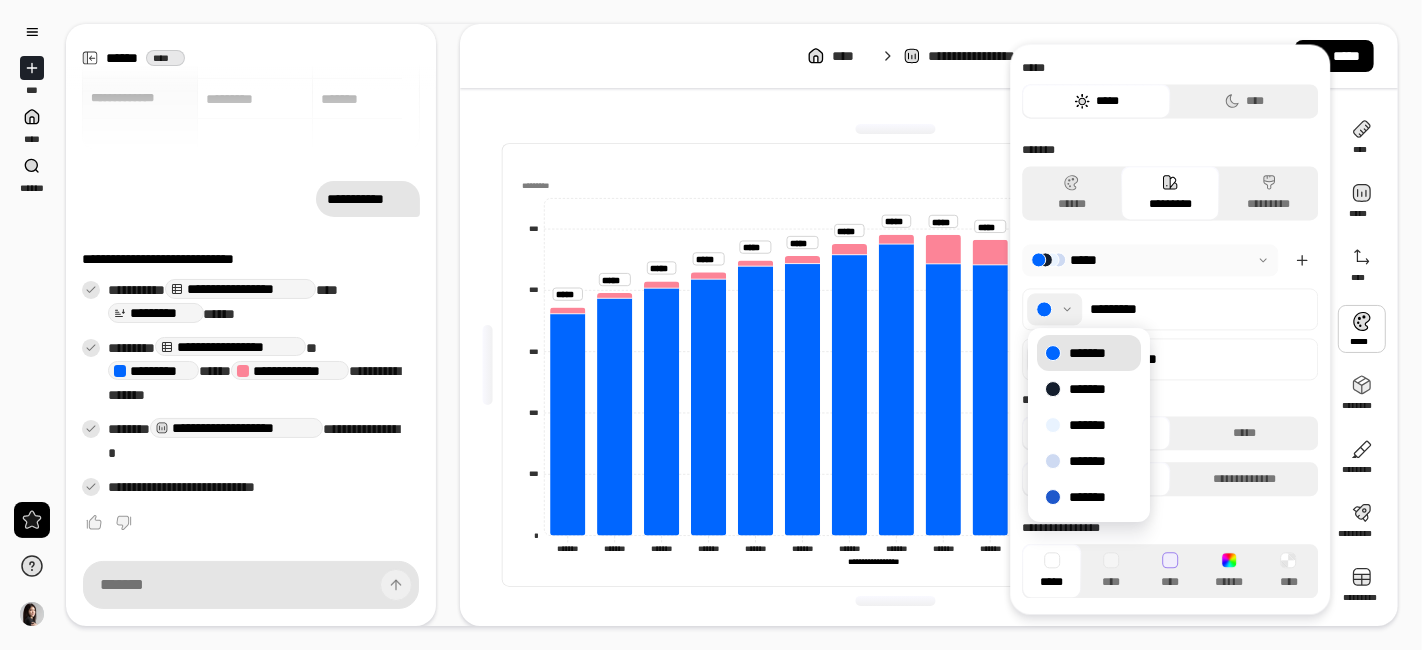 click at bounding box center [1054, 309] 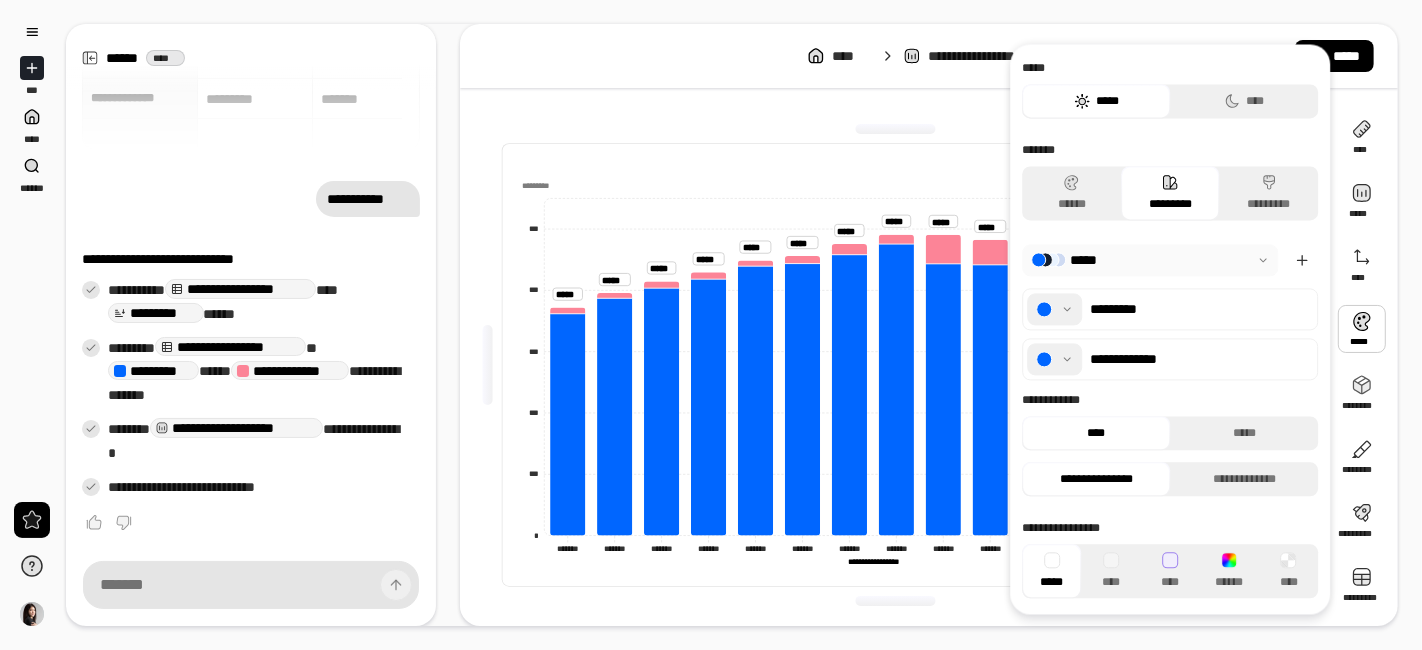 click at bounding box center [1054, 359] 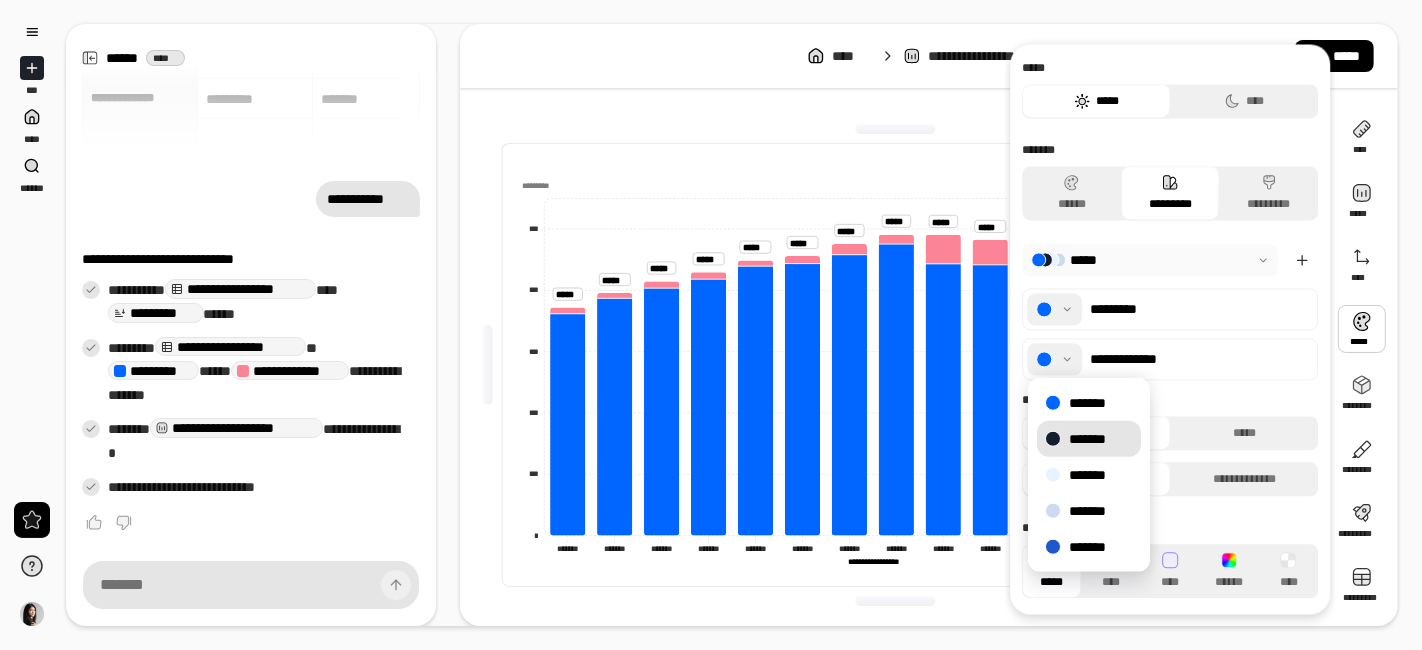 click on "*******" at bounding box center (1089, 439) 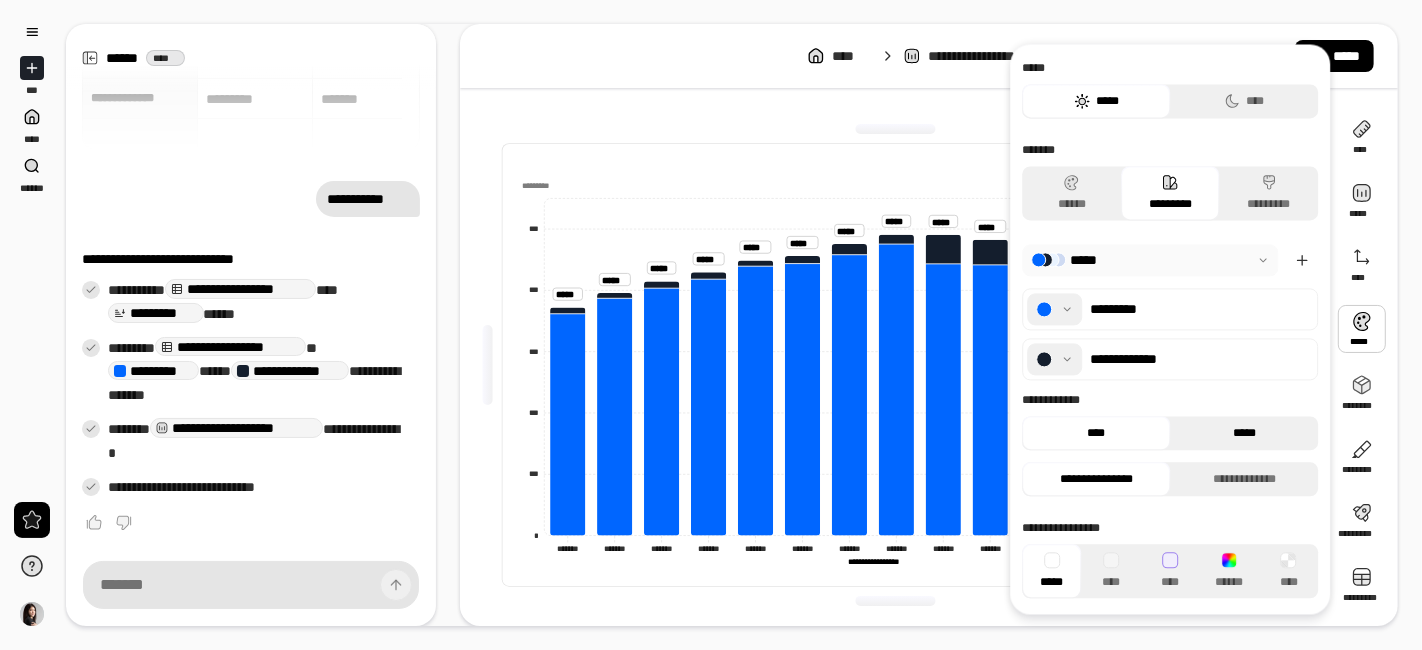 click on "*****" at bounding box center (1244, 433) 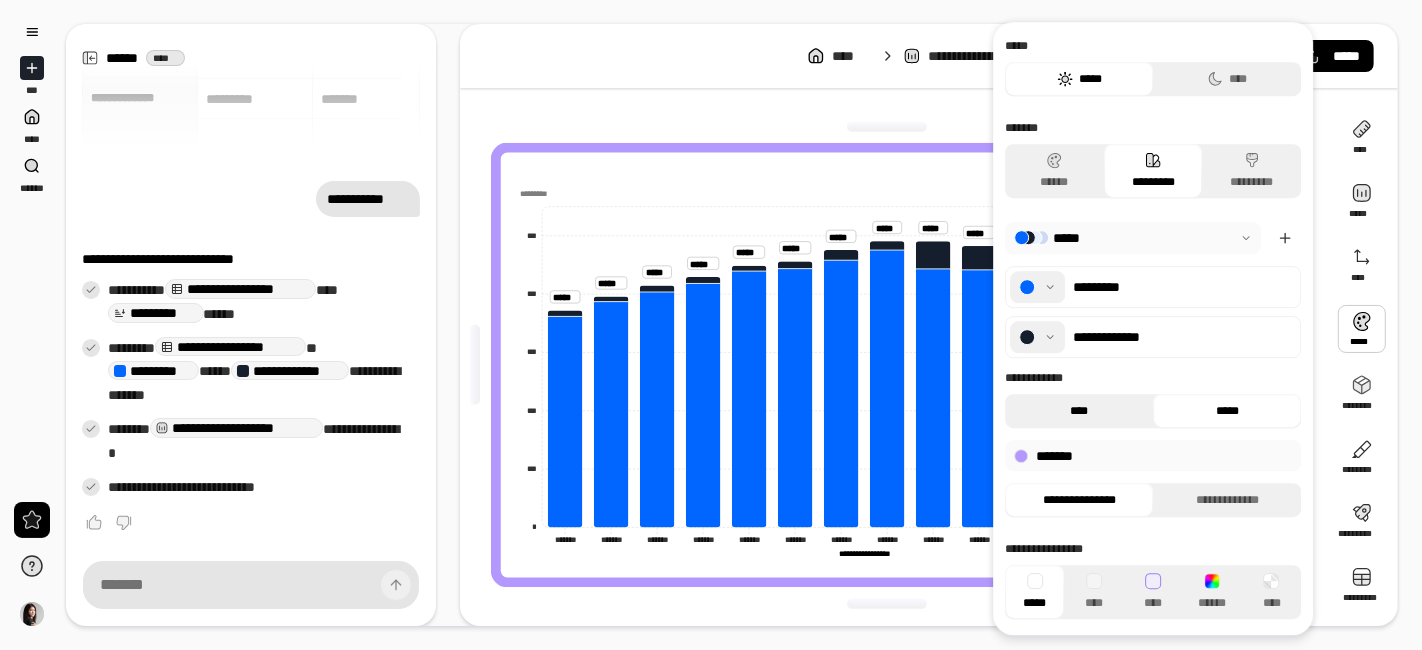 click on "****" at bounding box center (1079, 411) 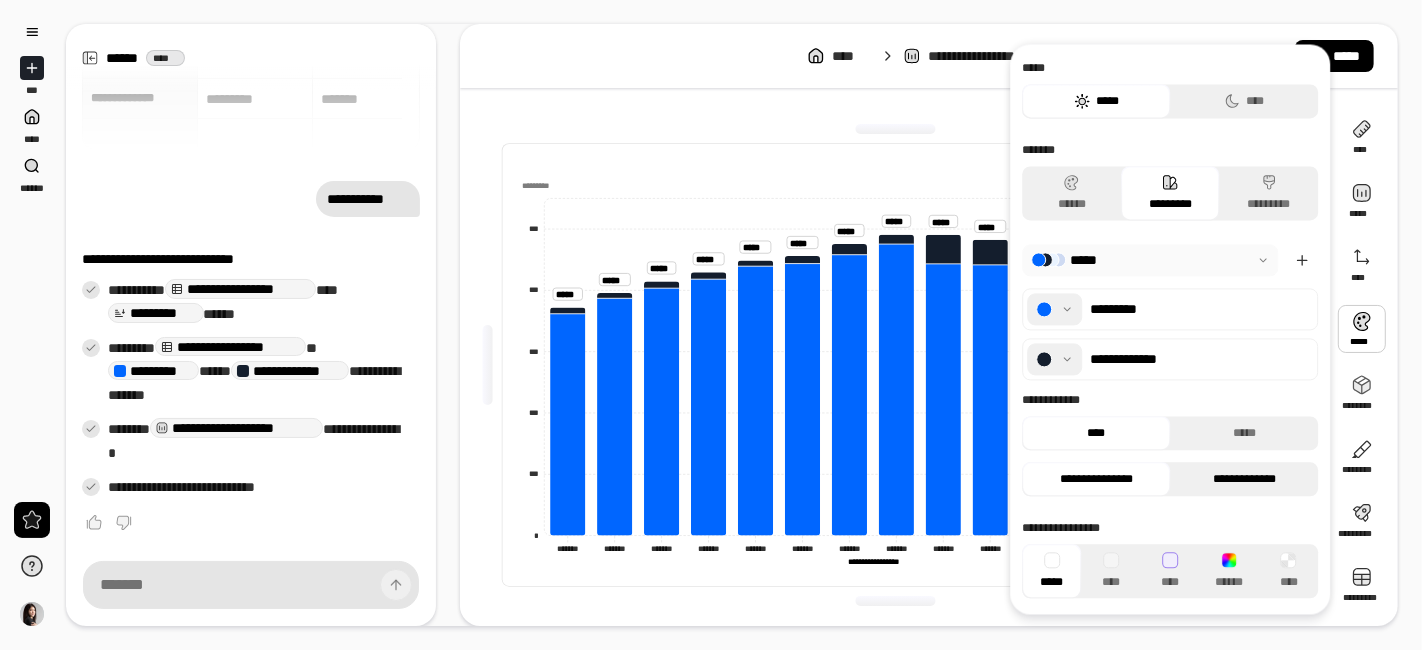 click on "**********" at bounding box center (1244, 479) 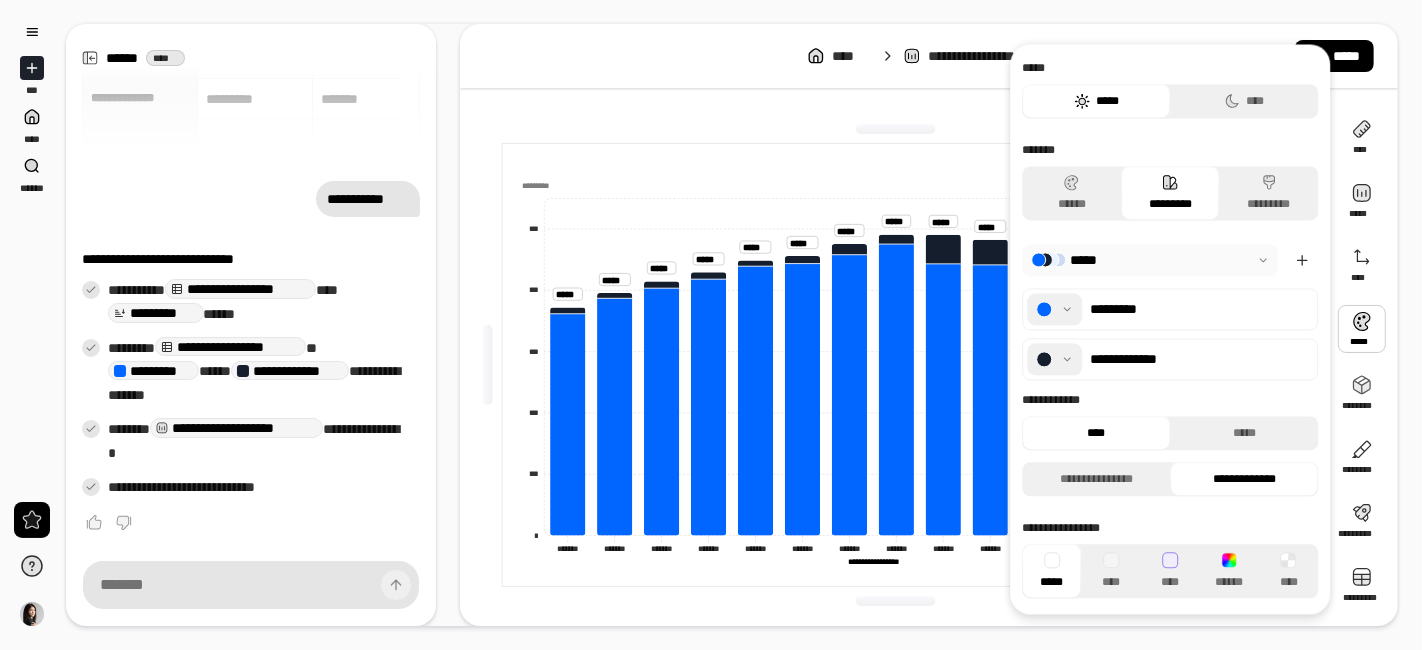 click on "**********" at bounding box center [1244, 479] 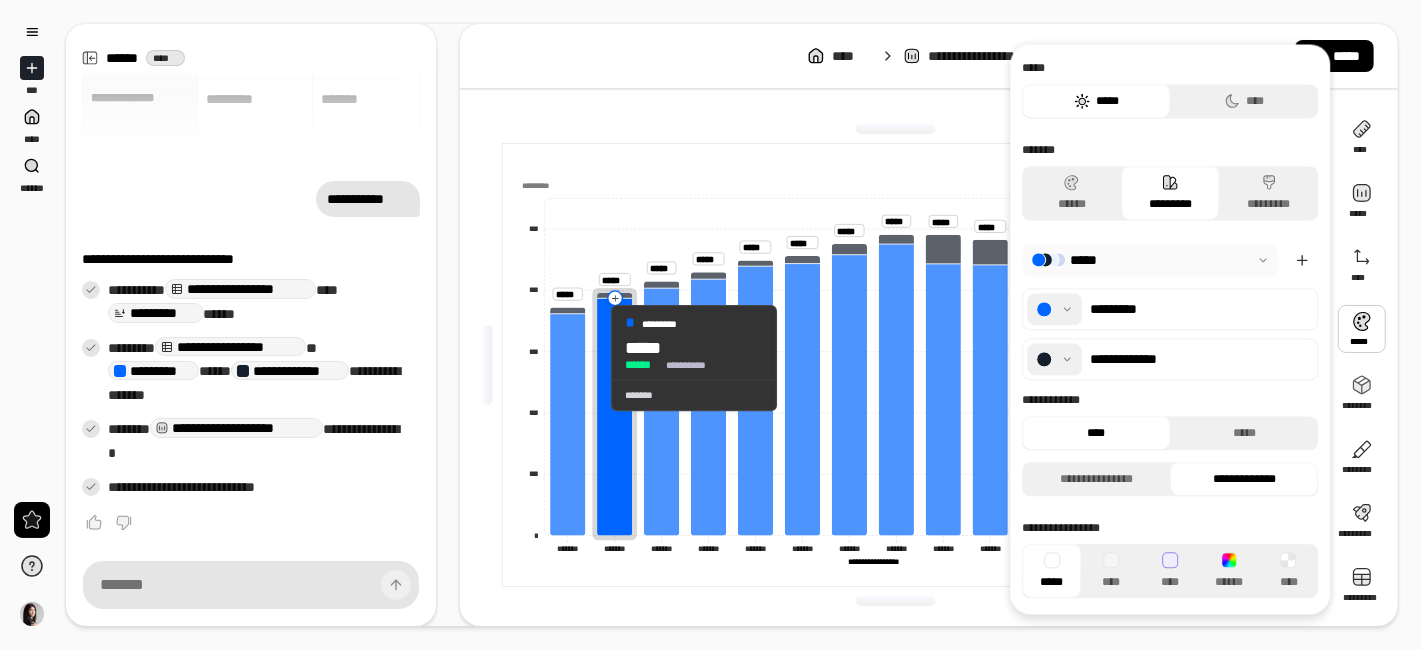 click 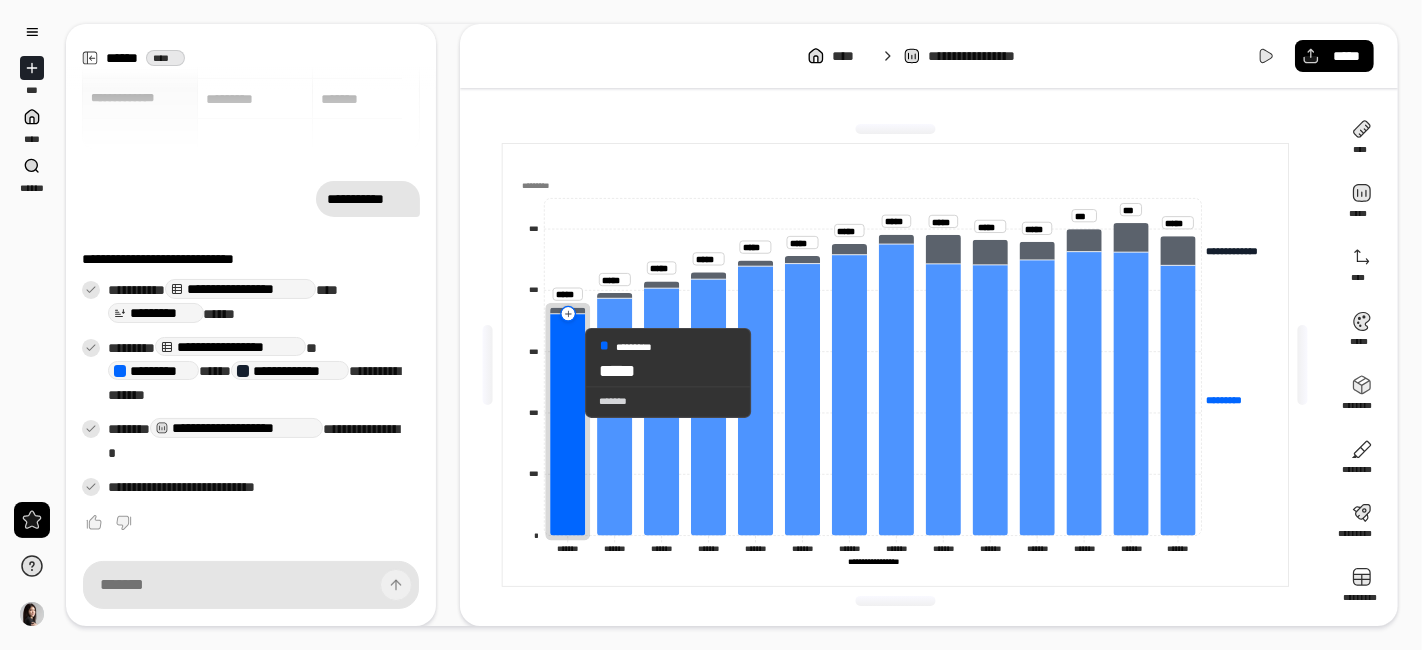 click 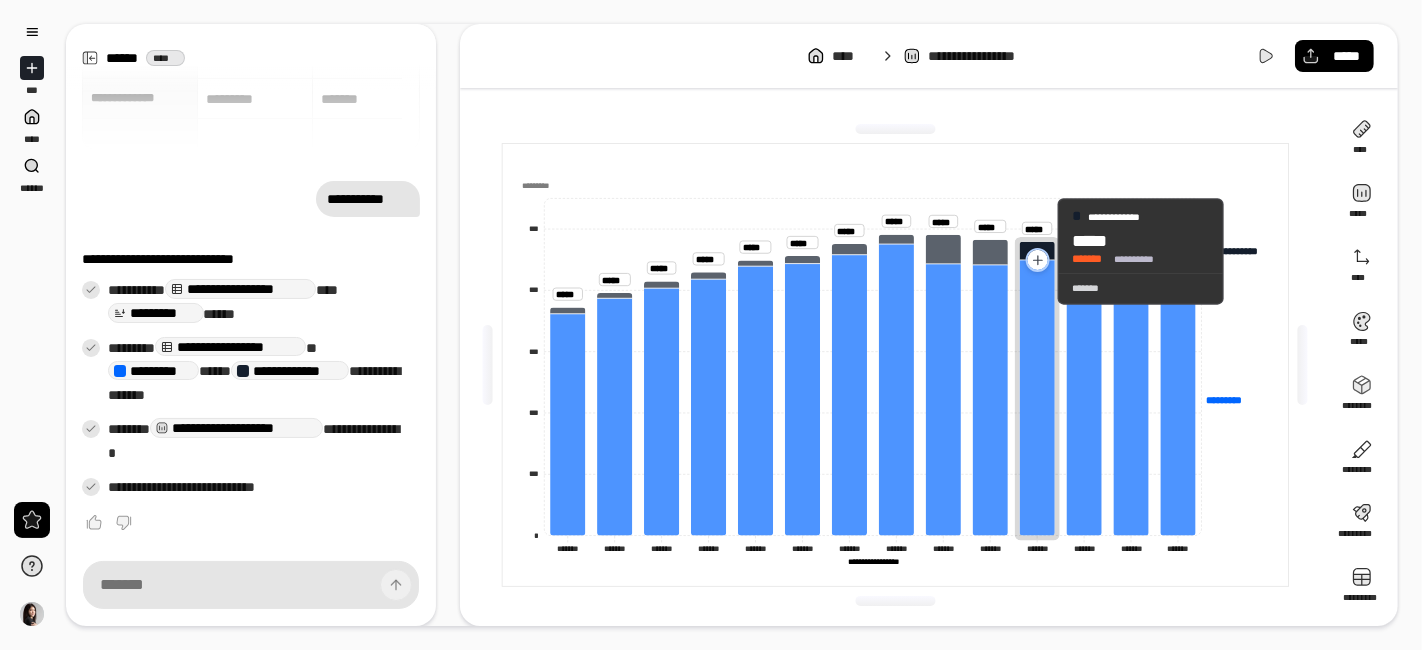 click 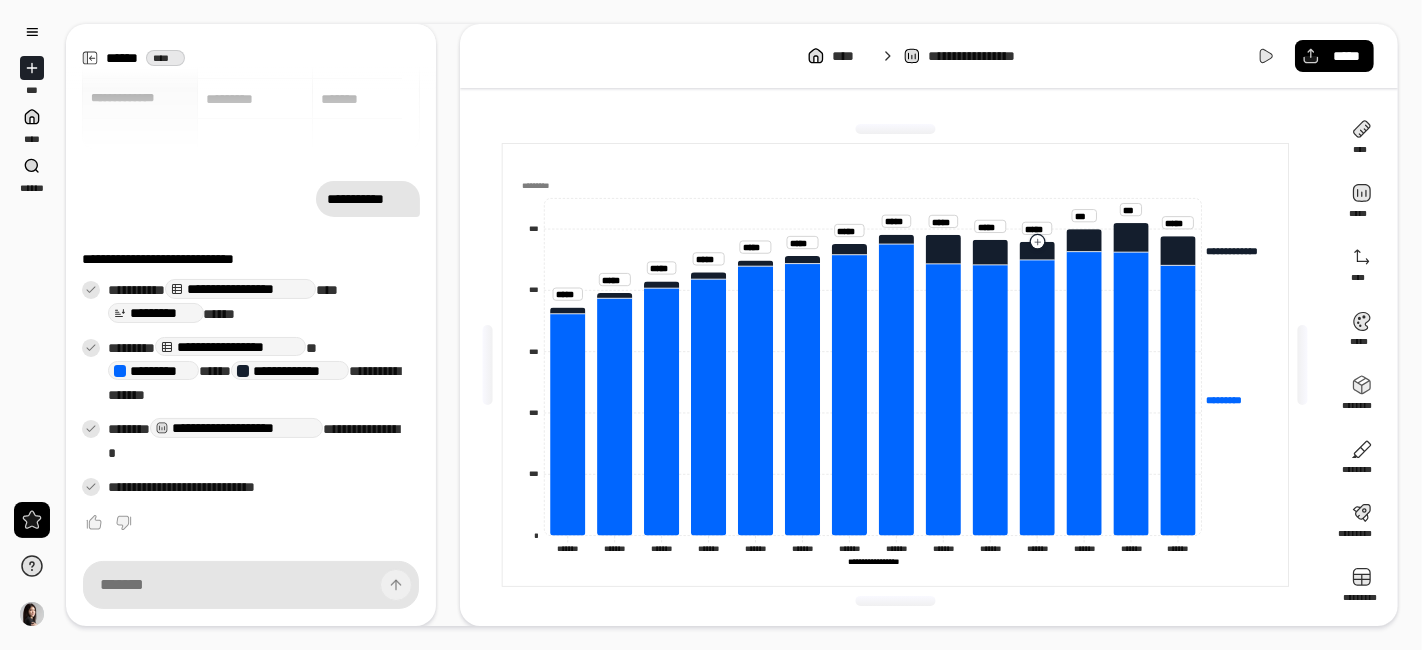 click on "**********" 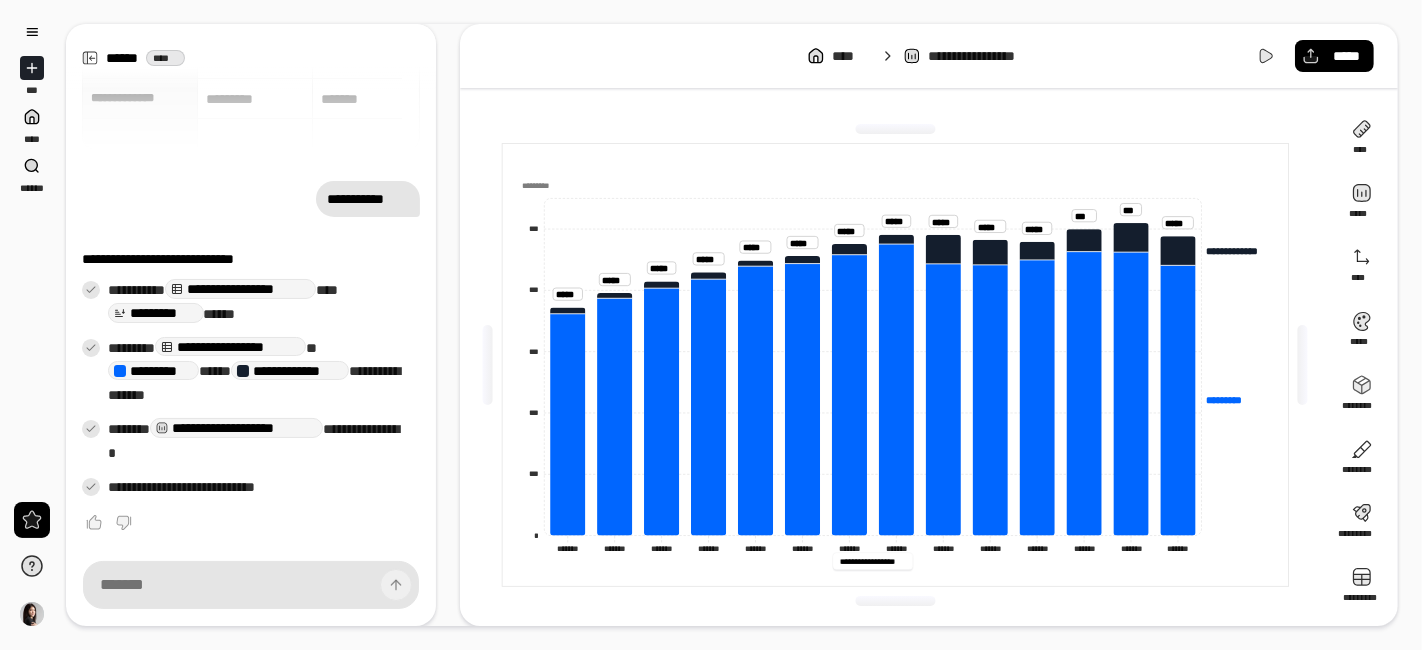 click on "**********" at bounding box center (872, 561) 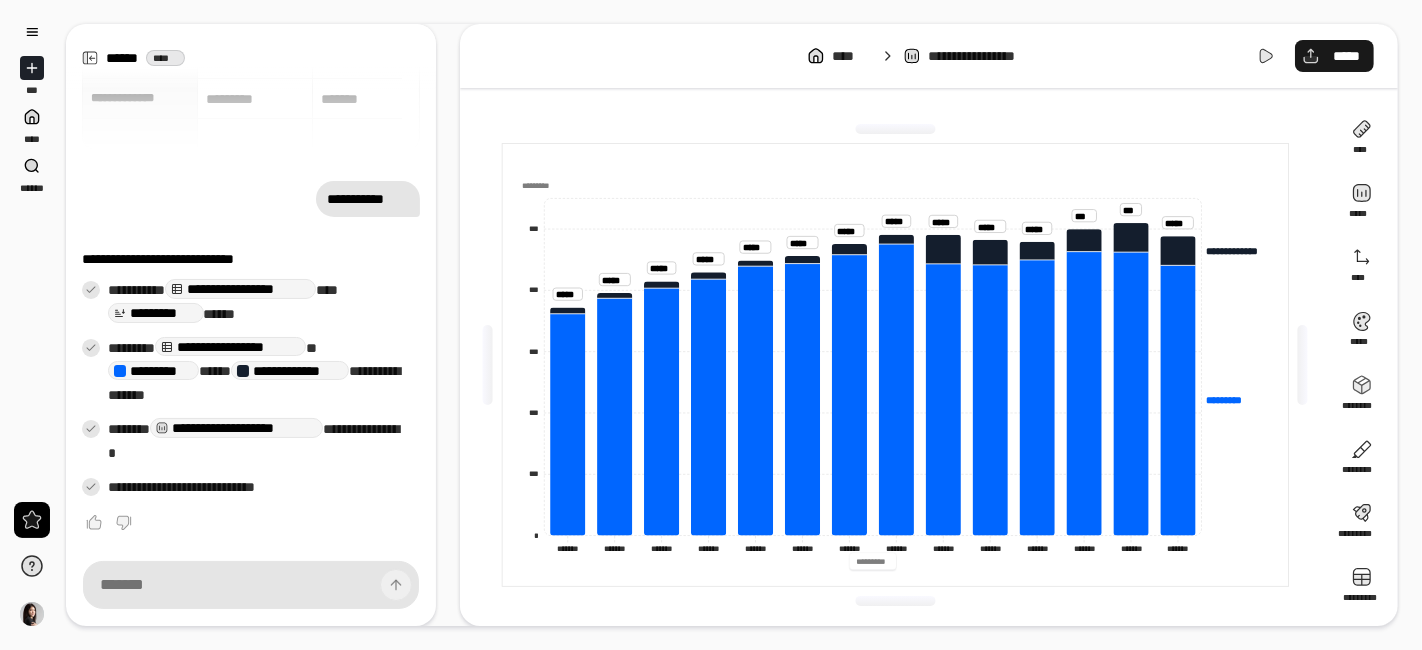 type 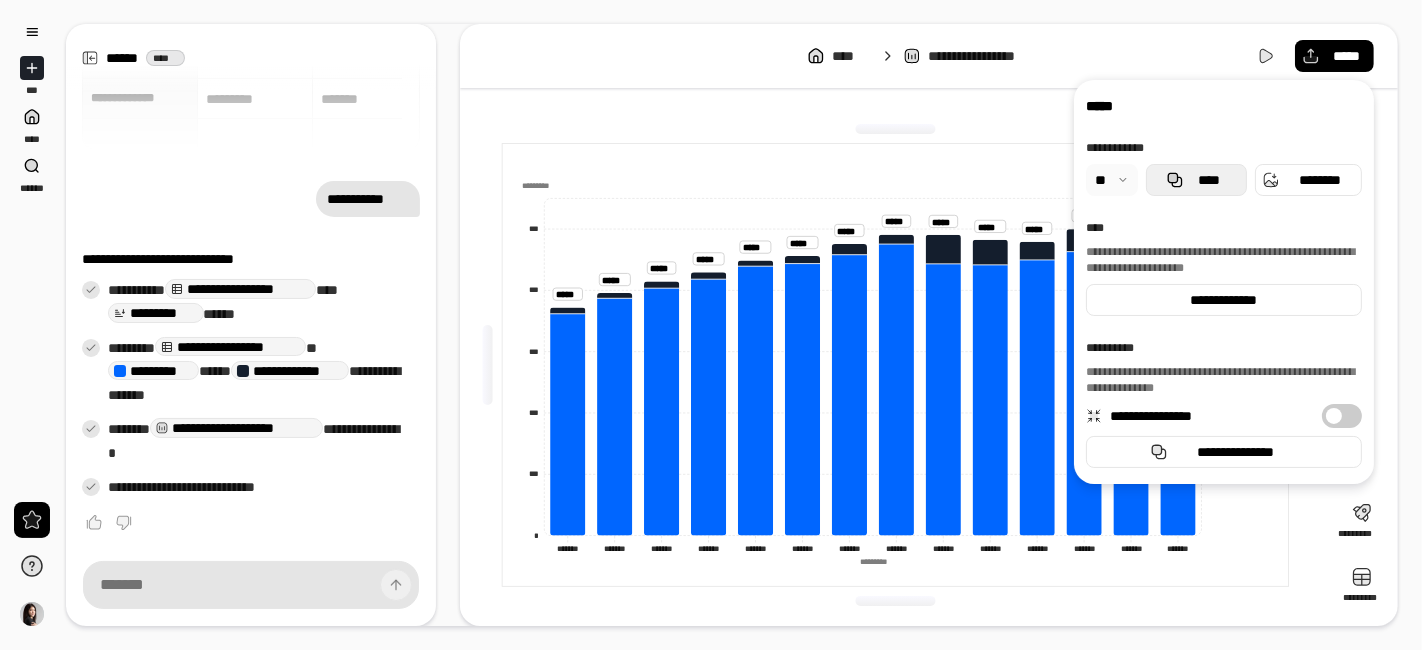 click on "****" at bounding box center (1196, 180) 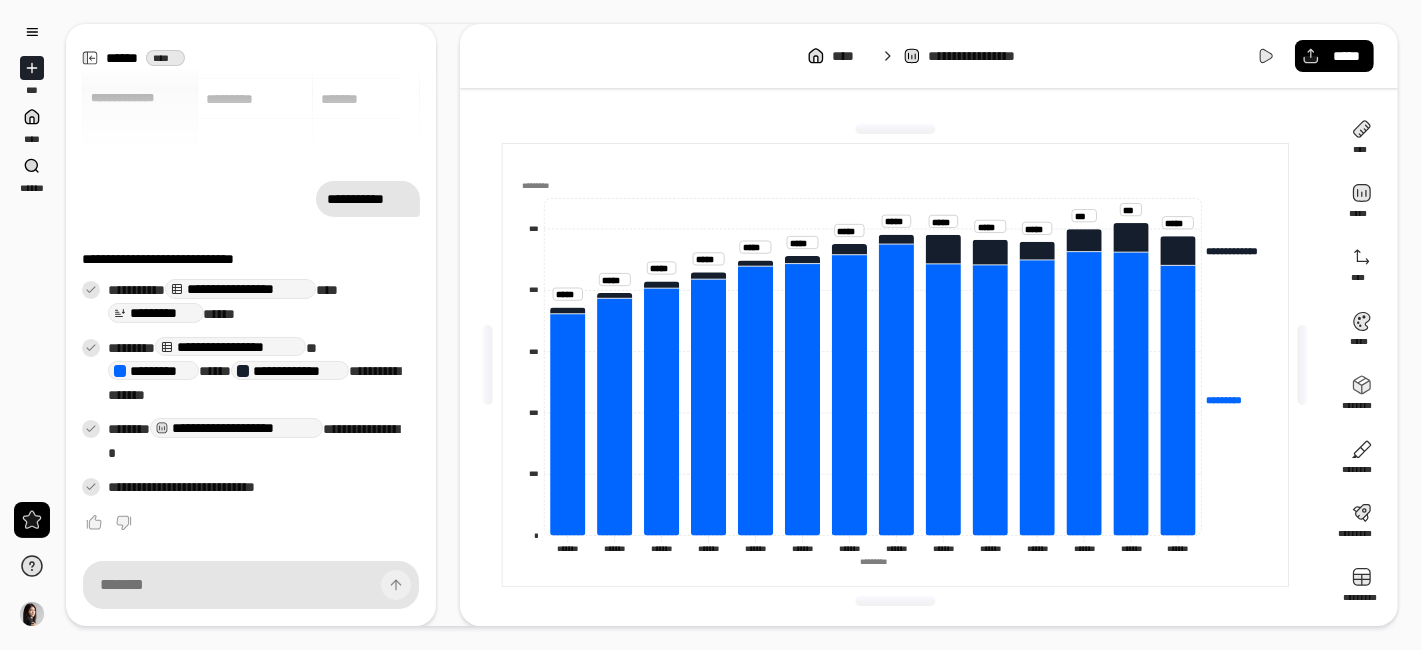 click on "**********" at bounding box center (895, 365) 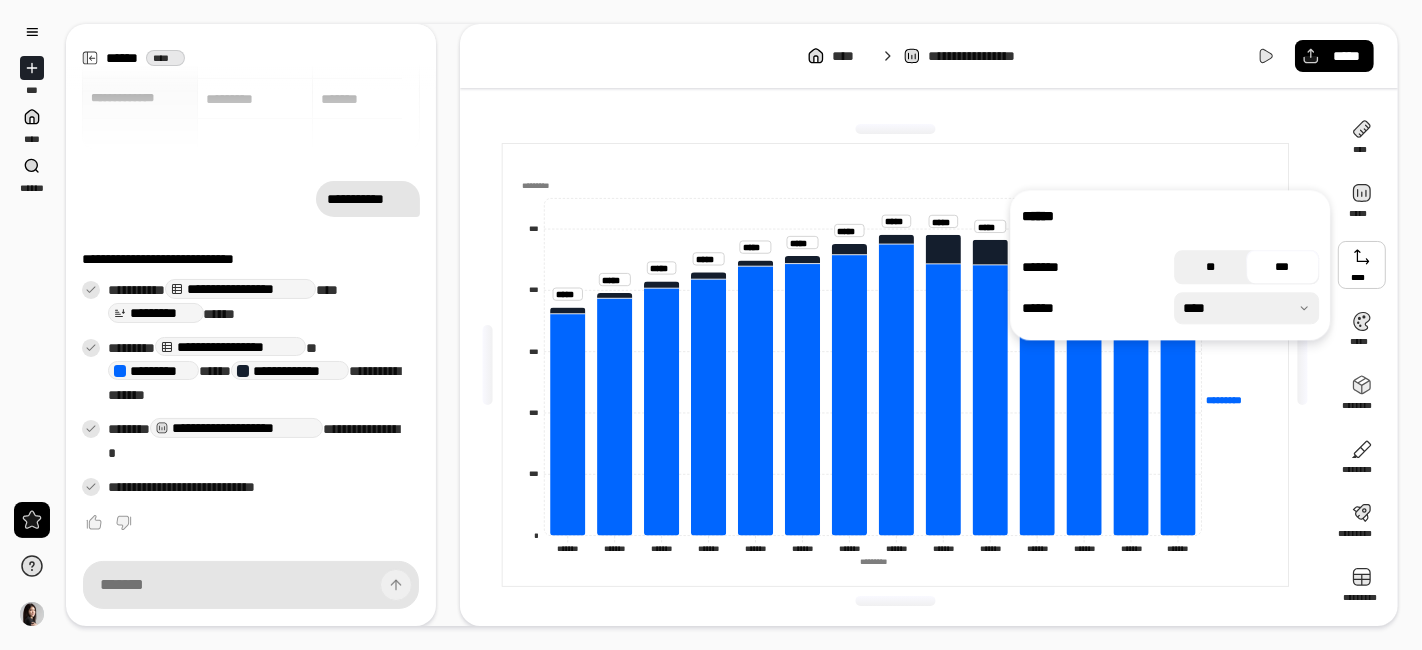 click on "**" at bounding box center (1210, 267) 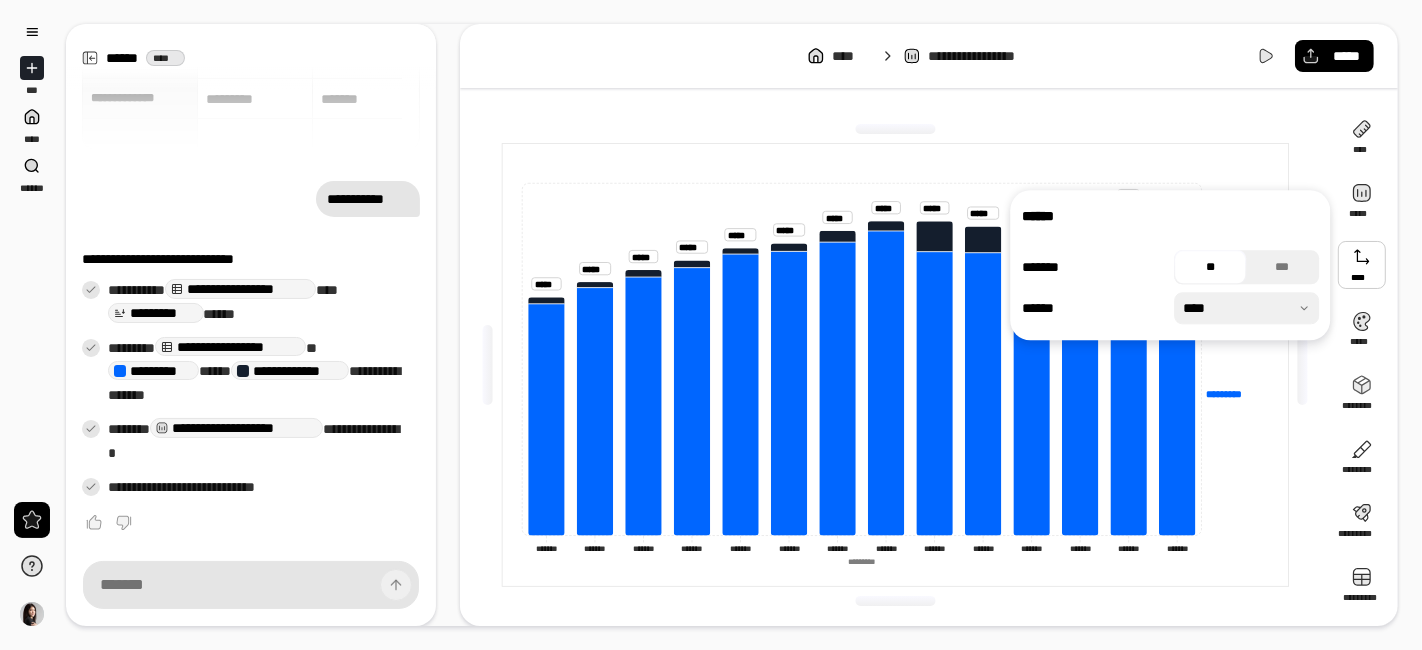 click on "**" at bounding box center [1210, 267] 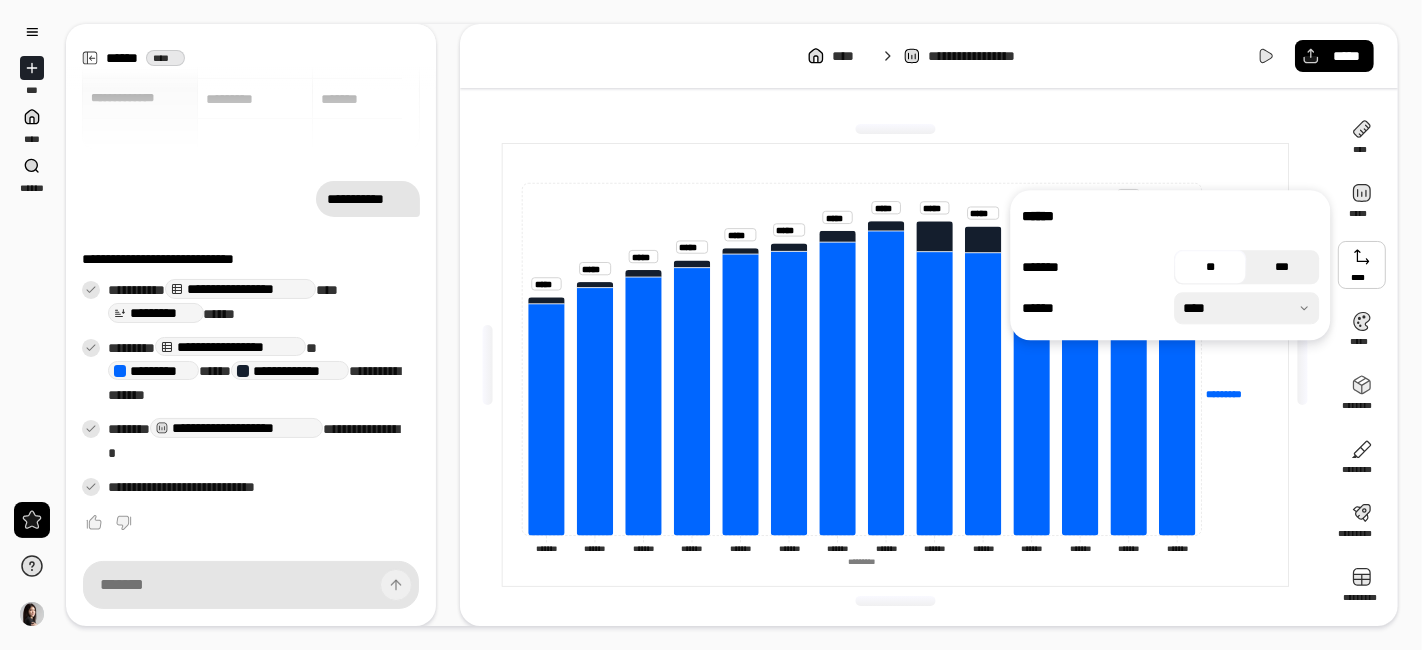 click on "***" at bounding box center (1283, 267) 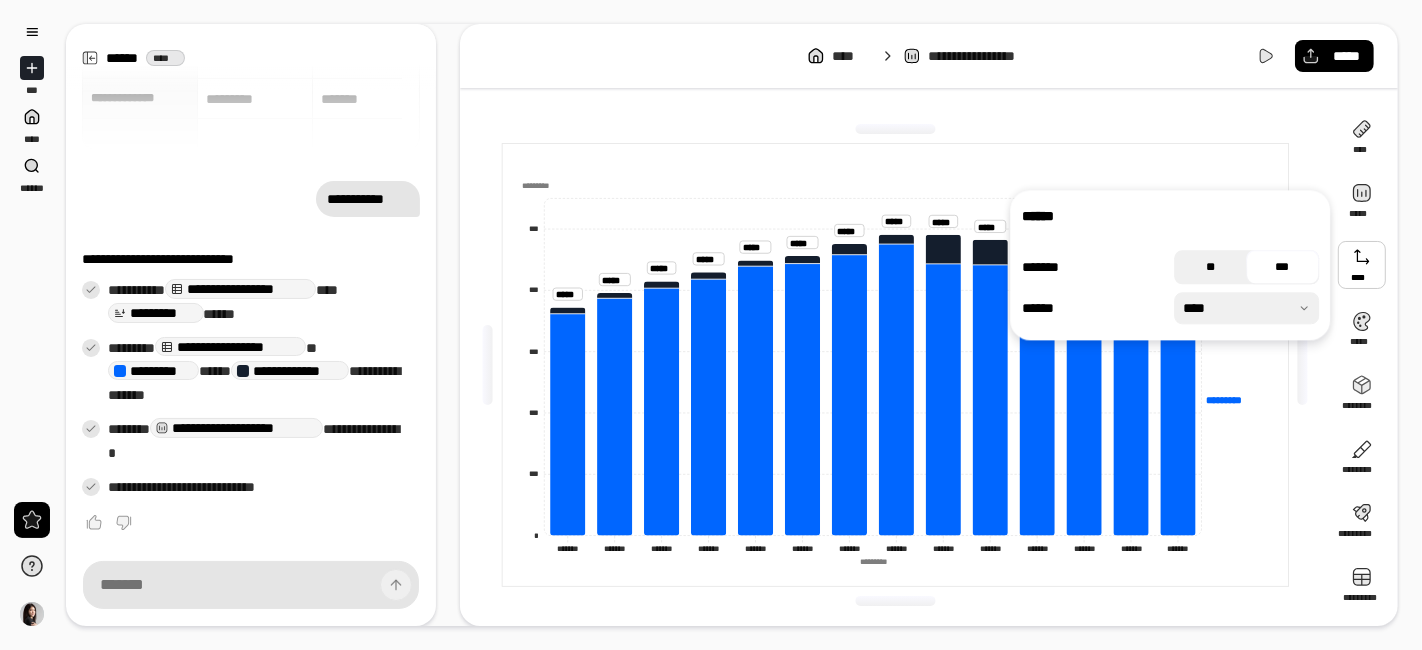 click on "**" at bounding box center [1210, 267] 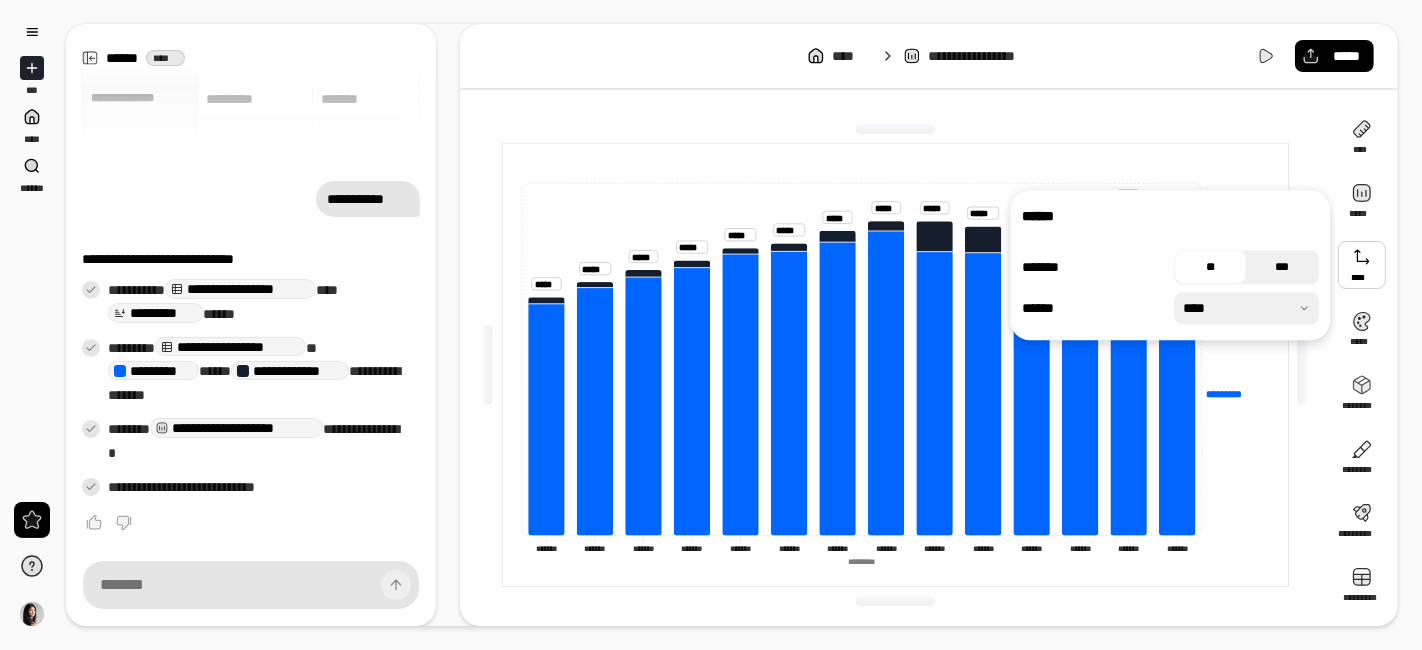 click on "***" at bounding box center [1283, 267] 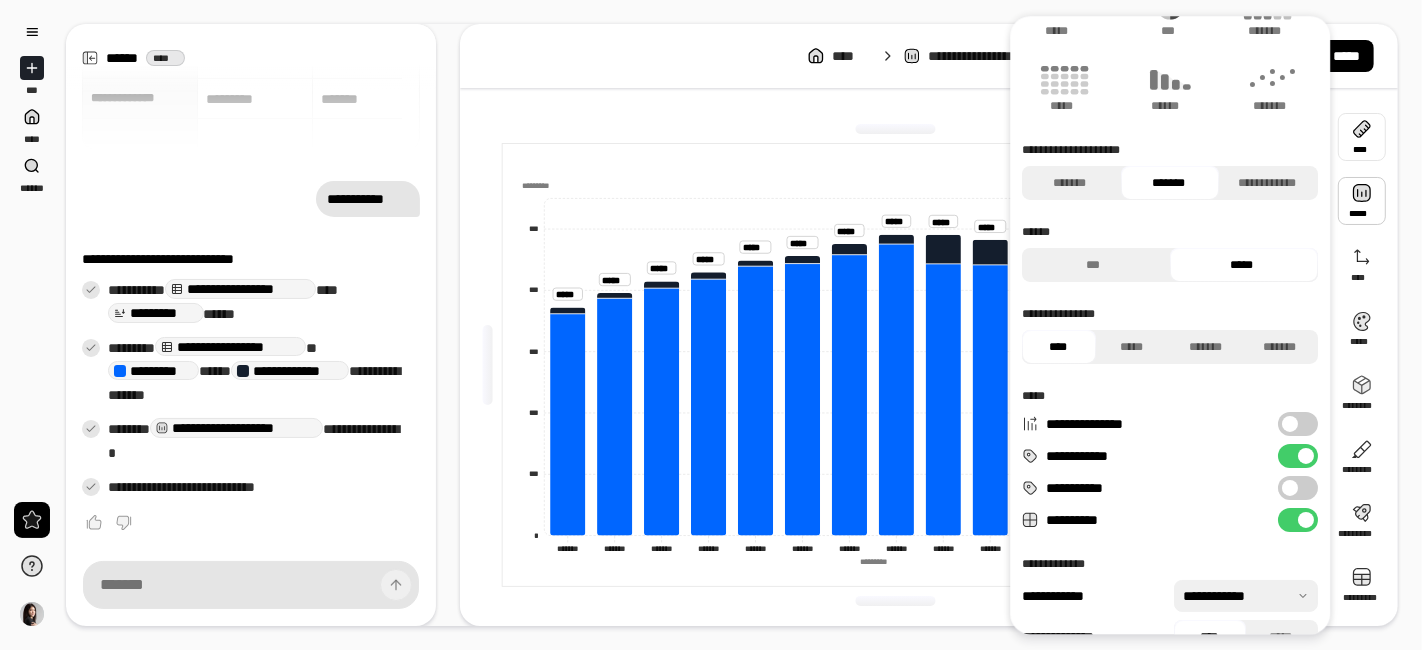 scroll, scrollTop: 158, scrollLeft: 0, axis: vertical 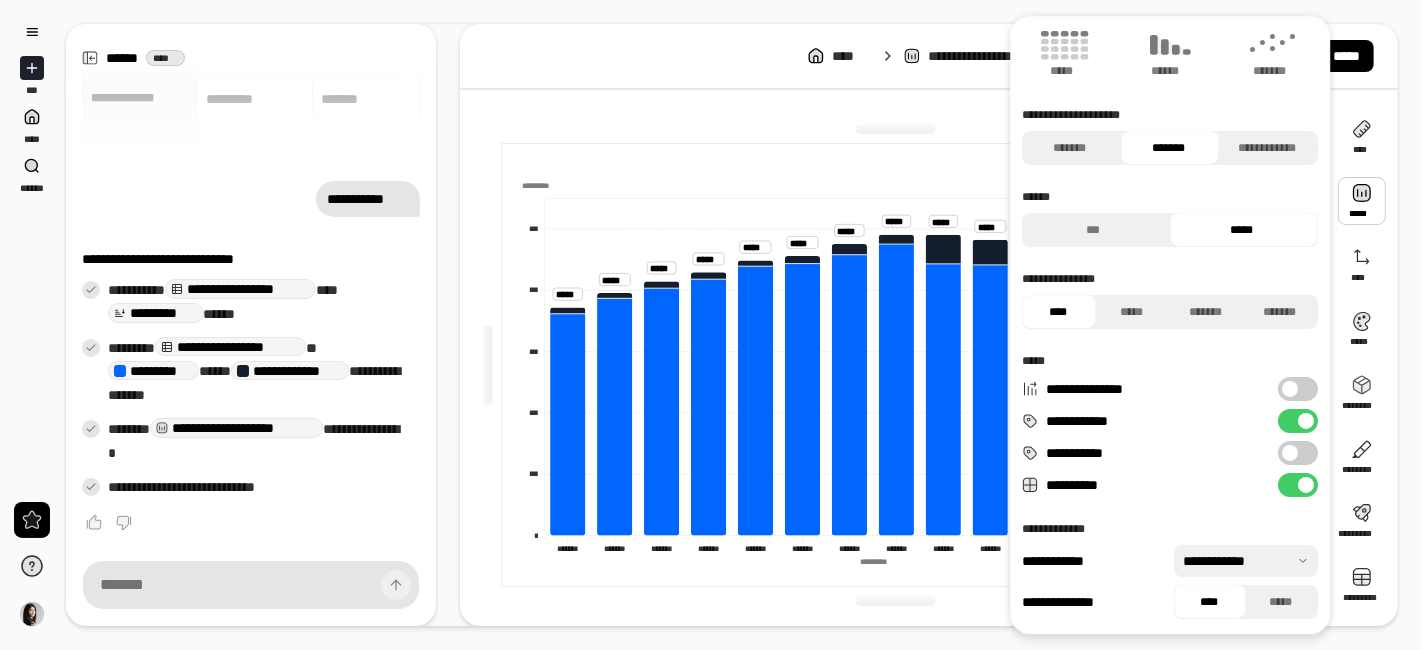 click at bounding box center [1306, 421] 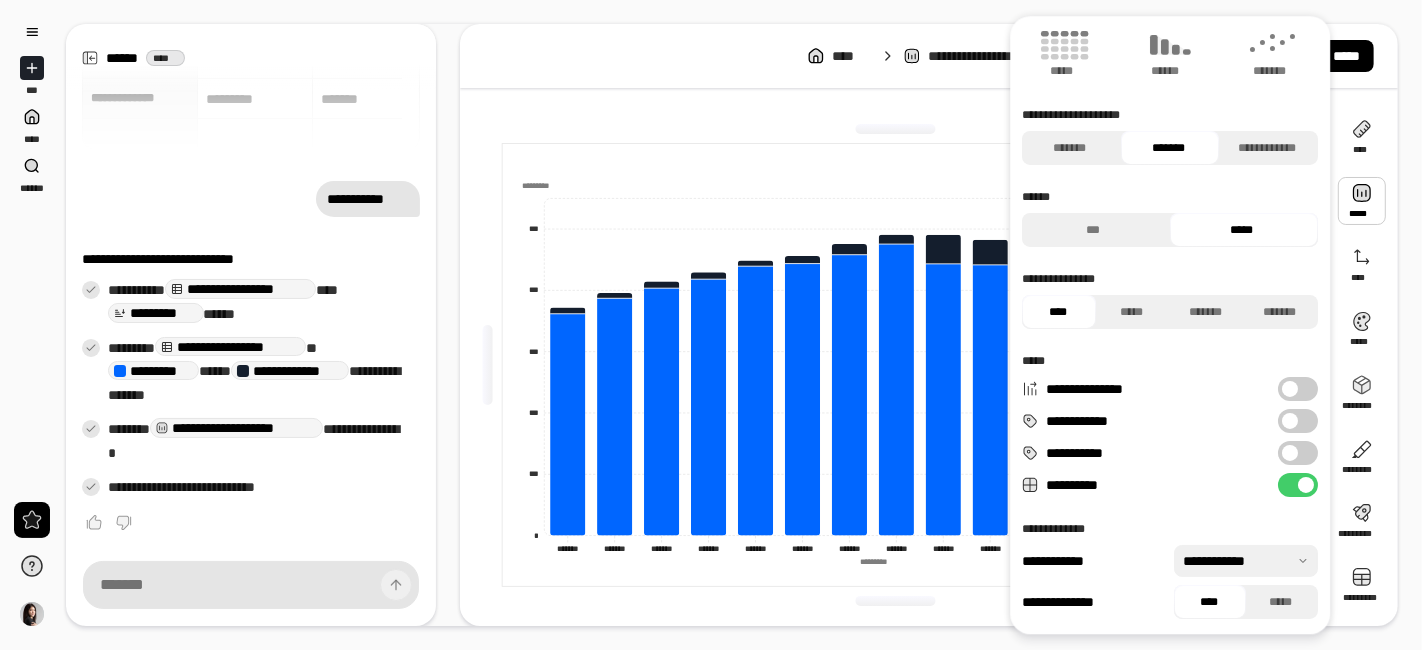click on "**********" at bounding box center (1298, 453) 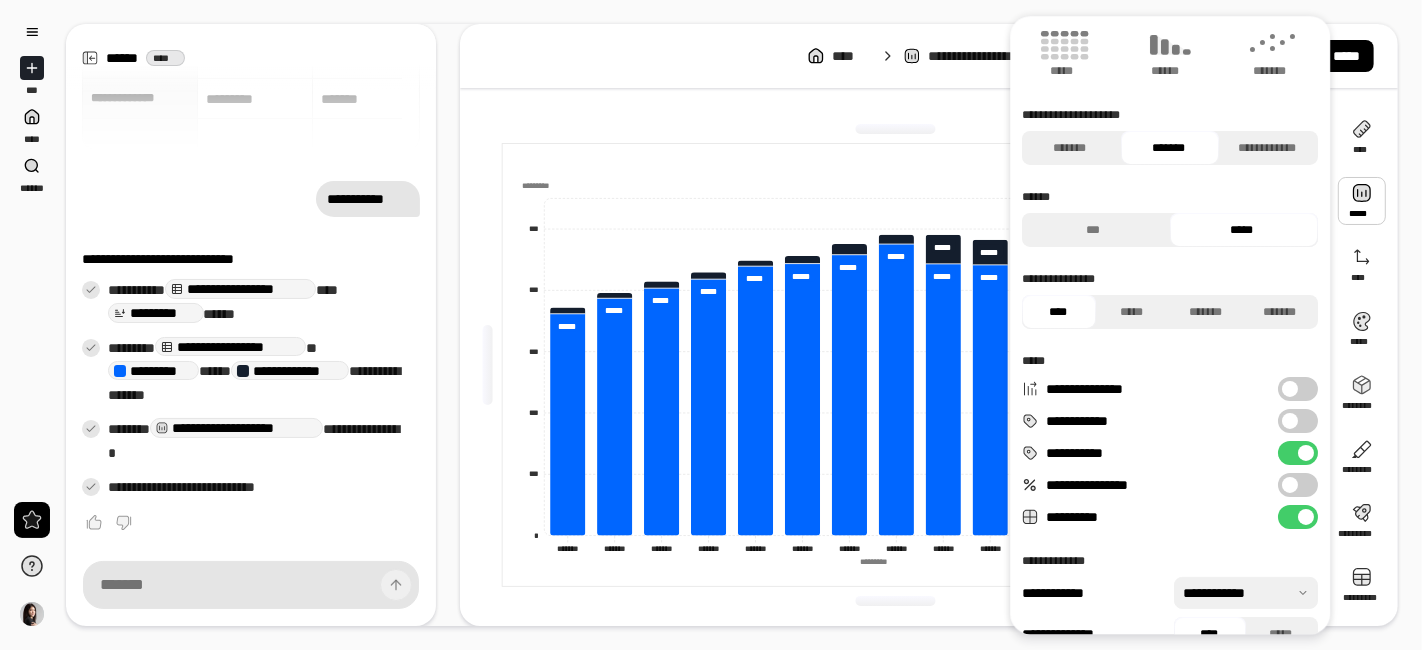 click at bounding box center (1306, 453) 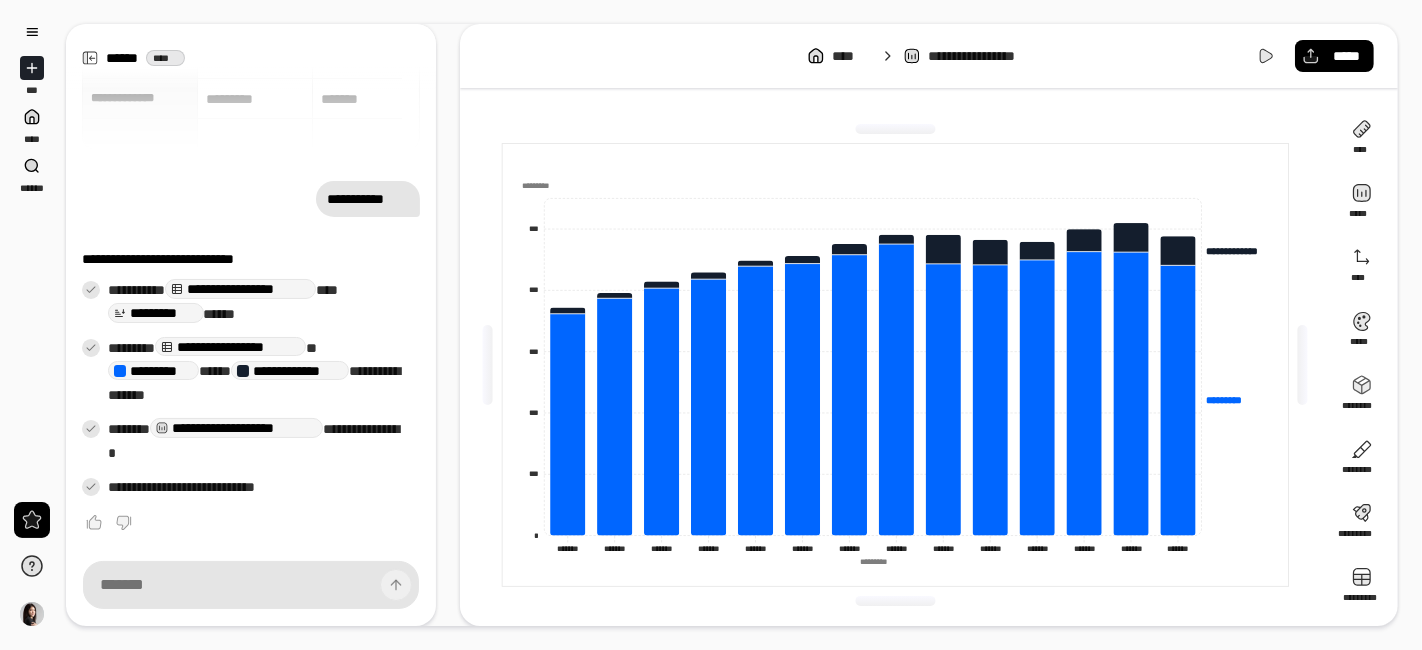 click on "**********" at bounding box center (895, 365) 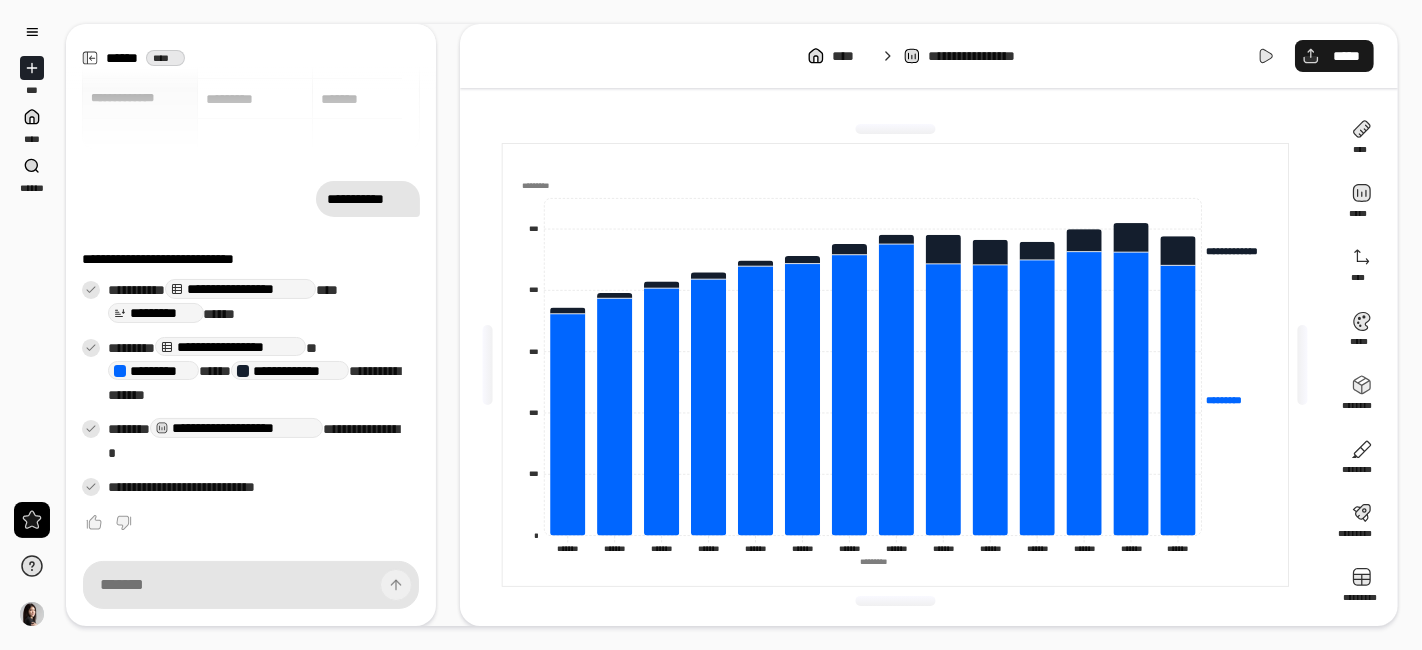 click on "*****" at bounding box center (1334, 56) 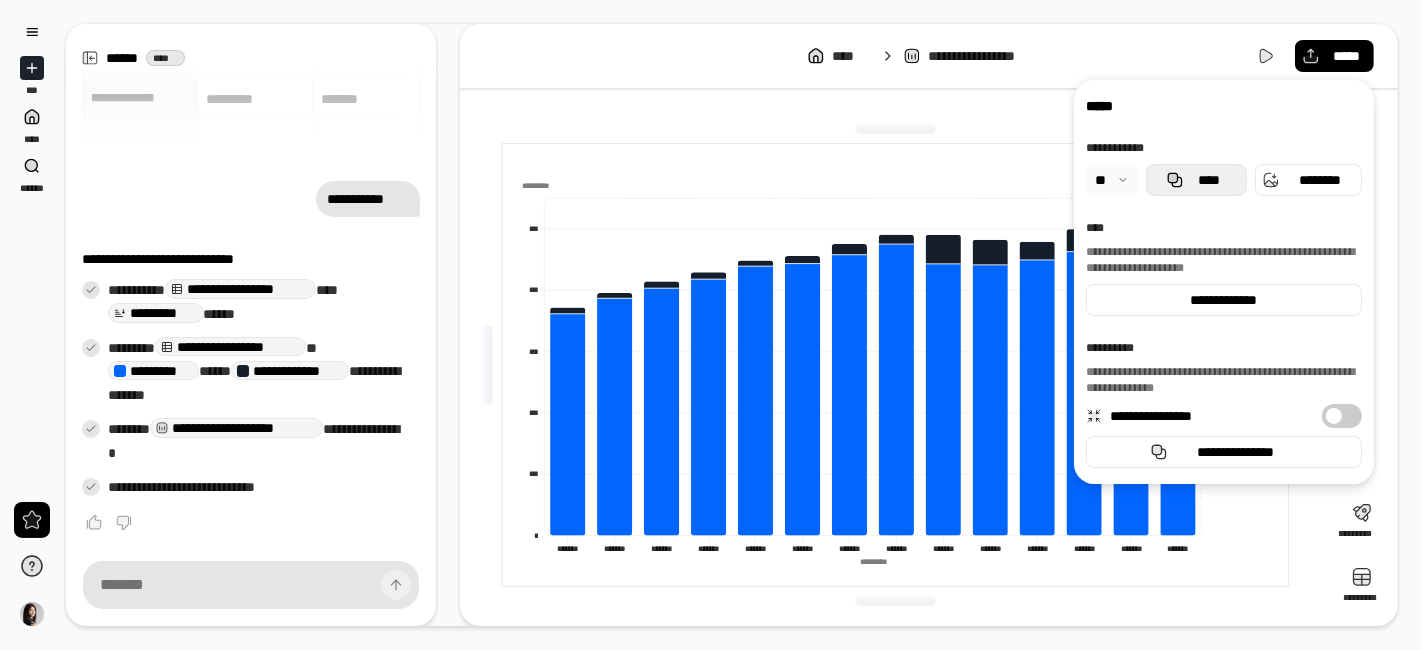 click on "****" at bounding box center [1196, 180] 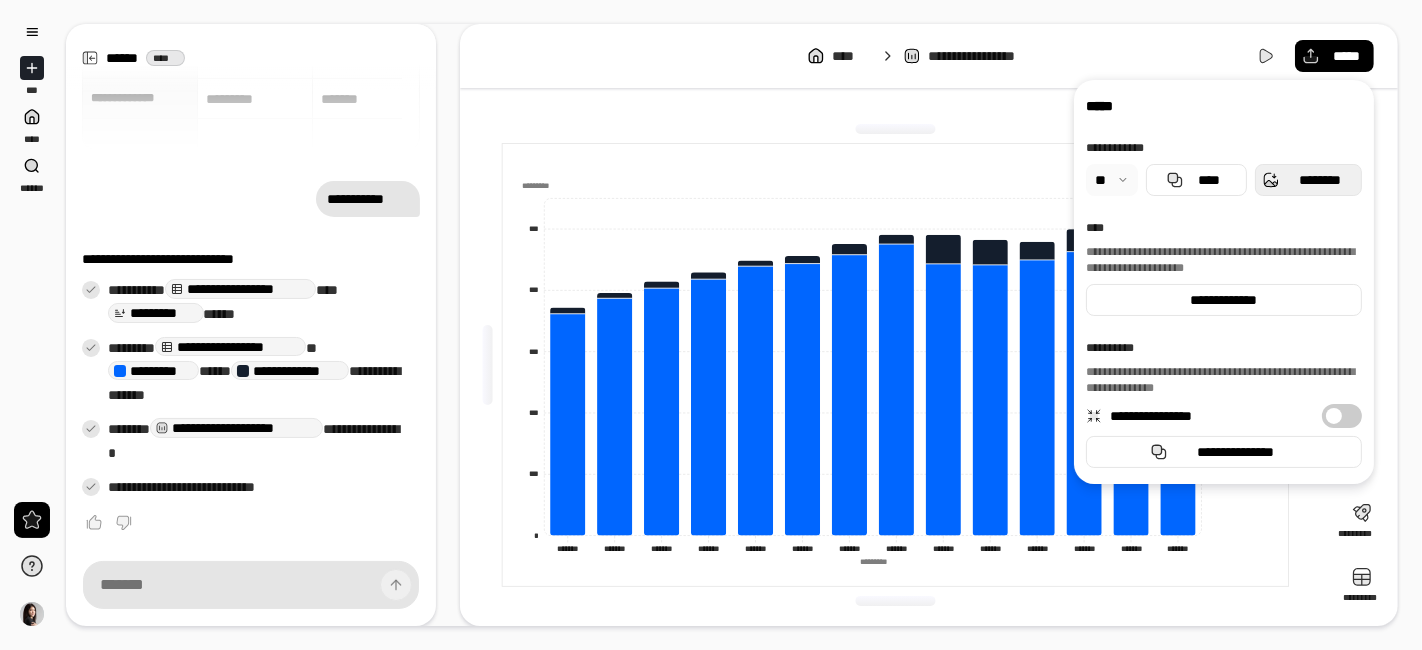 click on "********" at bounding box center [1320, 180] 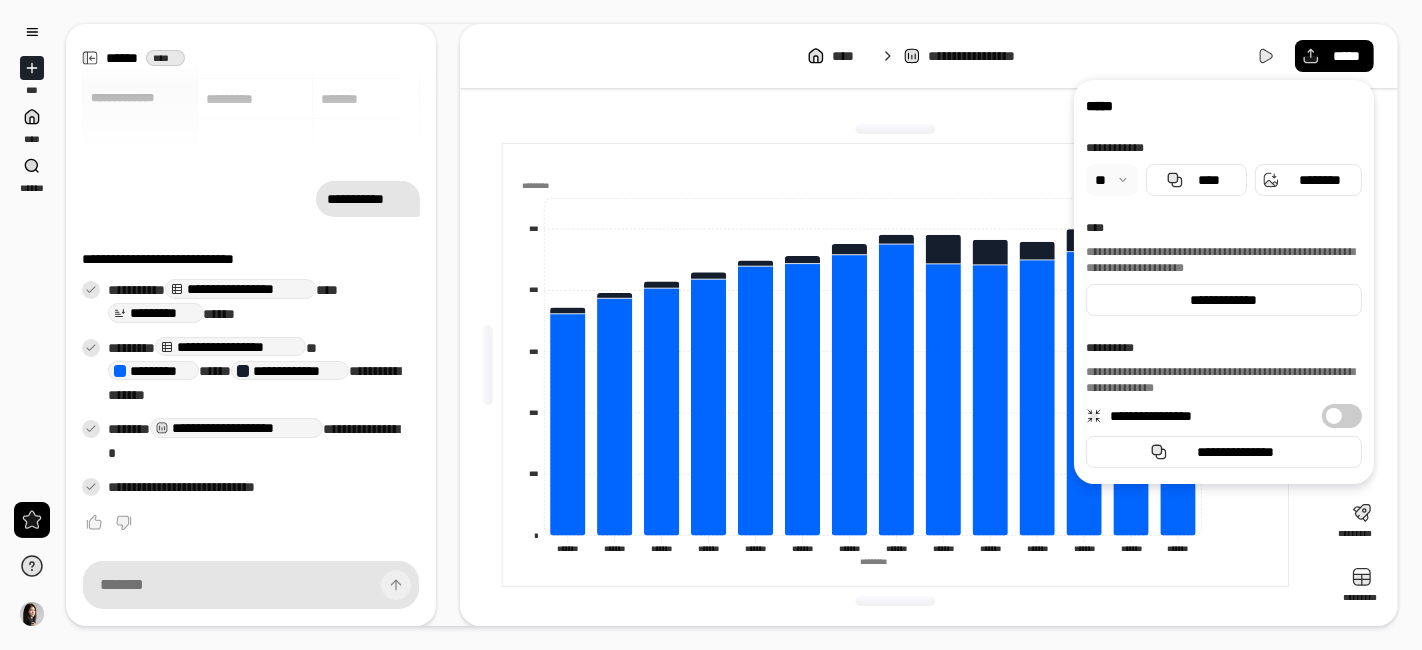 click at bounding box center (1112, 180) 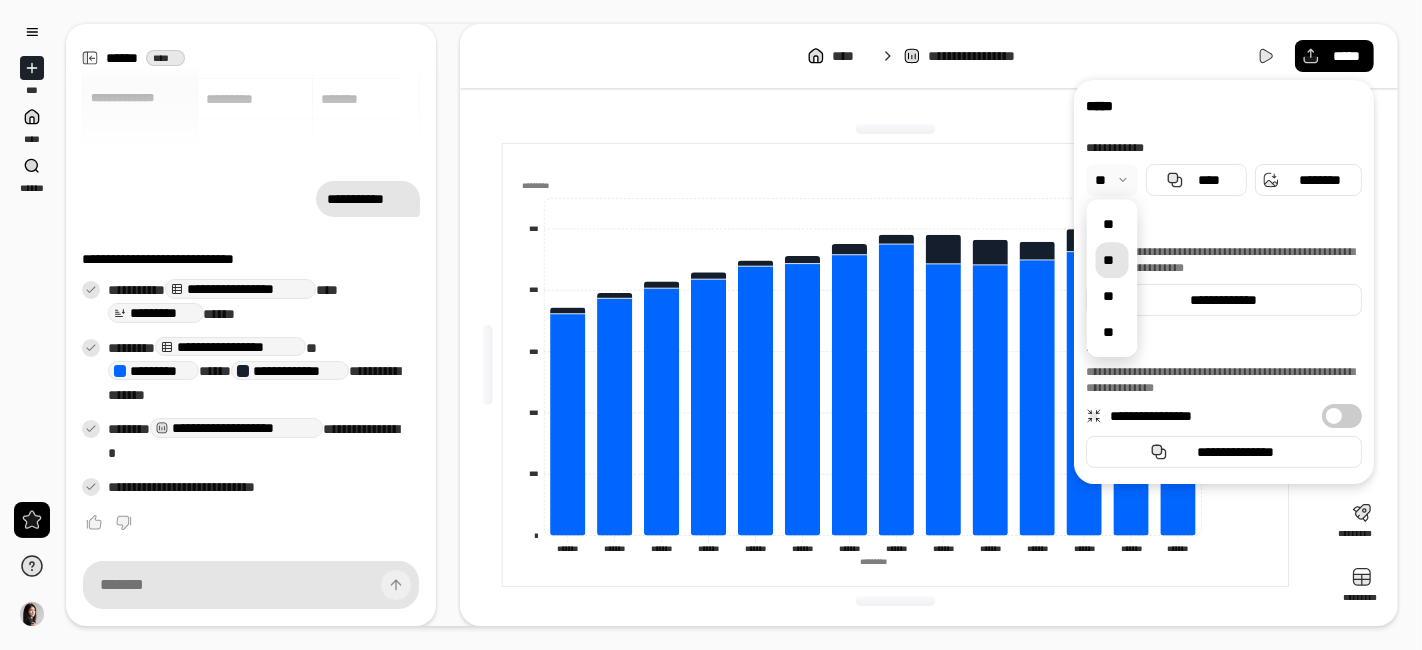 click on "**" at bounding box center [1112, 260] 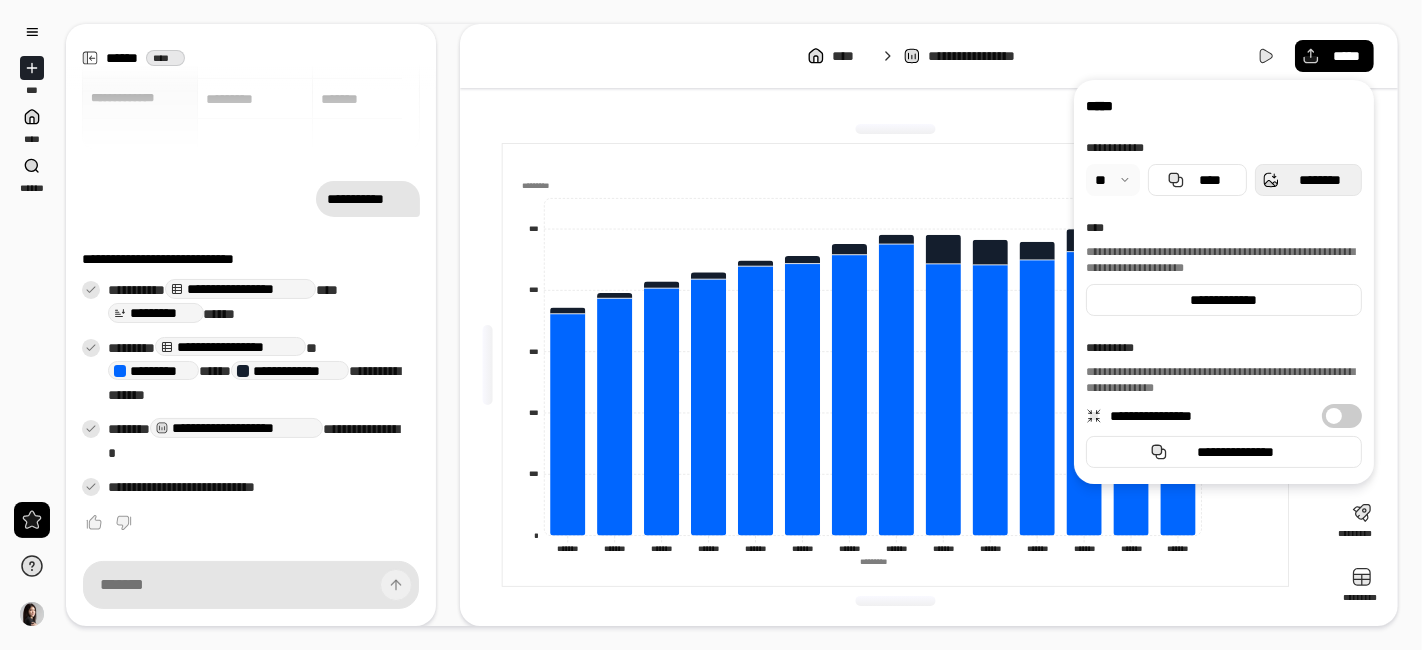 click on "********" at bounding box center (1308, 180) 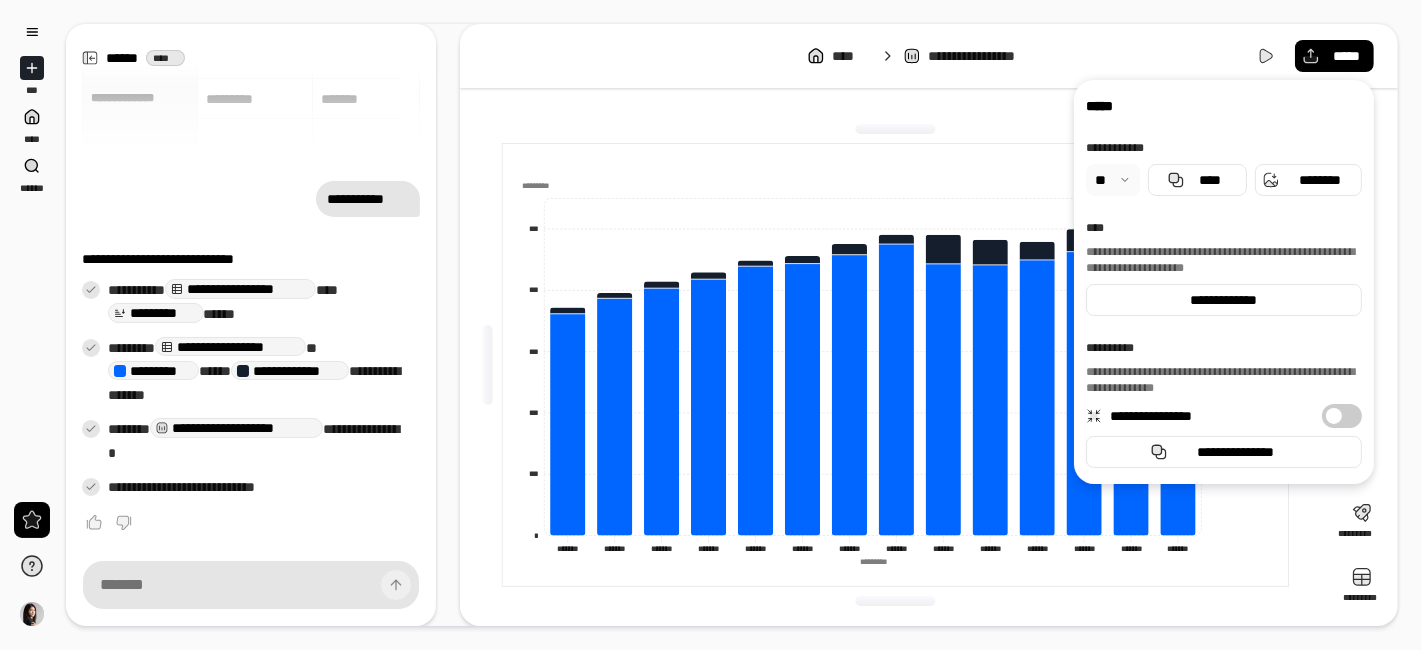 click on "**********" at bounding box center [895, 365] 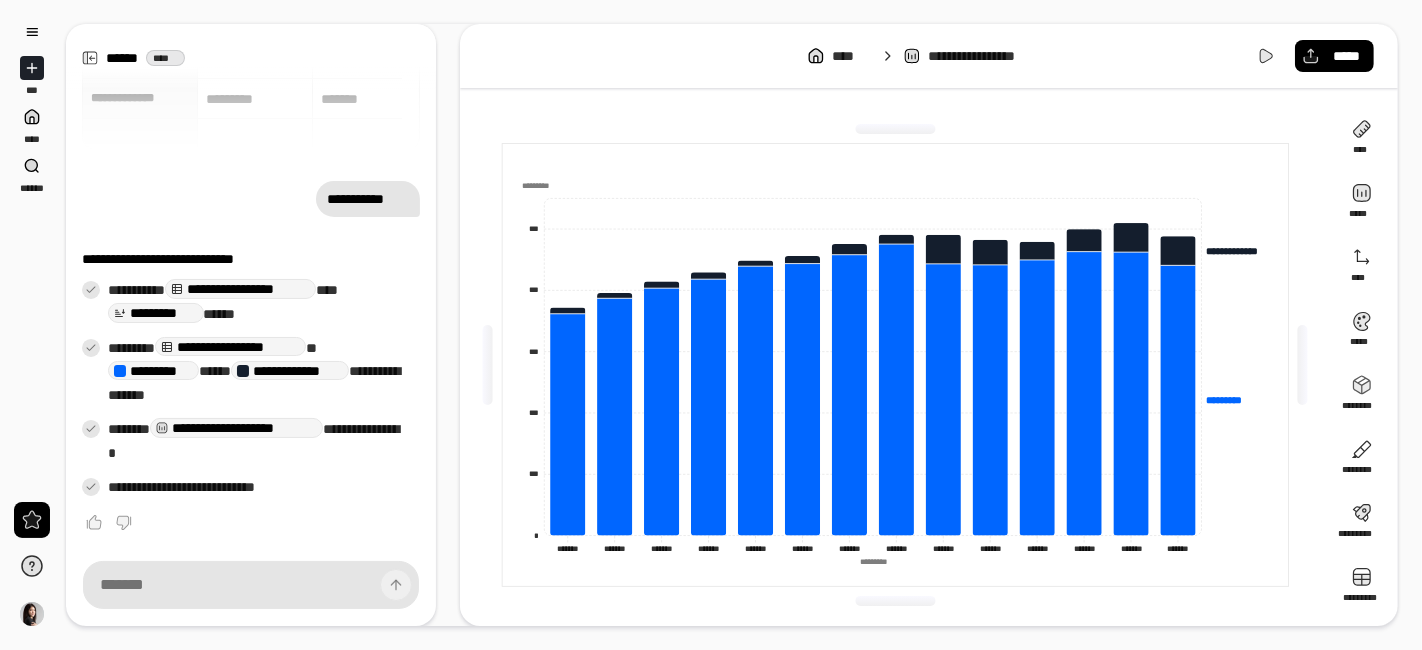 click on "**********" at bounding box center [929, 56] 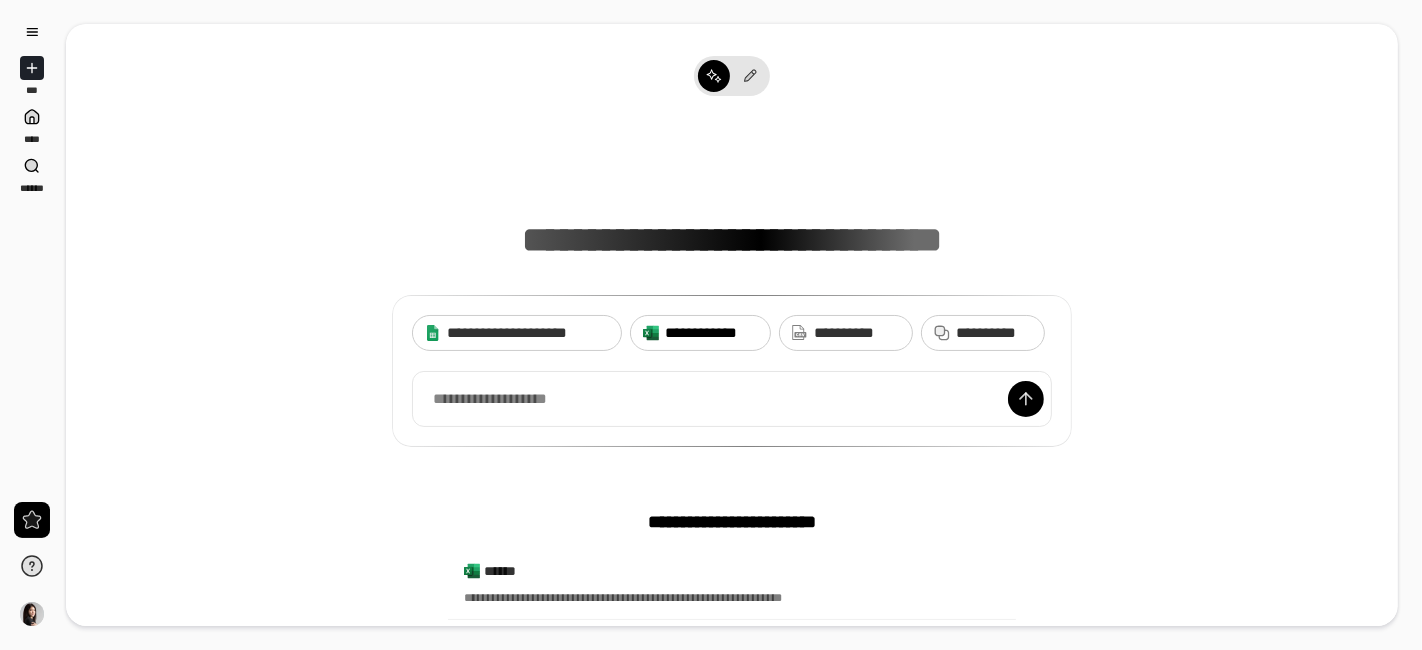 click on "**********" at bounding box center [700, 333] 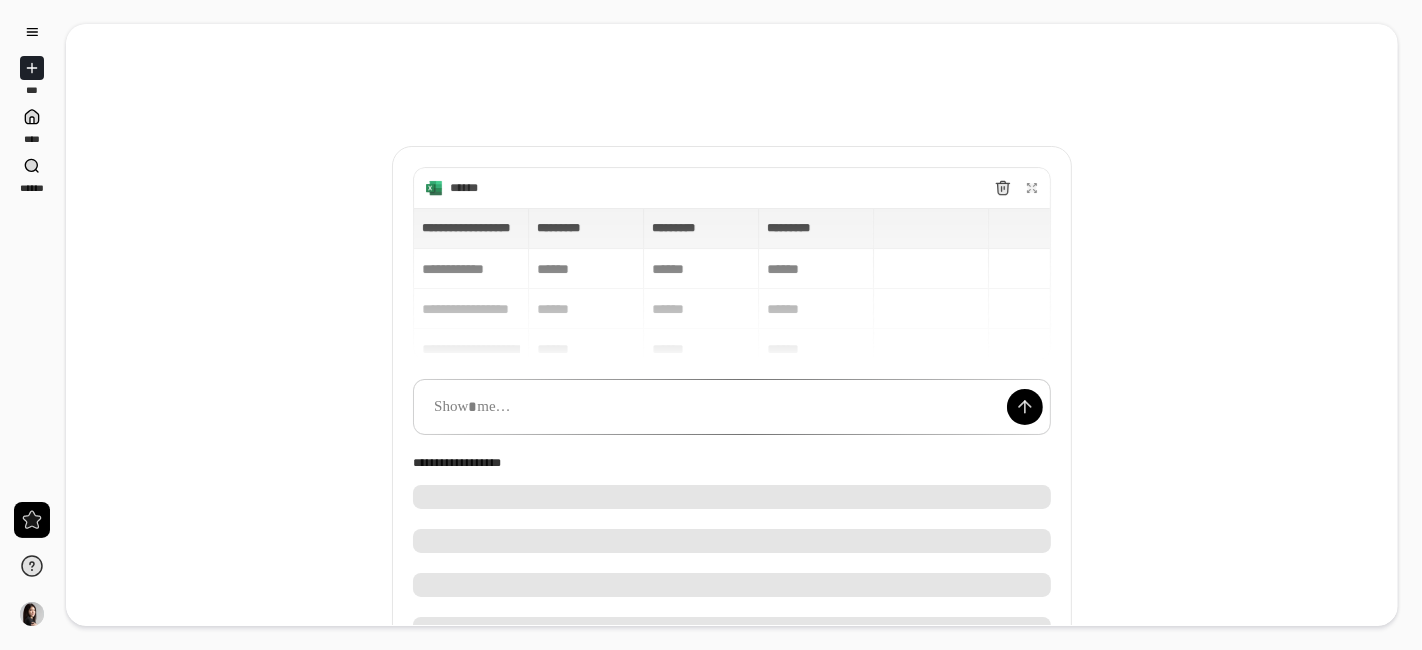 scroll, scrollTop: 188, scrollLeft: 0, axis: vertical 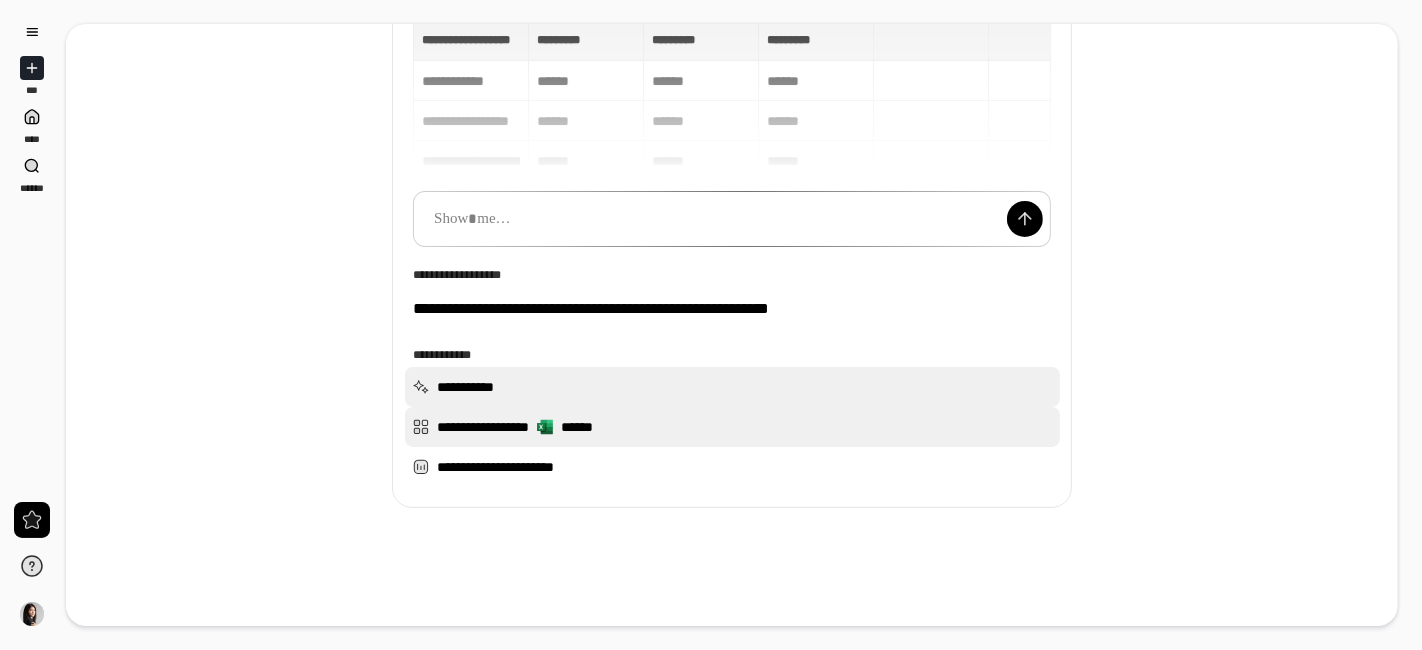 drag, startPoint x: 615, startPoint y: 381, endPoint x: 627, endPoint y: 424, distance: 44.64303 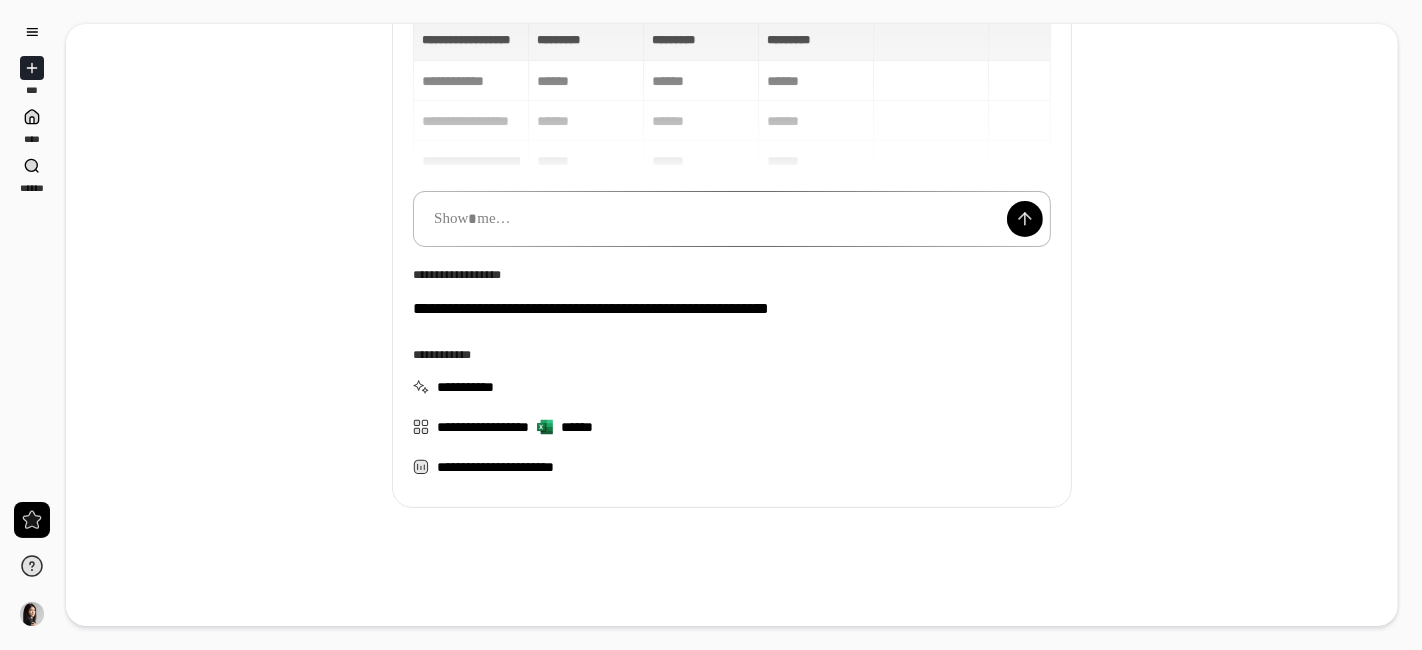 scroll, scrollTop: 14, scrollLeft: 0, axis: vertical 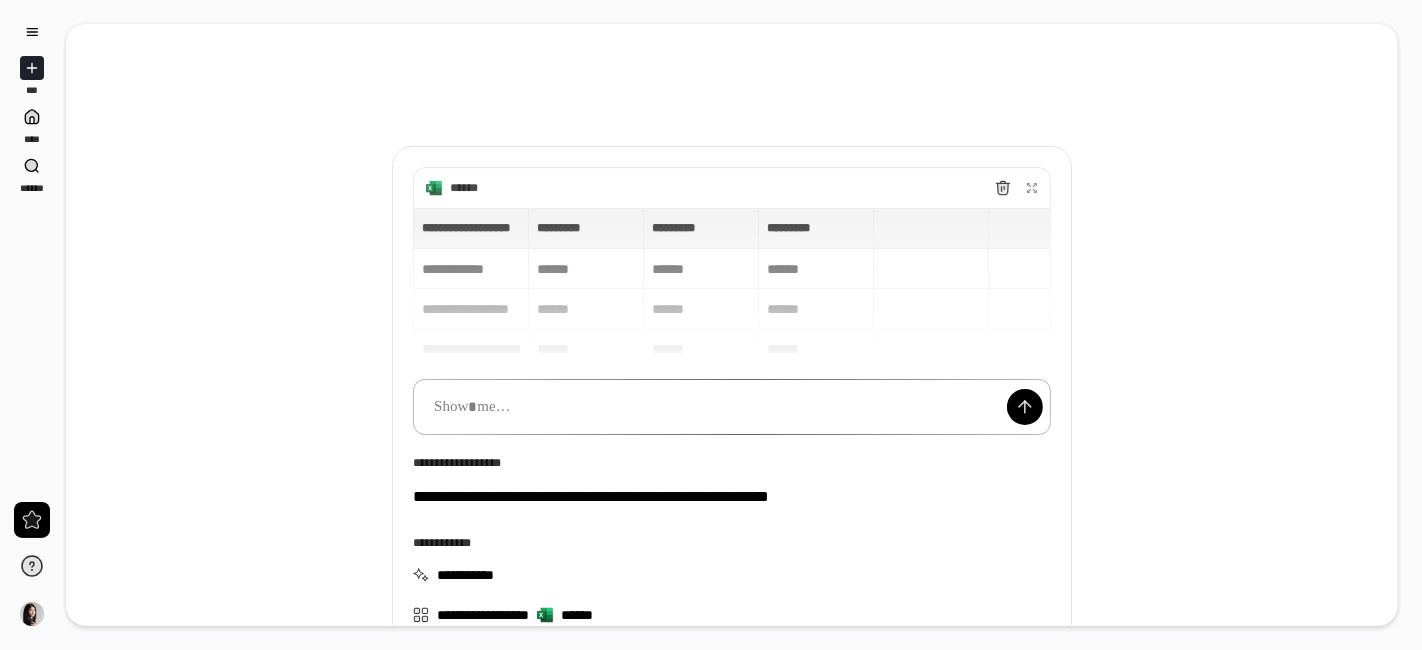 click at bounding box center [732, 407] 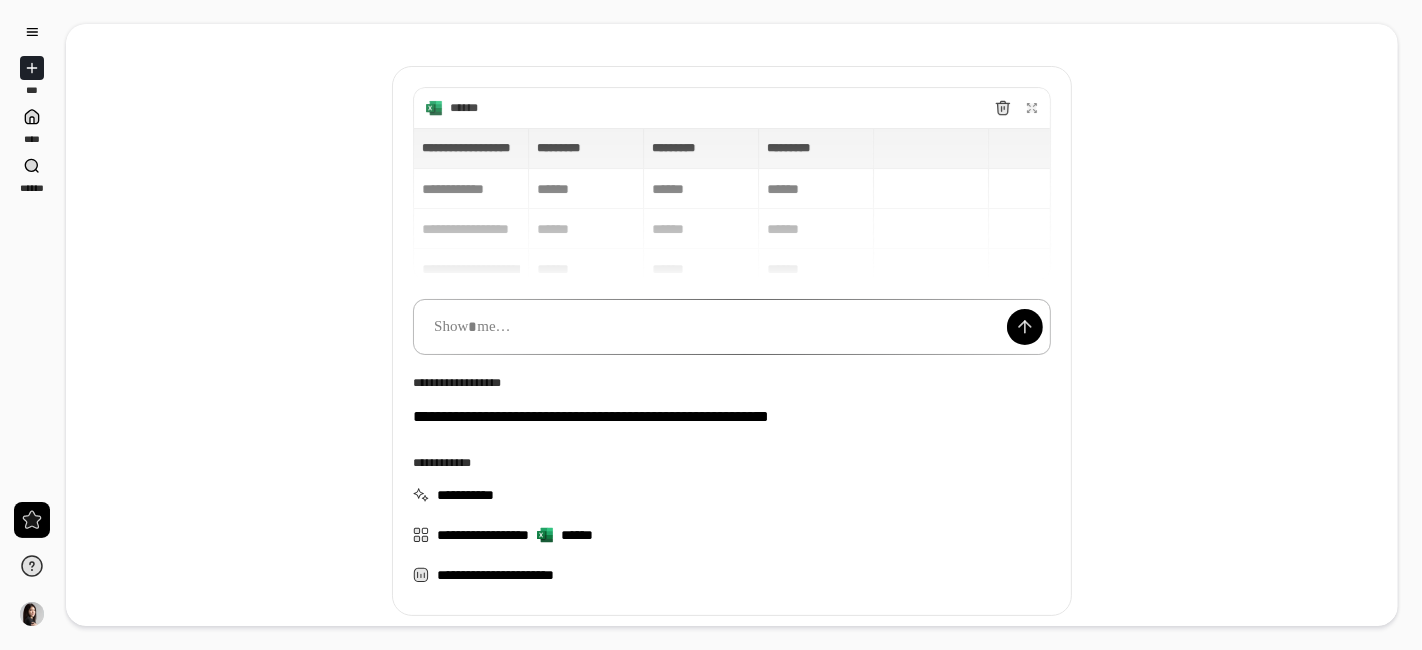 scroll, scrollTop: 111, scrollLeft: 0, axis: vertical 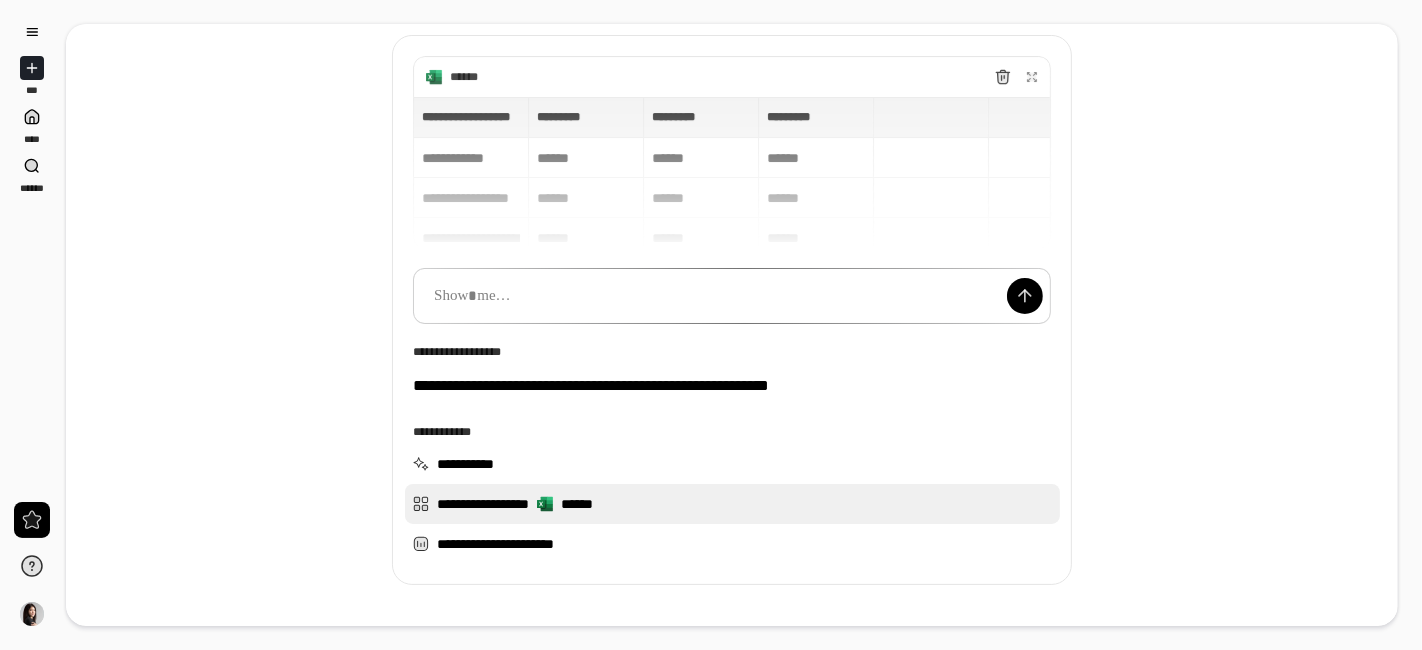 click on "**********" at bounding box center [732, 504] 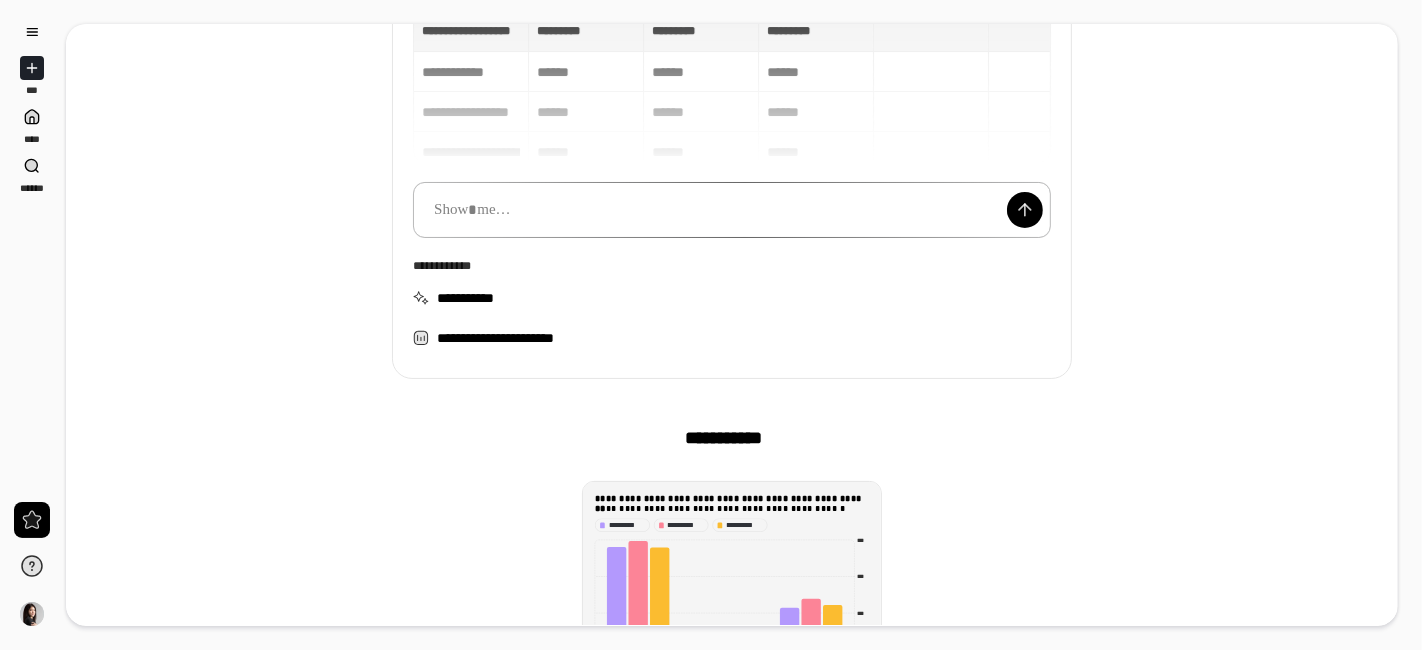 scroll, scrollTop: 0, scrollLeft: 0, axis: both 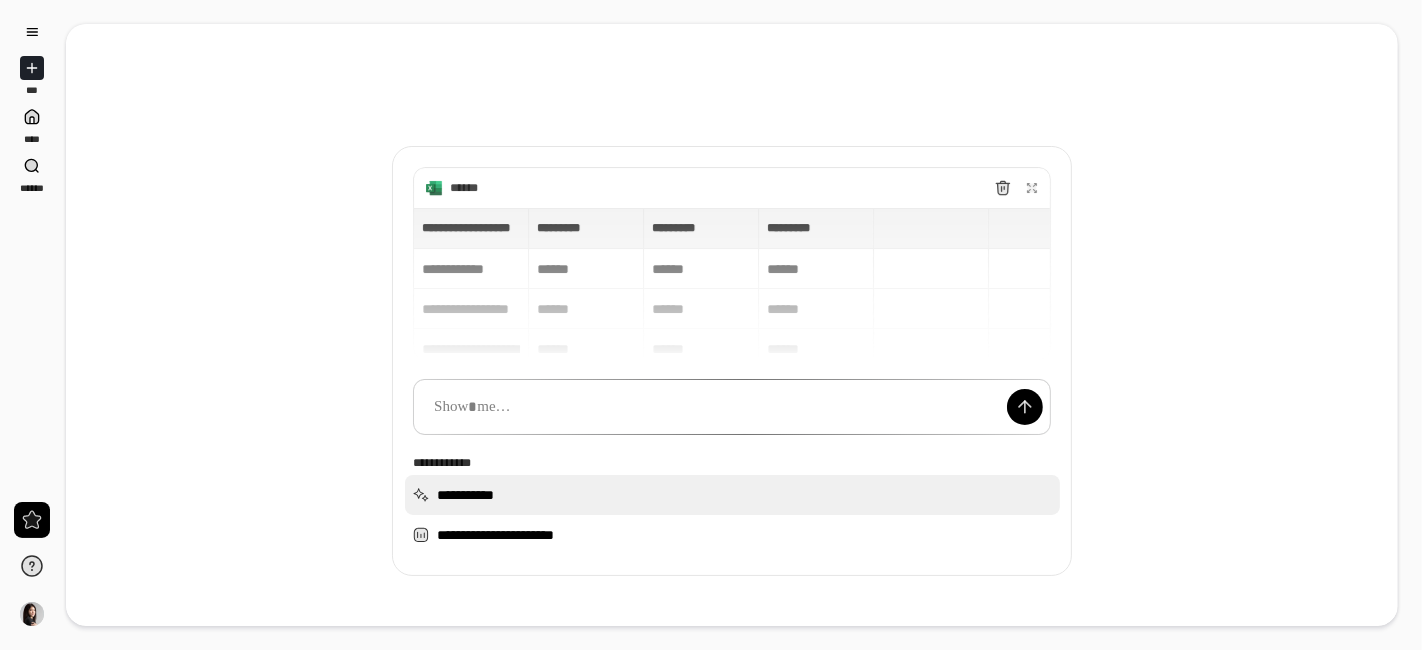 click on "**********" at bounding box center [732, 495] 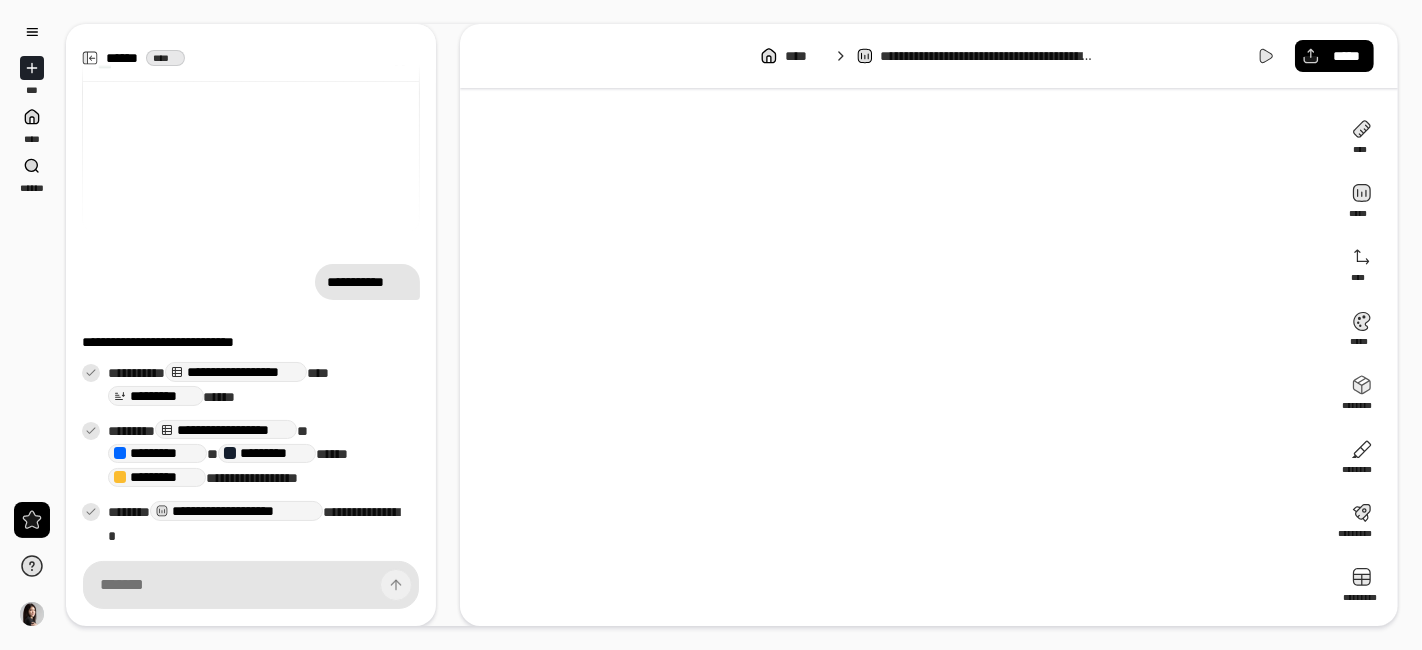 scroll, scrollTop: 82, scrollLeft: 0, axis: vertical 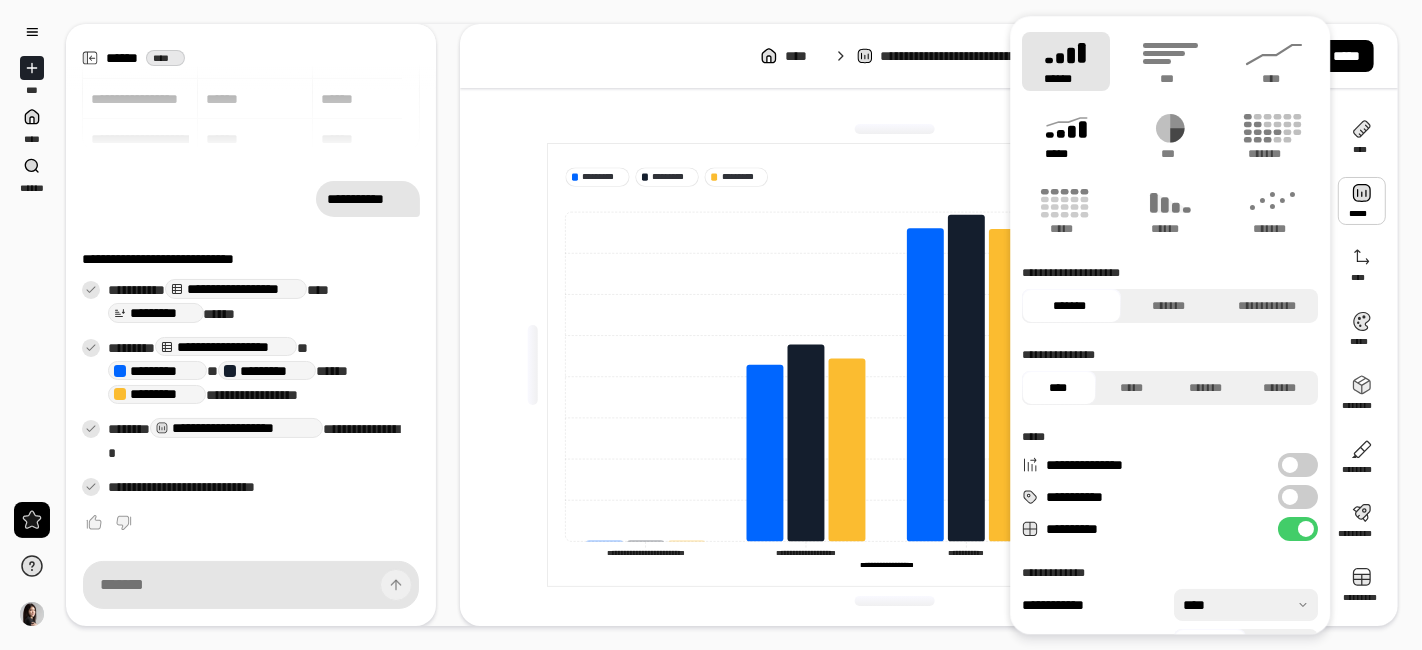 click on "*****" at bounding box center [1066, 136] 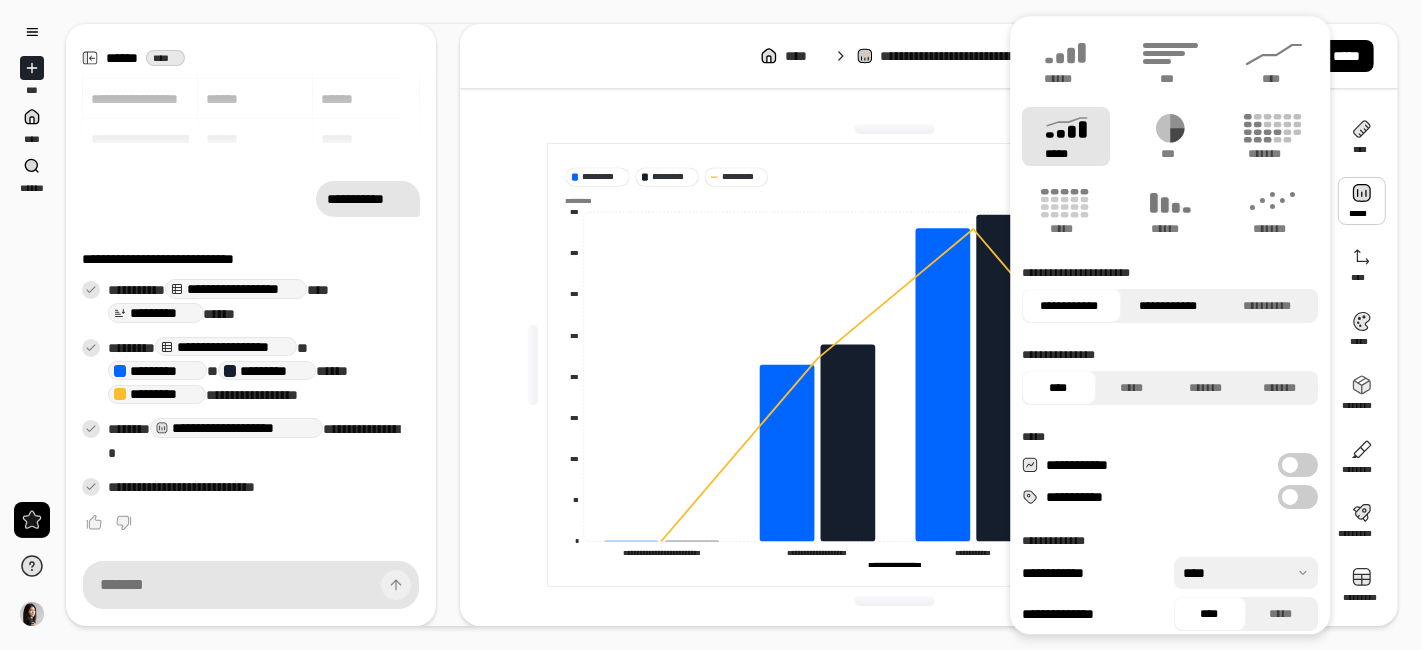 click on "**********" at bounding box center [1168, 306] 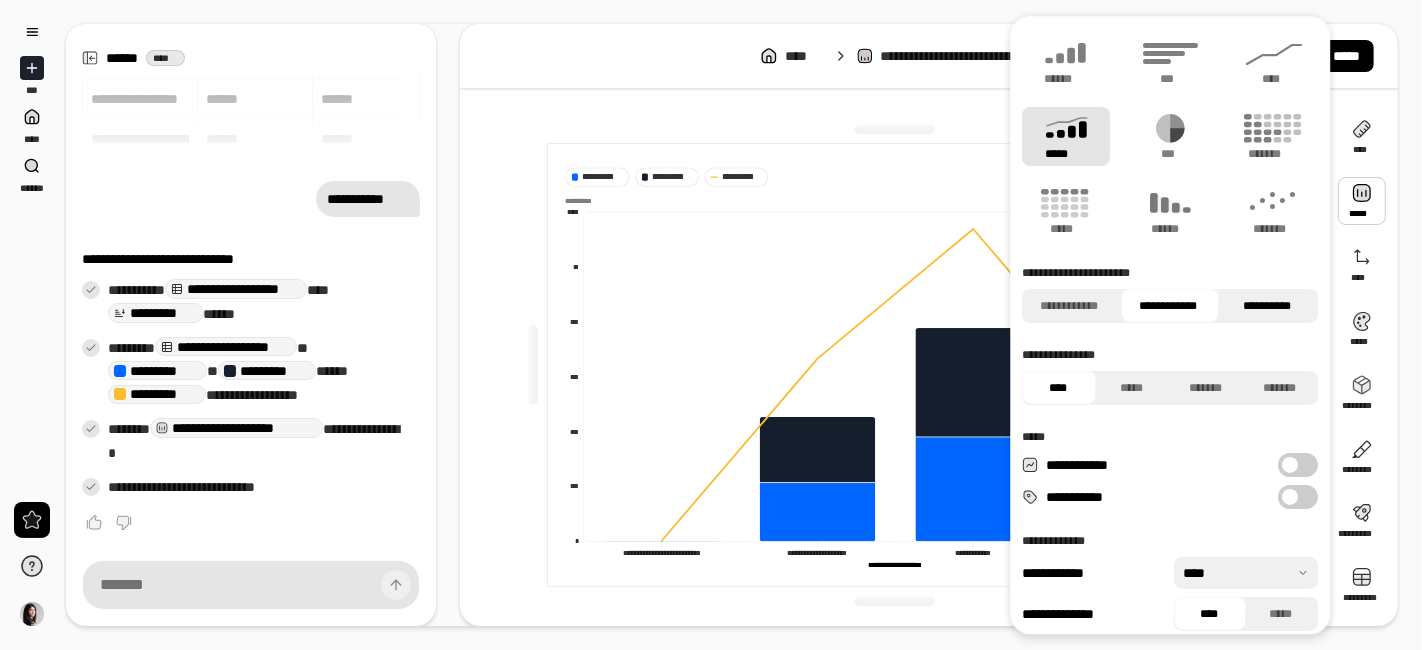 click on "**********" at bounding box center [1267, 306] 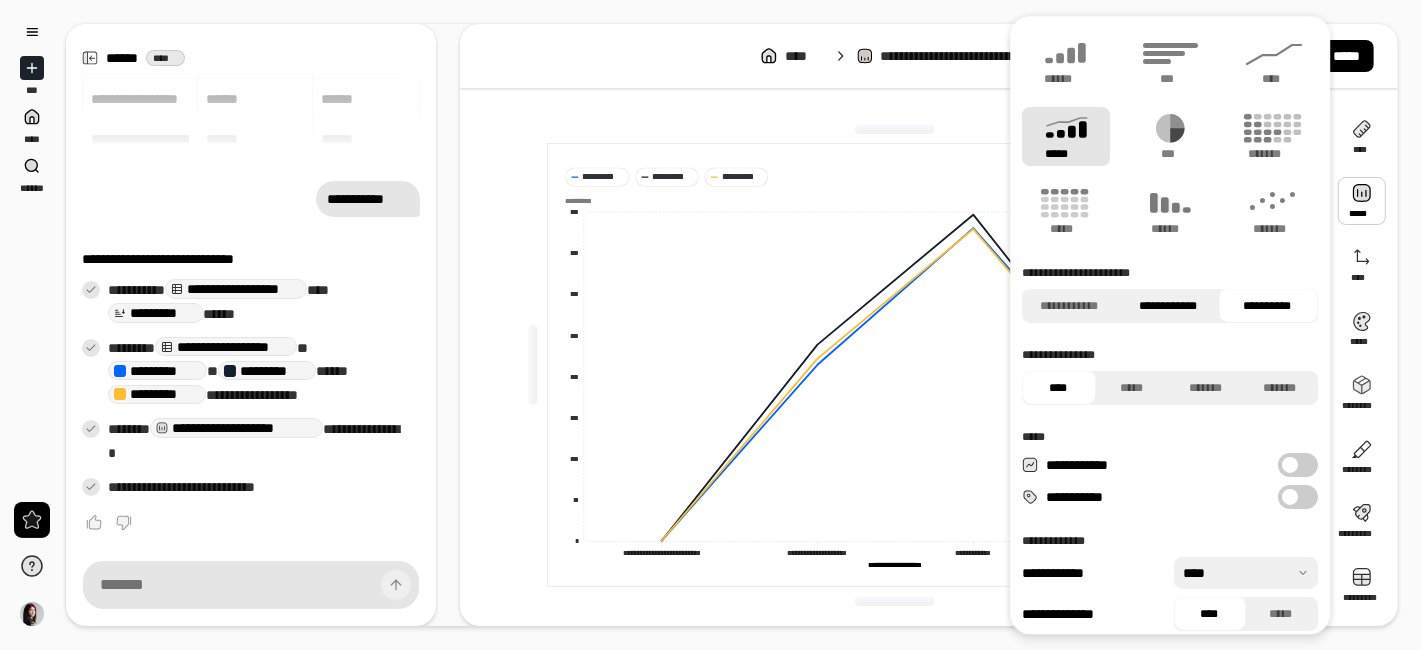 click on "**********" at bounding box center [1168, 306] 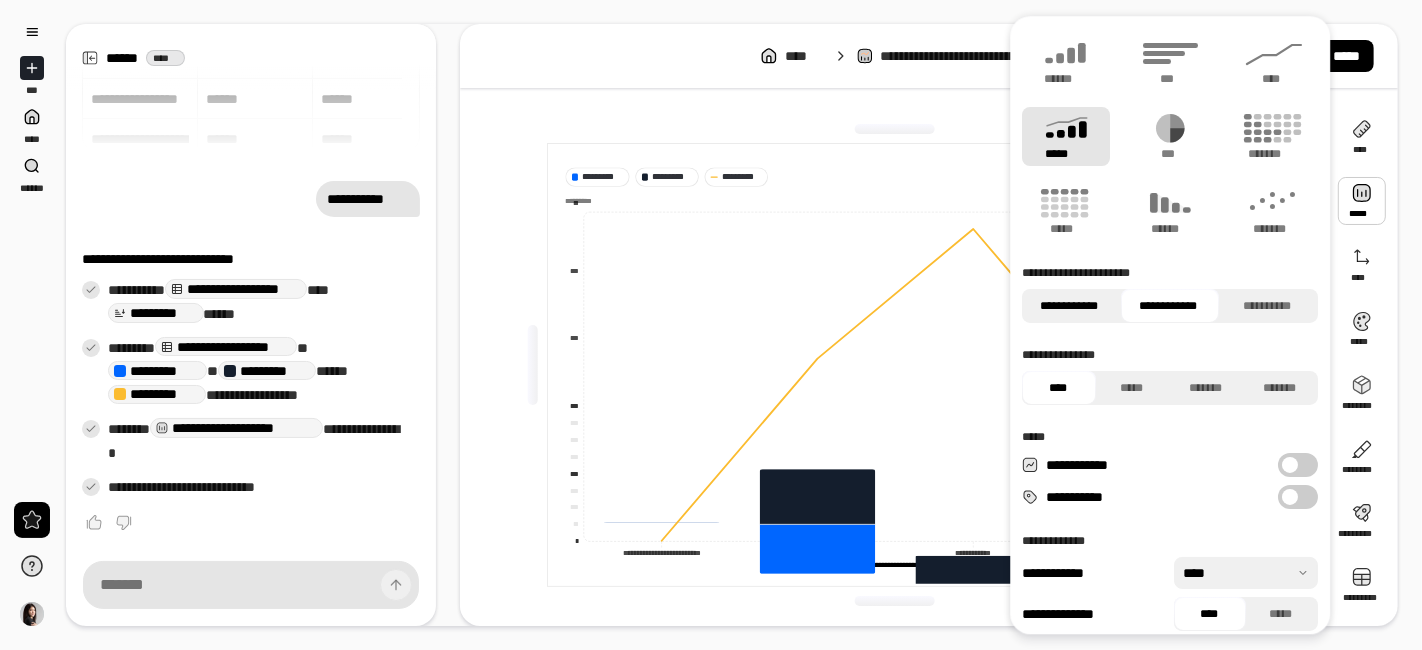 click on "**********" at bounding box center [1069, 306] 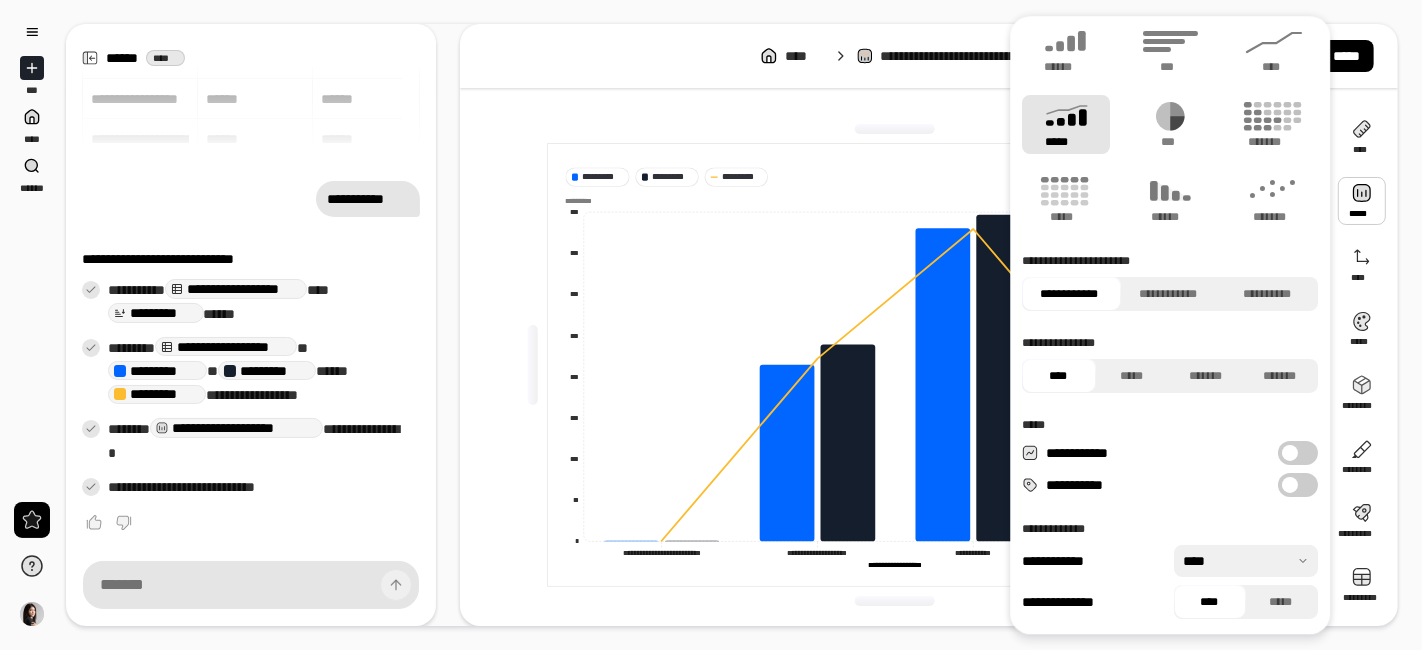 scroll, scrollTop: 0, scrollLeft: 0, axis: both 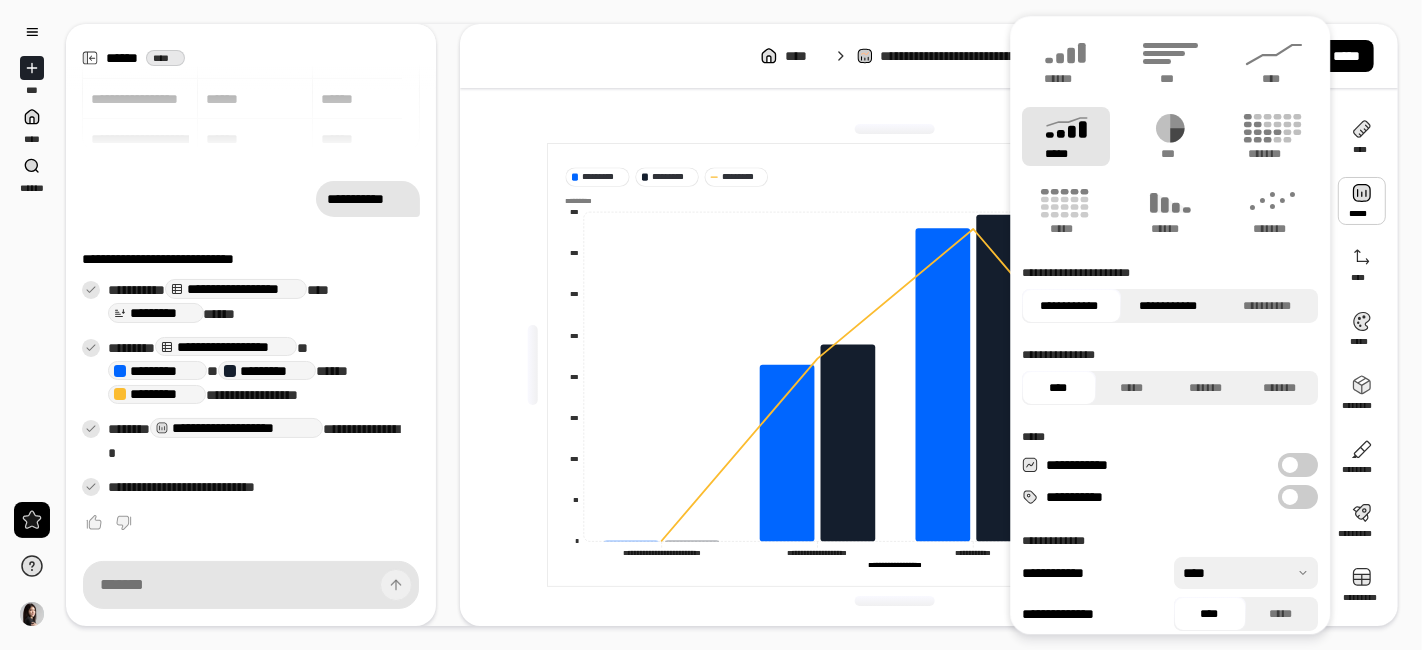 click on "**********" at bounding box center (1168, 306) 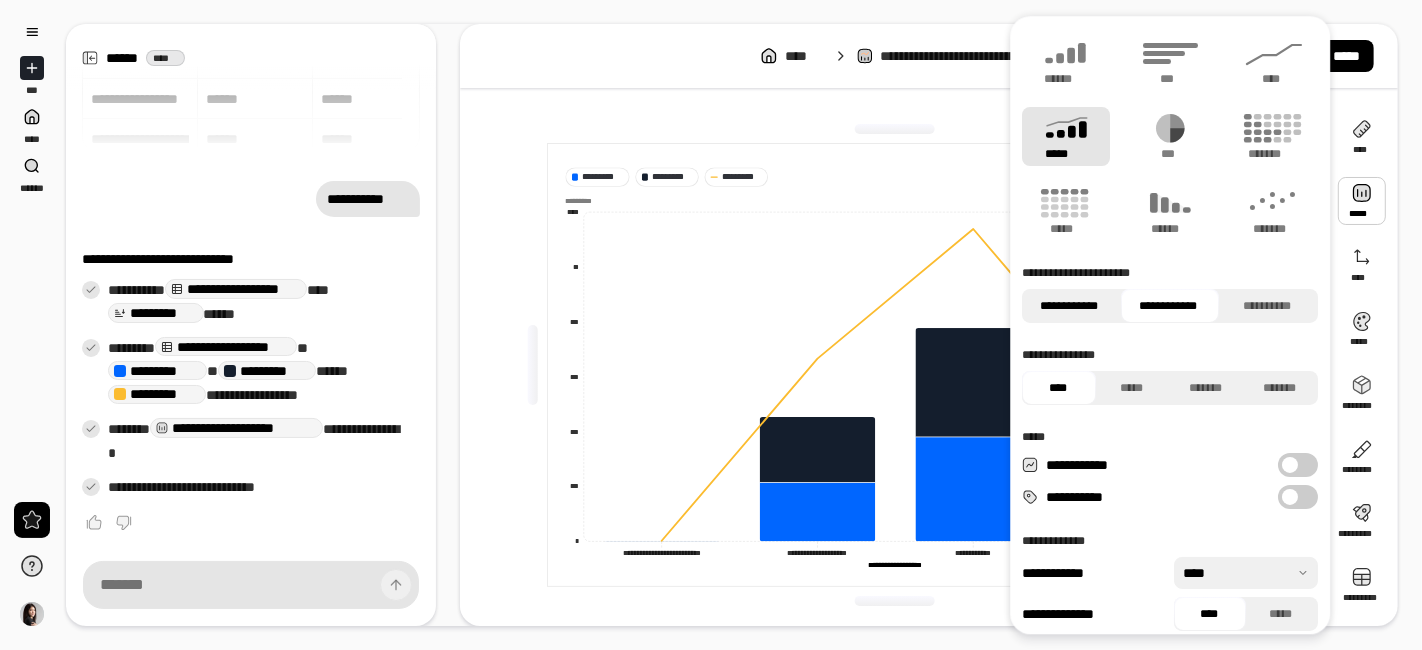 click on "**********" at bounding box center [1069, 306] 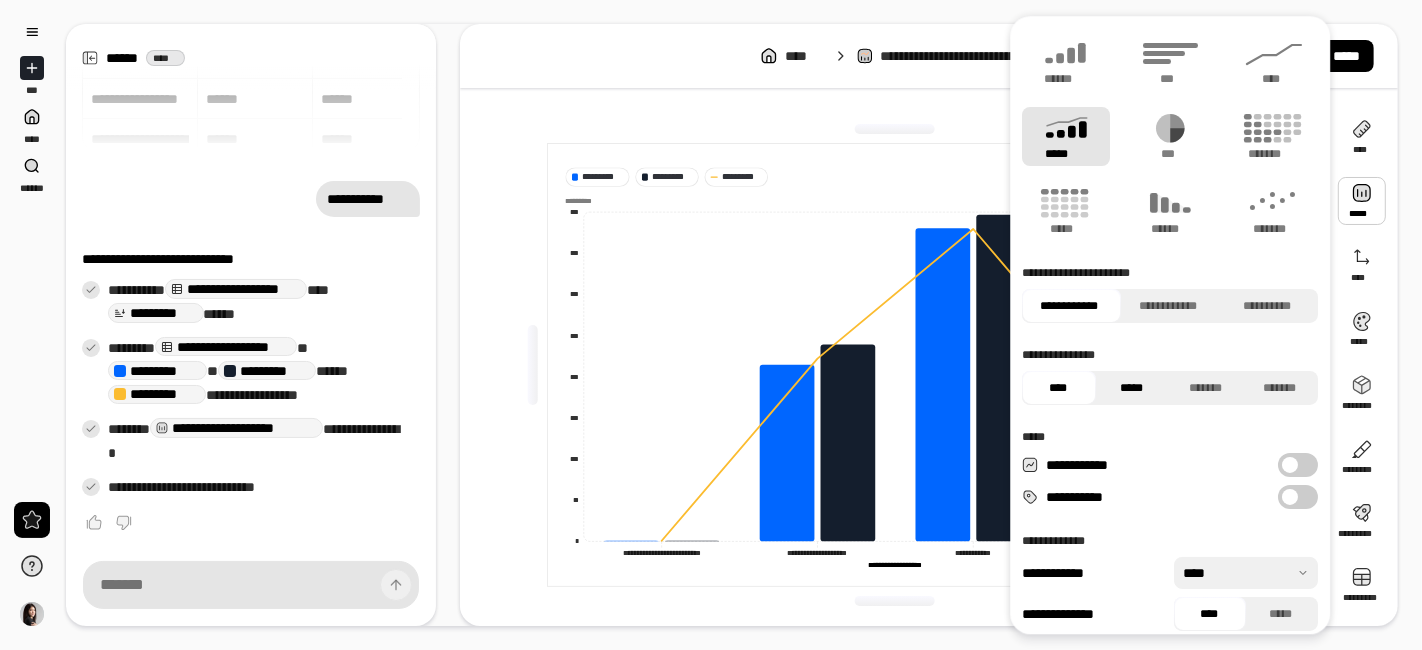 click on "*****" at bounding box center (1131, 388) 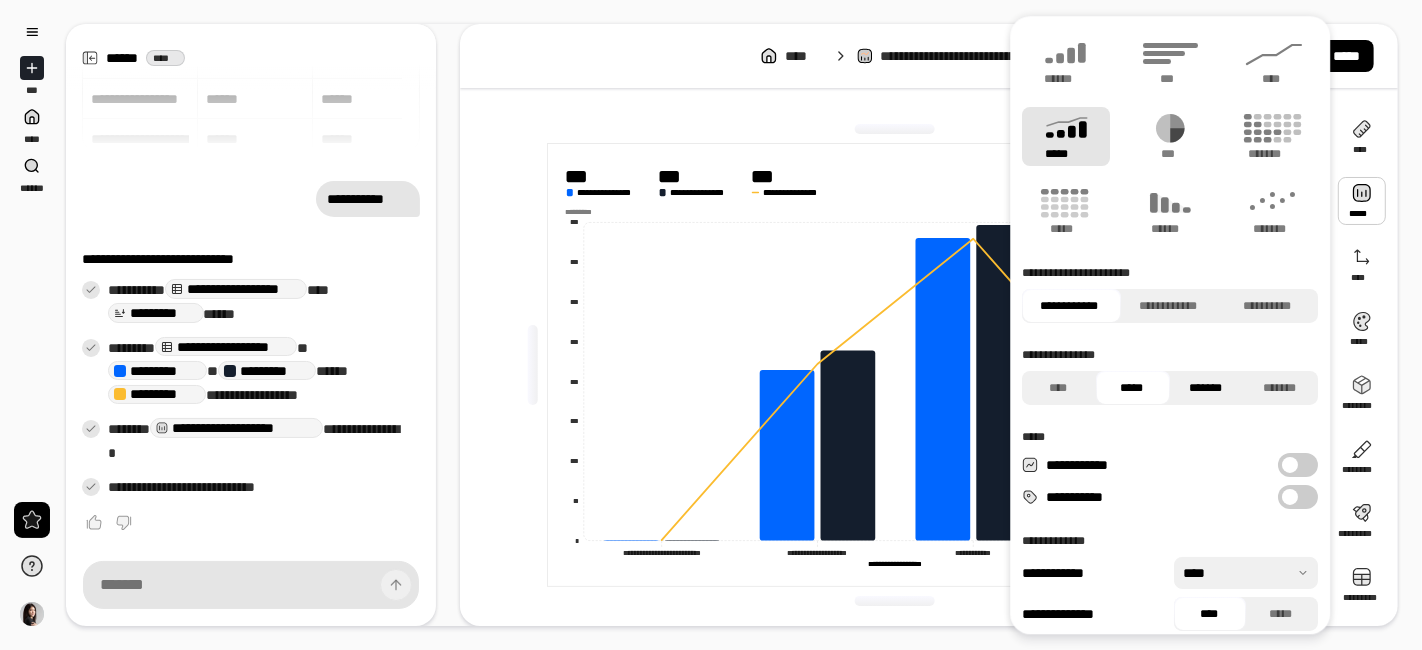 click on "*******" at bounding box center (1205, 388) 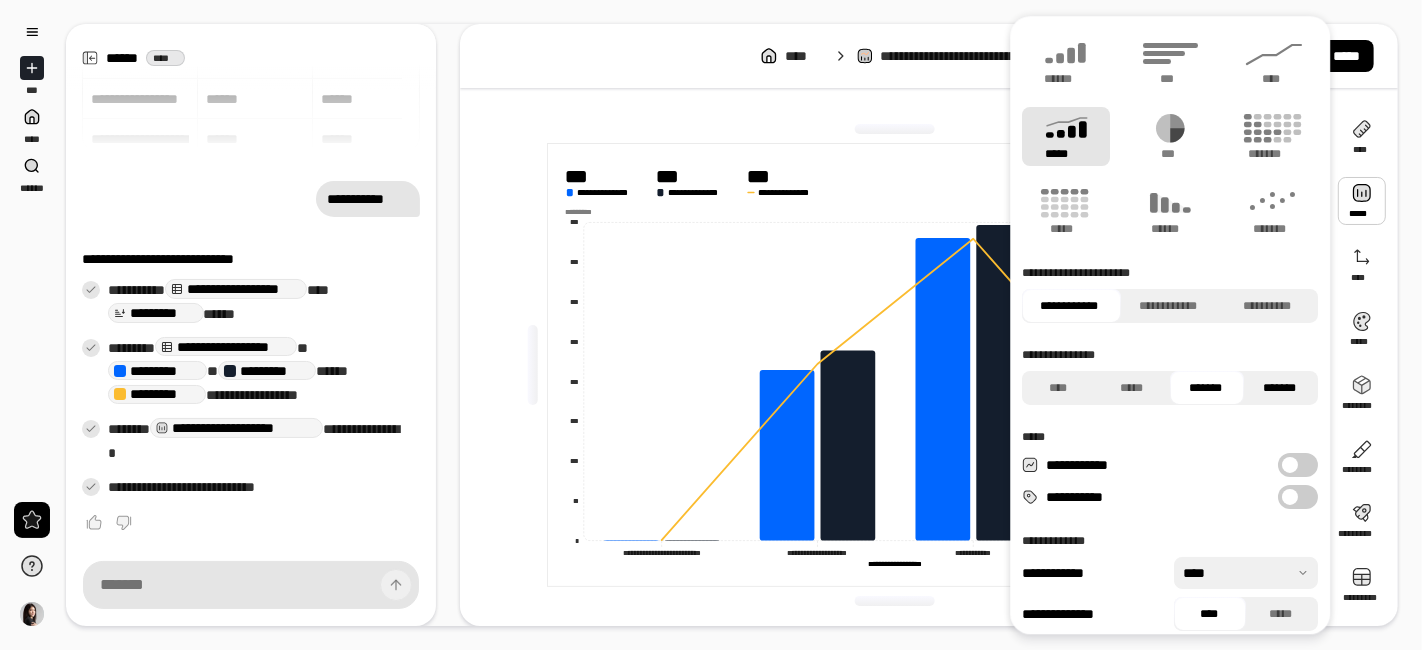 click on "*******" at bounding box center [1279, 388] 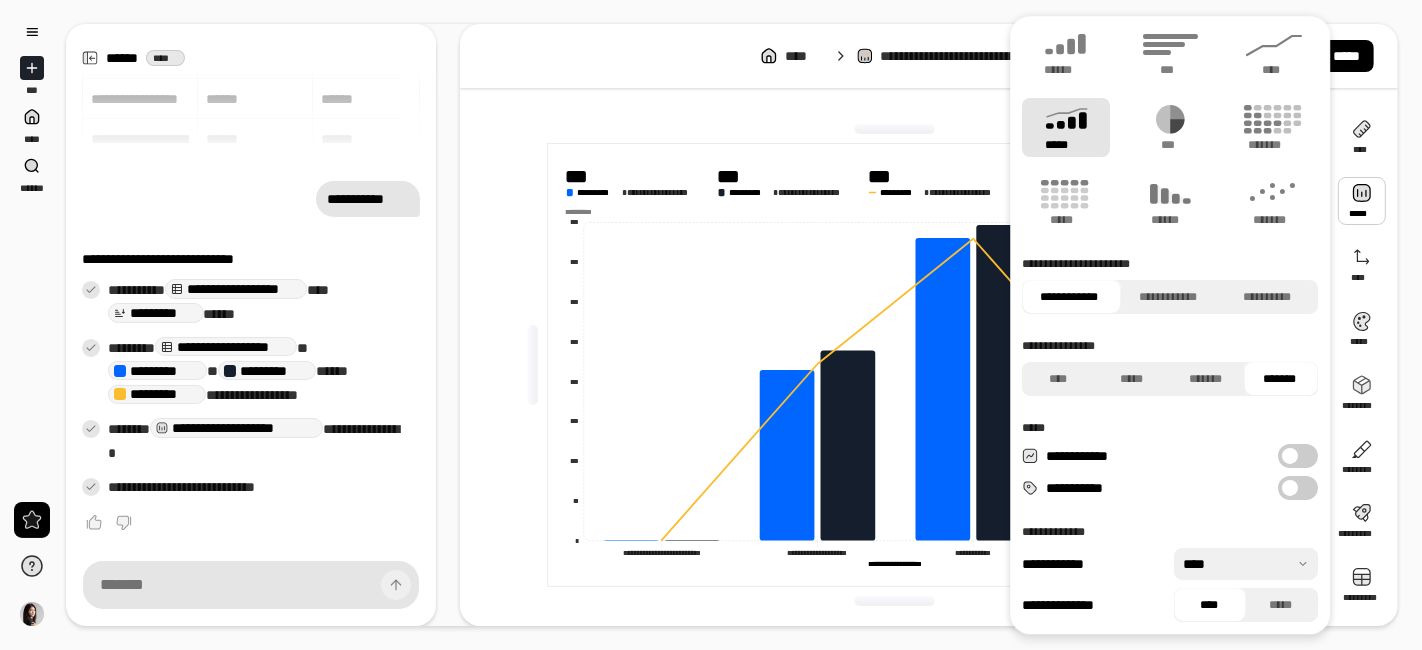 scroll, scrollTop: 12, scrollLeft: 0, axis: vertical 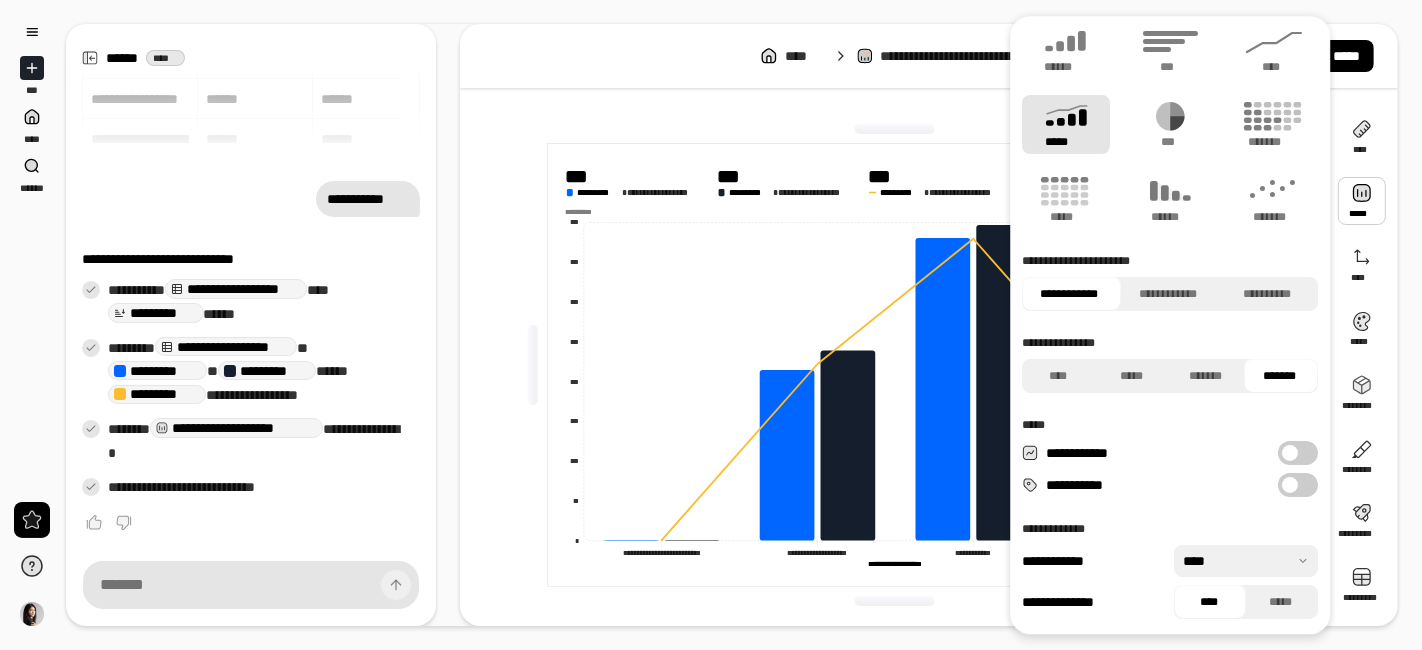 click on "**********" at bounding box center (1298, 485) 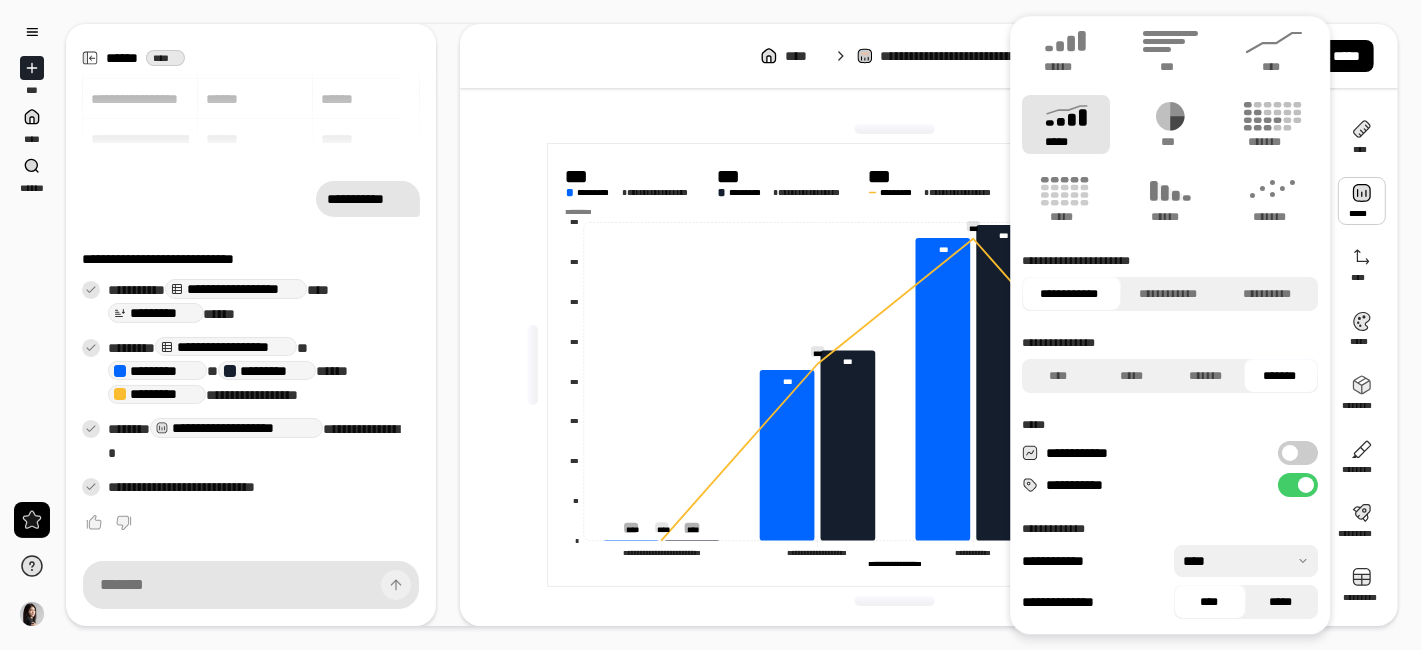 click on "*****" at bounding box center (1280, 602) 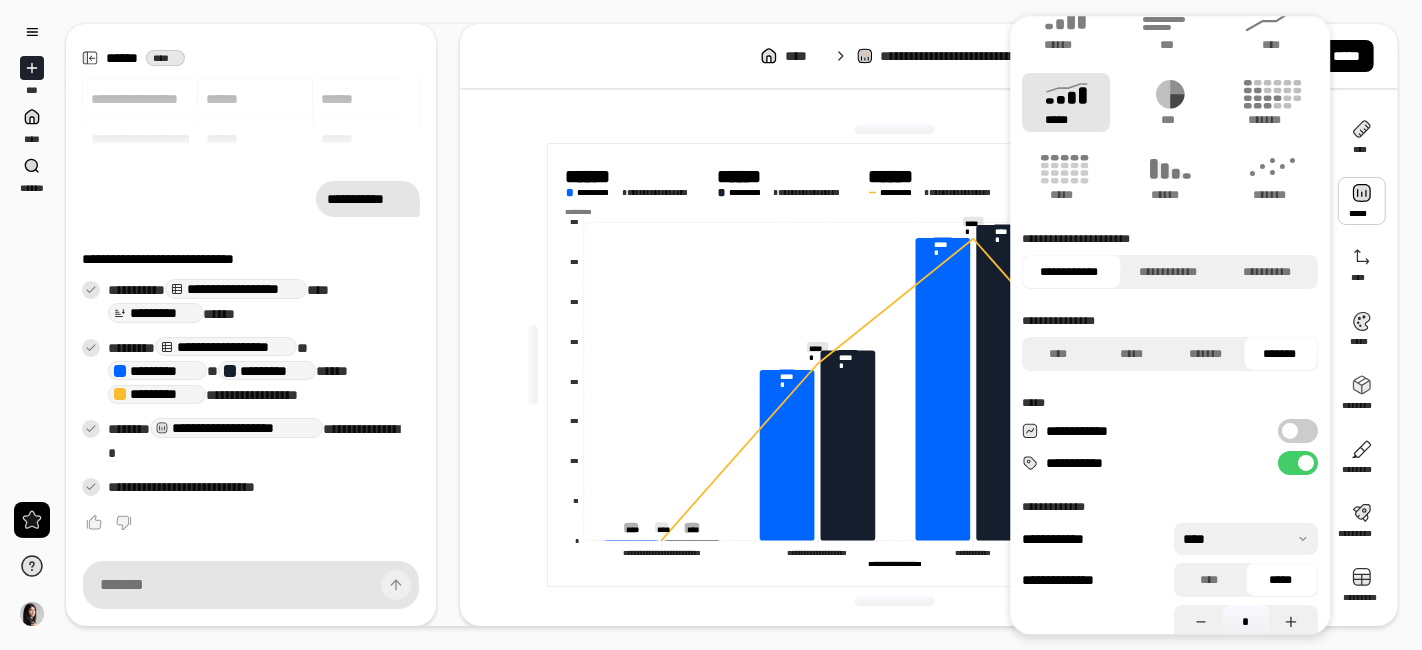 scroll, scrollTop: 54, scrollLeft: 0, axis: vertical 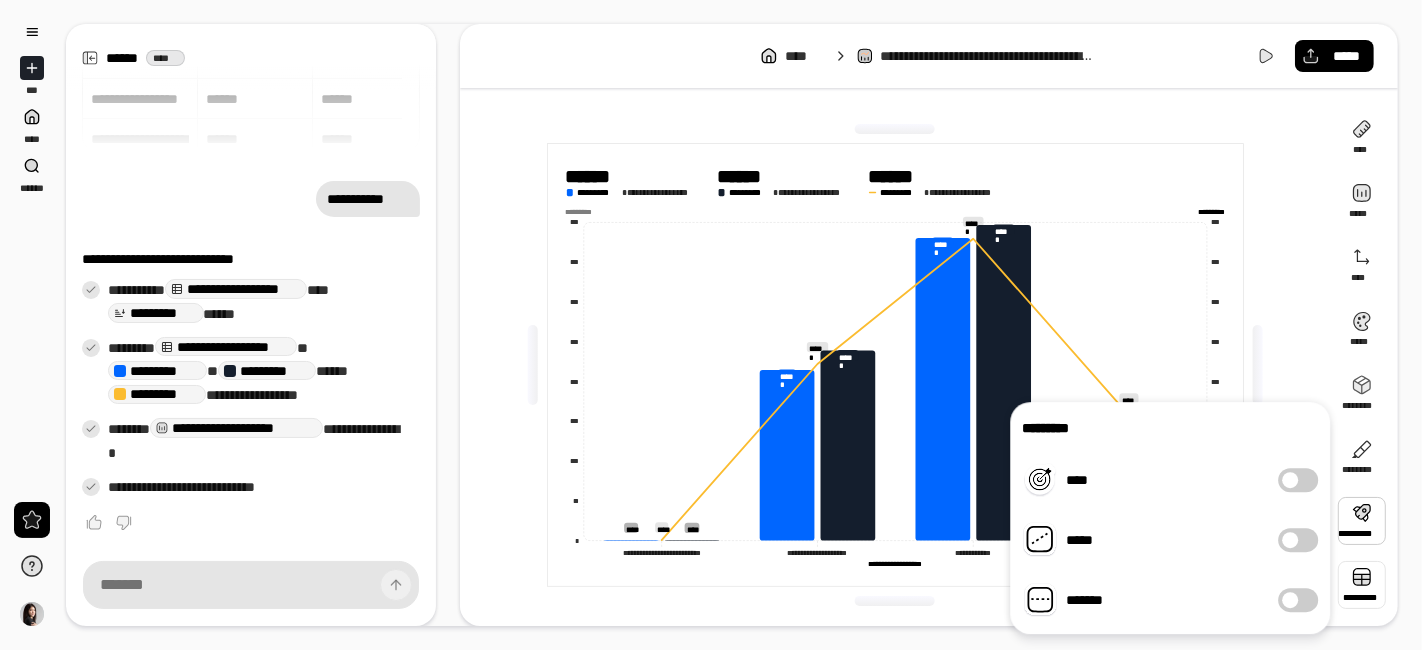 click at bounding box center (1362, 585) 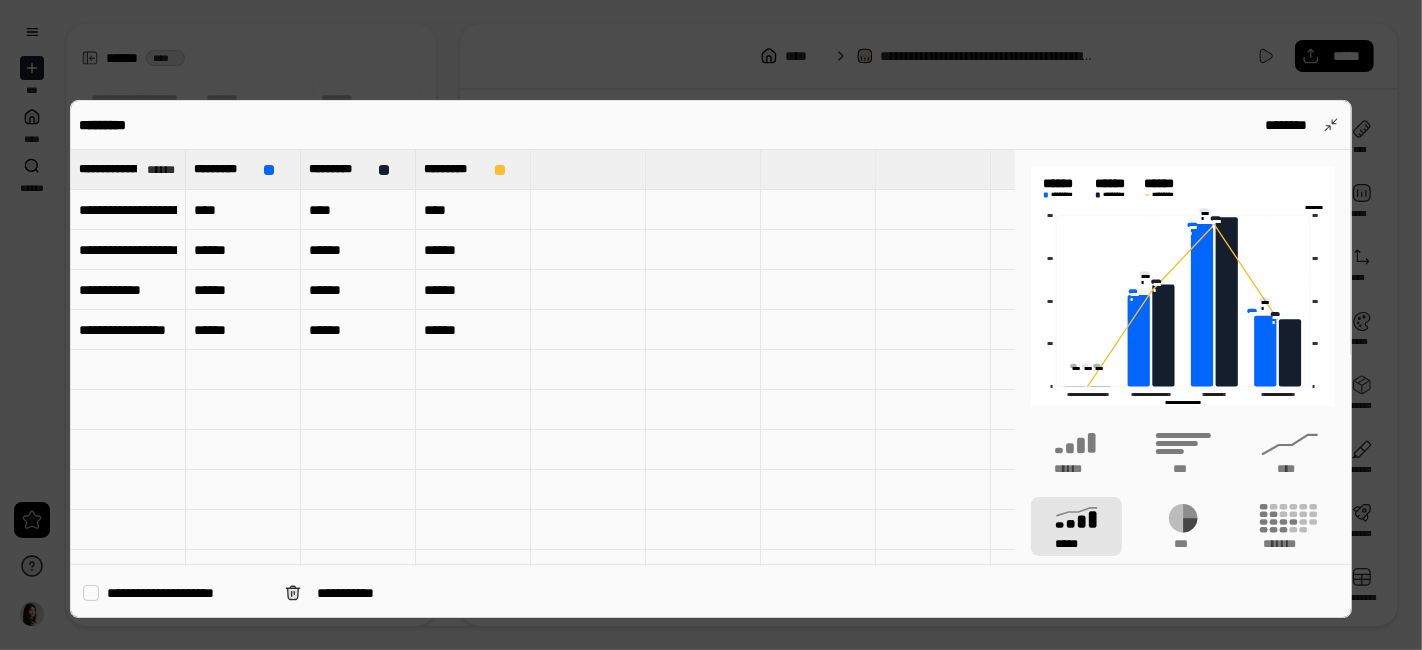 click at bounding box center (91, 593) 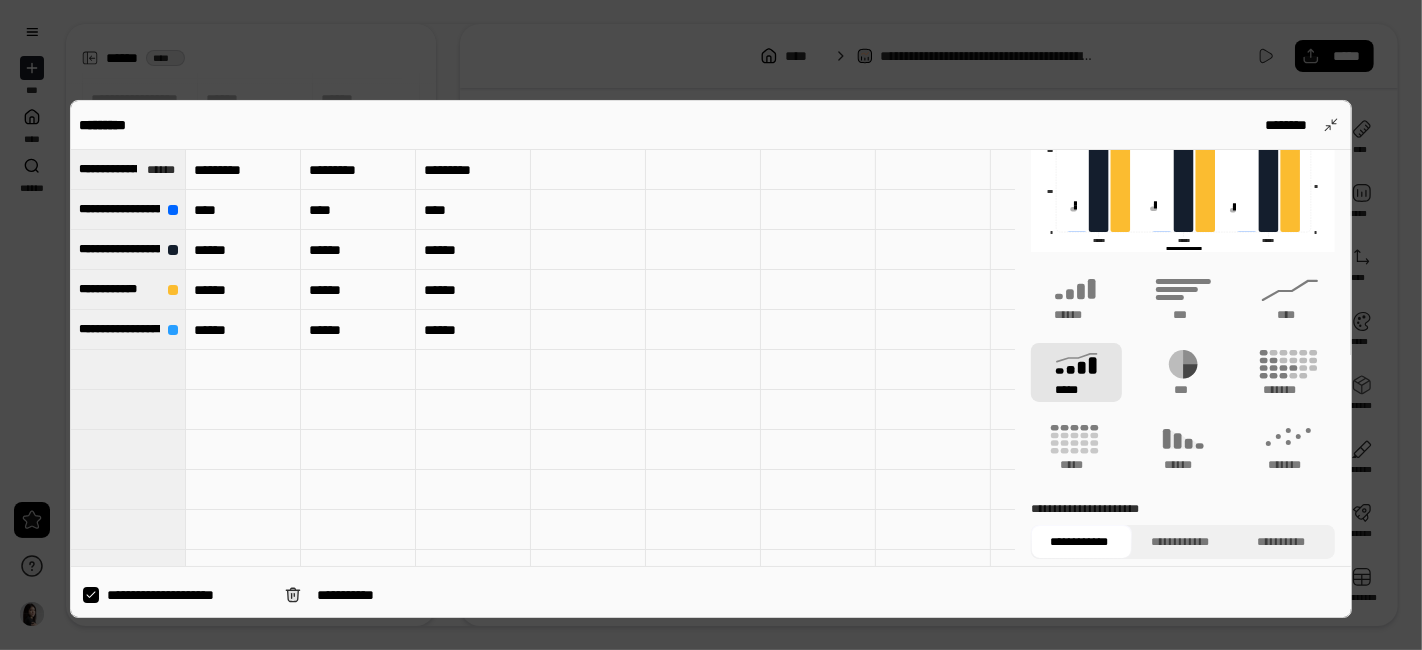 scroll, scrollTop: 223, scrollLeft: 0, axis: vertical 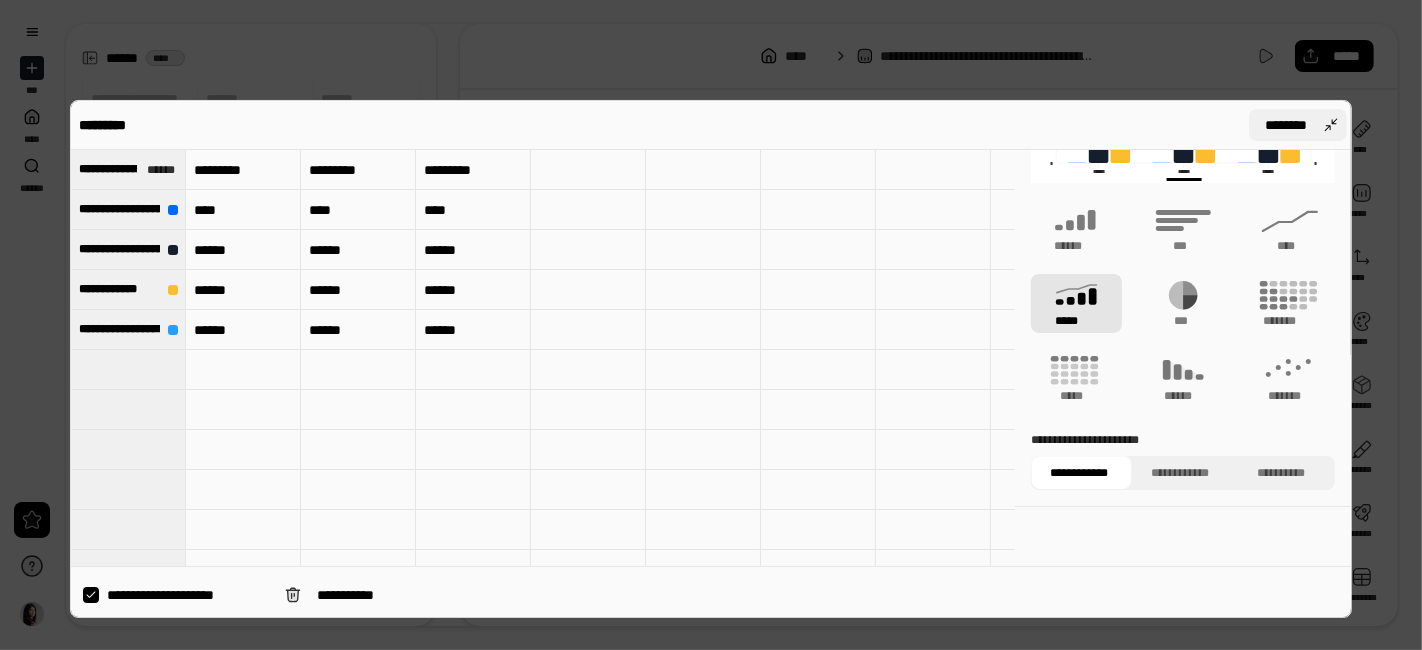 click on "********" at bounding box center [1298, 125] 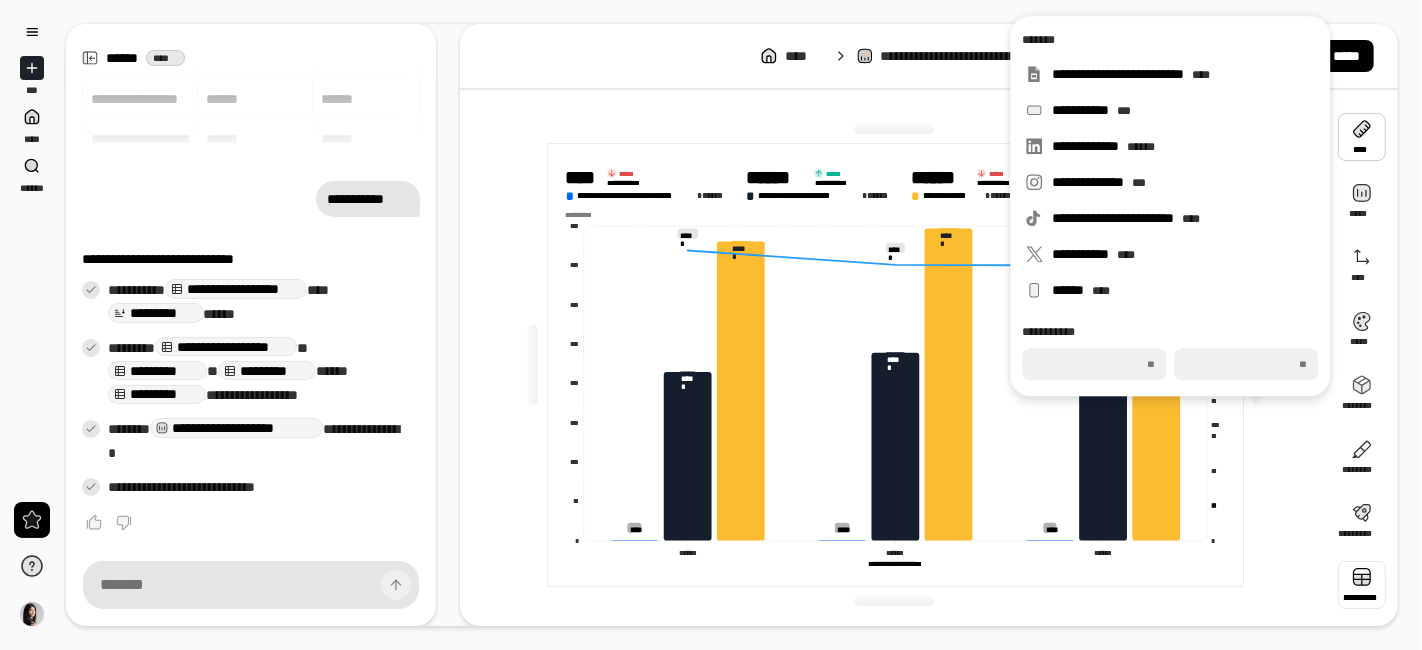 type on "***" 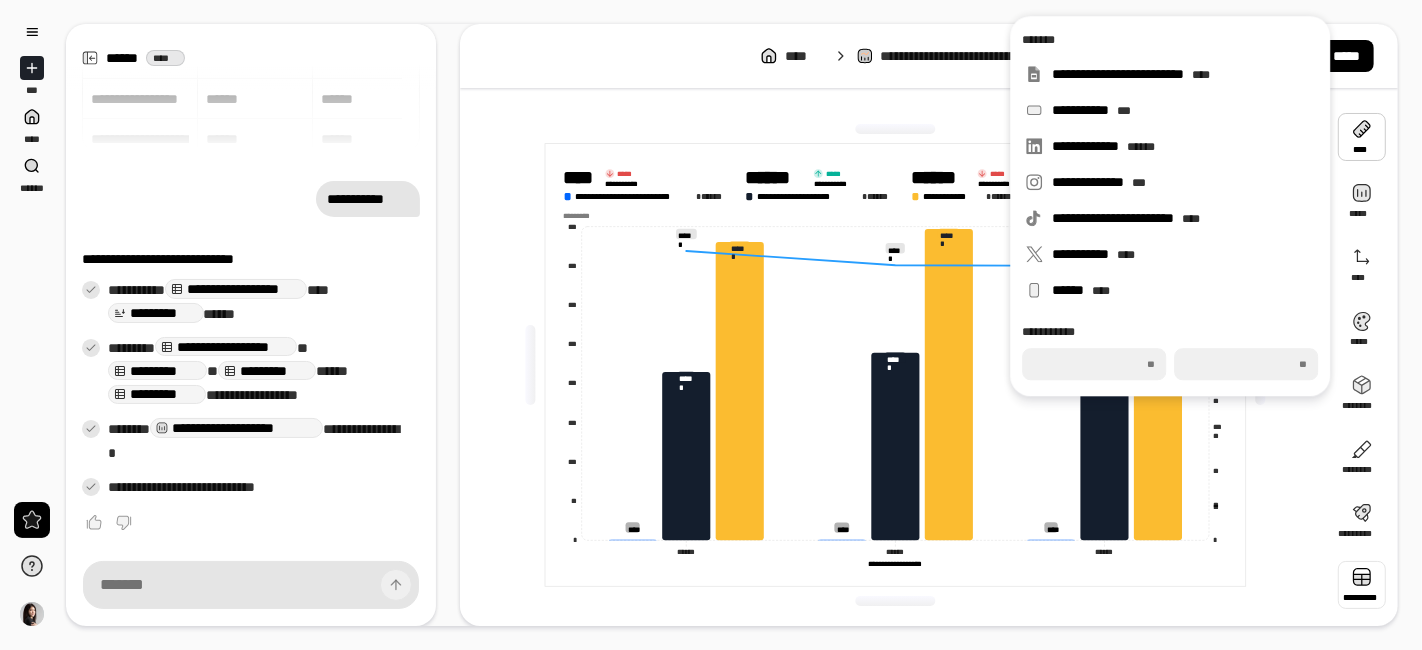 click at bounding box center [895, 601] 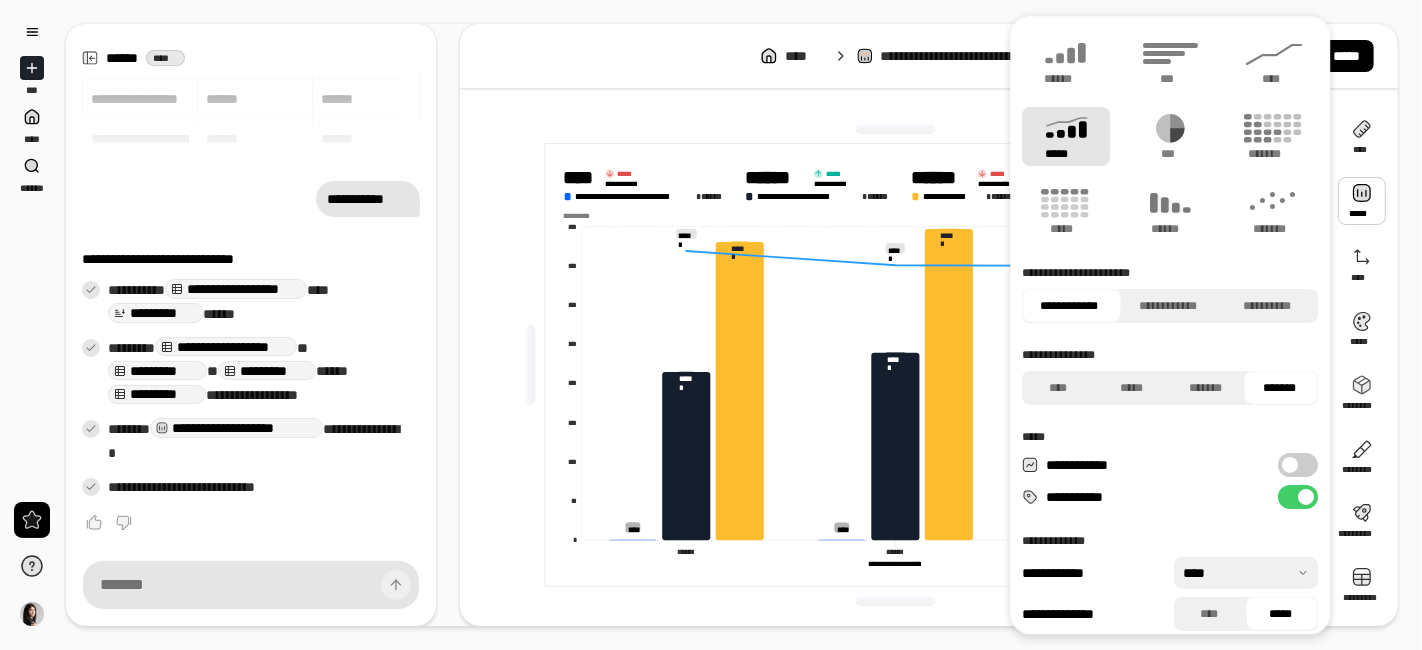 click on "*****" at bounding box center [1066, 136] 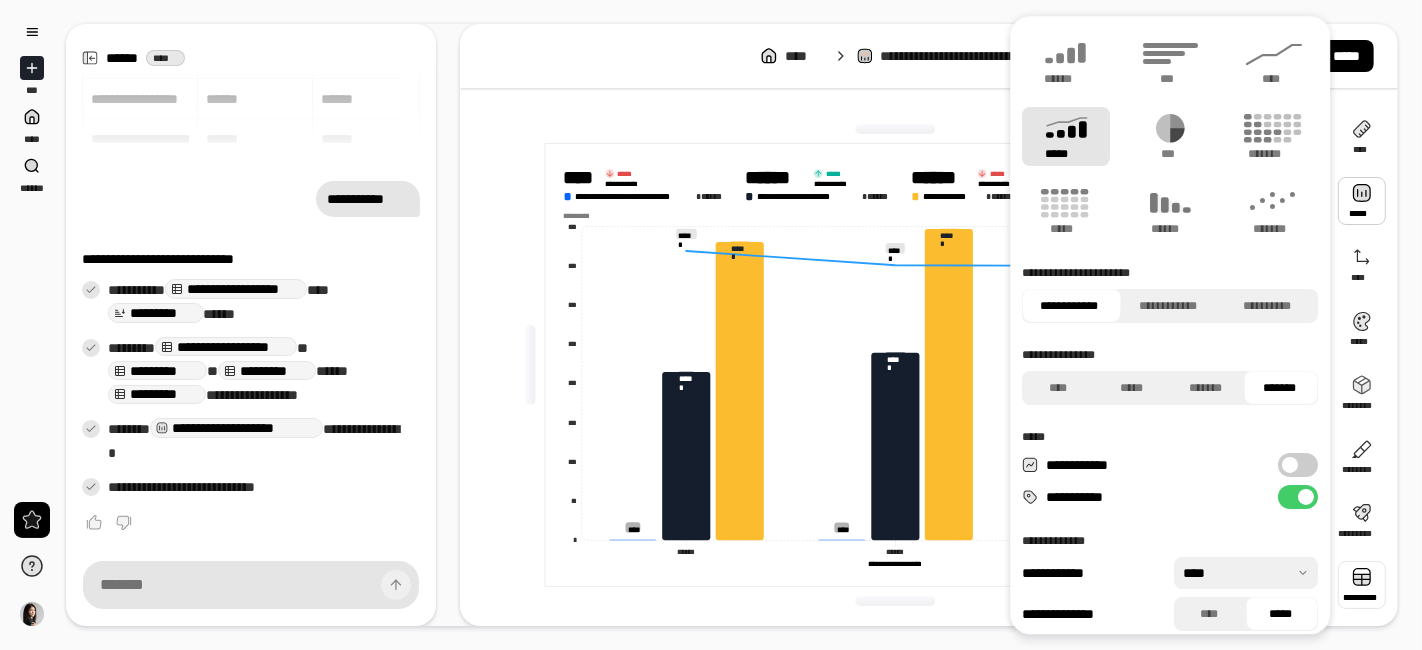 click at bounding box center [1362, 585] 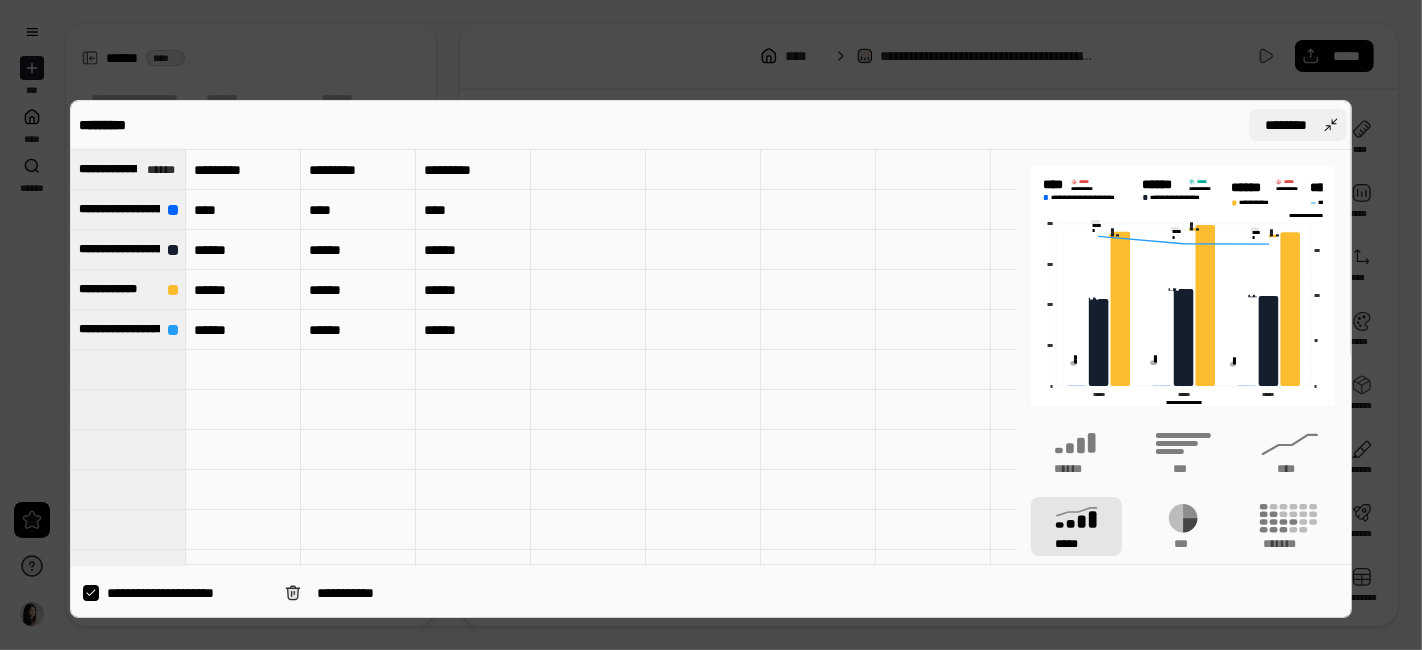 click on "********" at bounding box center [1298, 125] 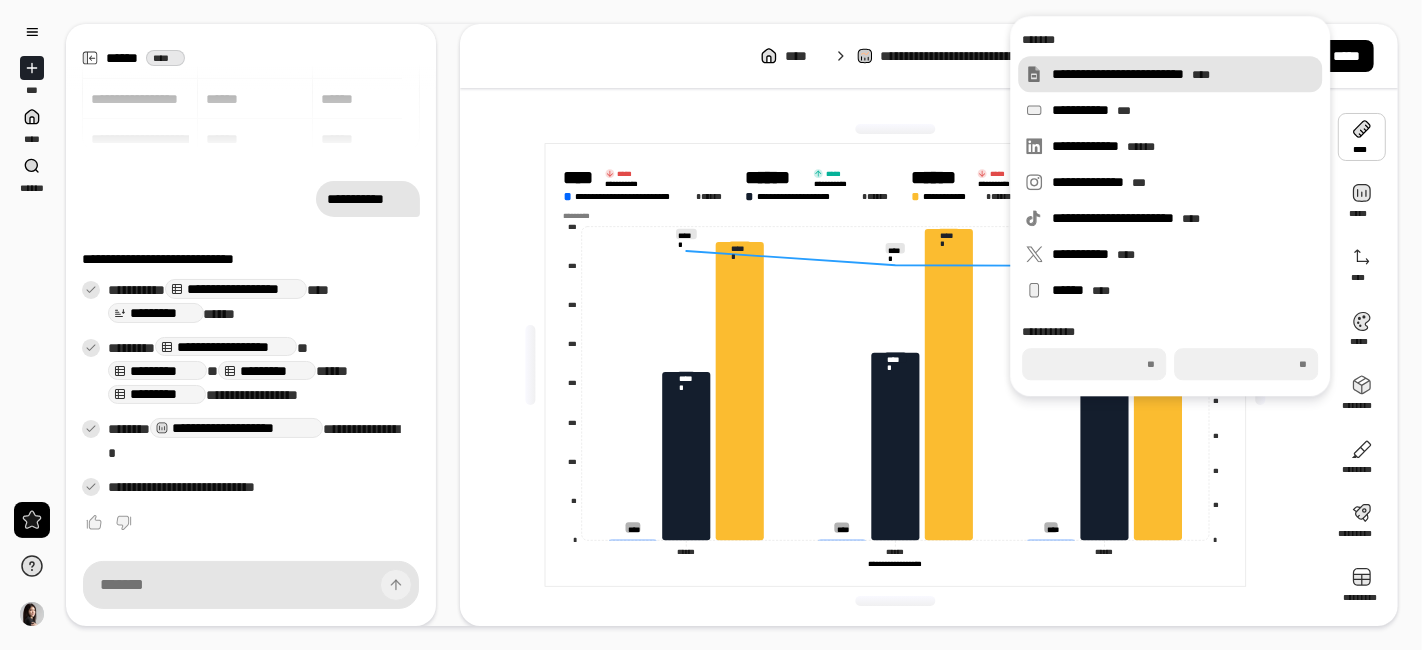 click on "**********" at bounding box center (1183, 74) 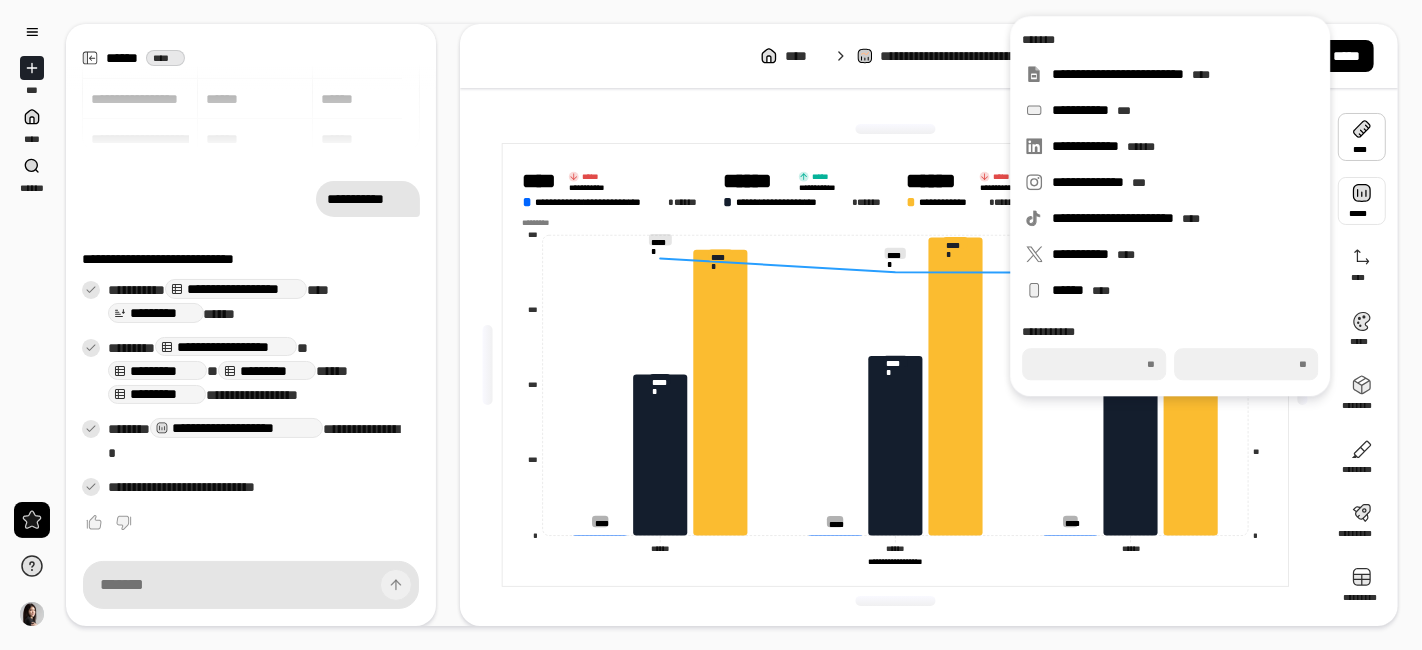 click at bounding box center (1362, 201) 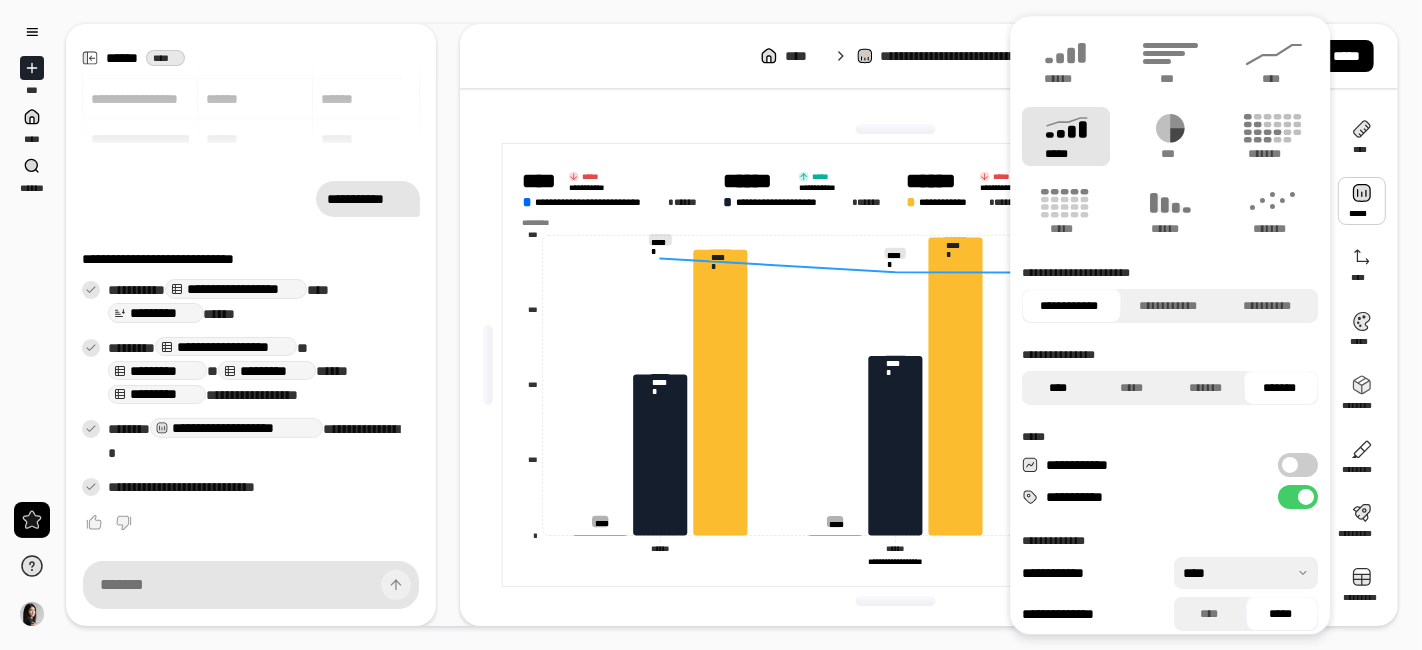 click on "****" at bounding box center (1057, 388) 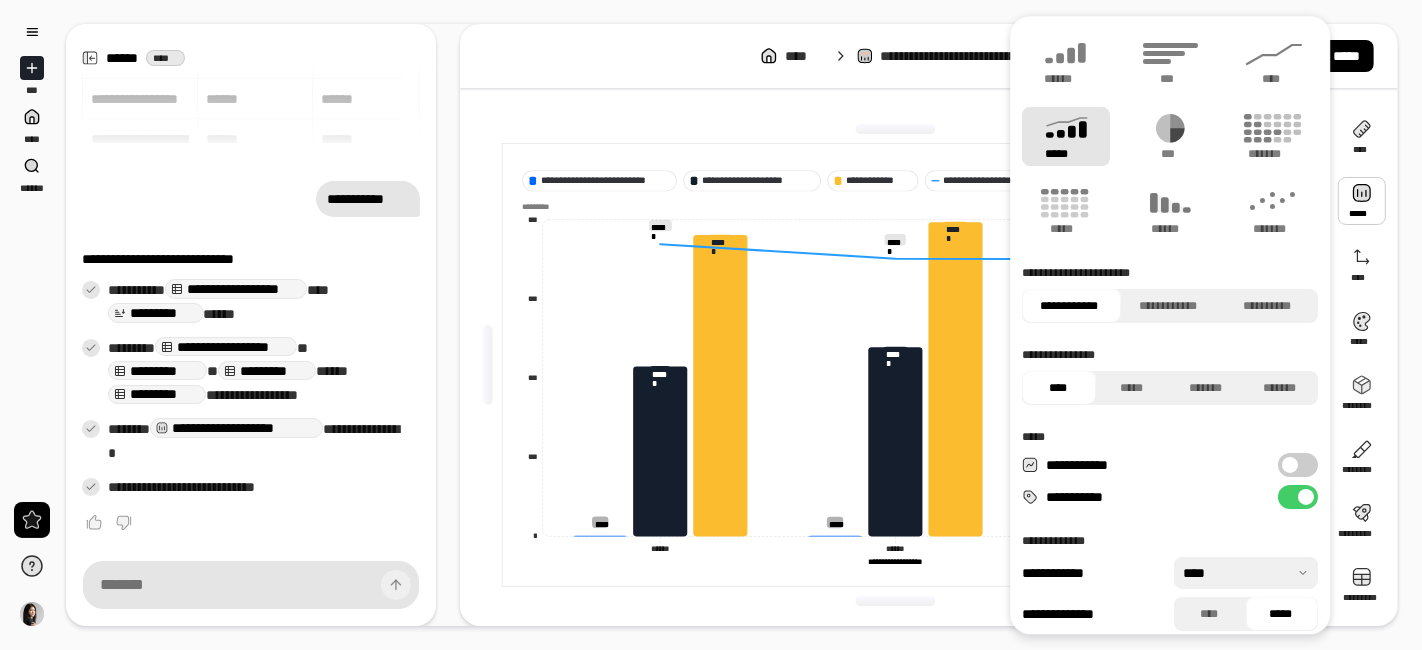 click on "****" at bounding box center (1057, 388) 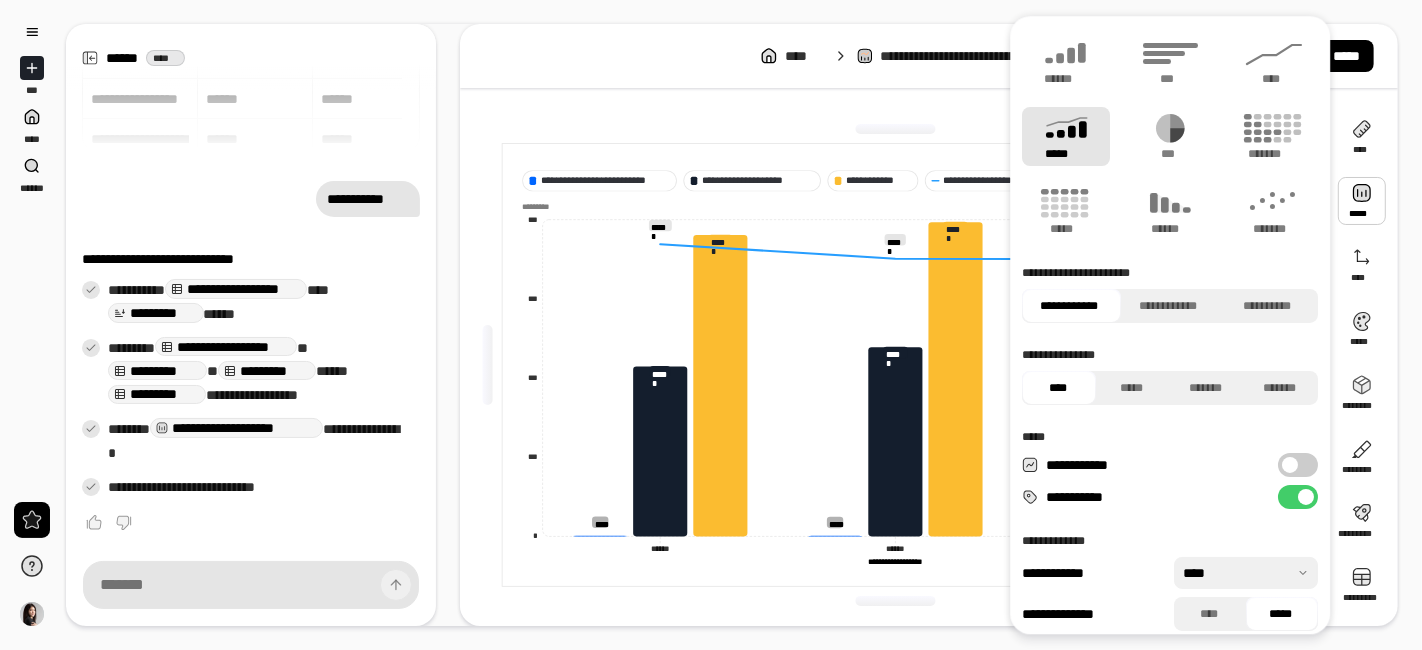 click at bounding box center [1290, 465] 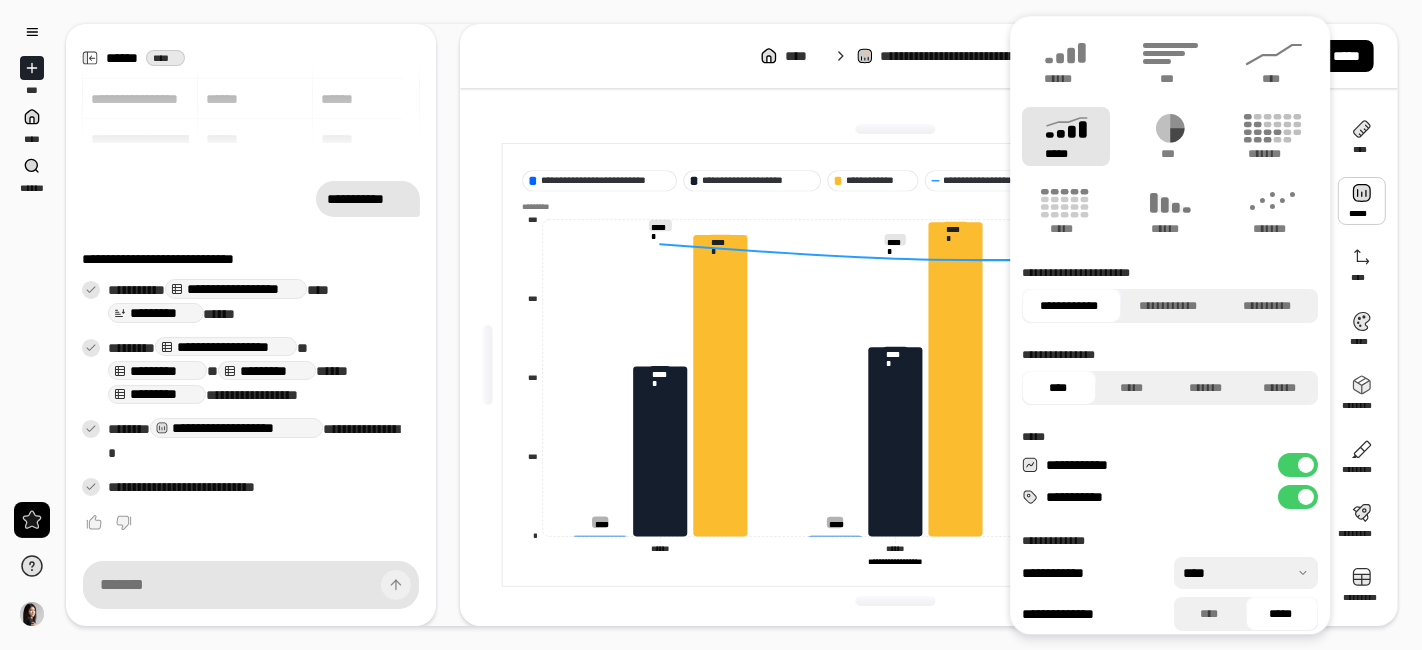 click on "**********" at bounding box center (1298, 465) 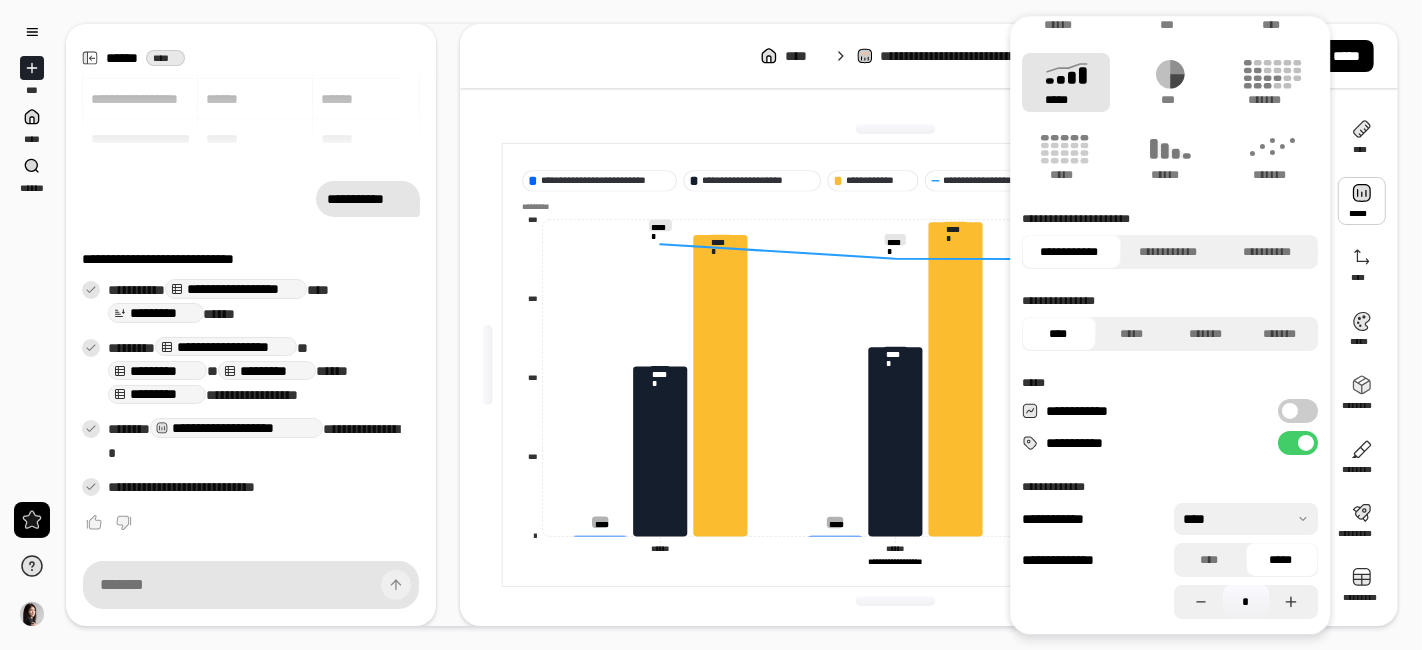 scroll, scrollTop: 0, scrollLeft: 0, axis: both 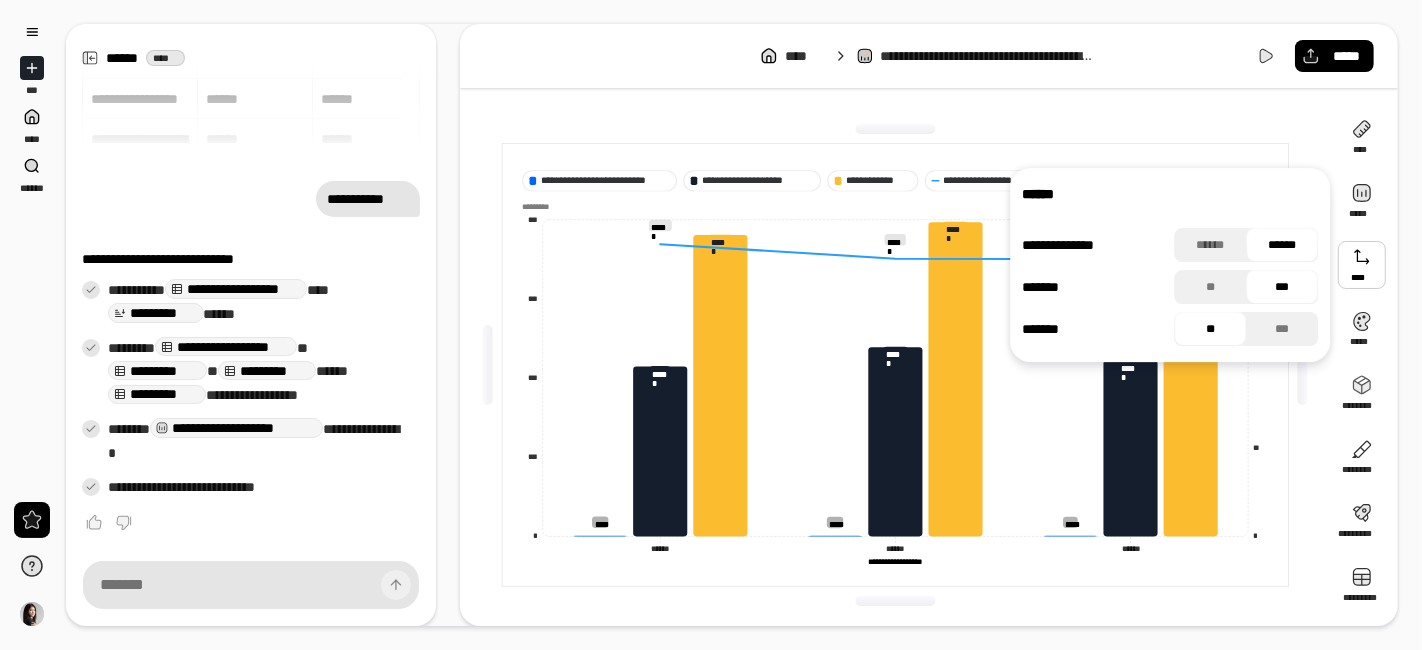 click at bounding box center (1362, 265) 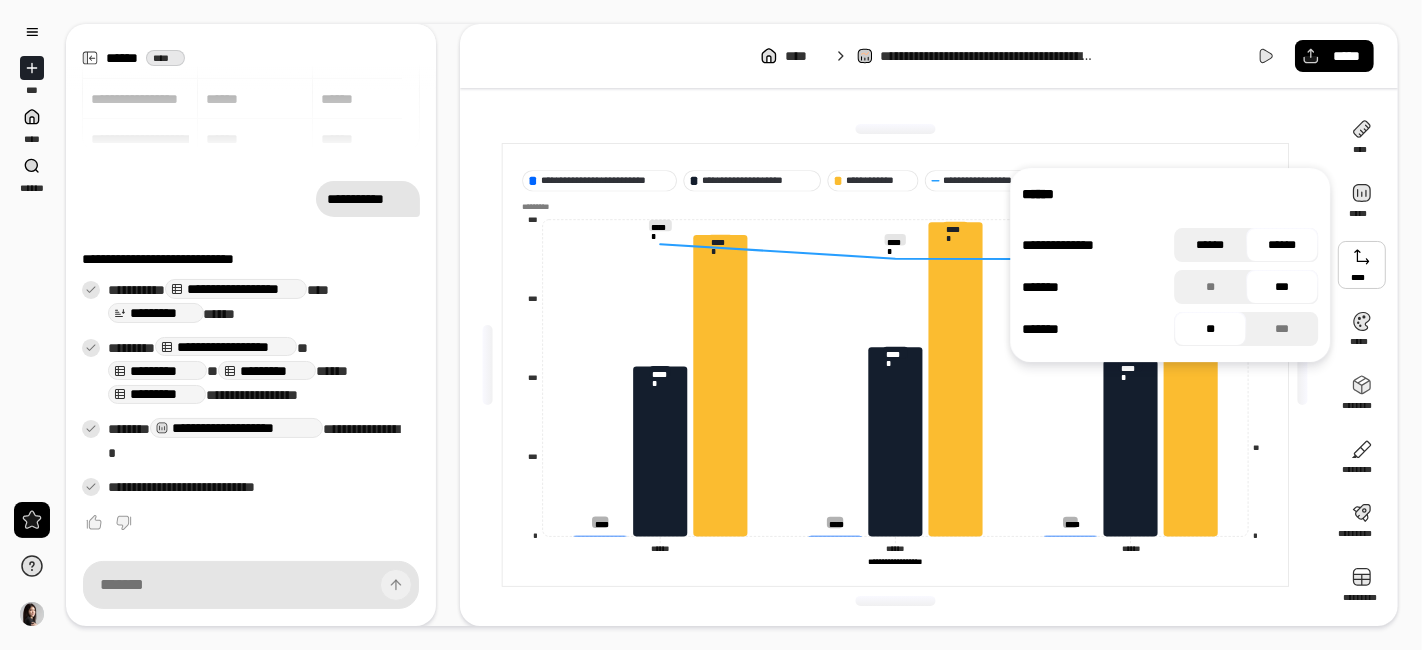 click on "******" at bounding box center (1210, 245) 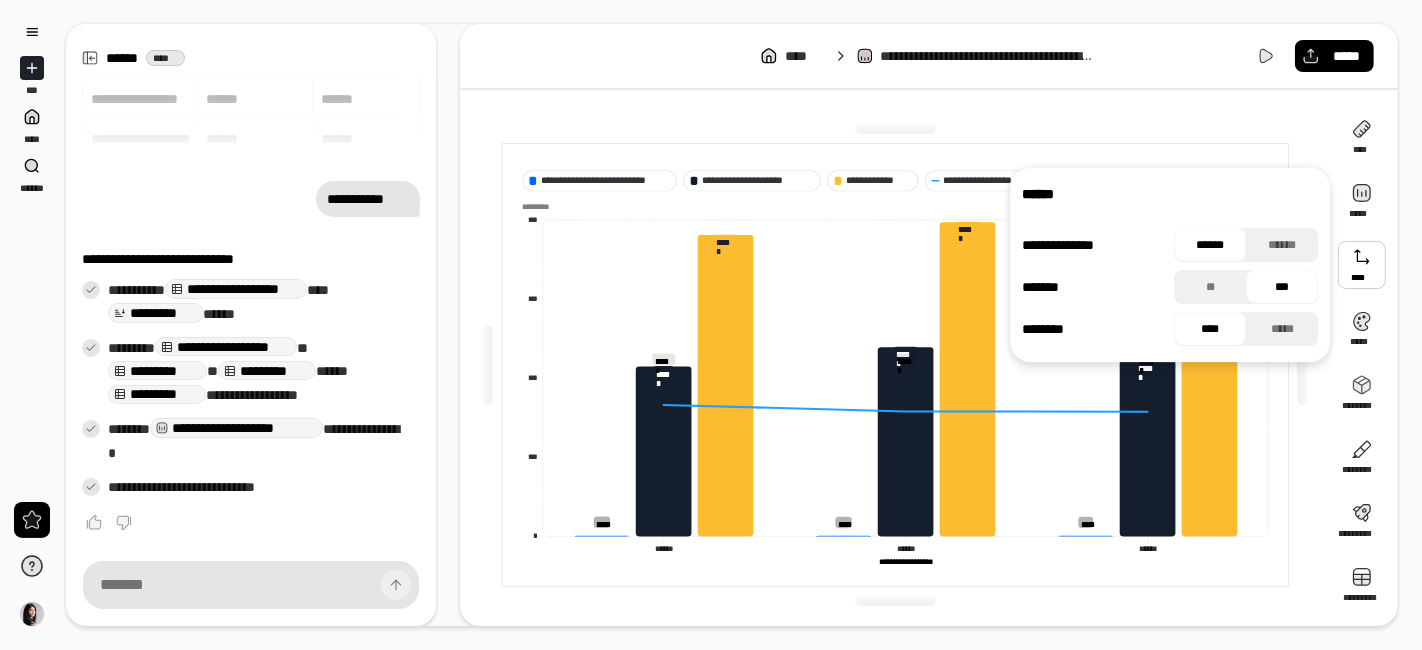 click on "******" at bounding box center [1210, 245] 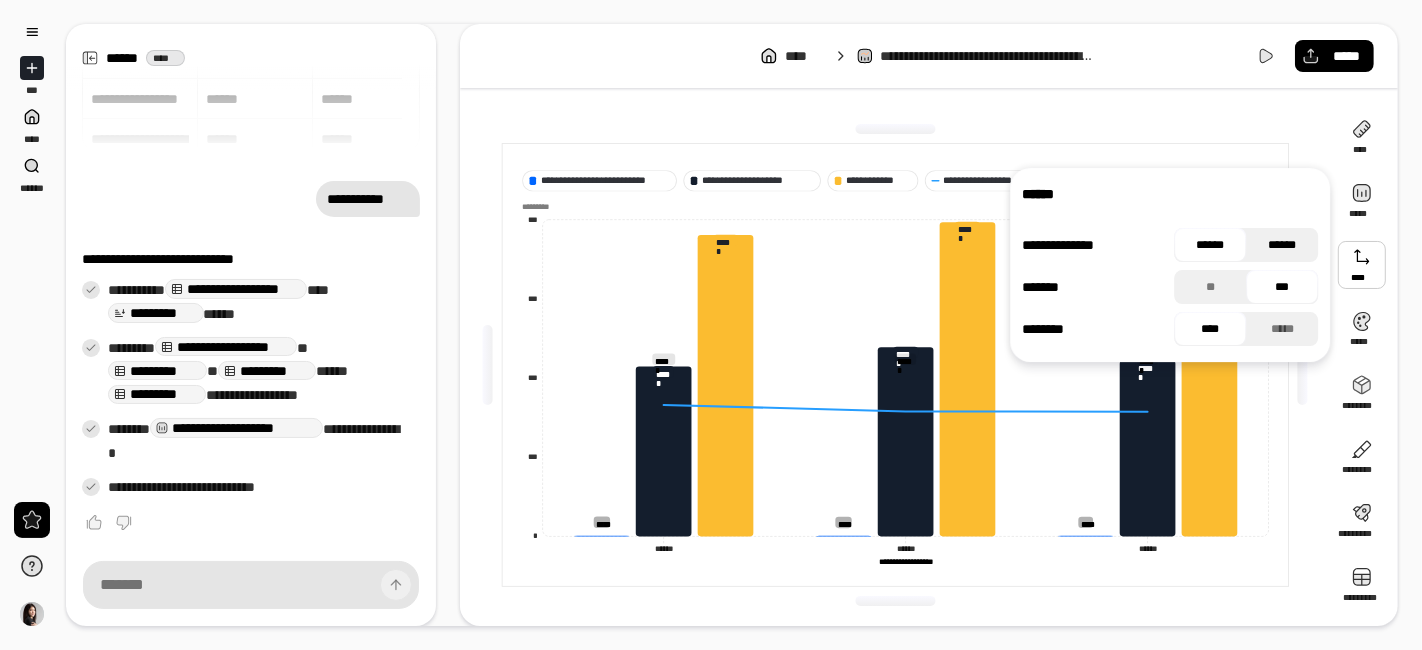 click on "******" at bounding box center (1282, 245) 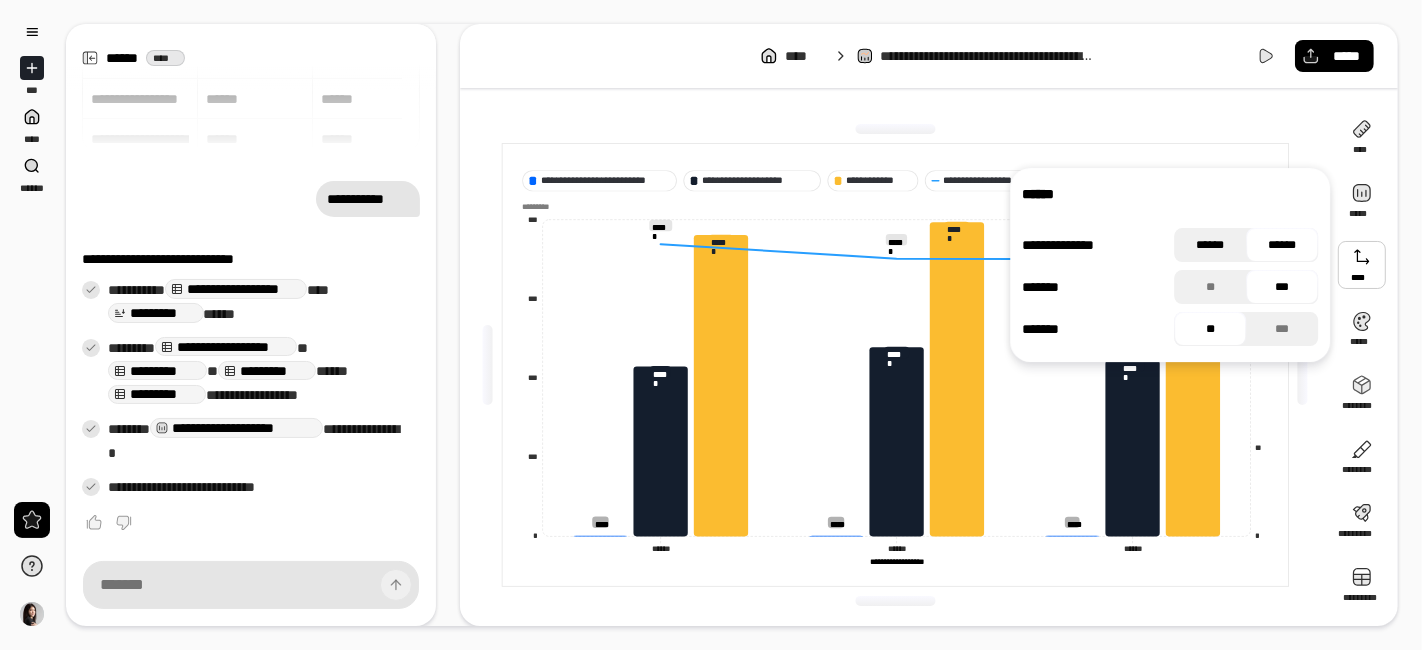 click on "******" at bounding box center (1210, 245) 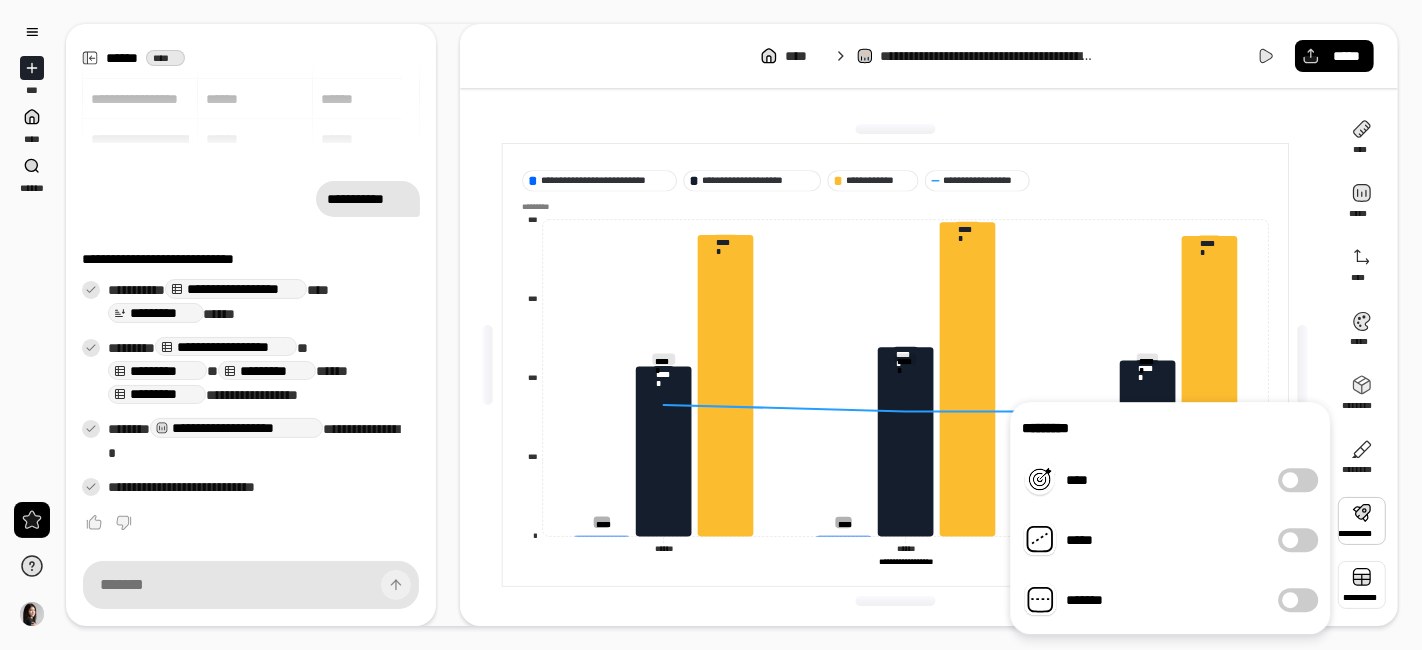 click at bounding box center [1362, 585] 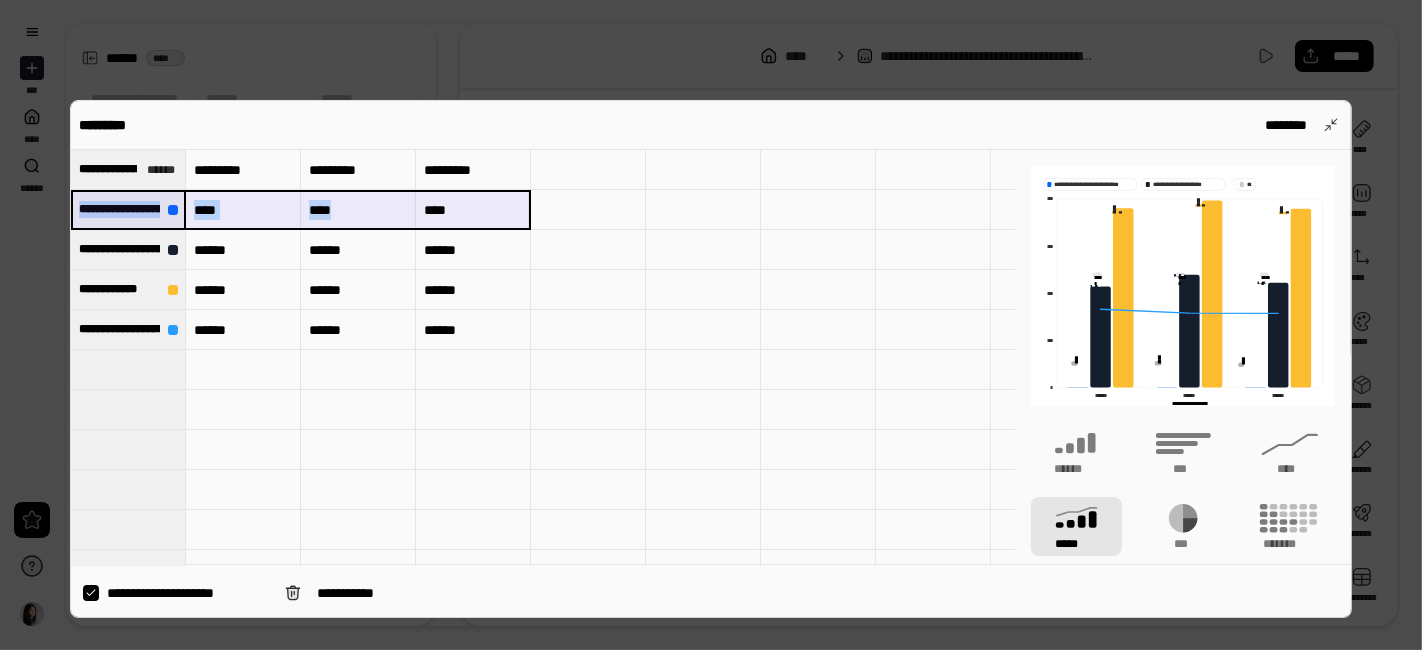 drag, startPoint x: 82, startPoint y: 203, endPoint x: 472, endPoint y: 207, distance: 390.0205 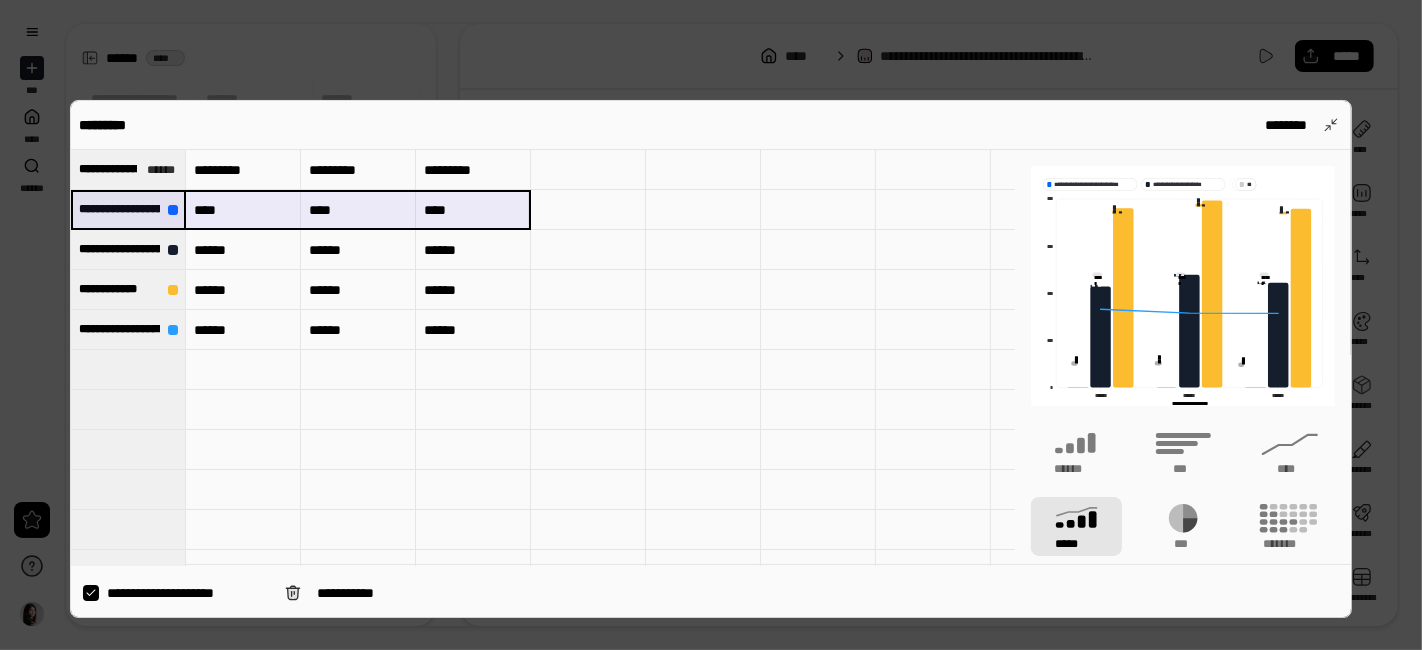 click at bounding box center (128, 369) 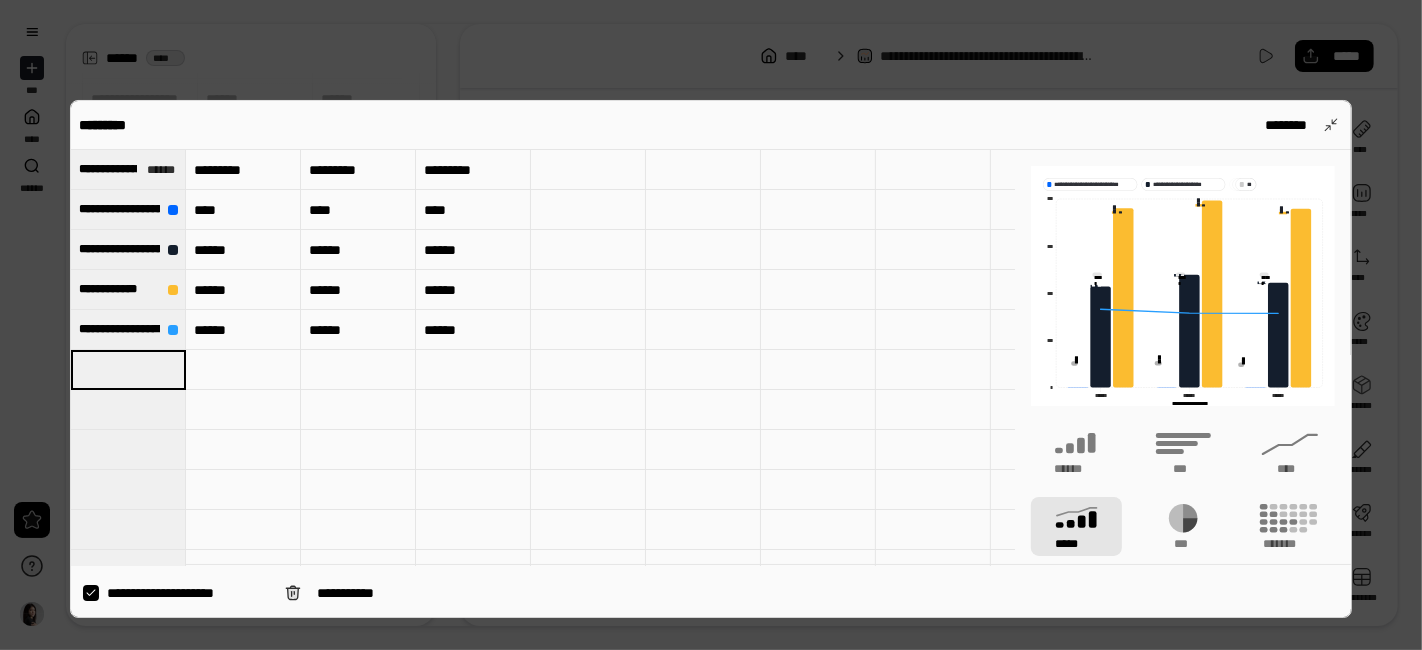 type on "**********" 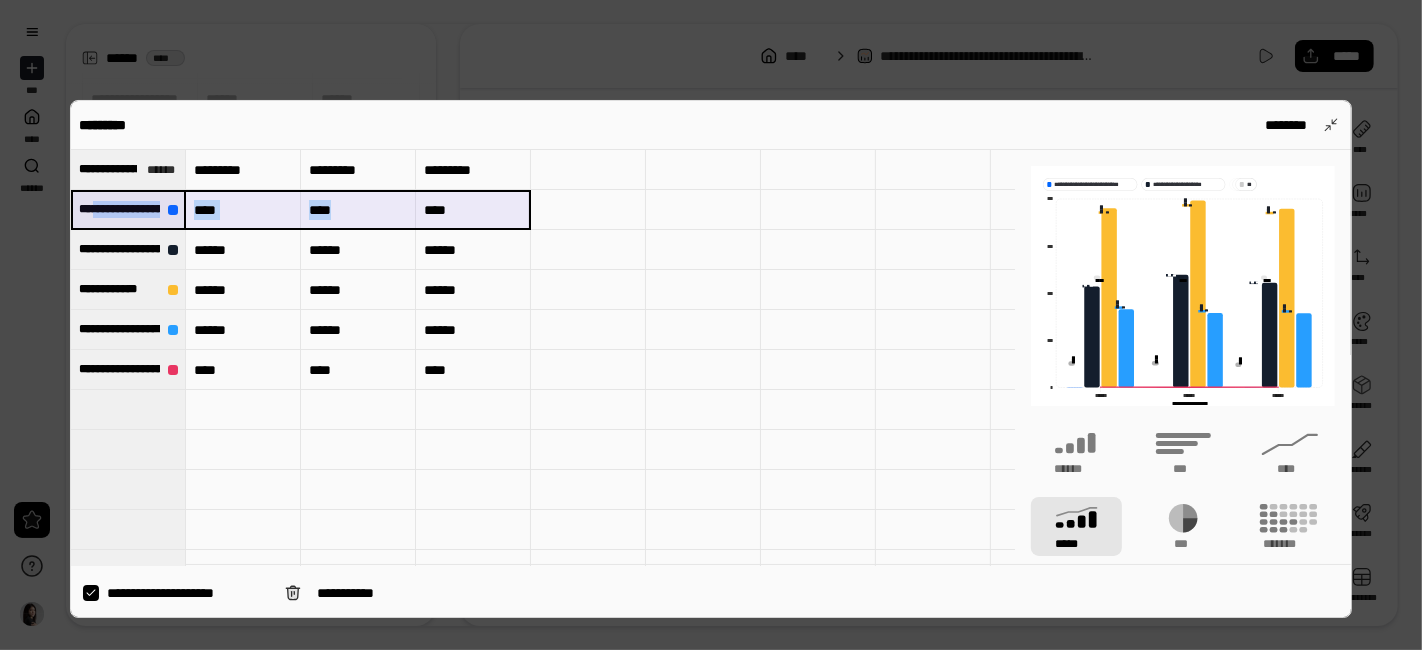 drag, startPoint x: 105, startPoint y: 200, endPoint x: 471, endPoint y: 202, distance: 366.00546 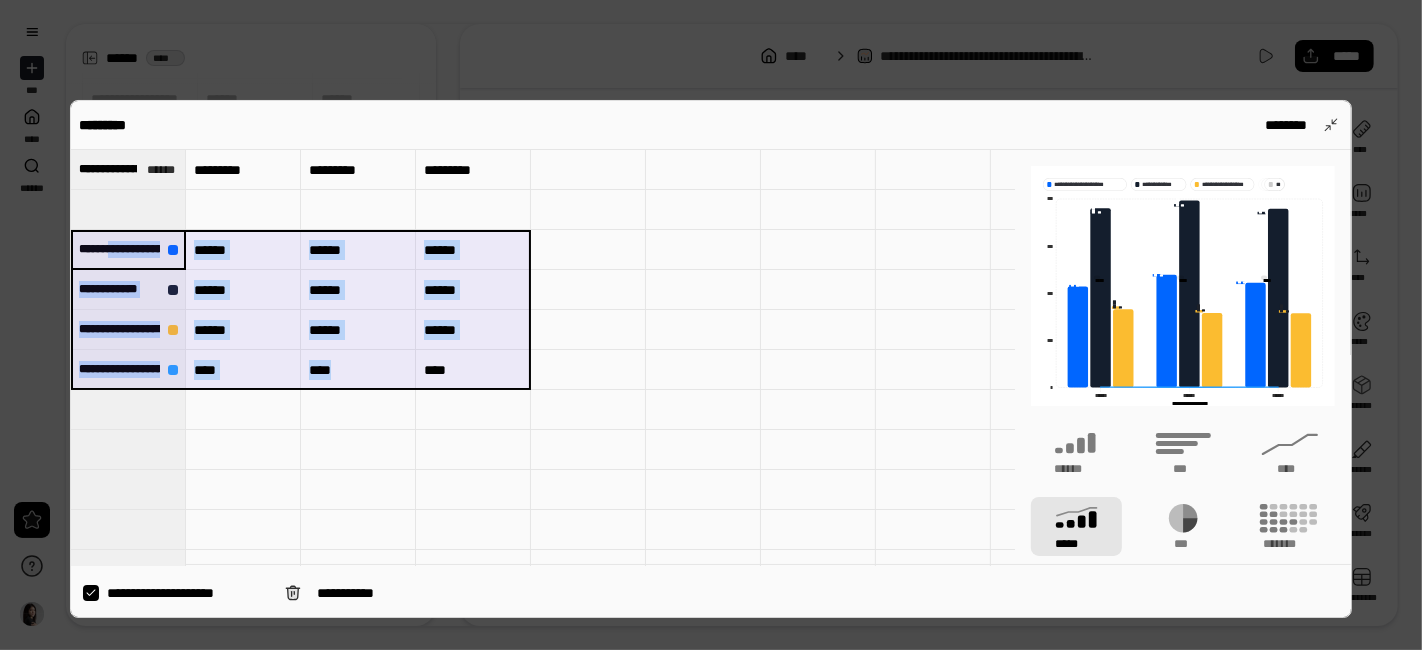 drag, startPoint x: 128, startPoint y: 244, endPoint x: 486, endPoint y: 373, distance: 380.53253 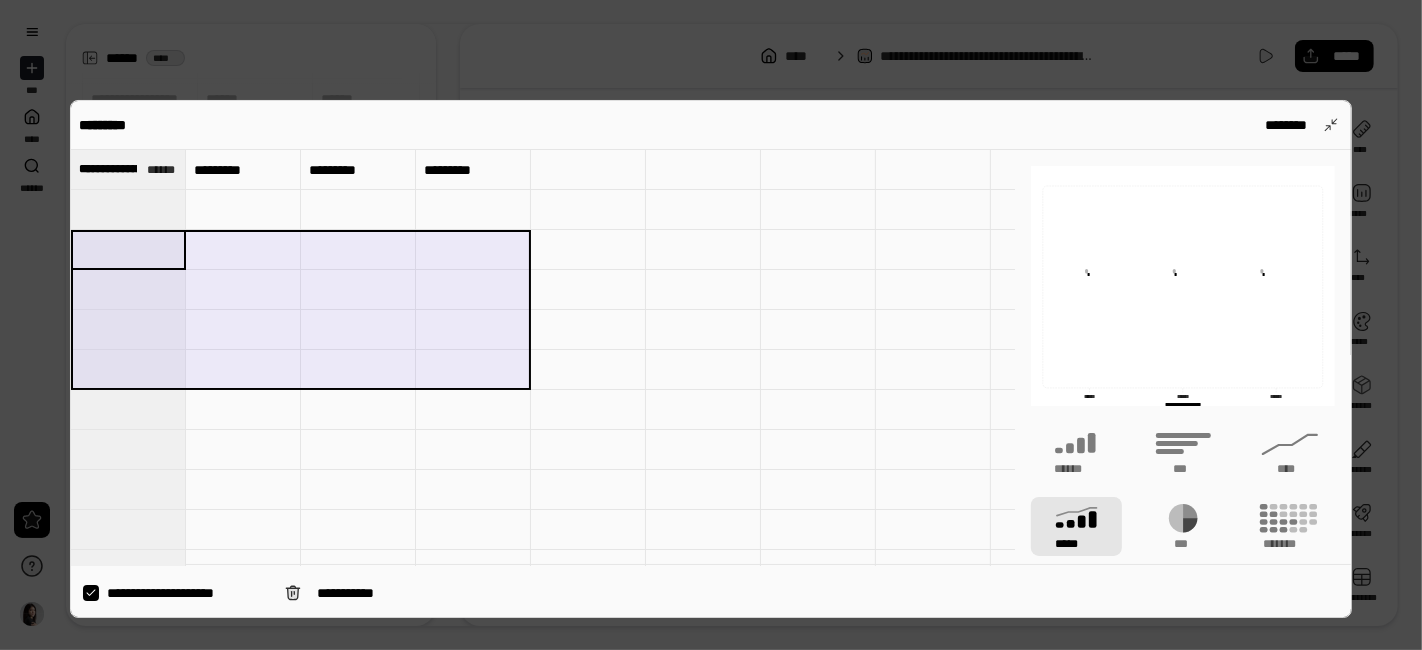 click at bounding box center (128, 209) 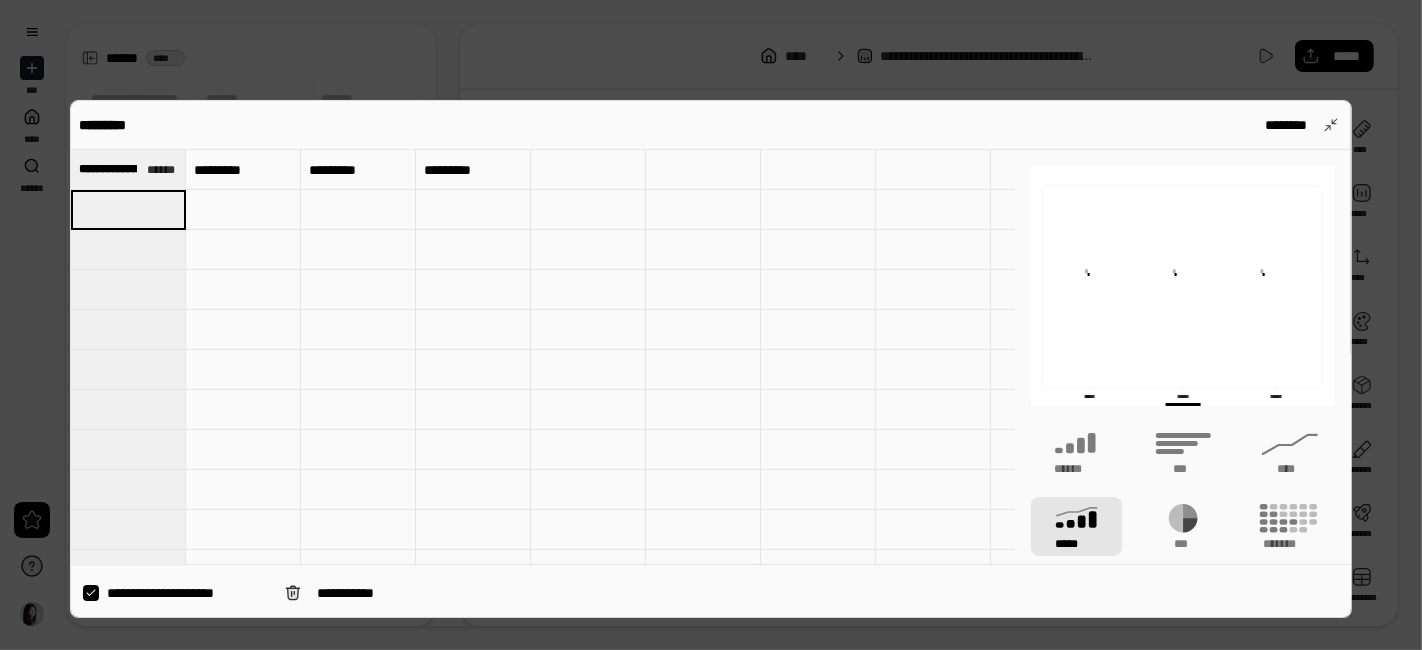 type on "**********" 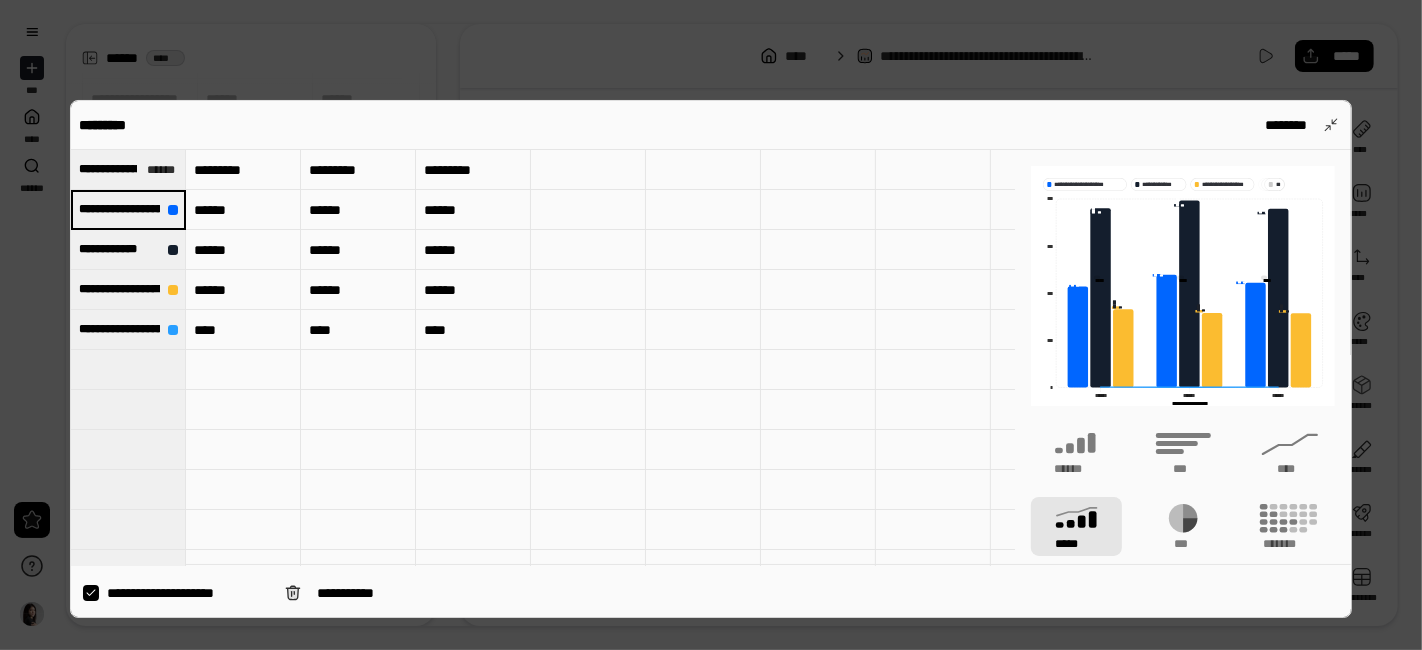 click at bounding box center [818, 410] 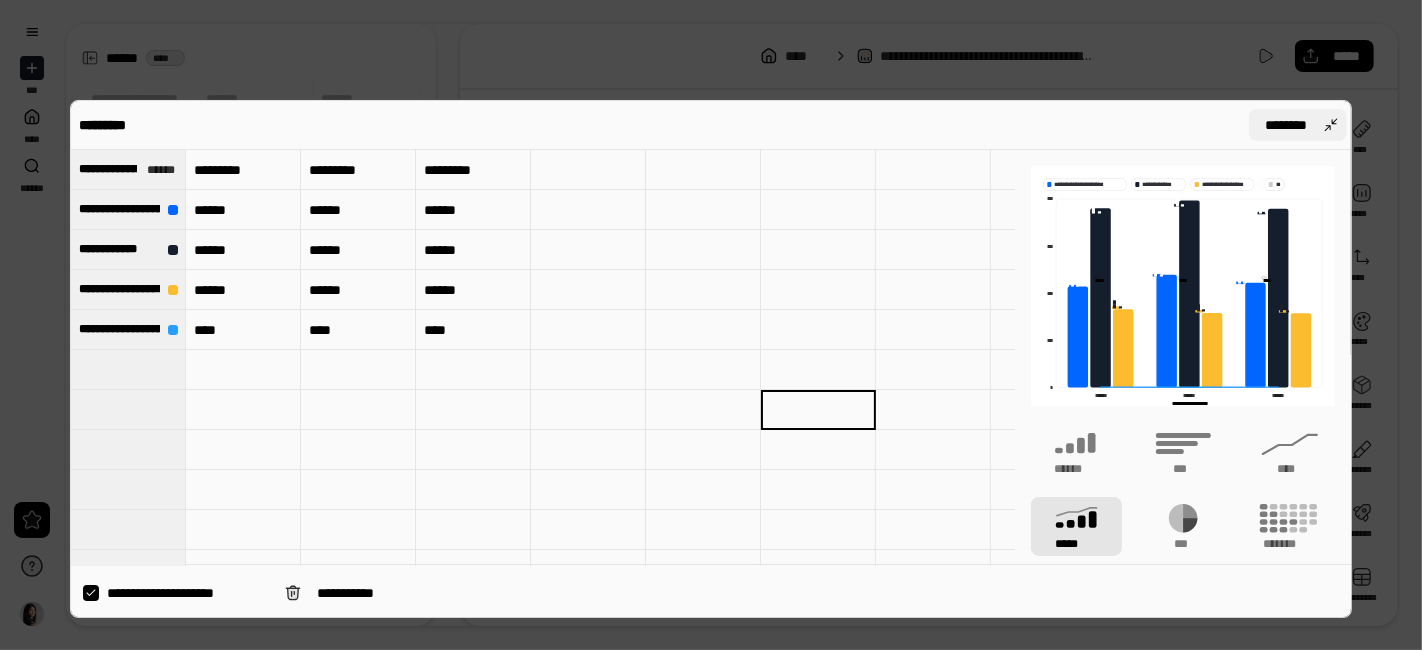 click on "********" at bounding box center [1298, 125] 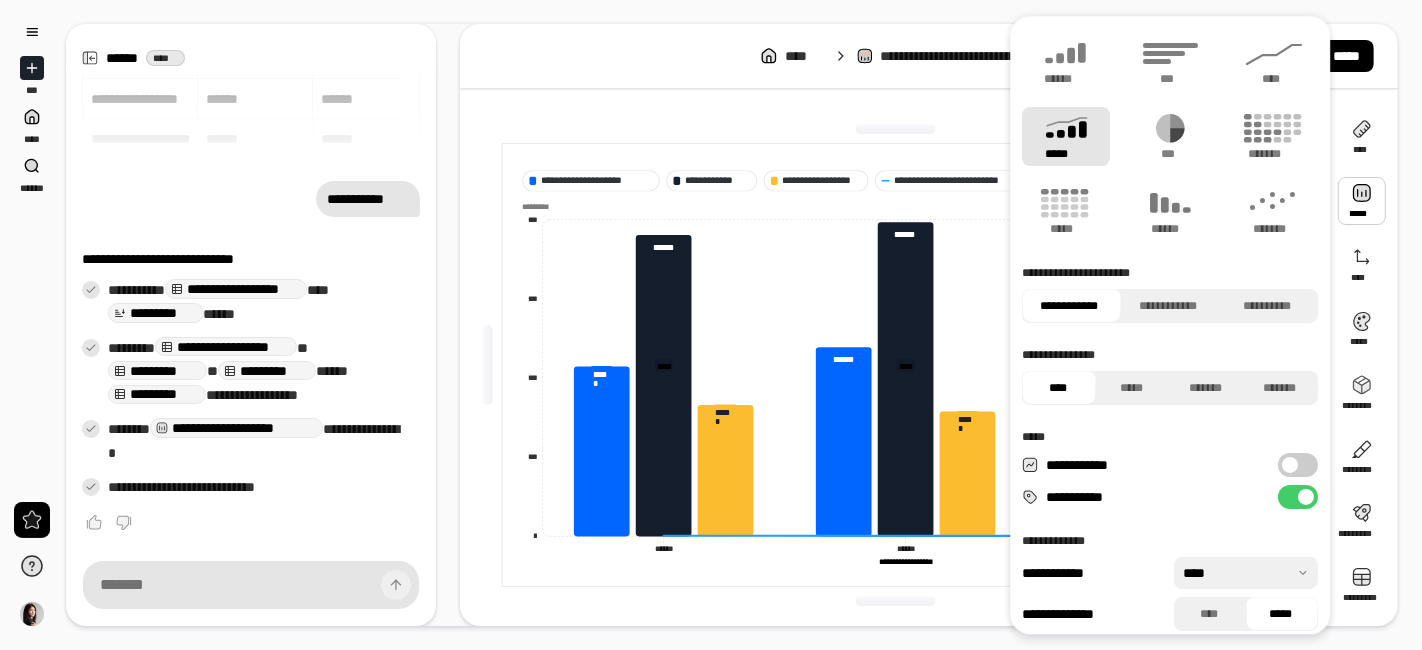 click on "*****" at bounding box center (1066, 136) 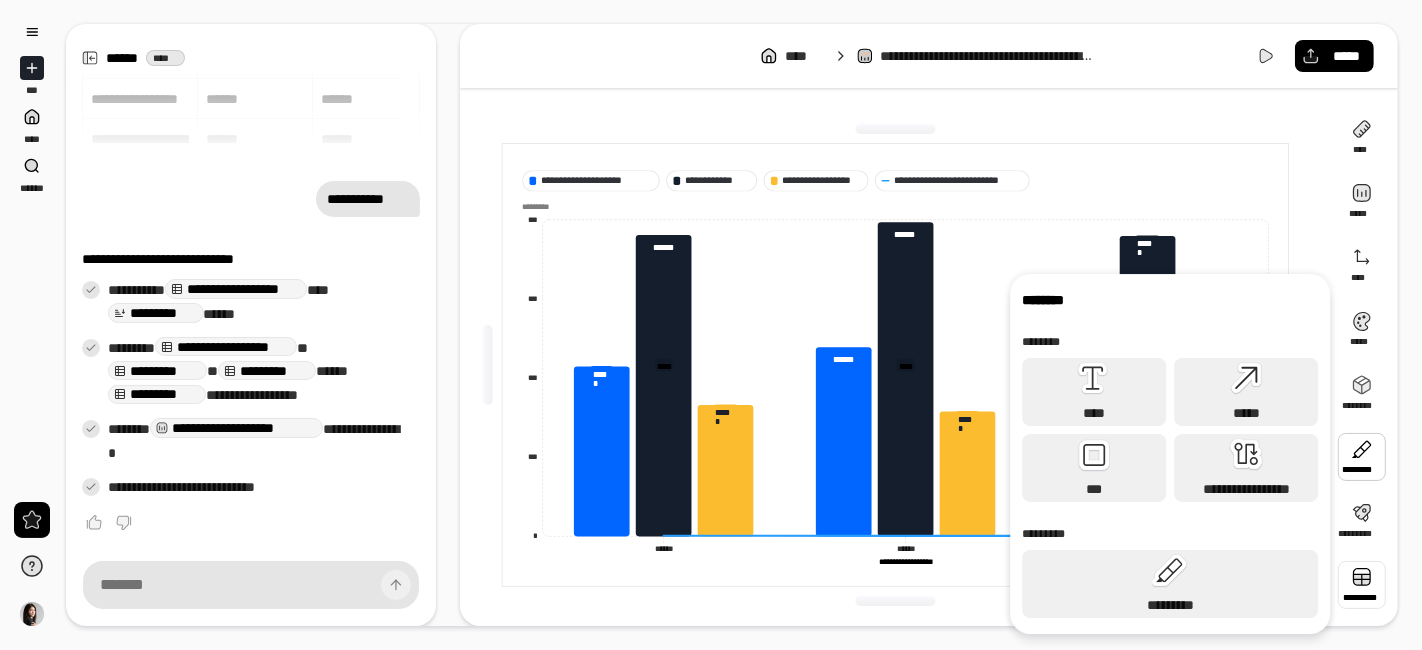 click at bounding box center [1362, 585] 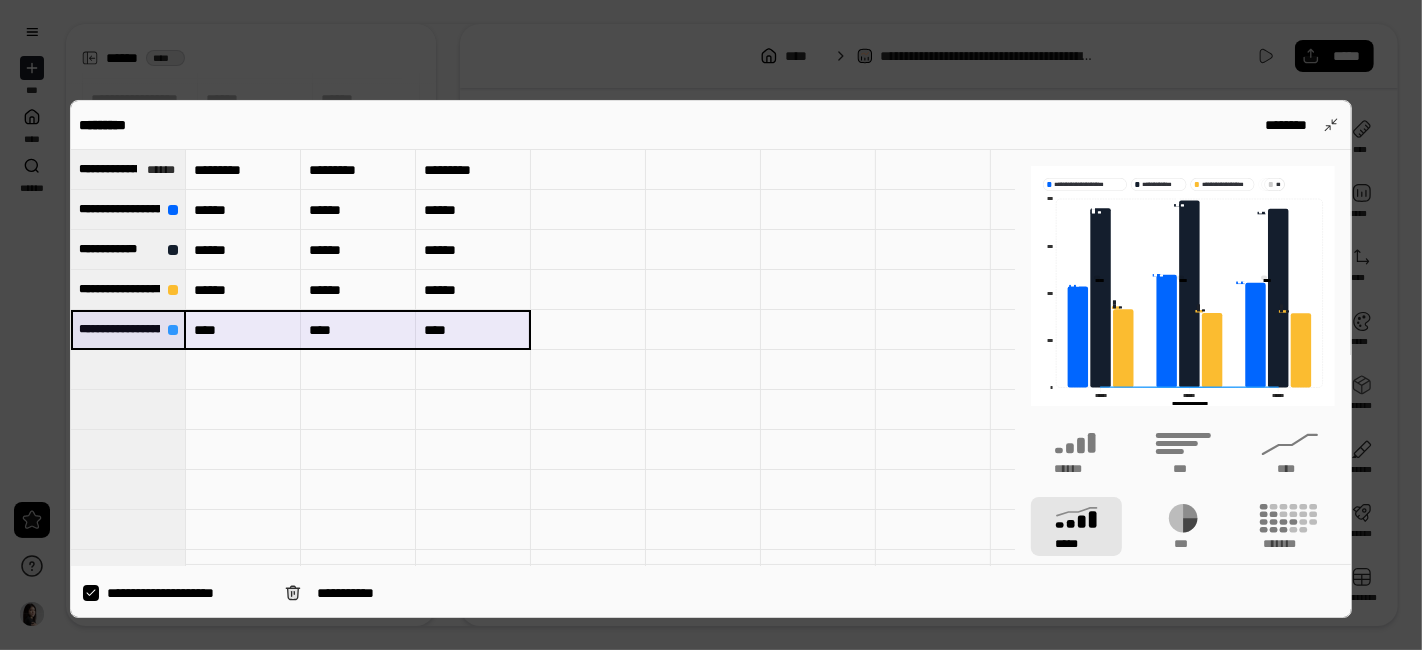 drag, startPoint x: 85, startPoint y: 326, endPoint x: 496, endPoint y: 318, distance: 411.07785 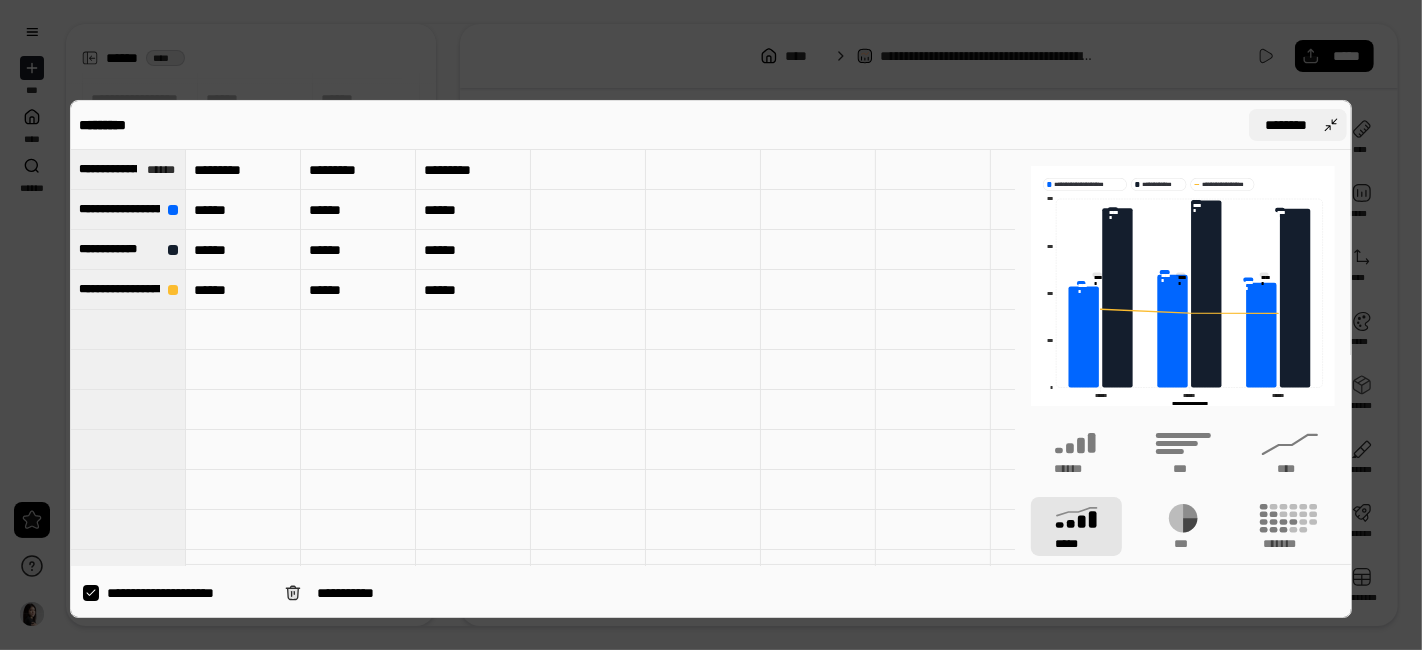 click on "********" at bounding box center [1298, 125] 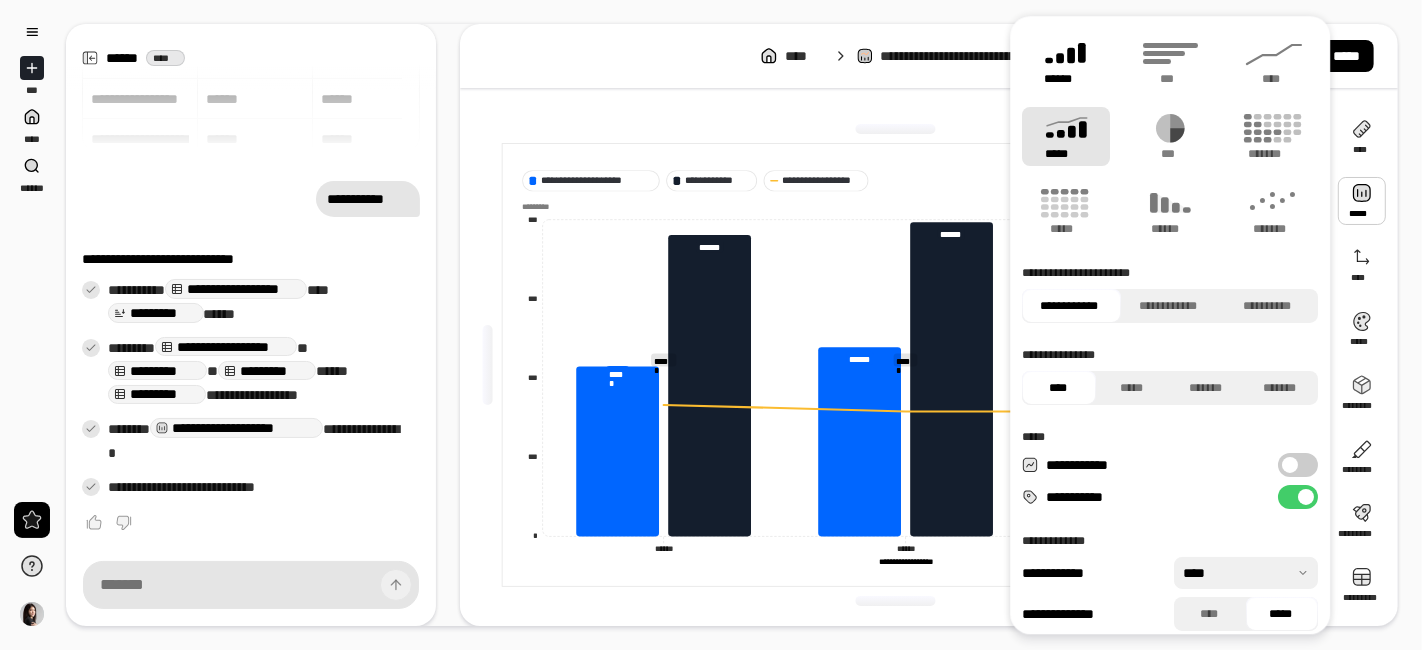 click on "******" at bounding box center (1066, 79) 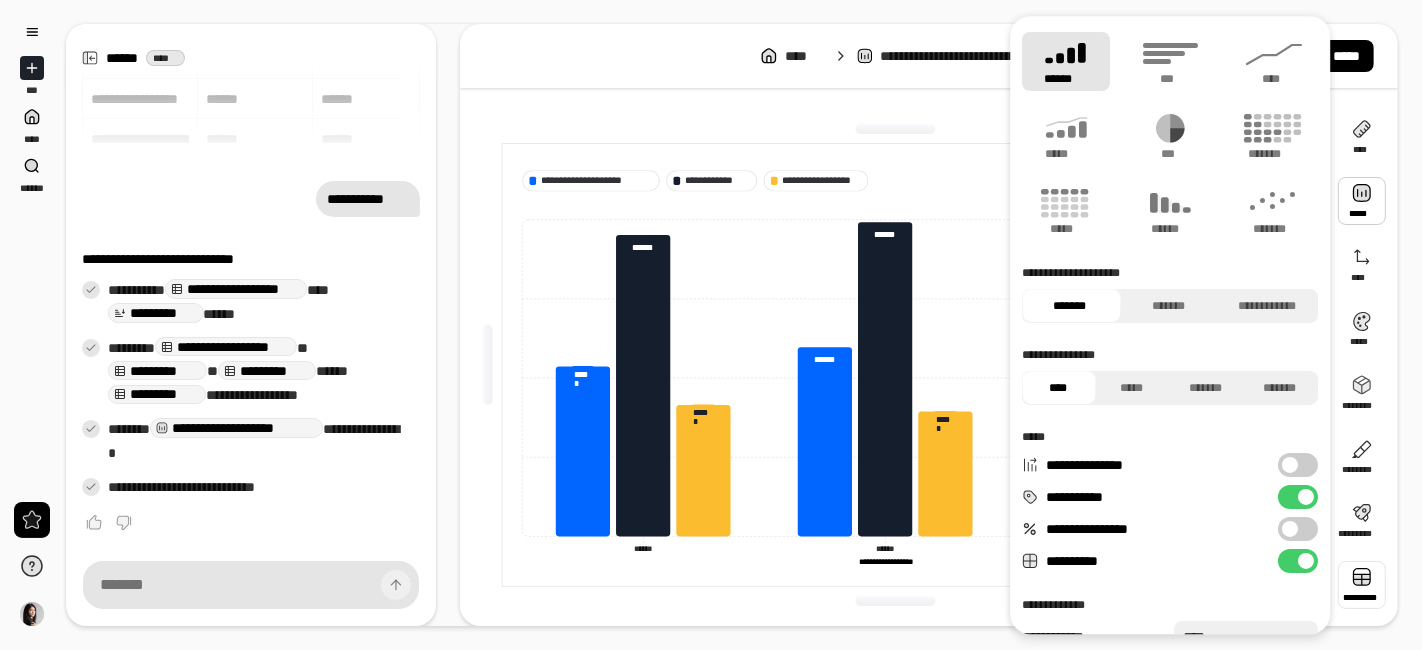 click at bounding box center [1362, 585] 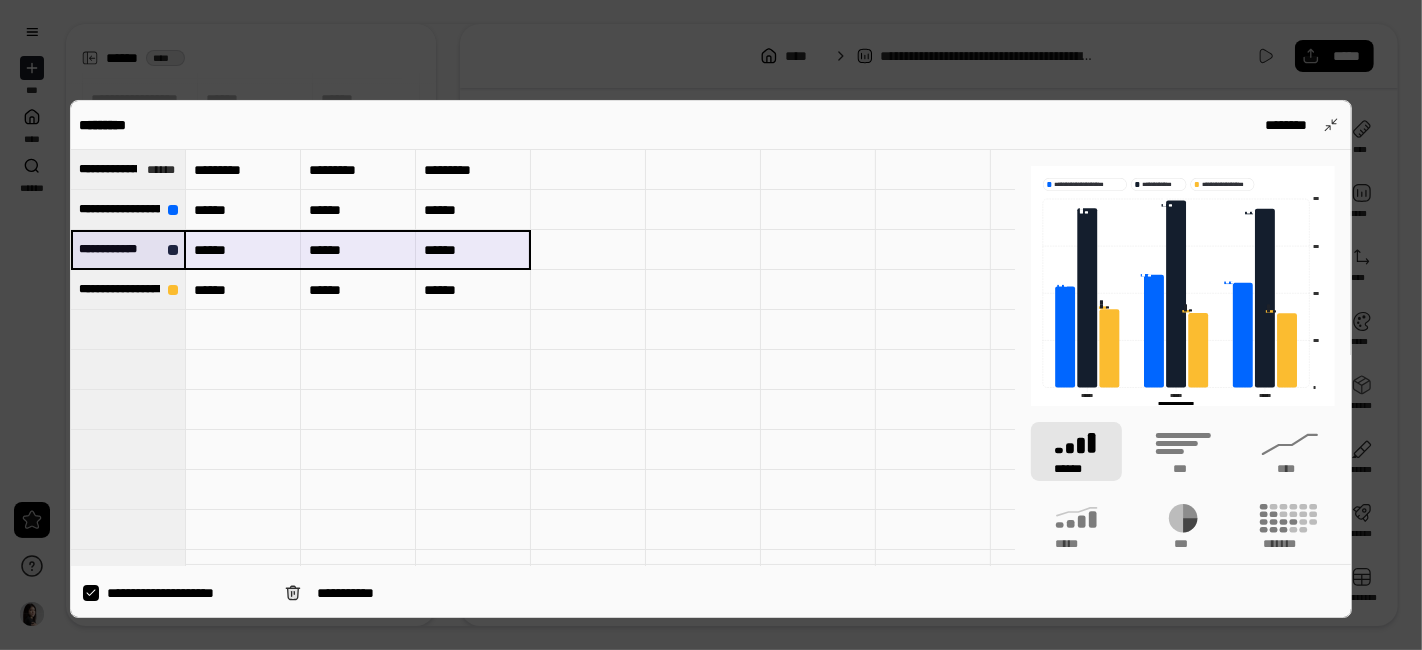 drag, startPoint x: 94, startPoint y: 237, endPoint x: 469, endPoint y: 235, distance: 375.00534 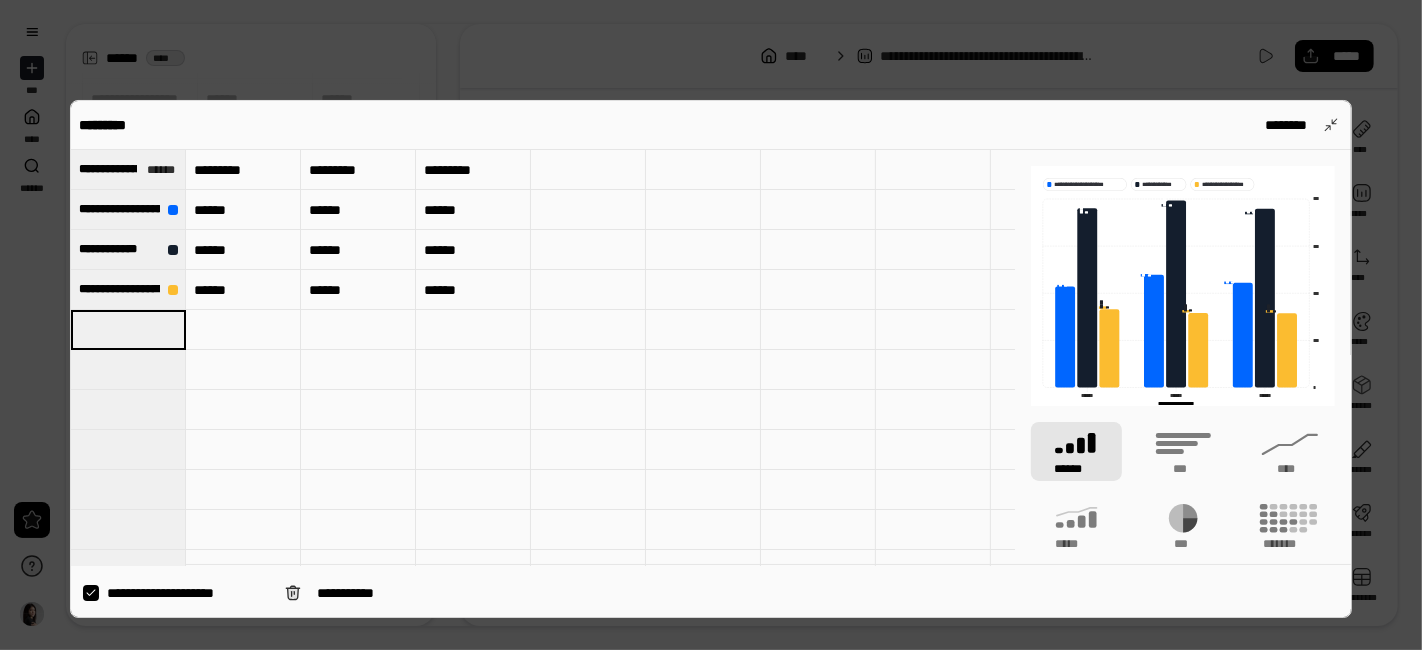 type on "**********" 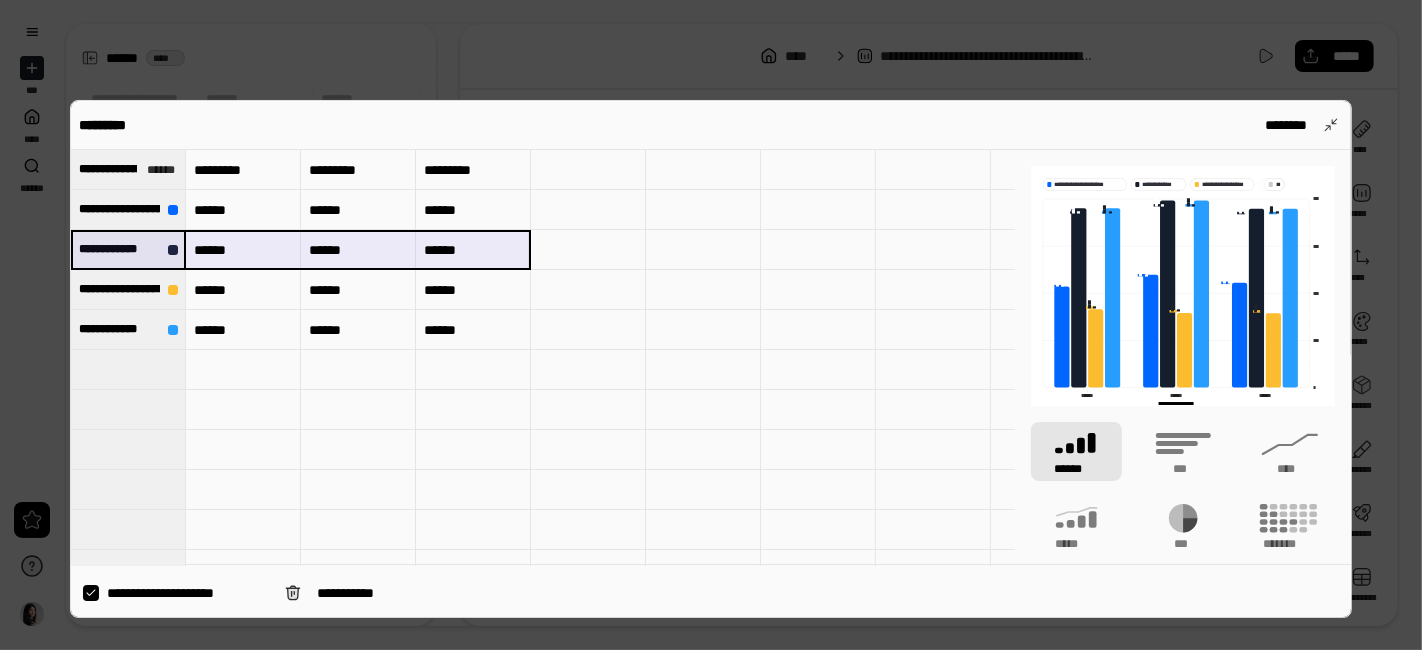 drag, startPoint x: 94, startPoint y: 250, endPoint x: 478, endPoint y: 239, distance: 384.15753 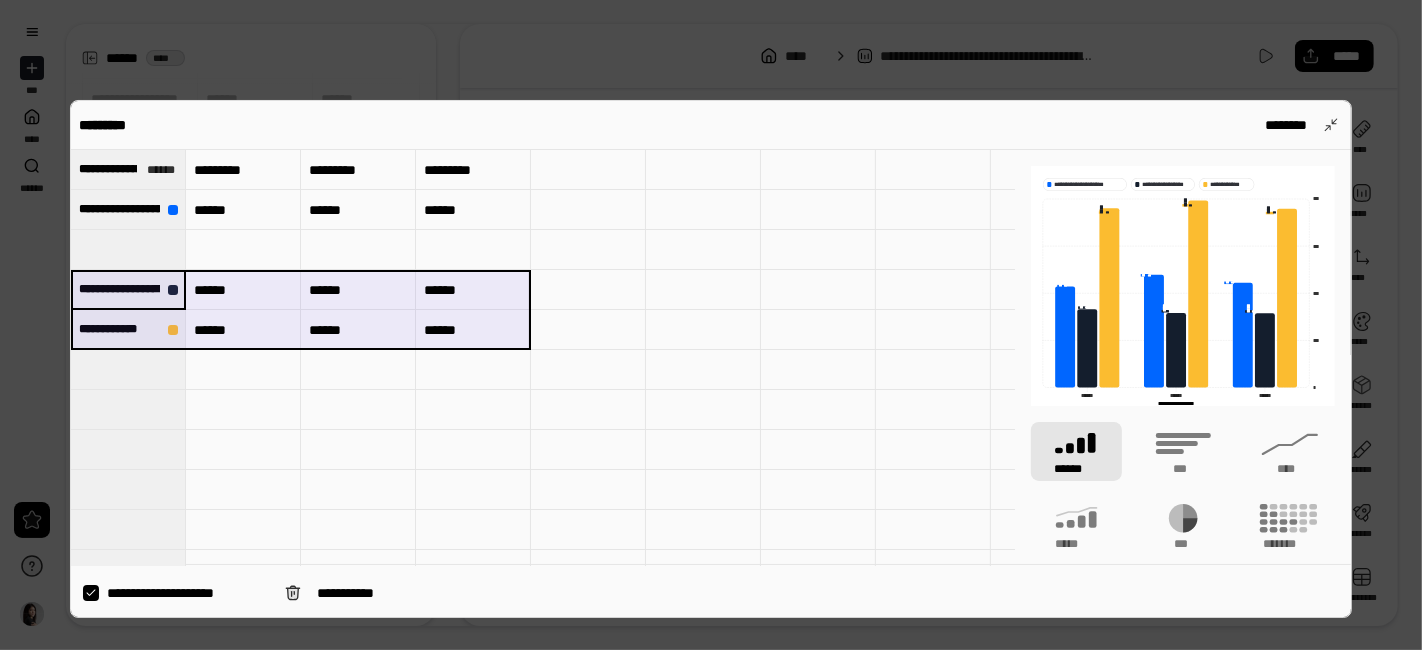 drag, startPoint x: 154, startPoint y: 280, endPoint x: 485, endPoint y: 318, distance: 333.17413 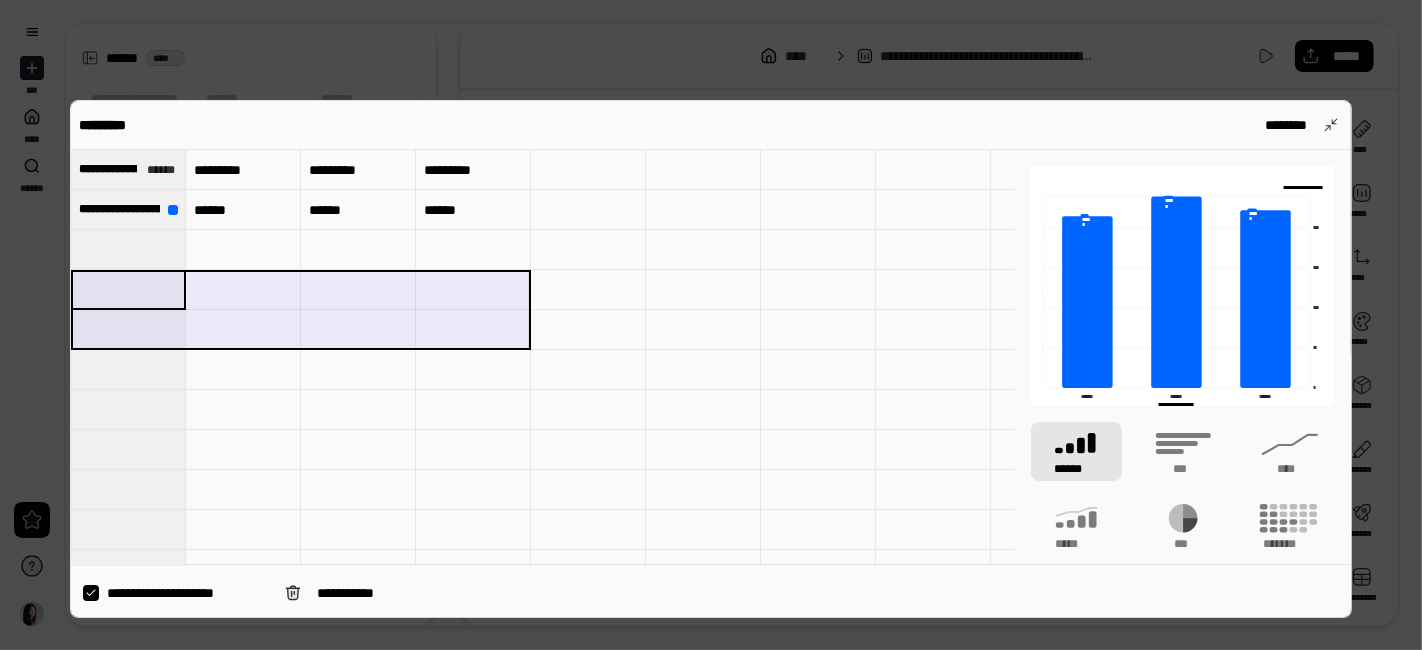 click at bounding box center (128, 249) 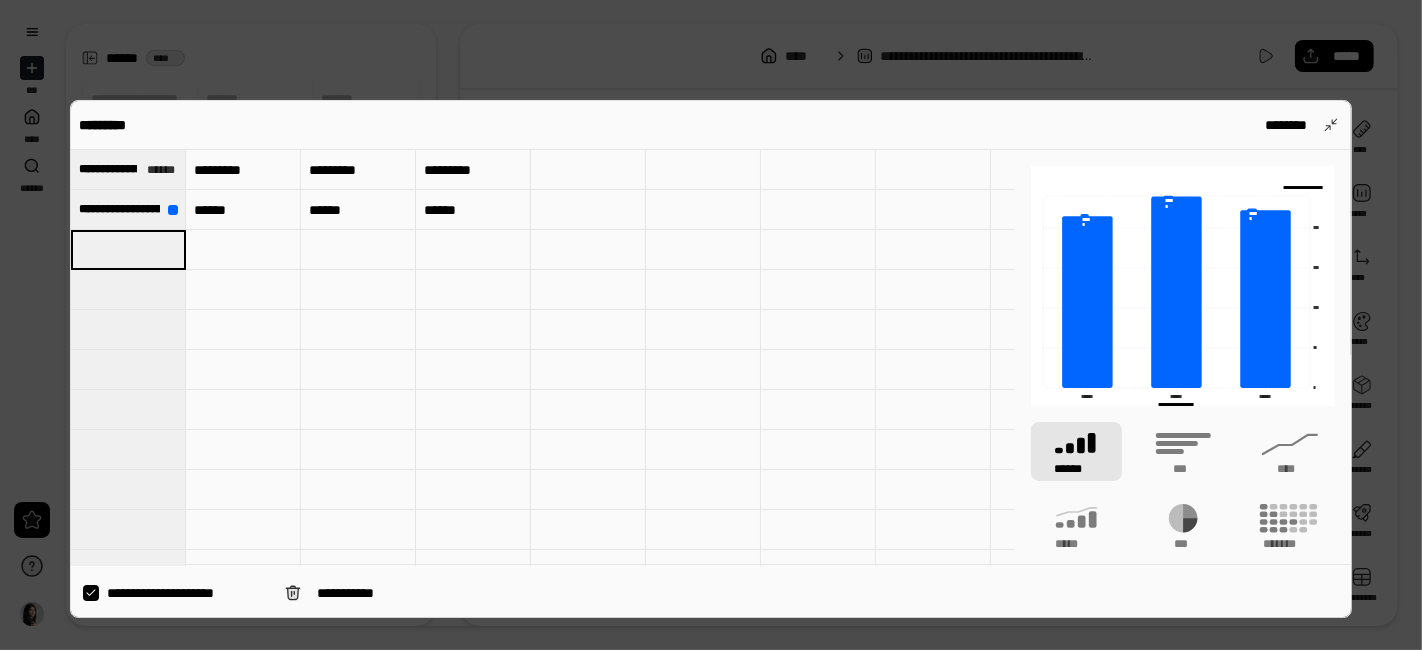 type 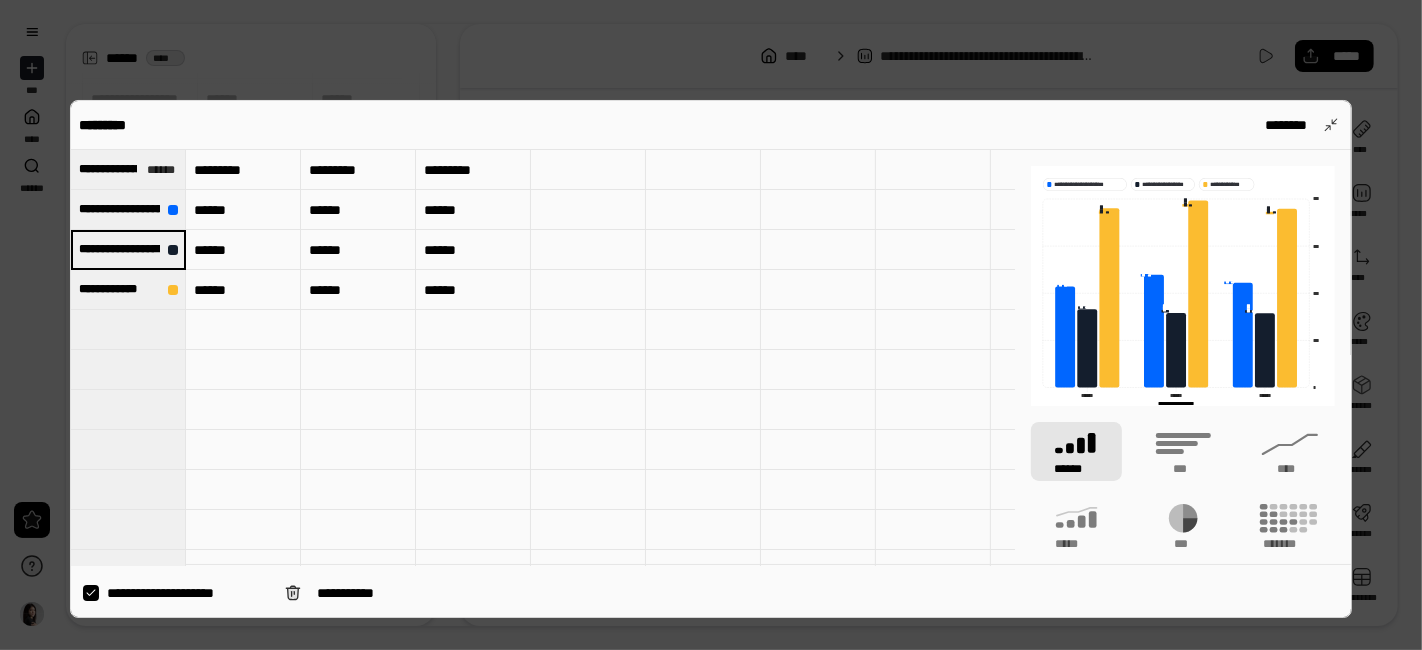 click at bounding box center (703, 370) 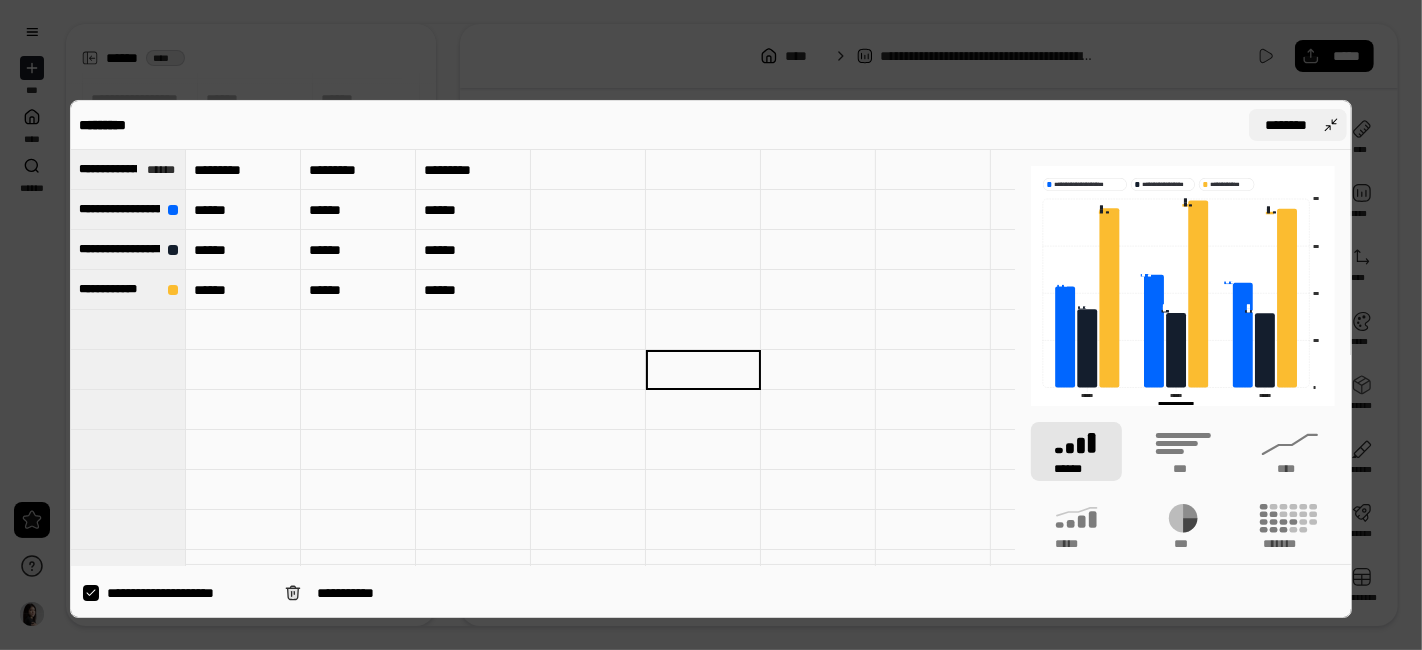 click on "********" at bounding box center (1298, 125) 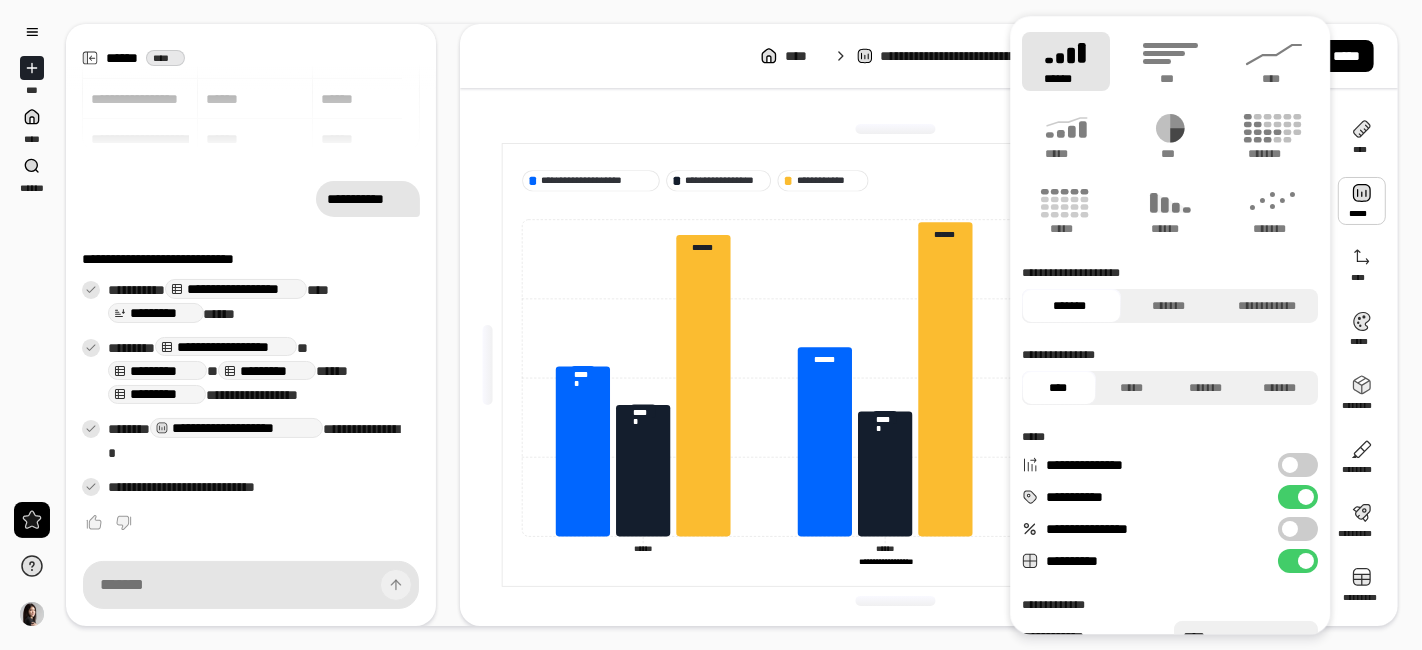click at bounding box center (1290, 465) 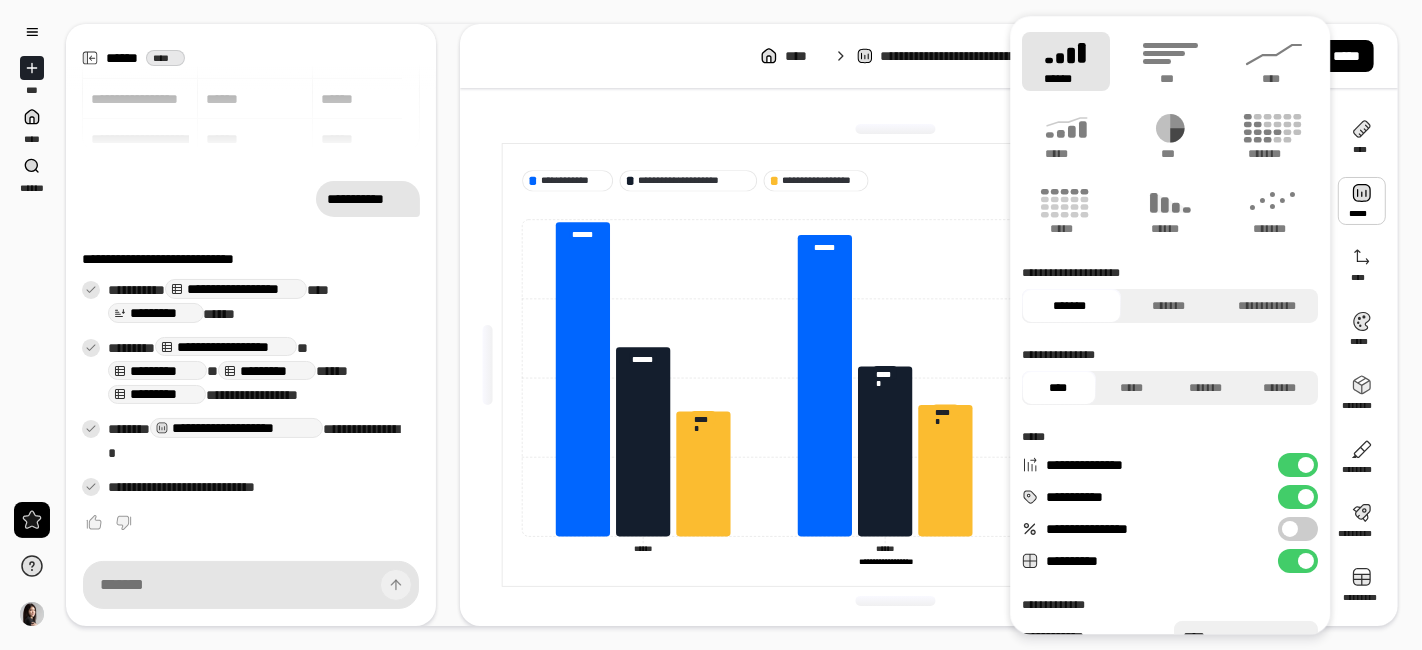 click on "**********" at bounding box center (1298, 465) 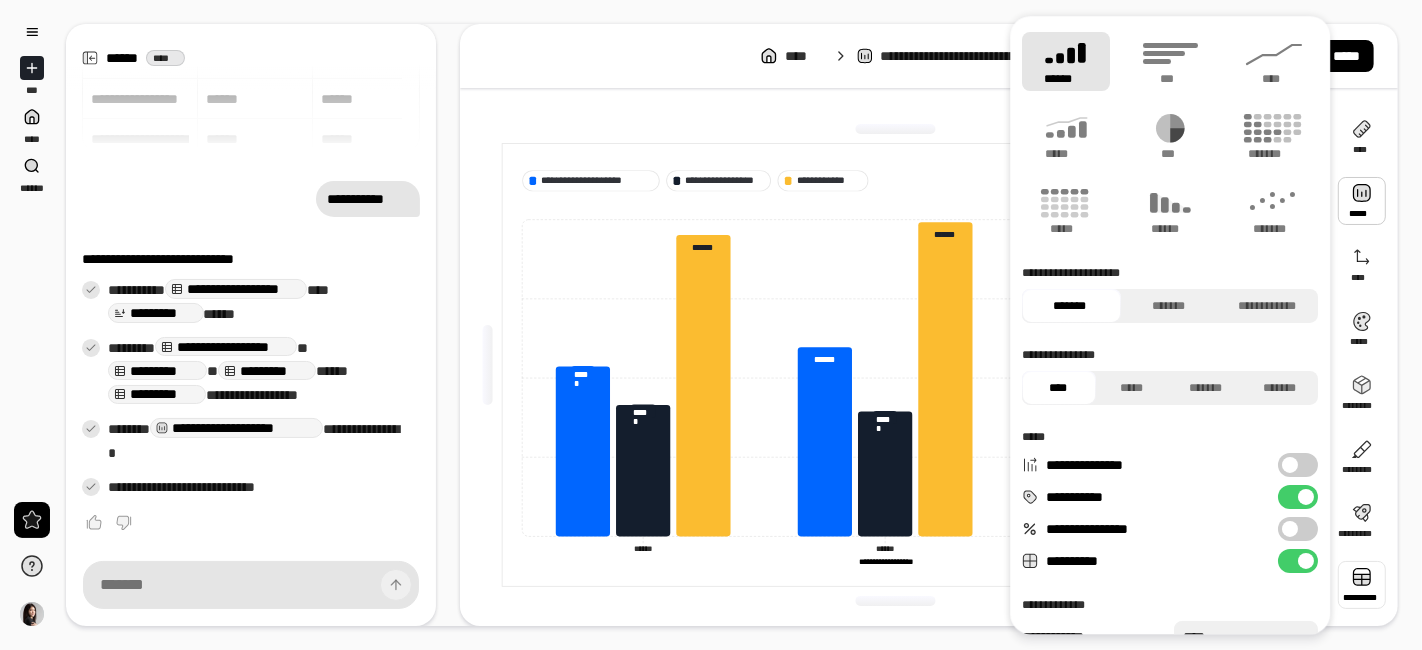 click at bounding box center (1362, 585) 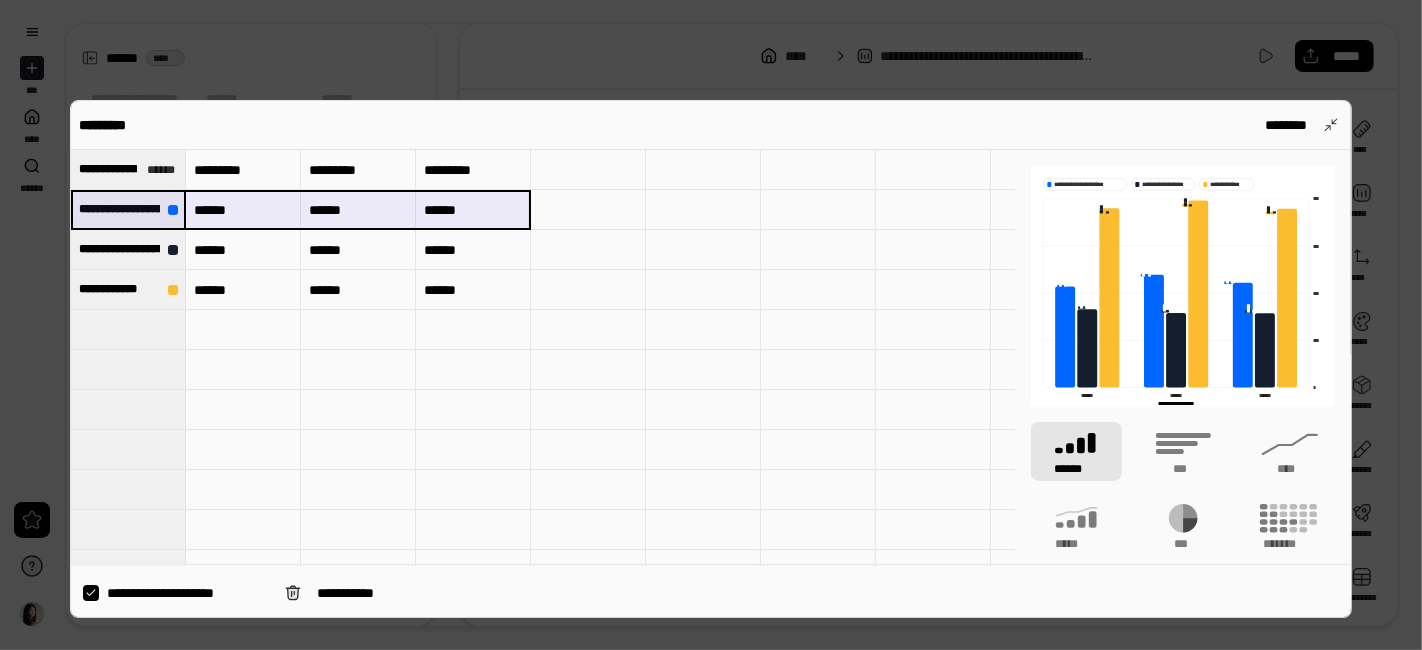 drag, startPoint x: 82, startPoint y: 207, endPoint x: 510, endPoint y: 212, distance: 428.0292 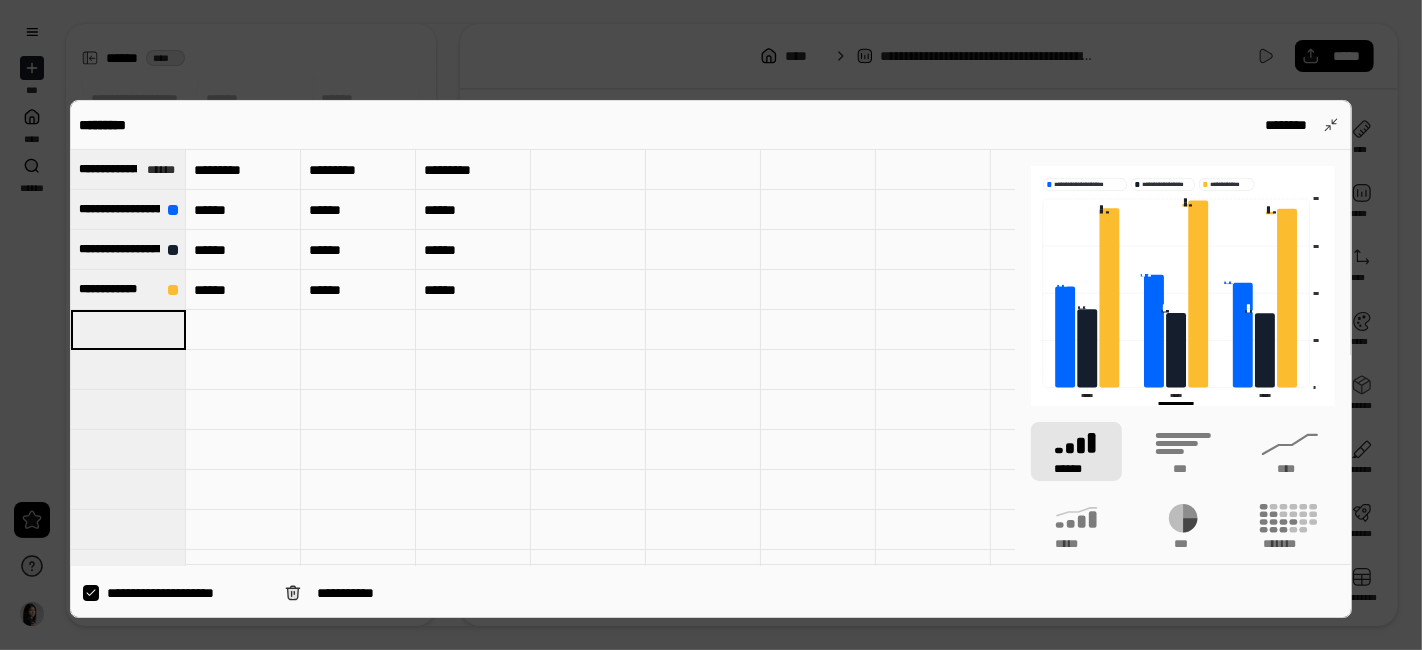 type on "**********" 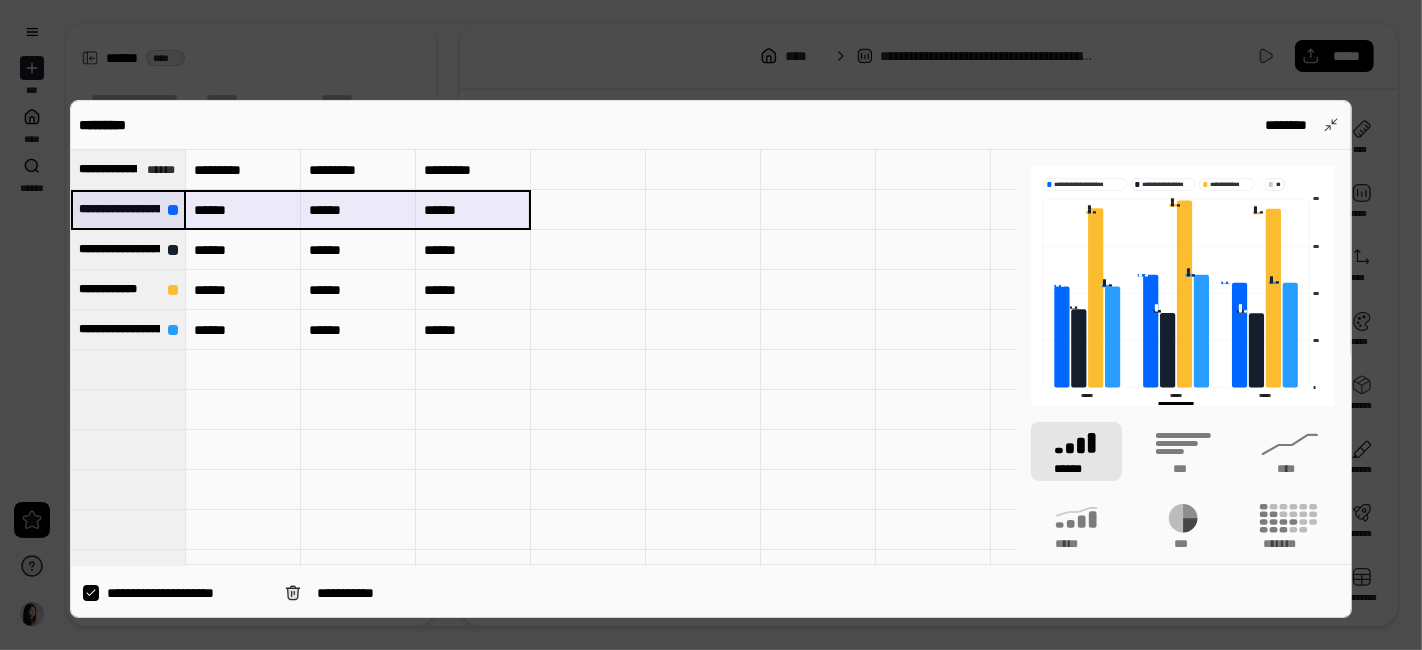 drag, startPoint x: 95, startPoint y: 215, endPoint x: 498, endPoint y: 201, distance: 403.2431 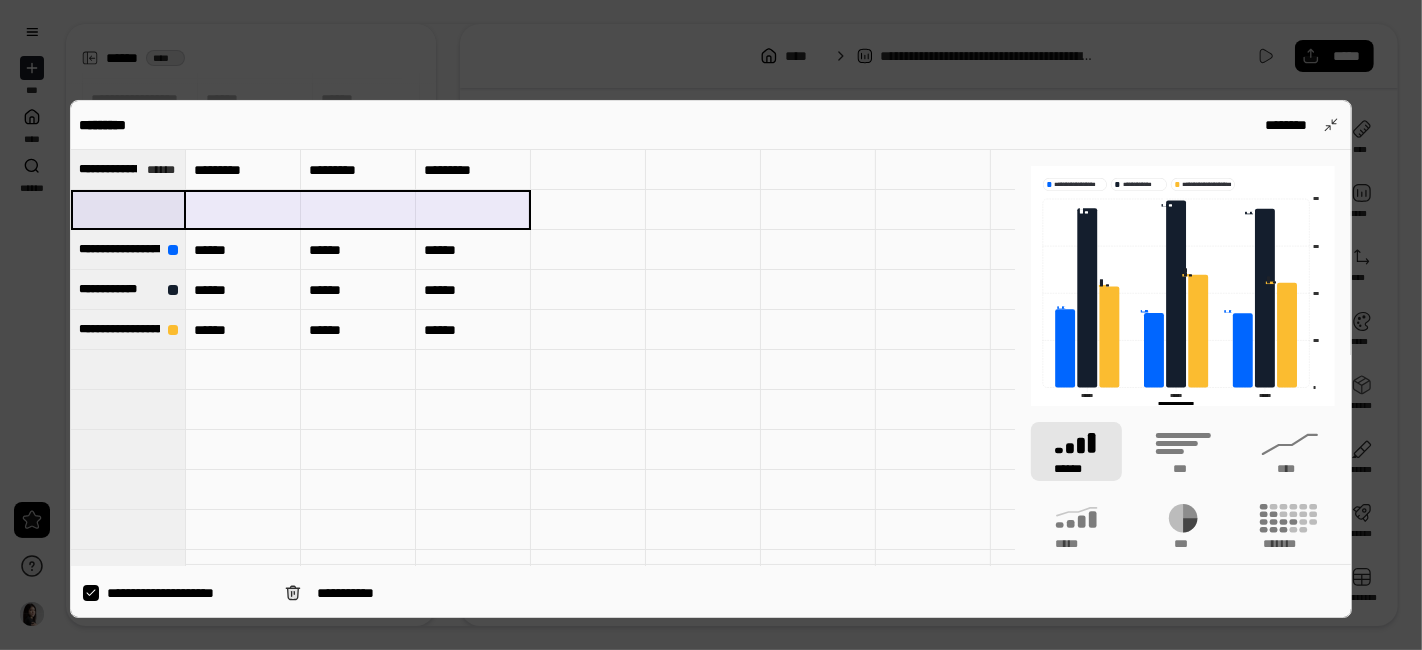 type 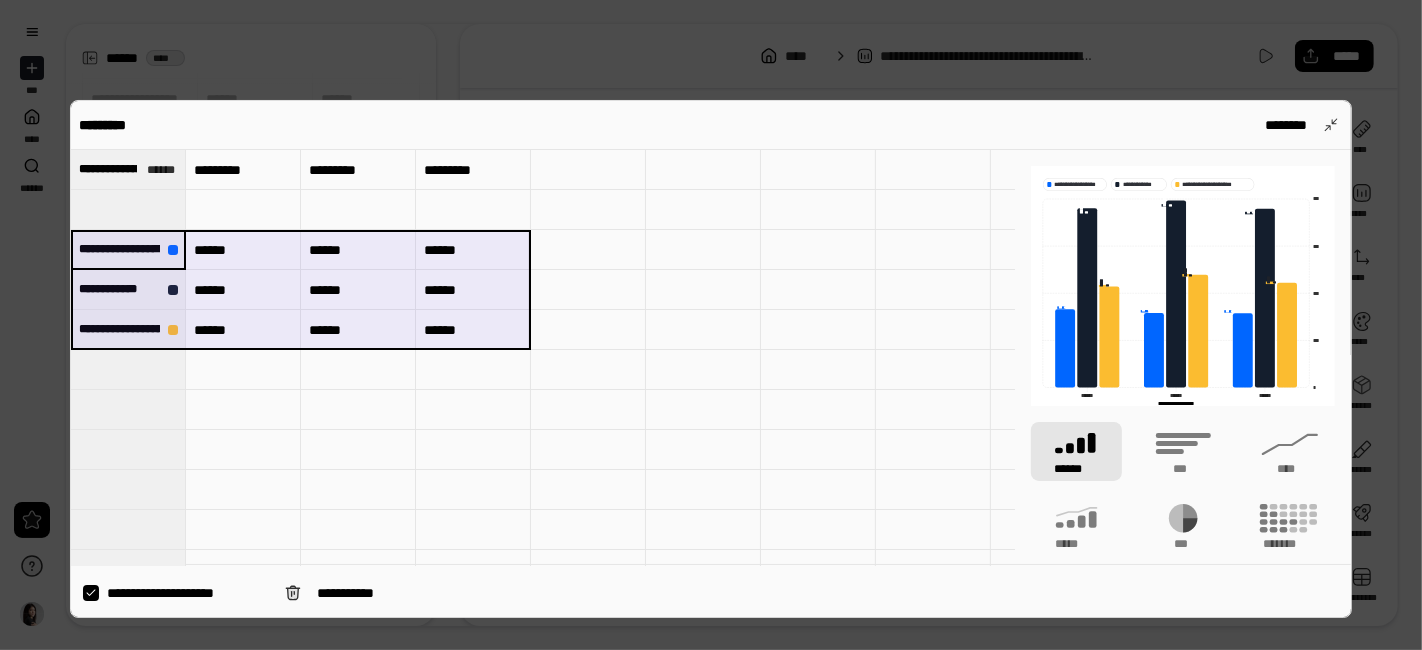 drag, startPoint x: 111, startPoint y: 246, endPoint x: 529, endPoint y: 329, distance: 426.16077 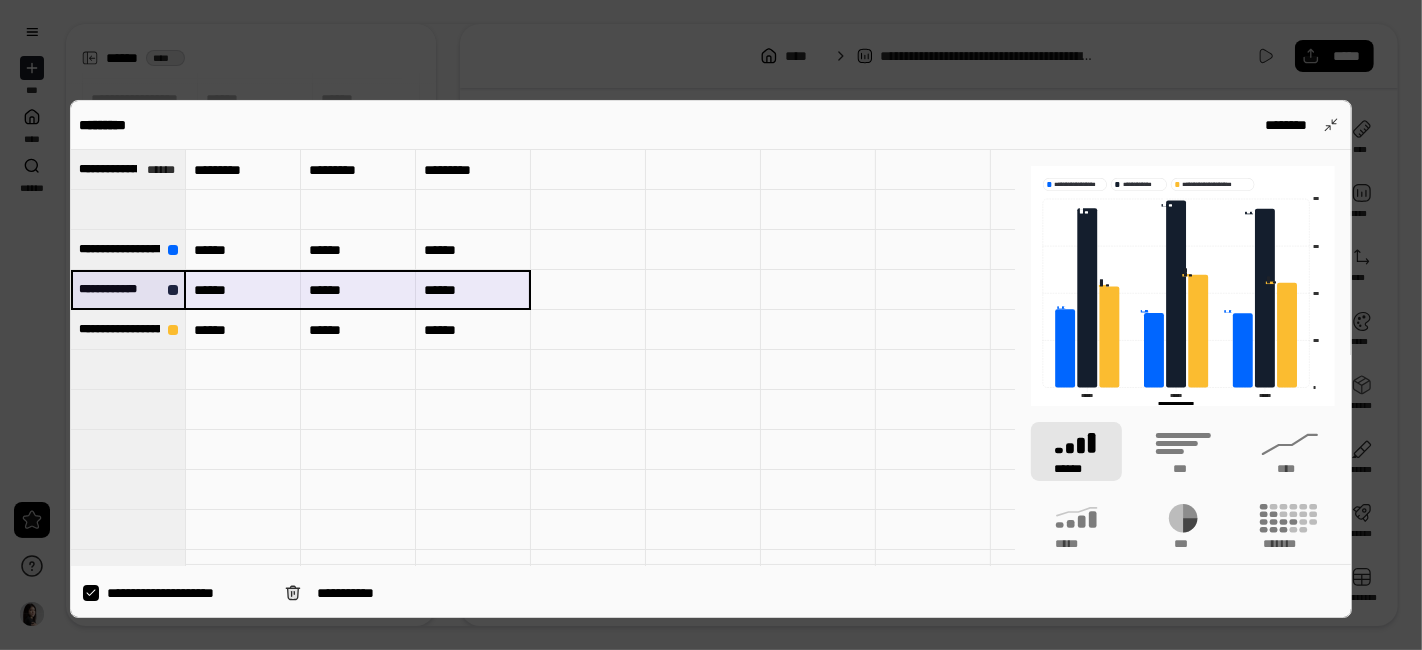 drag, startPoint x: 85, startPoint y: 286, endPoint x: 480, endPoint y: 289, distance: 395.01138 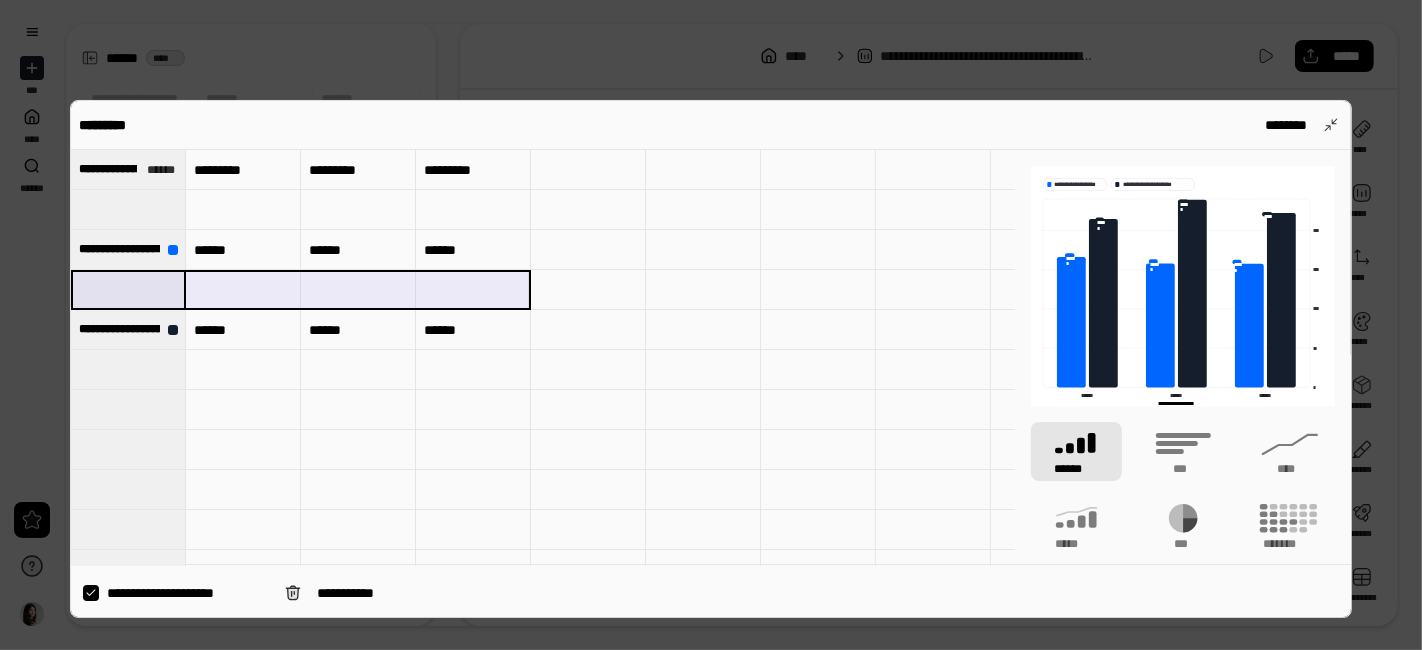 click at bounding box center [128, 209] 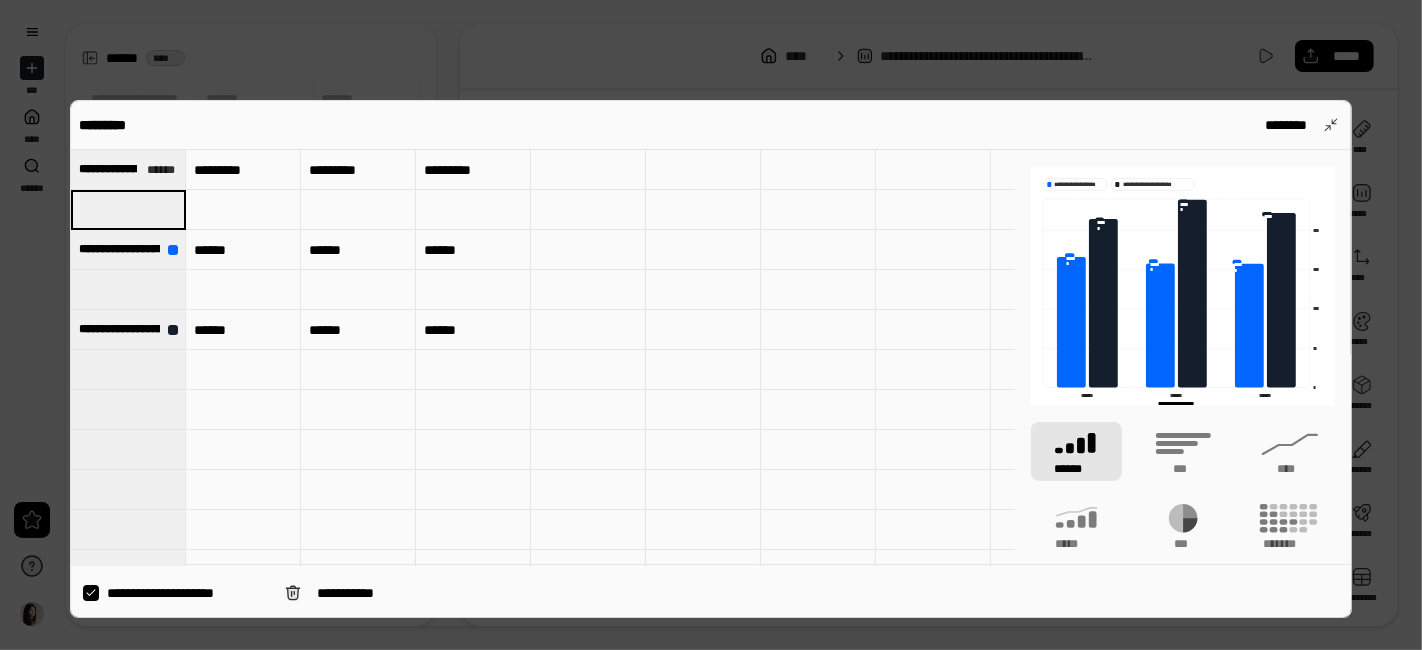 type on "**********" 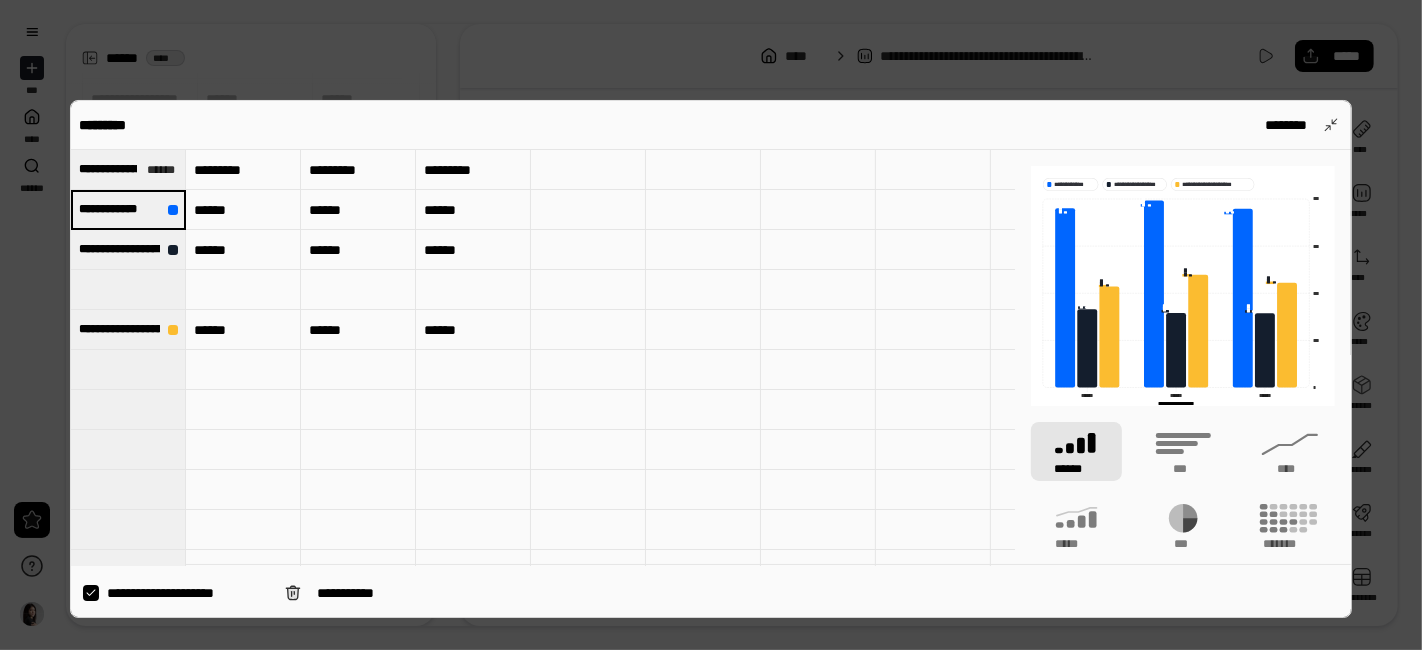 click at bounding box center [588, 290] 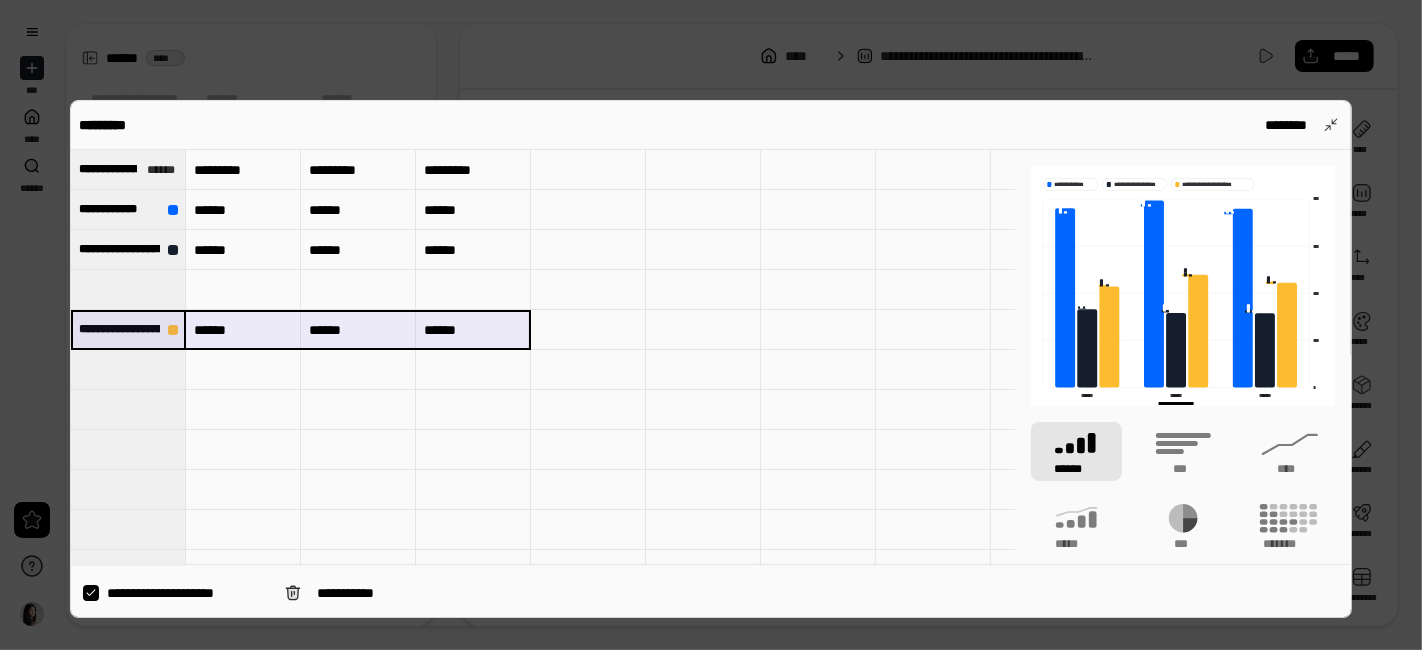 drag, startPoint x: 94, startPoint y: 332, endPoint x: 465, endPoint y: 327, distance: 371.0337 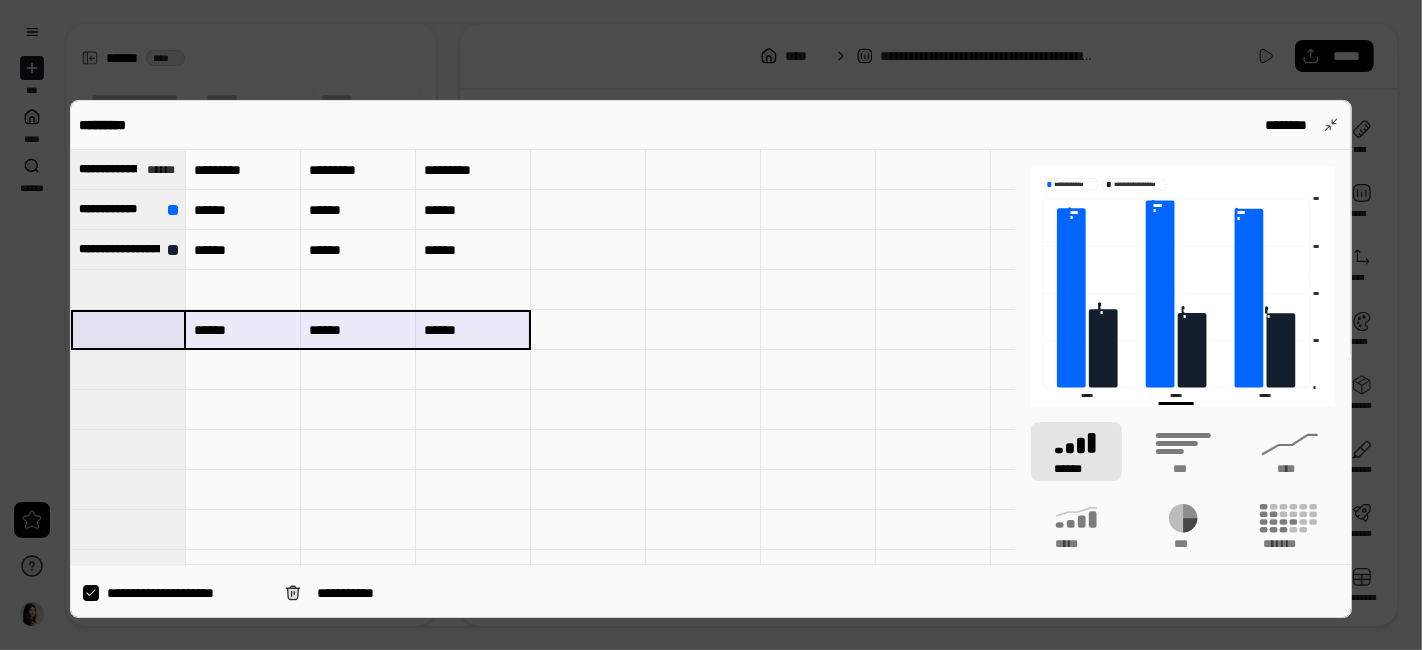 type 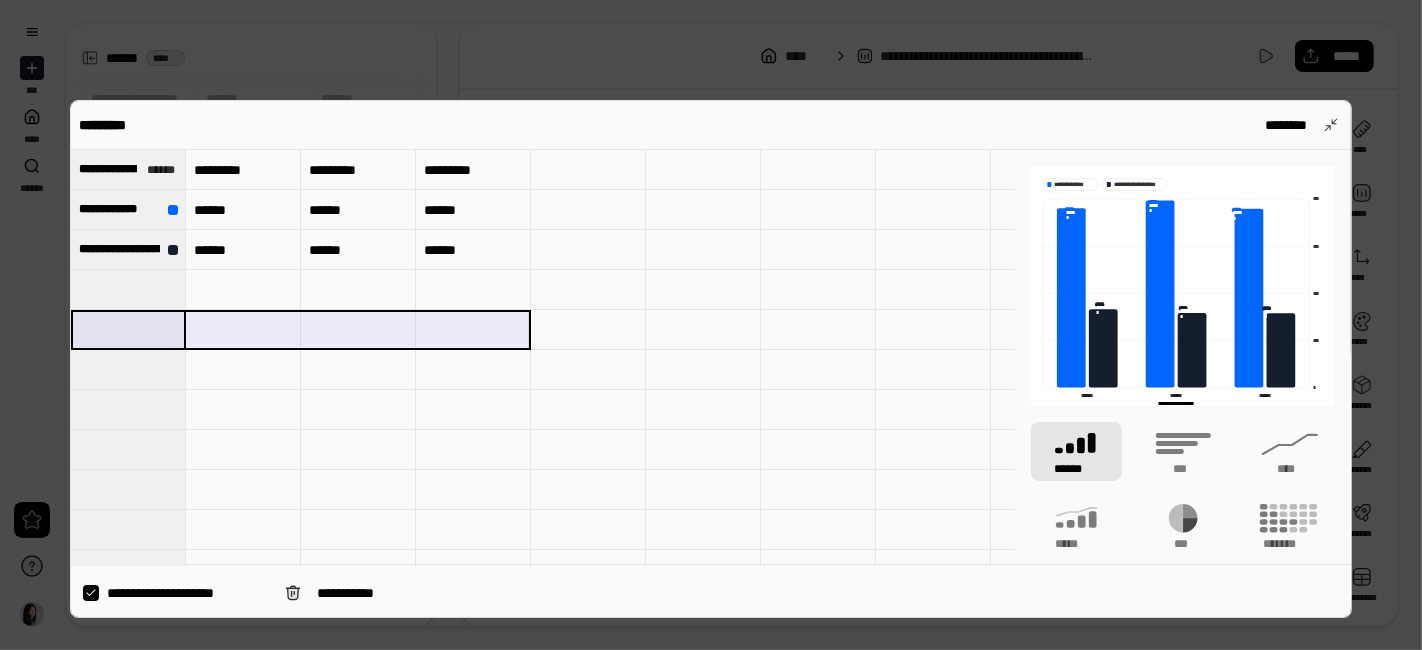 click at bounding box center [128, 289] 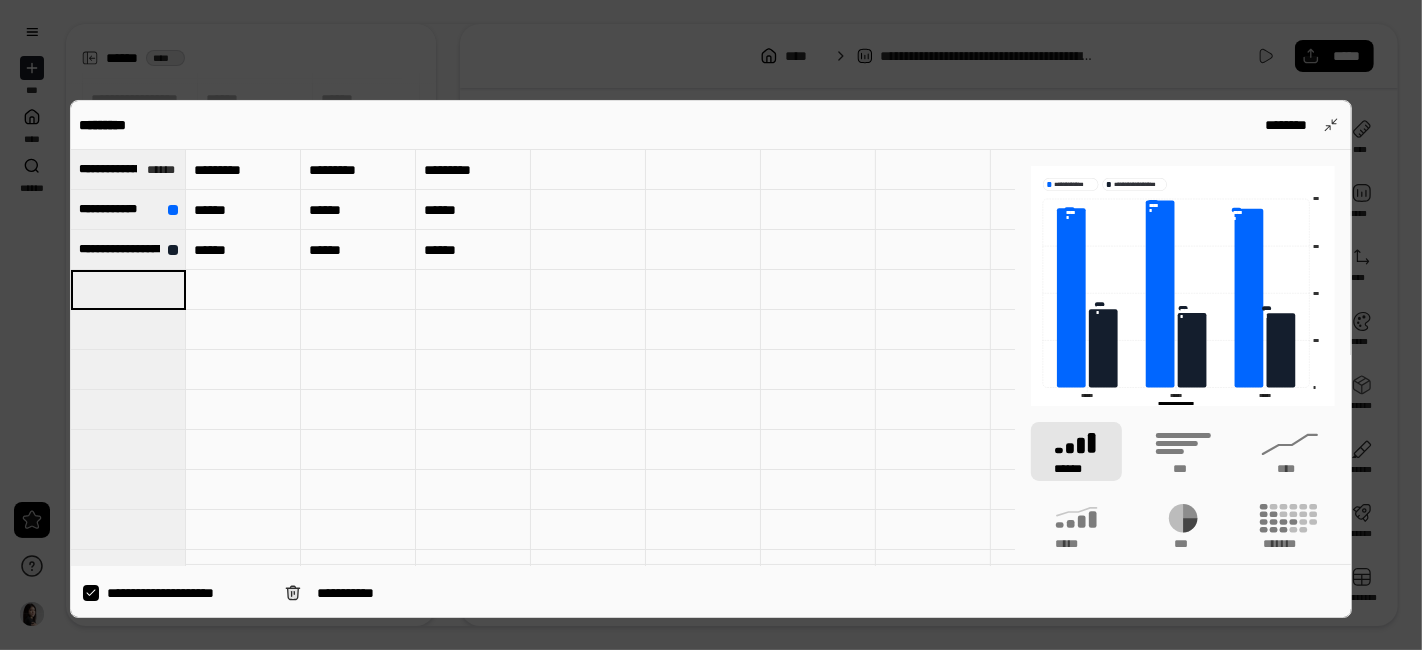 type on "**********" 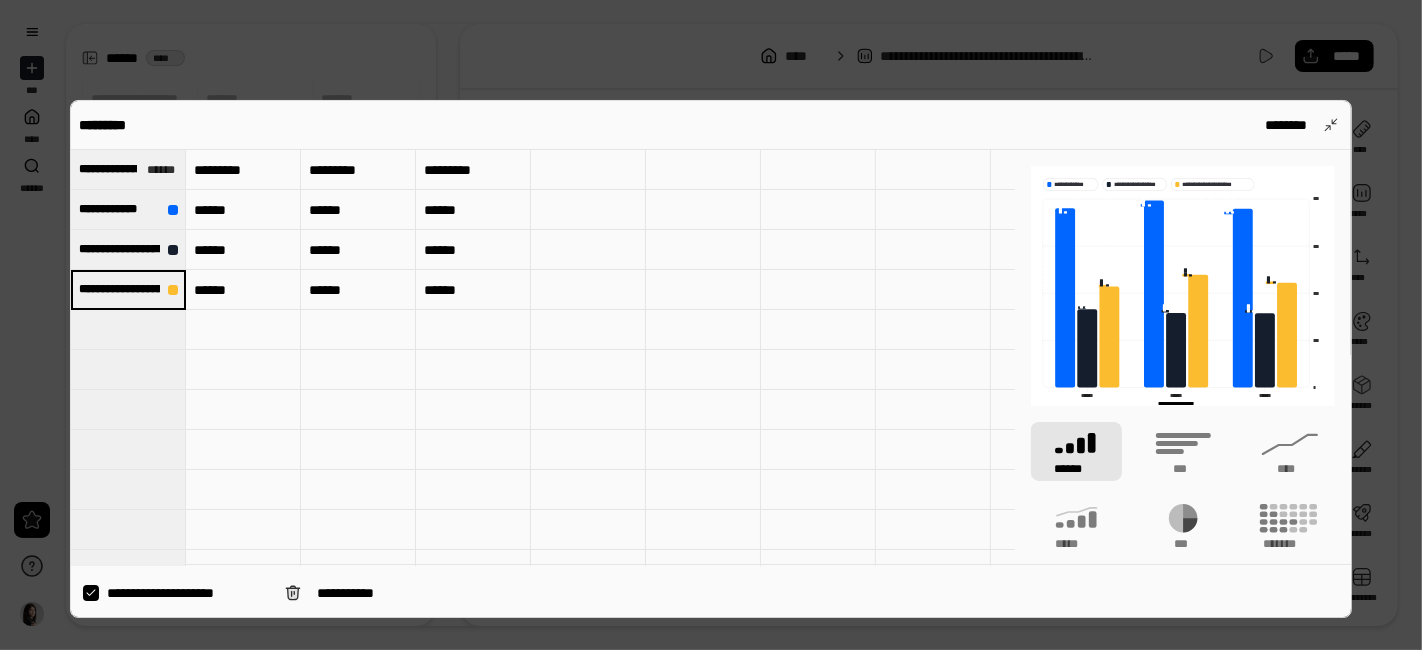 click at bounding box center (703, 410) 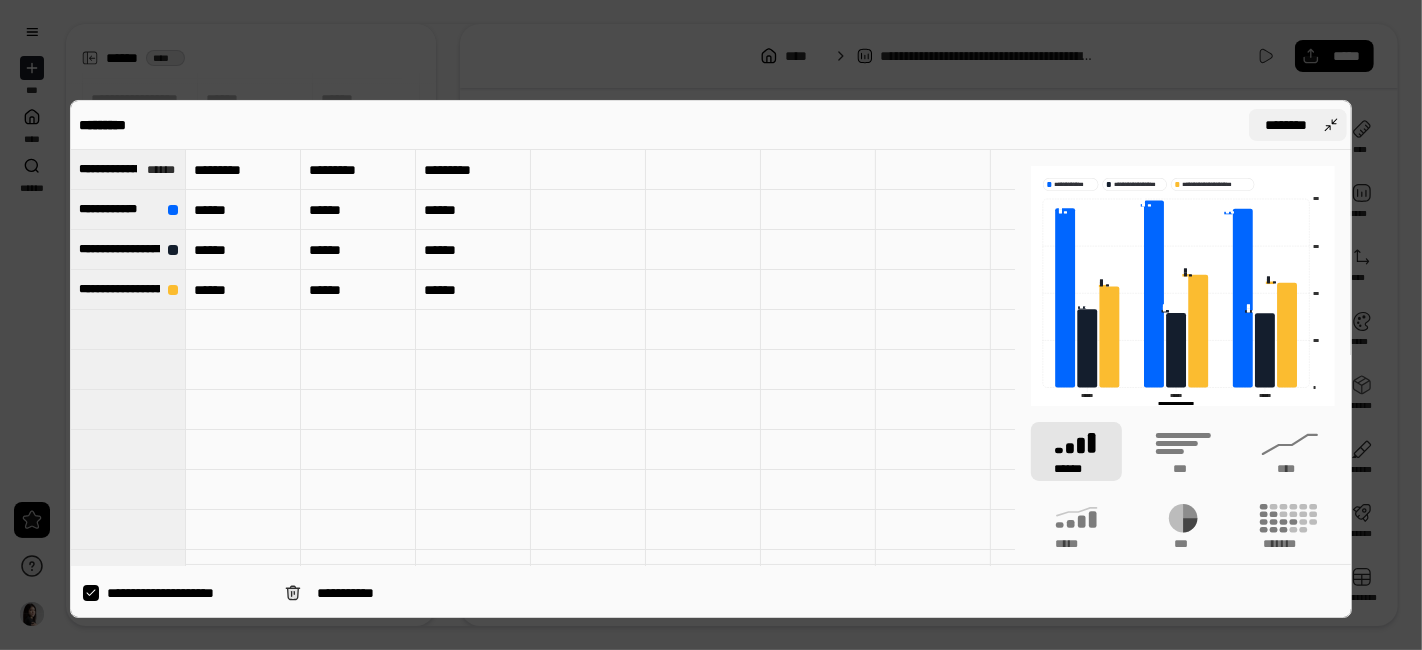 click on "********" at bounding box center (1298, 125) 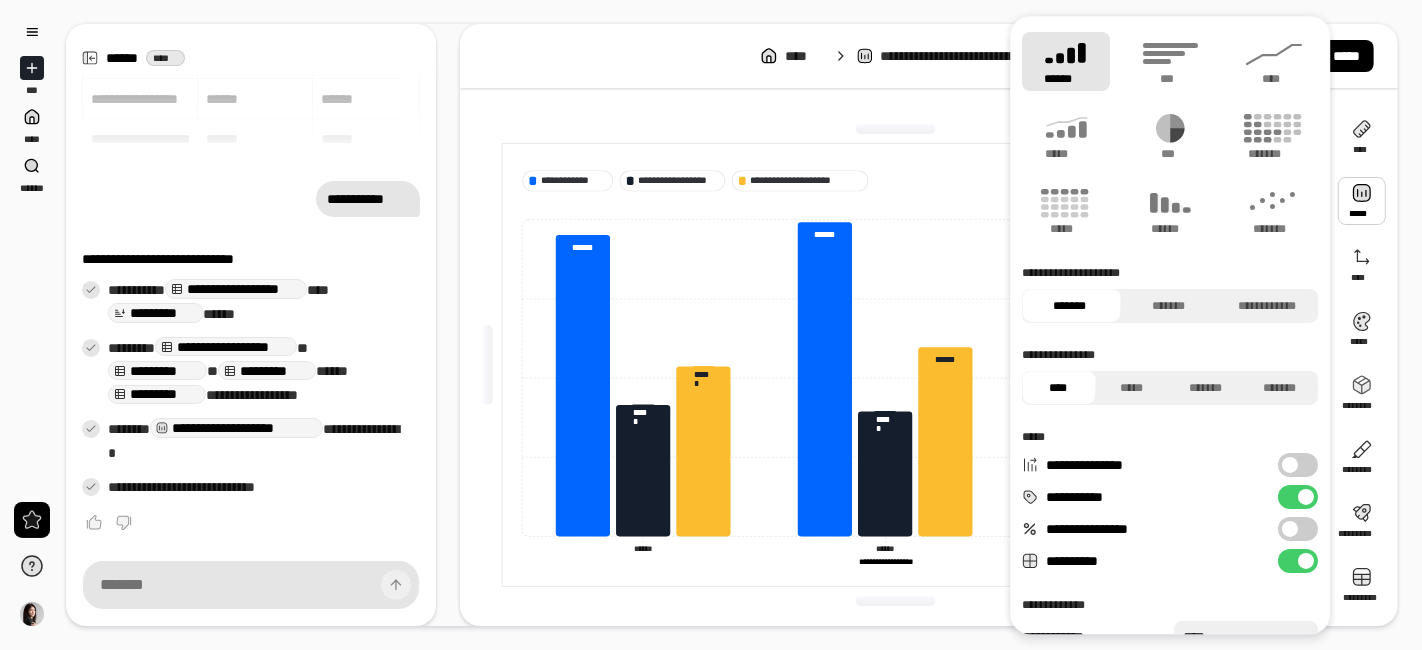 click on "**********" at bounding box center [895, 180] 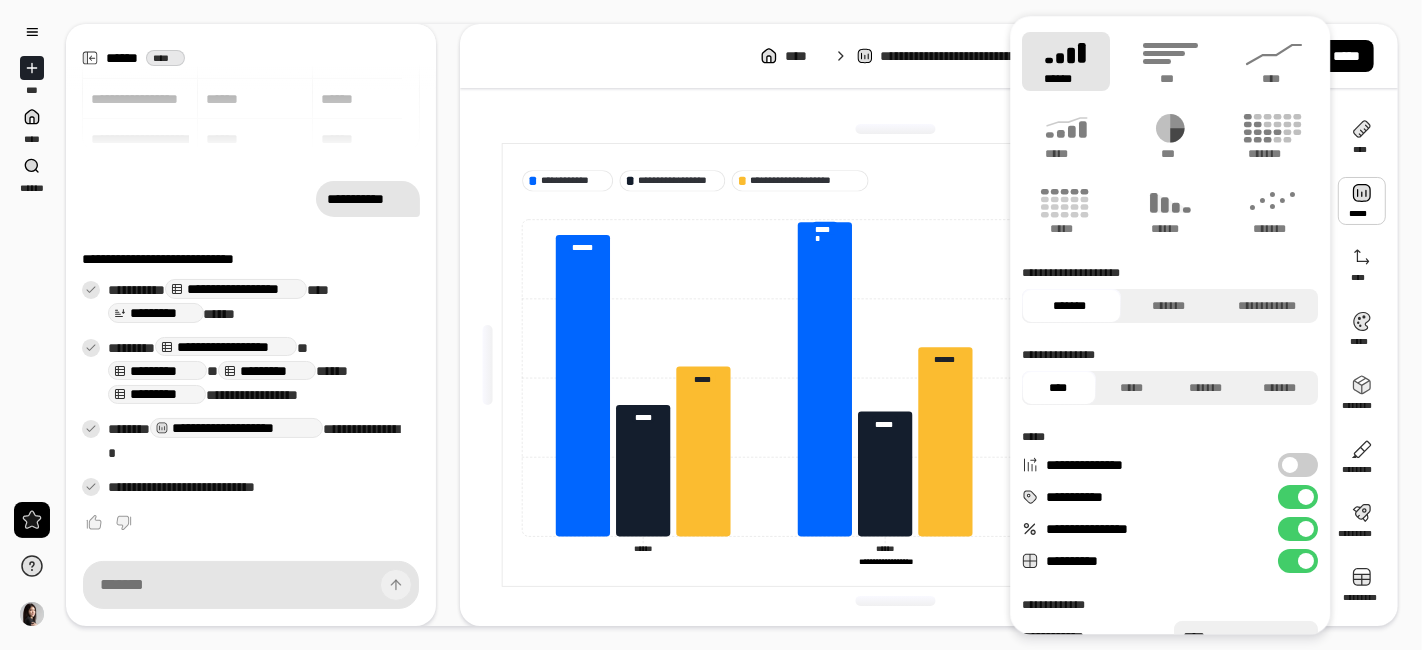 click at bounding box center (1306, 529) 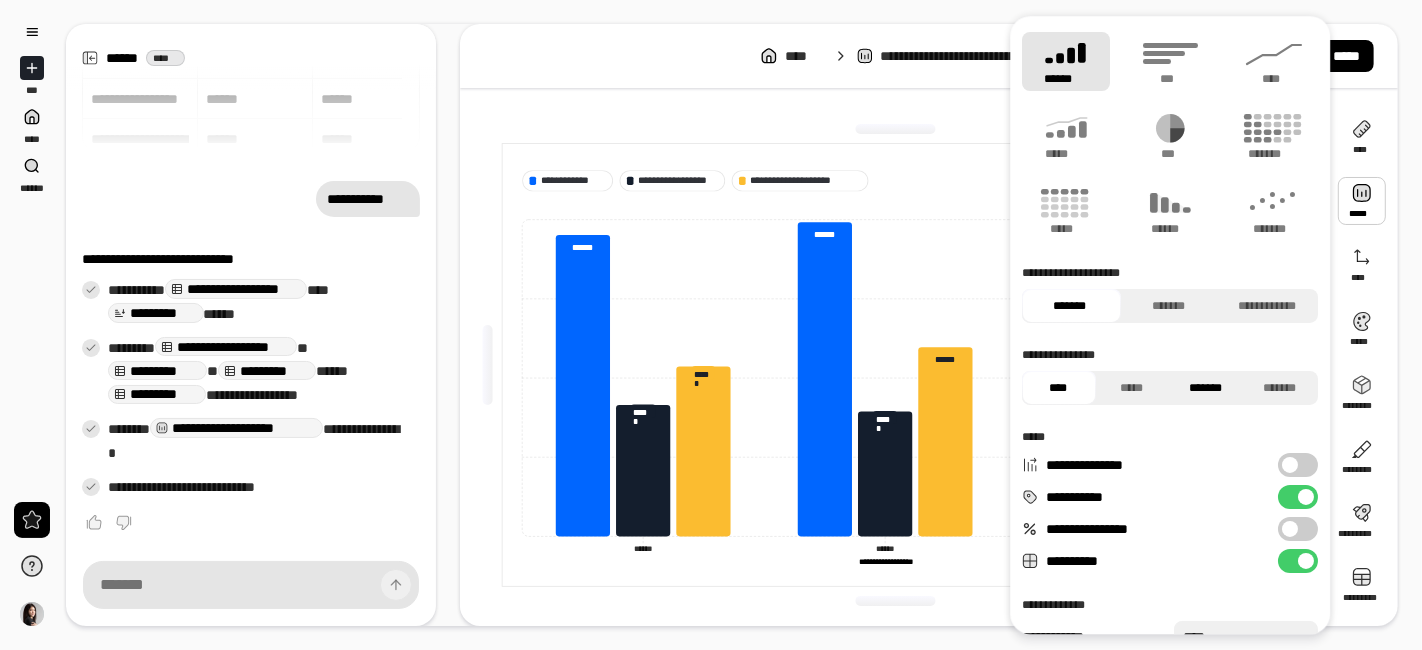 scroll, scrollTop: 0, scrollLeft: 0, axis: both 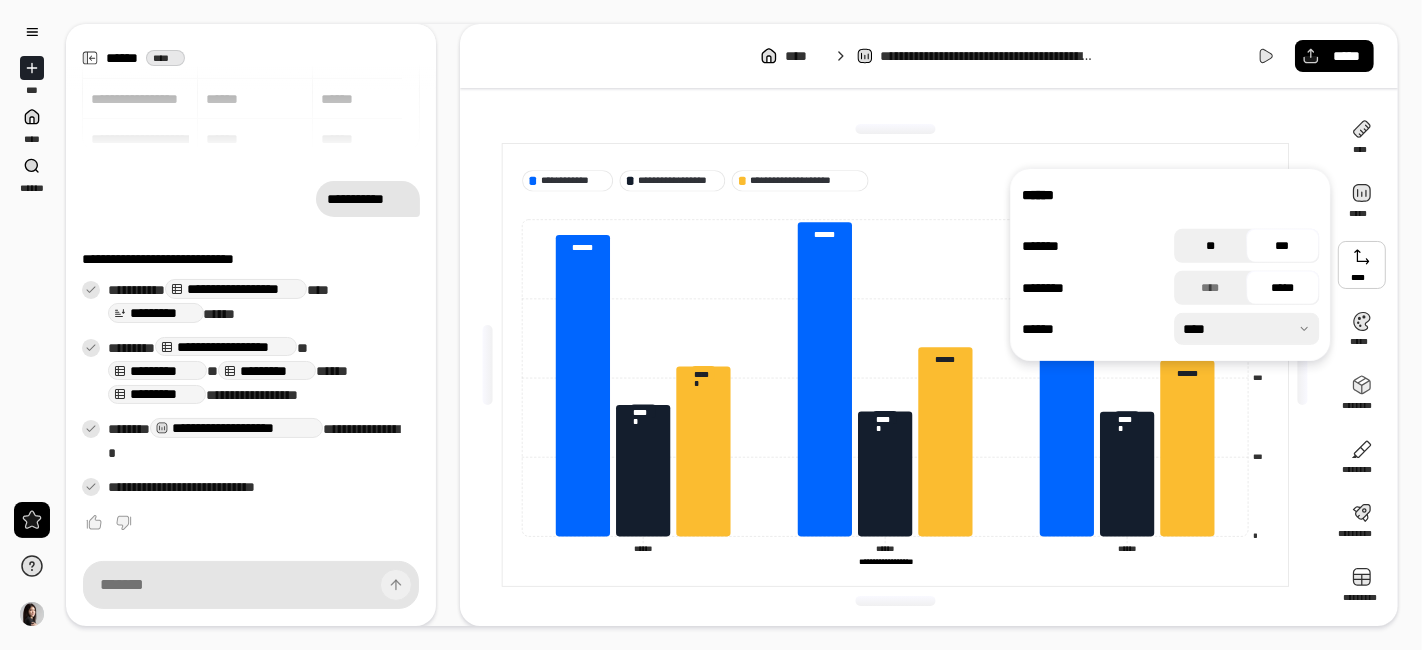 click on "**" at bounding box center (1210, 246) 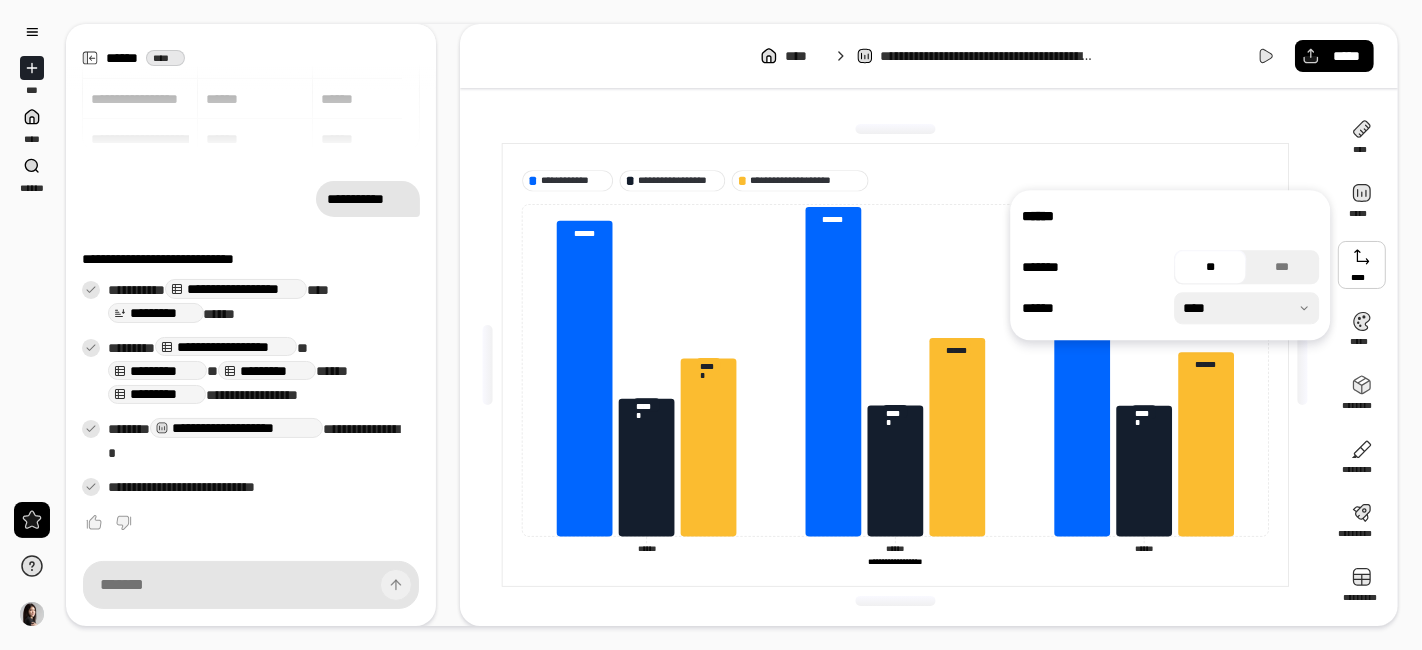 click on "**" at bounding box center (1210, 267) 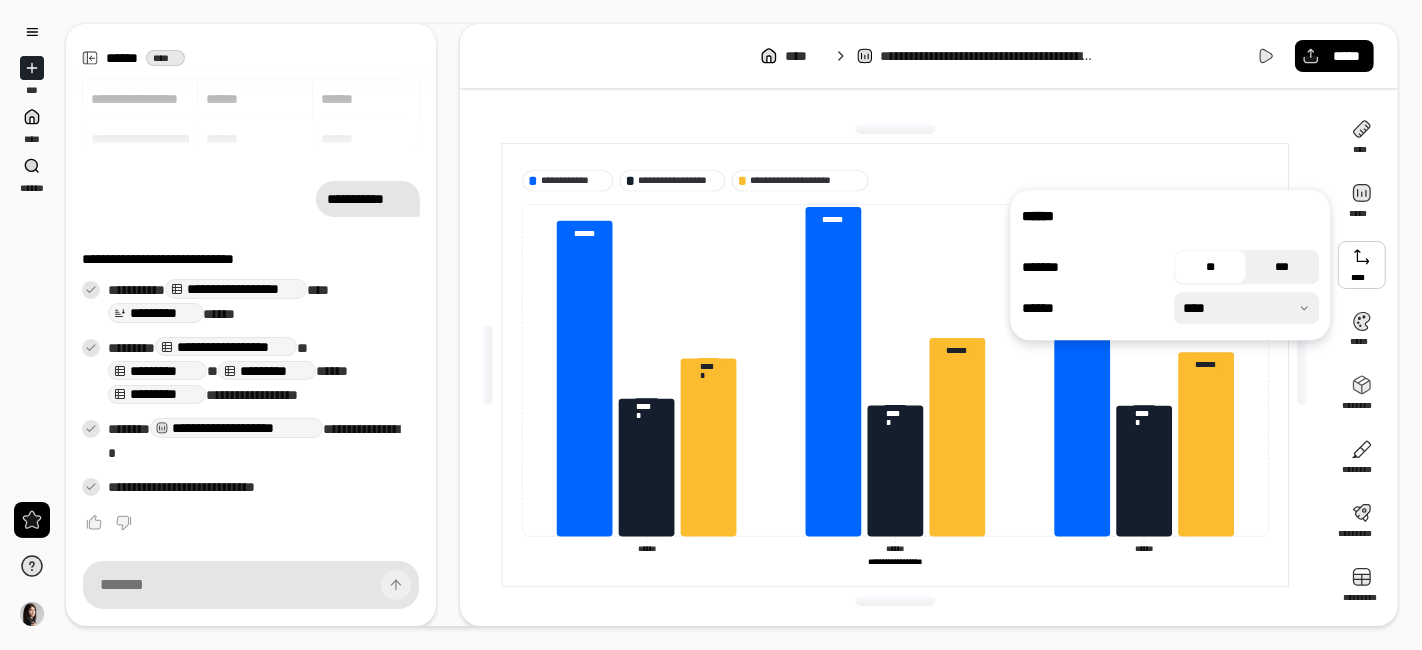 click on "***" at bounding box center [1283, 267] 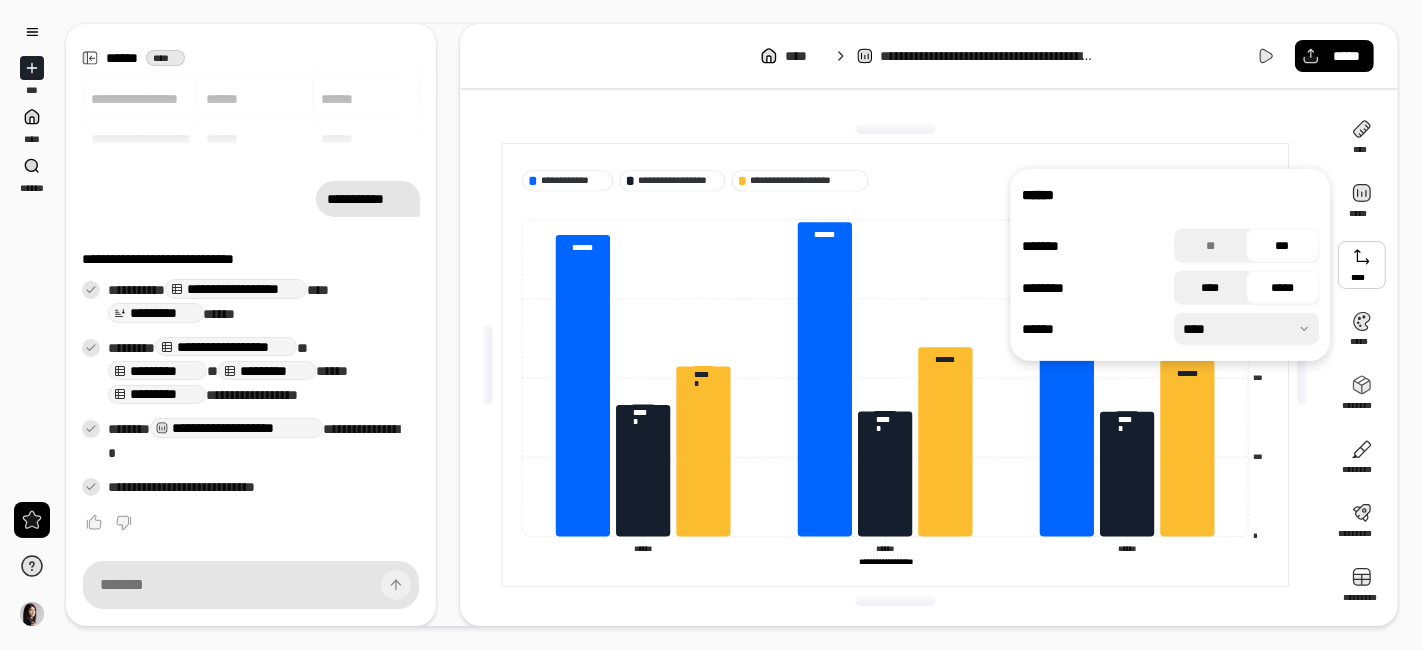 click on "****" at bounding box center (1210, 288) 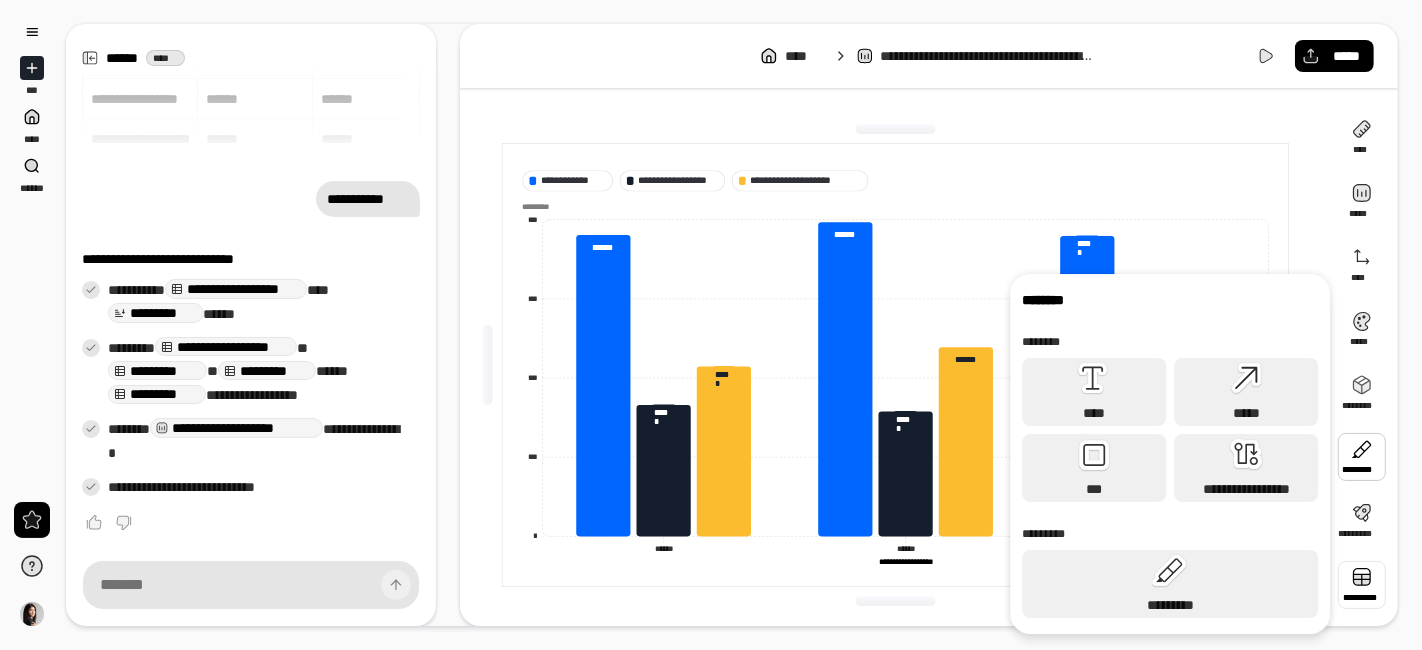 click at bounding box center (1362, 585) 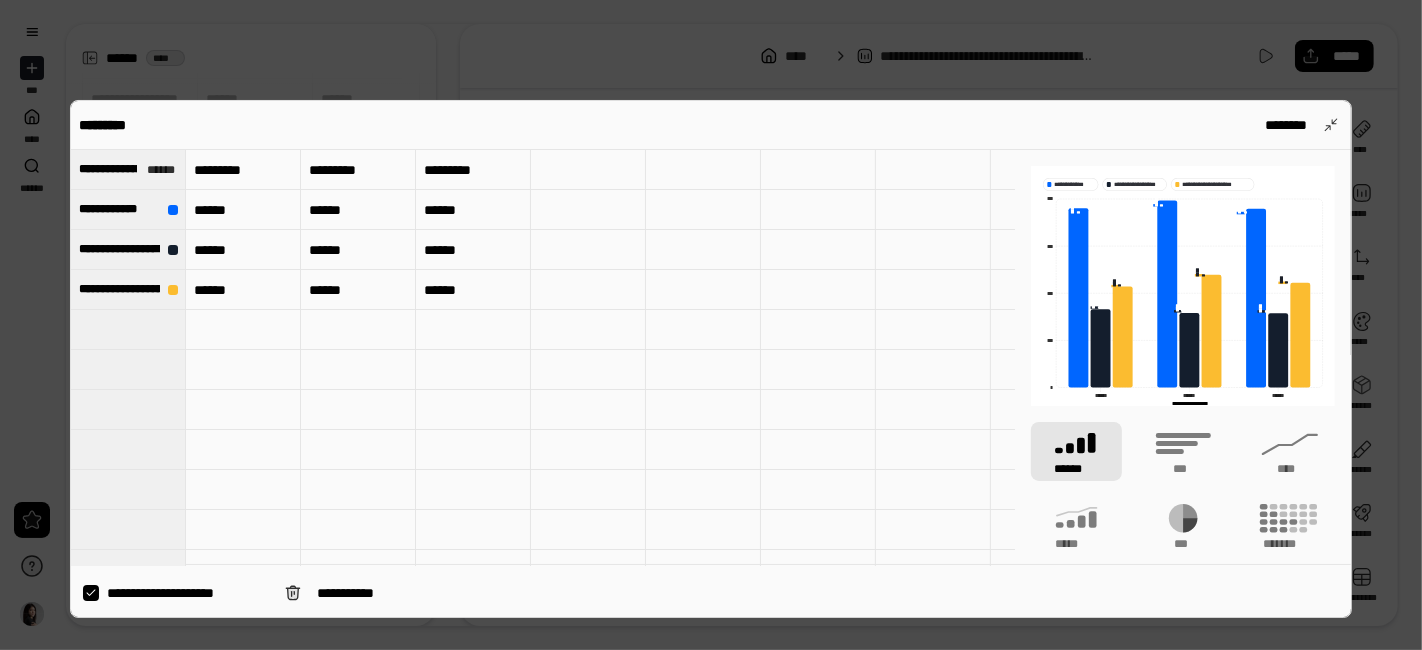 click at bounding box center (128, 329) 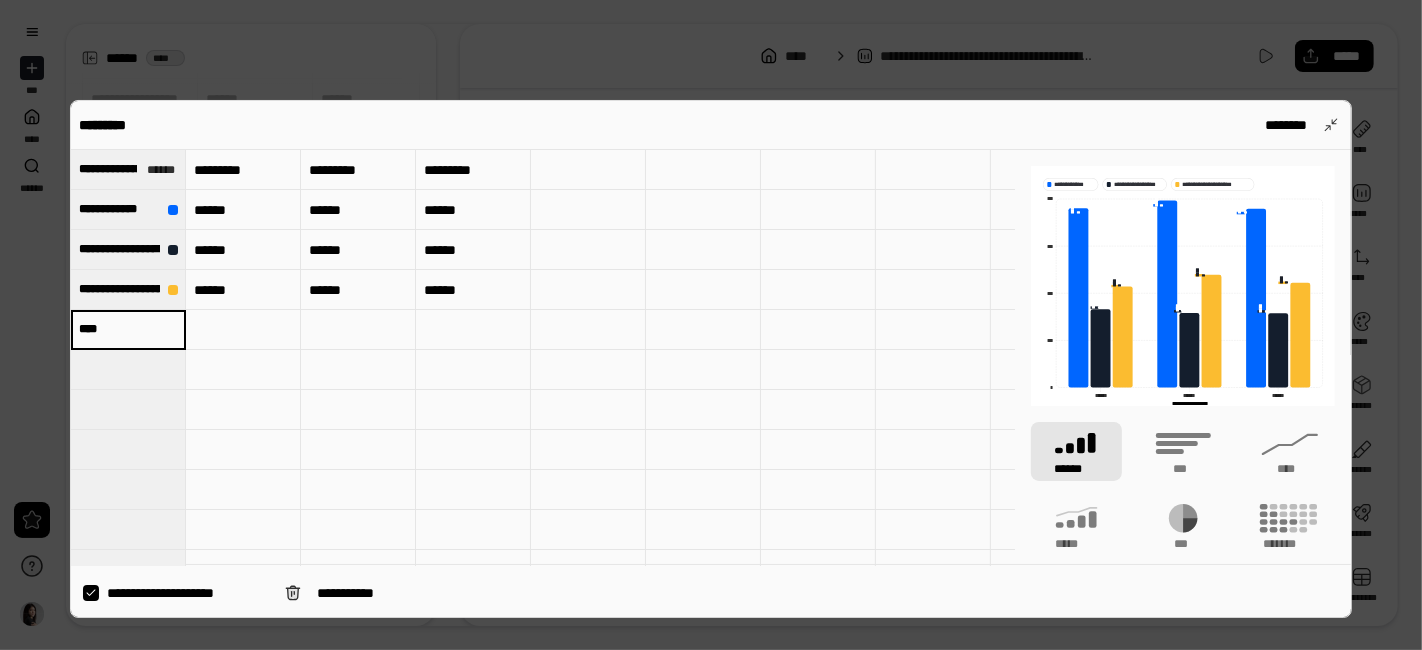 type on "***" 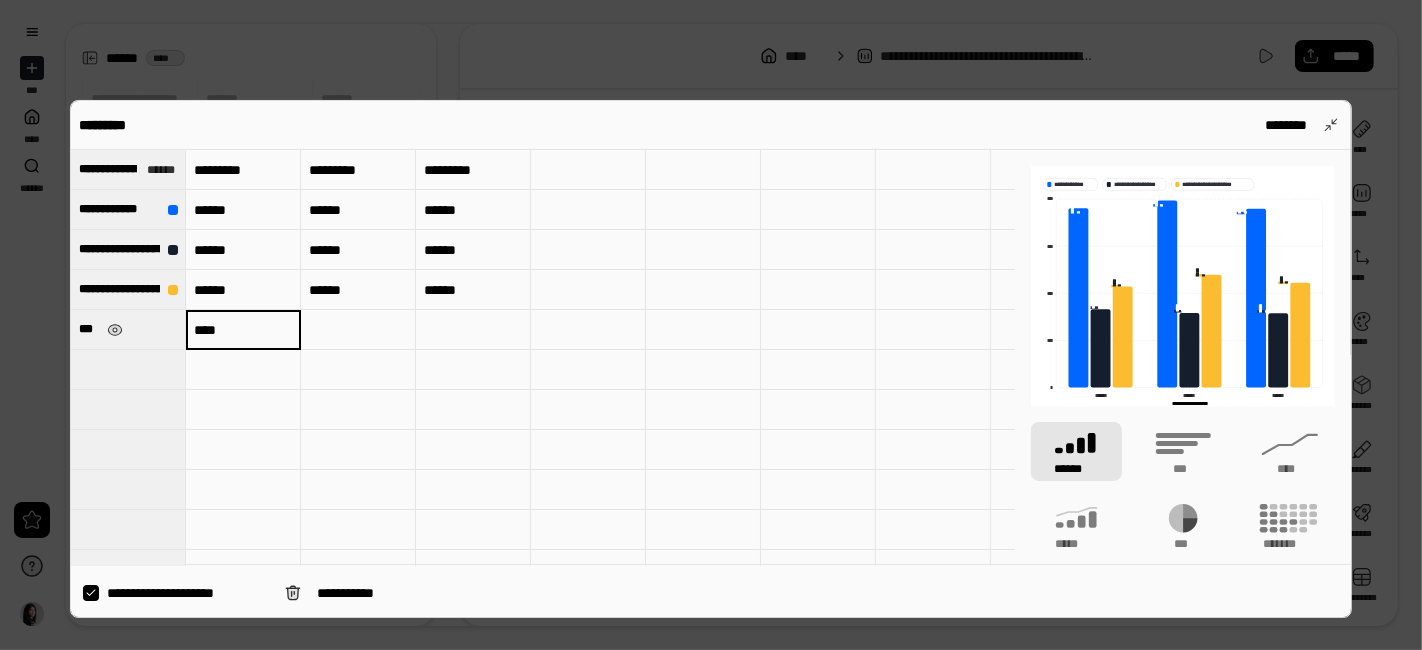 type on "****" 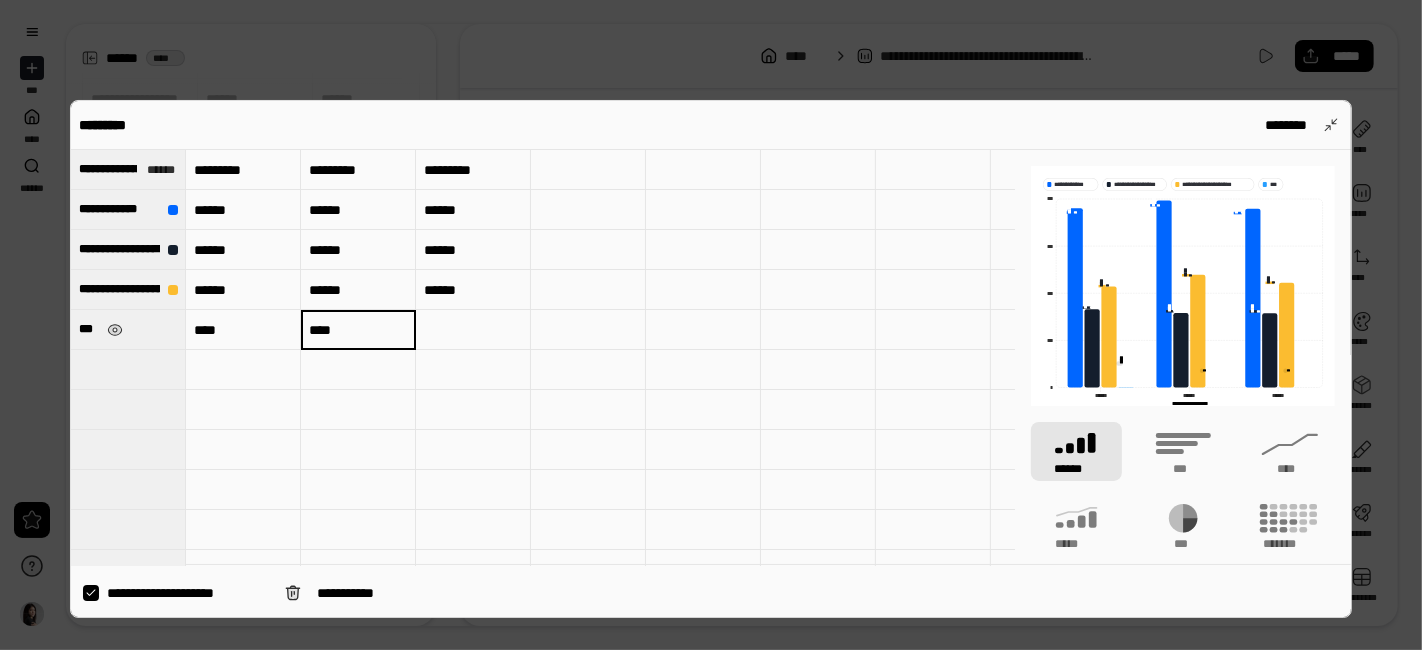 type on "****" 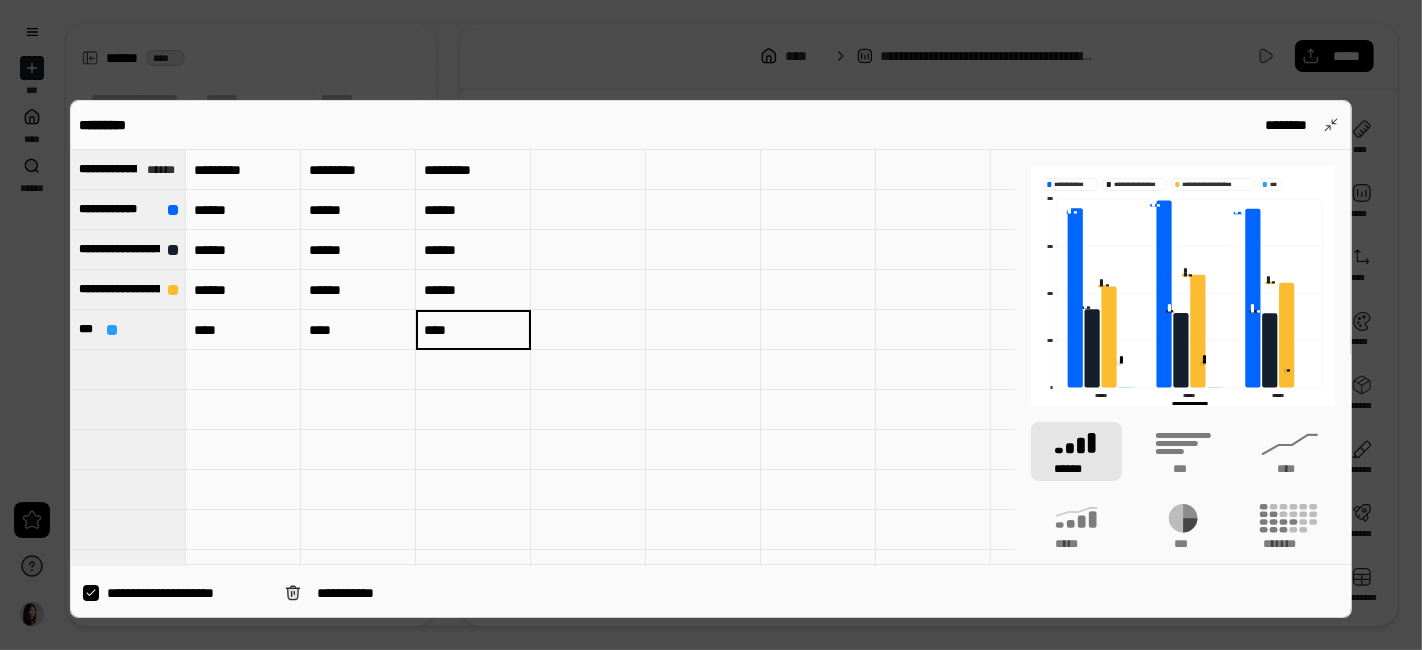 type on "****" 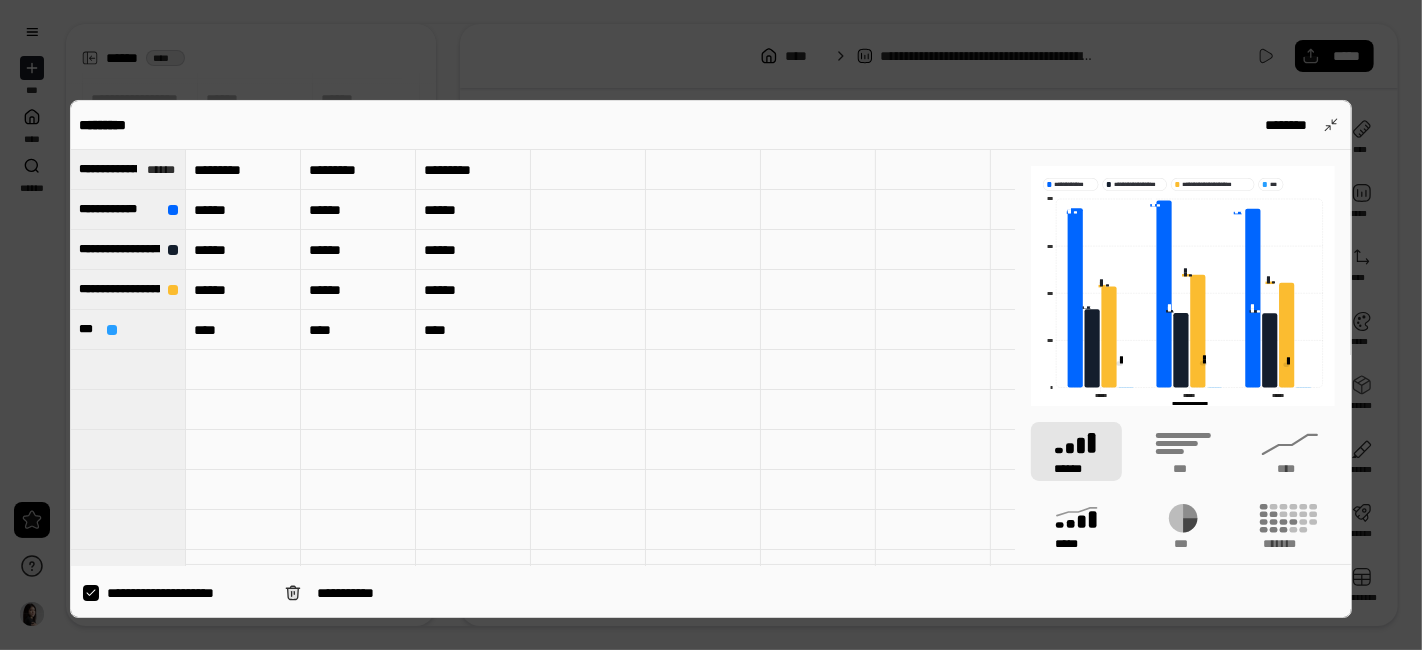 click 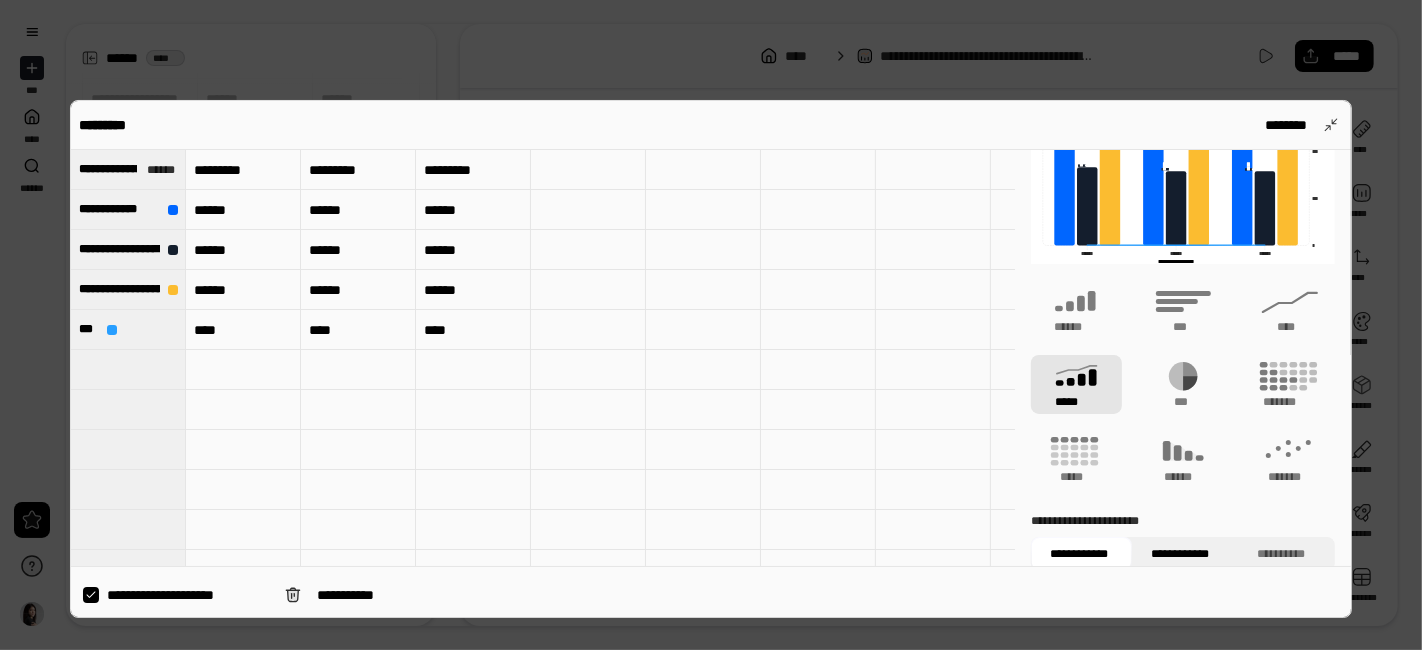 scroll, scrollTop: 222, scrollLeft: 0, axis: vertical 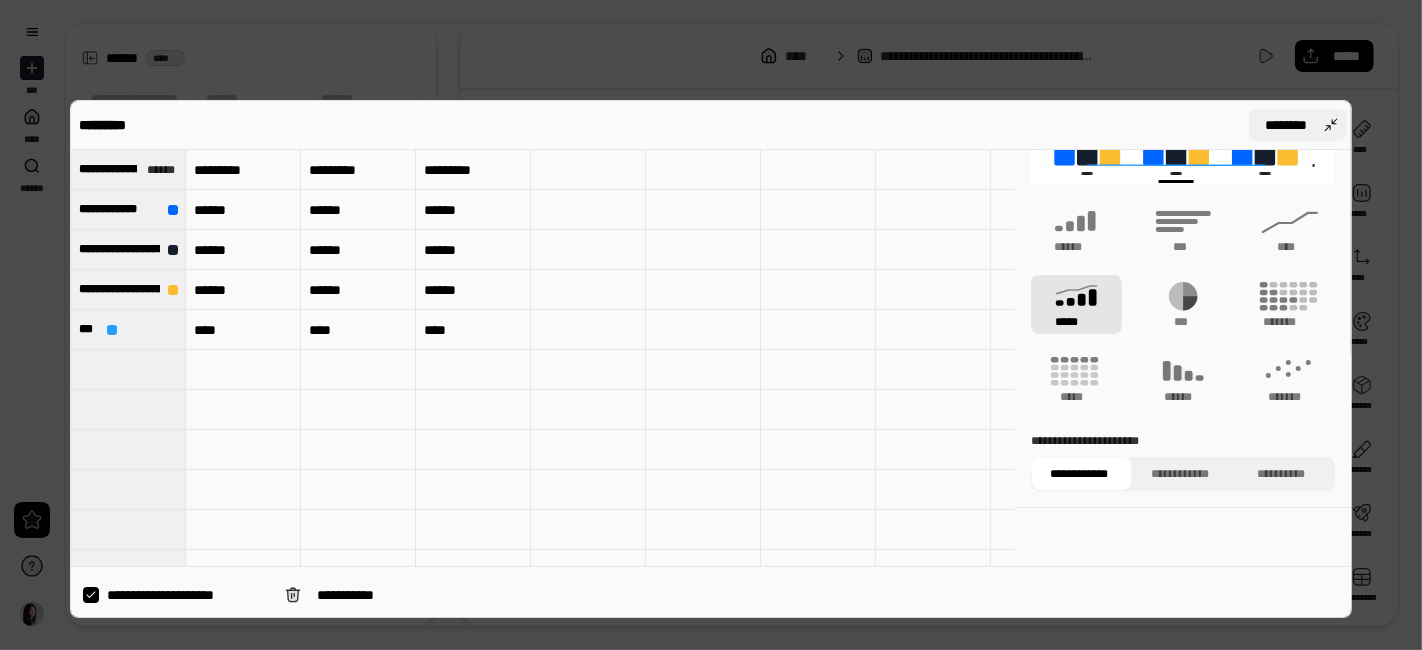 click on "********" at bounding box center (1298, 125) 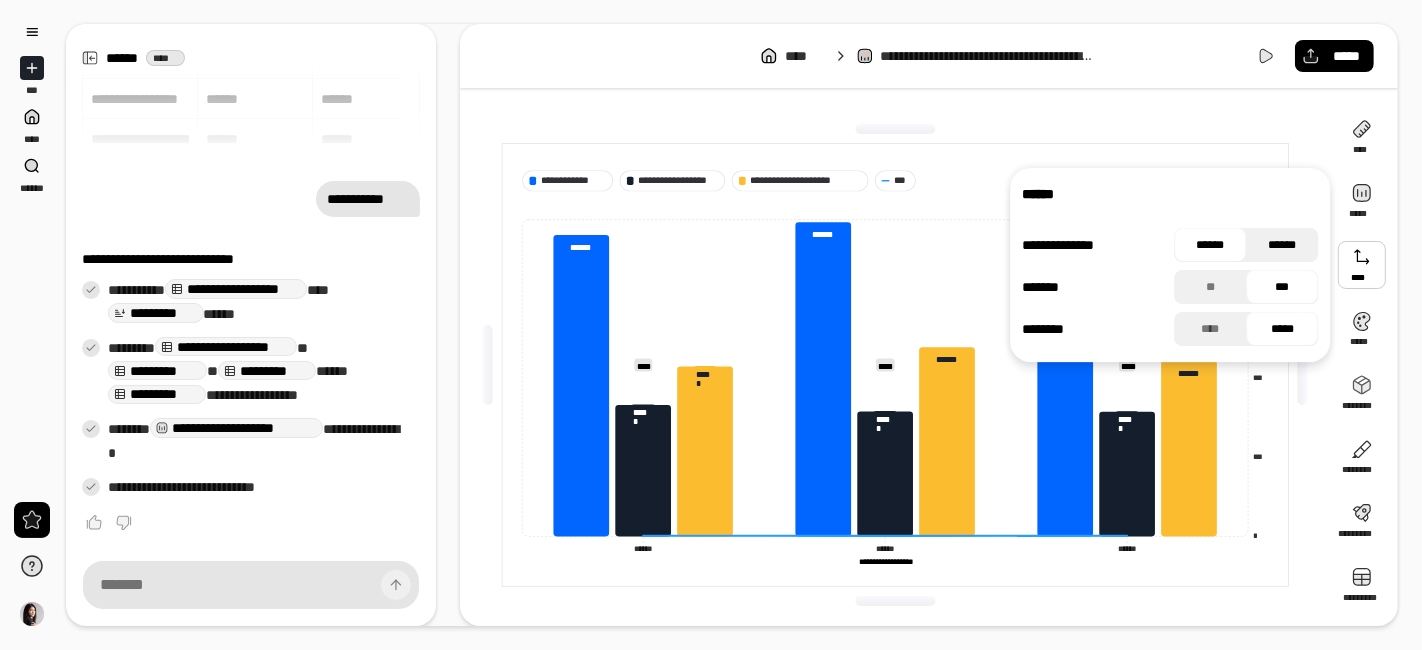 click on "******" at bounding box center [1282, 245] 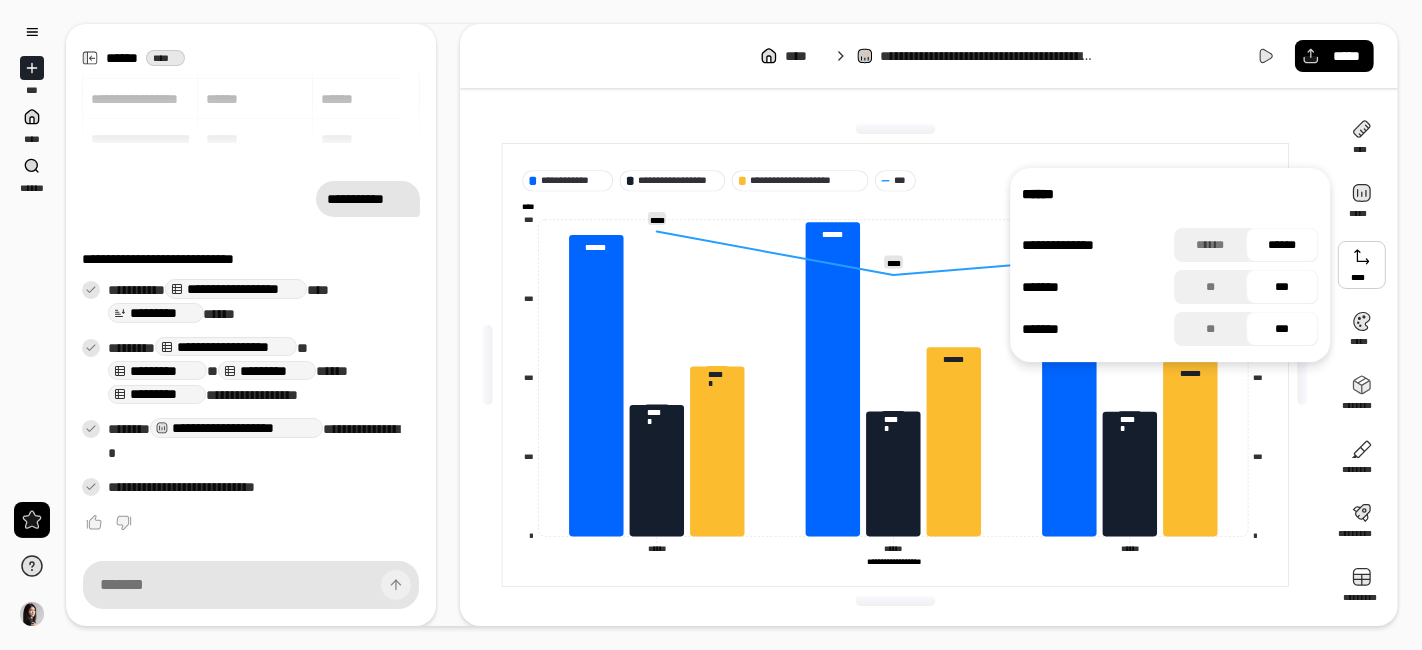 click on "***" at bounding box center (1282, 287) 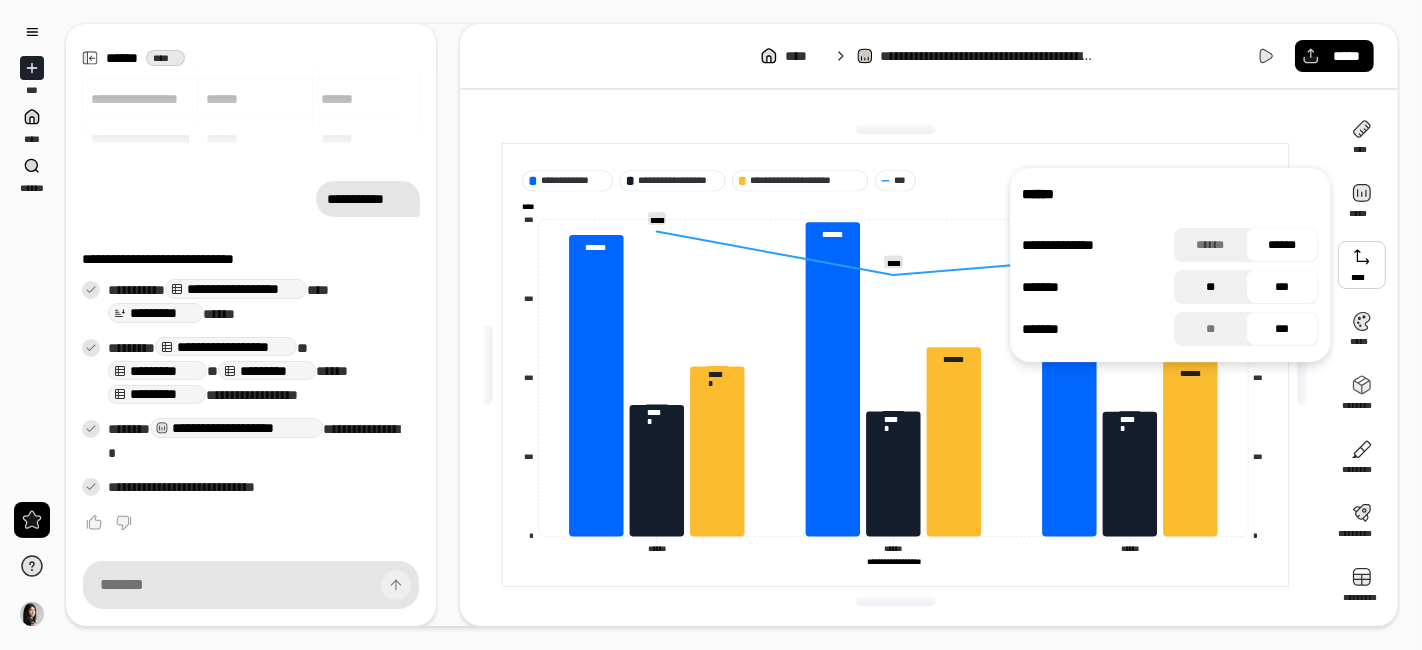 click on "**" at bounding box center [1210, 287] 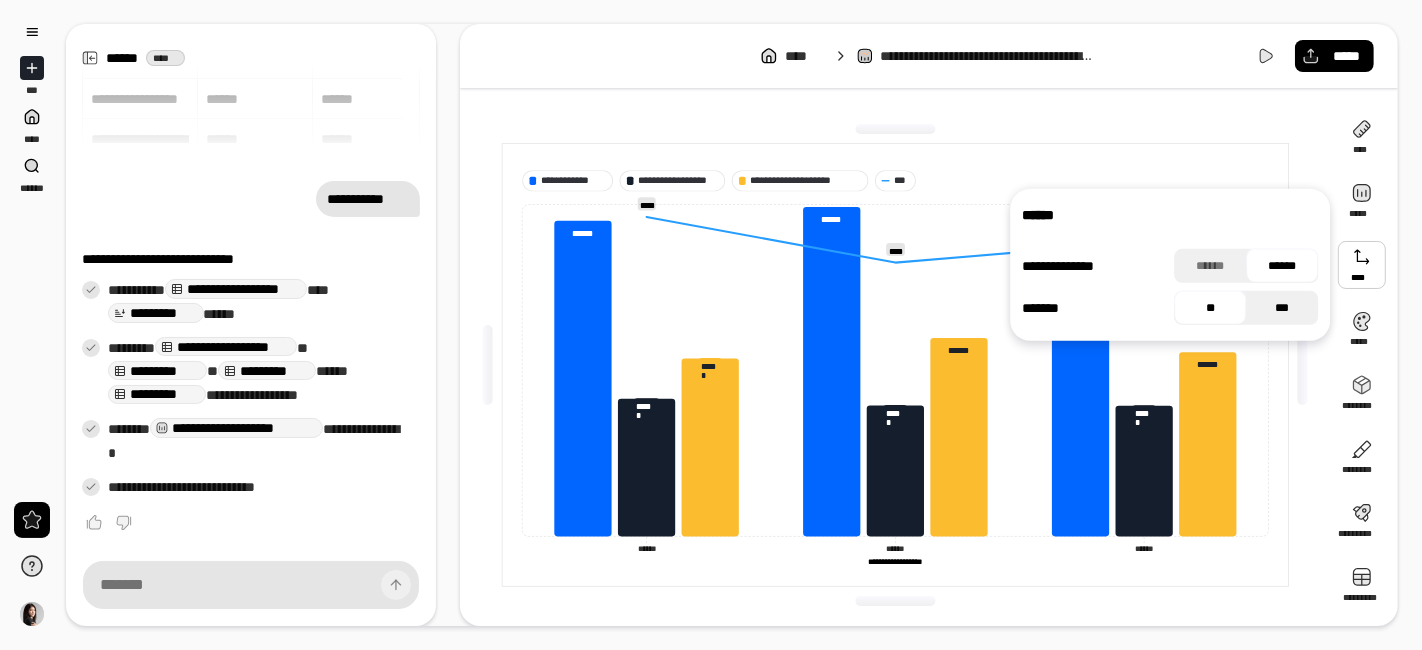 click on "***" at bounding box center (1282, 308) 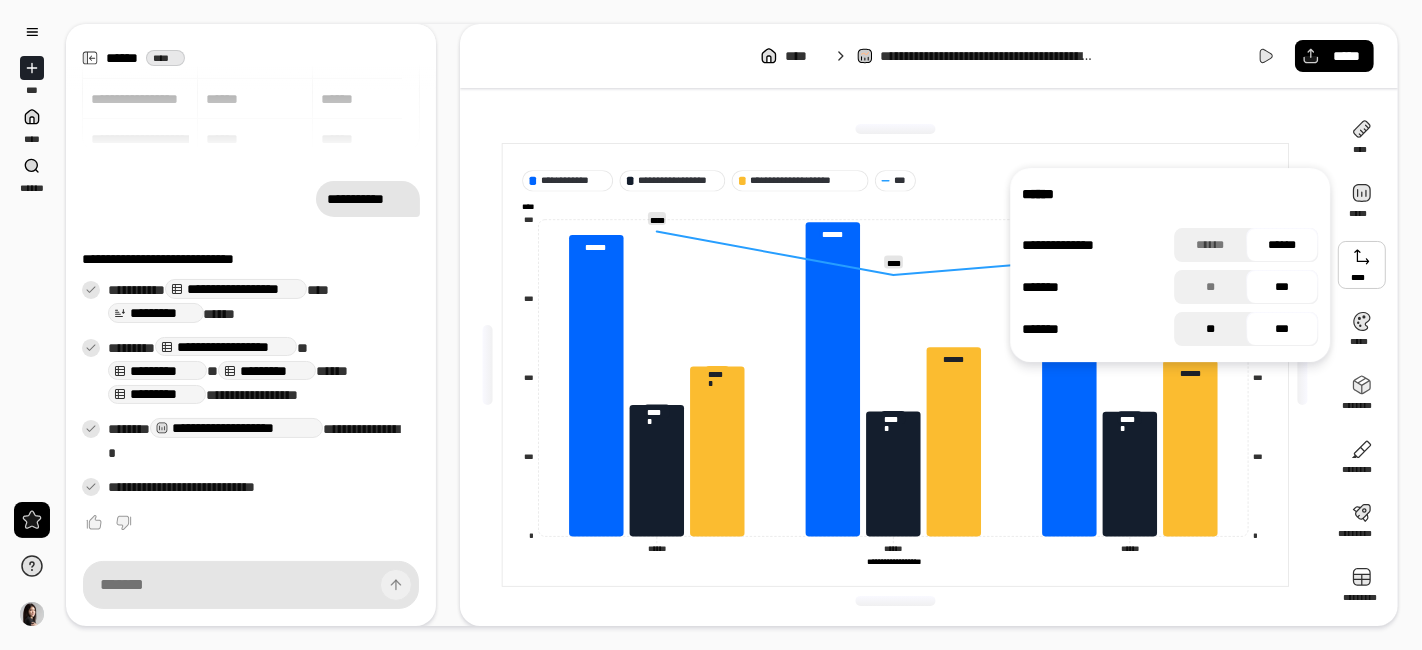 click on "**" at bounding box center (1210, 329) 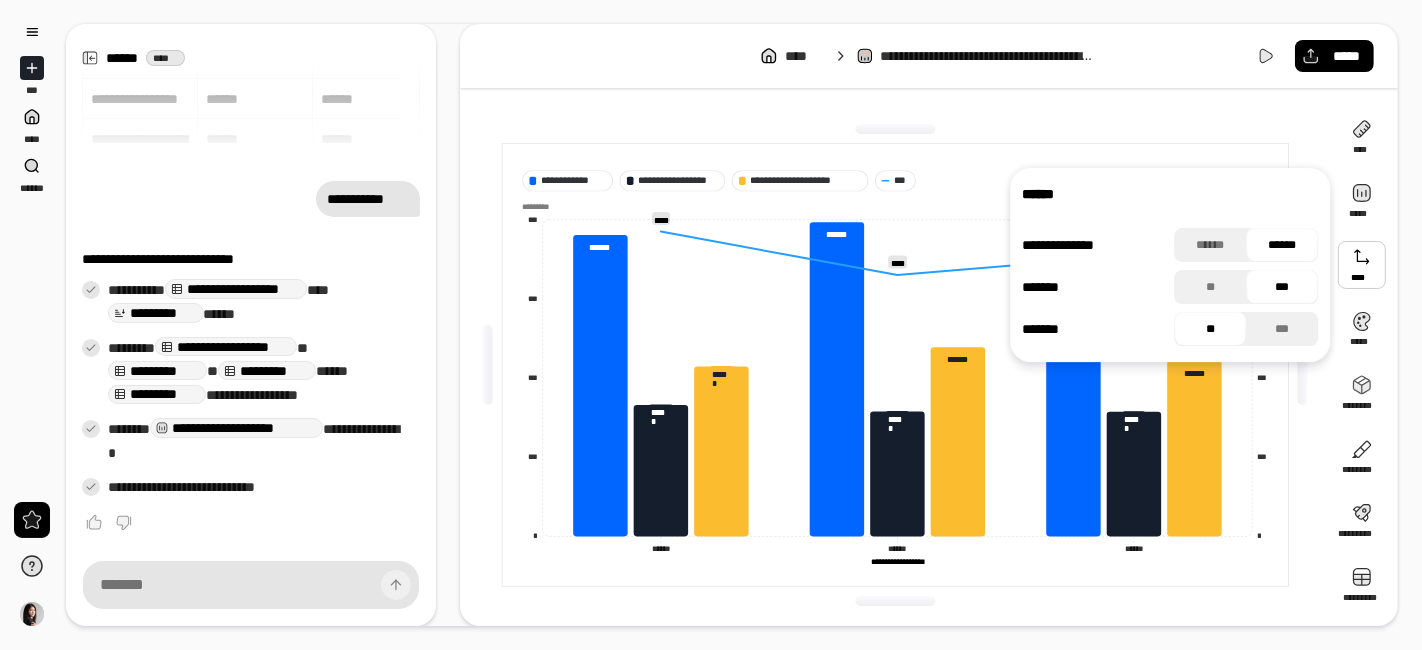 click at bounding box center (1303, 365) 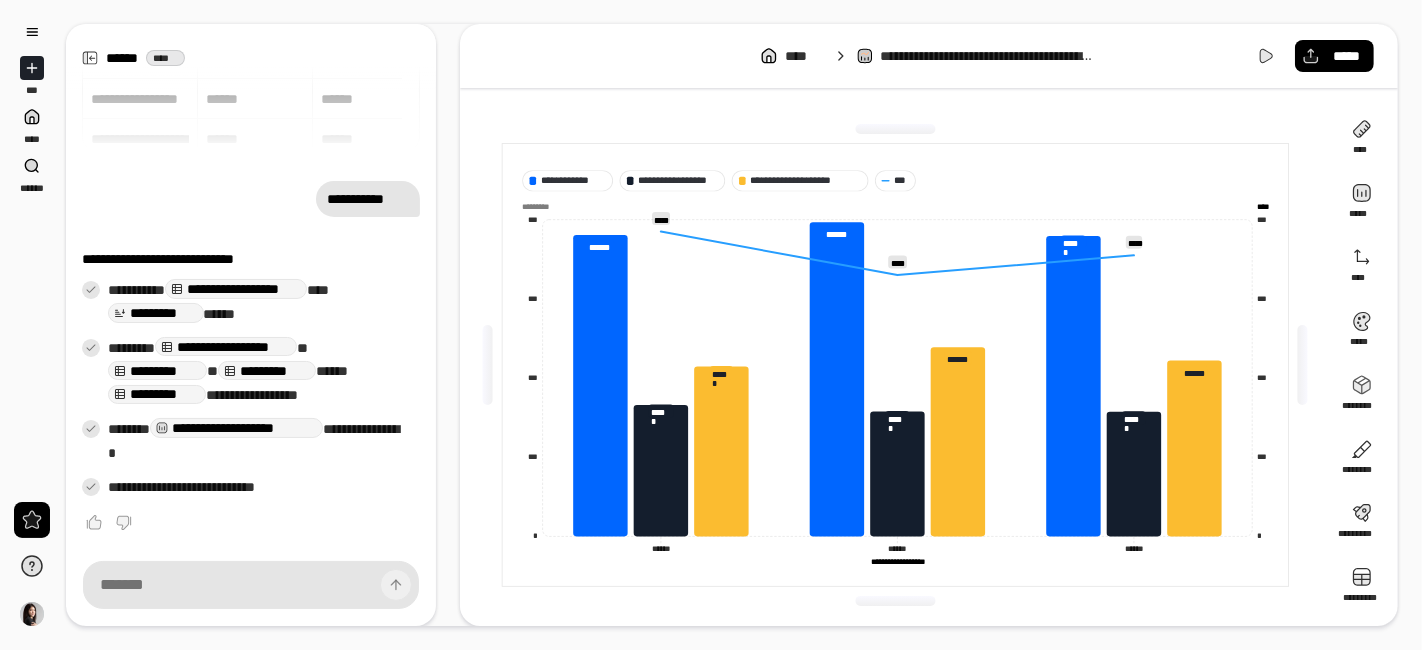 click on "[FIRST] [LAST] [STREET] [CITY], [STATE] [ZIP] [COUNTRY] [PHONE] [EMAIL] [SSN] [DLN] [CC] [DOB]" at bounding box center [895, 365] 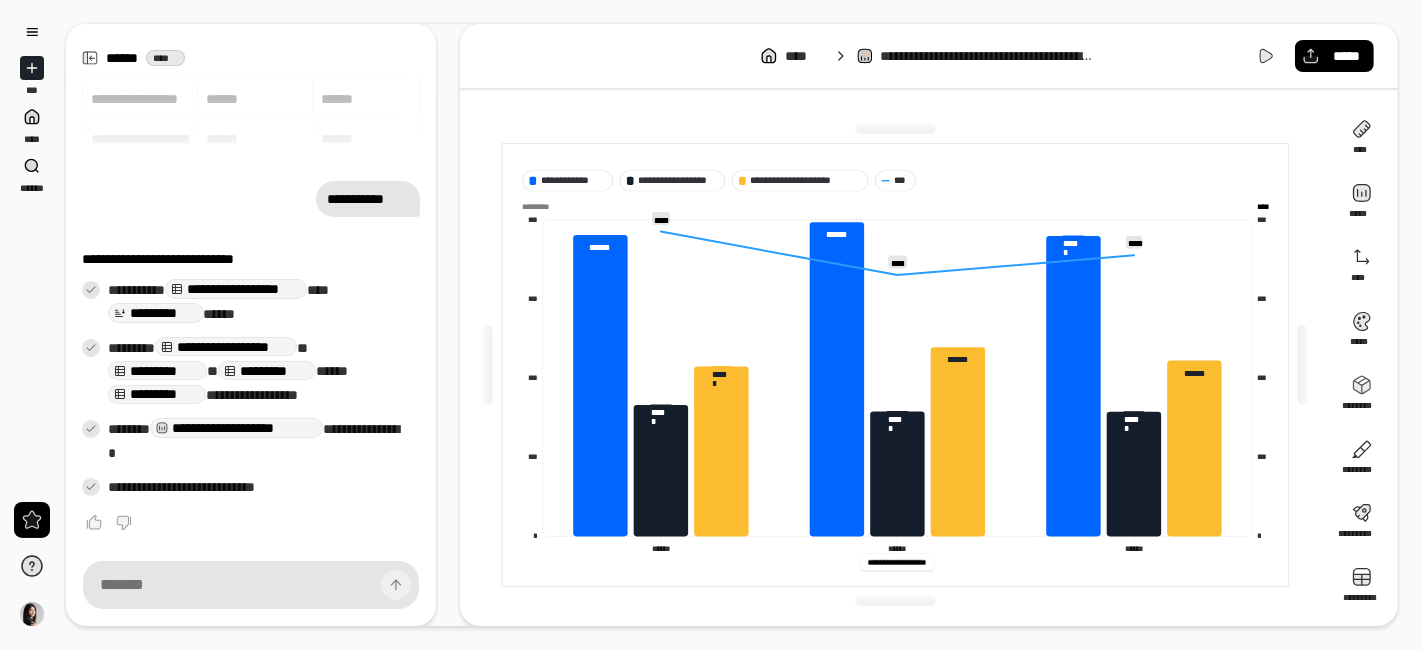 click on "**********" at bounding box center (897, 562) 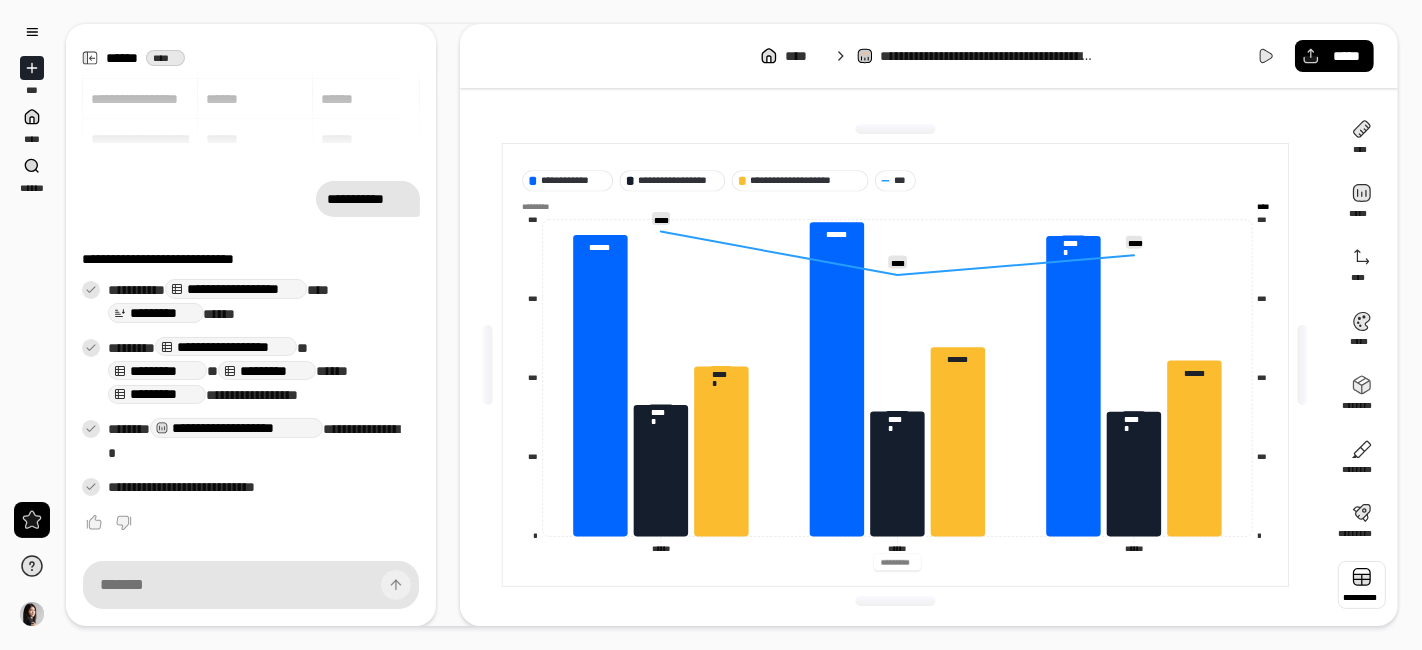type 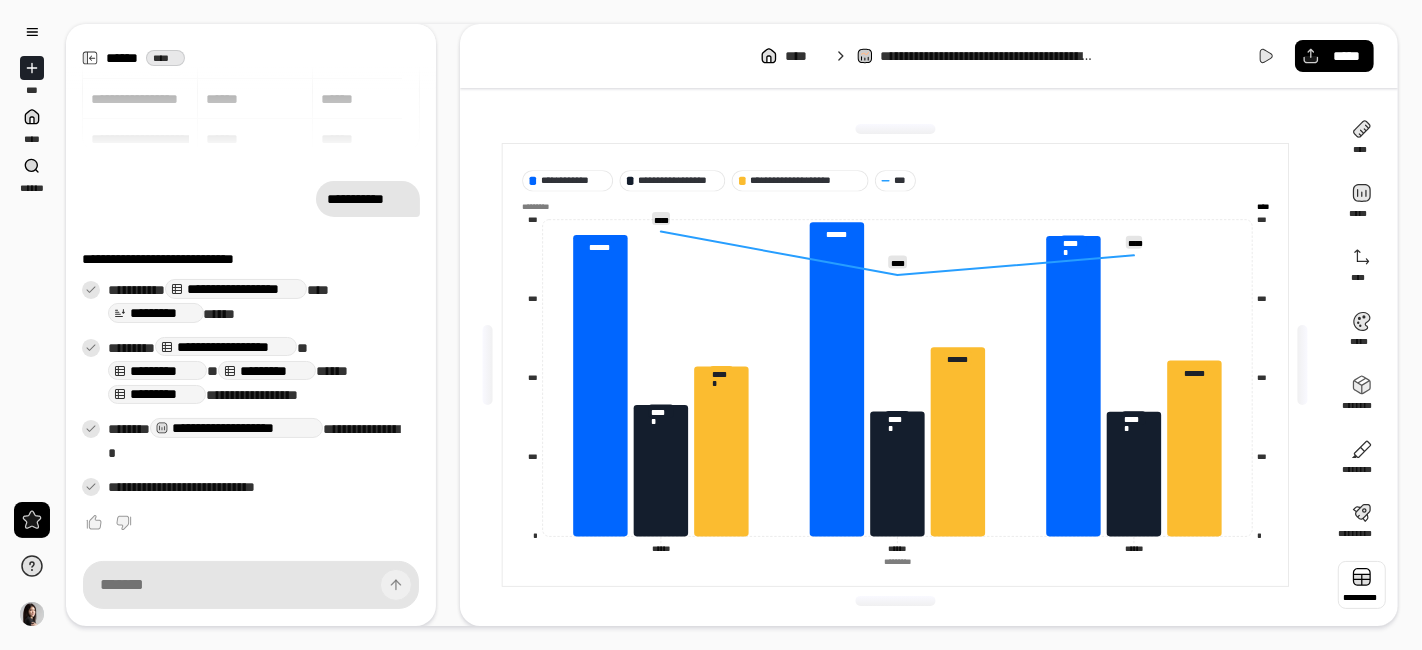 click at bounding box center [1362, 585] 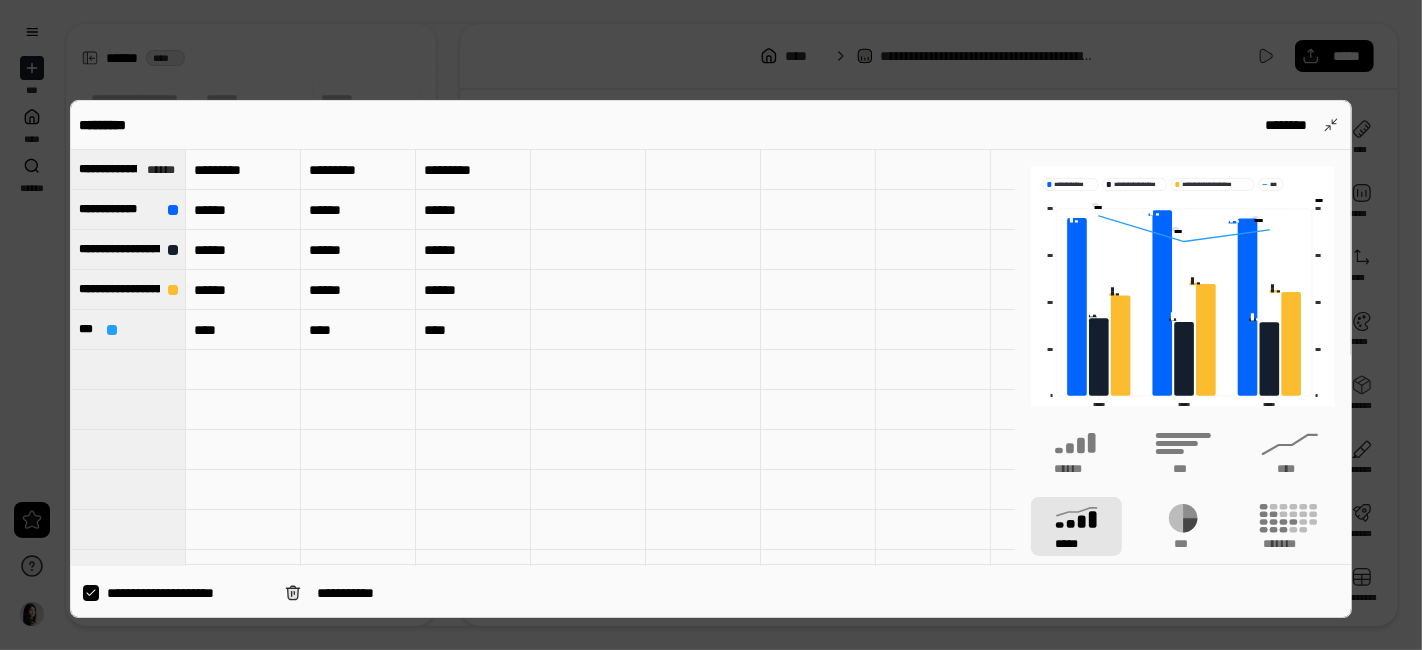 click on "*********" at bounding box center (243, 170) 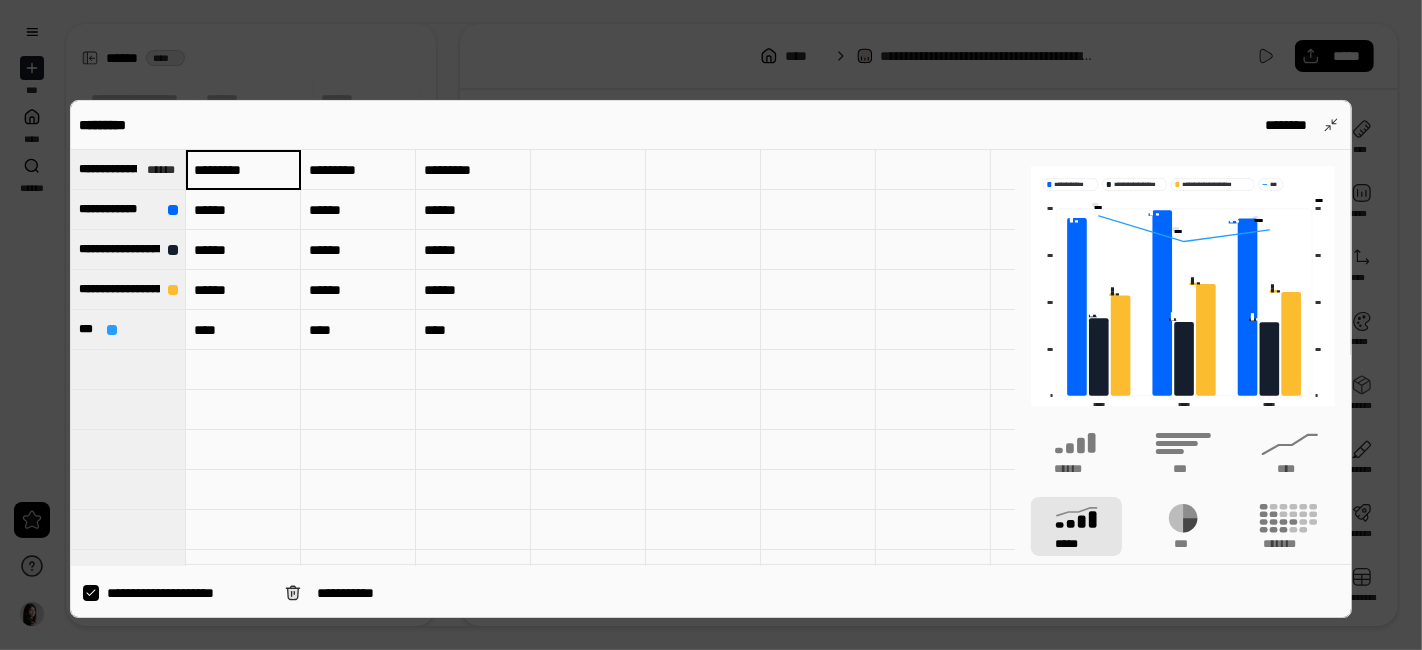 click on "*********" at bounding box center [243, 170] 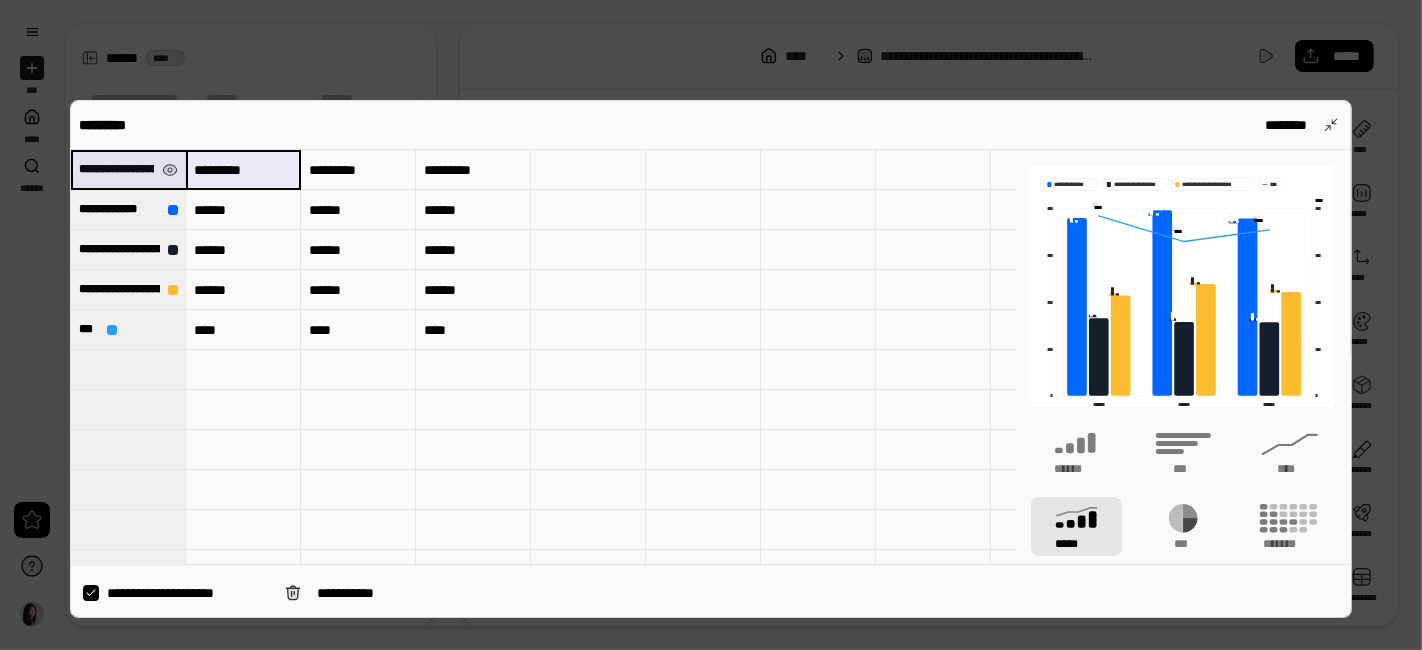drag, startPoint x: 284, startPoint y: 175, endPoint x: 164, endPoint y: 184, distance: 120.33703 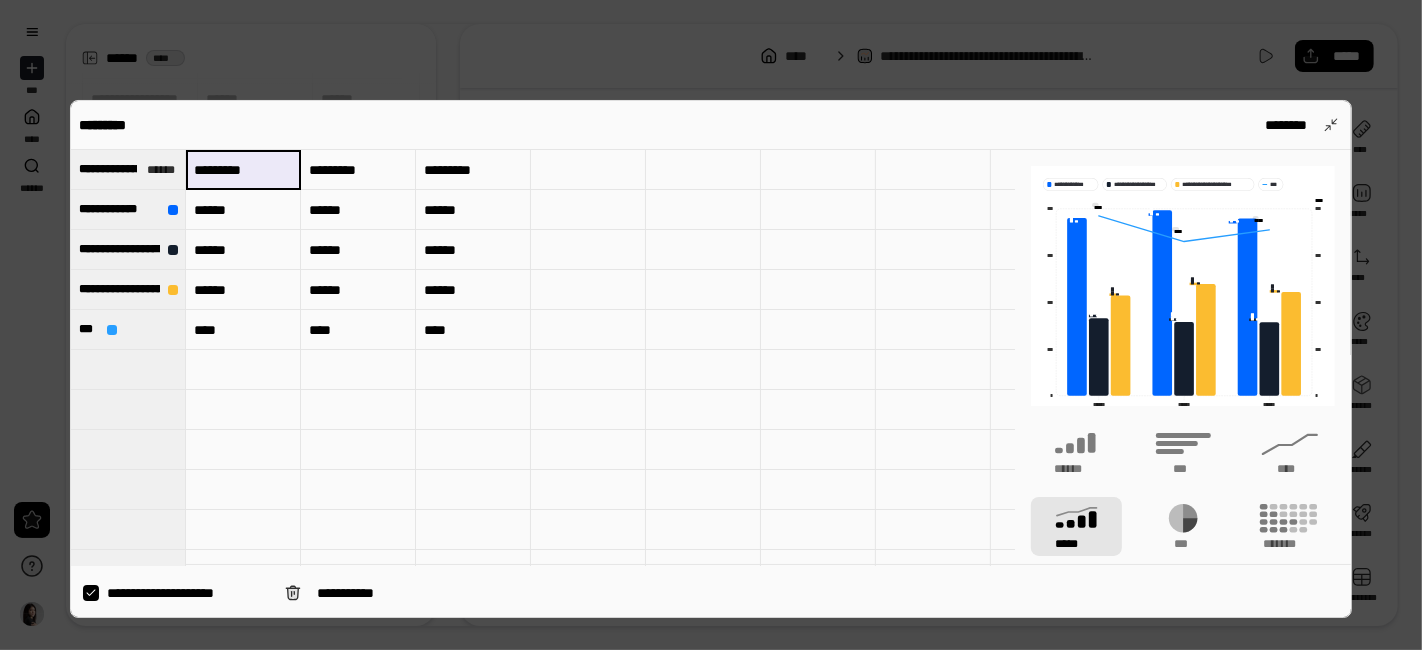 click on "*********" at bounding box center (243, 169) 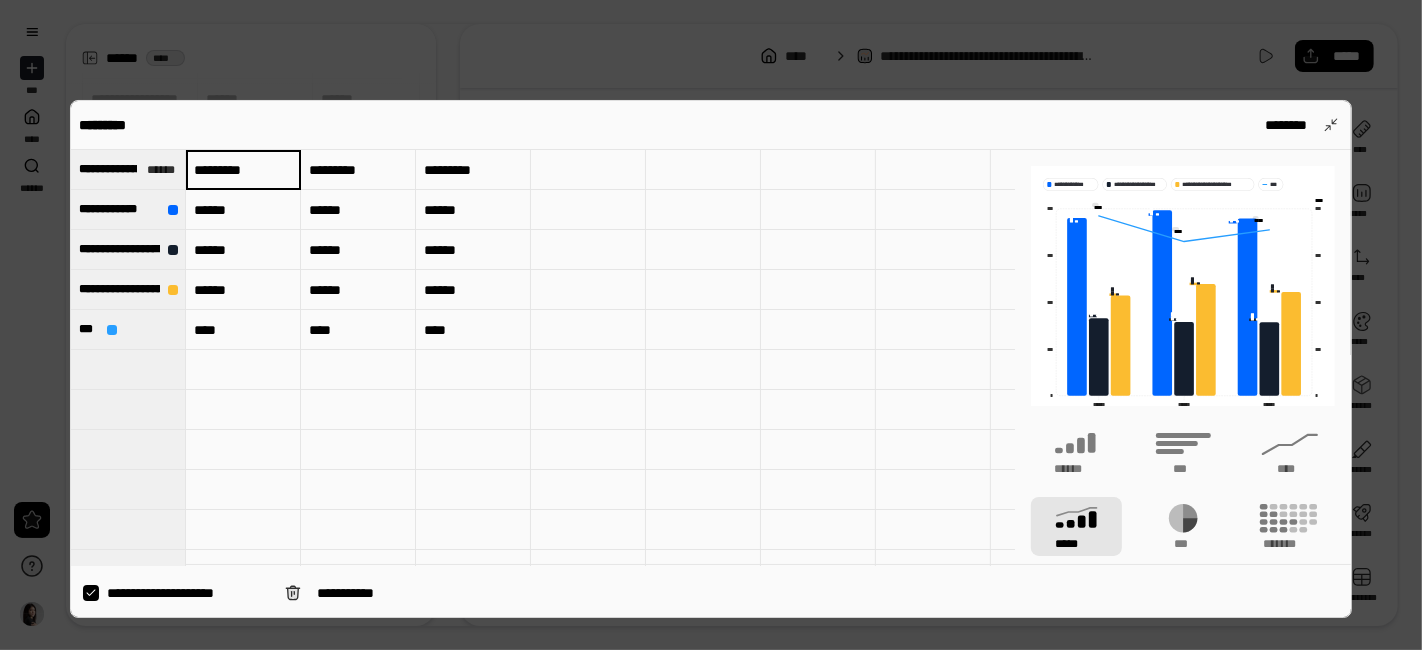click on "*********" at bounding box center [243, 169] 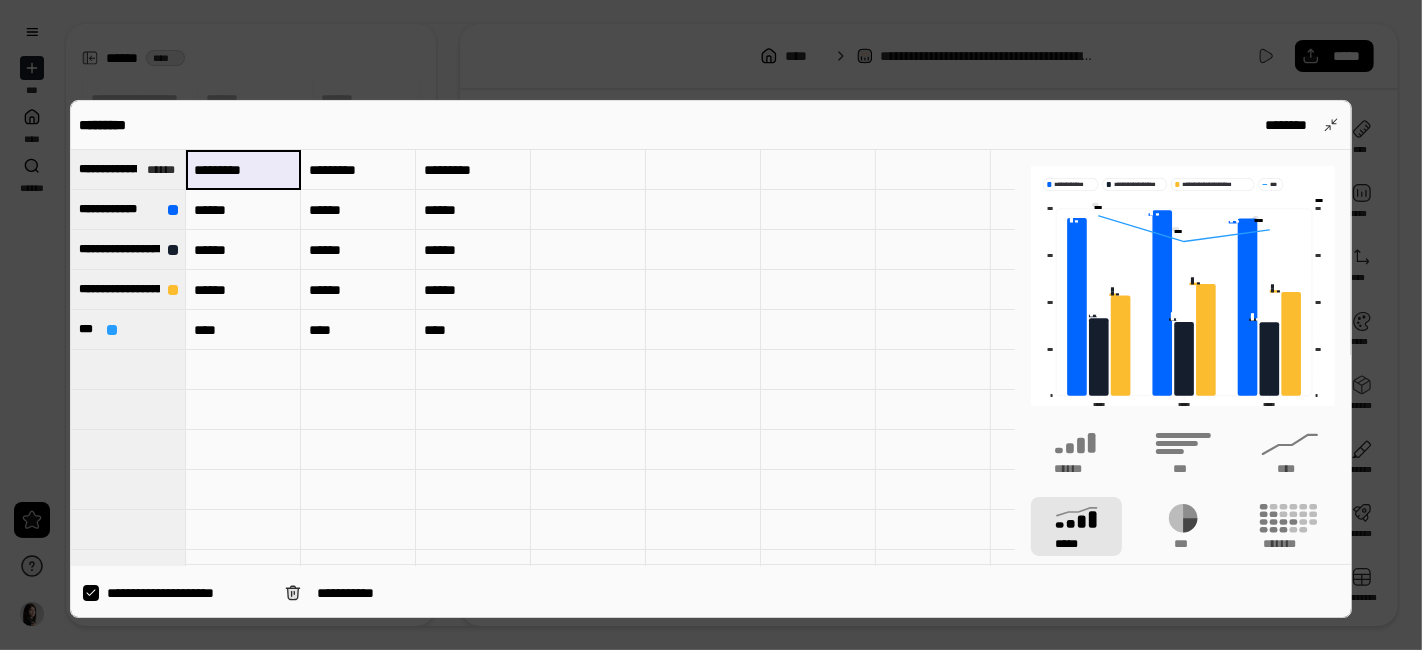 click on "*********" at bounding box center [243, 169] 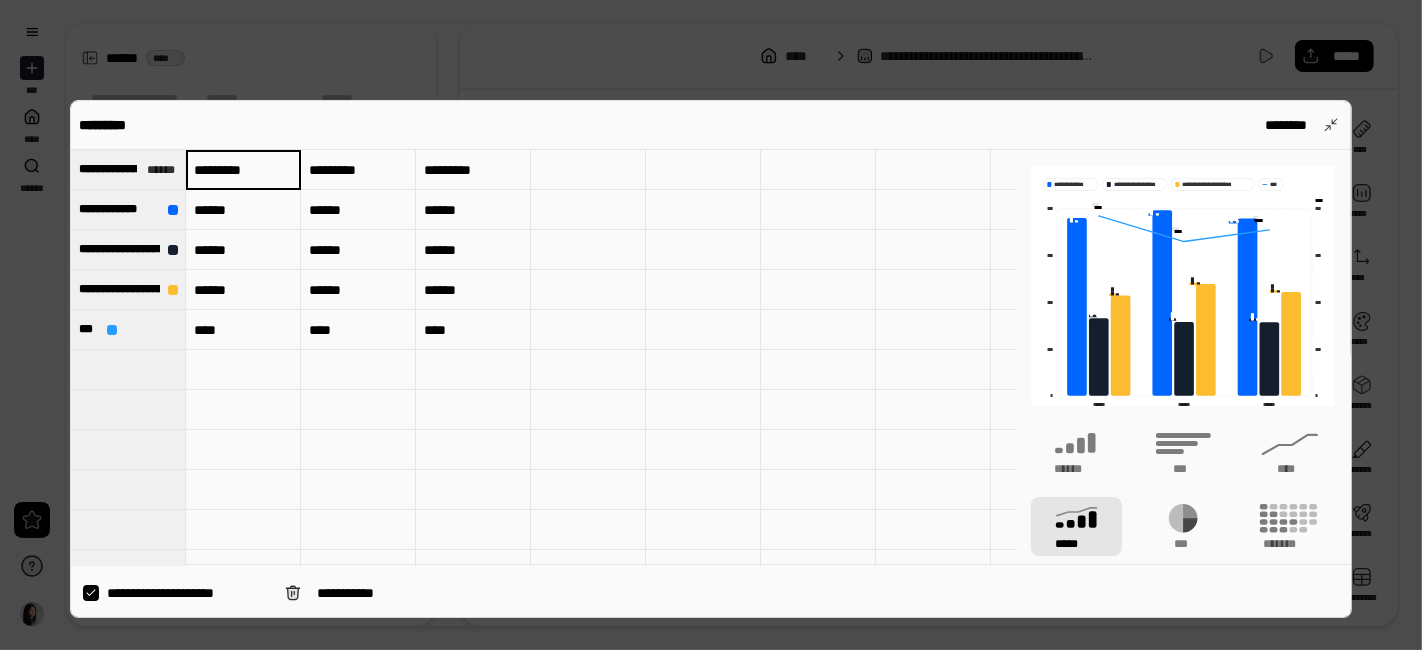 type on "*********" 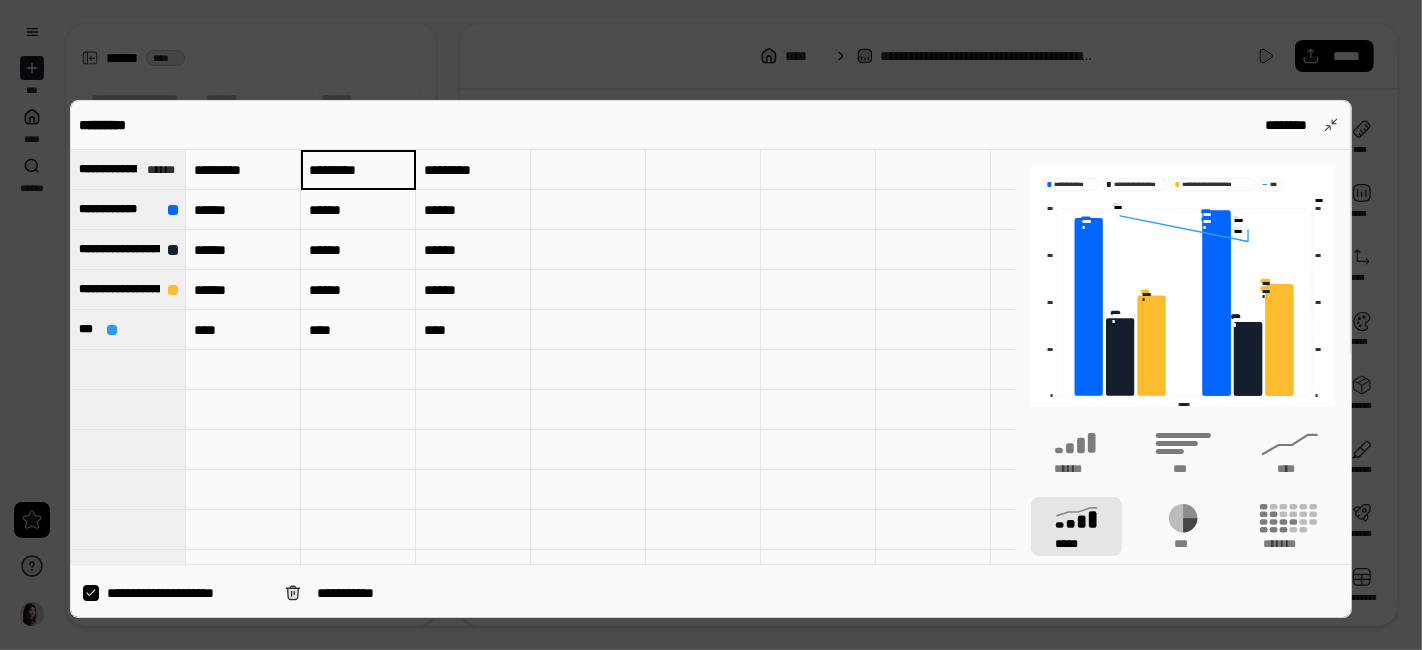 click on "*********" at bounding box center [358, 170] 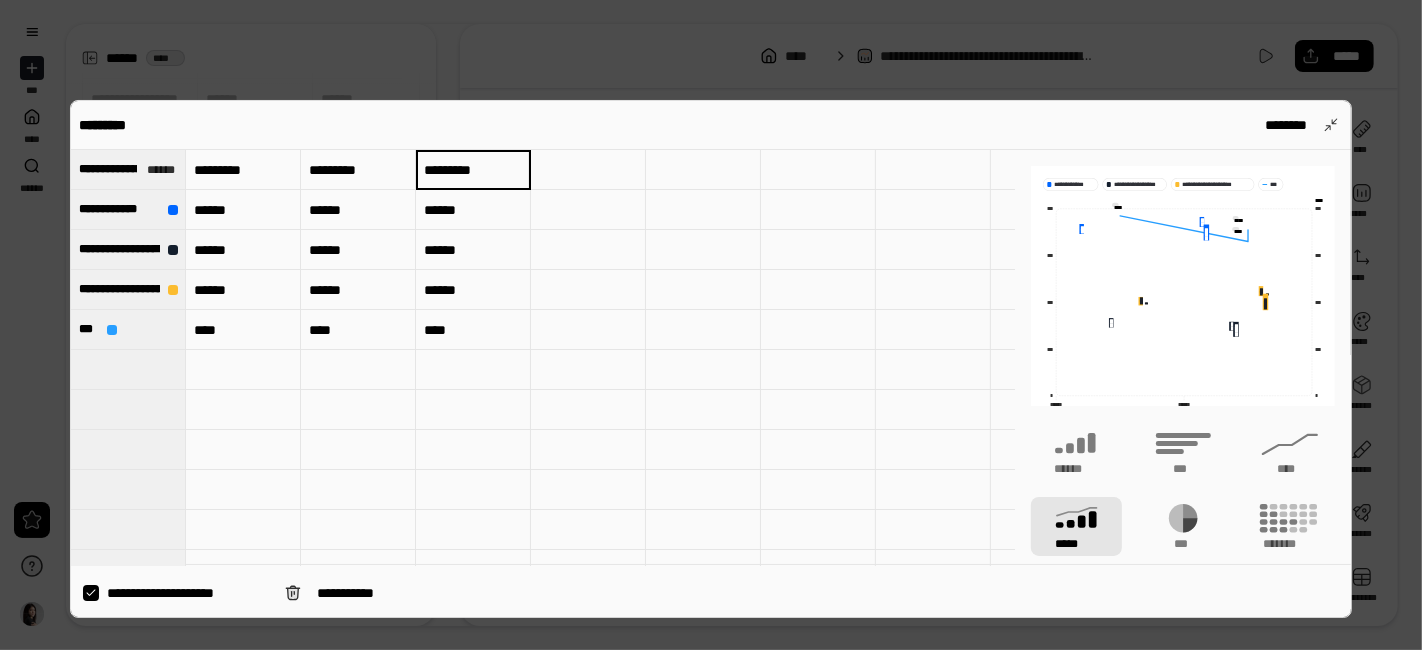 click on "*********" at bounding box center [473, 170] 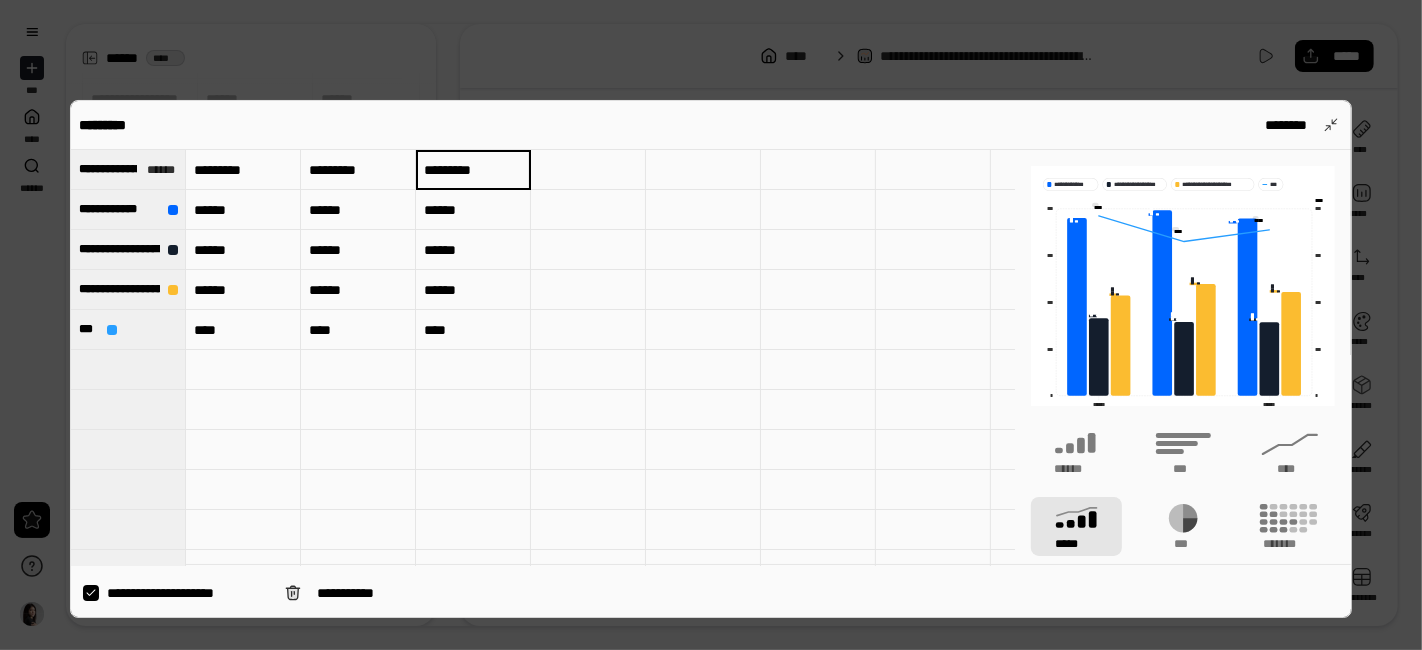 click on "*********" at bounding box center [473, 169] 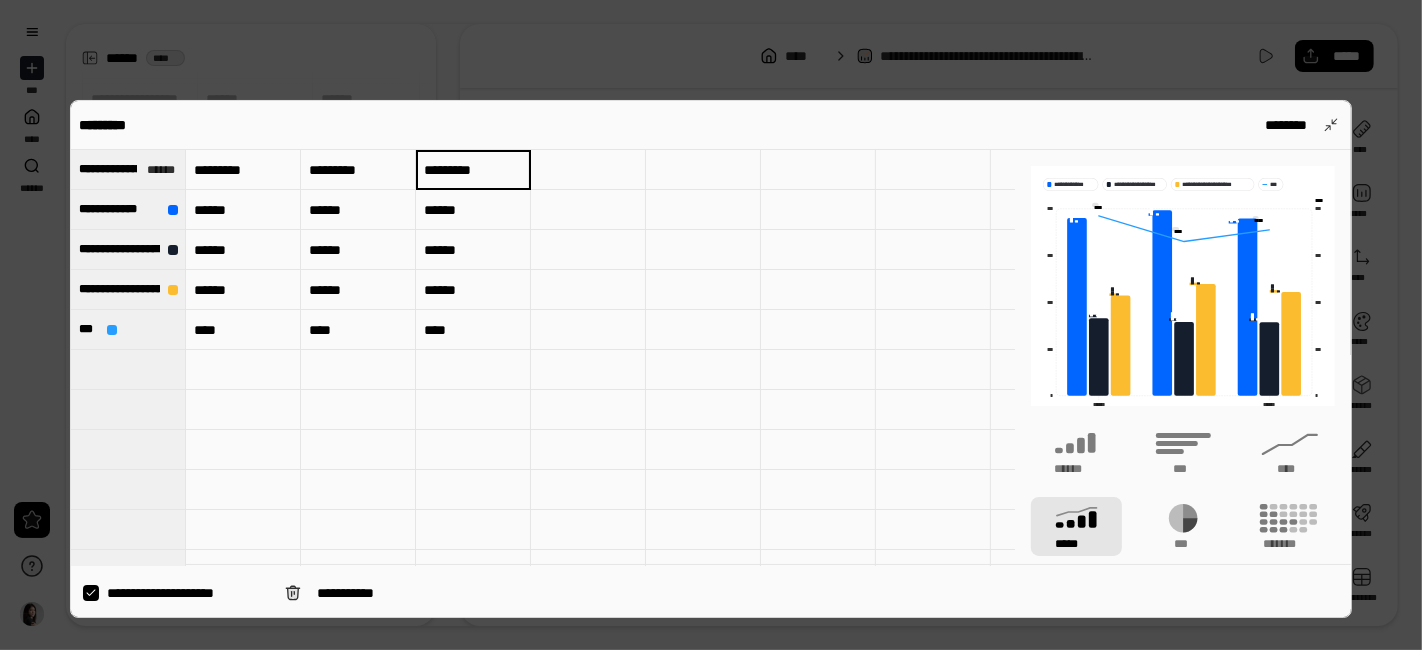 click on "*********" at bounding box center [473, 169] 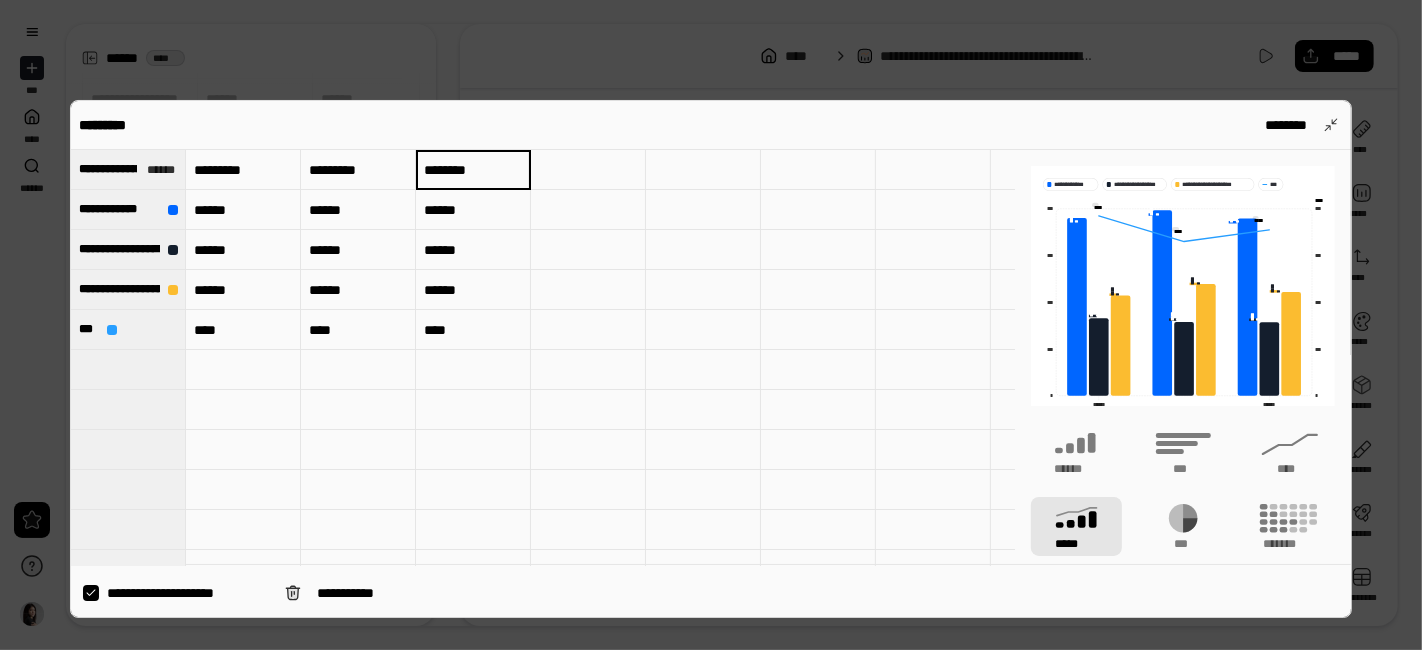 click at bounding box center (703, 290) 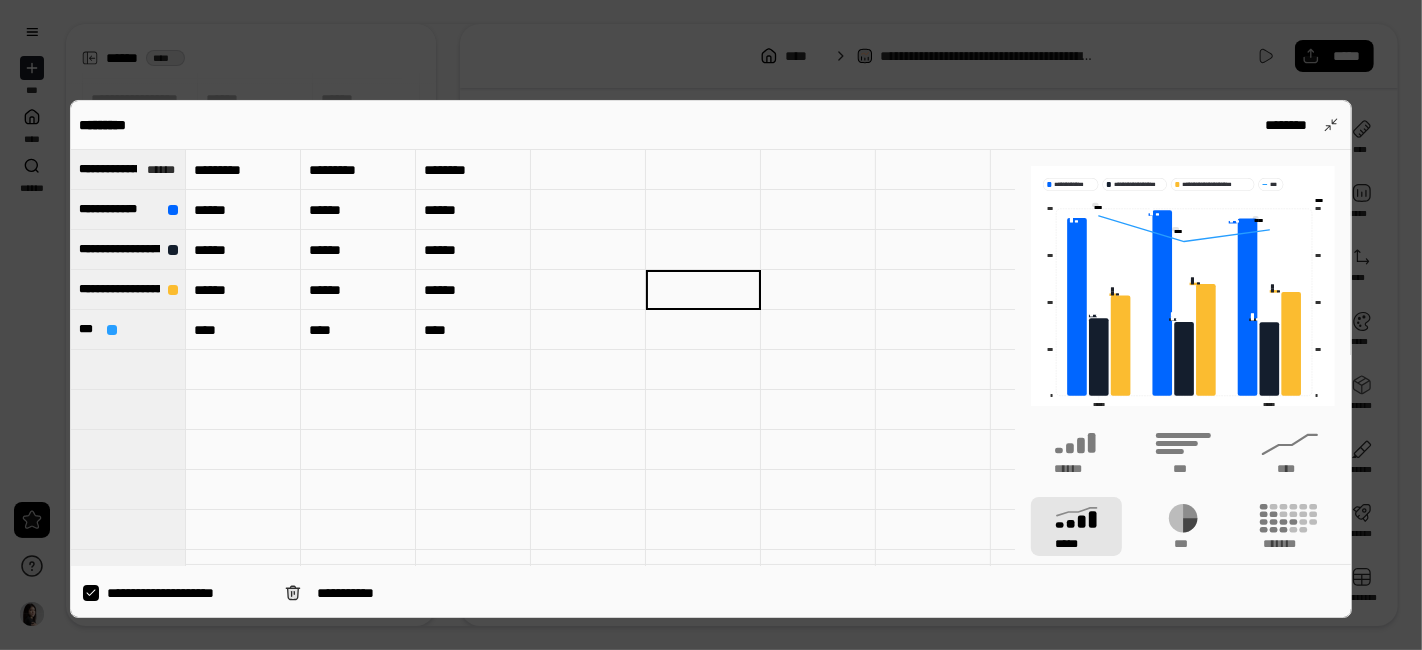 click on "********" at bounding box center [473, 170] 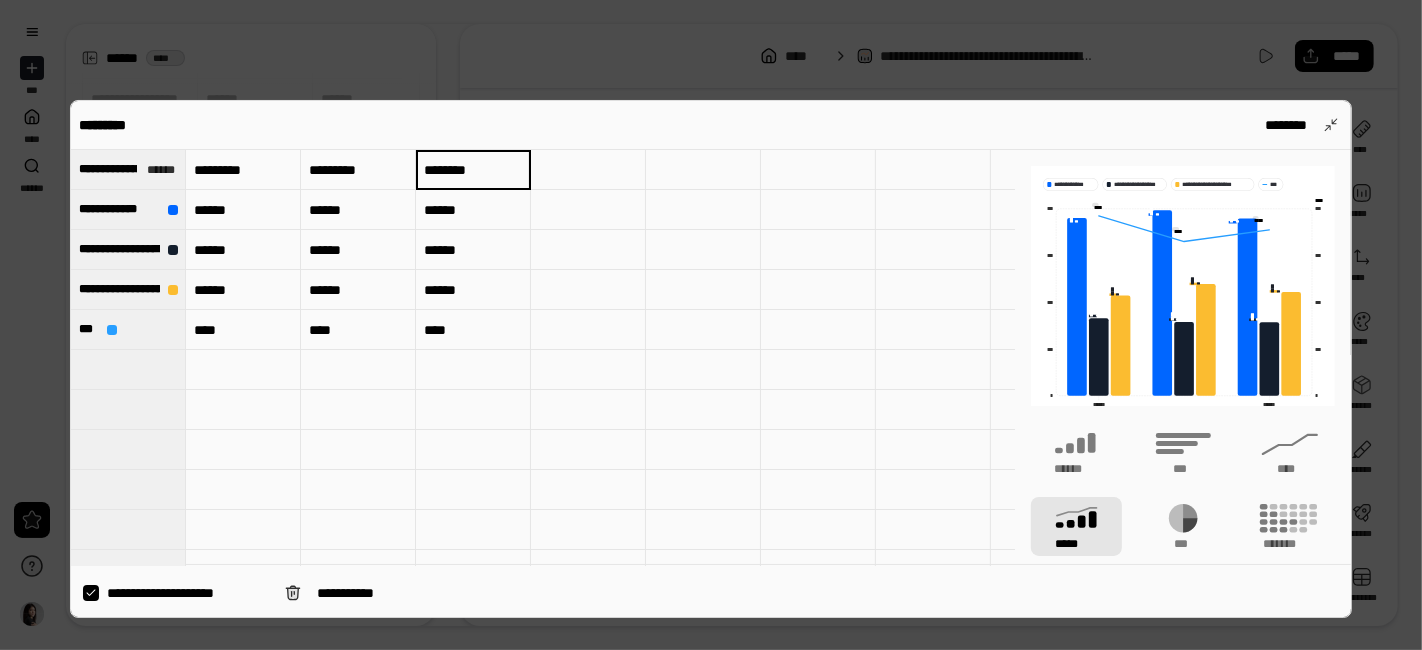 click on "********" at bounding box center [473, 170] 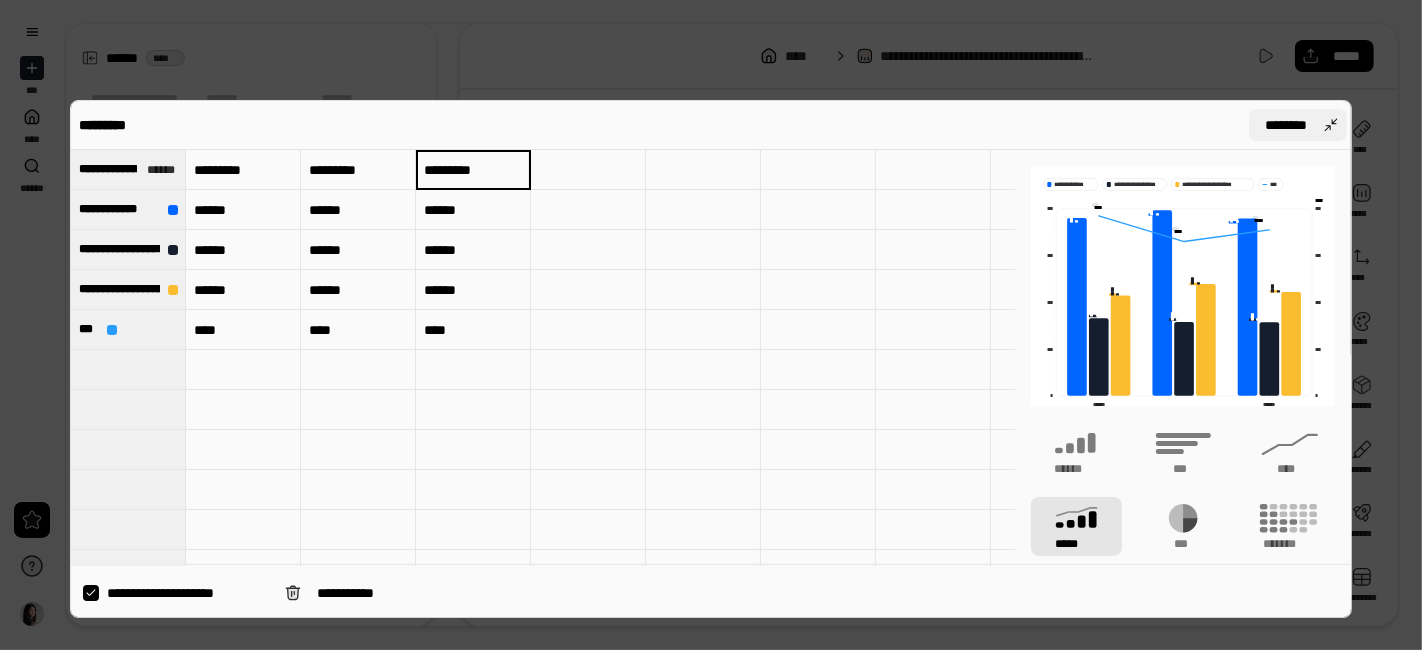 type on "*********" 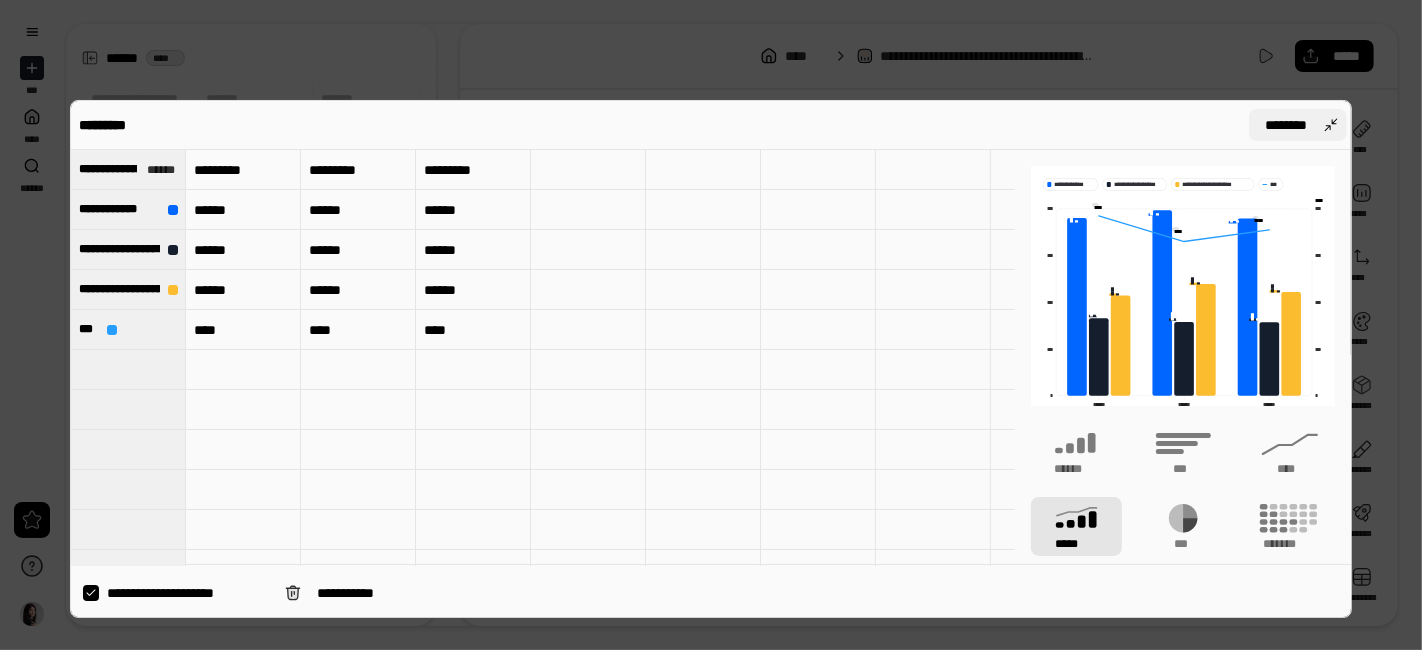 click on "********" at bounding box center [1298, 125] 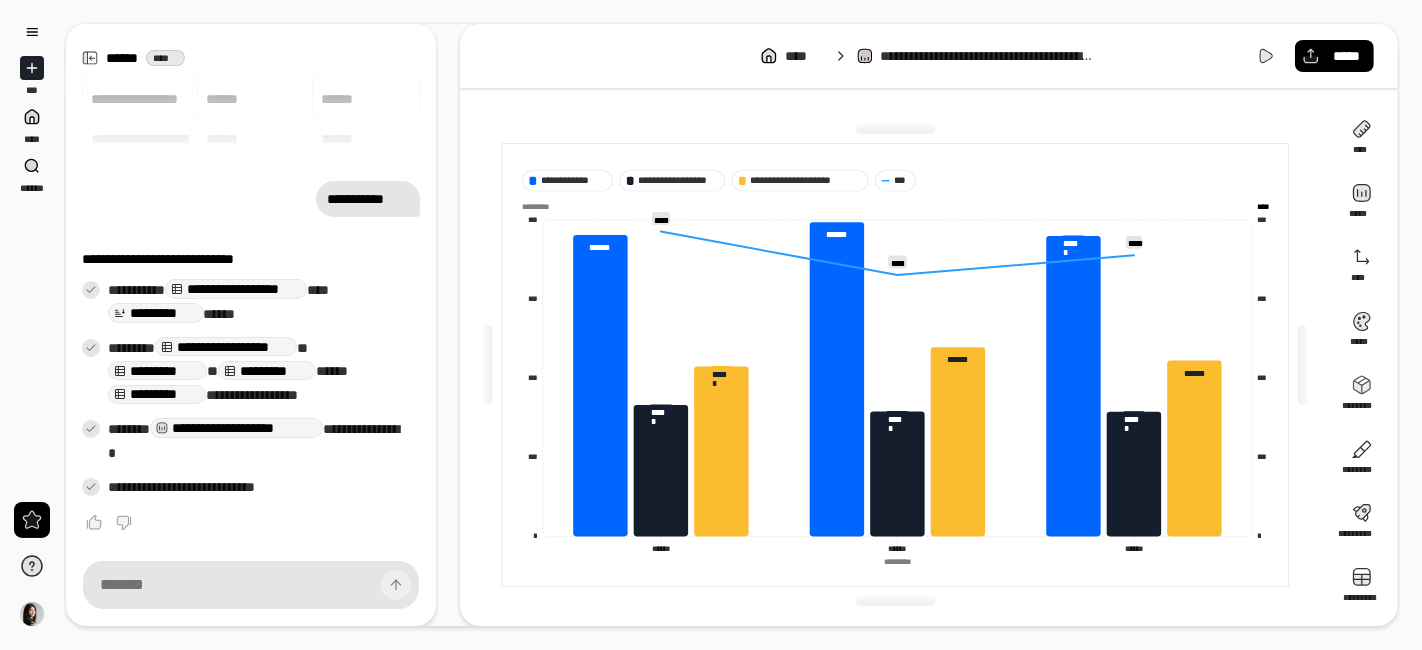 click on "****** ******" 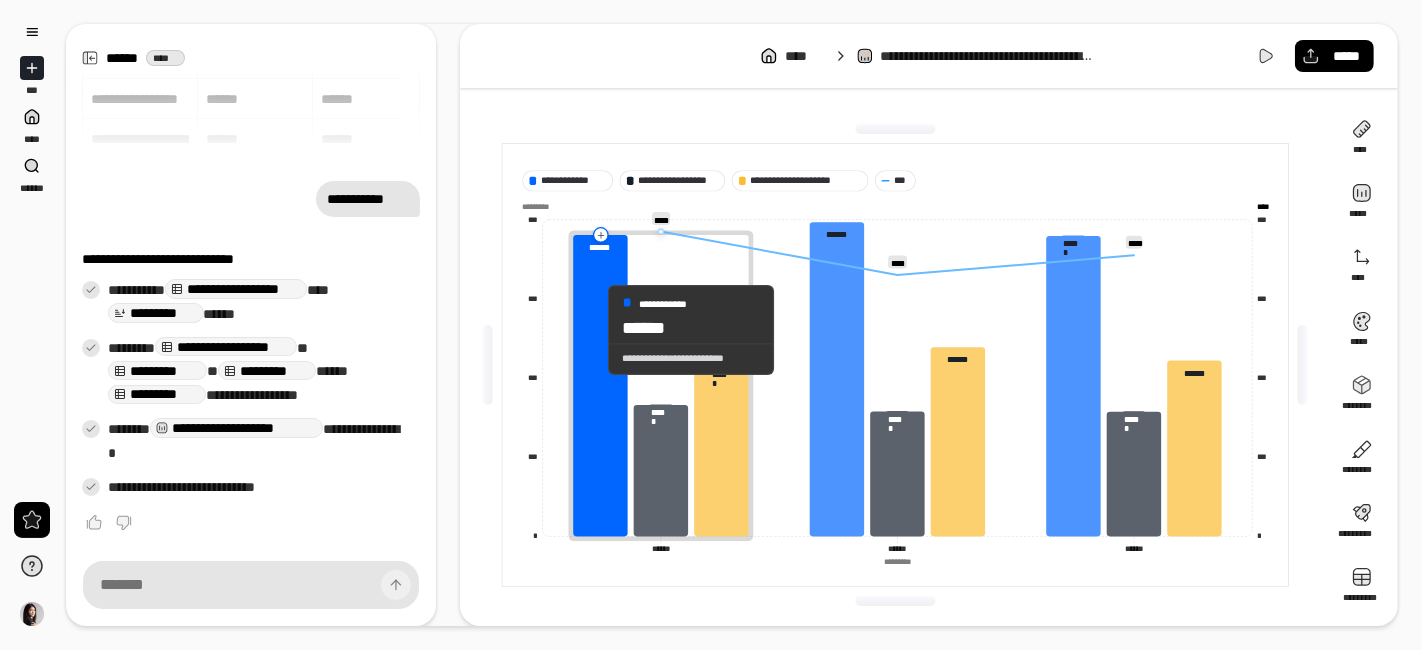 click 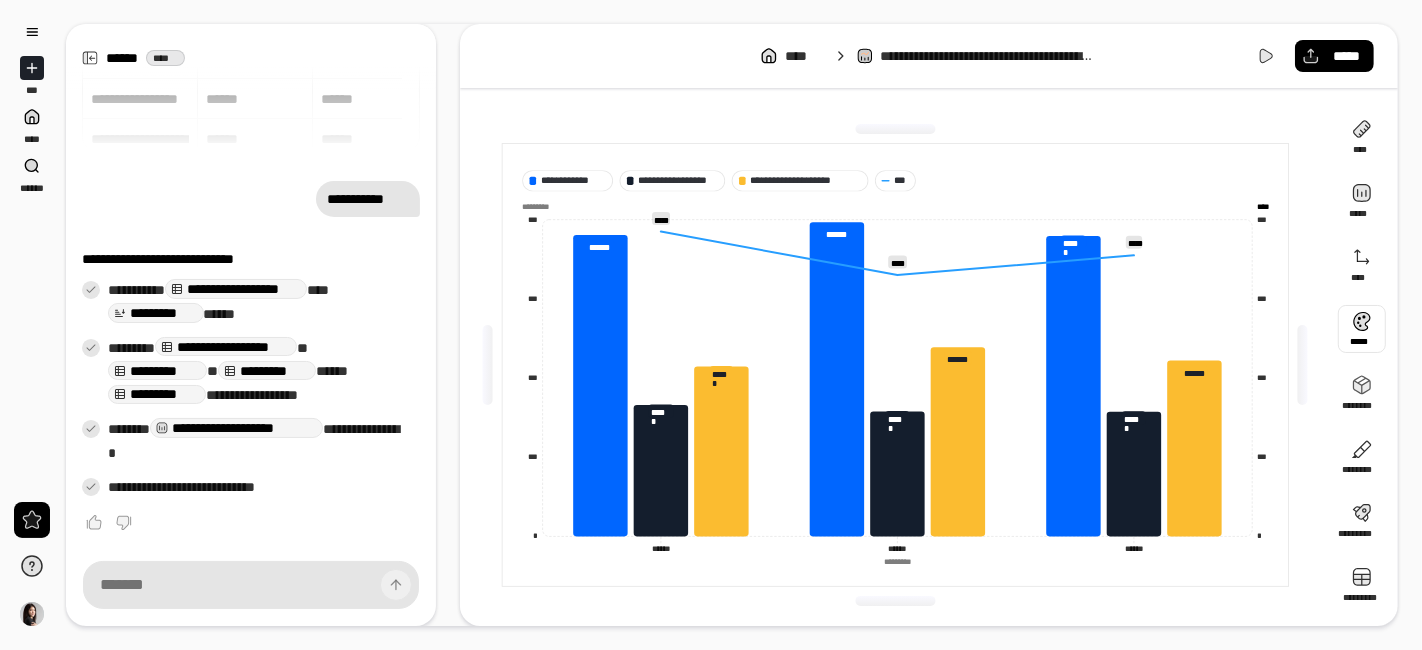 click at bounding box center (1362, 329) 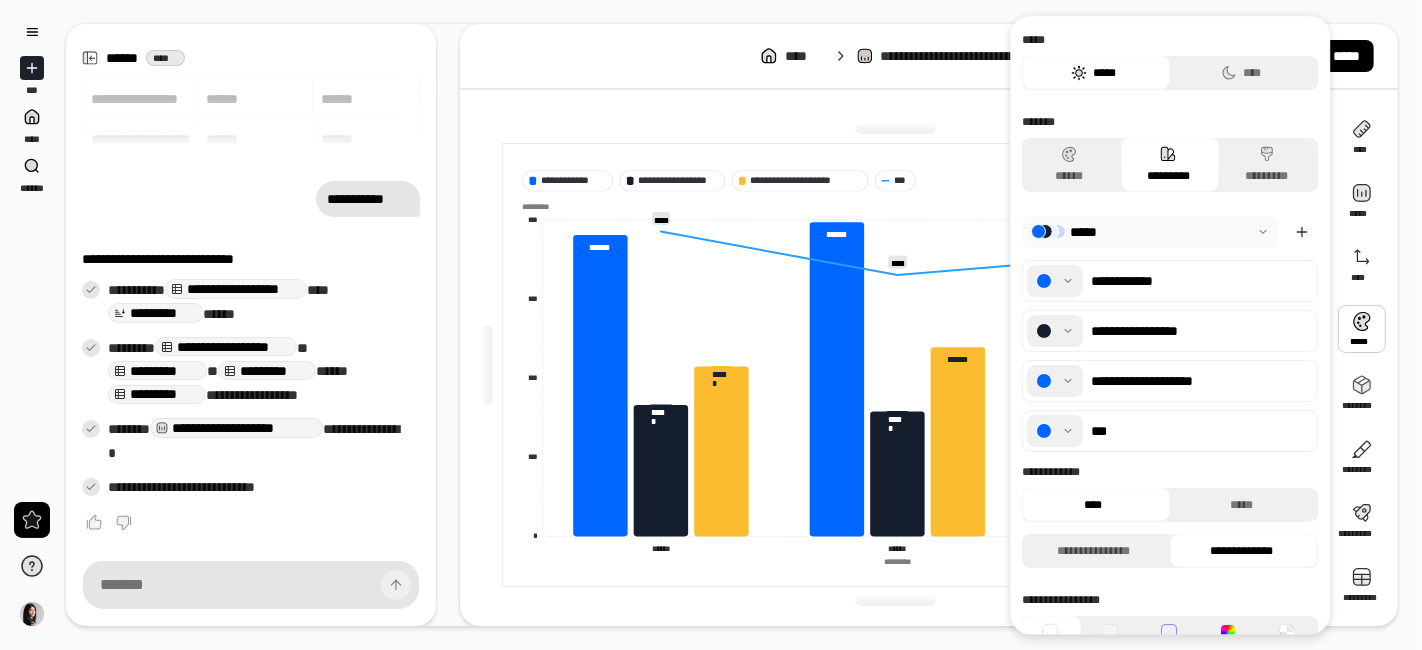 click at bounding box center [1055, 281] 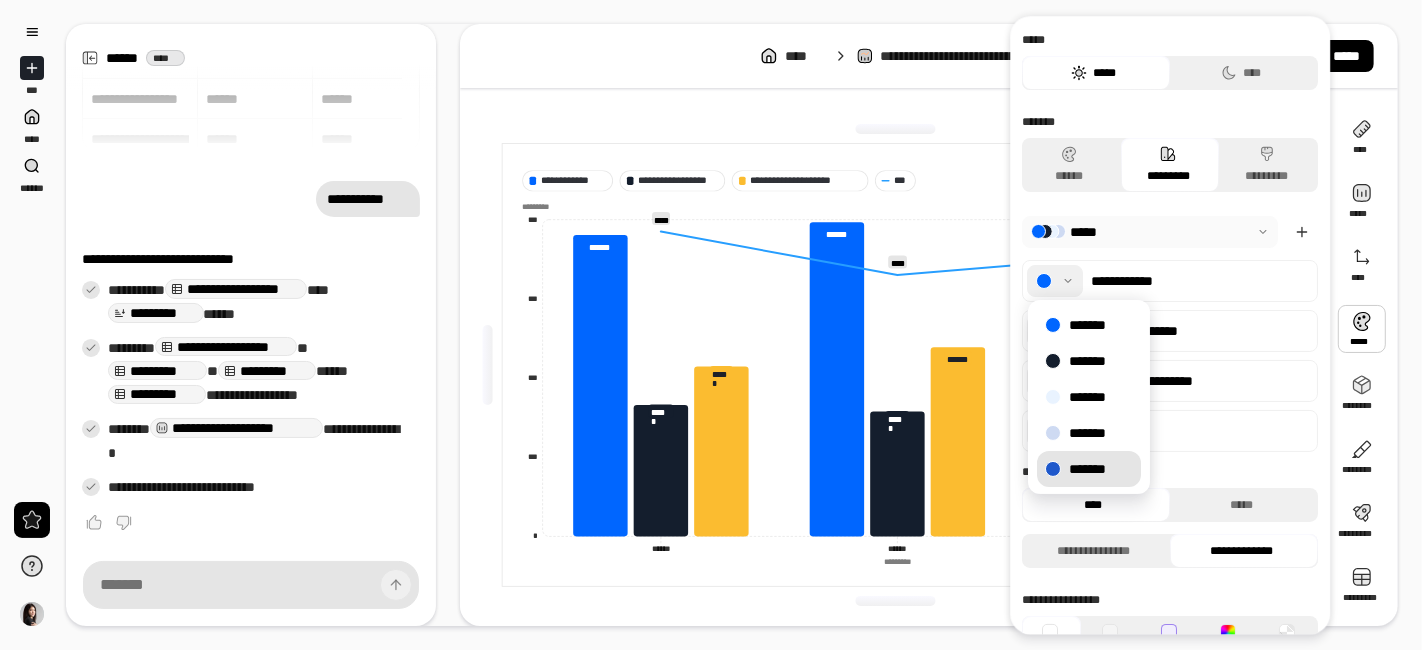 click on "*******" at bounding box center (1089, 469) 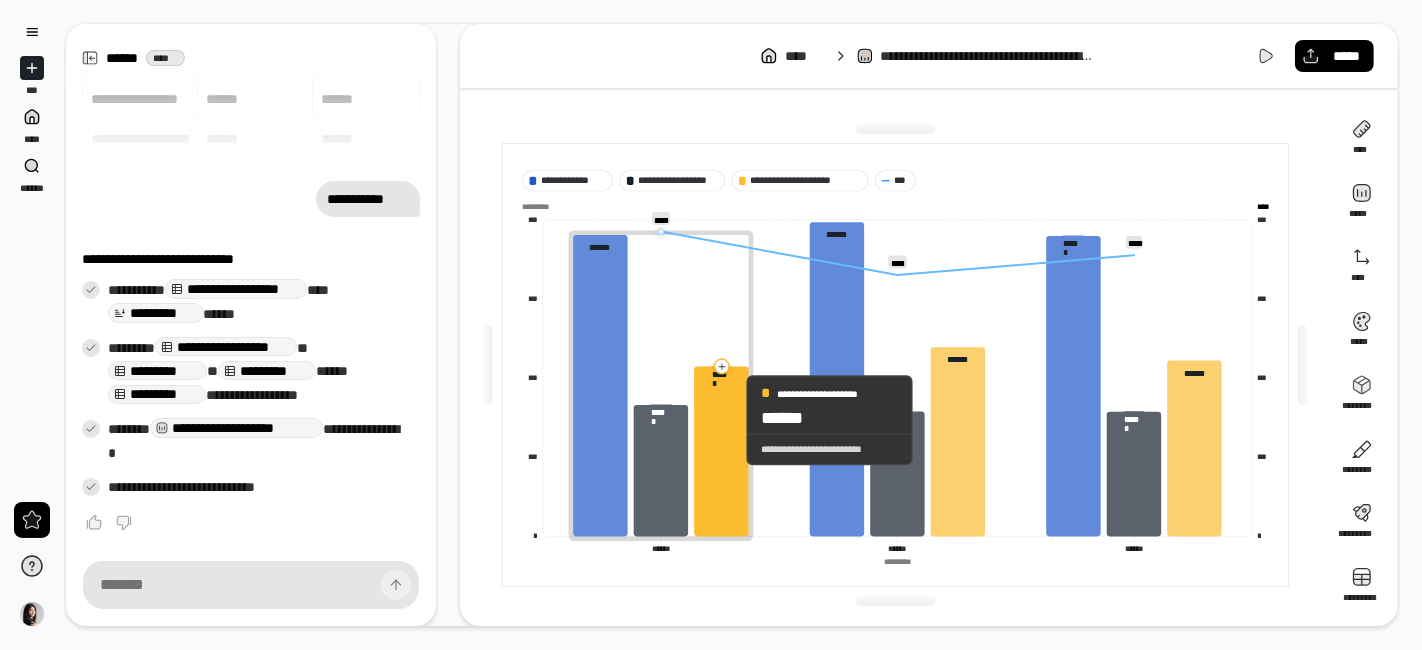 click 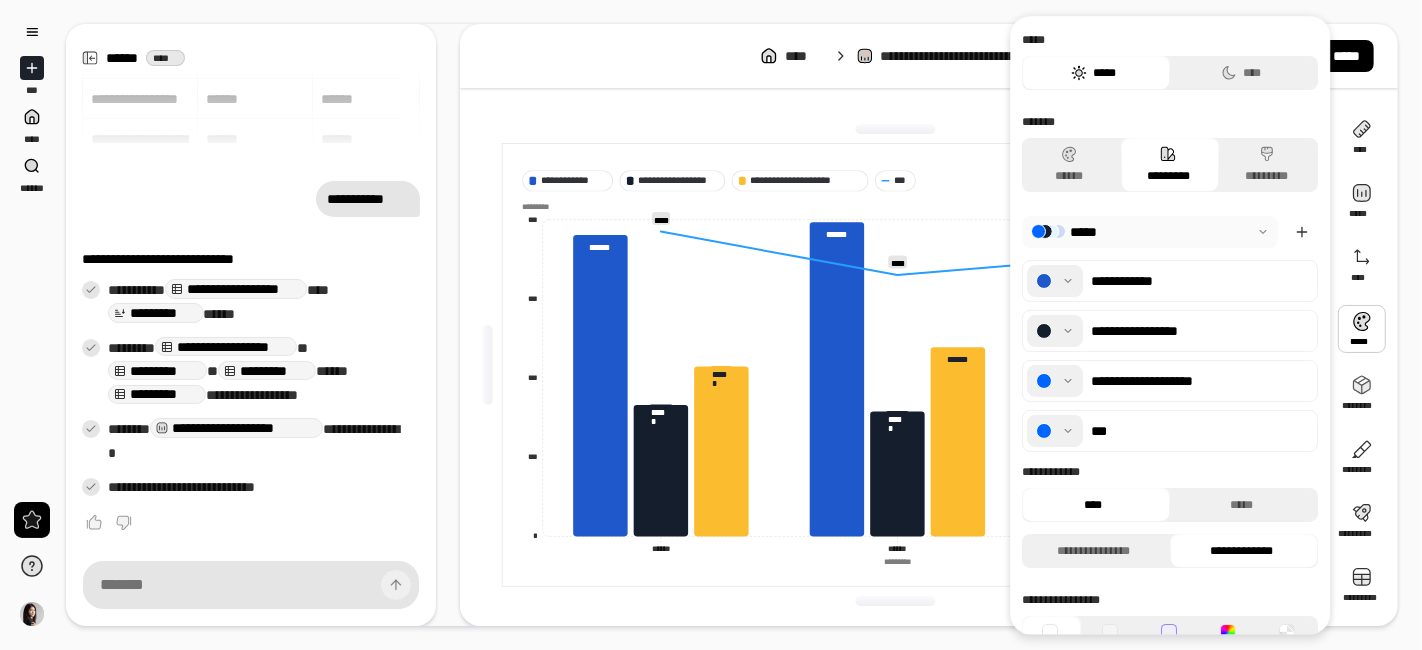 click at bounding box center (1362, 329) 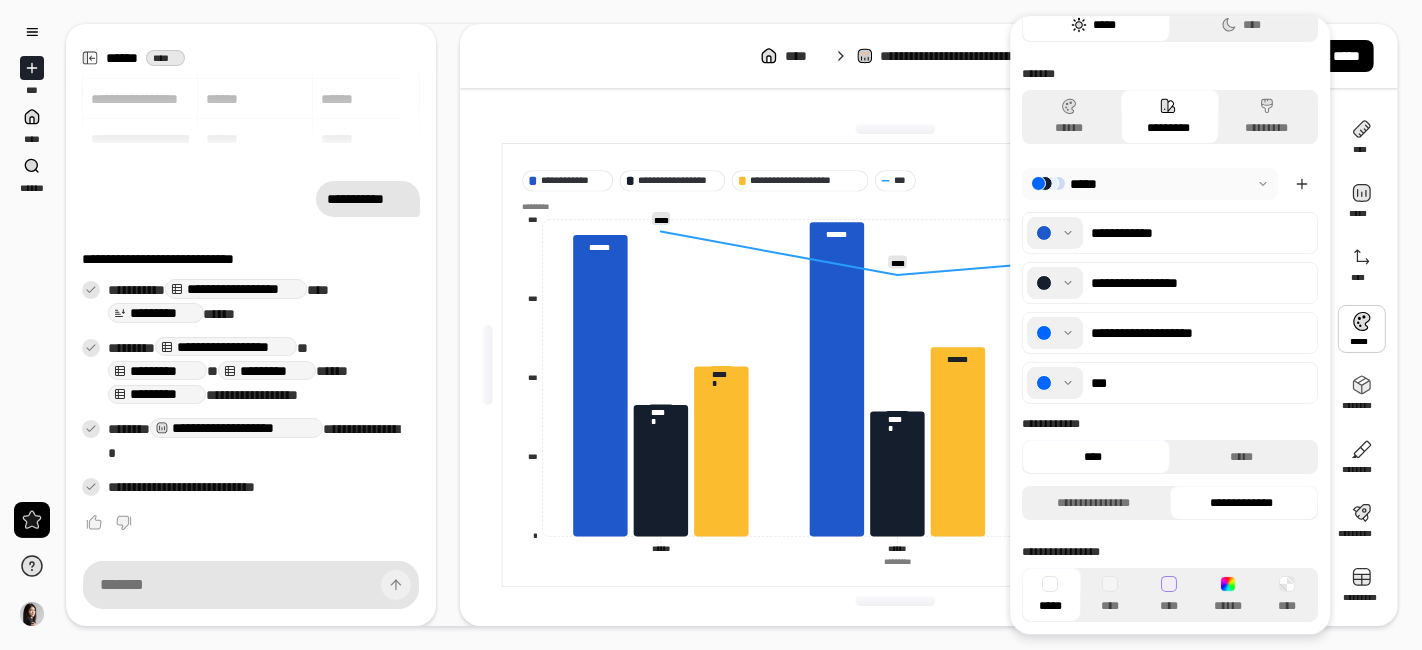 click at bounding box center (1055, 383) 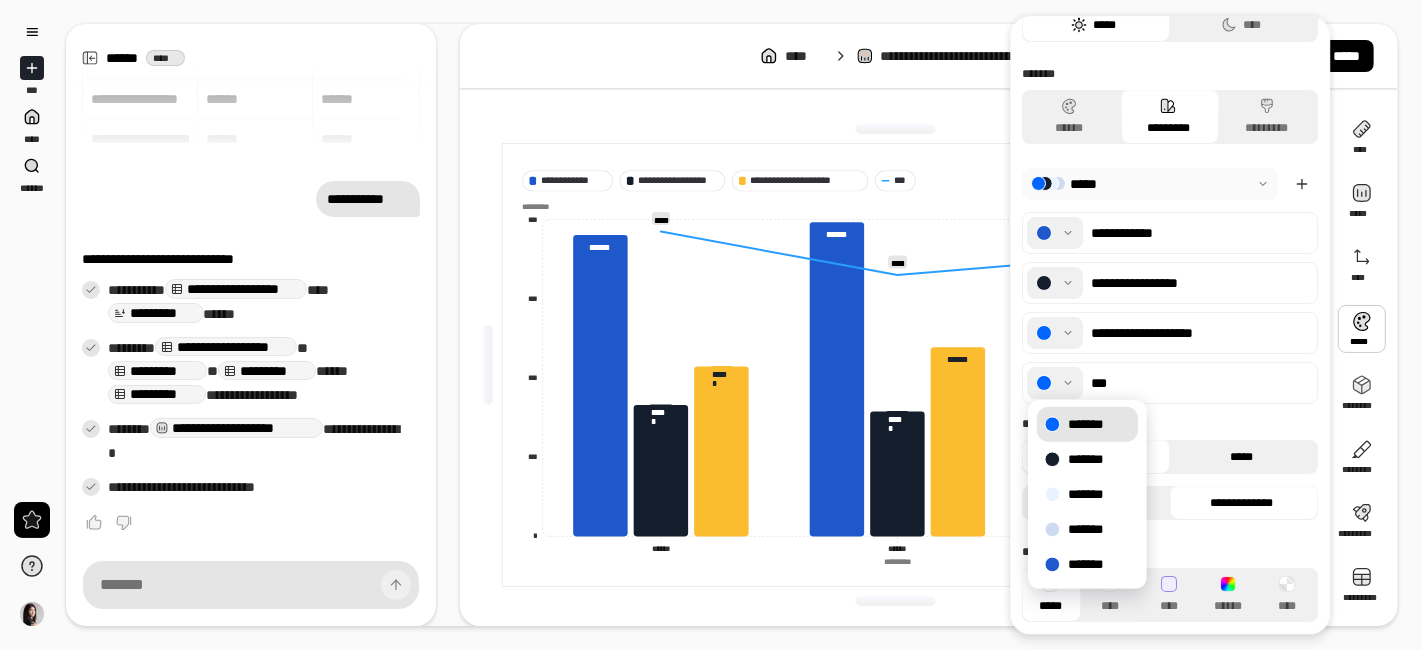 click on "*****" at bounding box center [1241, 457] 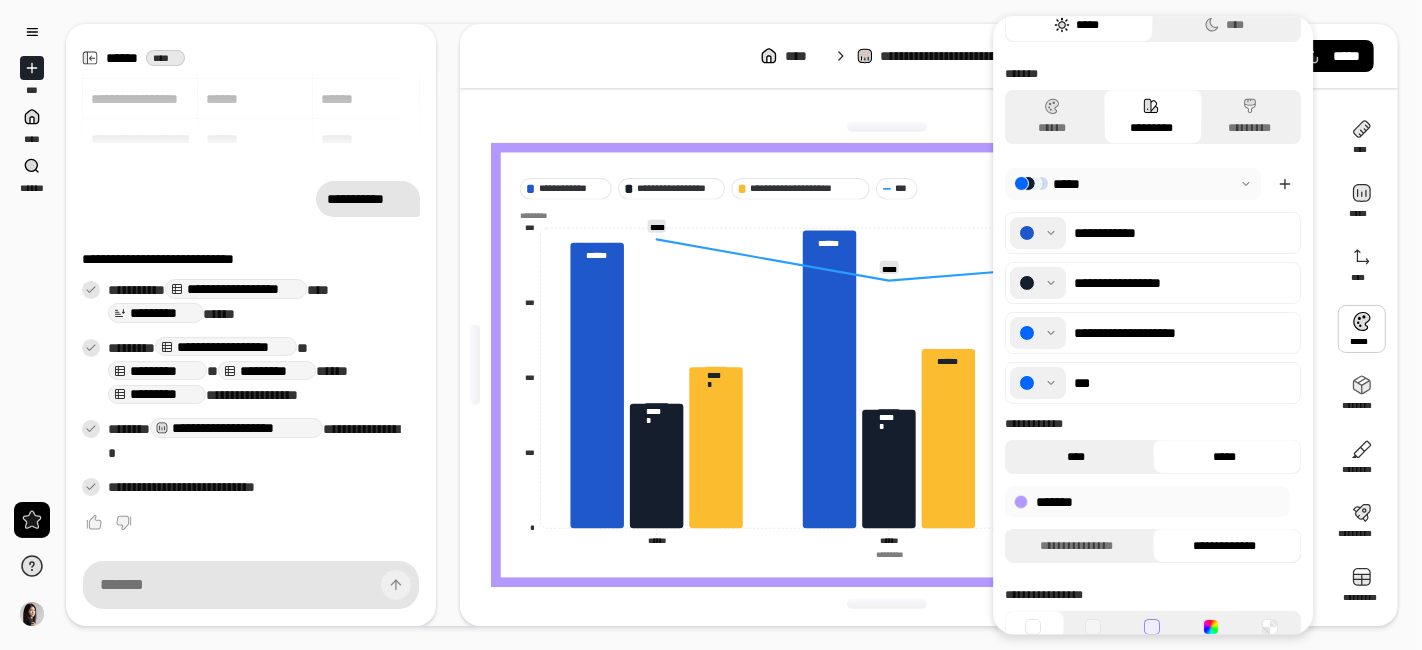 click on "****" at bounding box center [1076, 457] 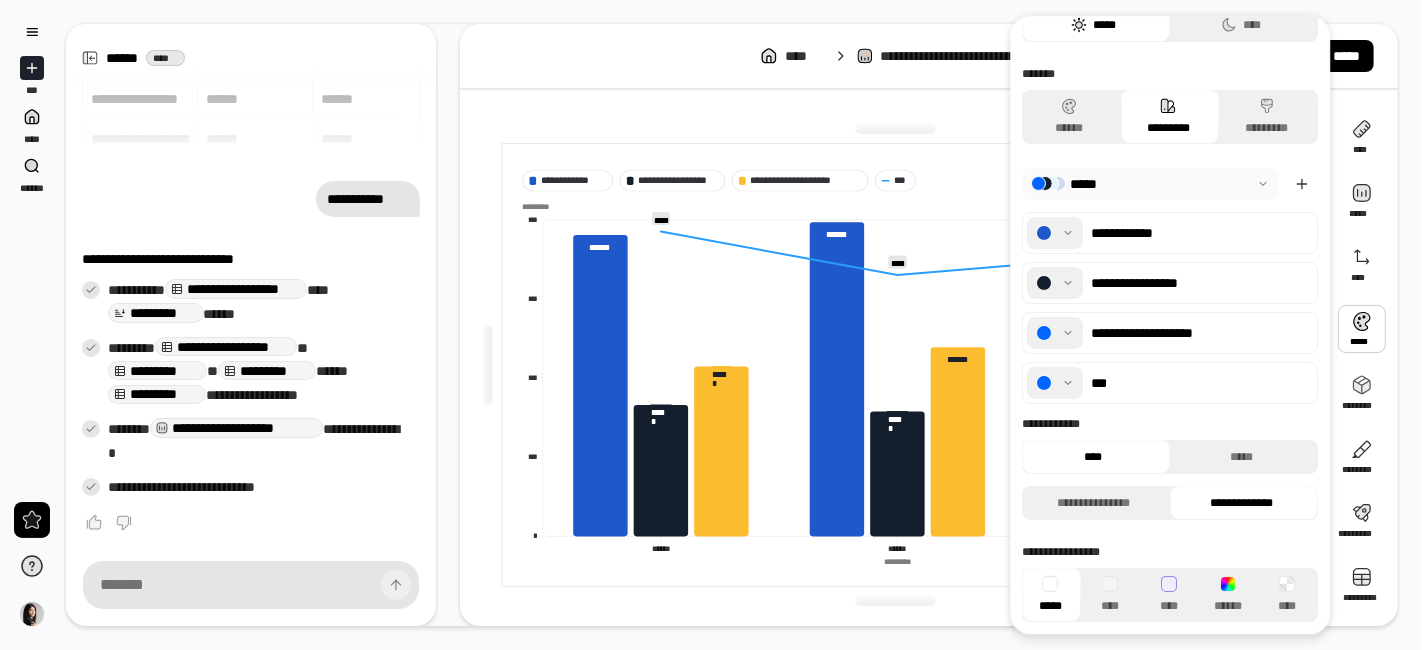 click at bounding box center (1055, 383) 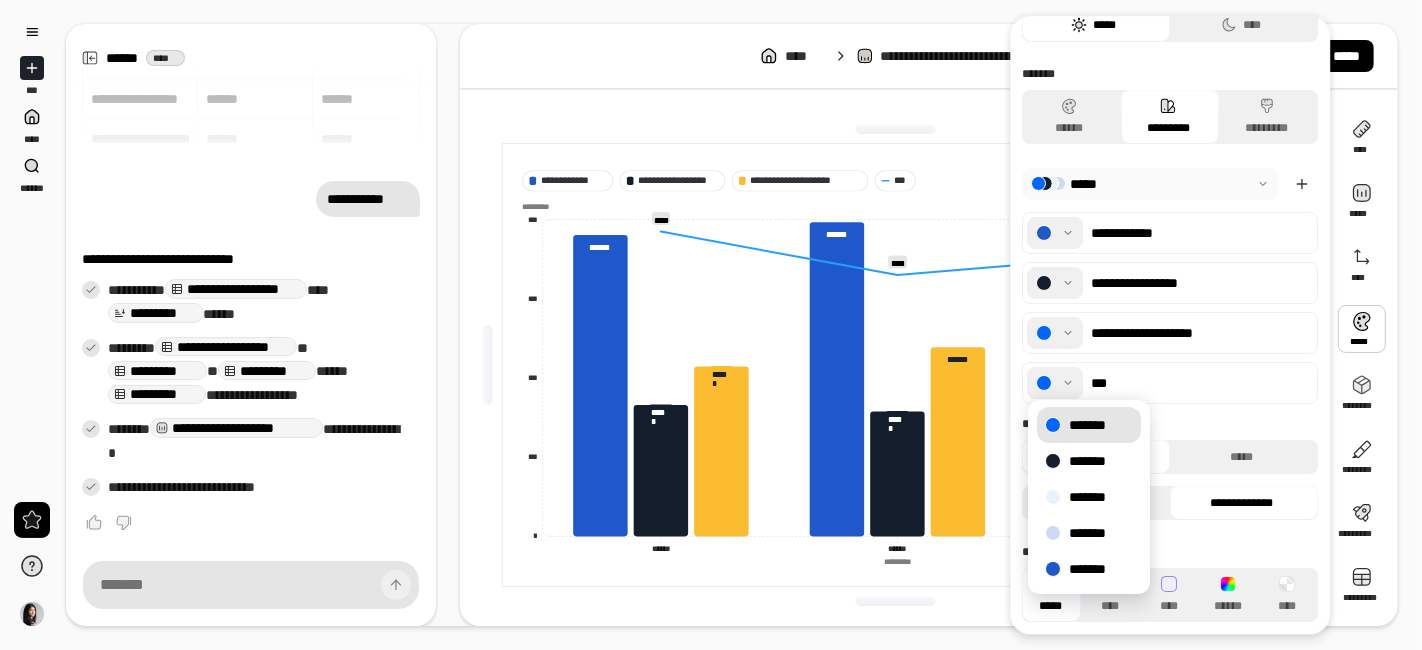 click on "***" at bounding box center [1198, 383] 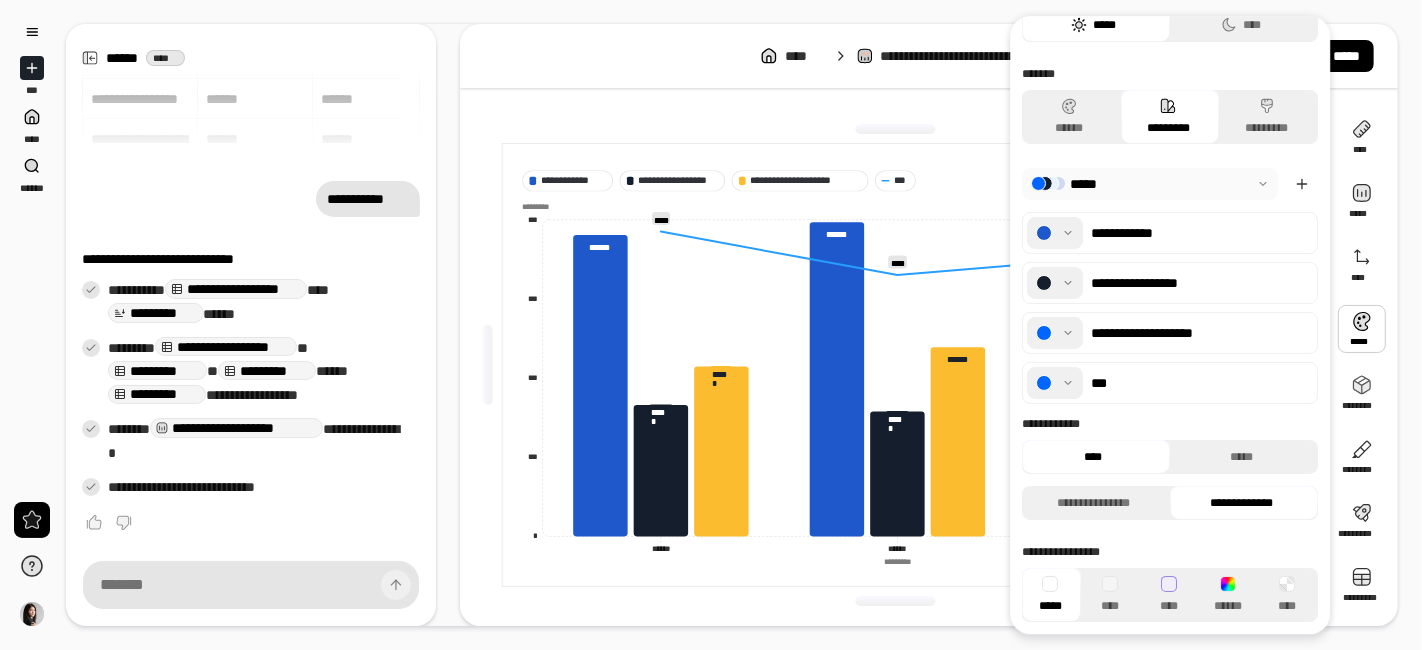 click at bounding box center [1055, 383] 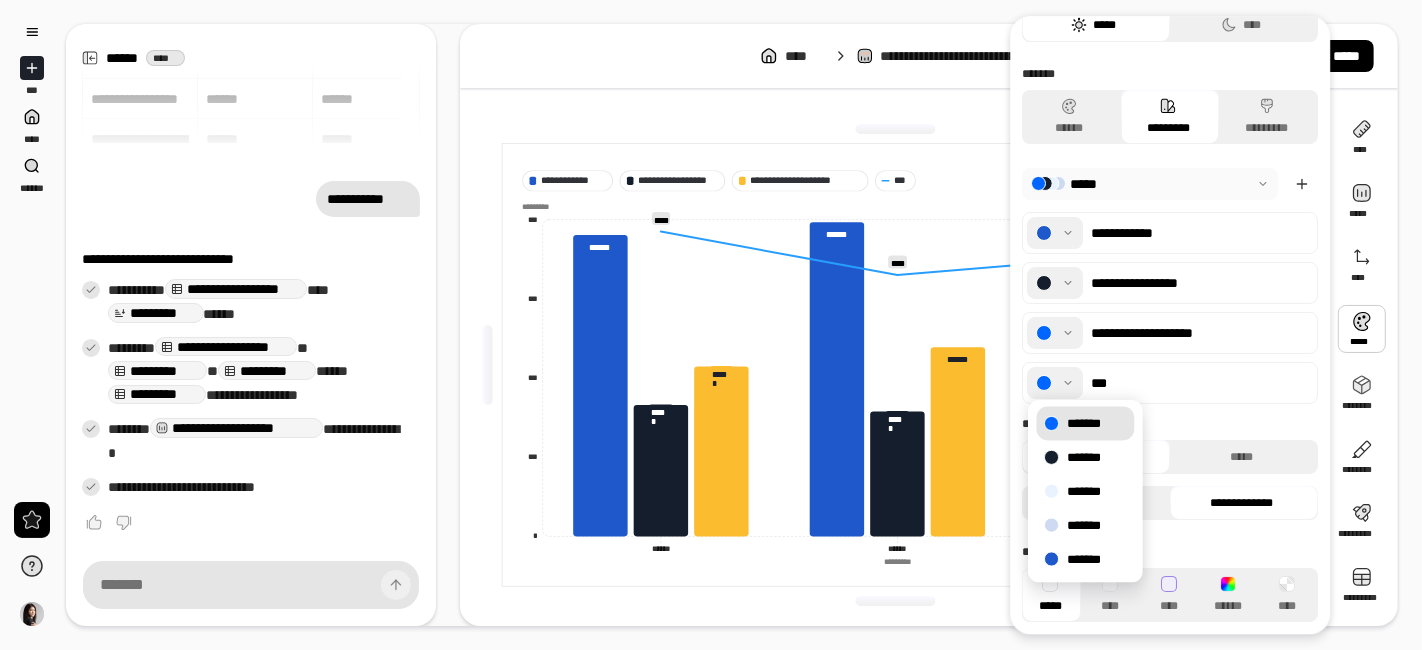 click on "**********" at bounding box center [1170, 333] 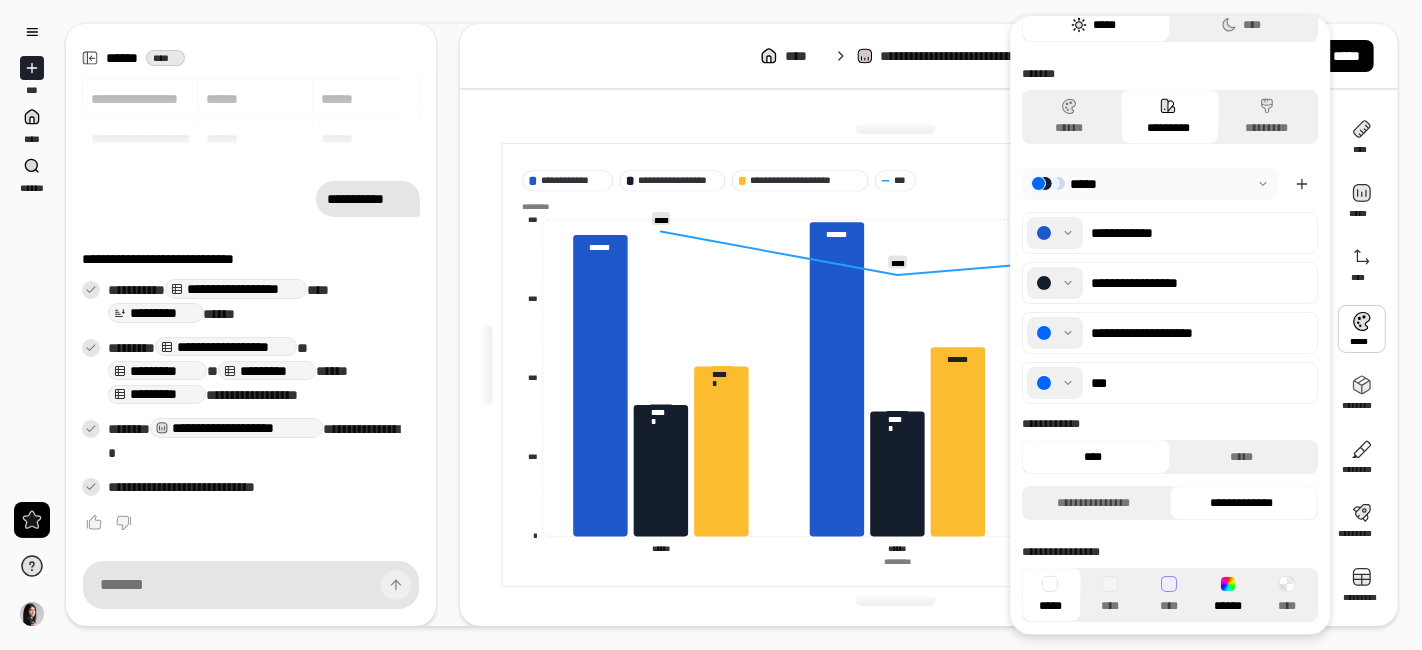 click on "******" at bounding box center (1228, 595) 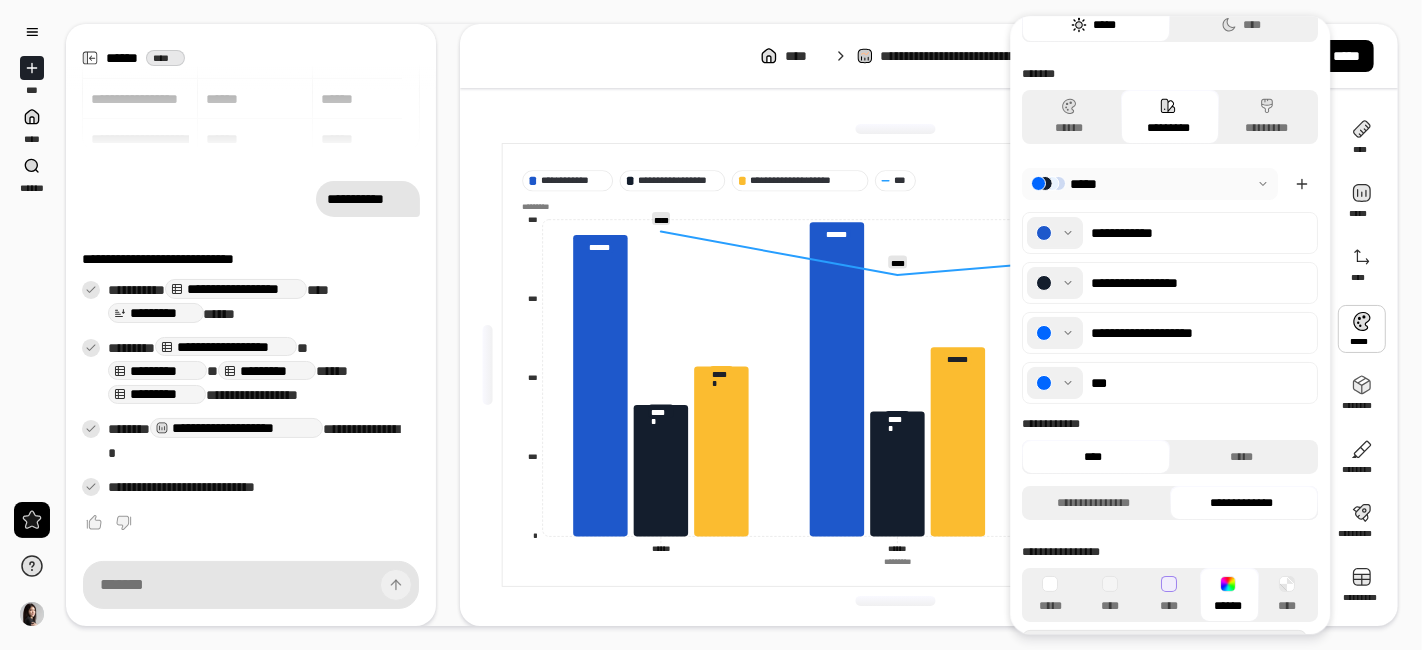 click at bounding box center (1228, 584) 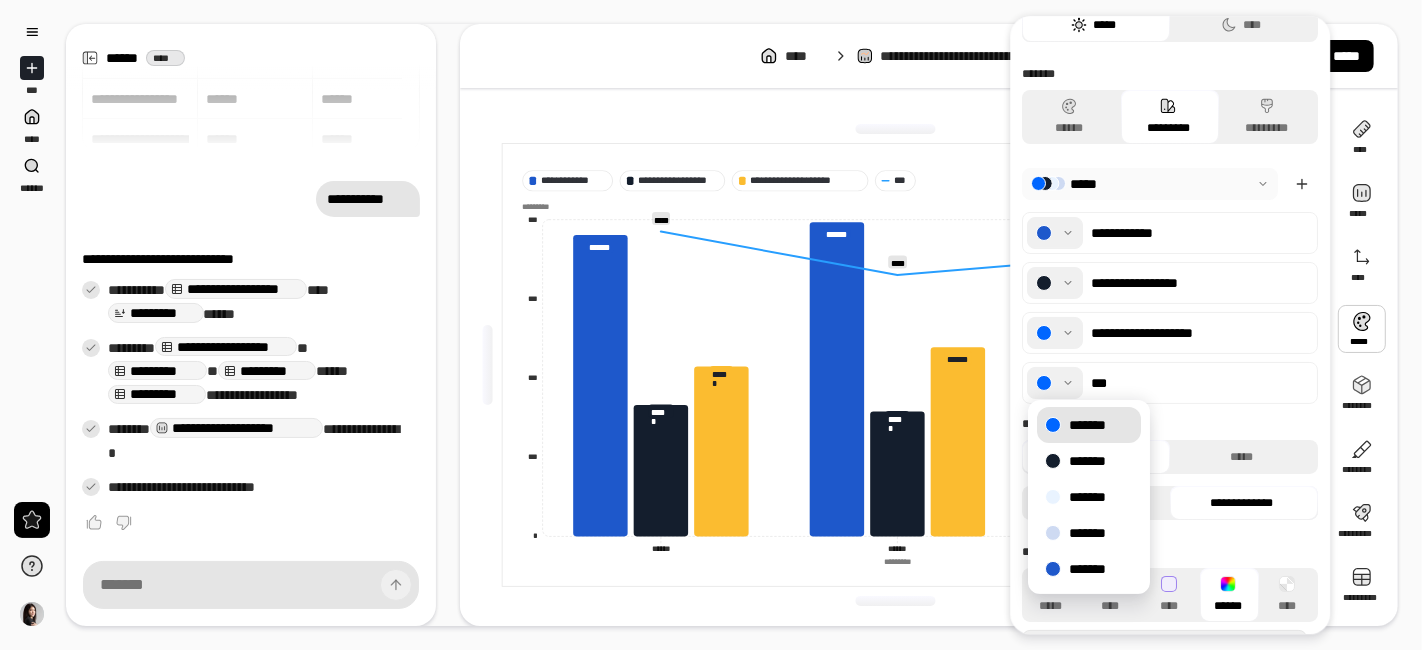click on "*******" at bounding box center [1089, 425] 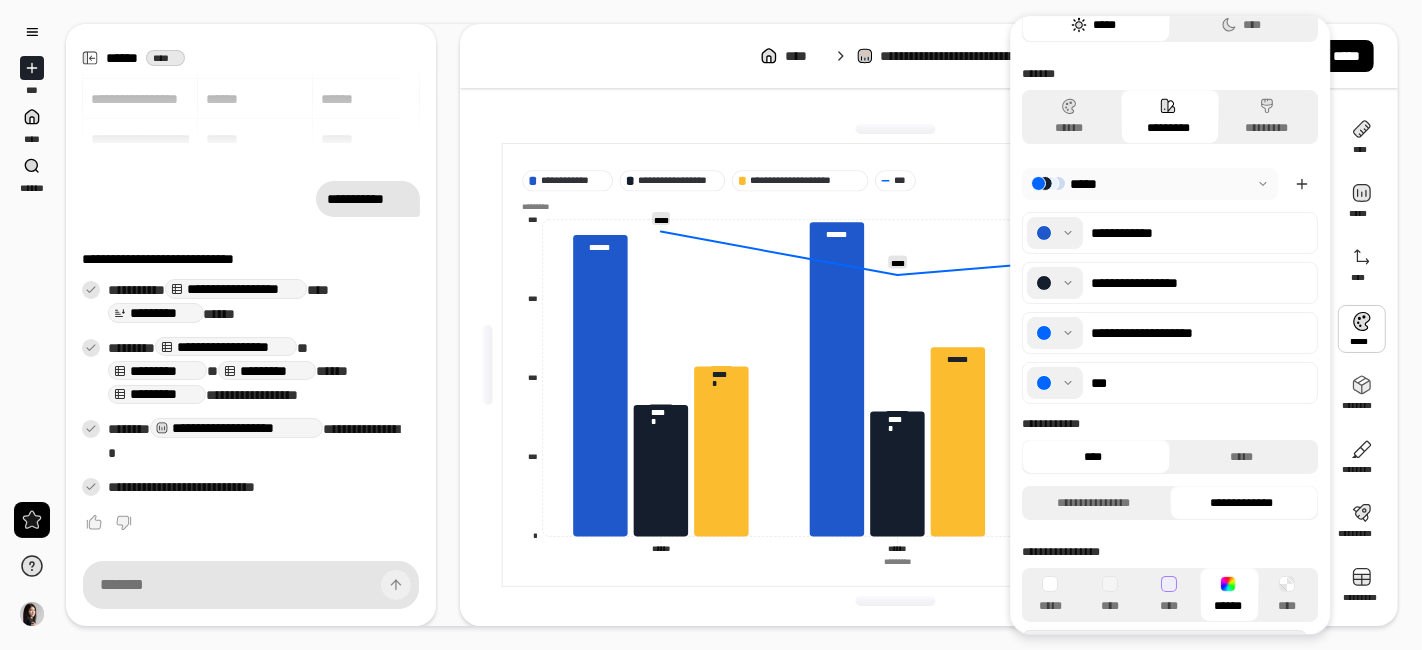 click on "***" at bounding box center [1198, 383] 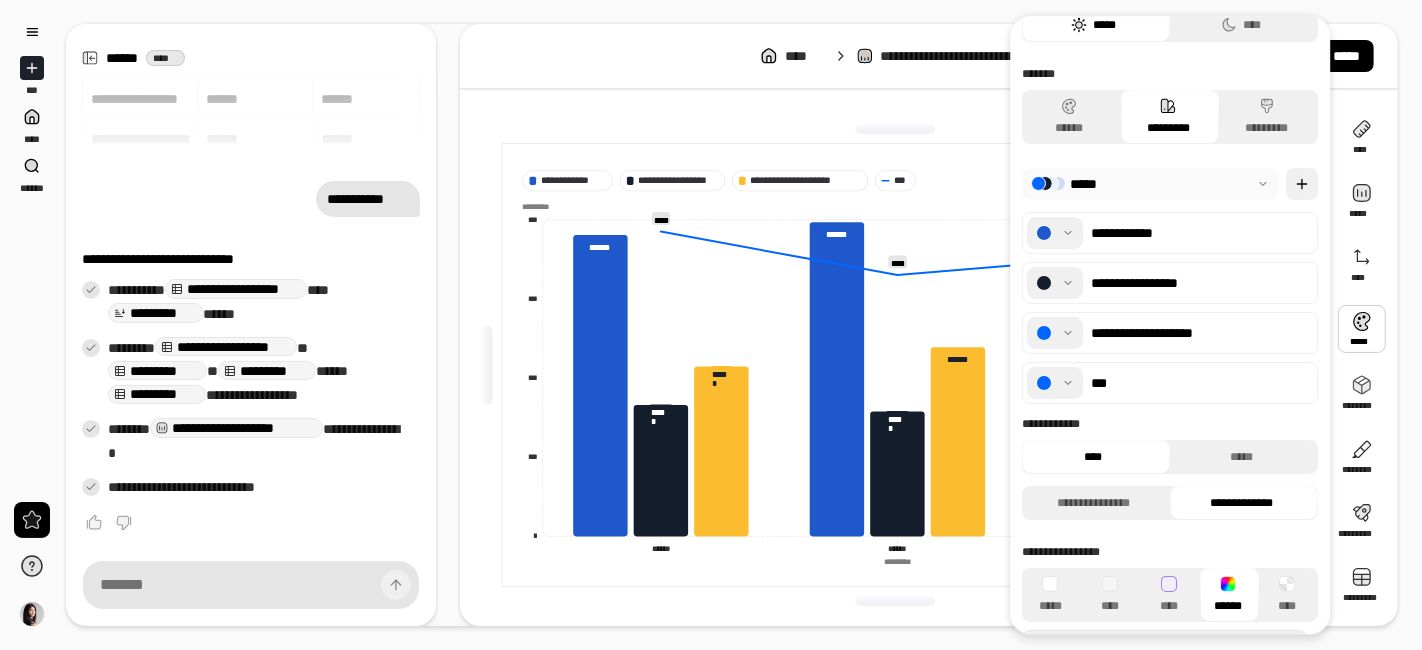click at bounding box center (1302, 184) 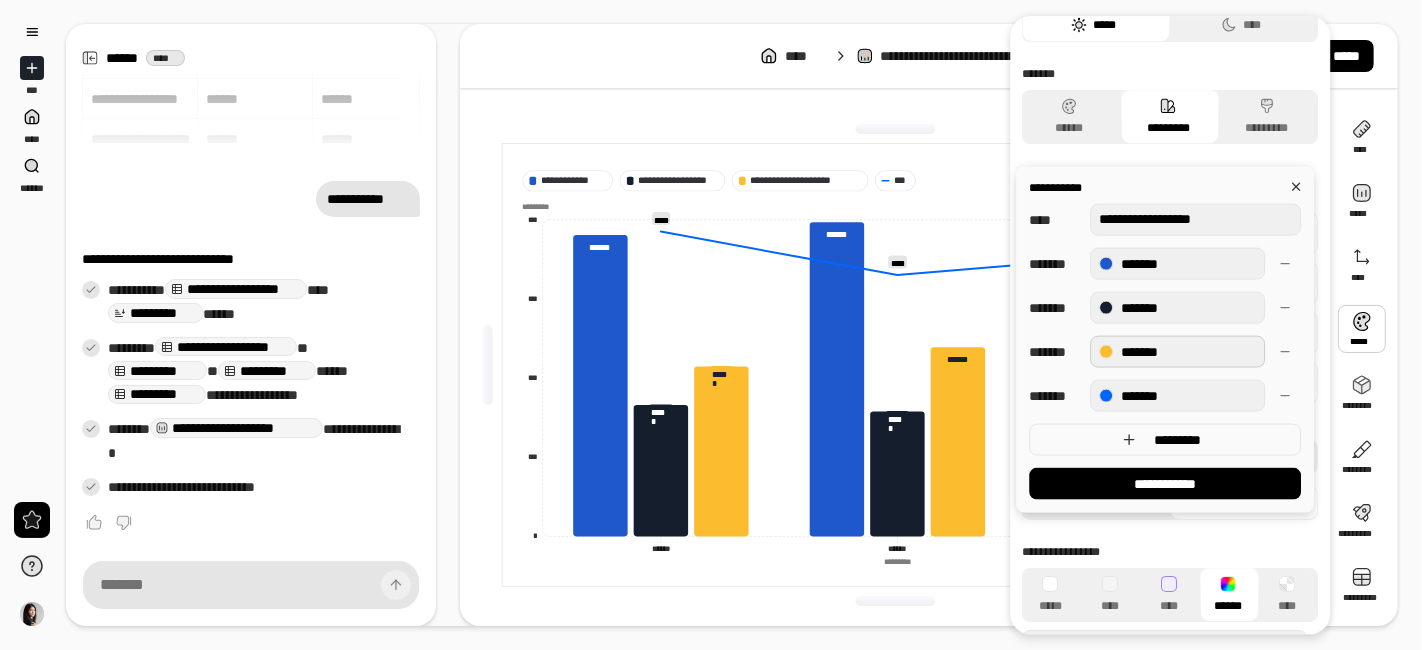 click on "*******" at bounding box center (1177, 351) 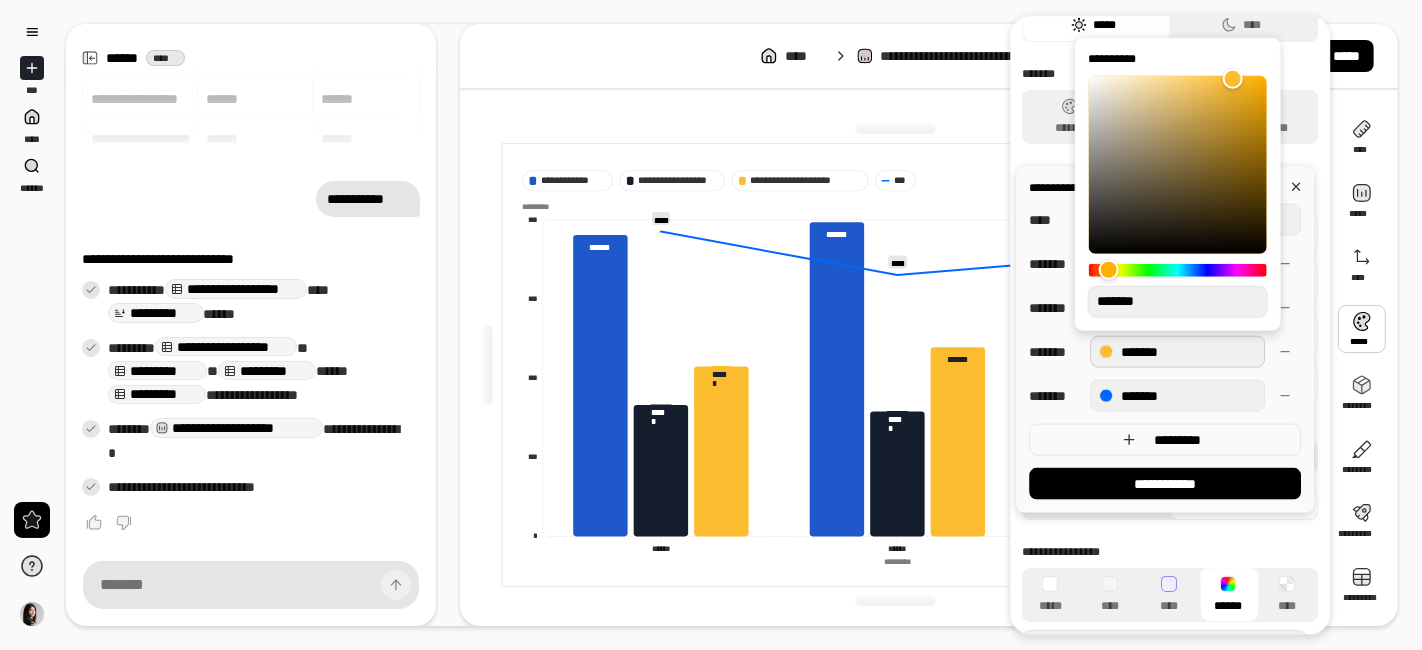 type on "*" 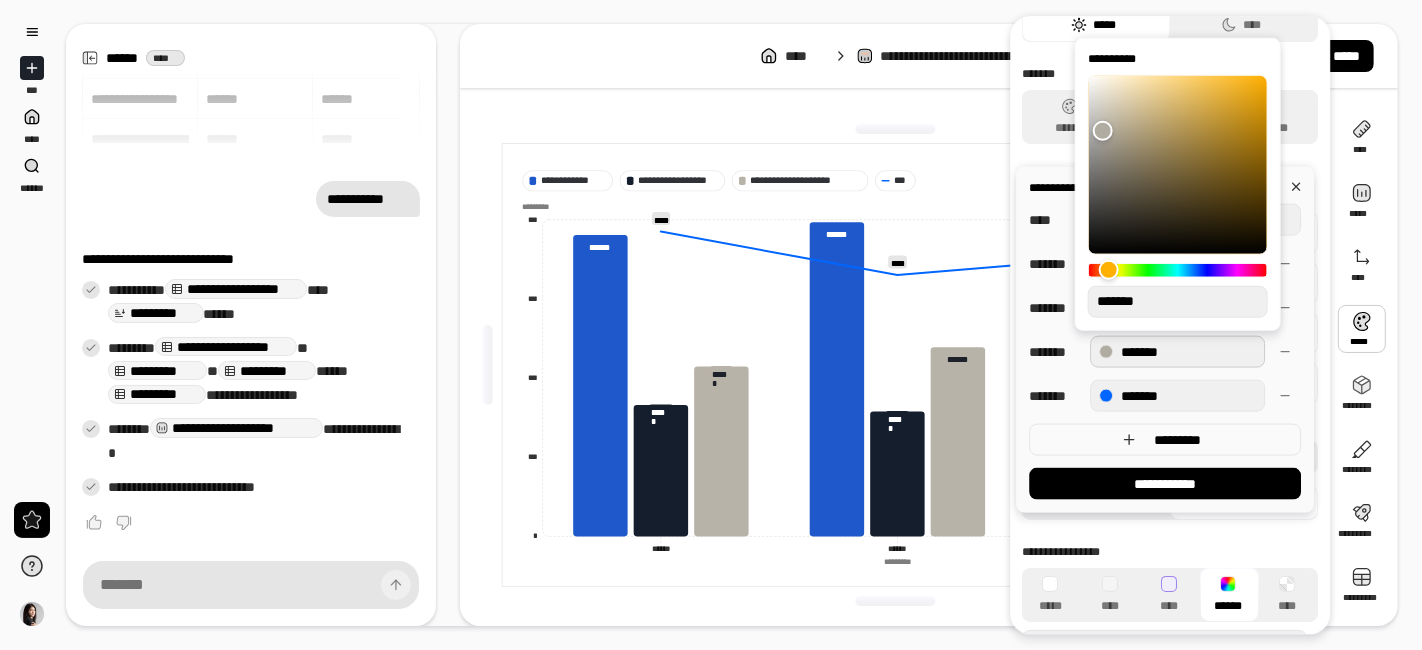 type on "**" 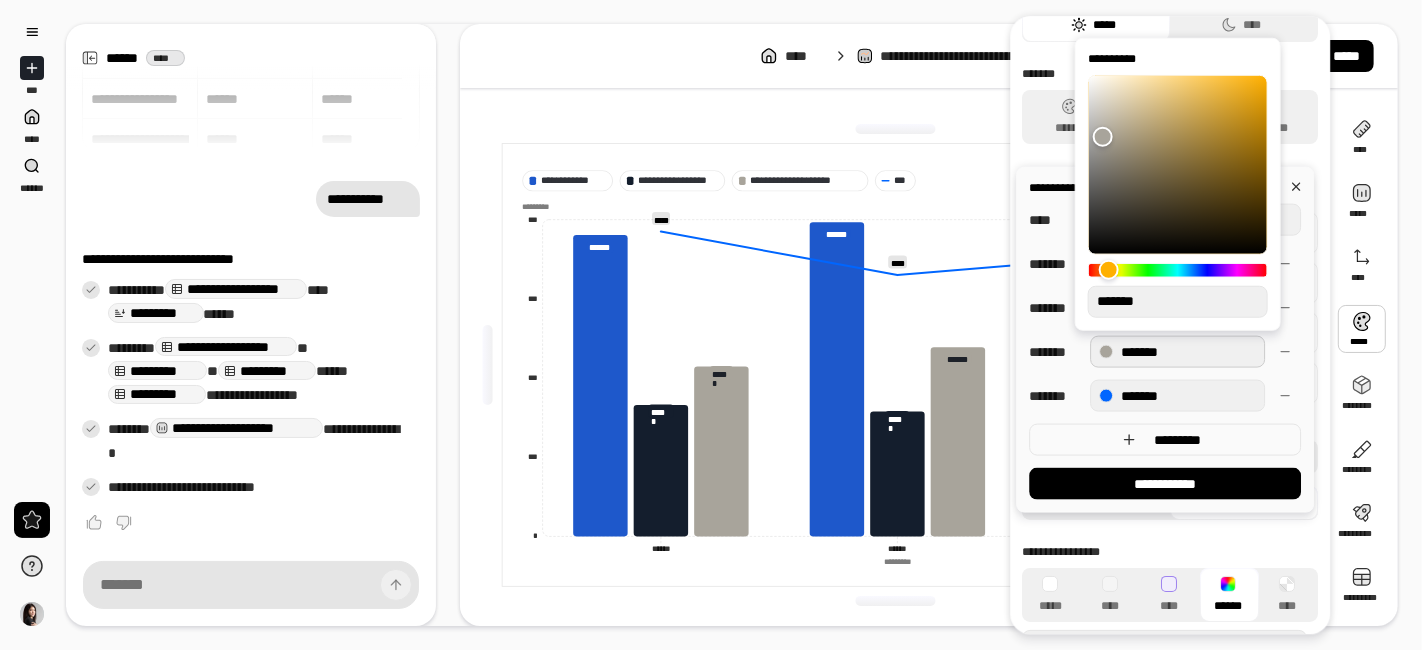 type on "**" 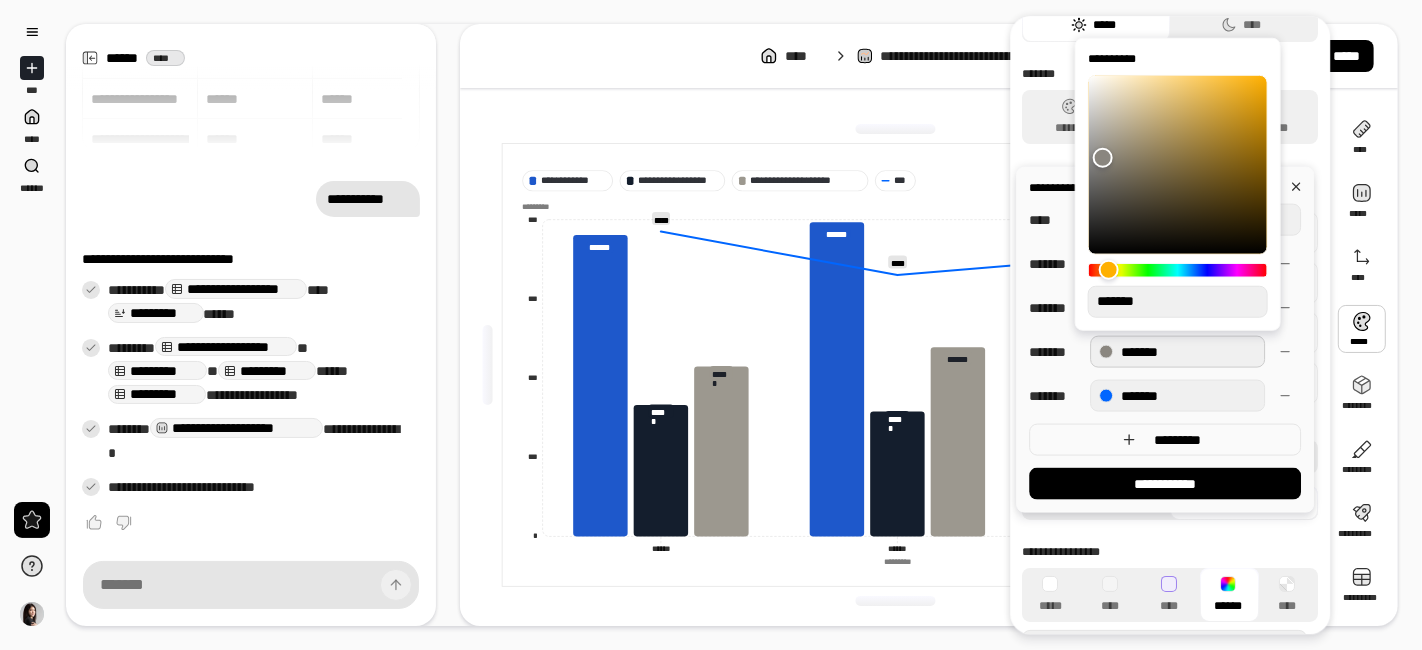 type on "**" 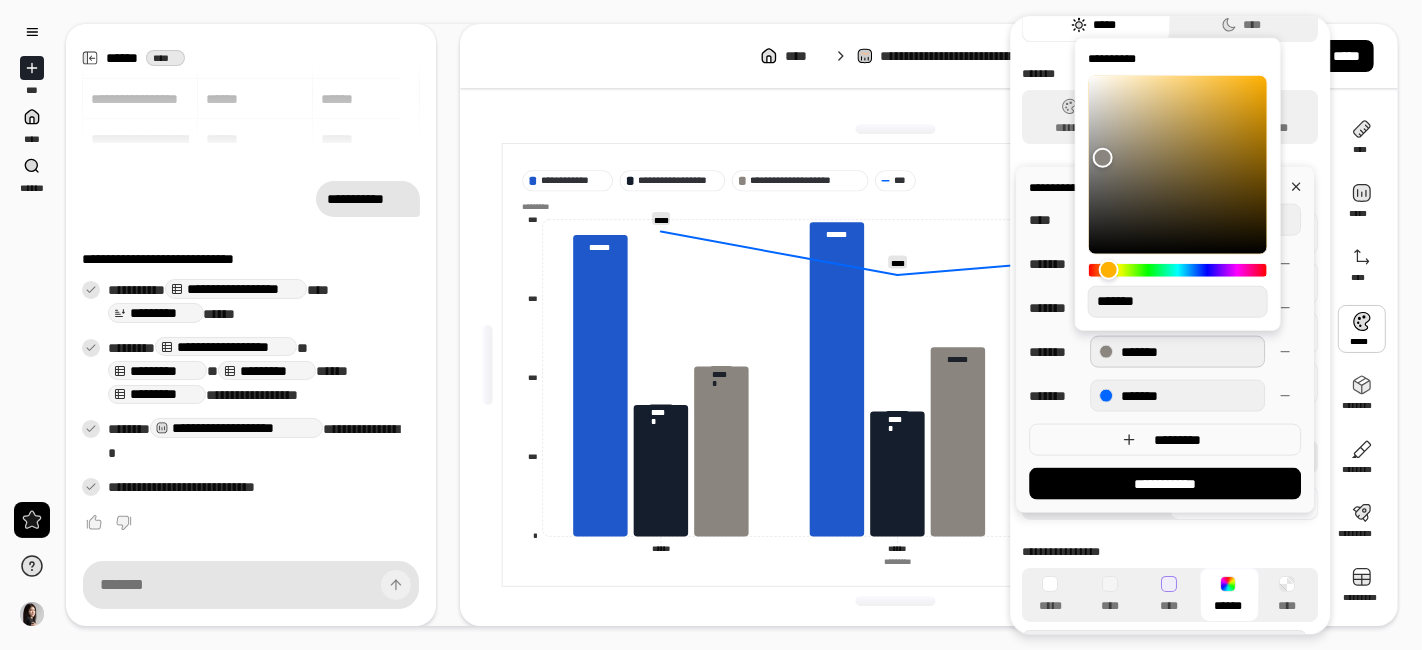 type on "*" 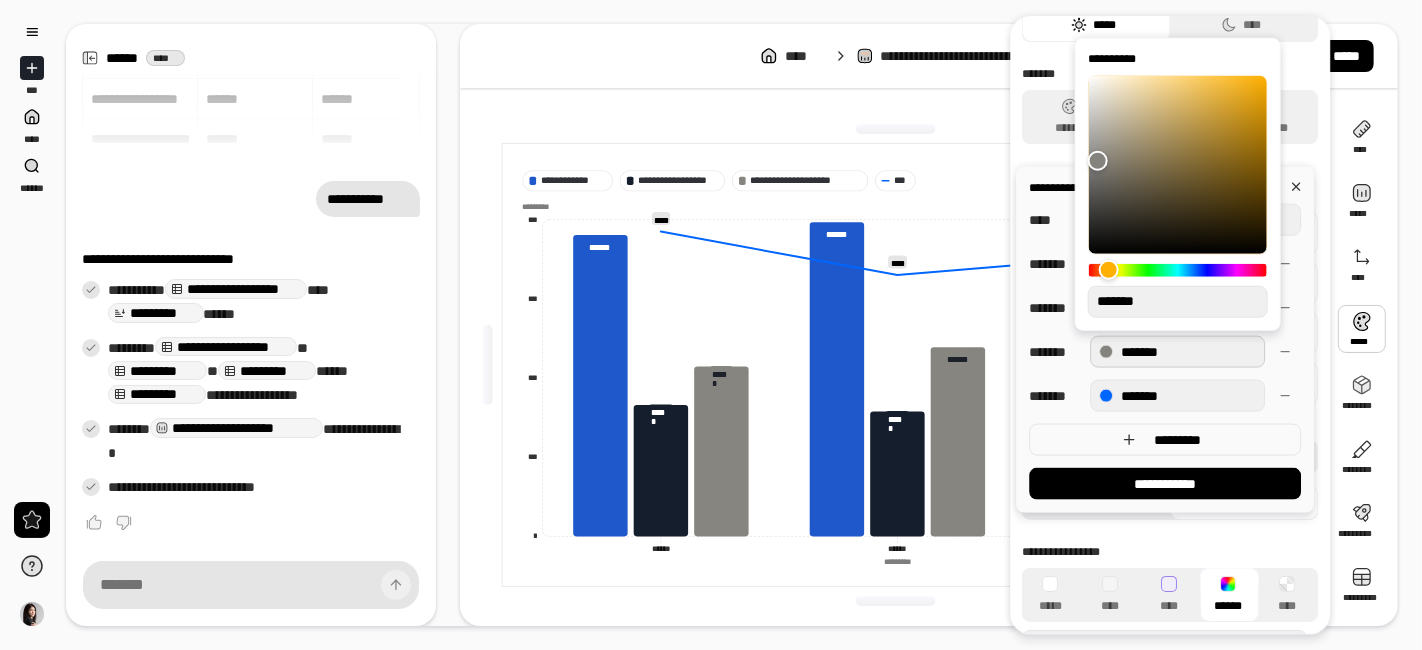type on "*" 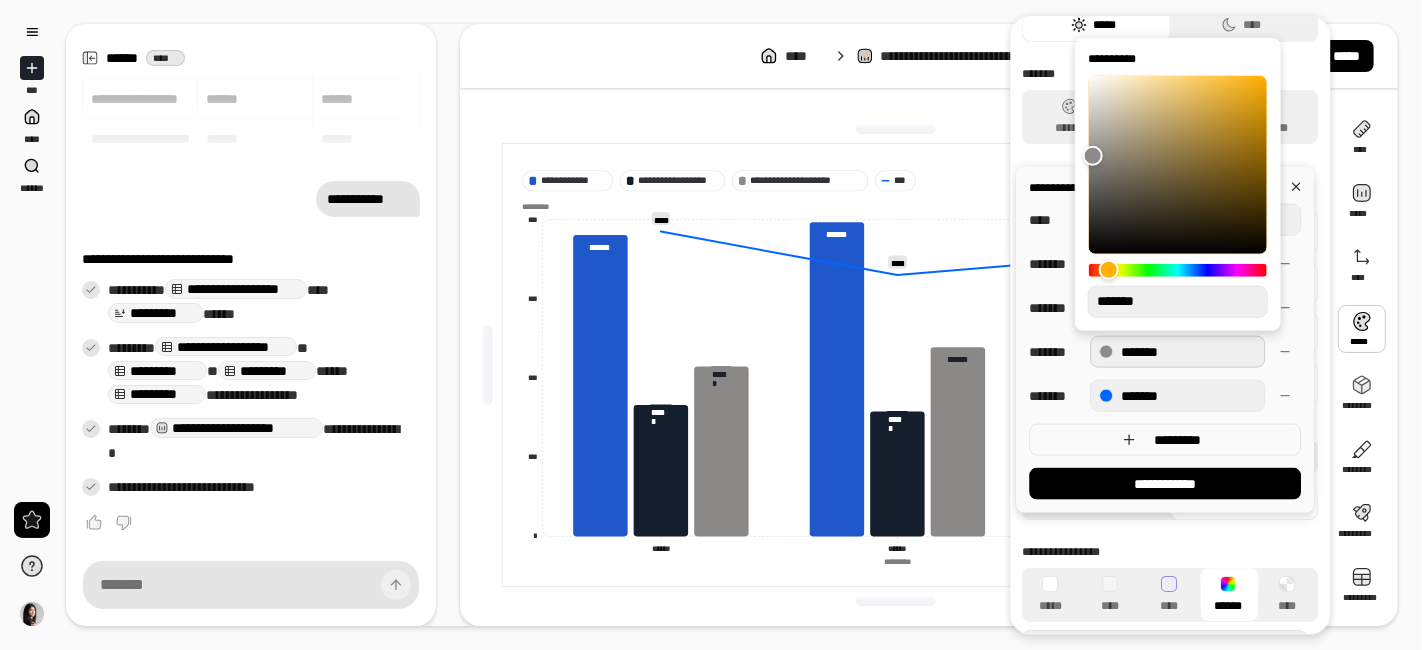 type on "**" 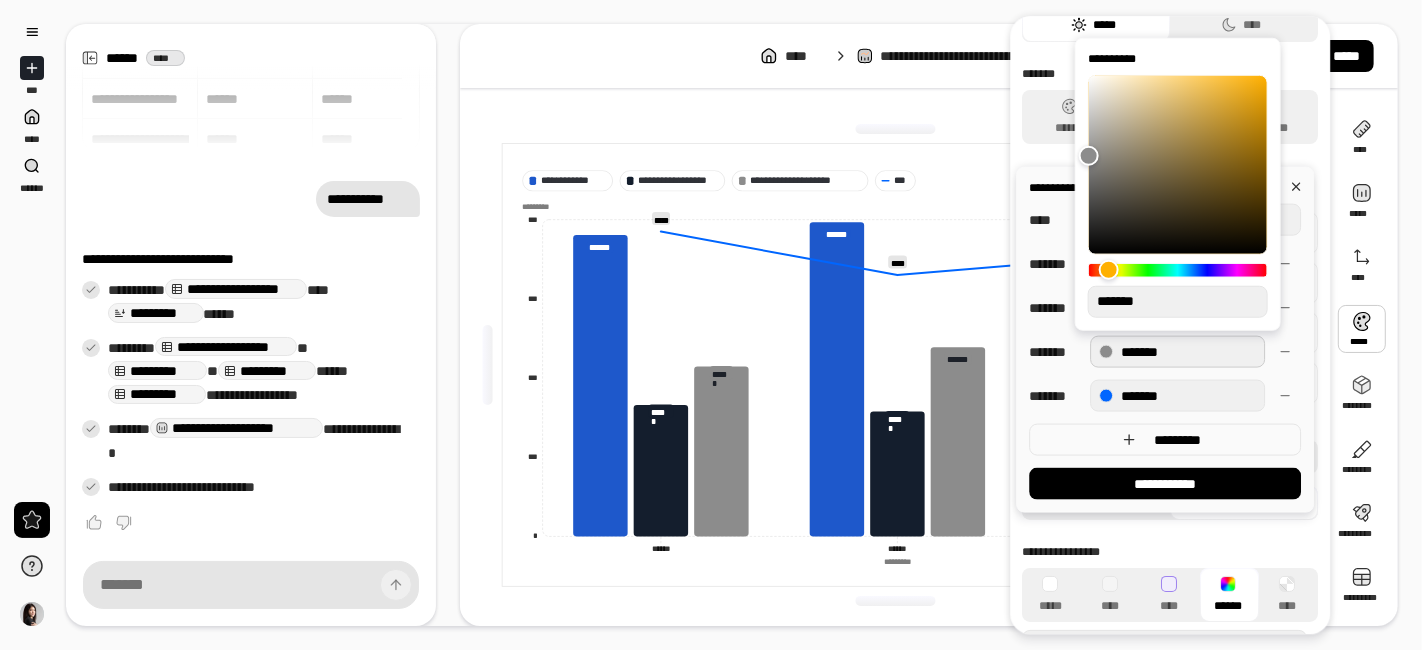 type on "**" 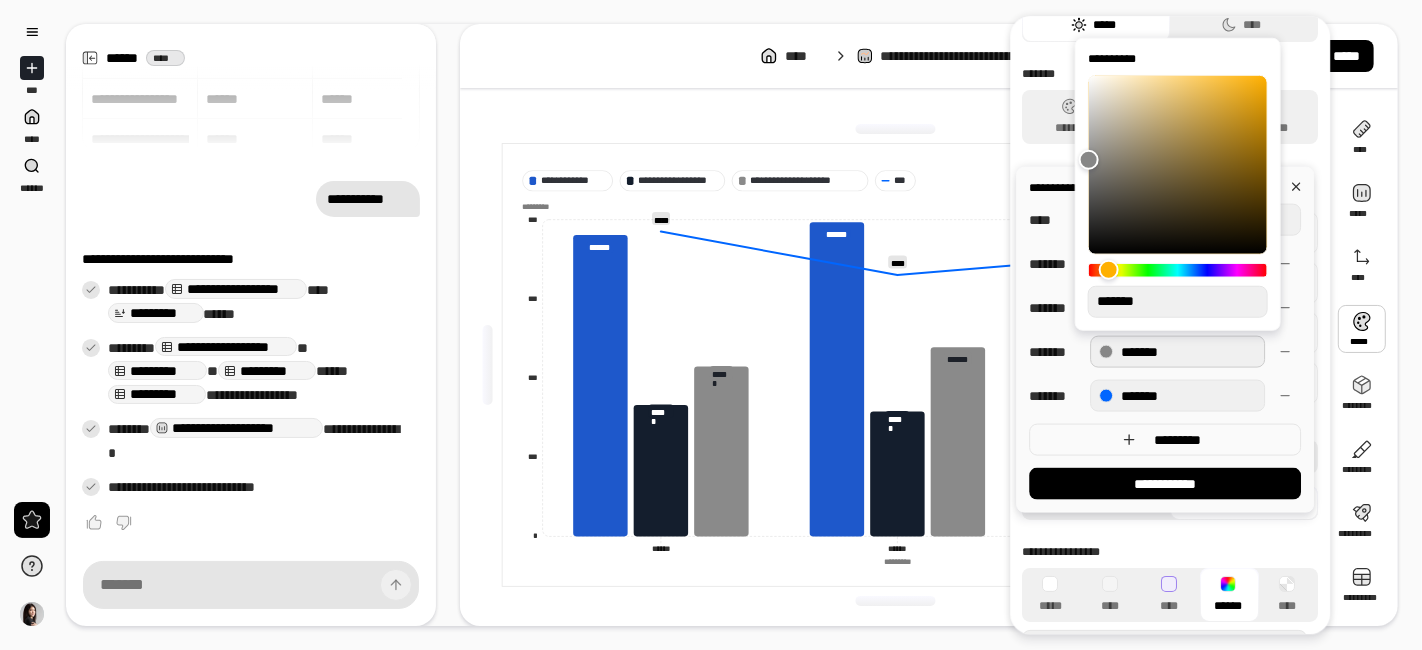 type on "**" 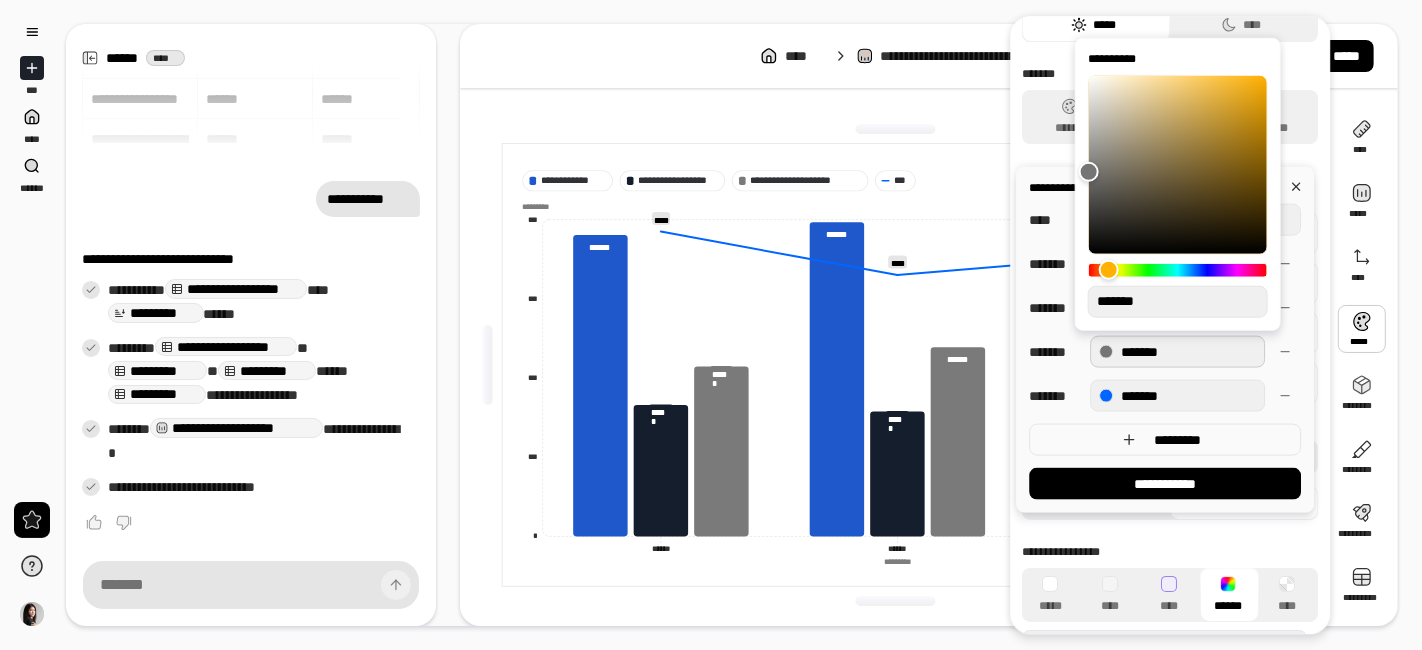 type on "**" 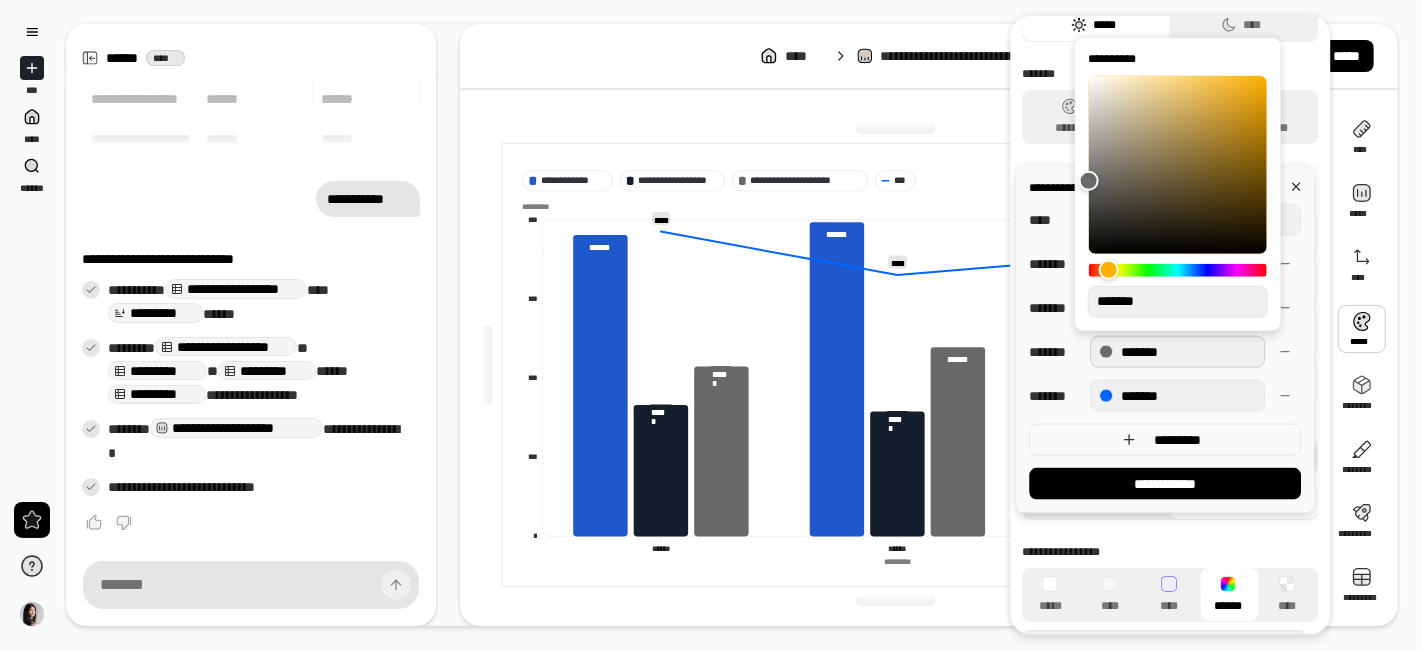 type on "**" 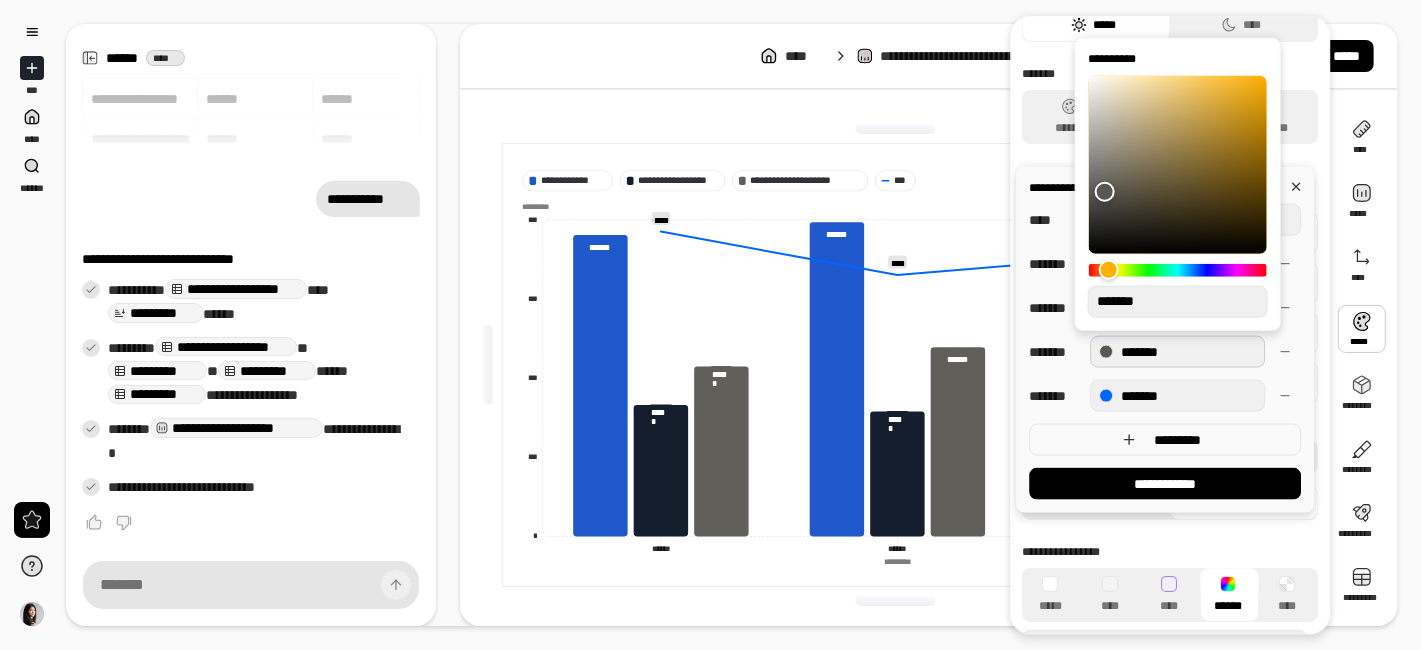 type on "*" 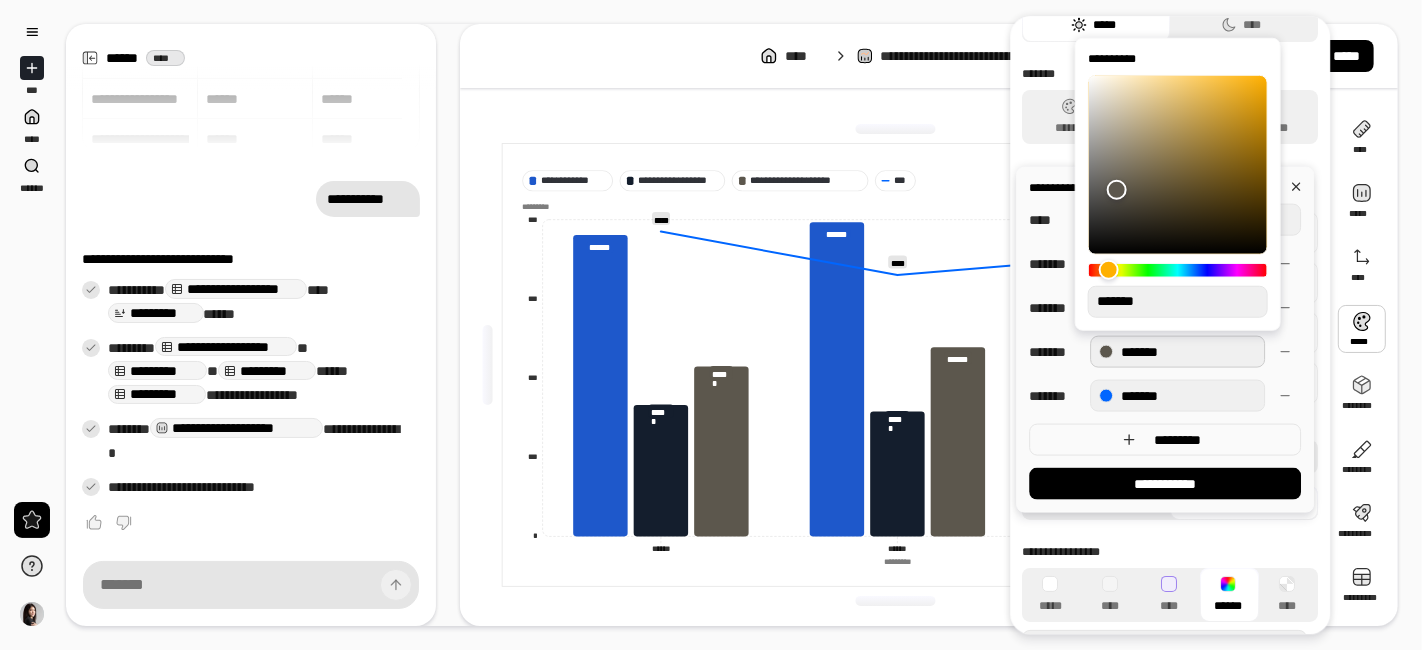 click at bounding box center (1178, 165) 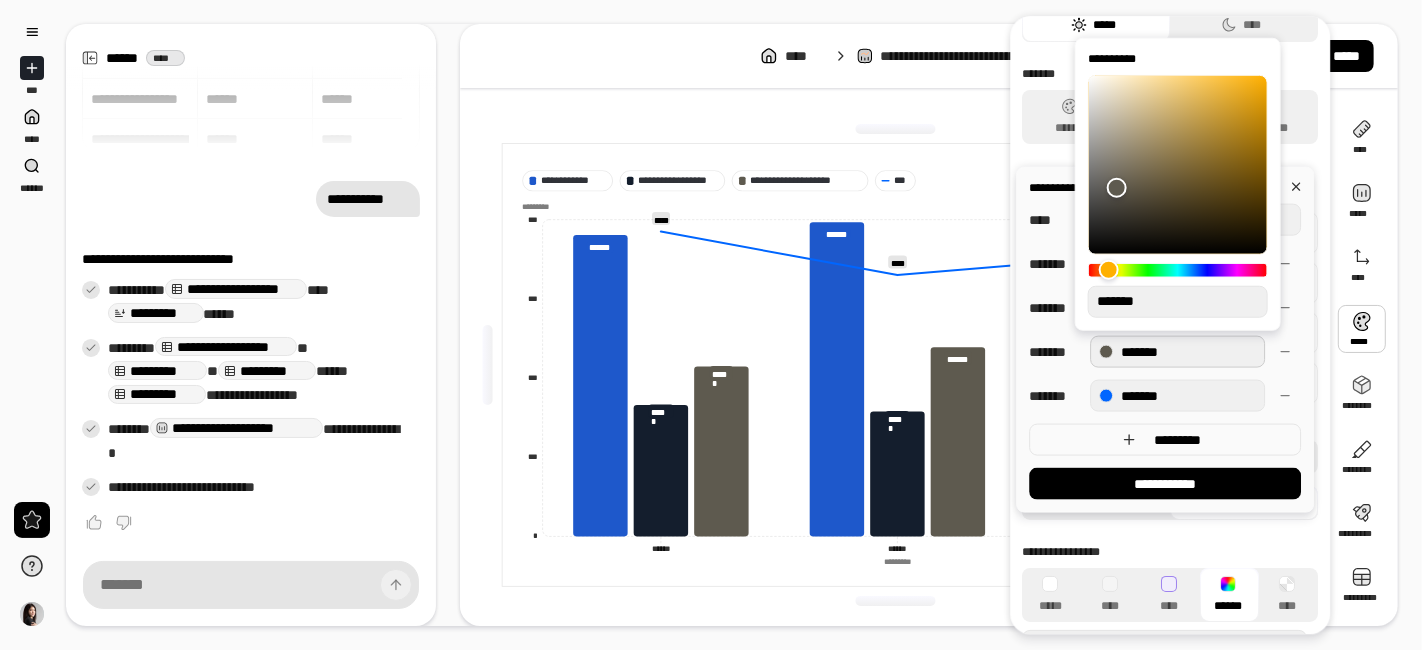 click at bounding box center (1178, 270) 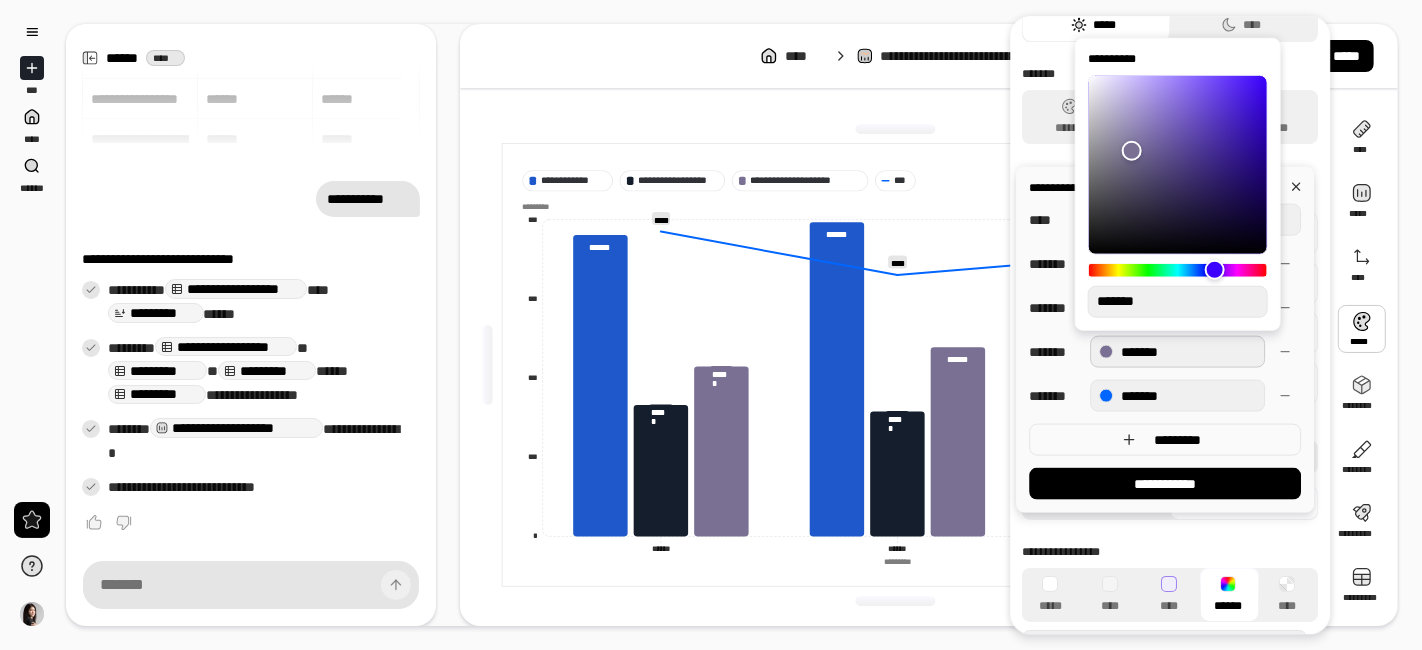 click at bounding box center [1132, 151] 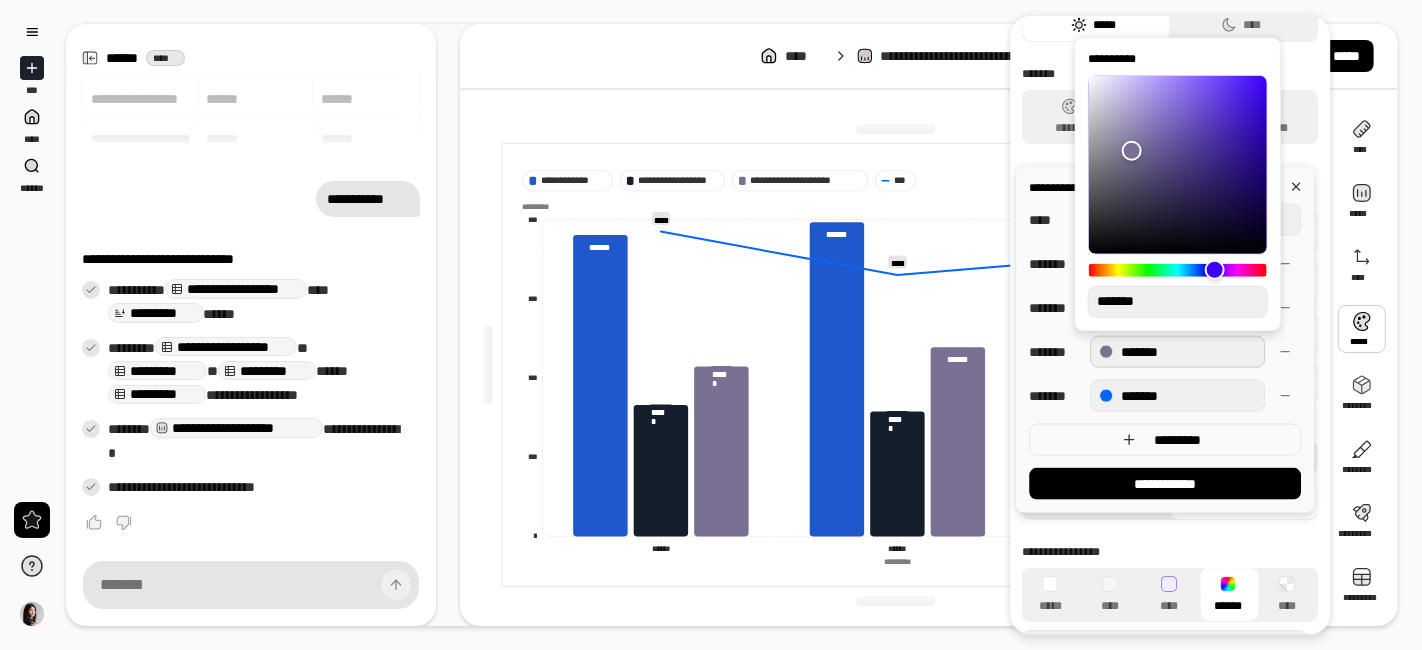 click on "*******" at bounding box center (1170, 74) 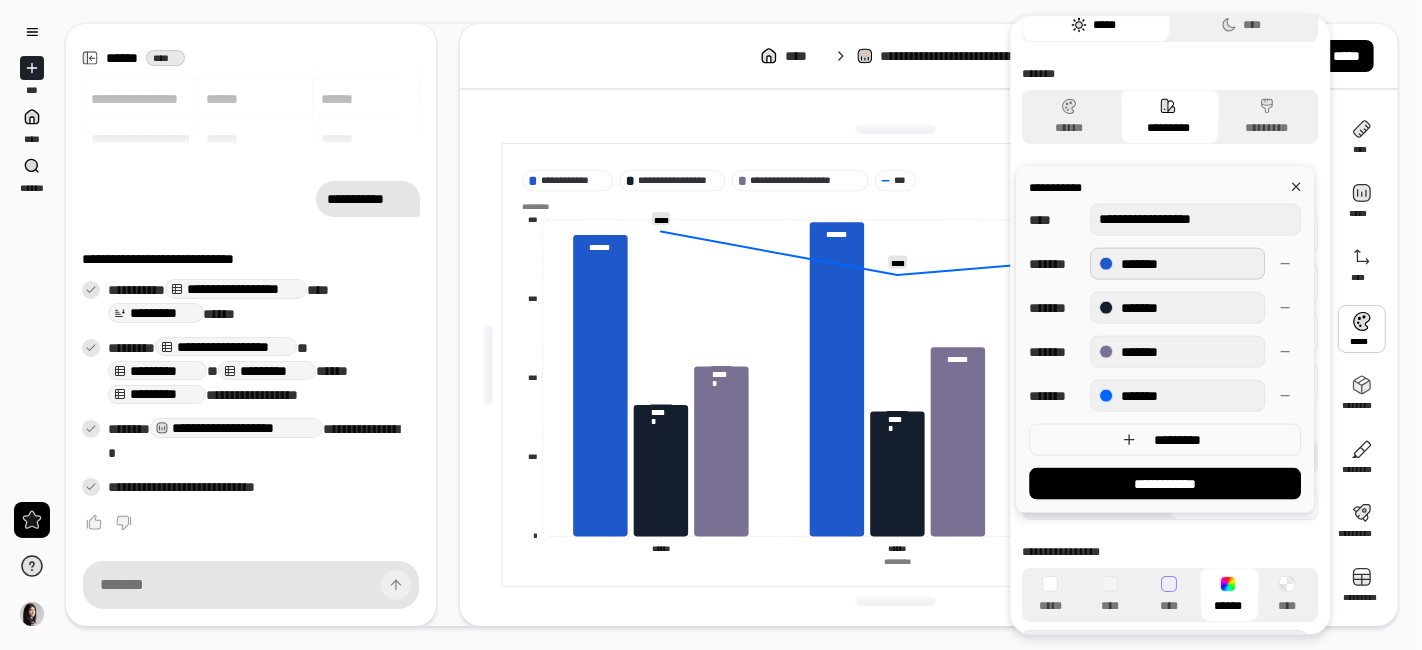 click at bounding box center (1106, 264) 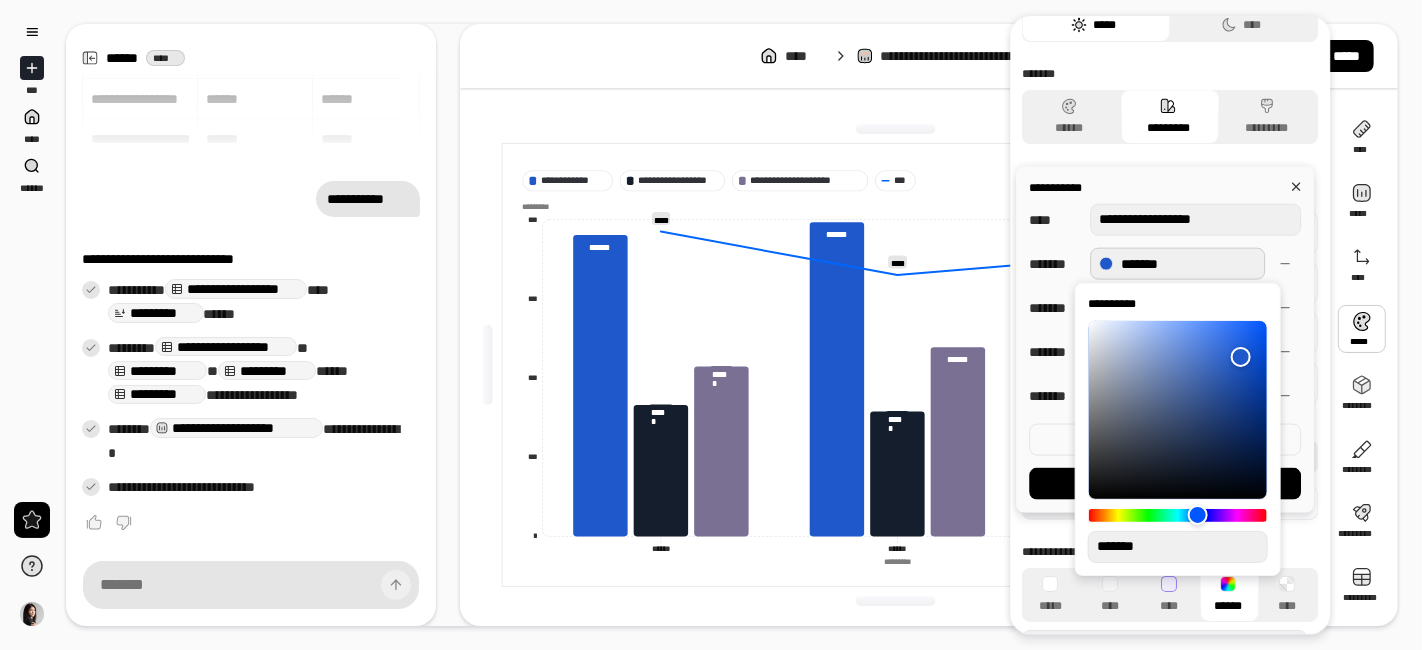 click at bounding box center [1106, 264] 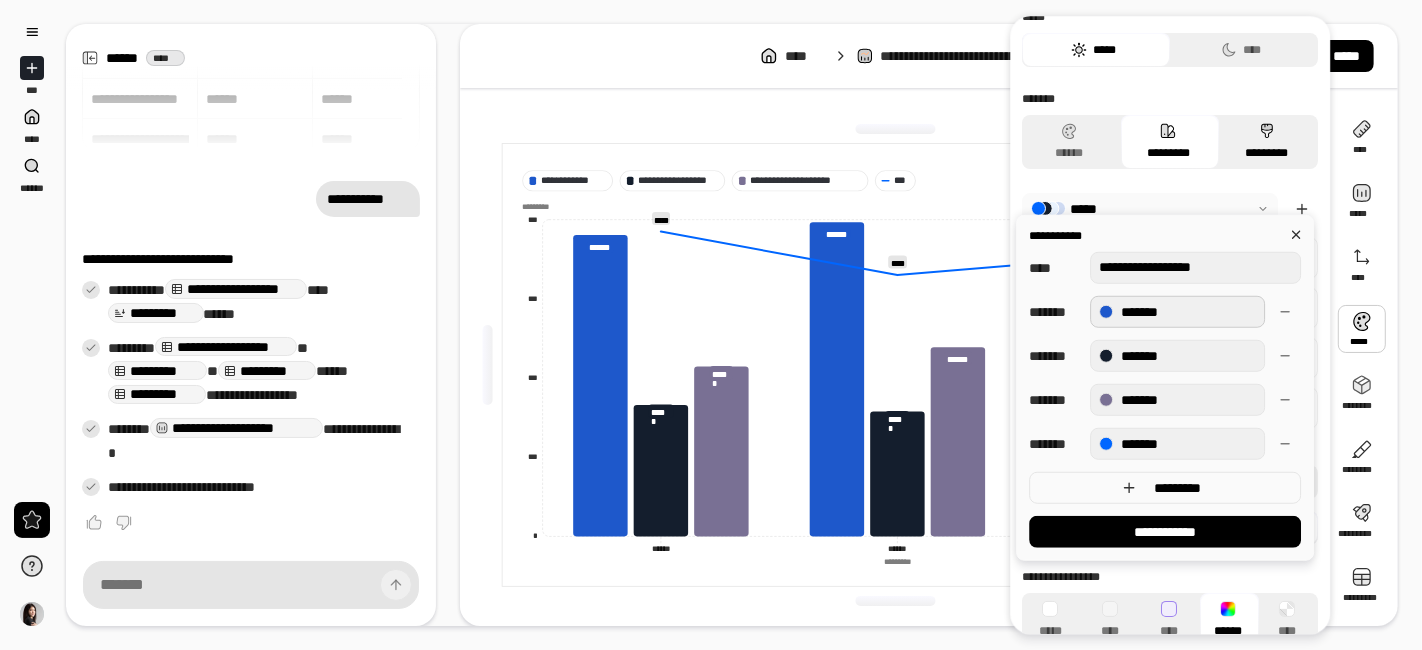scroll, scrollTop: 0, scrollLeft: 0, axis: both 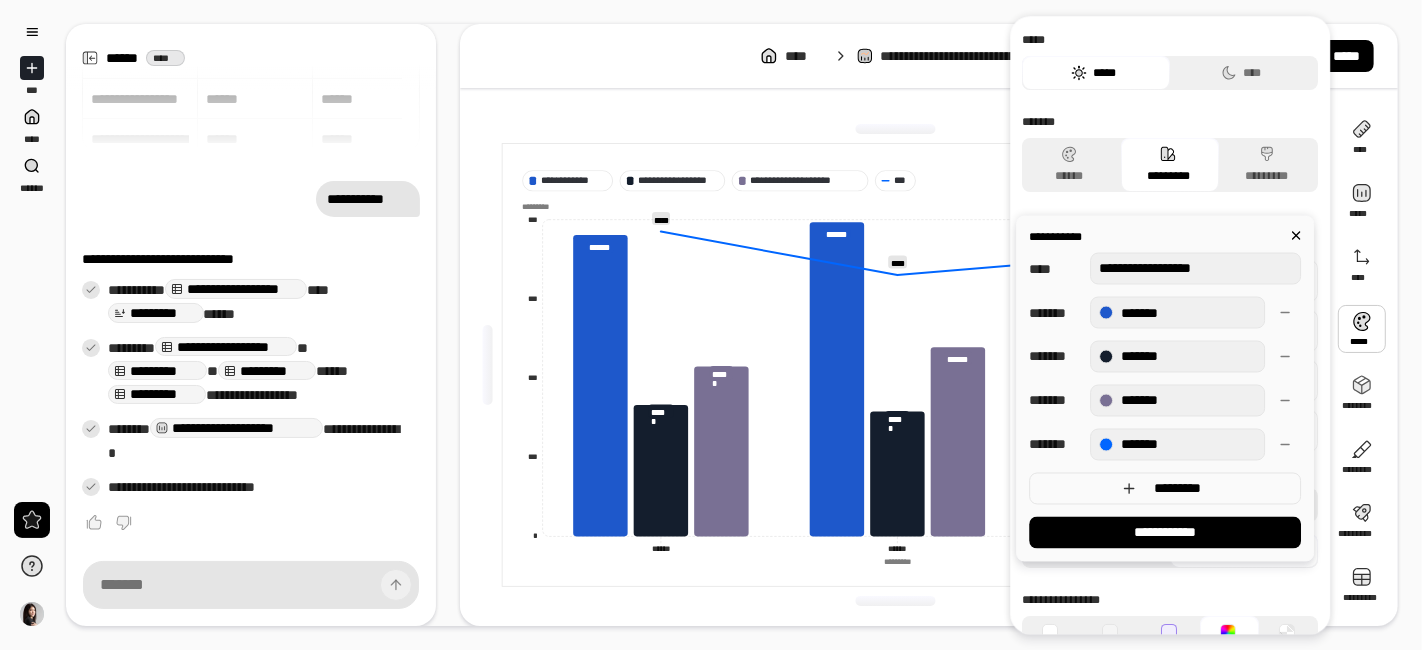 click 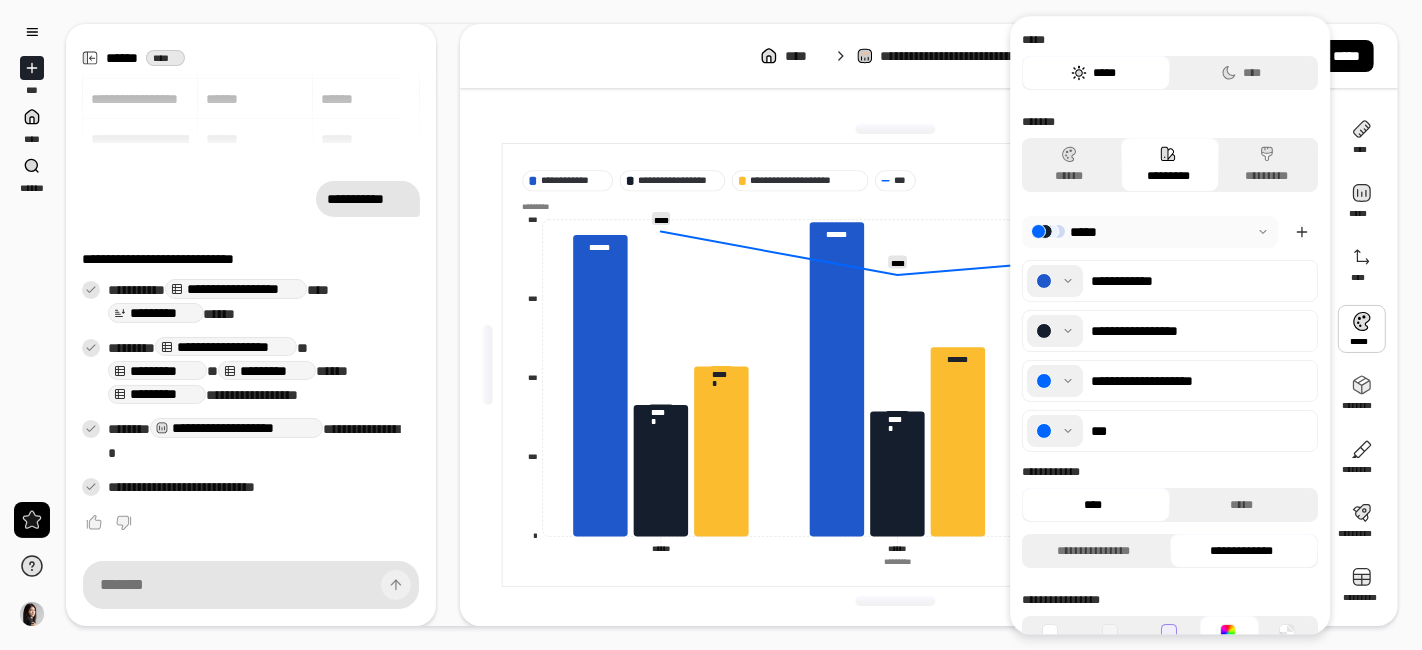 click at bounding box center [1055, 431] 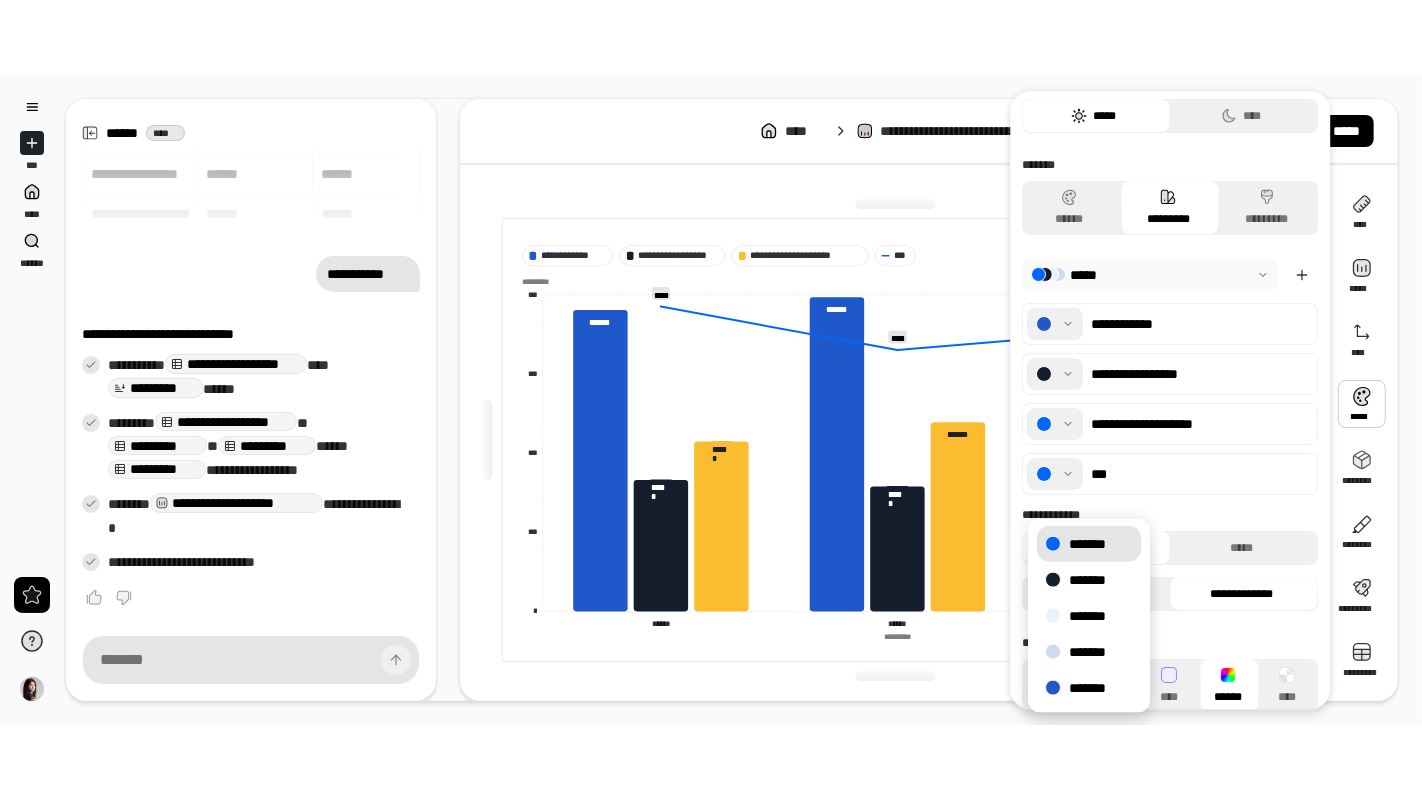 scroll, scrollTop: 88, scrollLeft: 0, axis: vertical 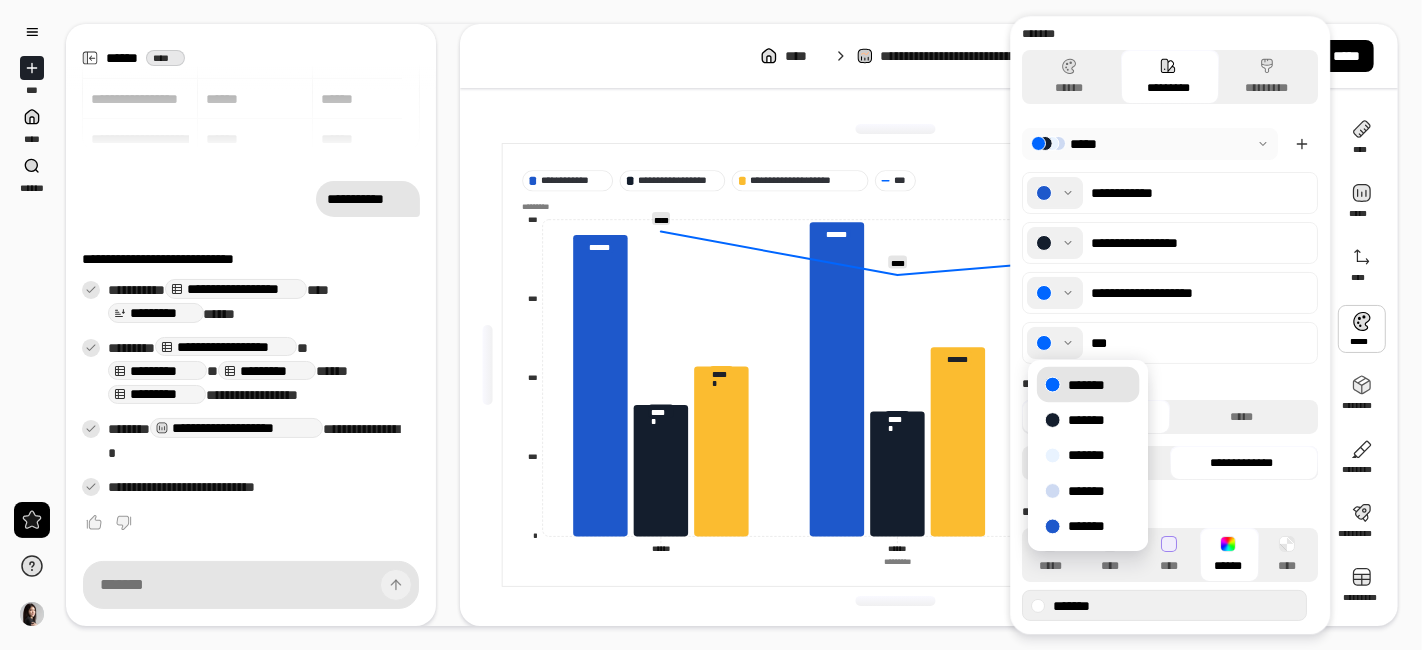 click on "******" at bounding box center [1228, 555] 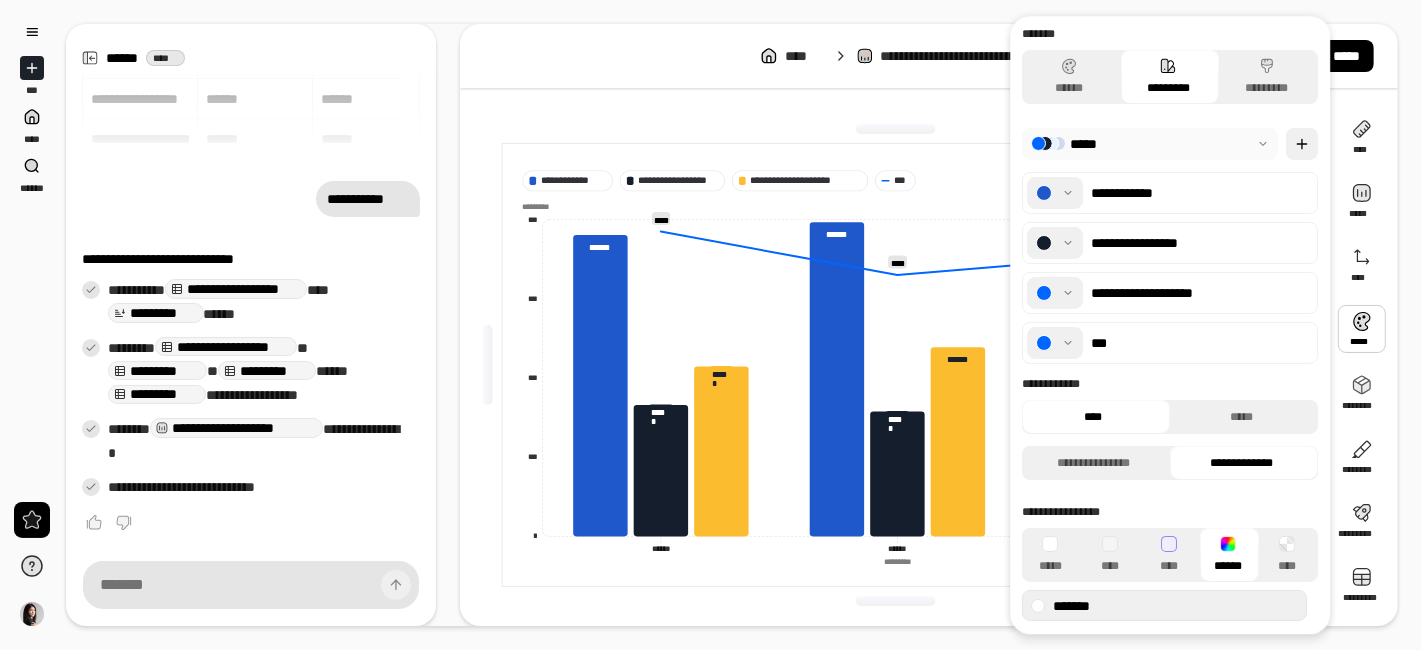 click at bounding box center (1302, 144) 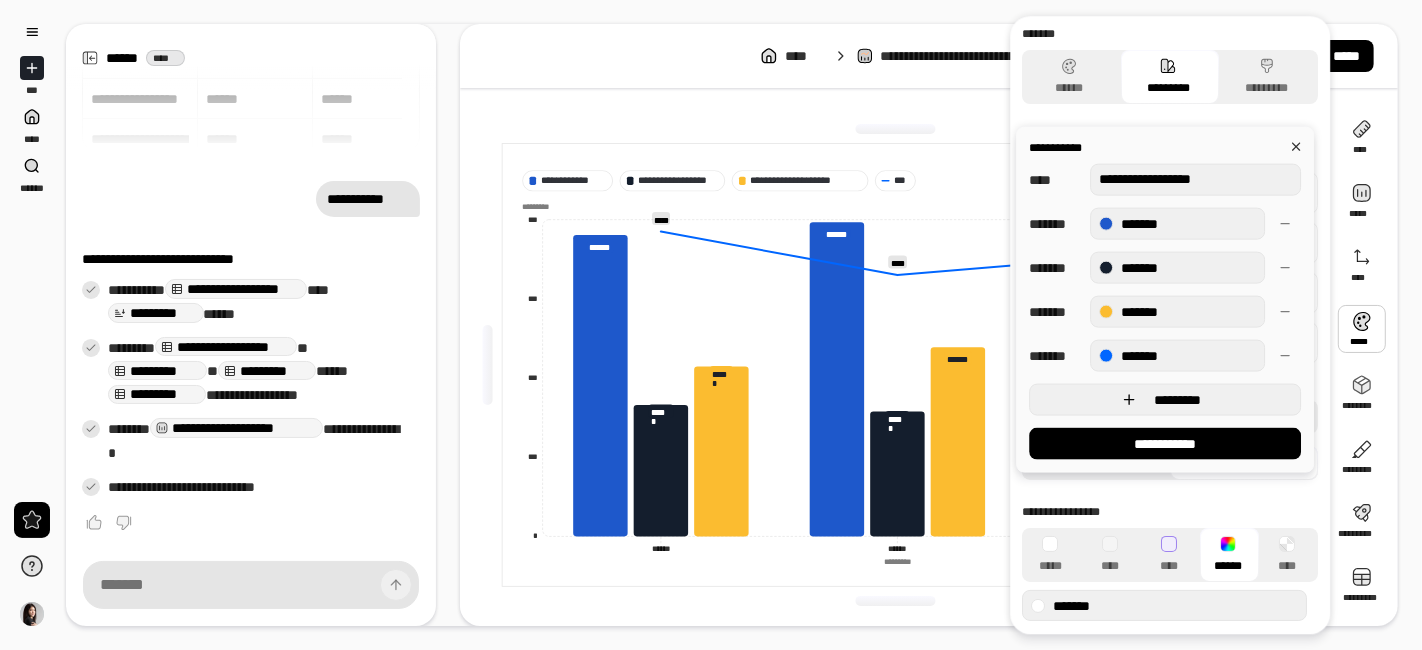 click on "*********" at bounding box center [1177, 400] 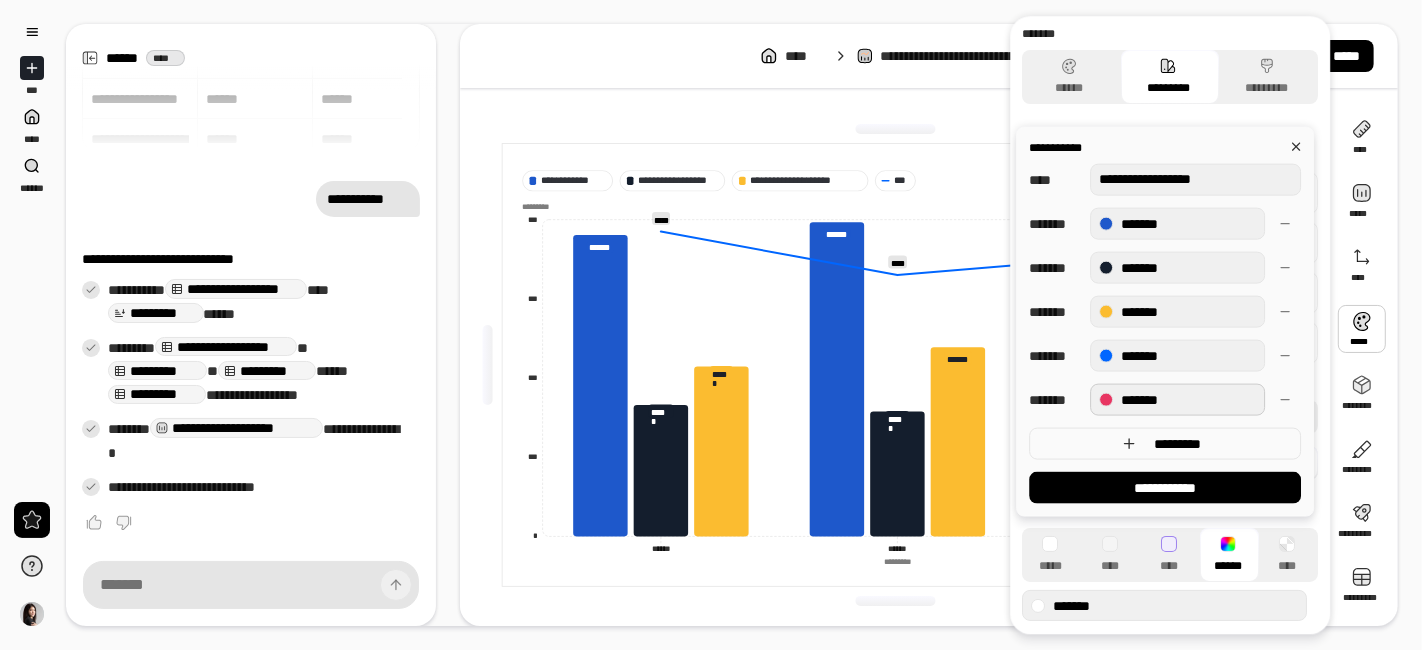 click on "*******" at bounding box center (1177, 399) 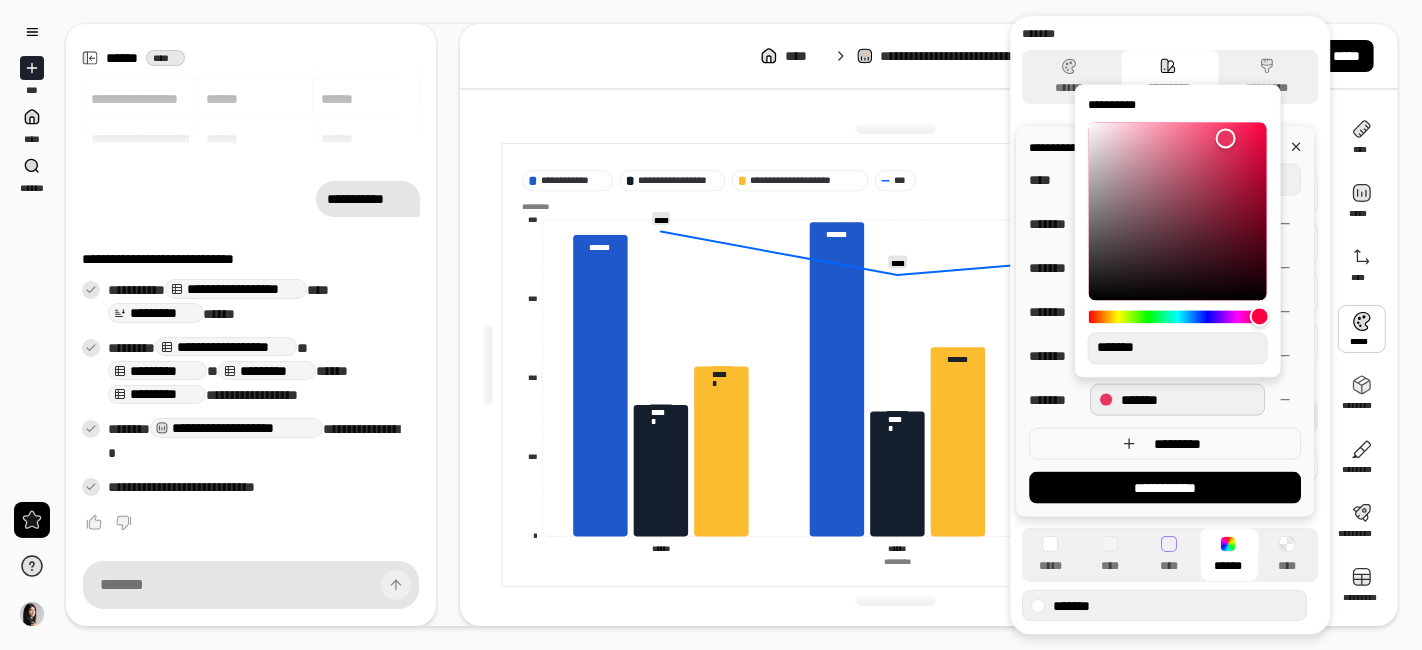 click at bounding box center [1178, 316] 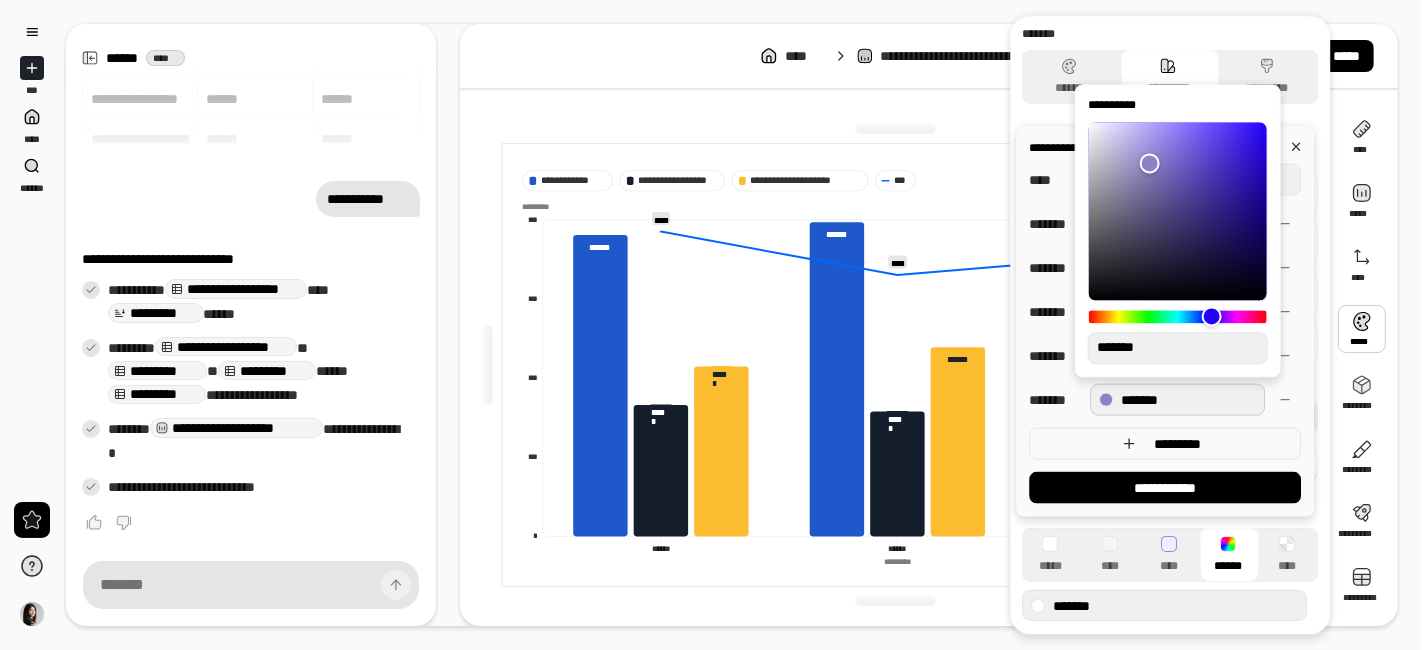 click at bounding box center (1149, 163) 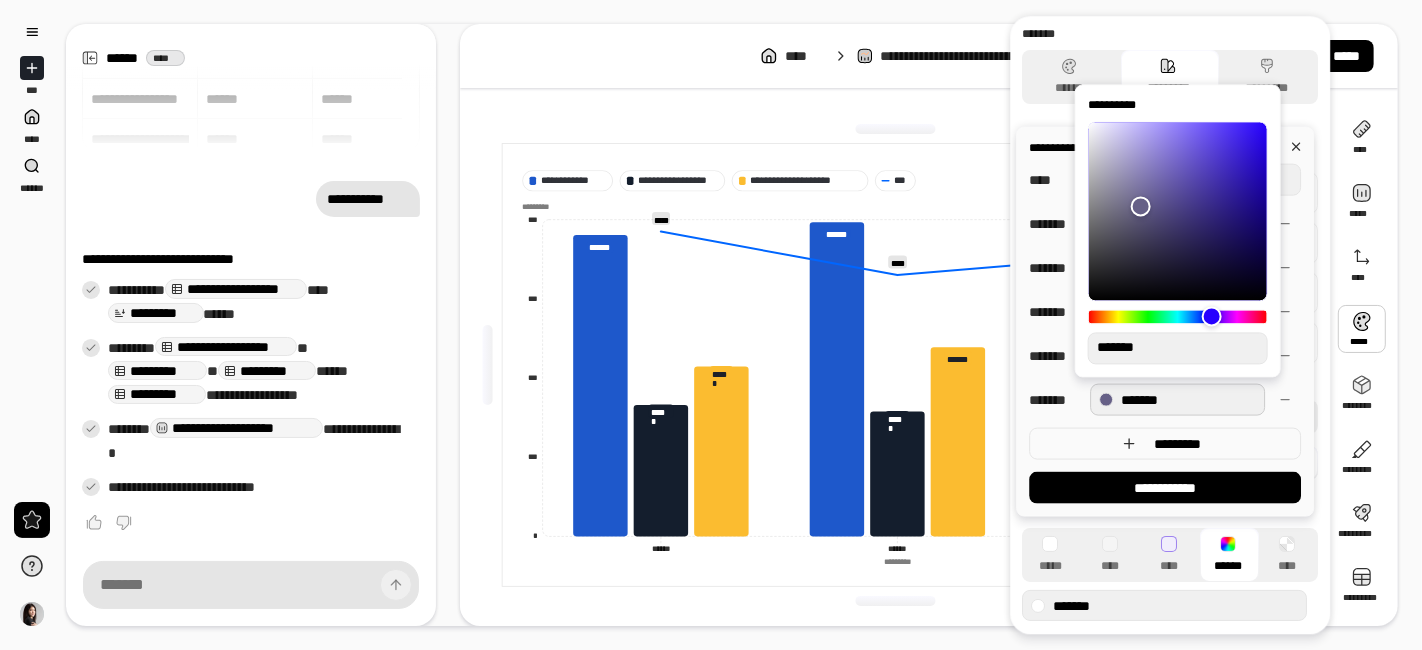 click at bounding box center (1140, 206) 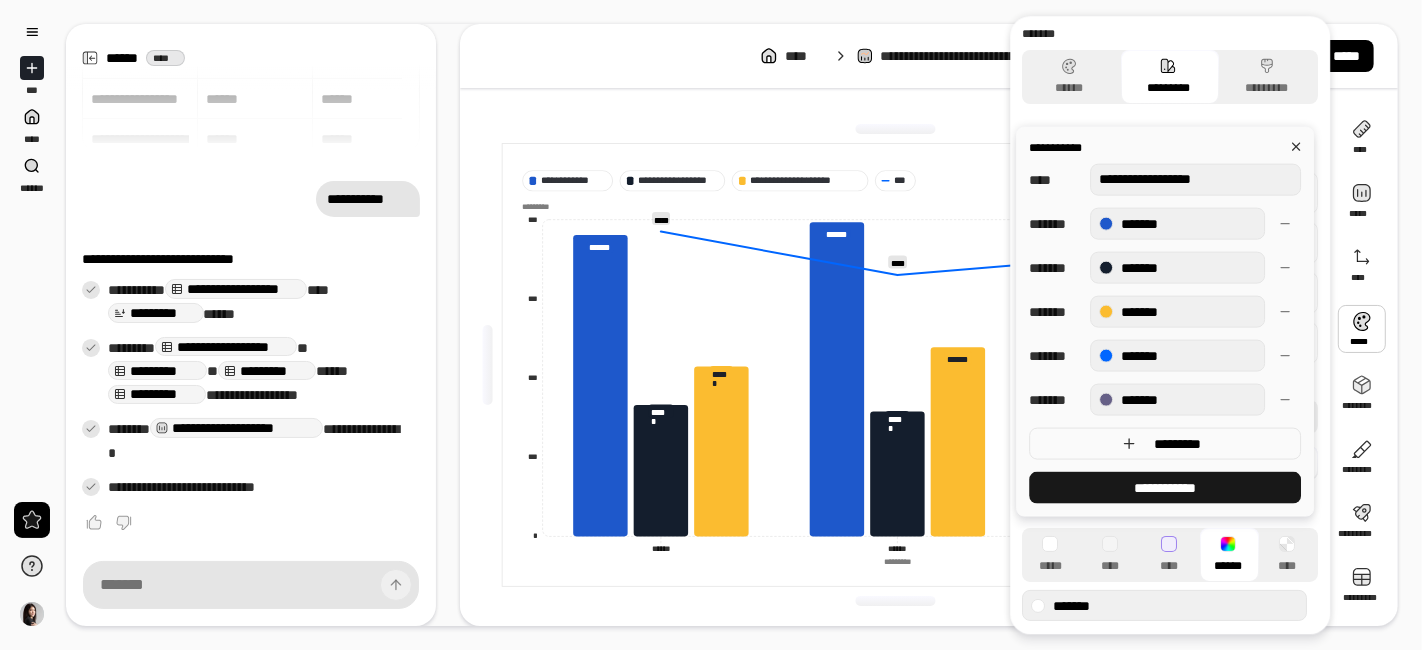 click on "**********" at bounding box center (1165, 488) 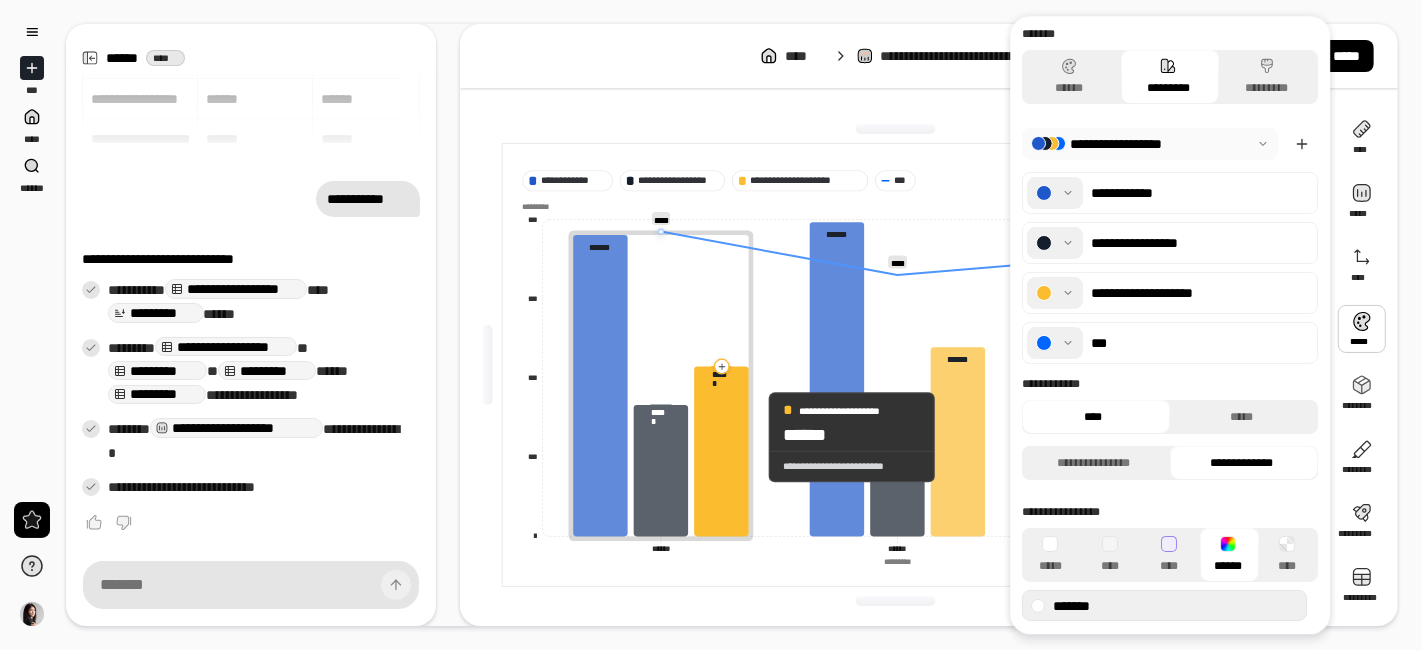 click 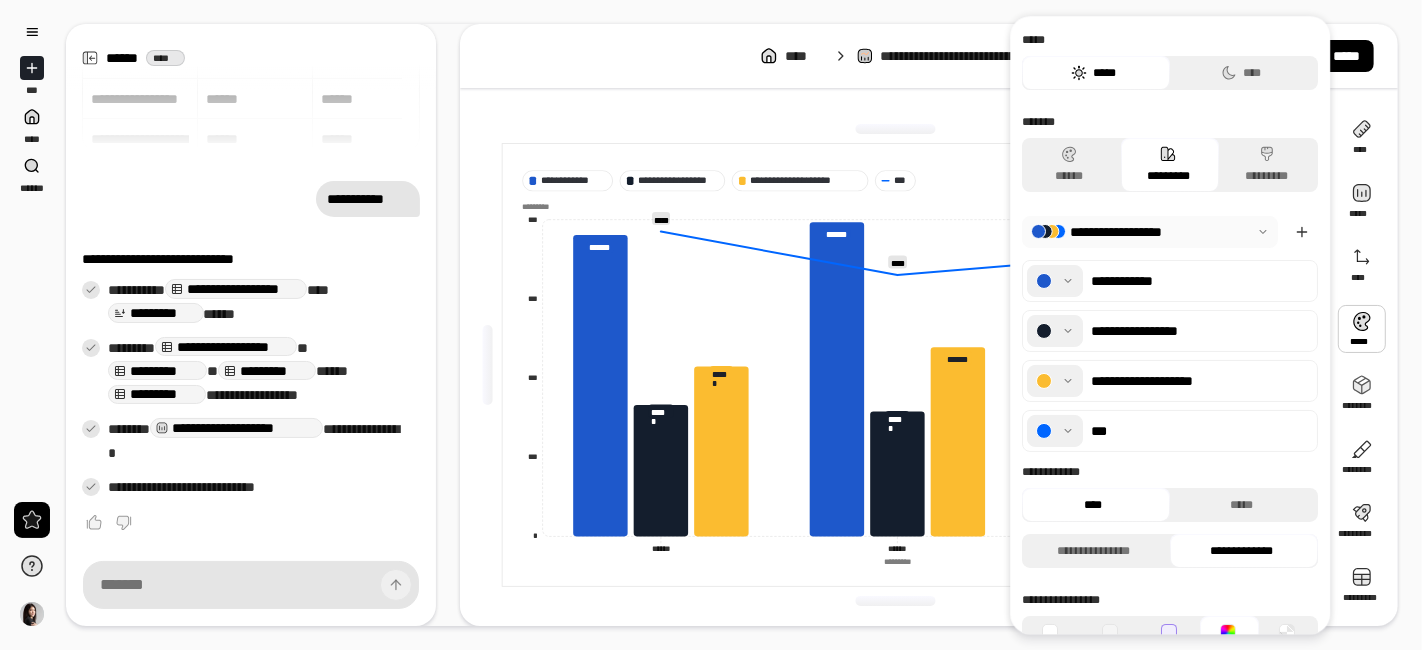click at bounding box center (1362, 329) 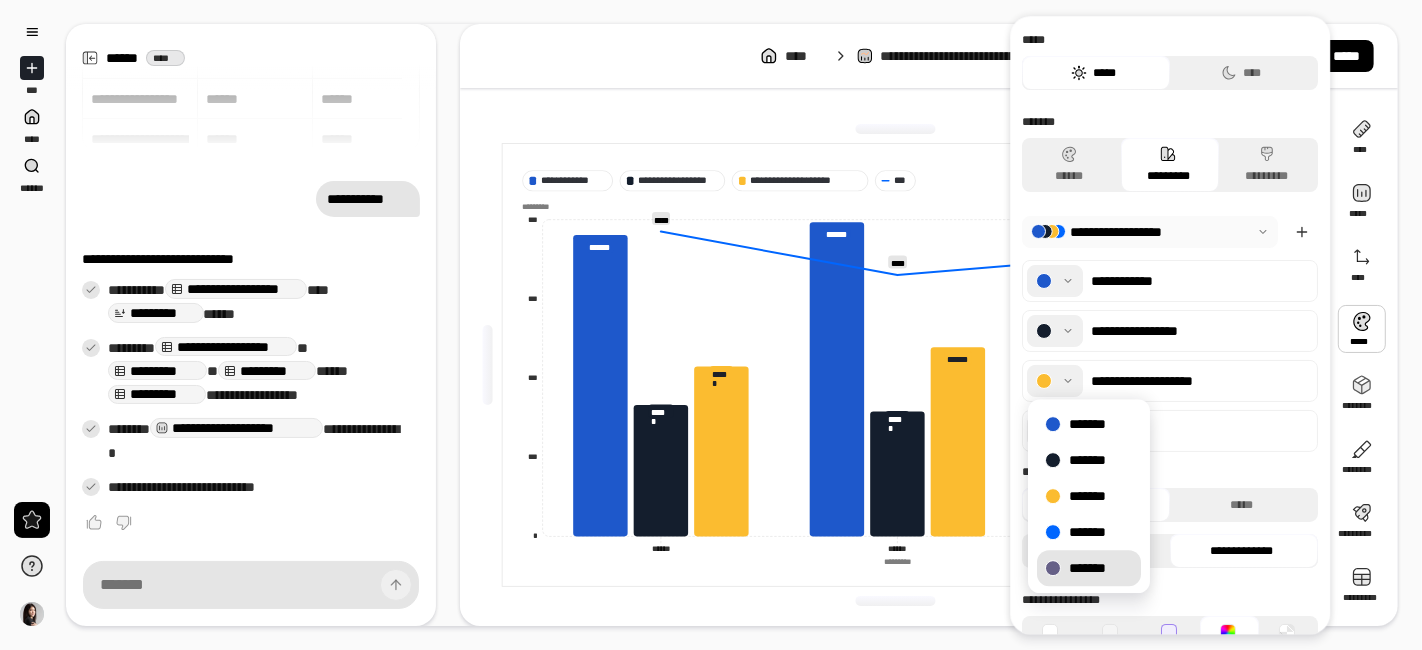 click on "*******" at bounding box center (1089, 568) 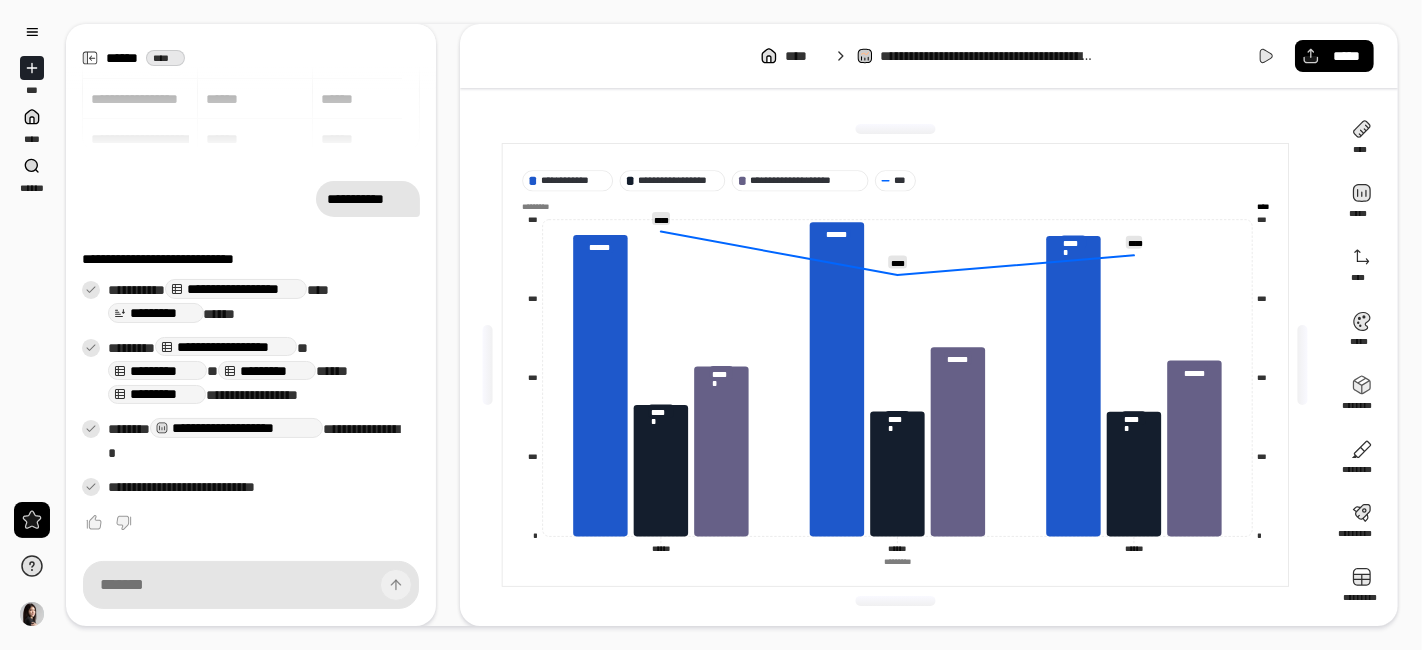 click on "**********" at bounding box center (895, 365) 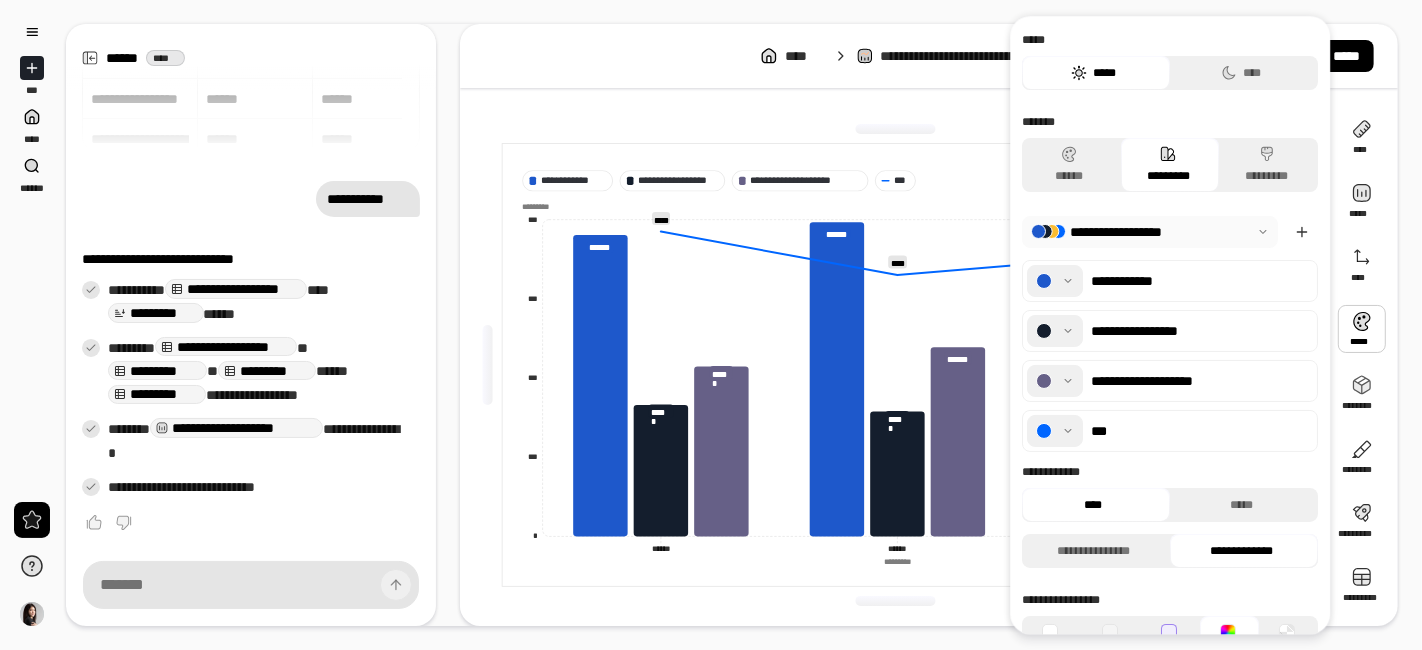 click at bounding box center (1362, 329) 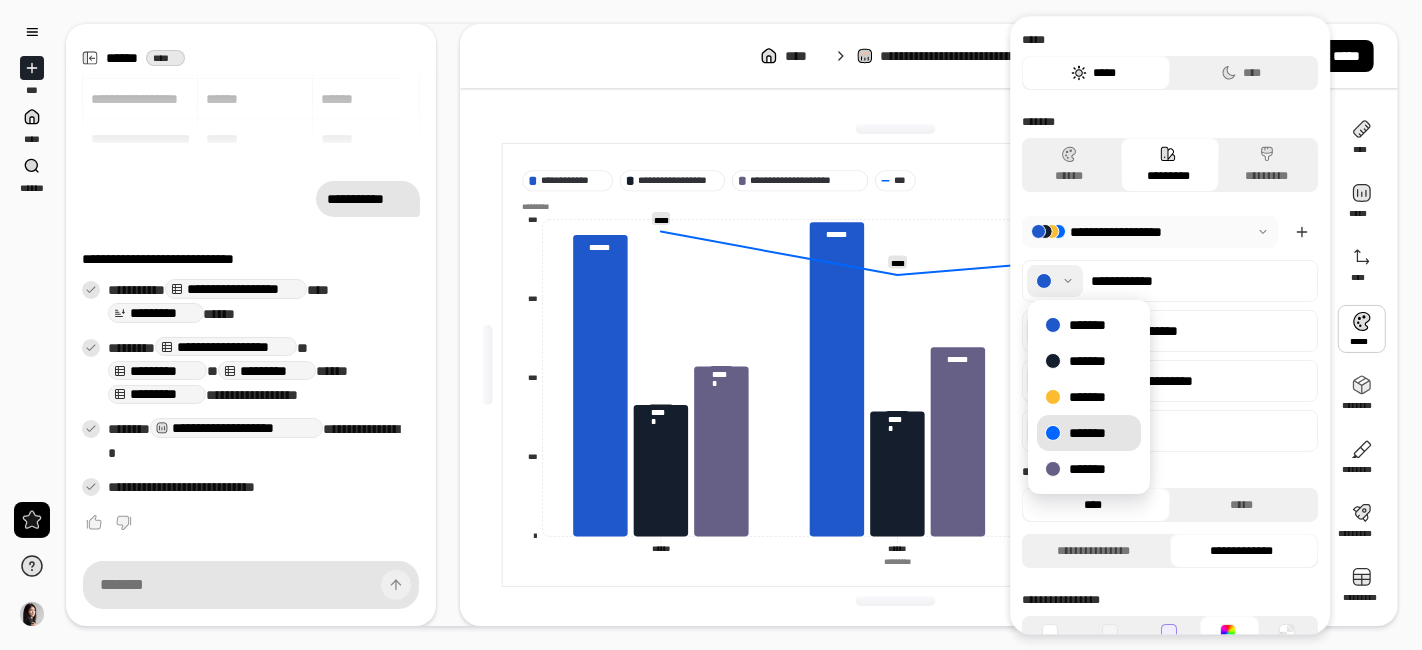 click on "*******" at bounding box center (1089, 433) 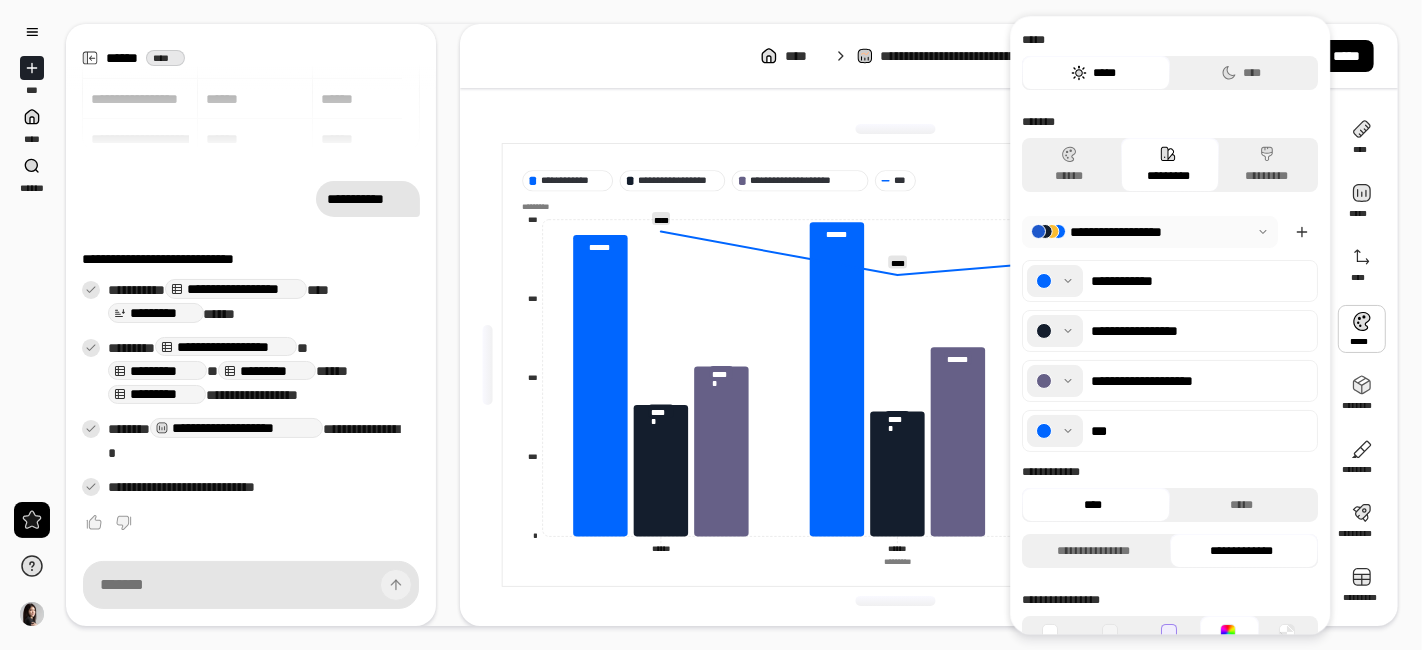 click at bounding box center (1055, 281) 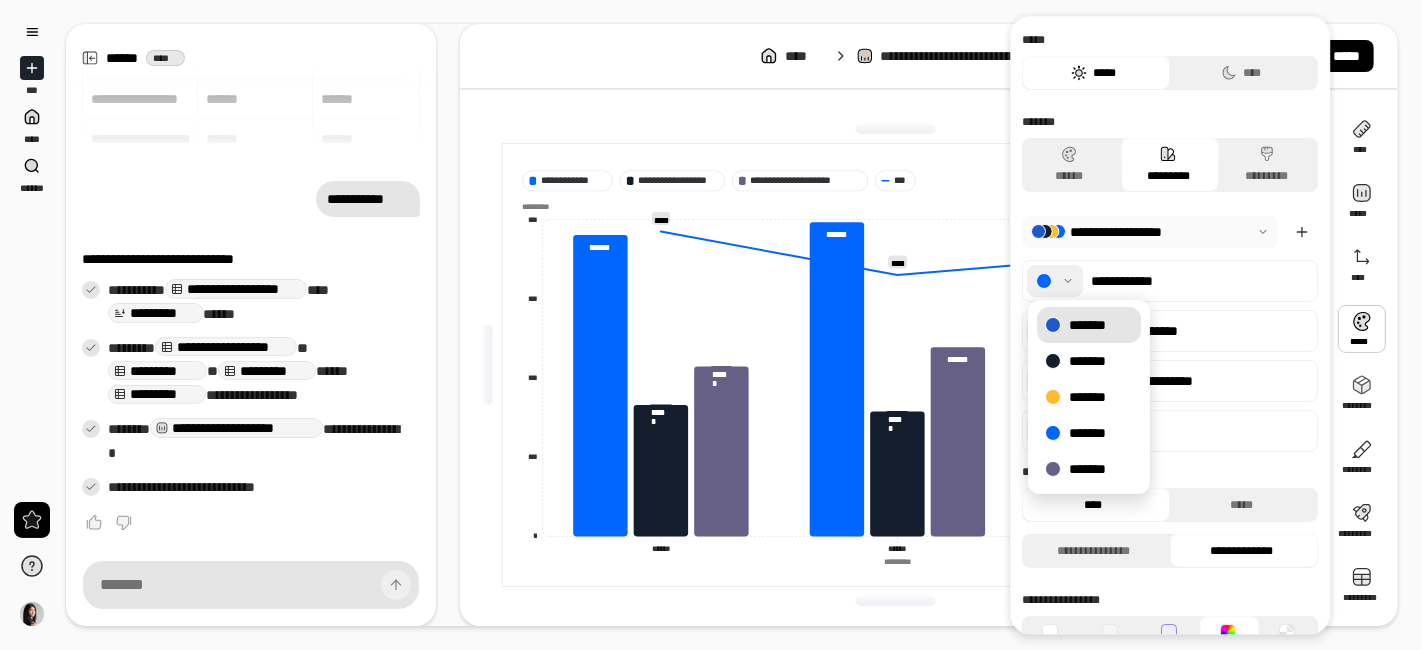 click on "*******" at bounding box center (1089, 325) 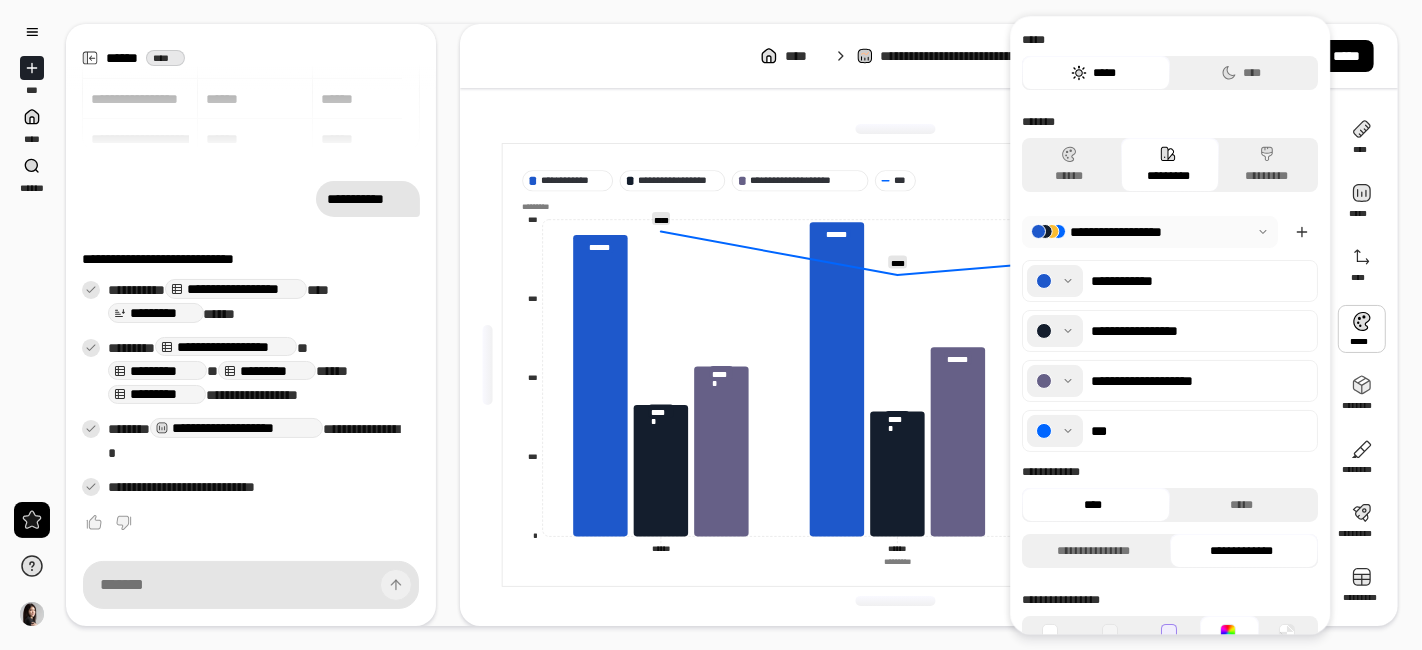 click at bounding box center (895, 601) 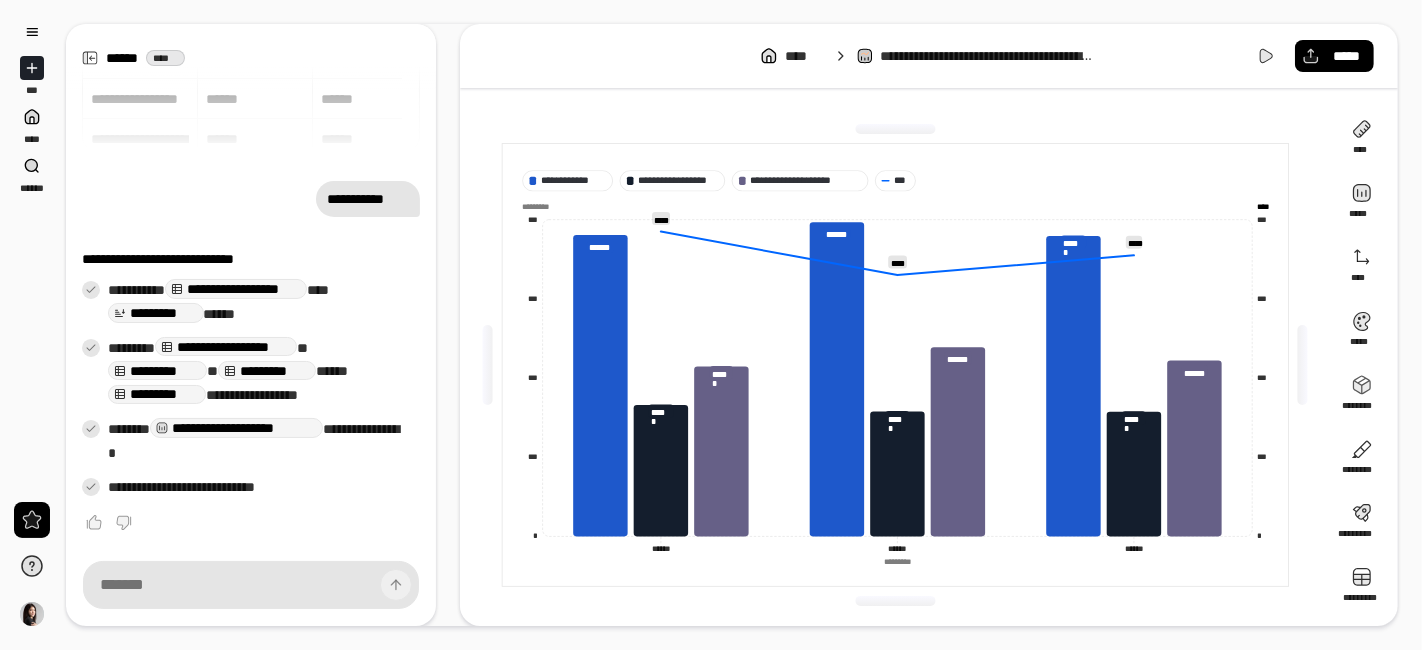 click on "**********" at bounding box center (929, 325) 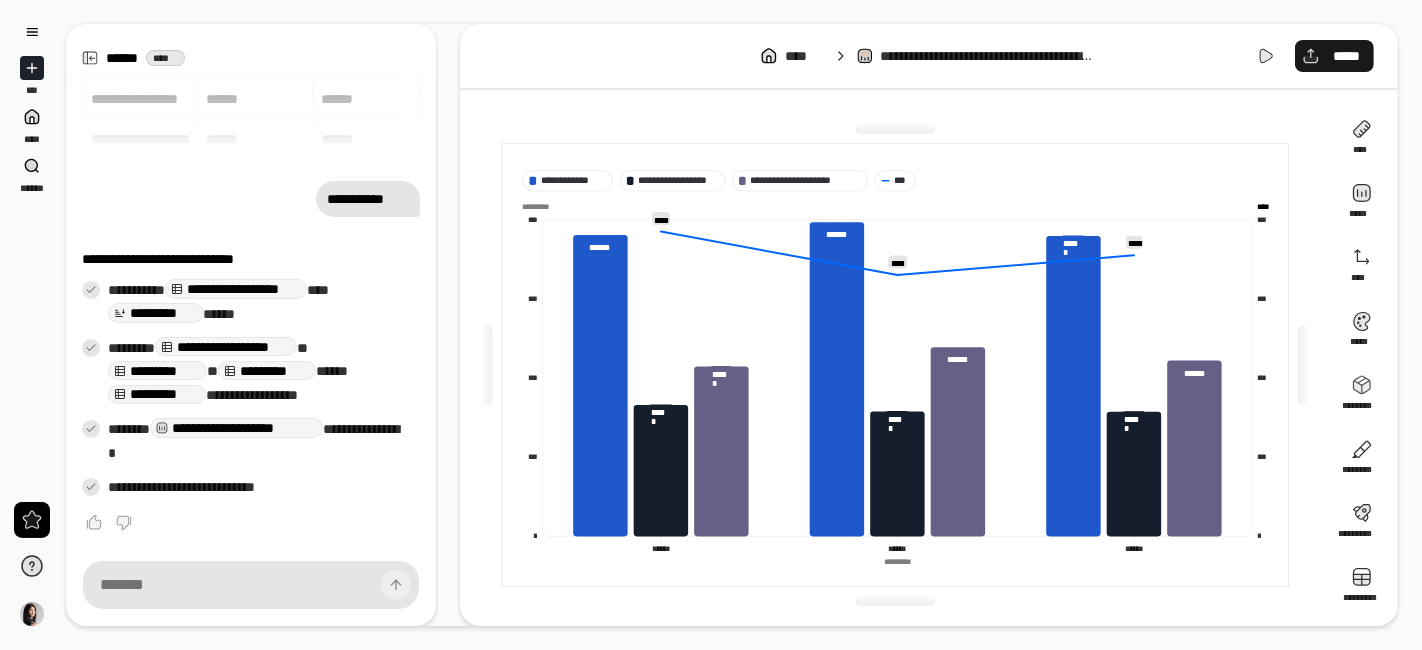 click on "*****" at bounding box center [1346, 56] 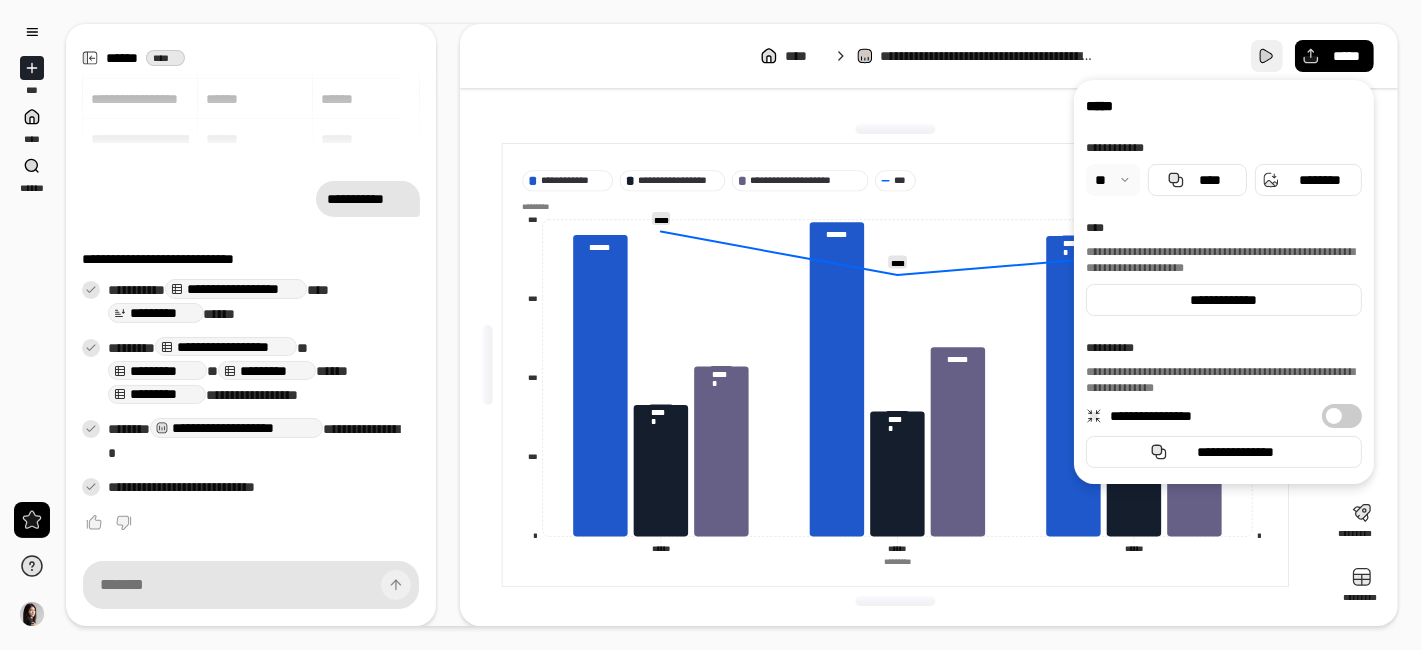 click at bounding box center (1267, 56) 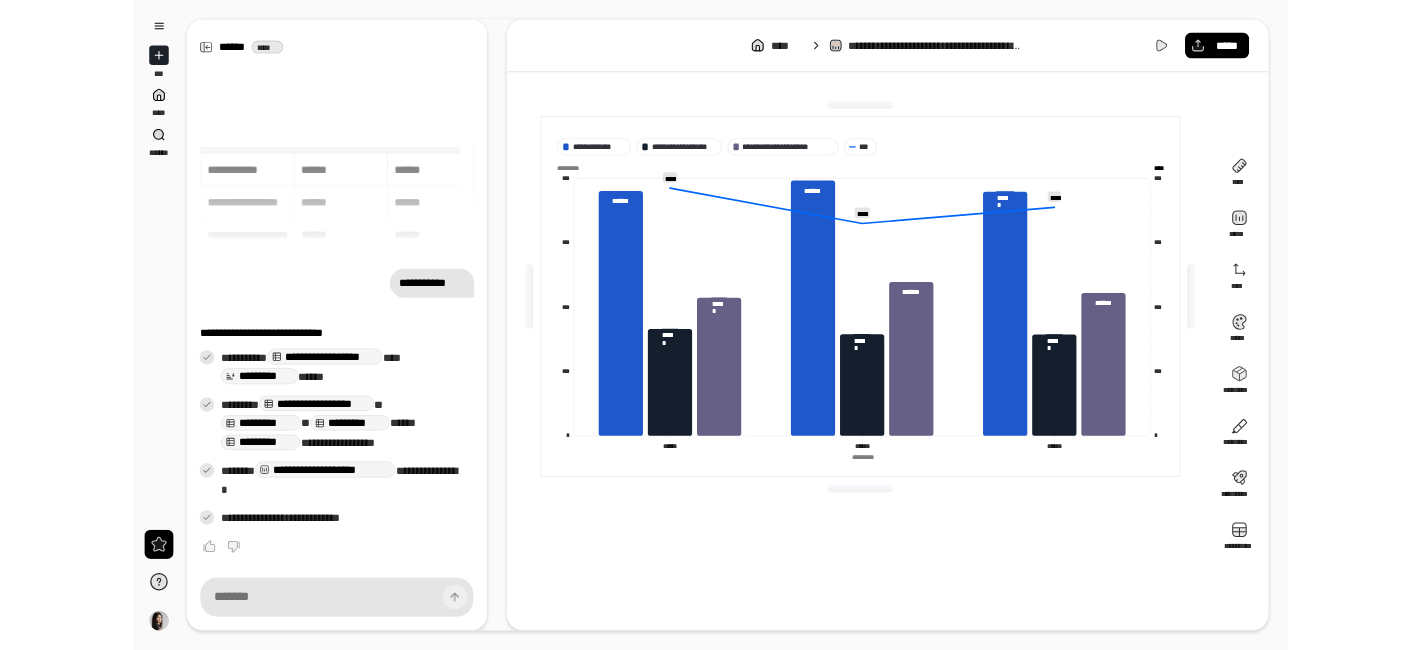 scroll, scrollTop: 0, scrollLeft: 0, axis: both 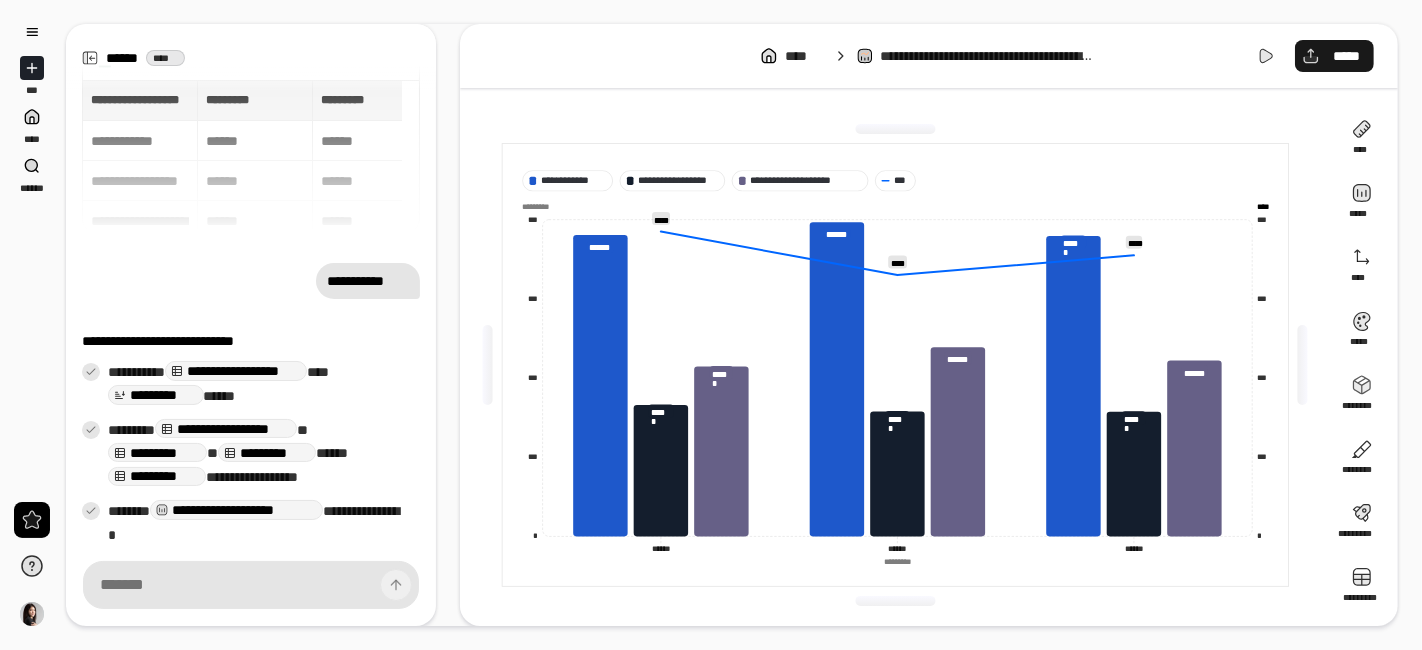 click on "*****" at bounding box center [1334, 56] 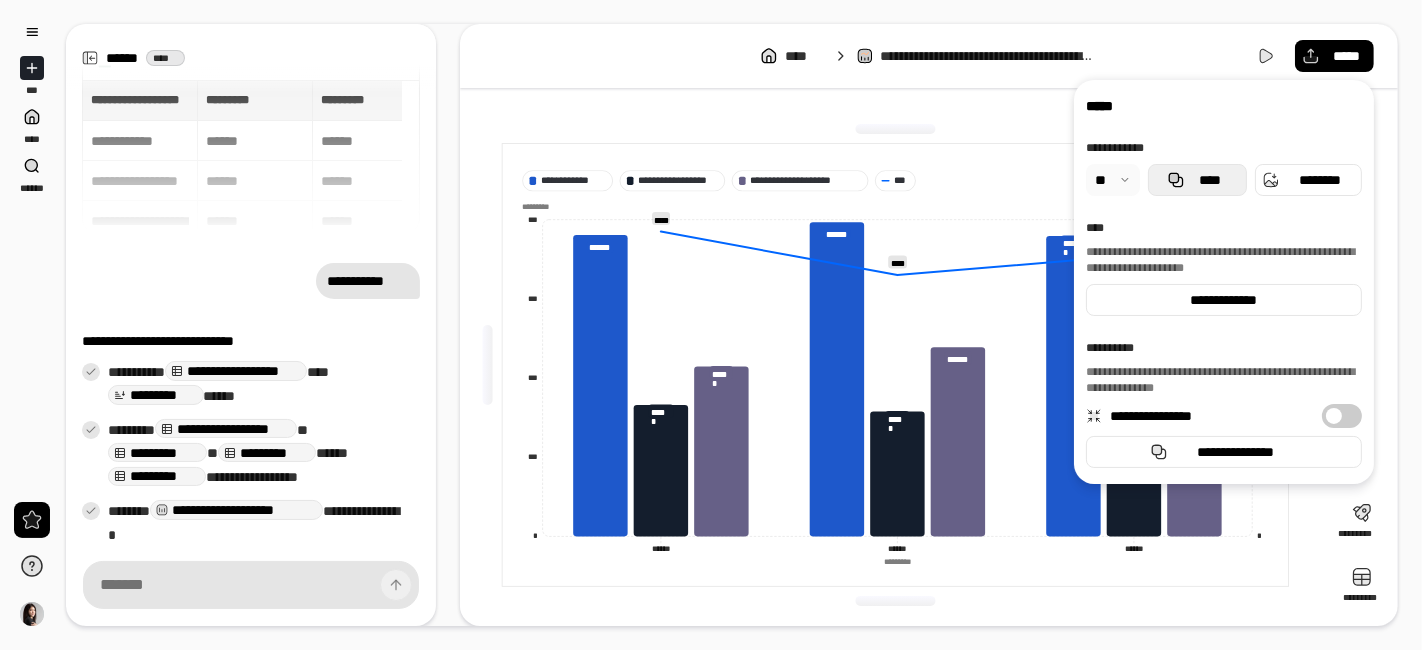 click on "****" at bounding box center (1209, 180) 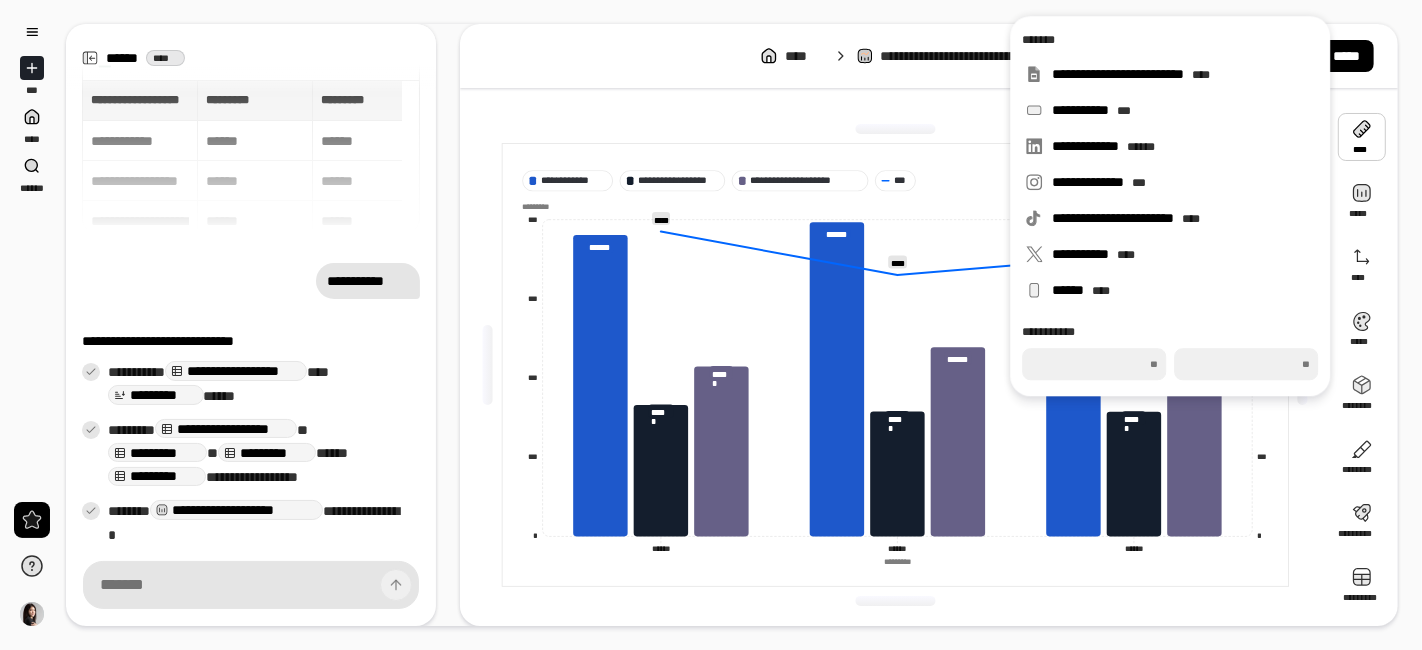 click at bounding box center [1362, 137] 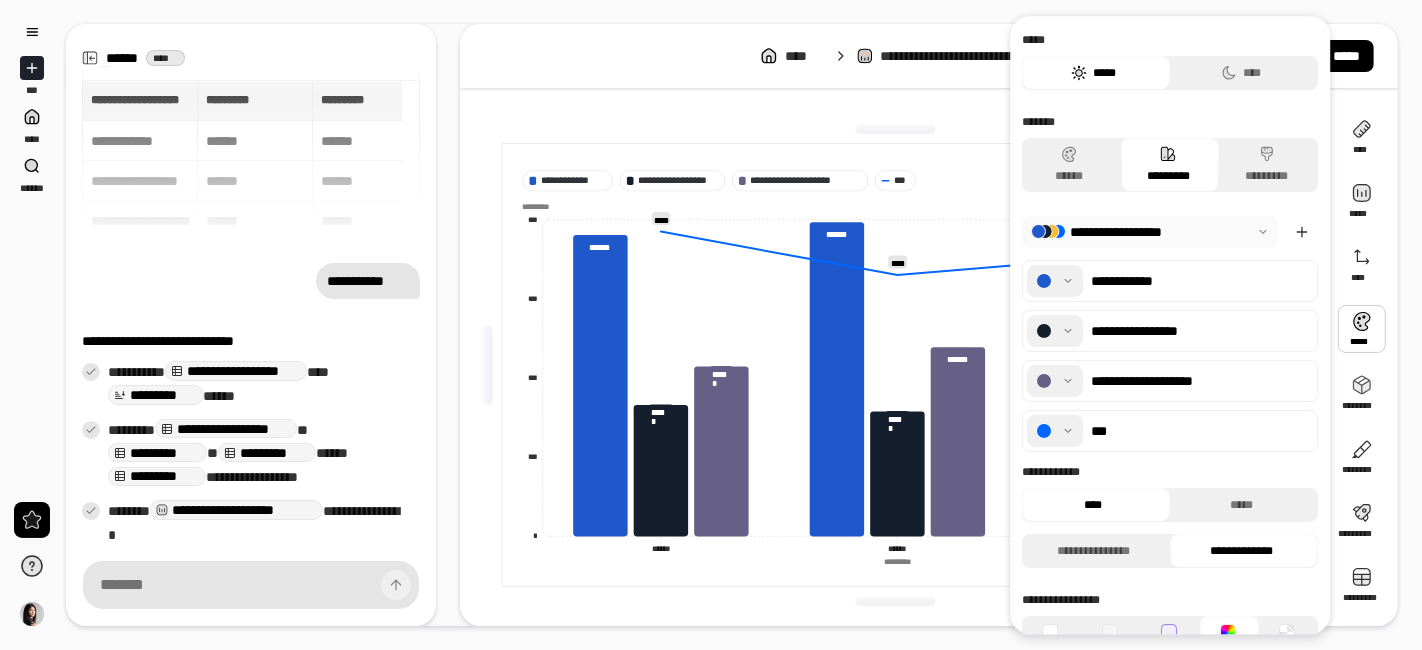 click at bounding box center (1362, 329) 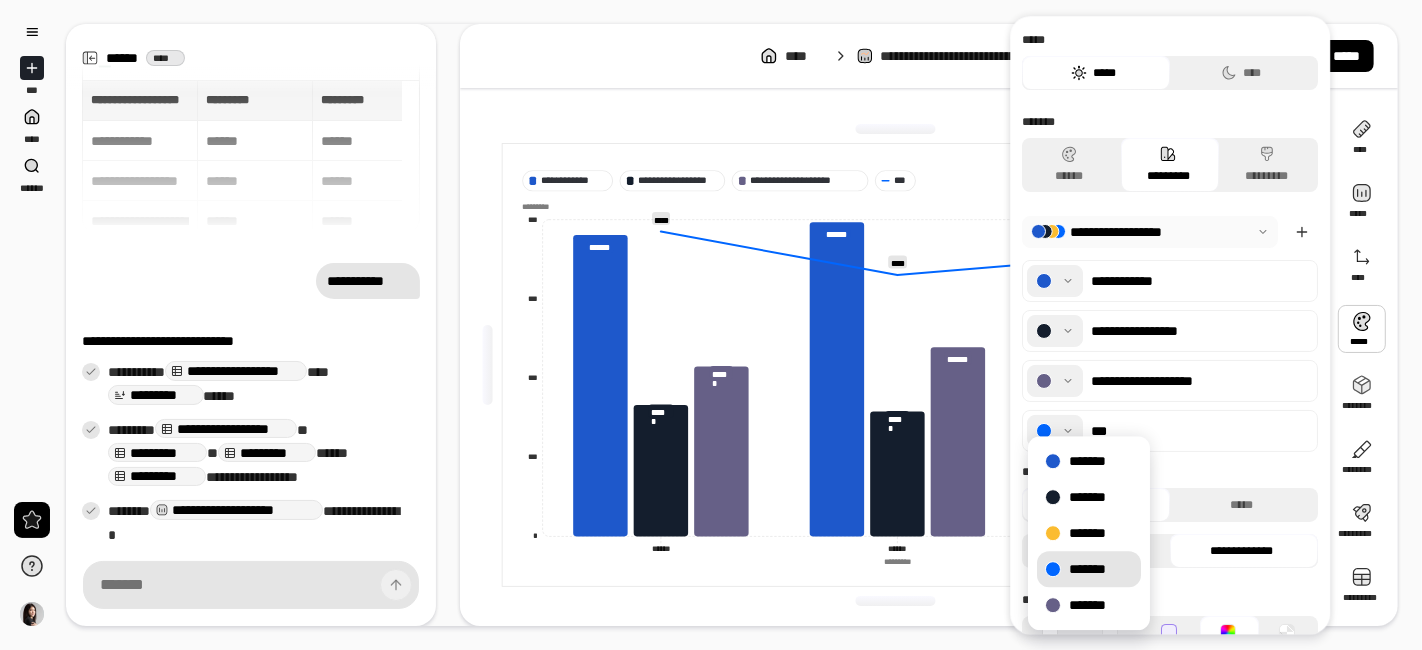 scroll, scrollTop: 88, scrollLeft: 0, axis: vertical 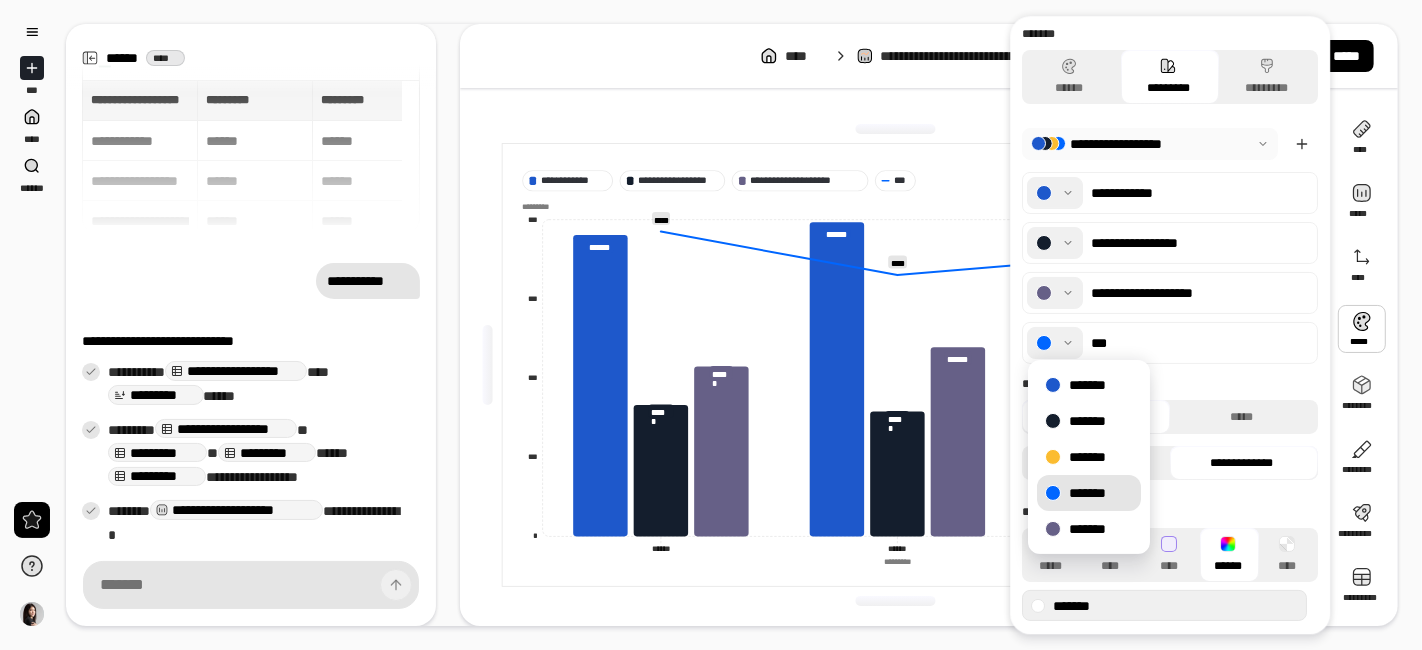 click on "******" at bounding box center (1228, 555) 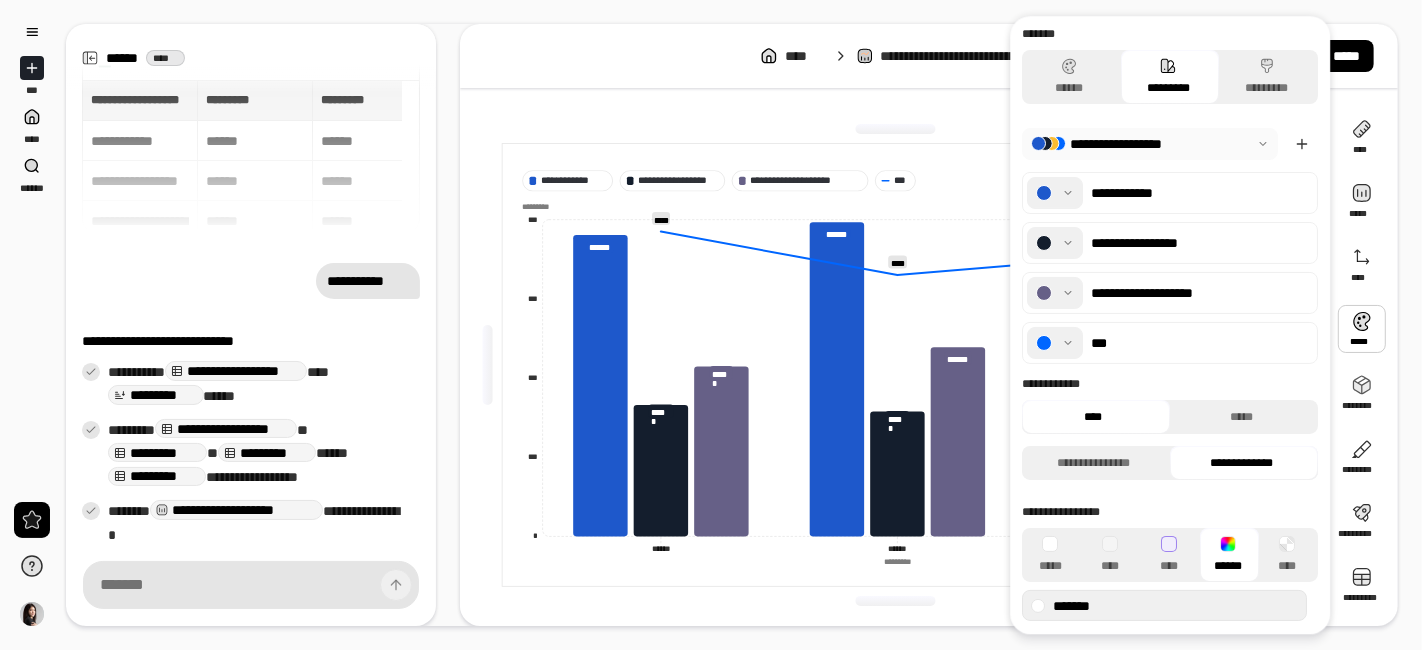 click on "***" at bounding box center [1198, 343] 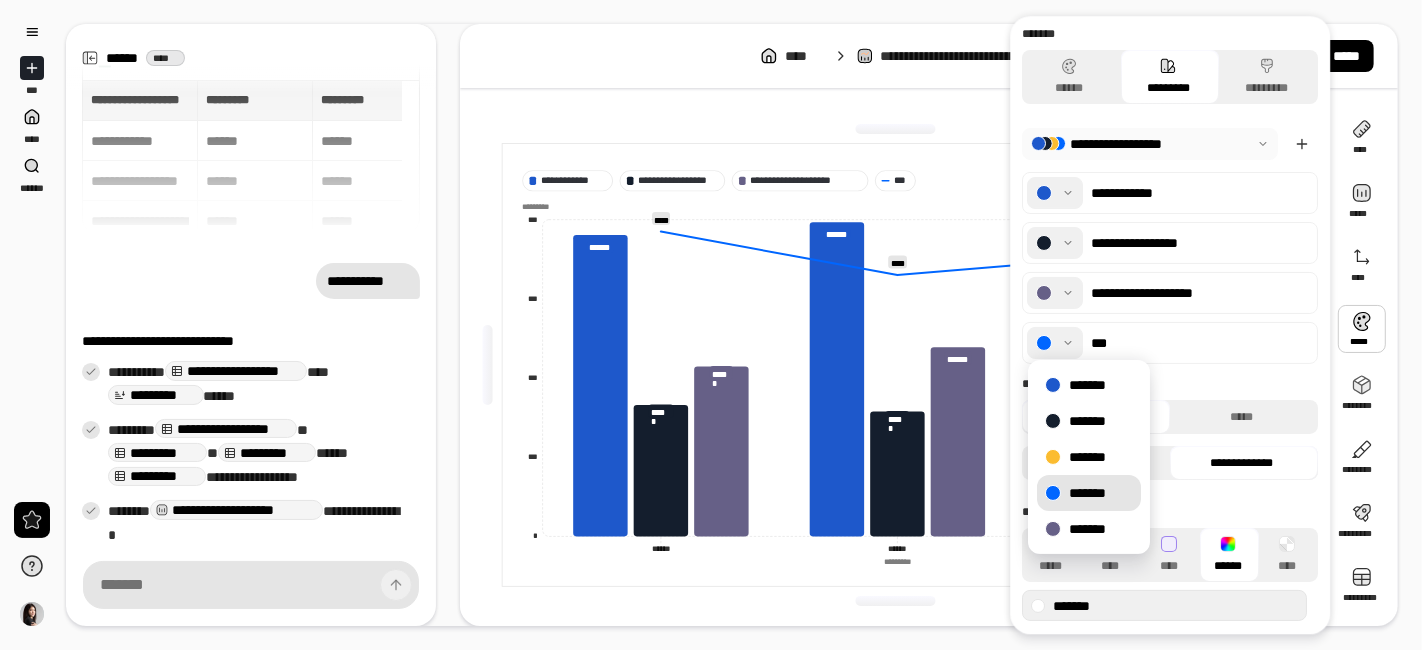 click on "***" at bounding box center [1198, 343] 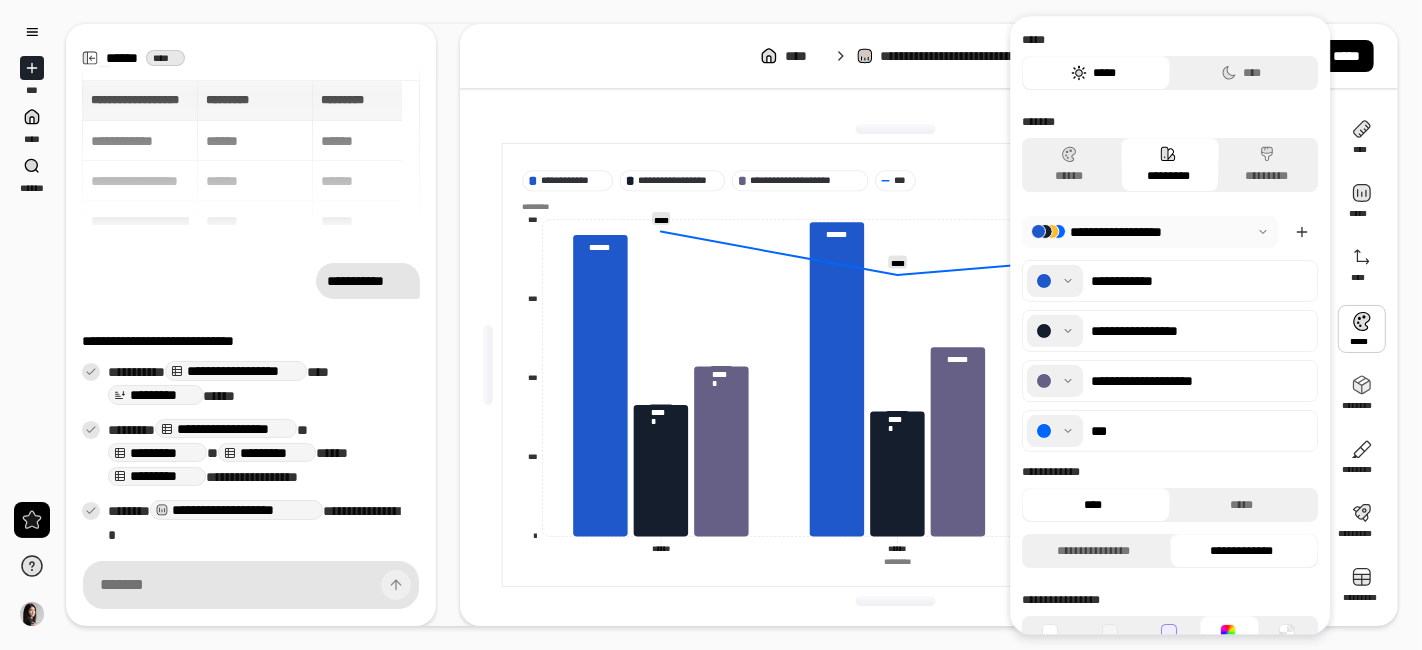 scroll, scrollTop: 0, scrollLeft: 0, axis: both 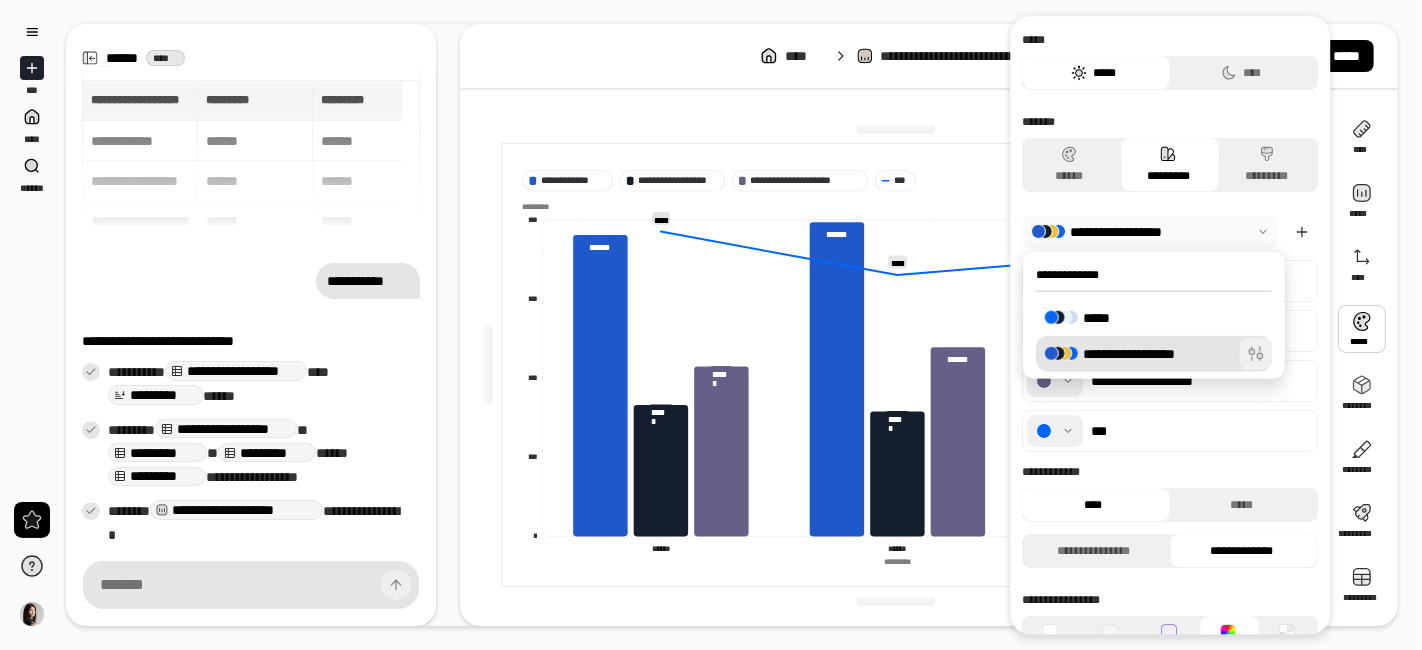 click at bounding box center [1256, 354] 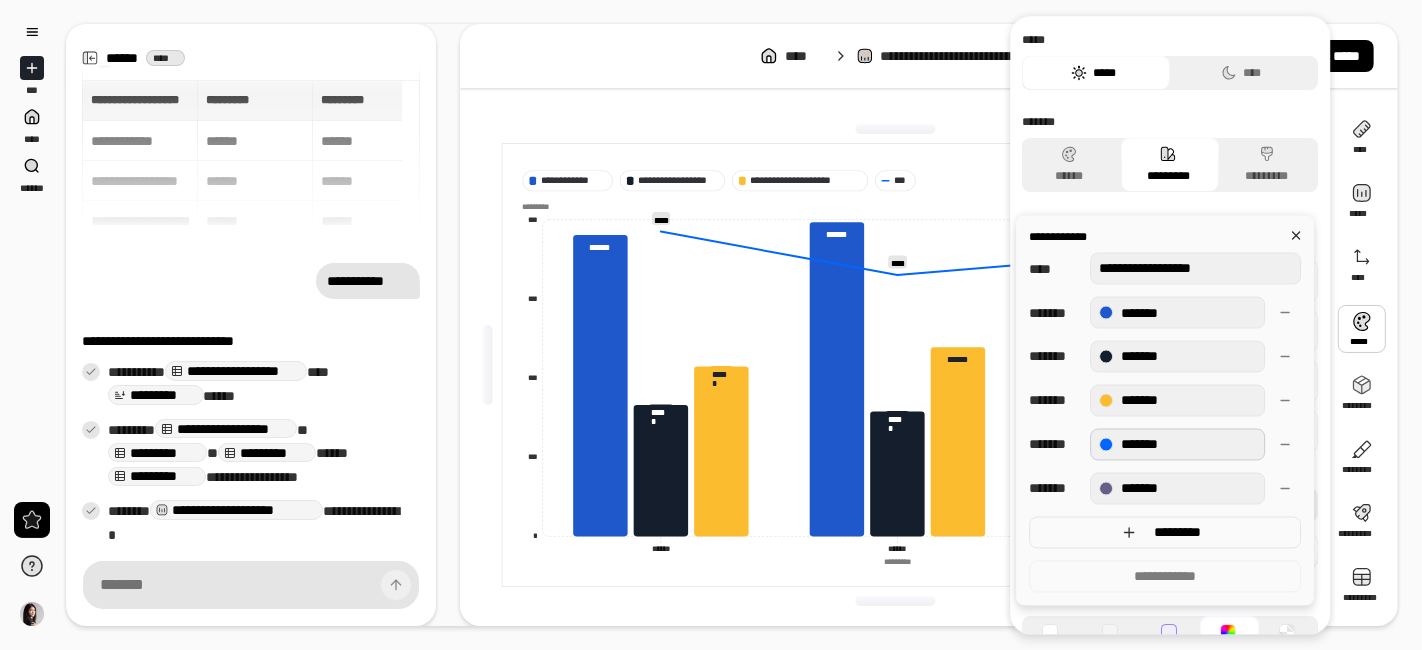 click on "*******" at bounding box center (1177, 444) 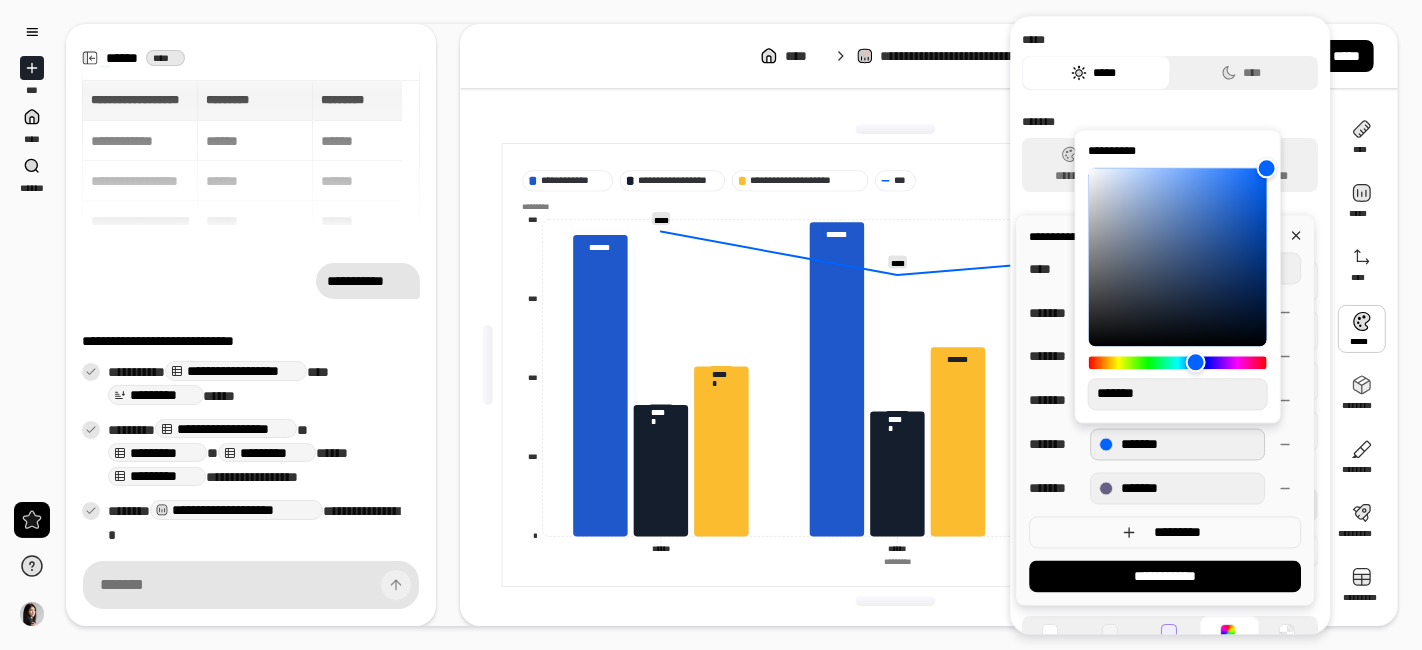 click at bounding box center [1196, 363] 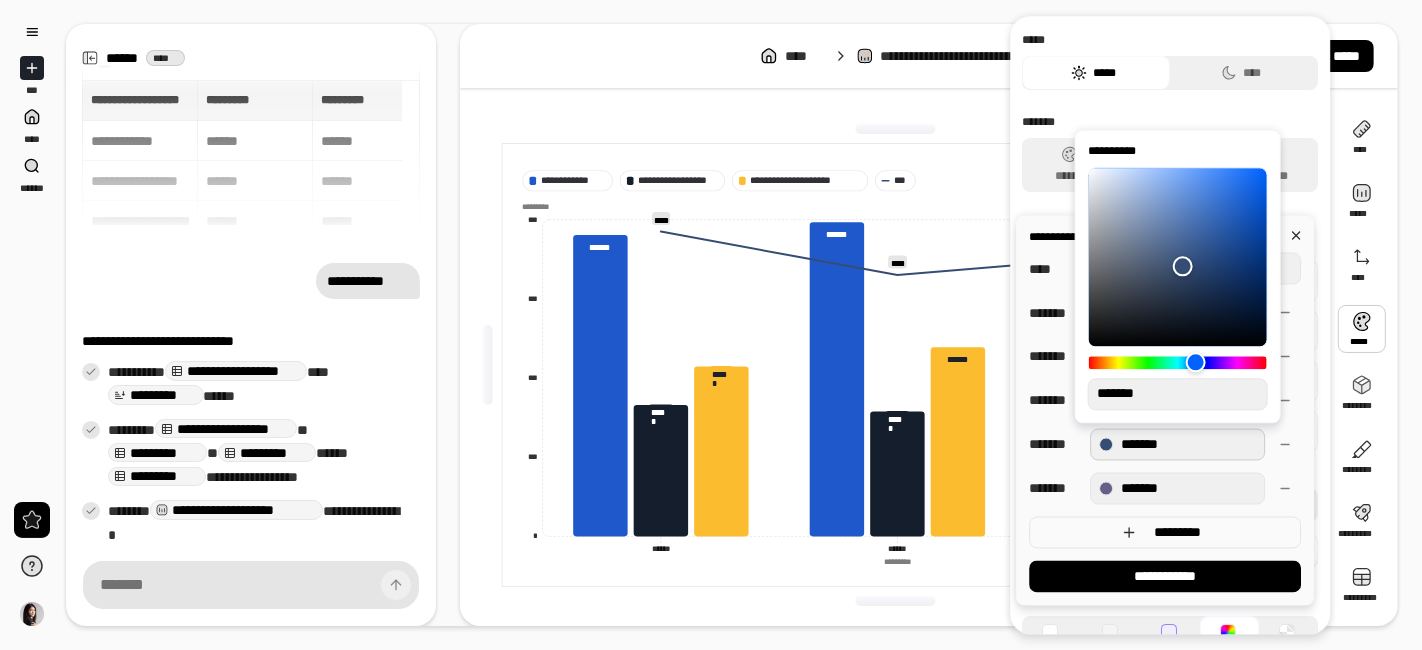 click at bounding box center [1183, 266] 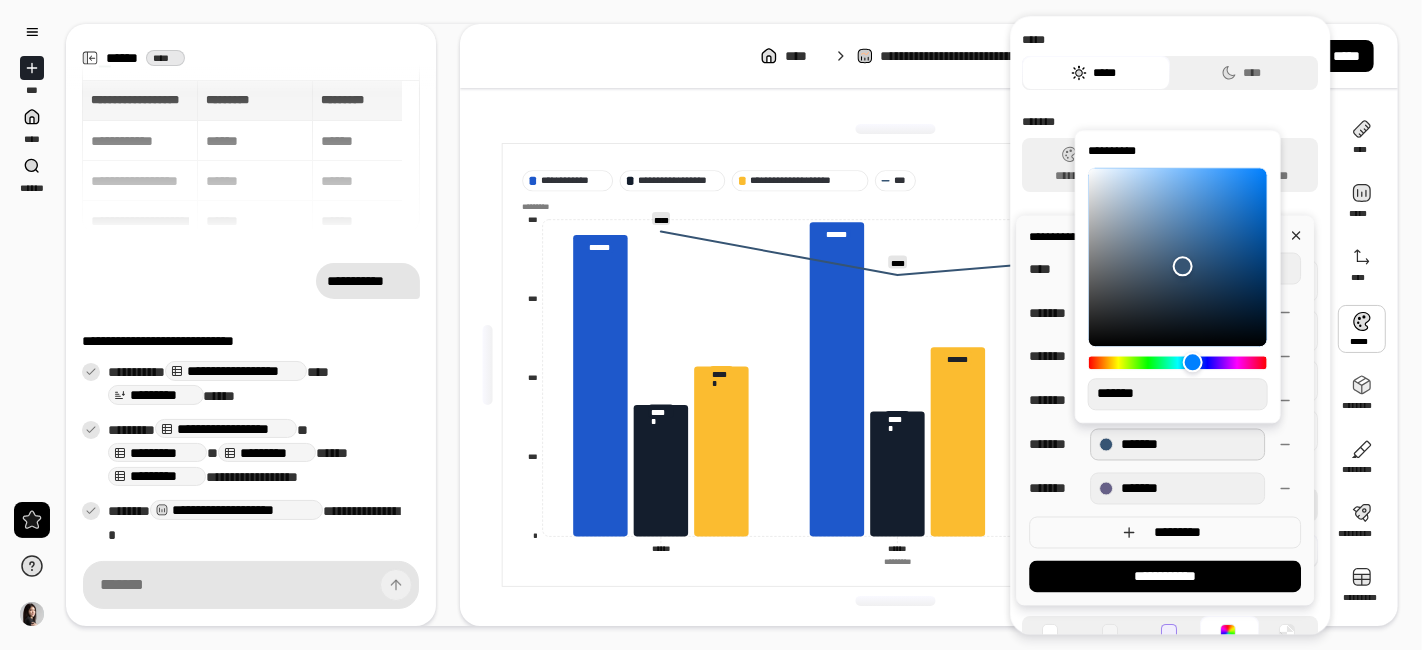click at bounding box center [1193, 363] 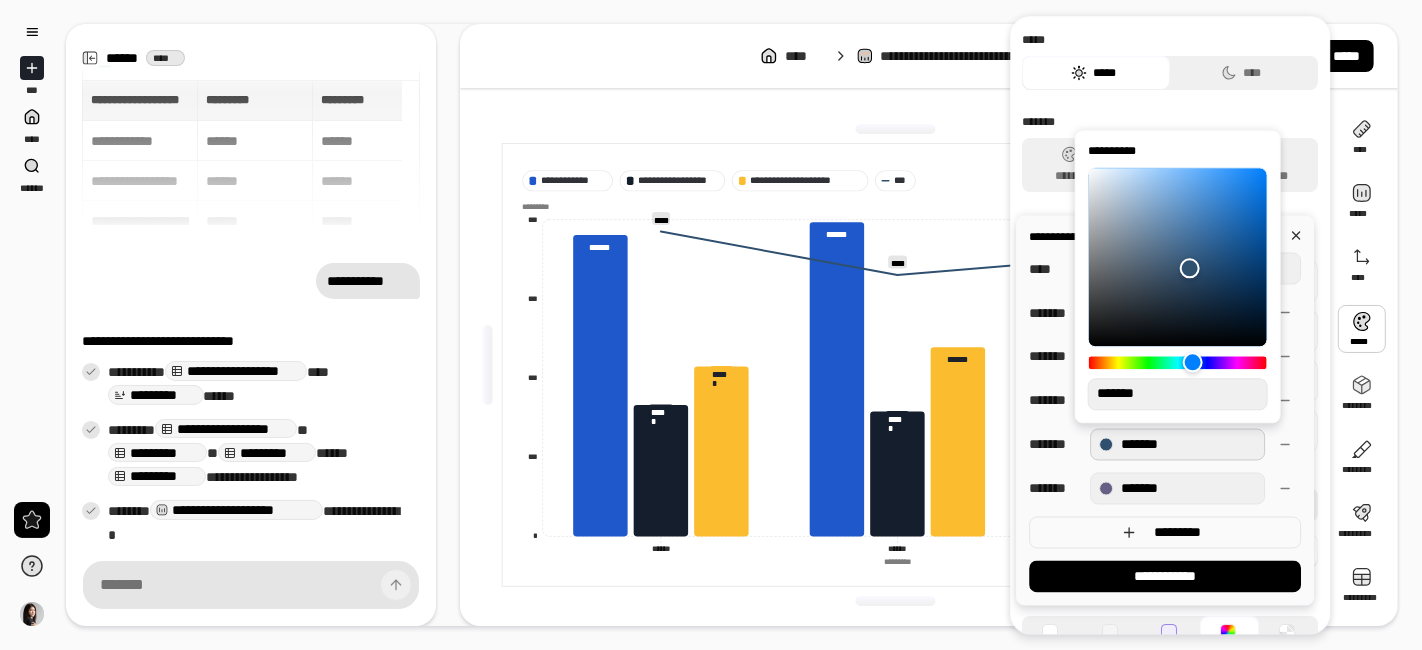 click at bounding box center [1190, 268] 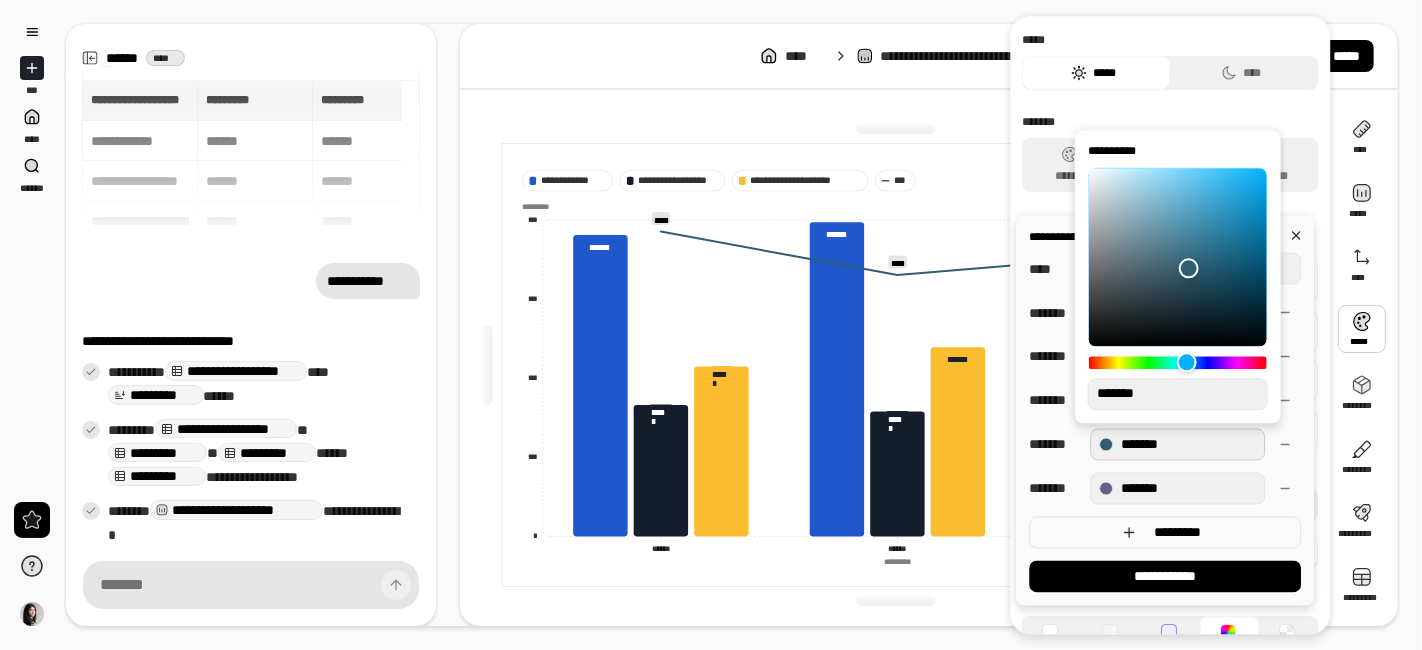 click at bounding box center (1187, 363) 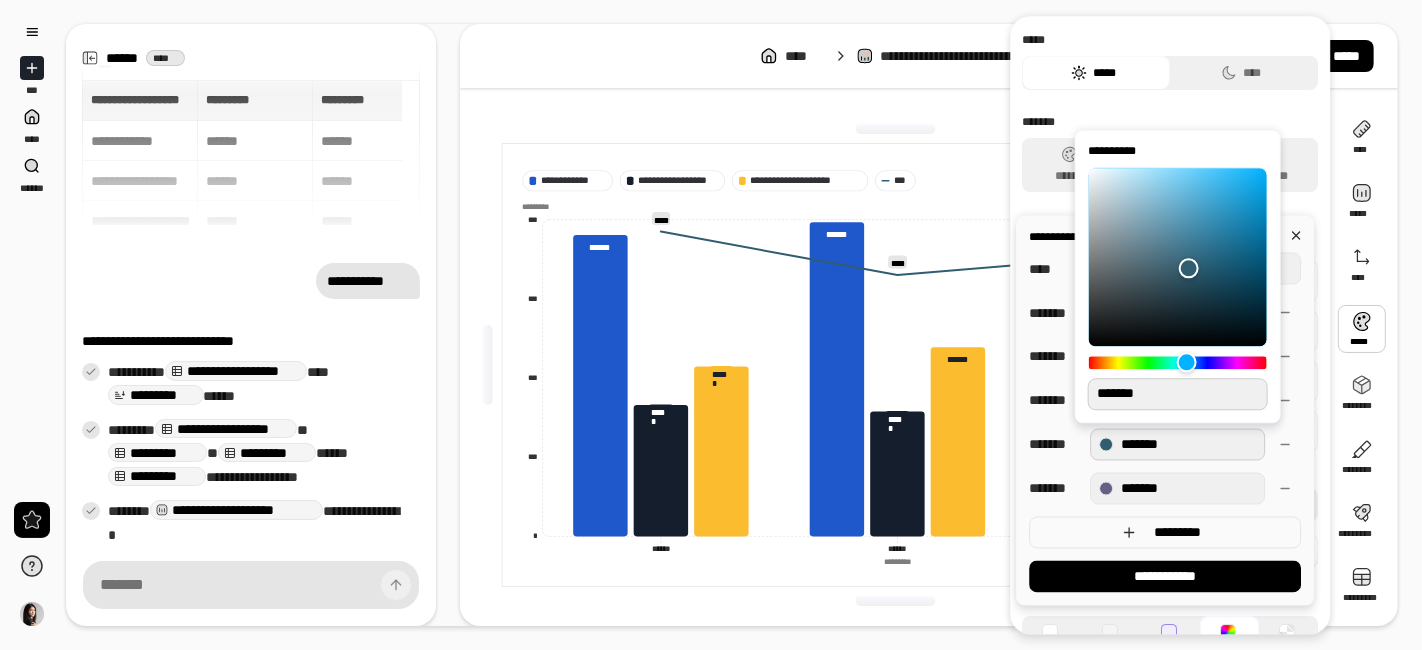 drag, startPoint x: 1177, startPoint y: 398, endPoint x: 1040, endPoint y: 392, distance: 137.13132 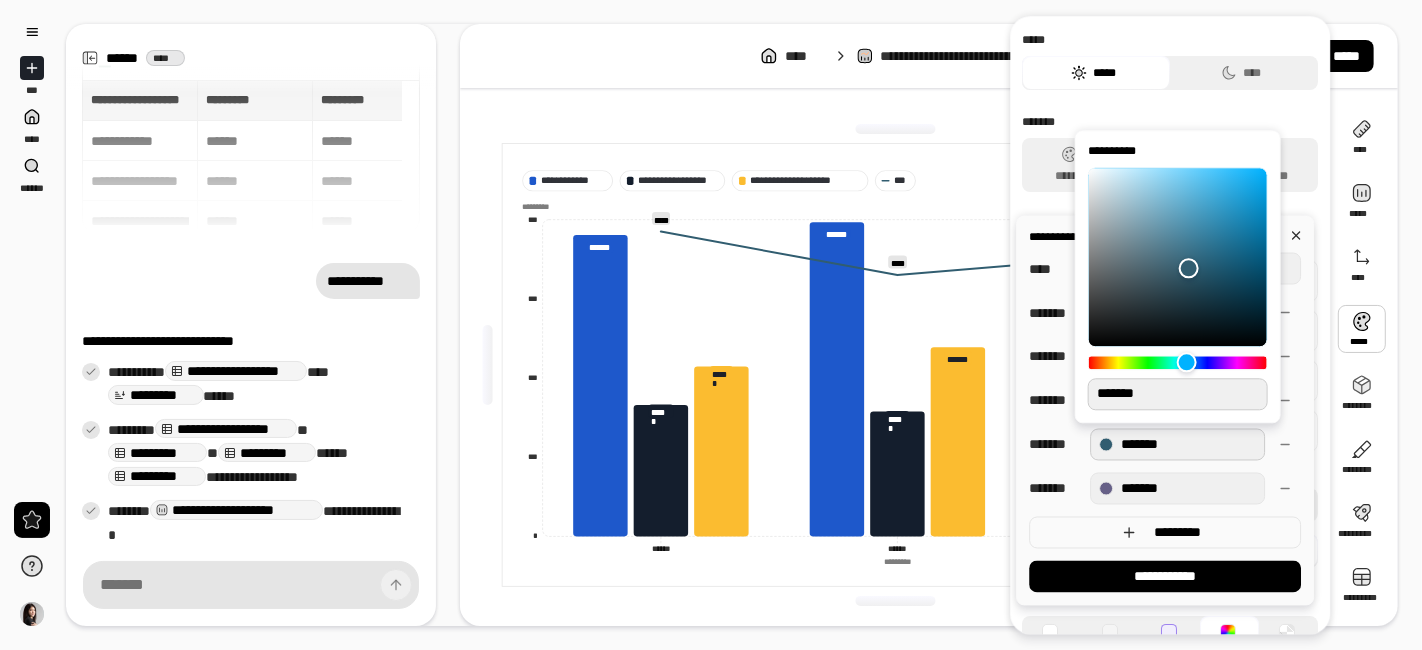 click on "**********" at bounding box center (711, 325) 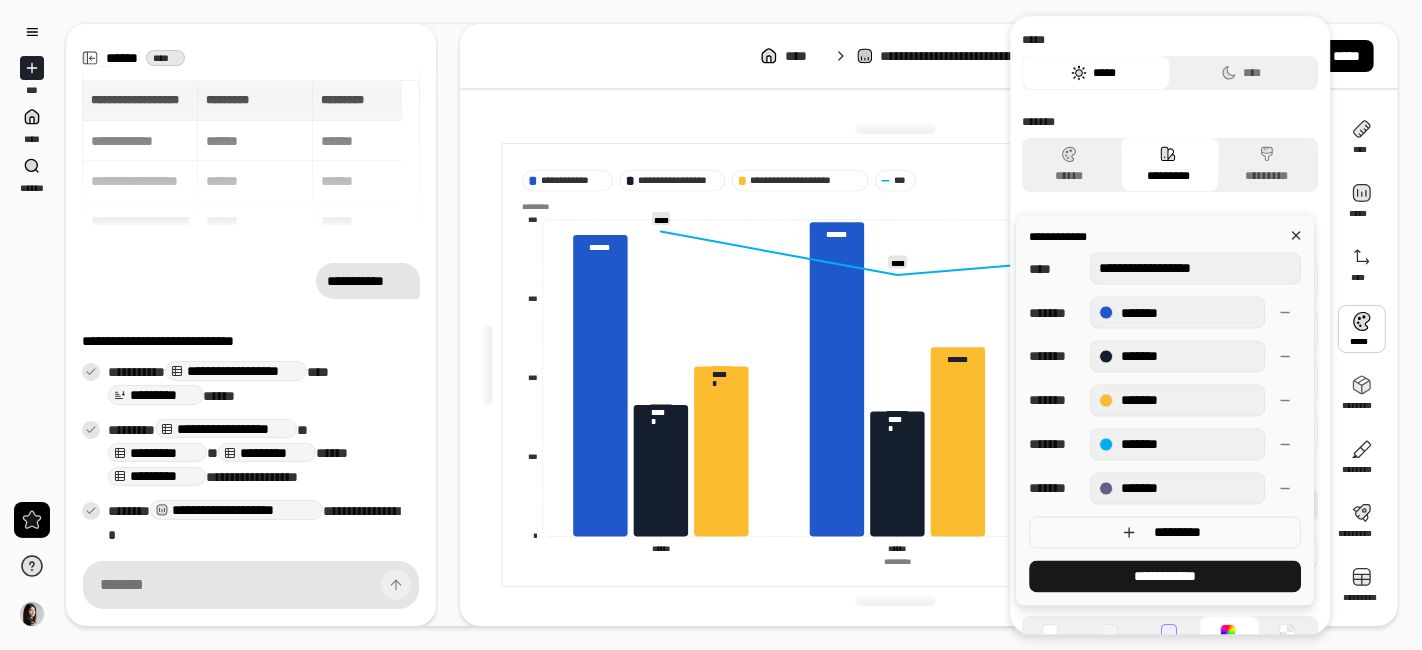 click on "**********" at bounding box center (1165, 577) 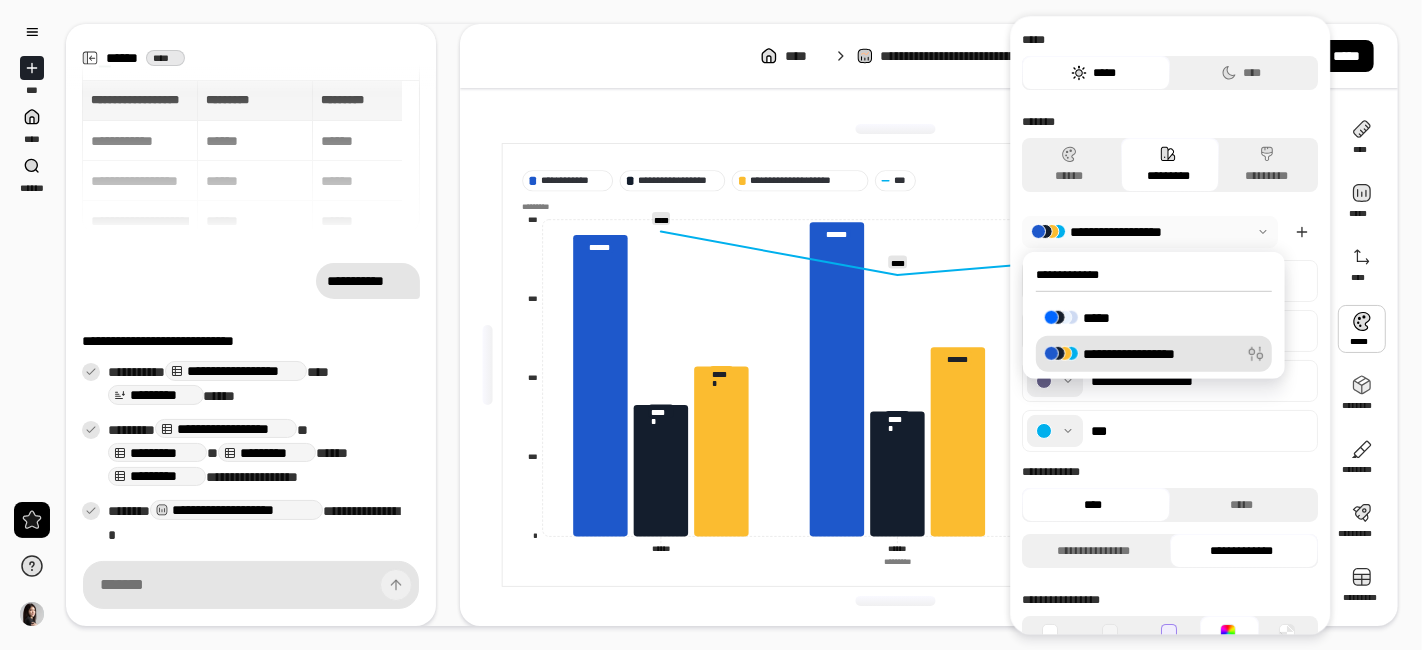 click on "**********" at bounding box center (895, 180) 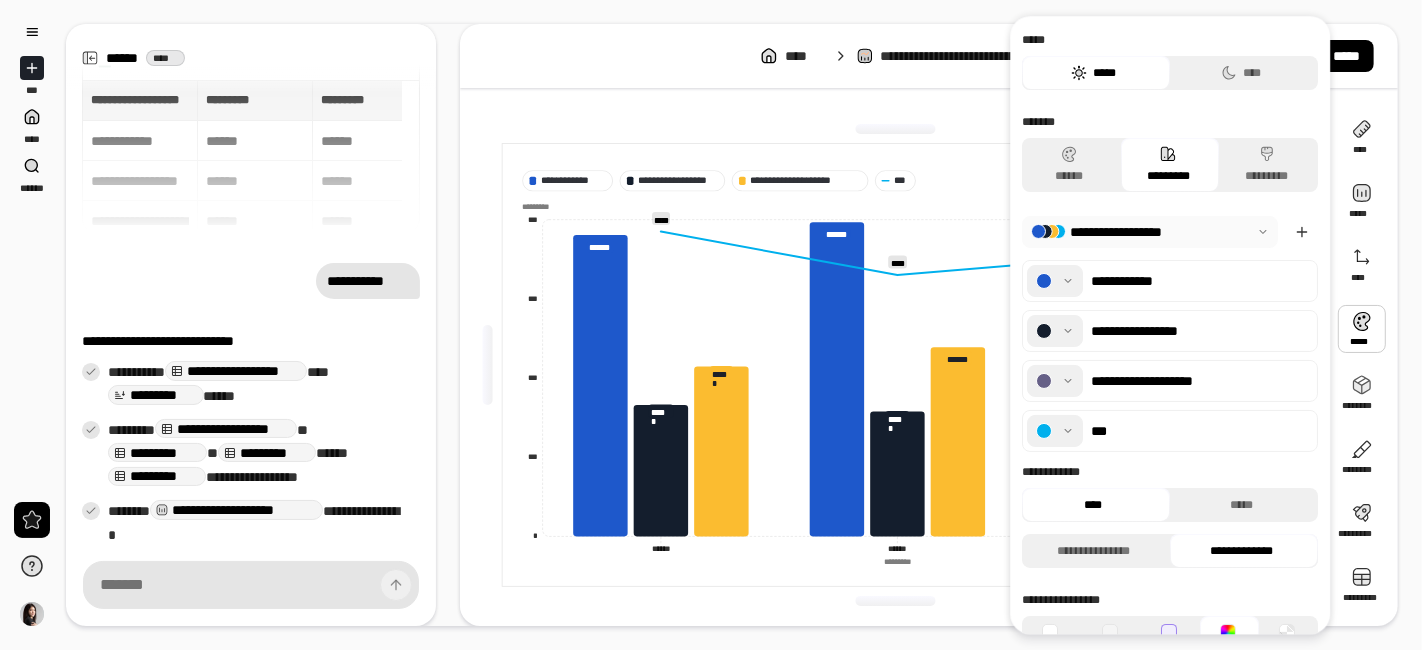 click at bounding box center (1055, 331) 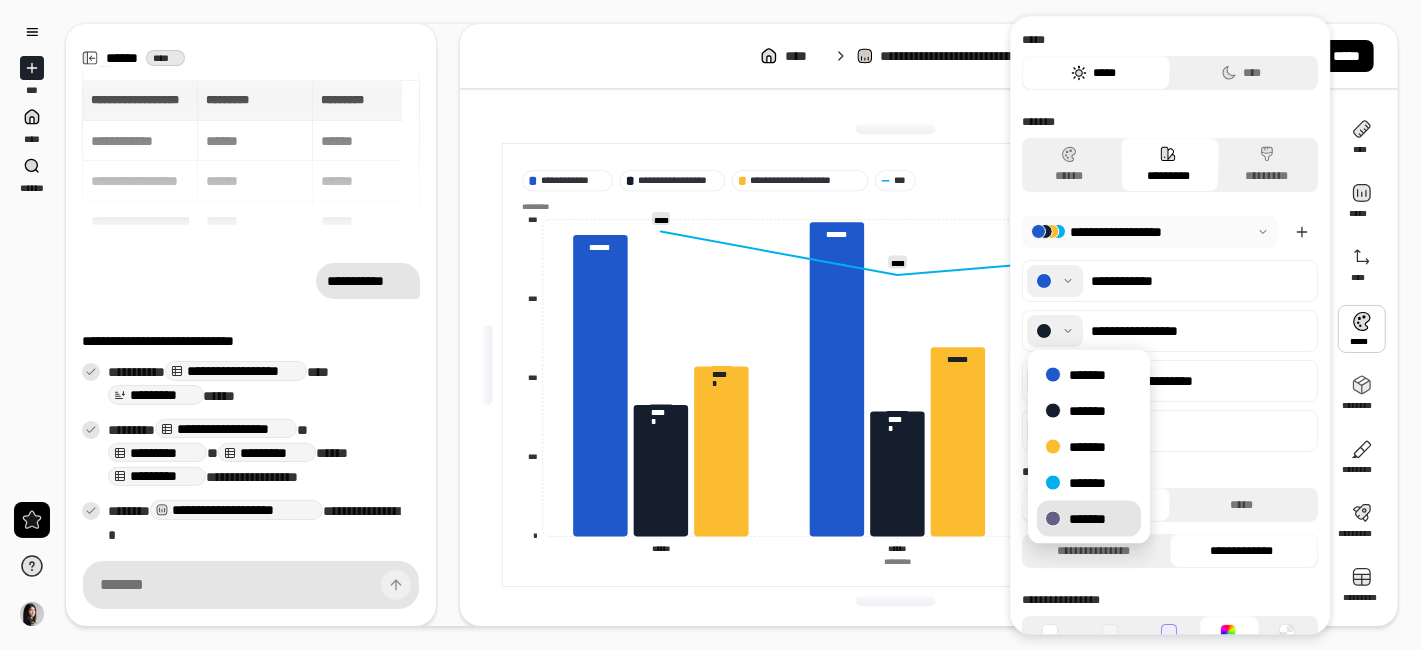 click on "*******" at bounding box center [1089, 519] 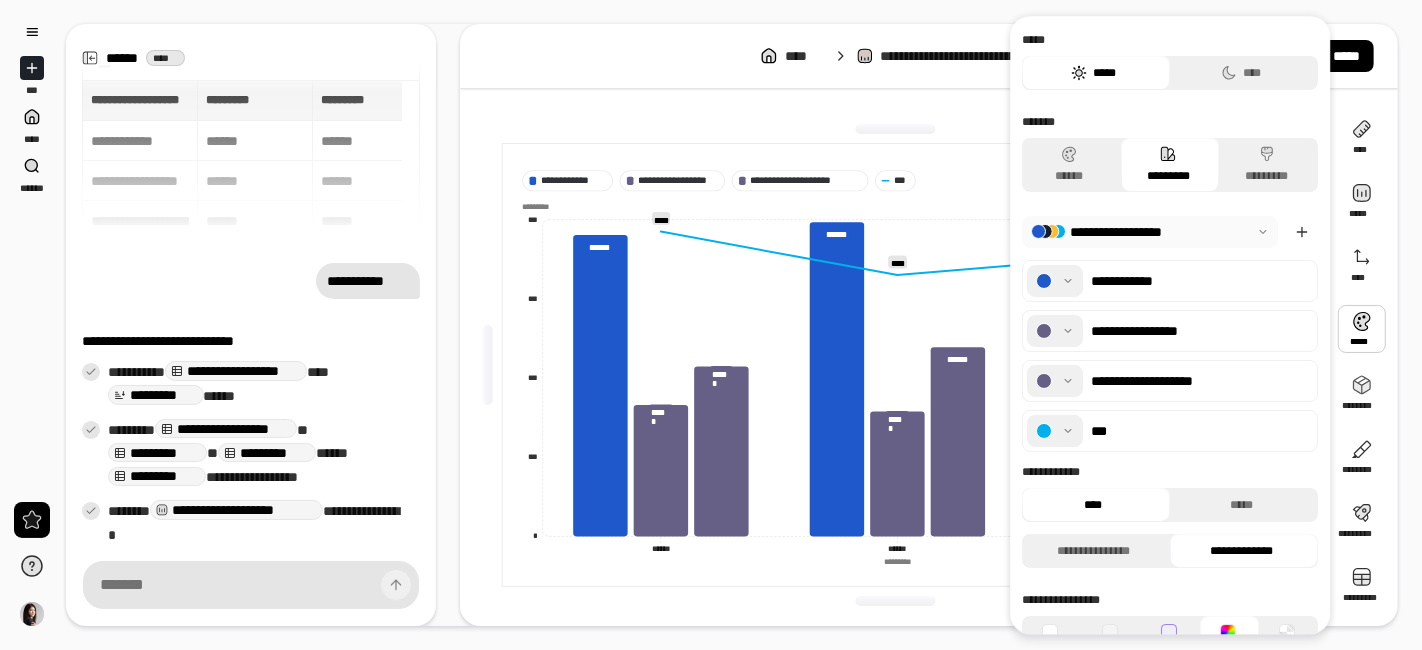 click at bounding box center [1055, 331] 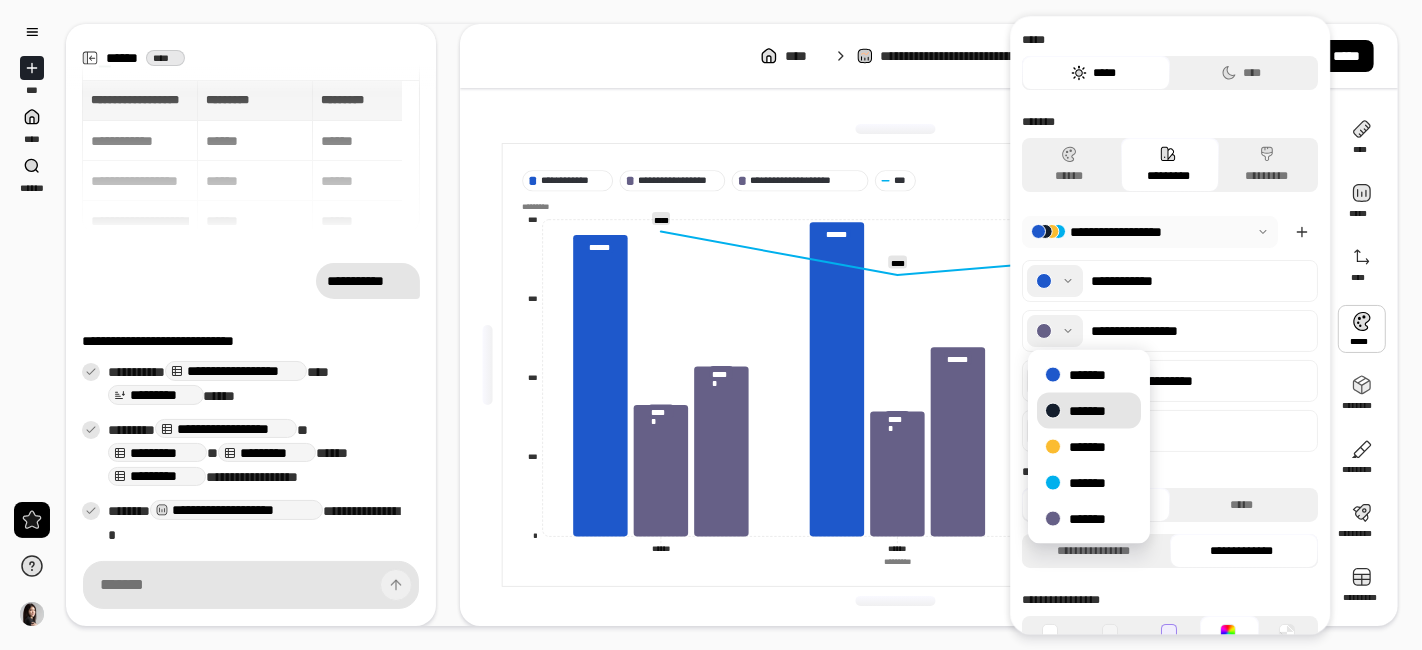 click on "*******" at bounding box center (1089, 411) 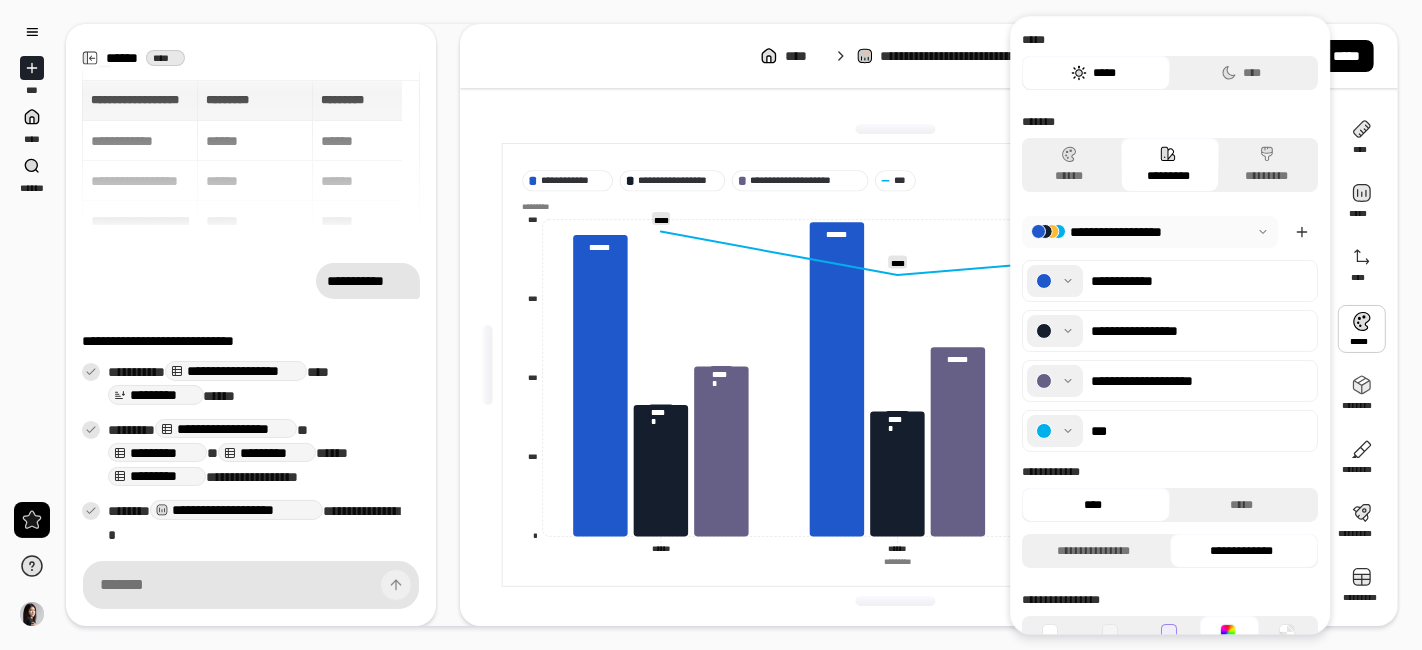 click at bounding box center [1055, 381] 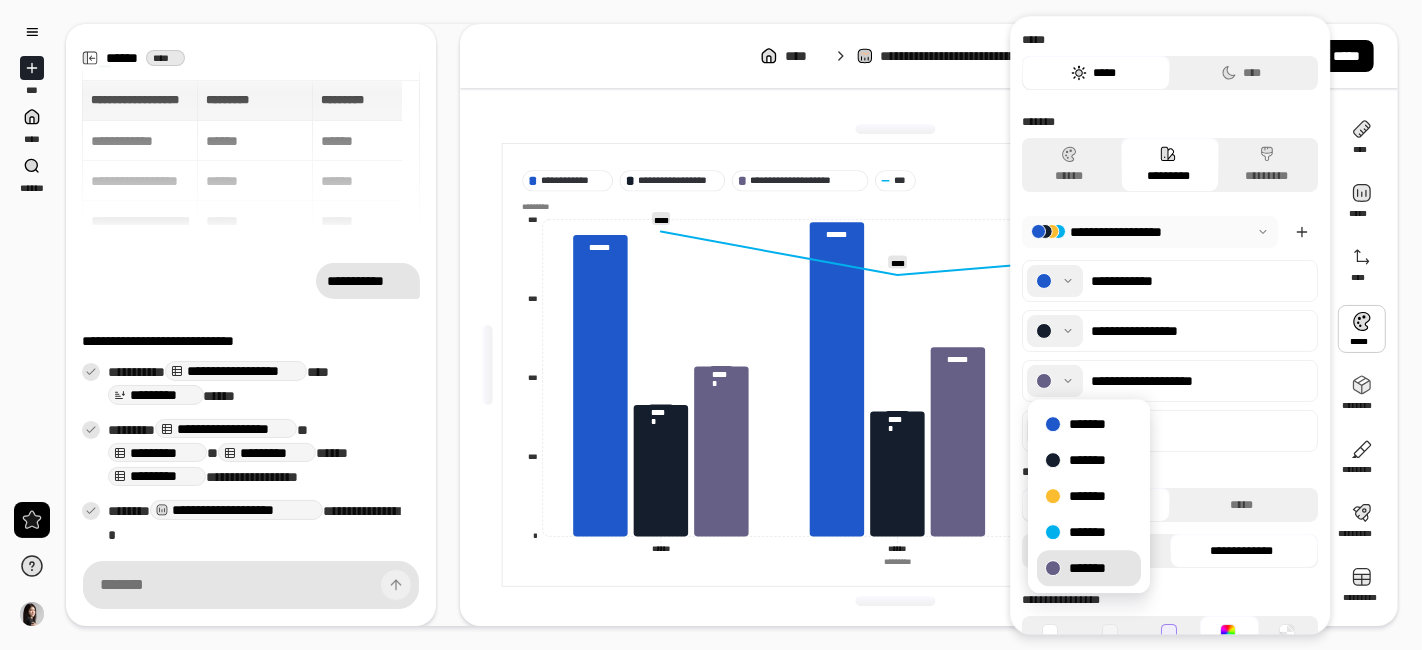 click at bounding box center [895, 129] 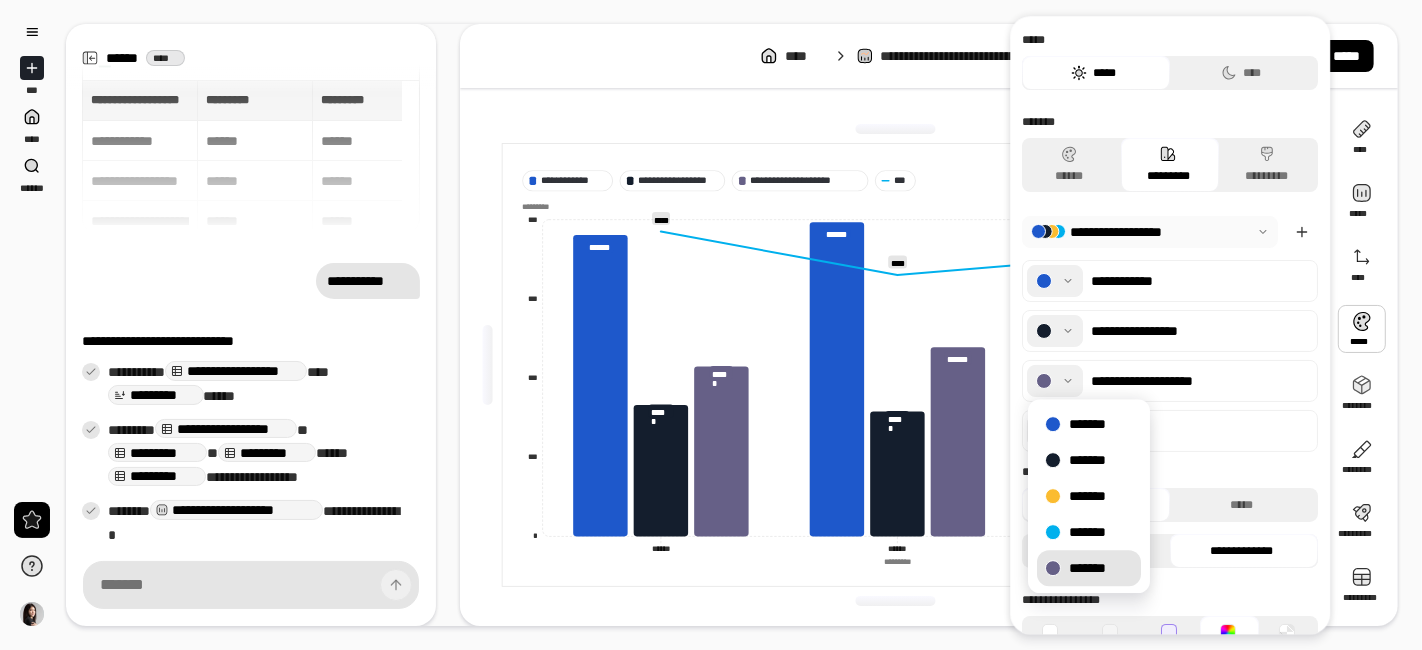 click at bounding box center (895, 129) 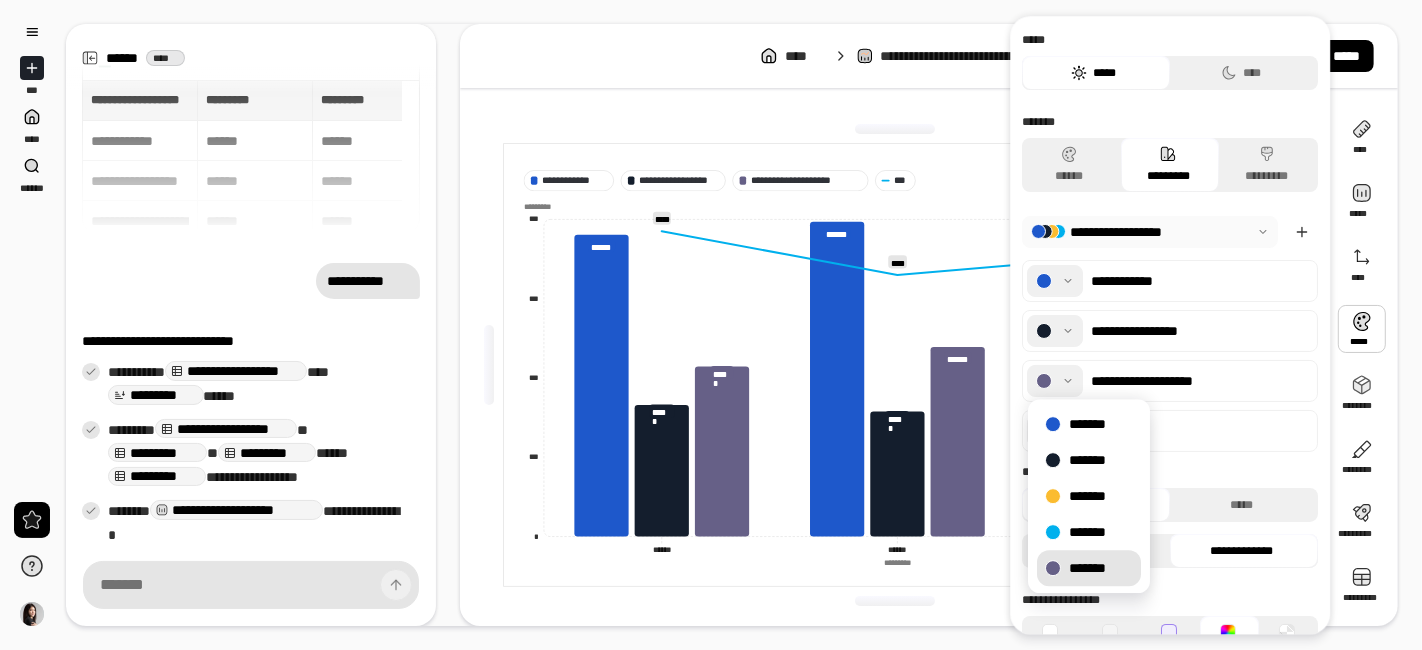 click at bounding box center (895, 129) 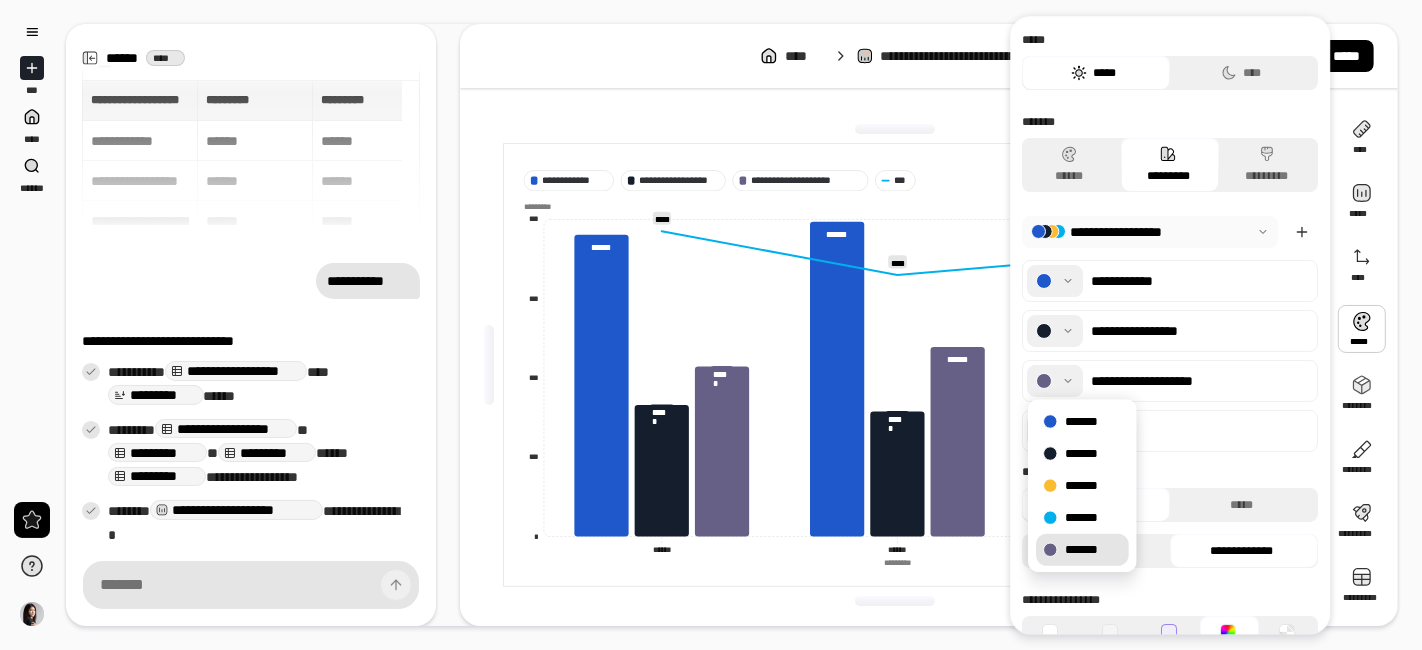 click on "**********" at bounding box center [1170, 325] 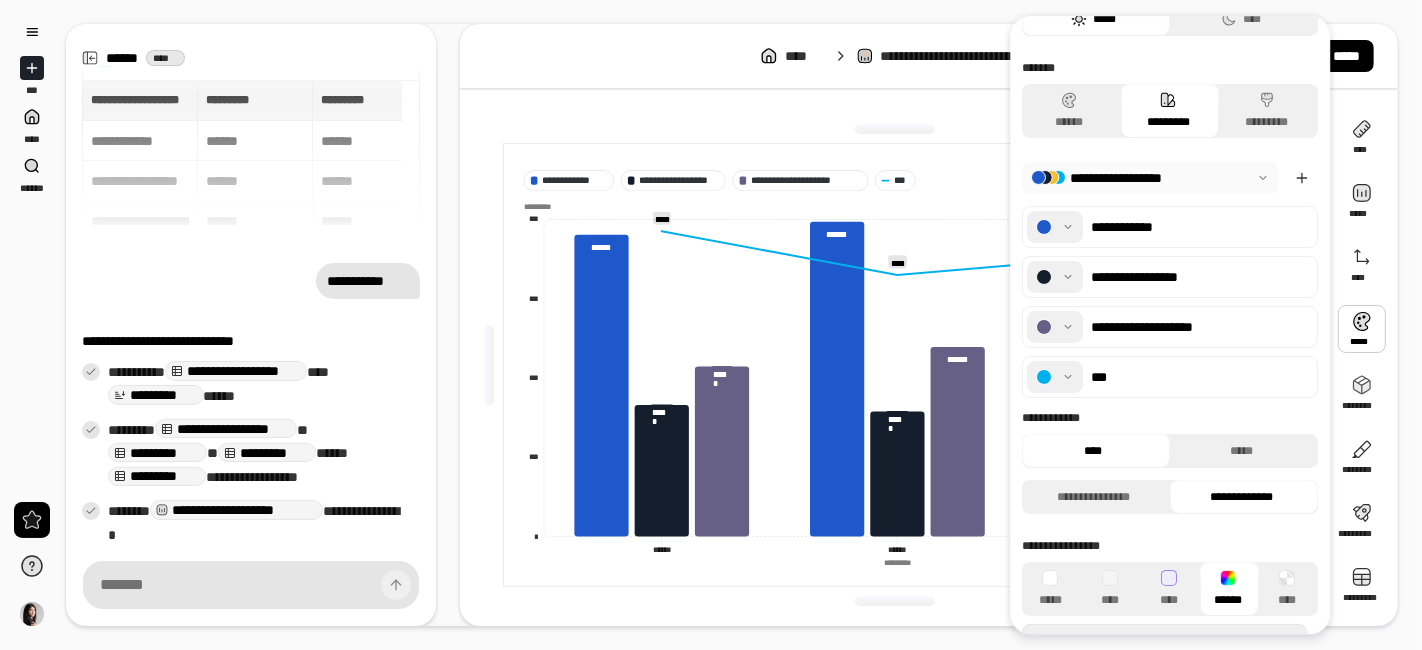 scroll, scrollTop: 88, scrollLeft: 0, axis: vertical 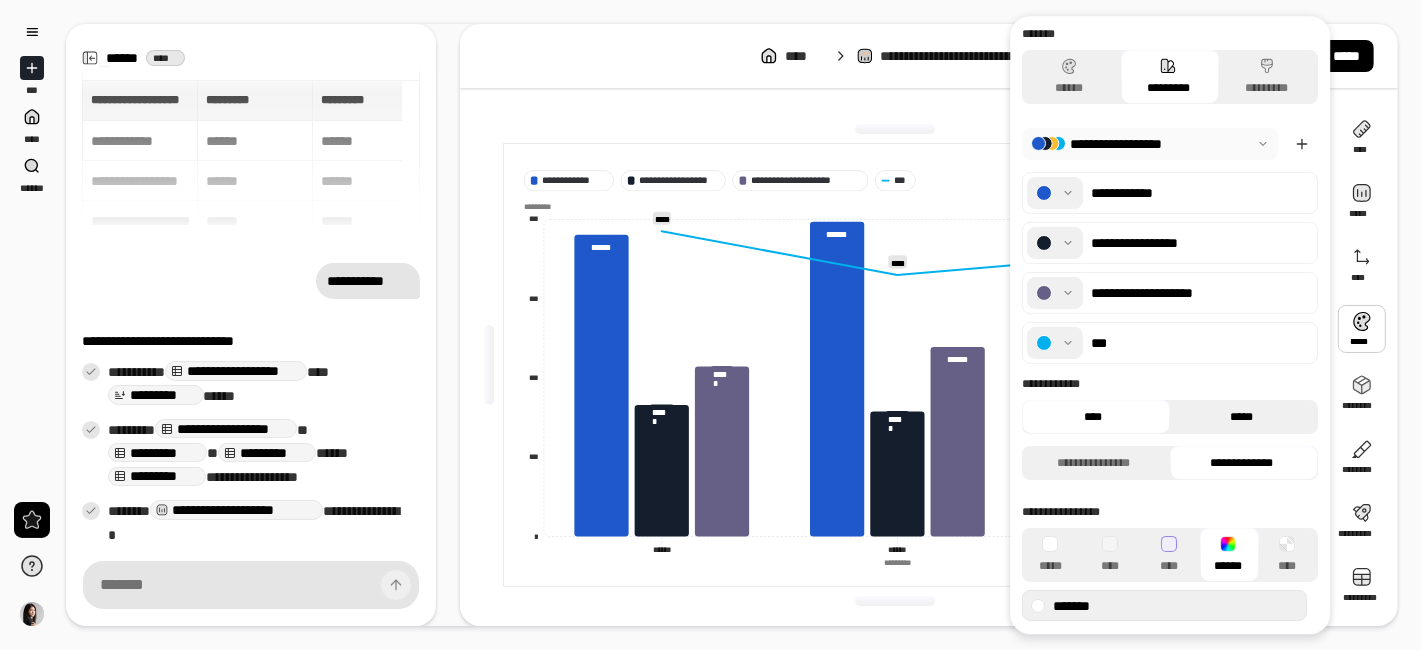 click on "*****" at bounding box center [1241, 417] 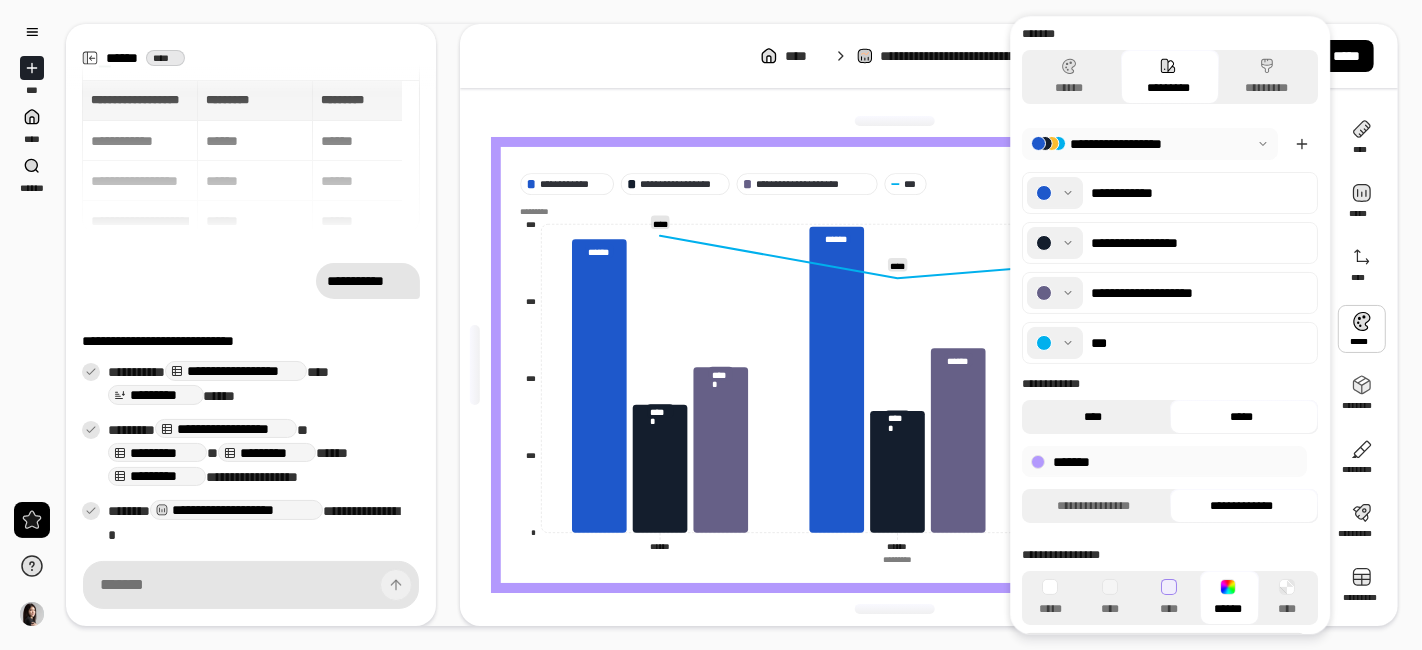 click on "****" at bounding box center (1093, 417) 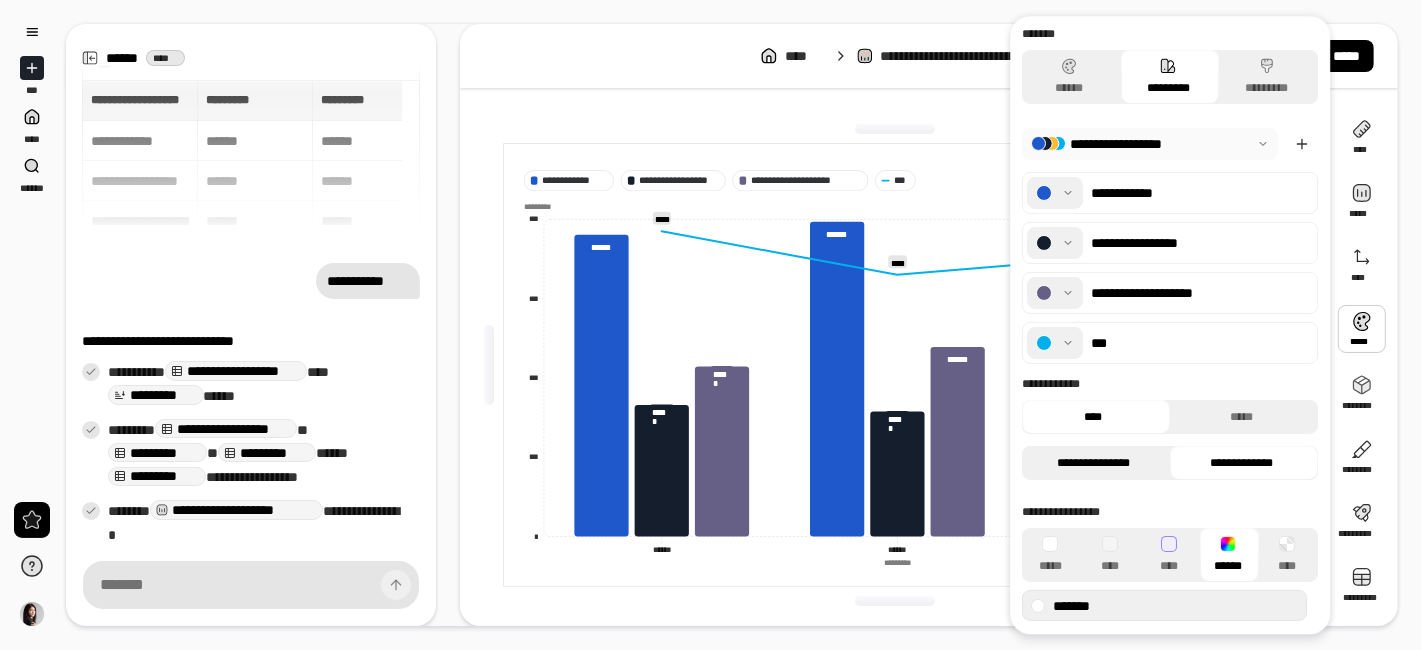 click on "**********" at bounding box center (1093, 463) 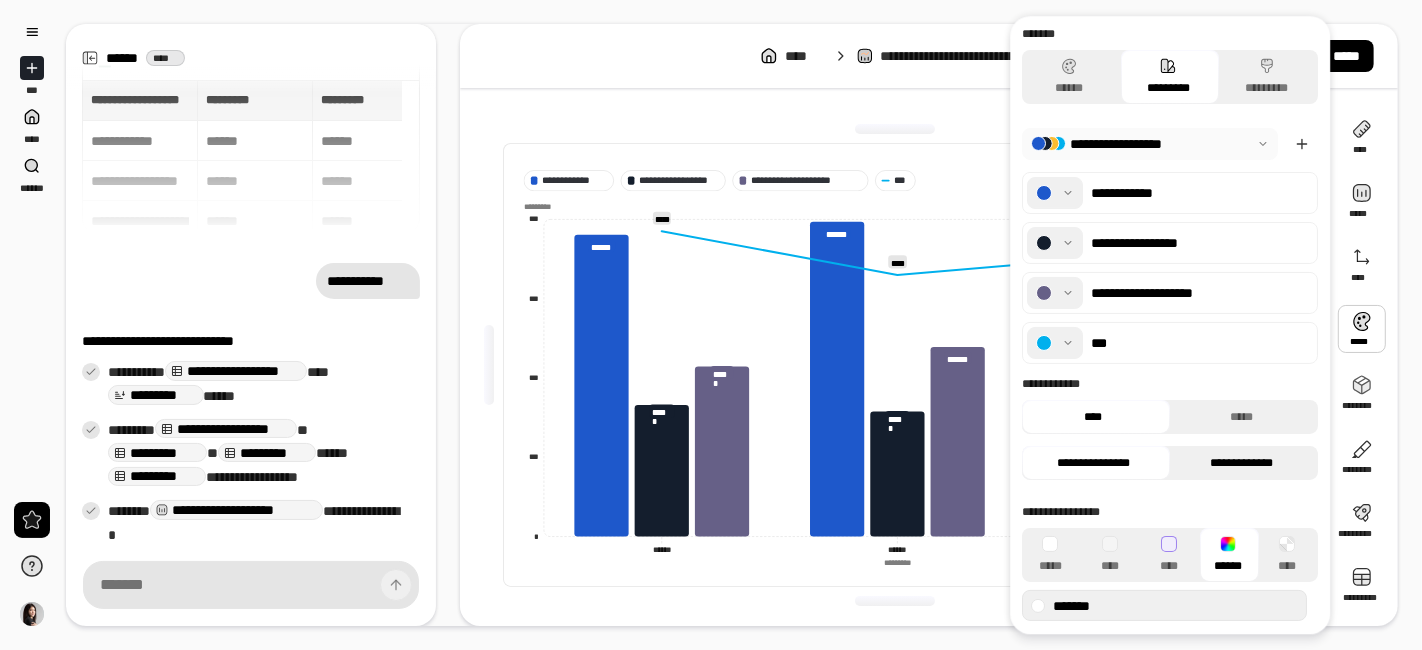 click on "**********" at bounding box center [1241, 463] 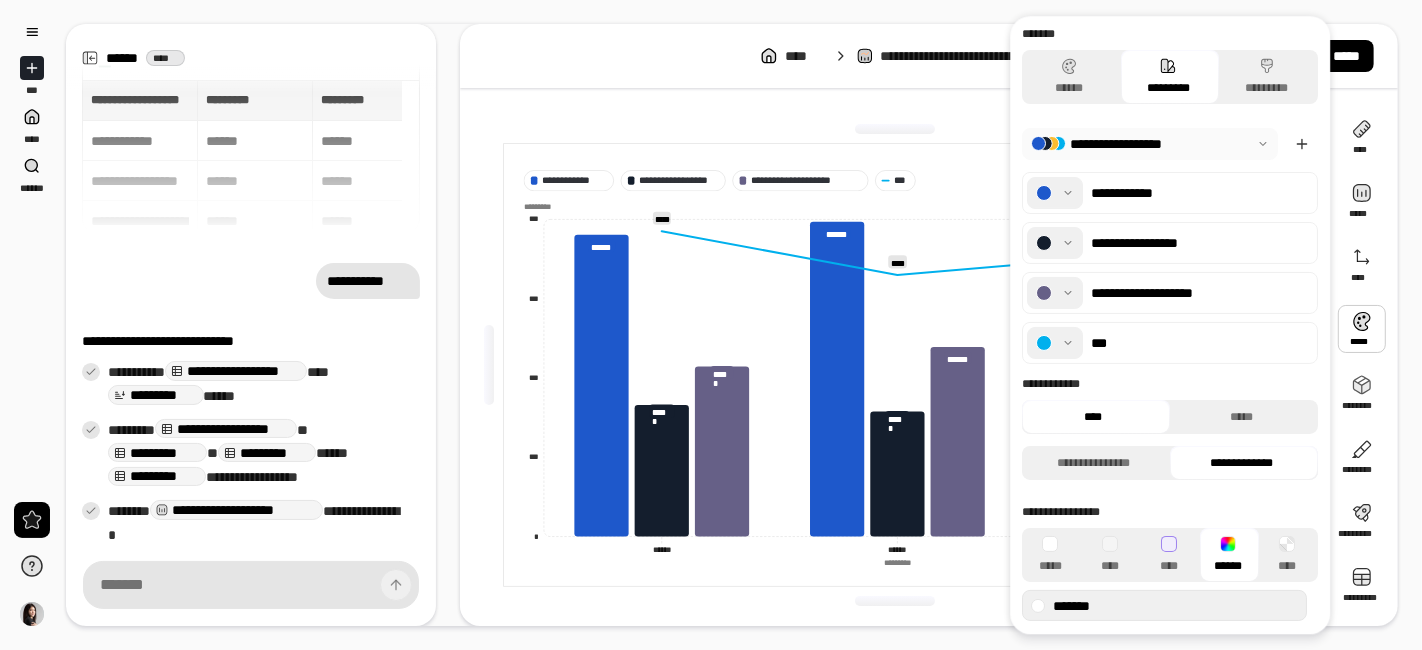 scroll, scrollTop: 0, scrollLeft: 0, axis: both 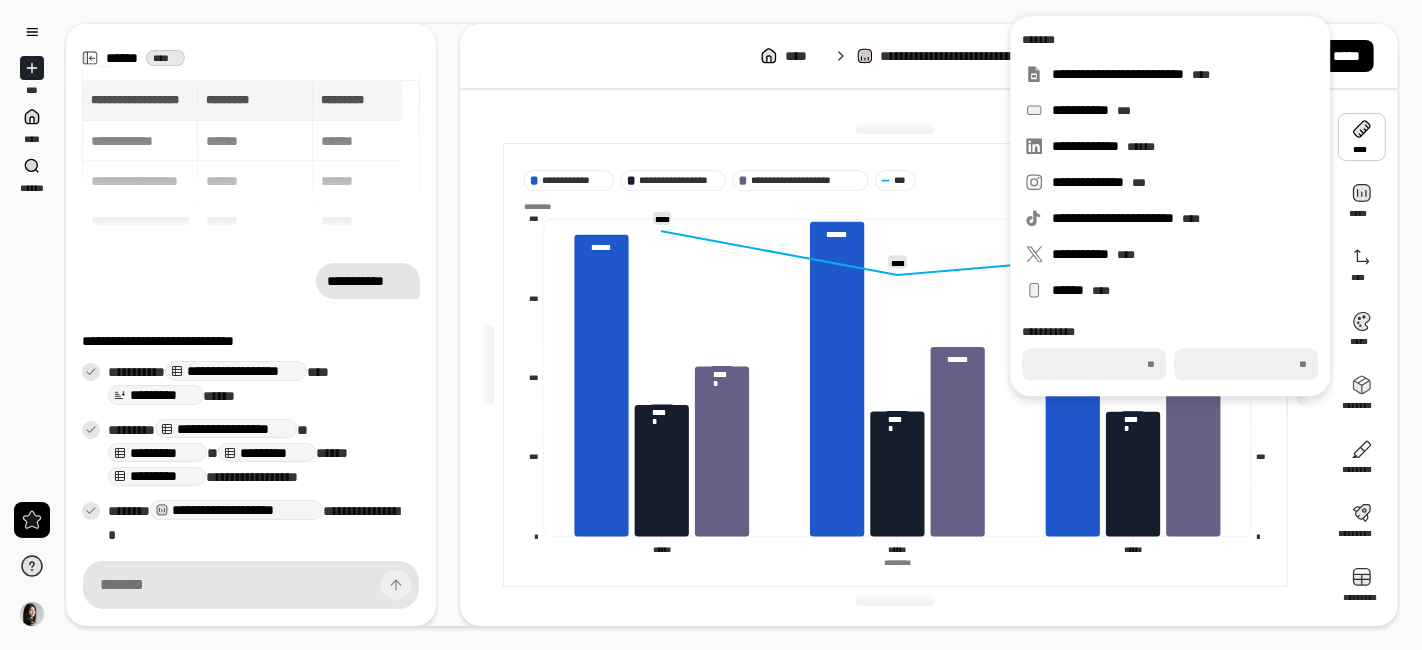 click at bounding box center (895, 129) 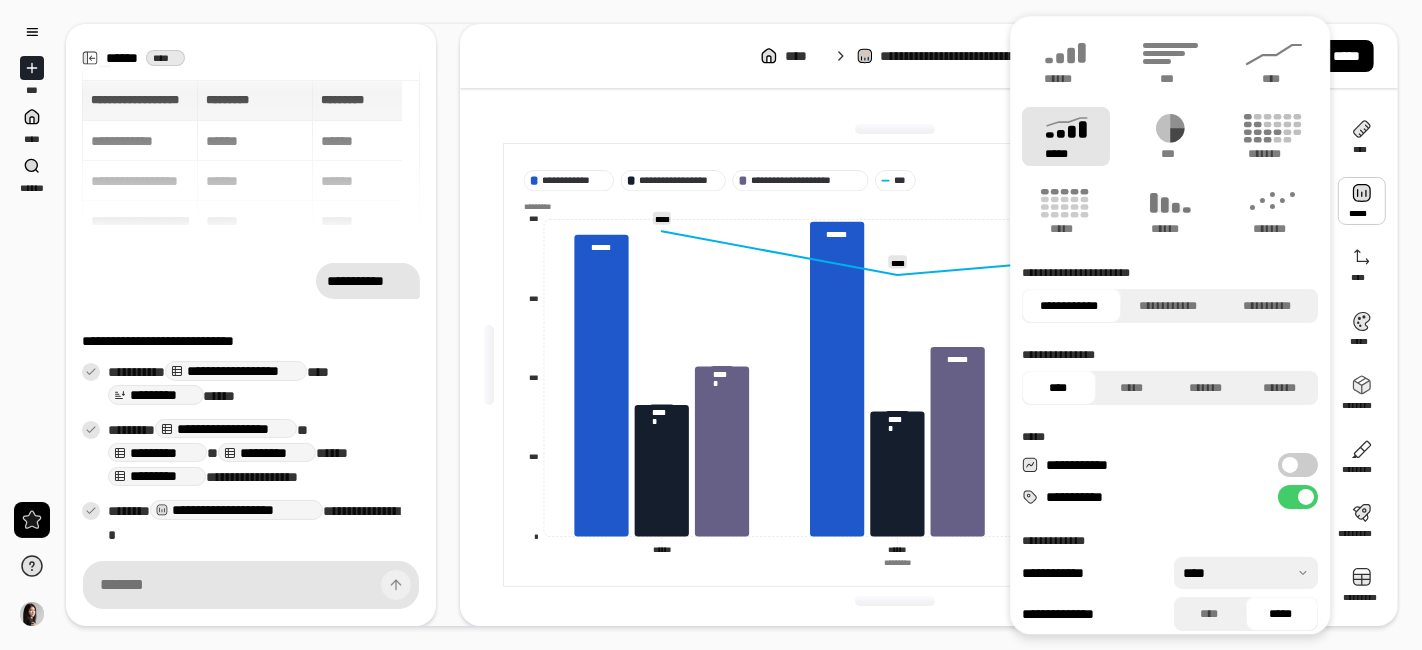 click at bounding box center (1362, 201) 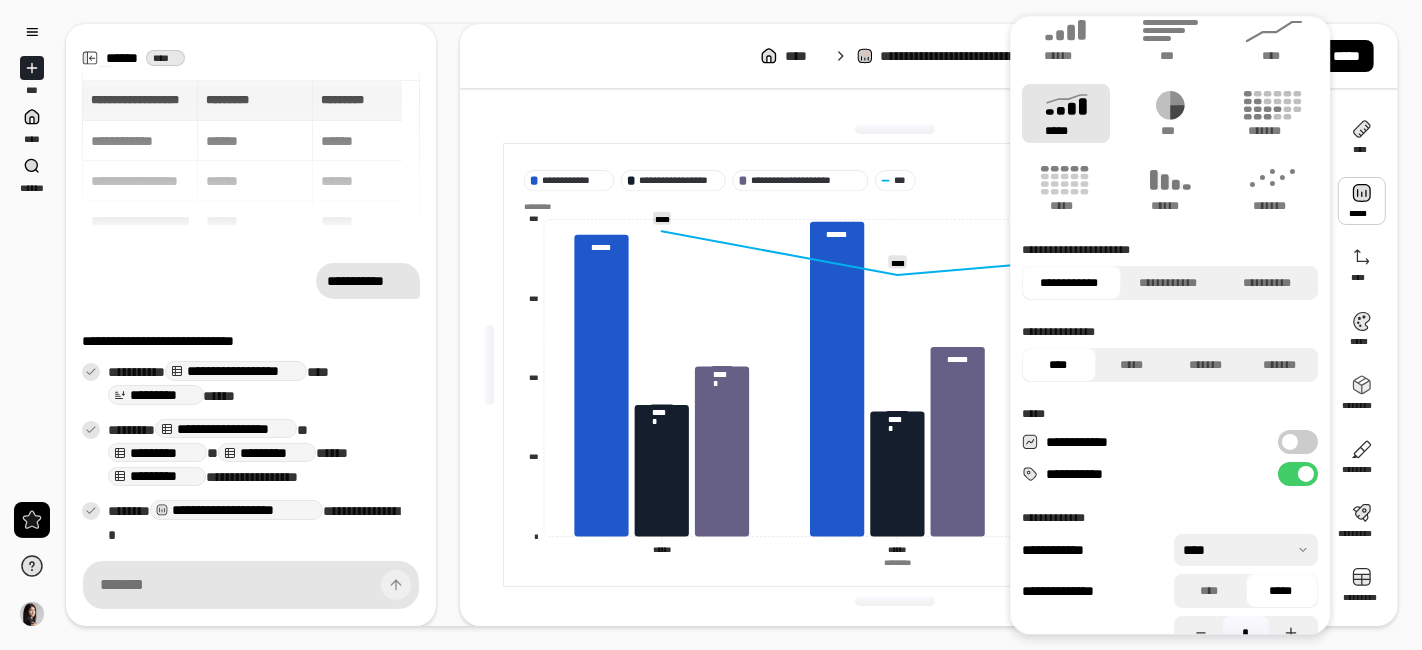 scroll, scrollTop: 0, scrollLeft: 0, axis: both 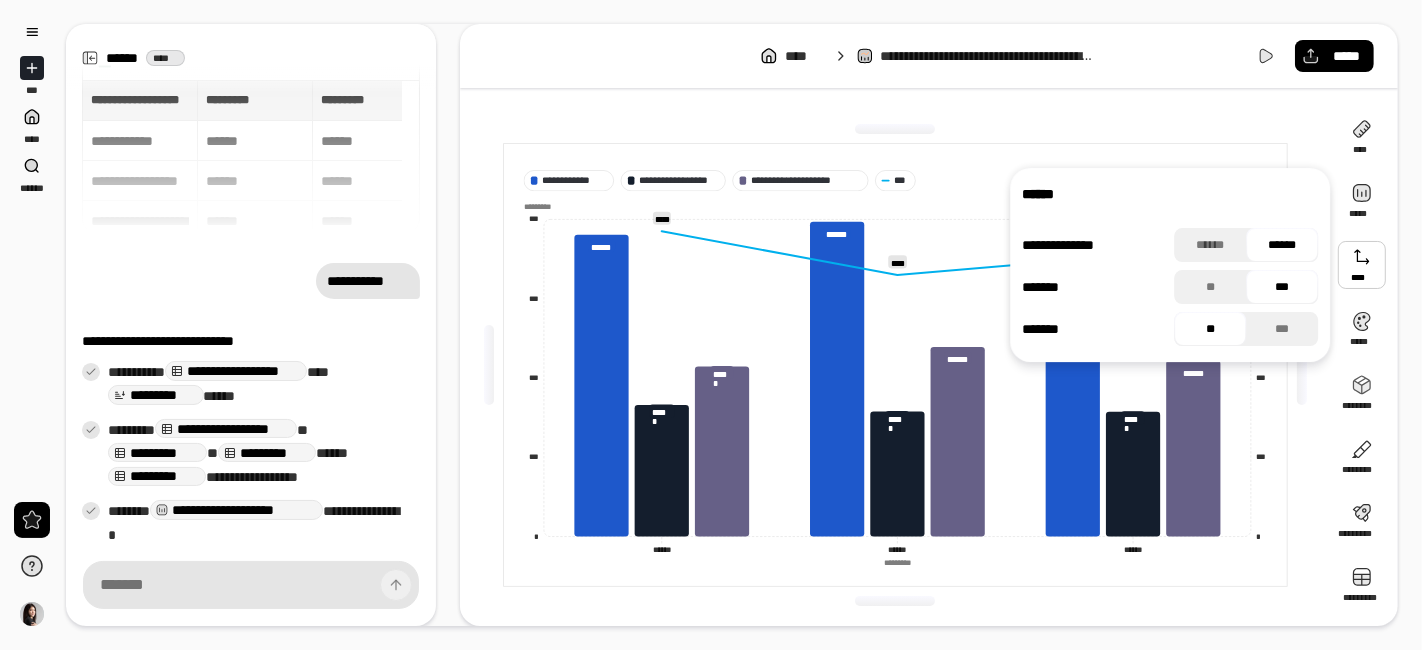 click on "**********" at bounding box center [1170, 287] 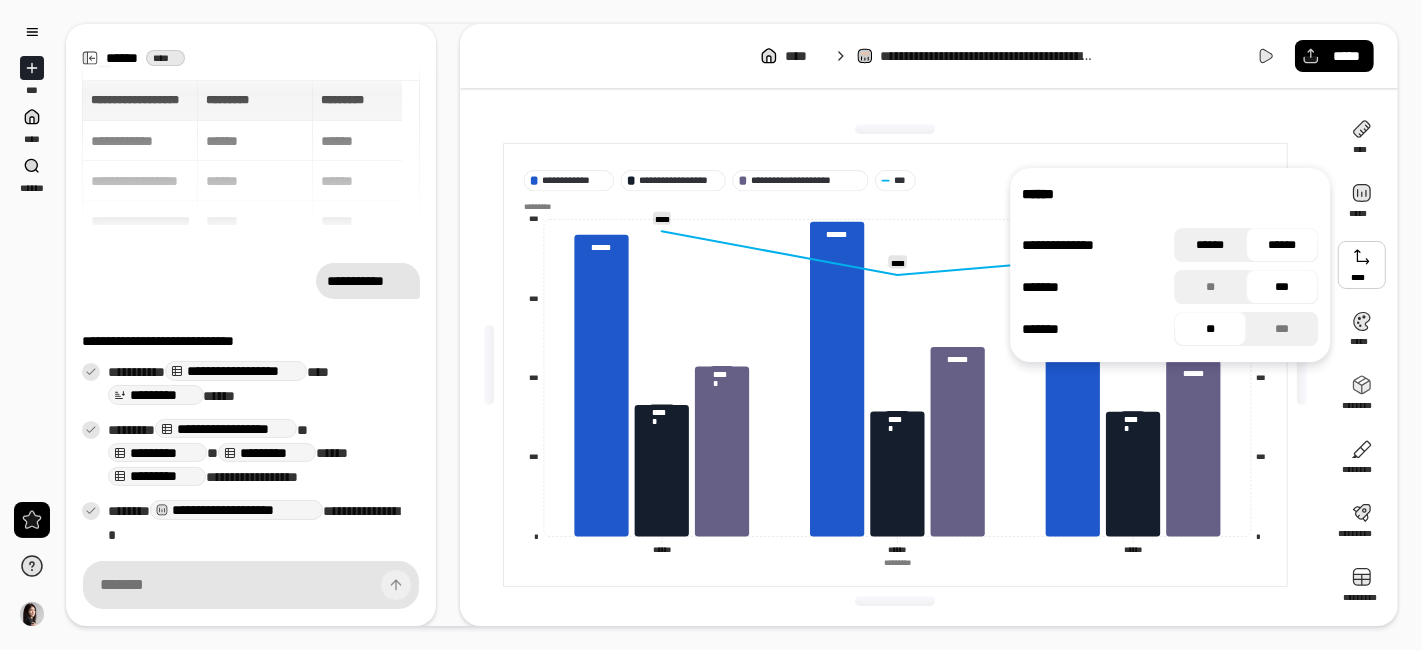 click on "******" at bounding box center (1210, 245) 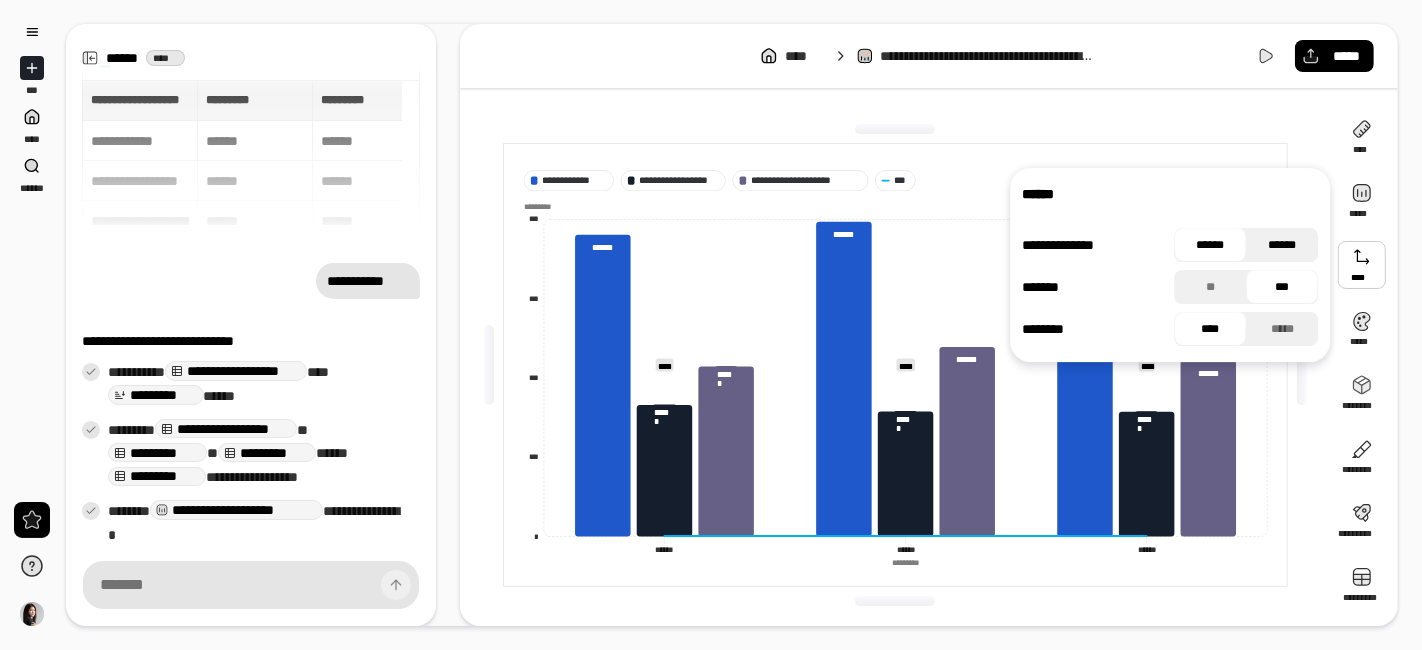 click on "******" at bounding box center (1282, 245) 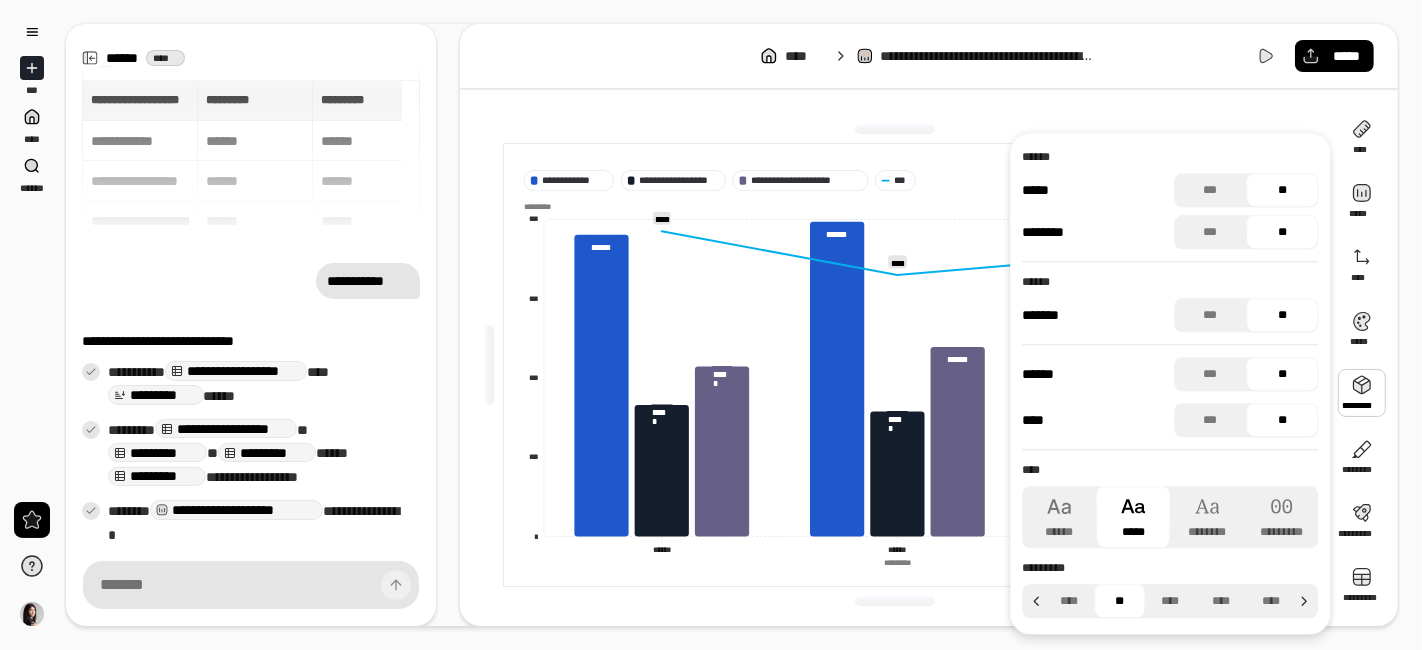 click at bounding box center [1362, 393] 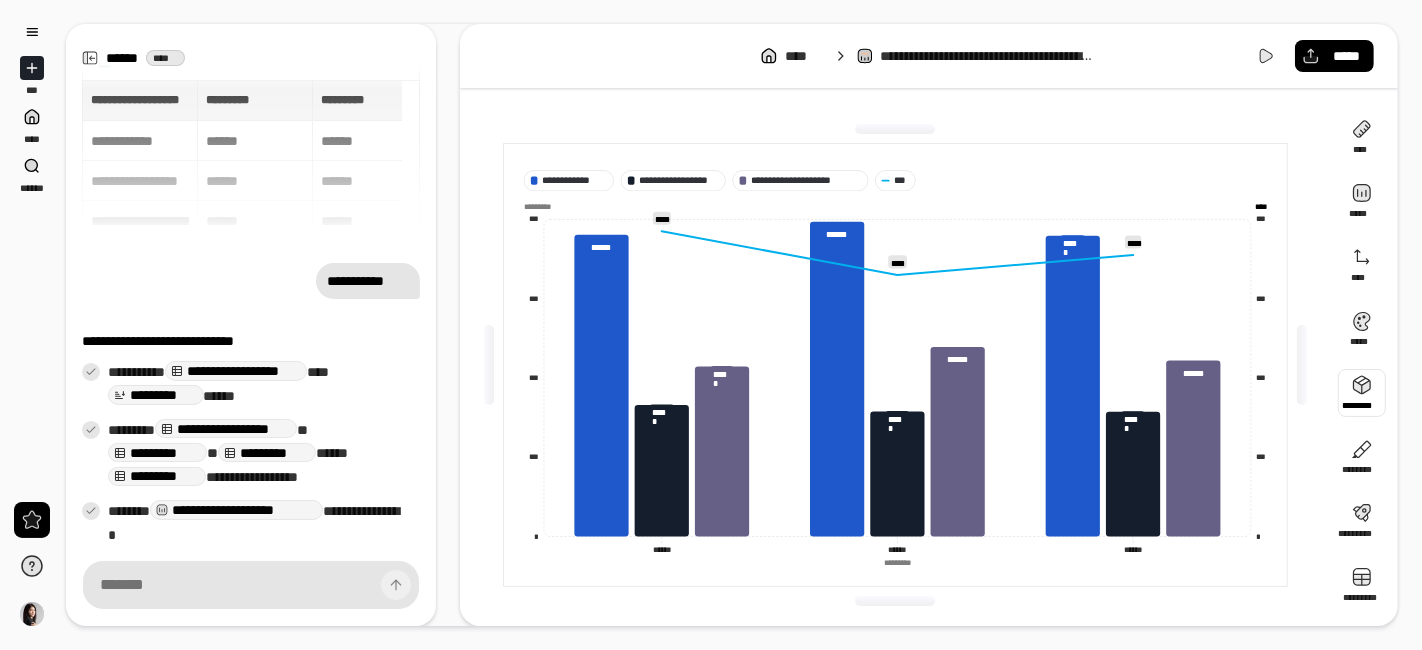 click at bounding box center [1362, 393] 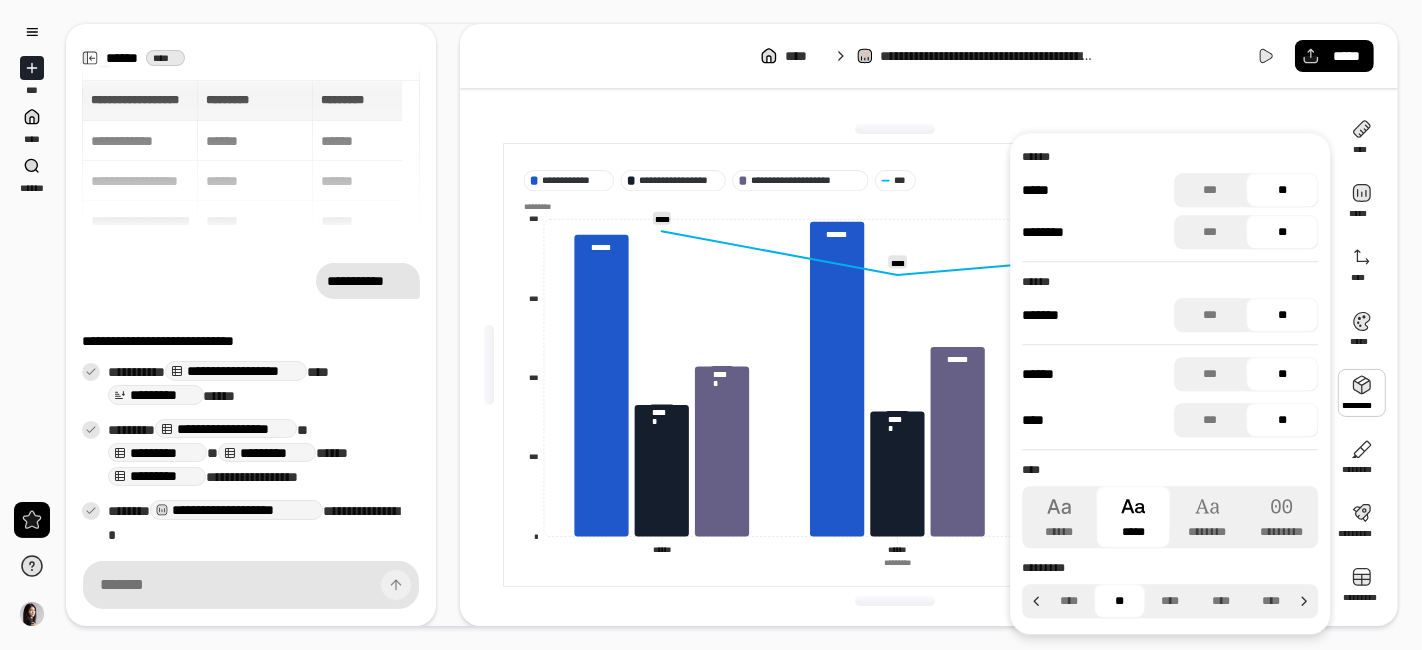click on "**********" at bounding box center [895, 365] 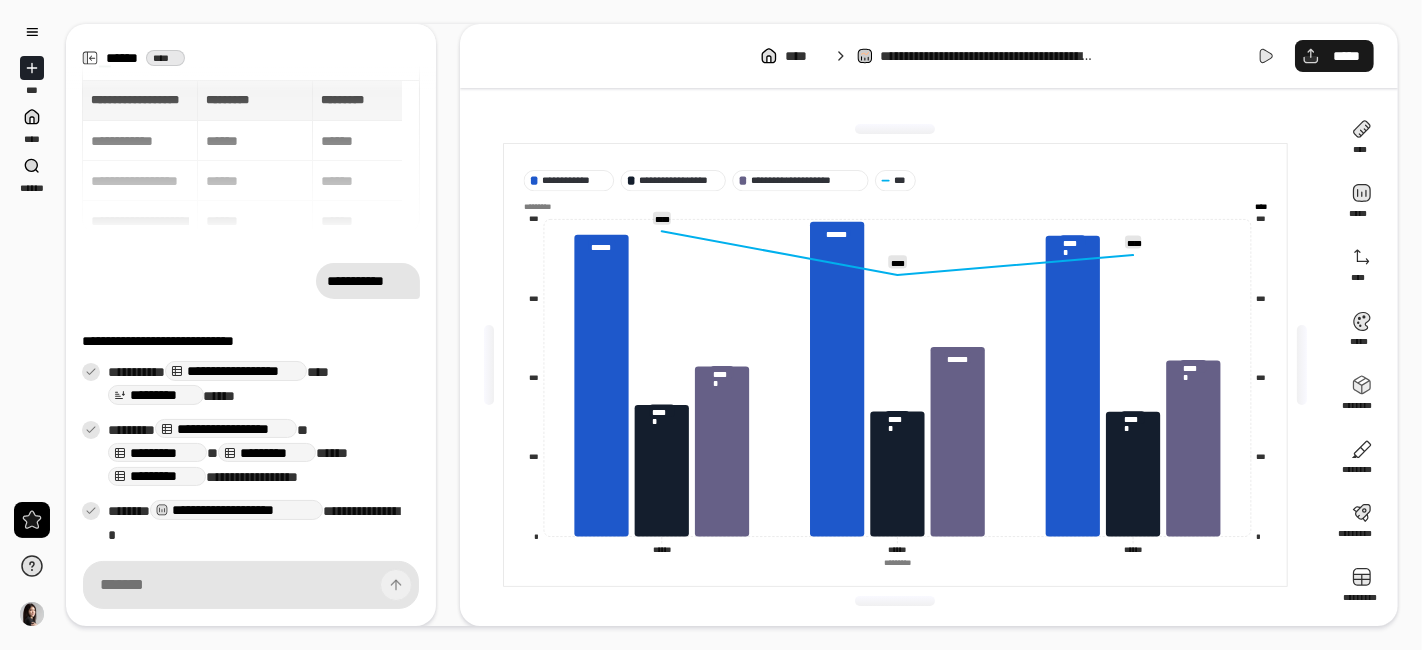 click on "*****" at bounding box center (1334, 56) 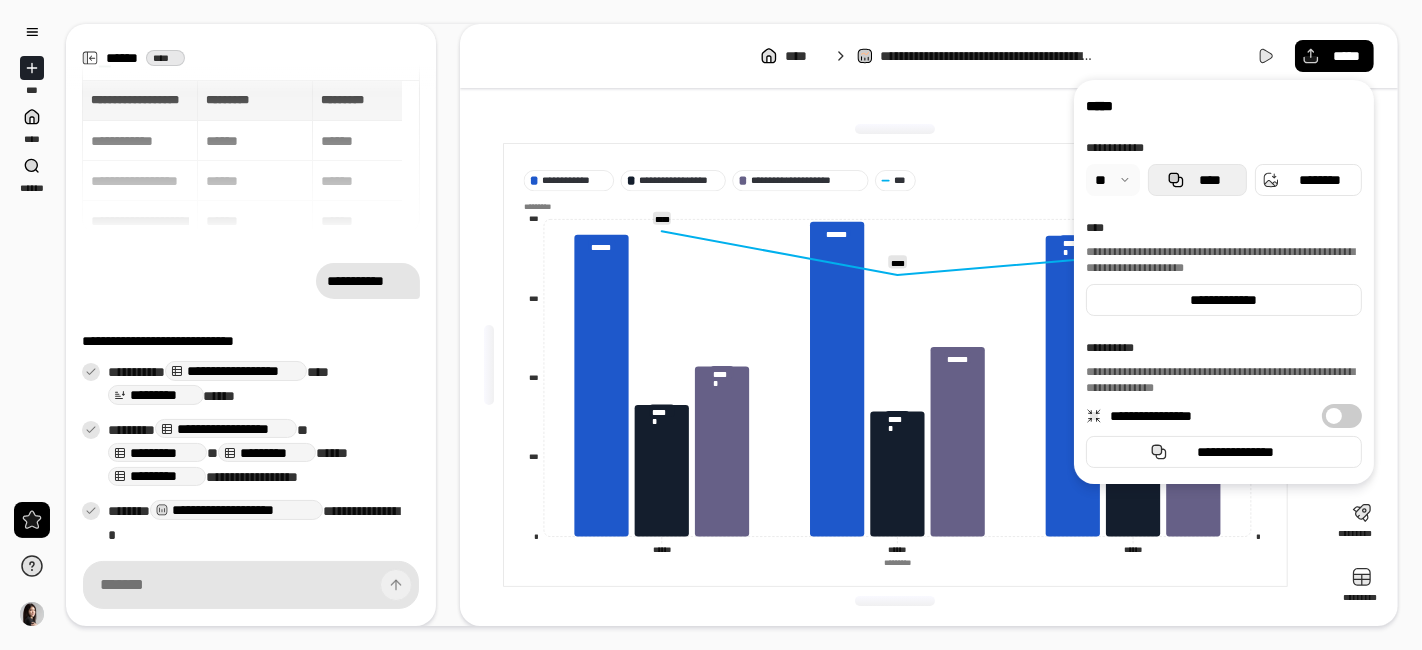 click on "****" at bounding box center [1197, 180] 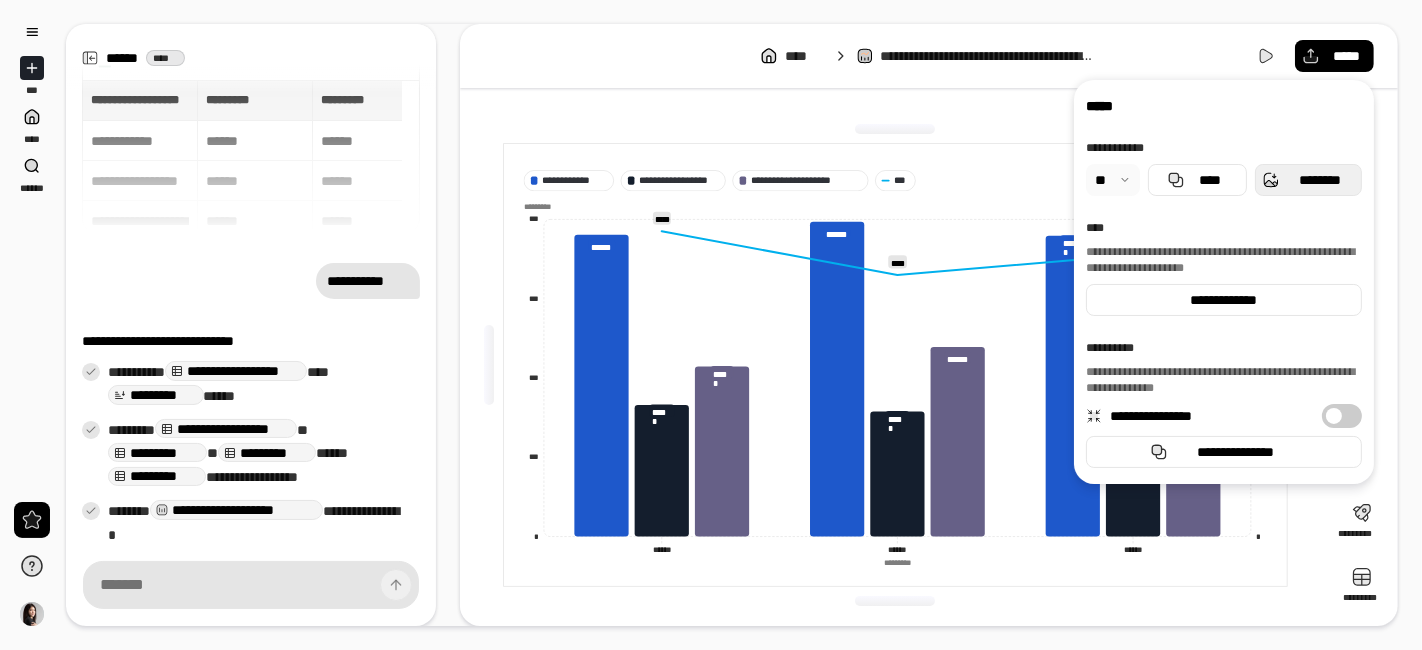 click on "********" at bounding box center [1308, 180] 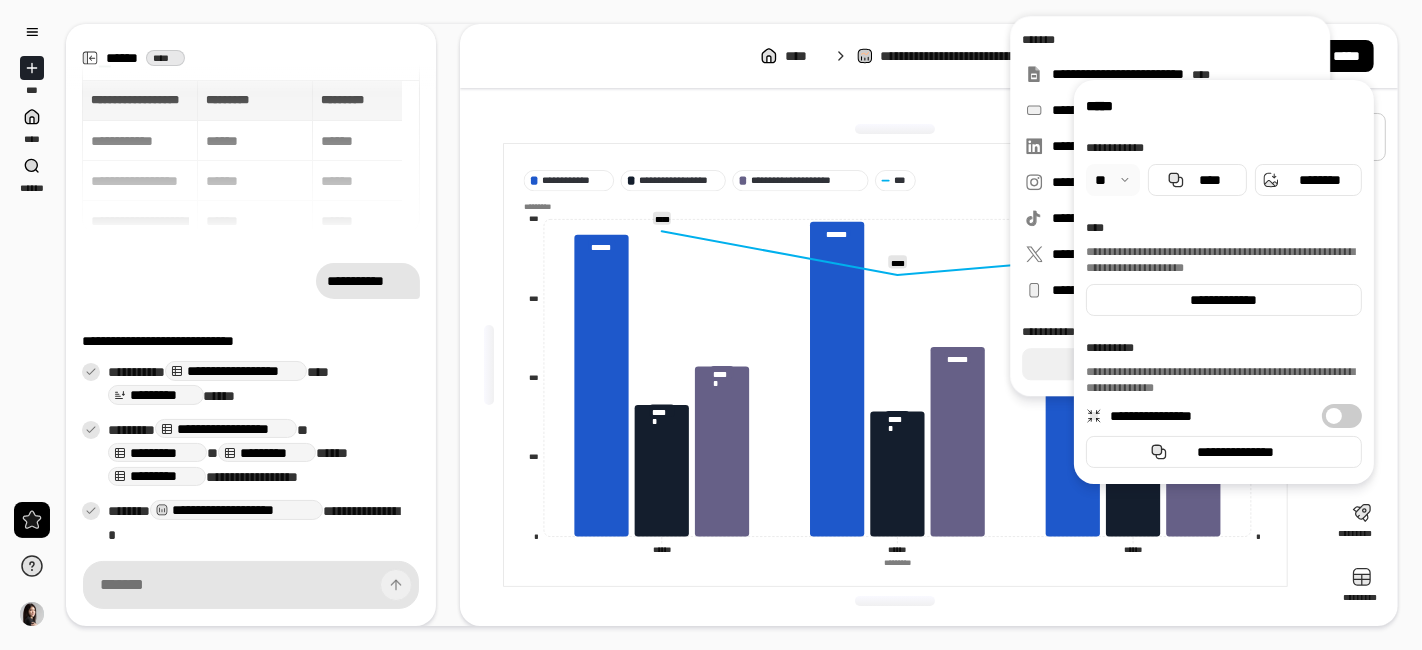 click at bounding box center (1362, 137) 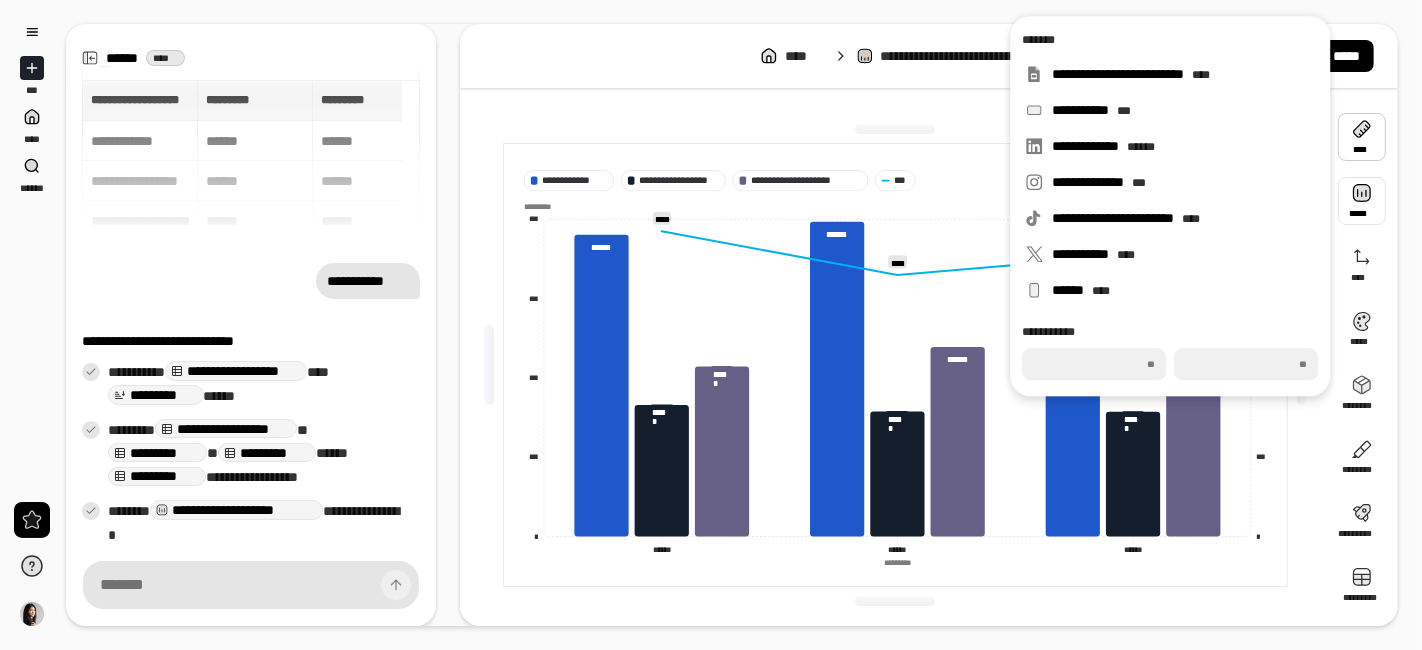 click at bounding box center (1362, 201) 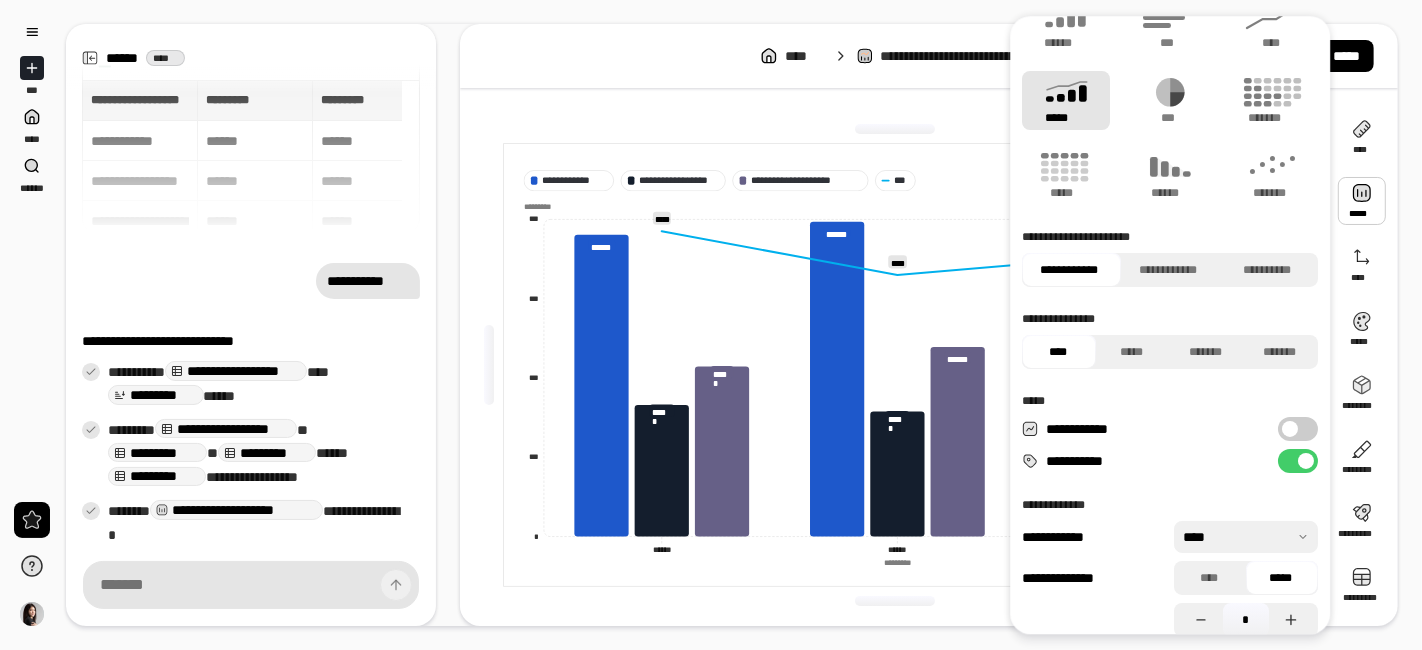 scroll, scrollTop: 54, scrollLeft: 0, axis: vertical 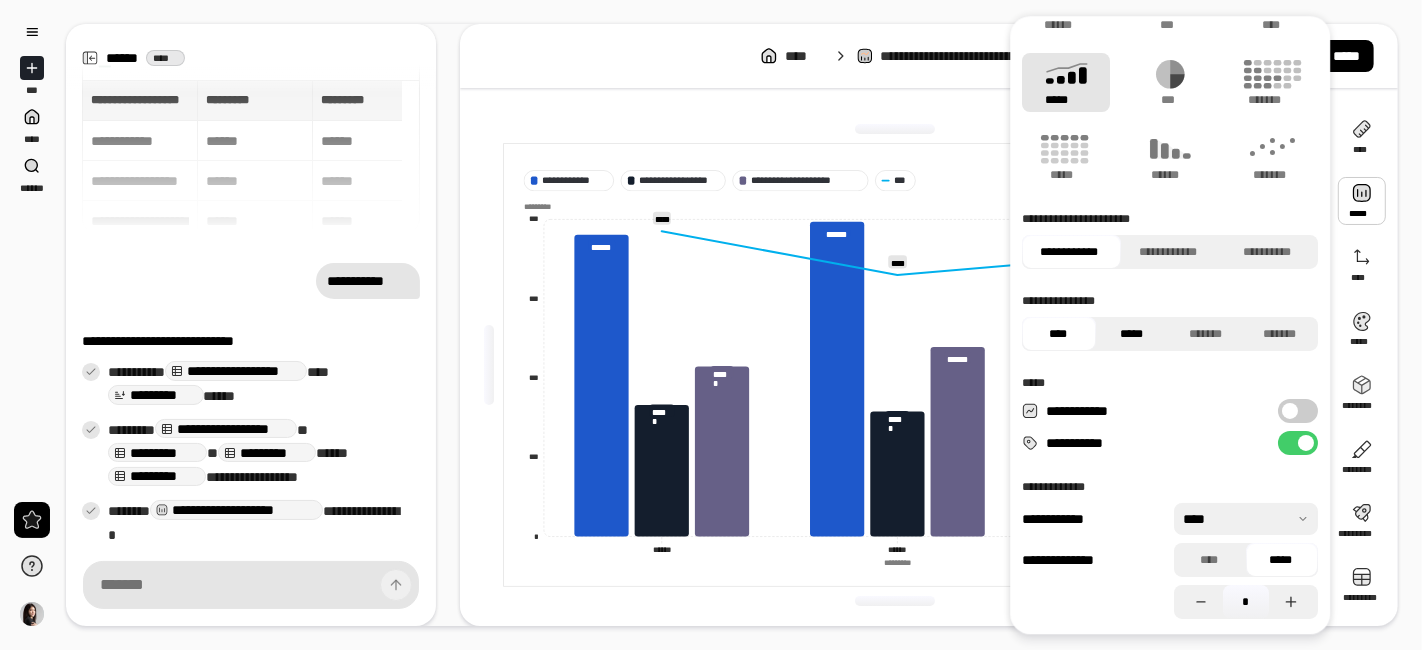 click on "*****" at bounding box center [1131, 334] 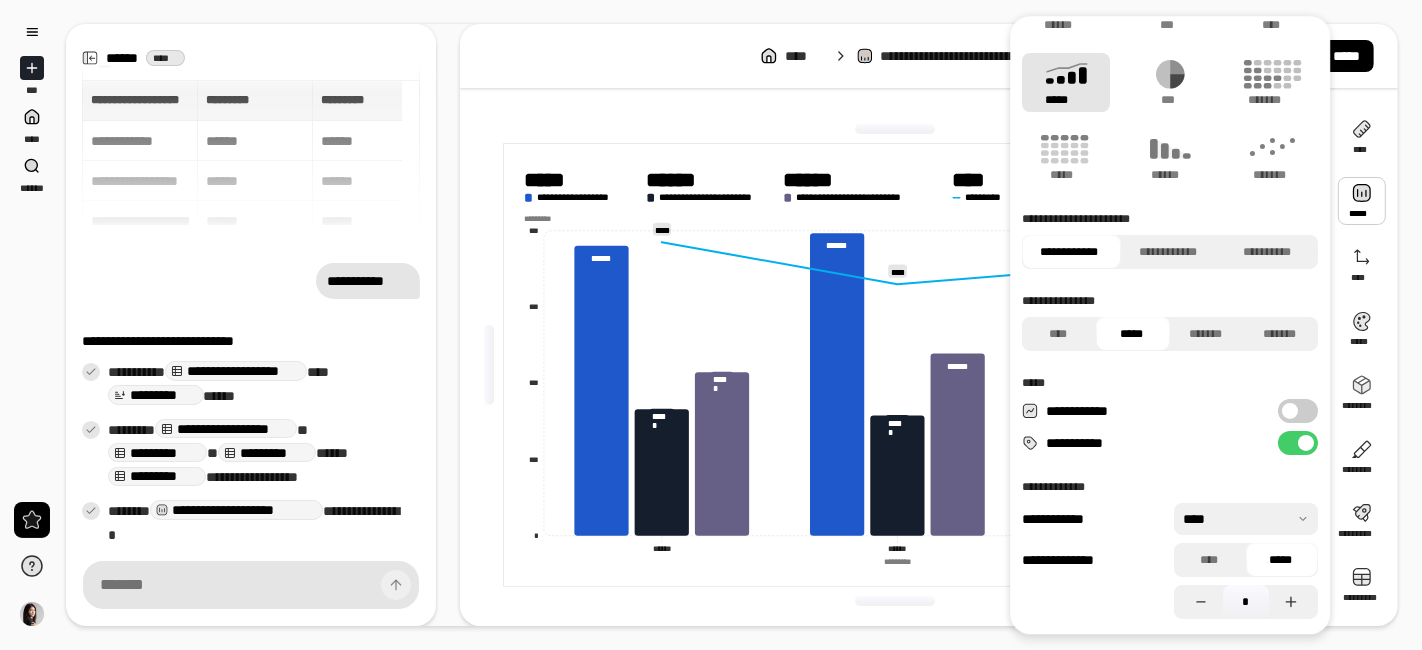 click on "*****" at bounding box center (1131, 334) 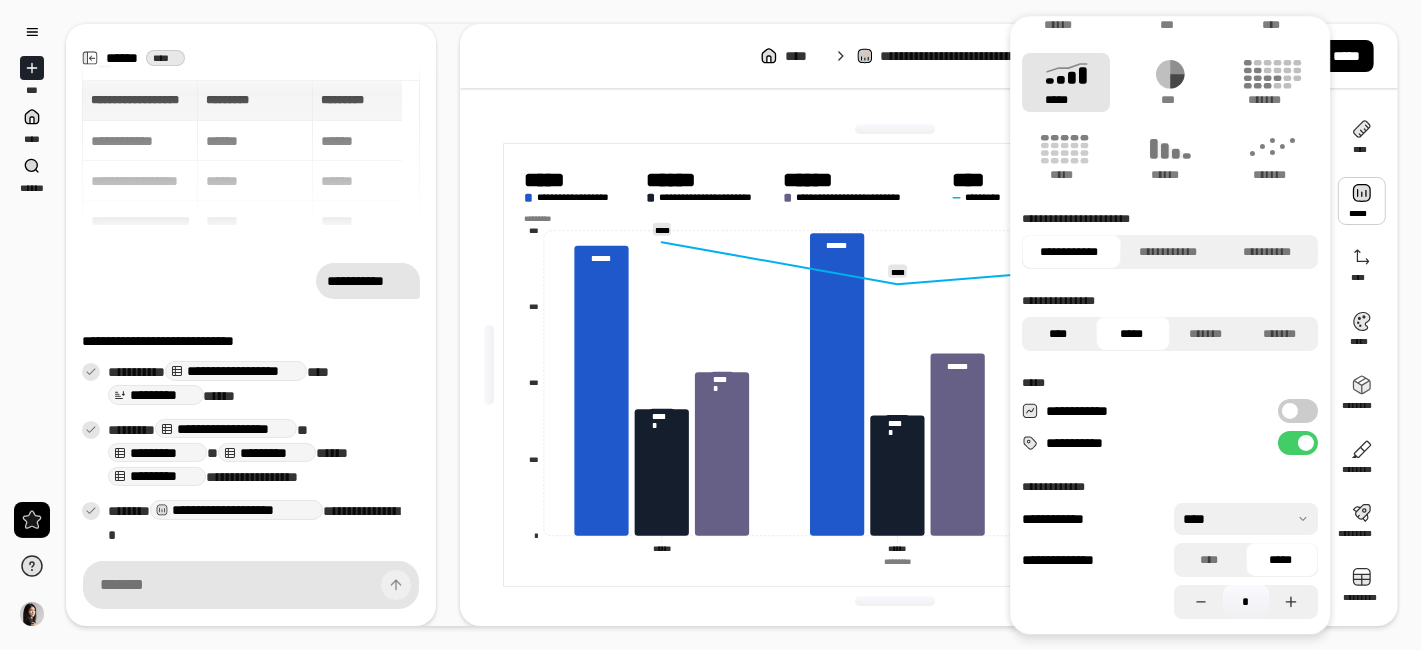 click on "****" at bounding box center (1057, 334) 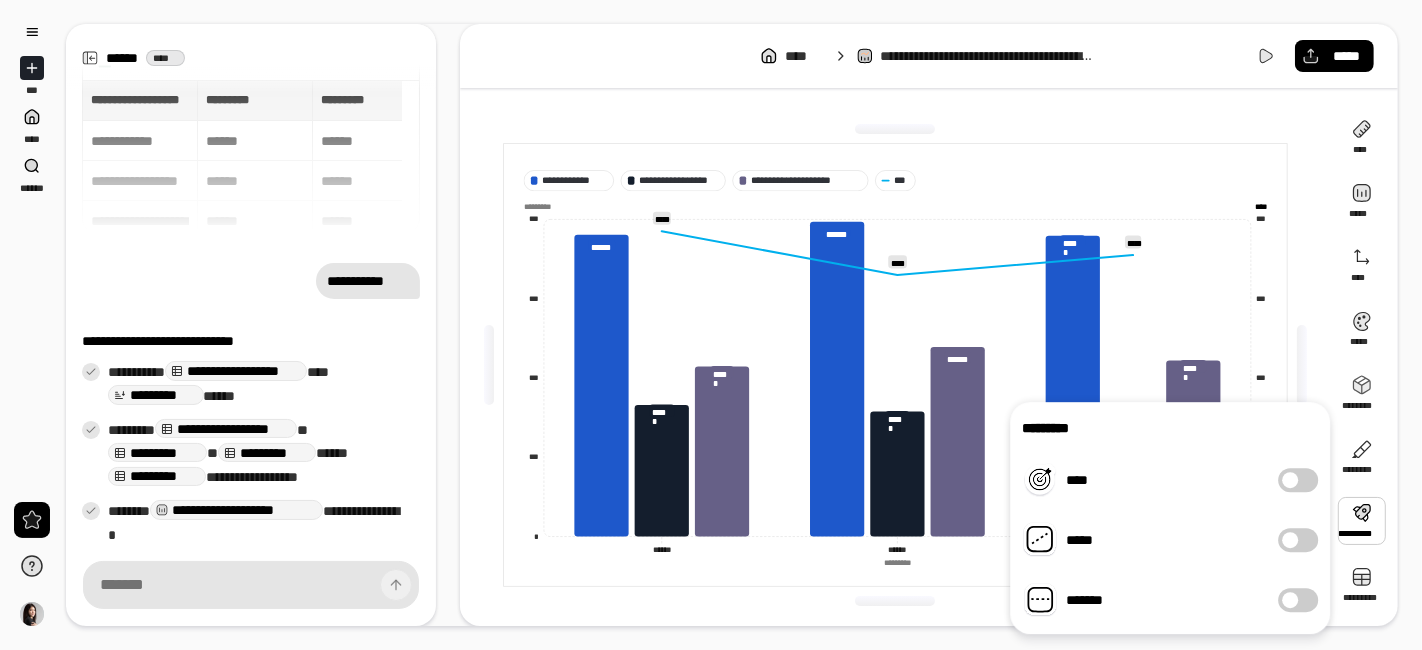 click at bounding box center (1362, 521) 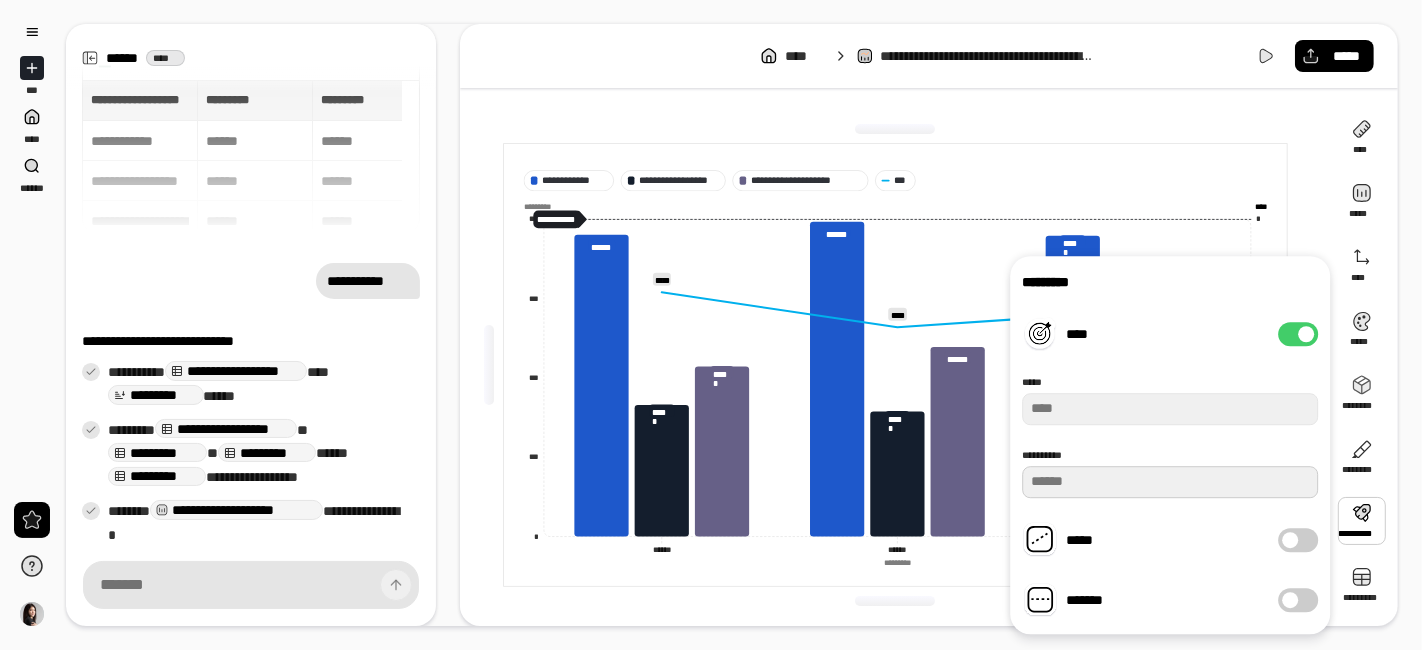 click on "*" at bounding box center (1170, 482) 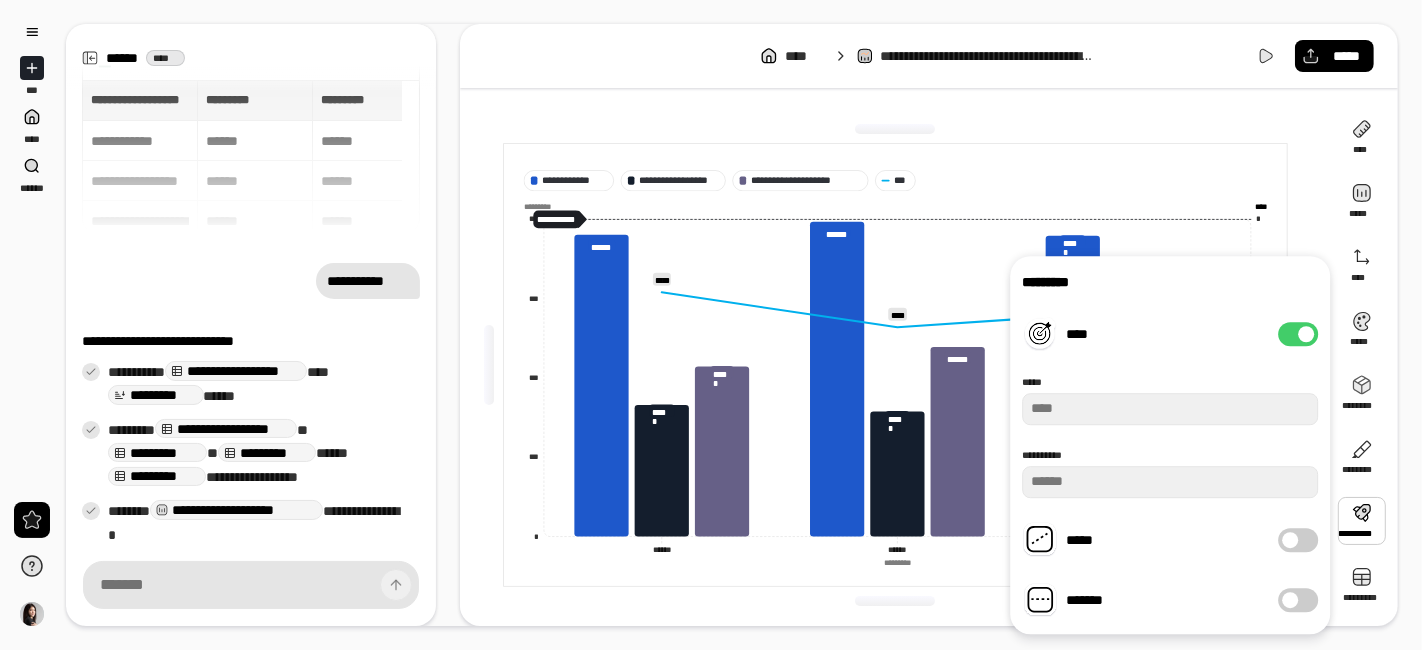 click at bounding box center (1290, 540) 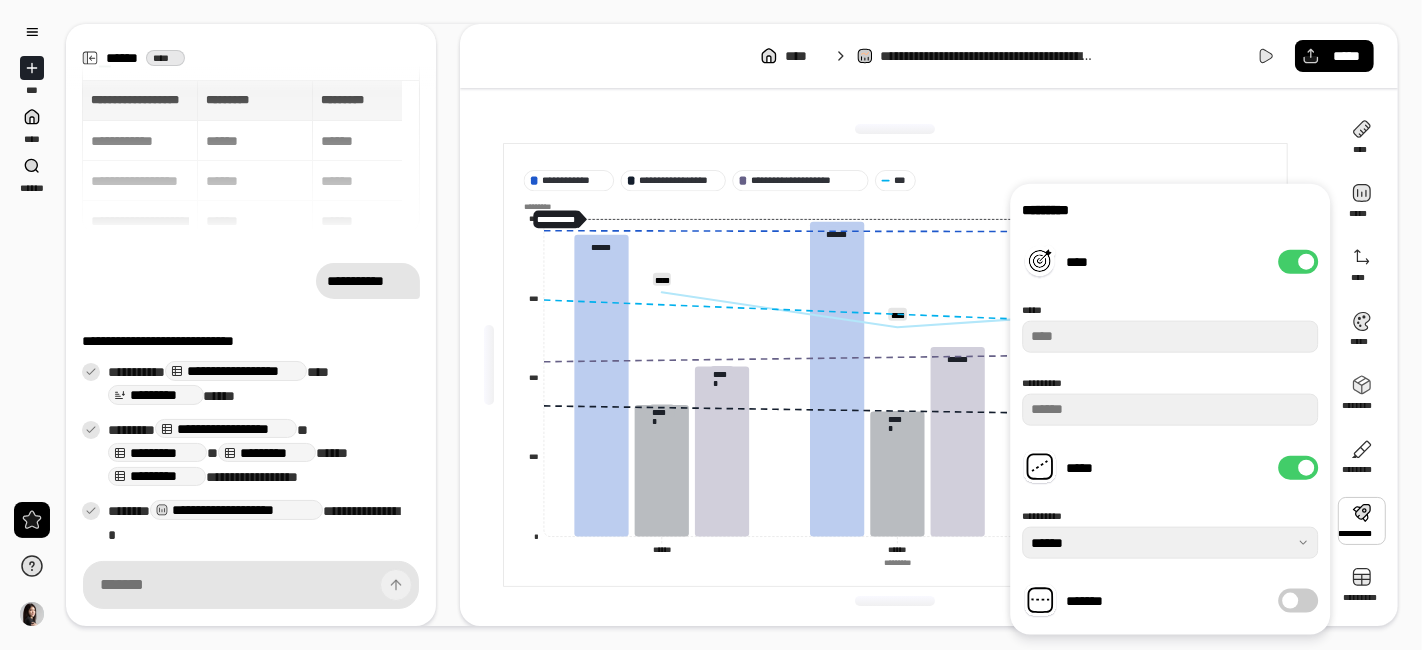 click at bounding box center [1306, 468] 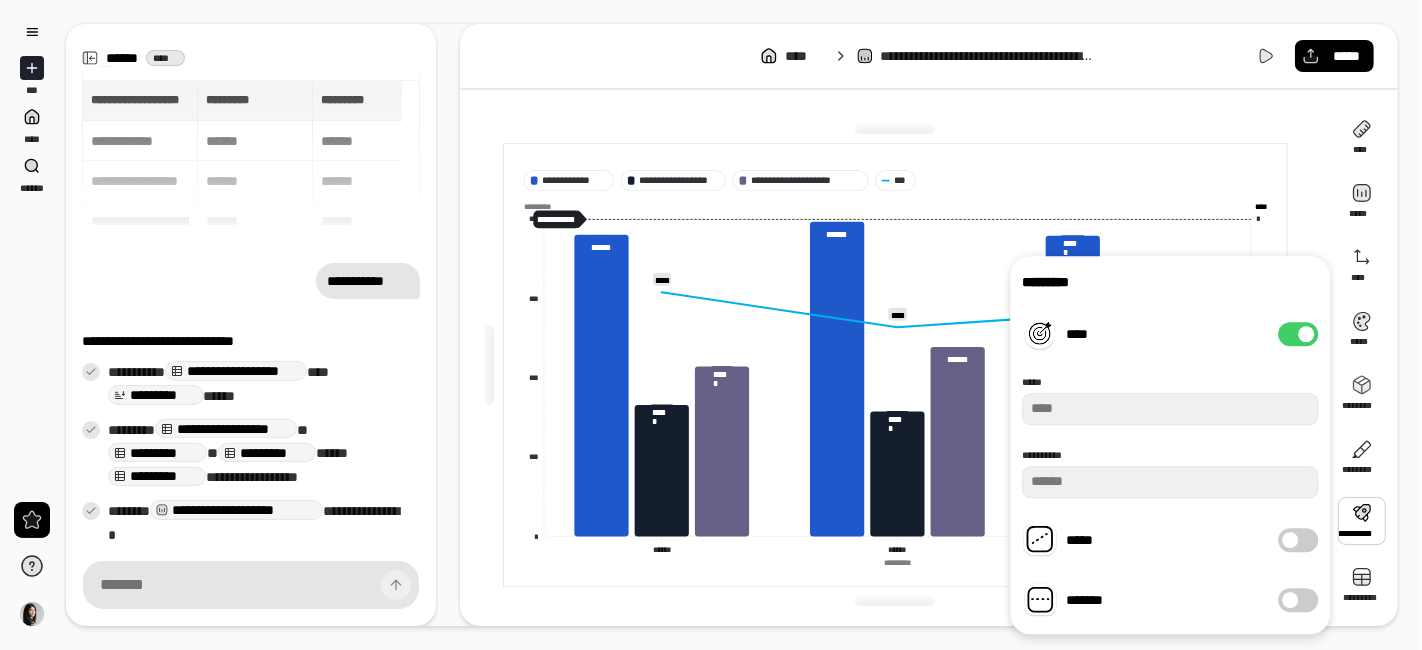 click on "*****" at bounding box center [1298, 540] 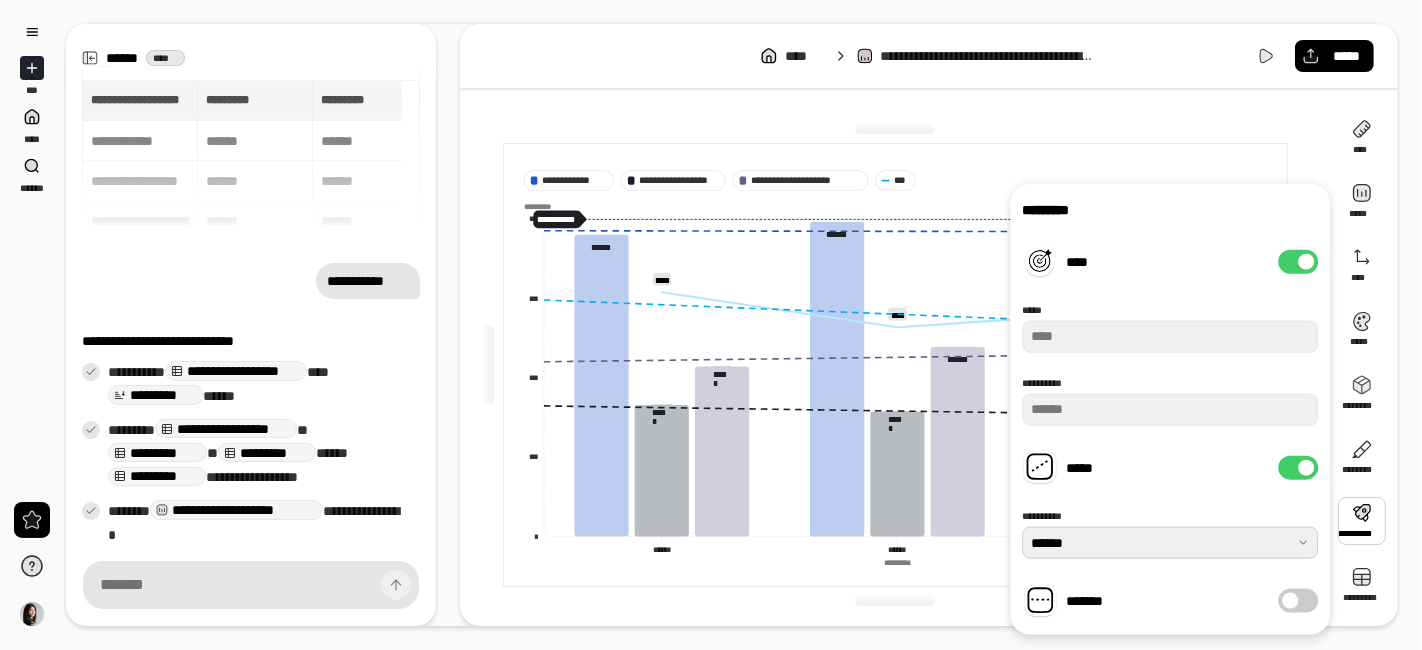 click at bounding box center (1170, 543) 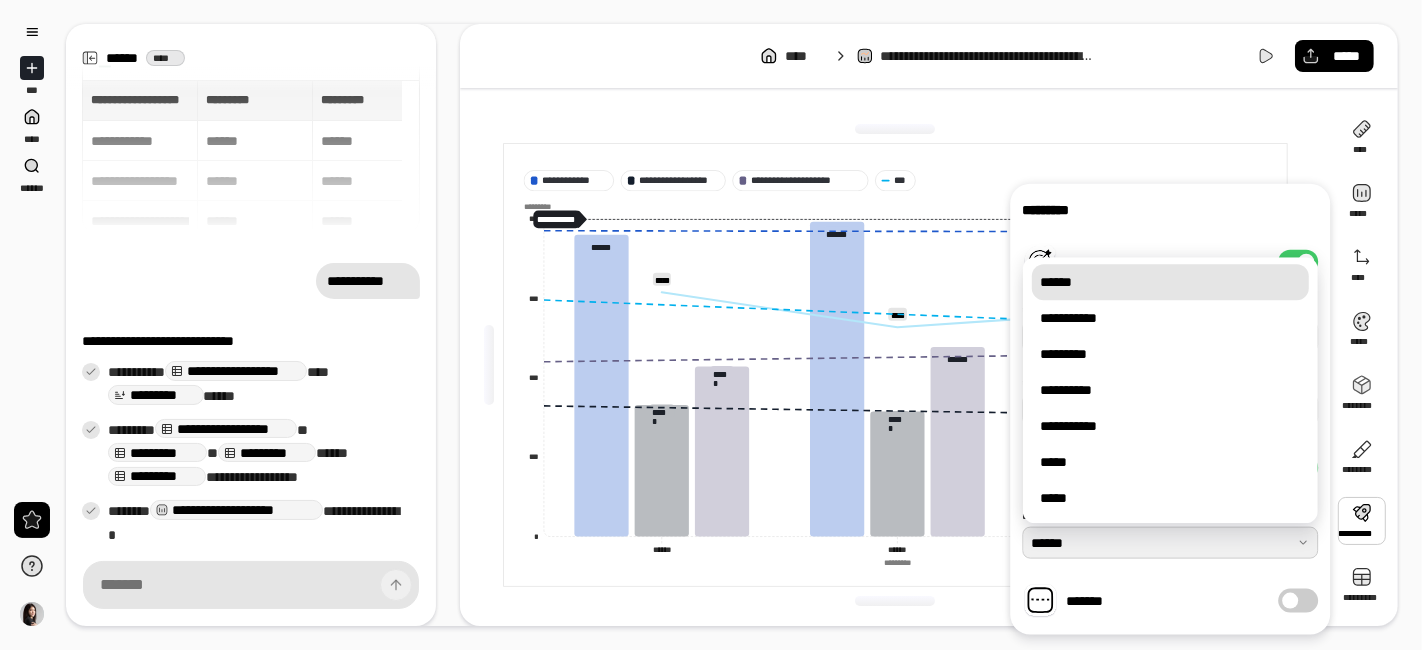 click at bounding box center (1170, 543) 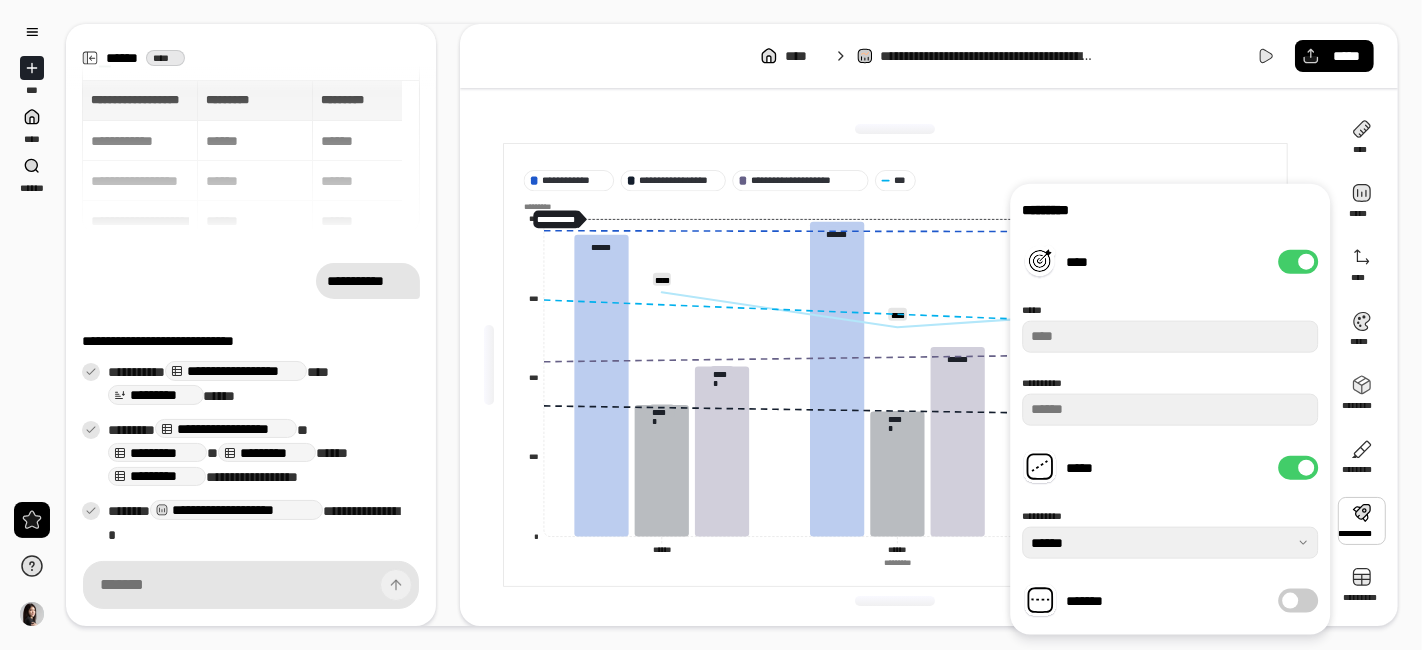 click on "*****" at bounding box center [1298, 468] 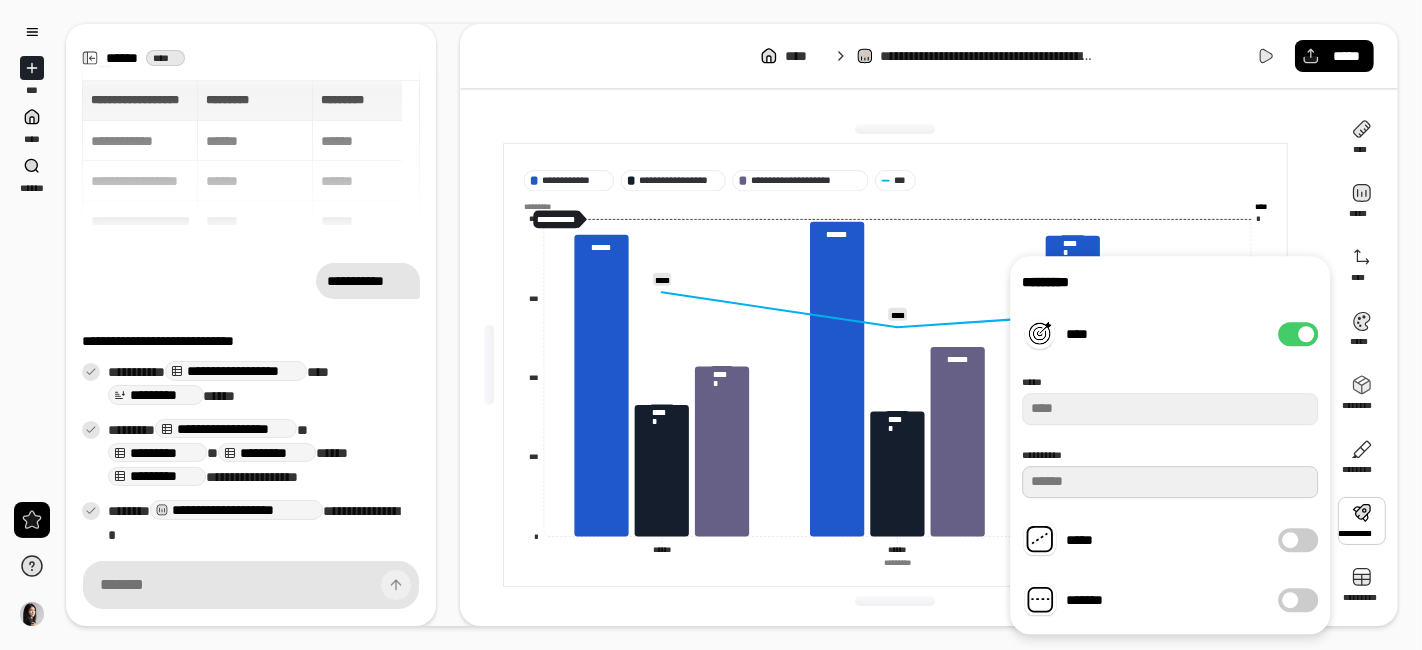 click on "*" at bounding box center (1170, 482) 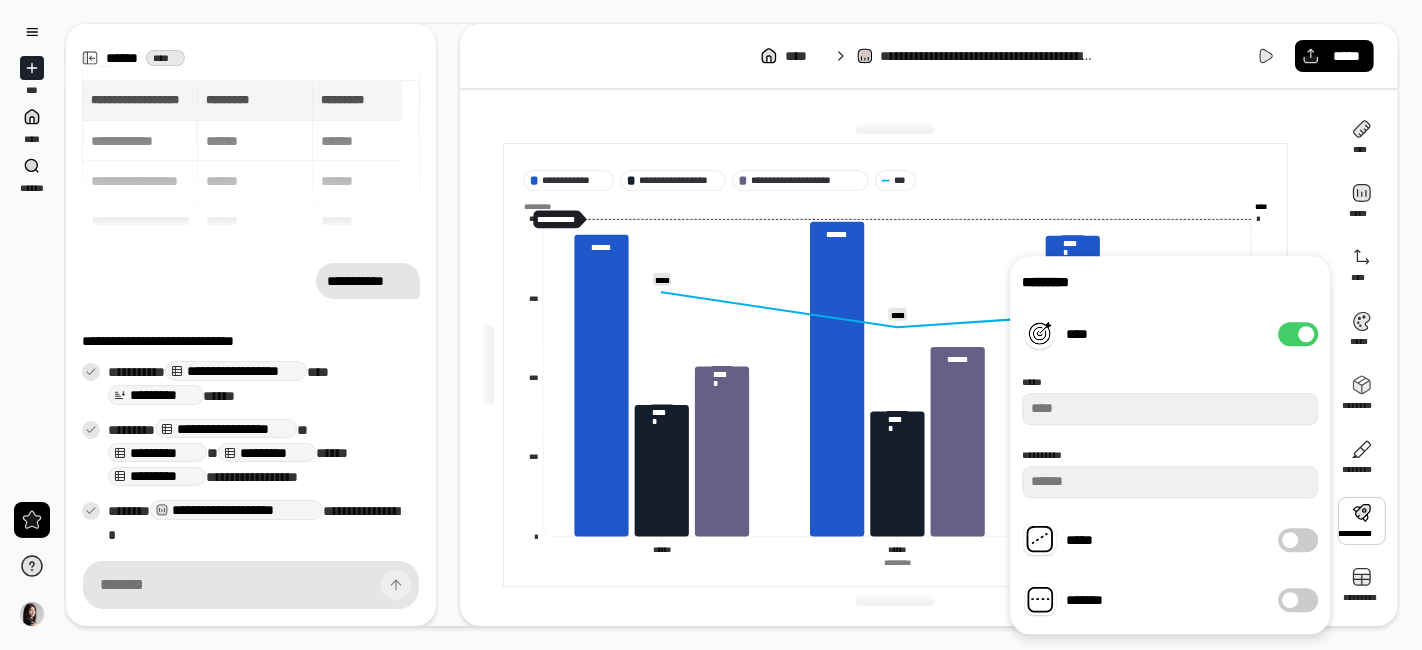 click at bounding box center (1302, 365) 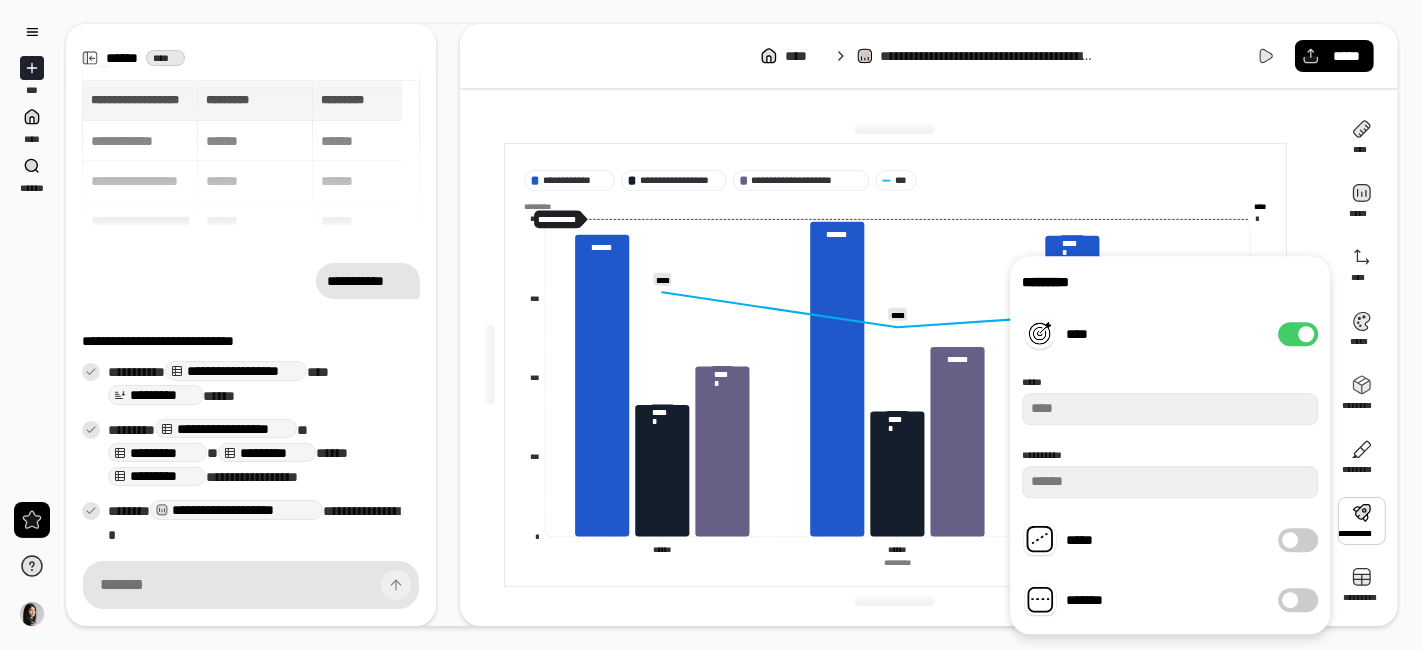 click on "**********" at bounding box center (895, 365) 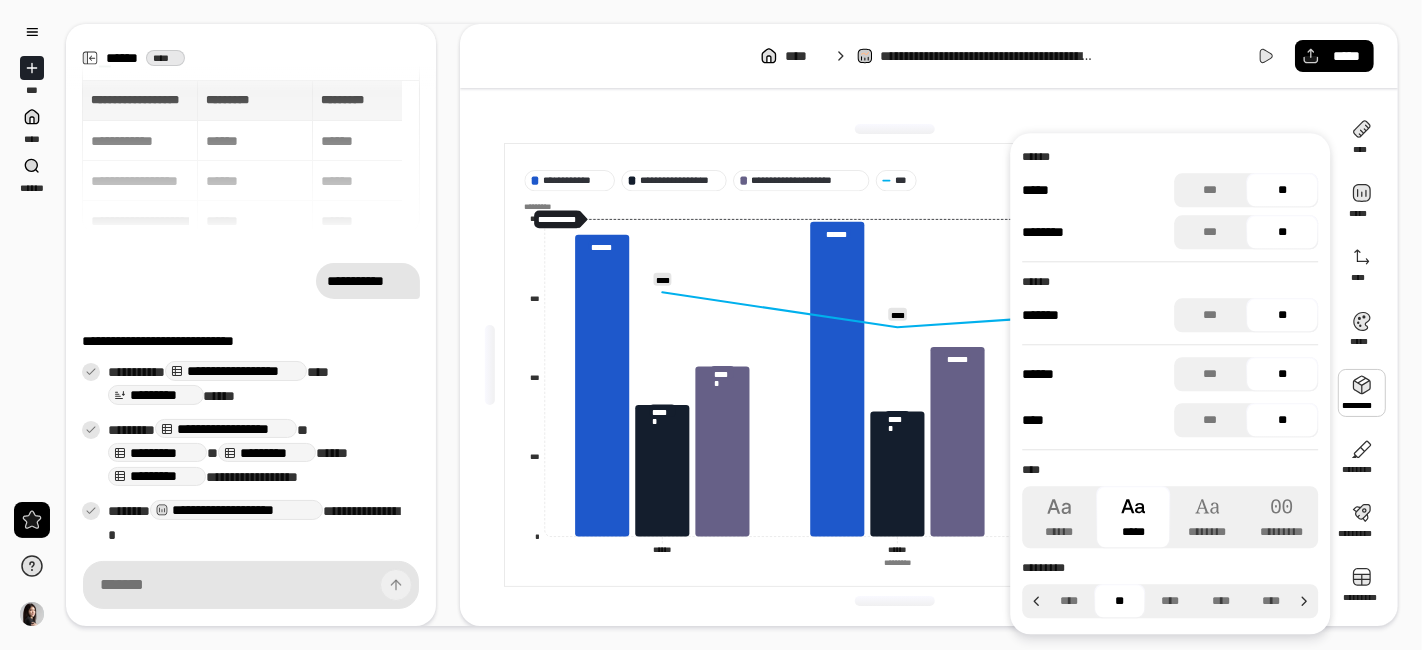 click at bounding box center [1362, 393] 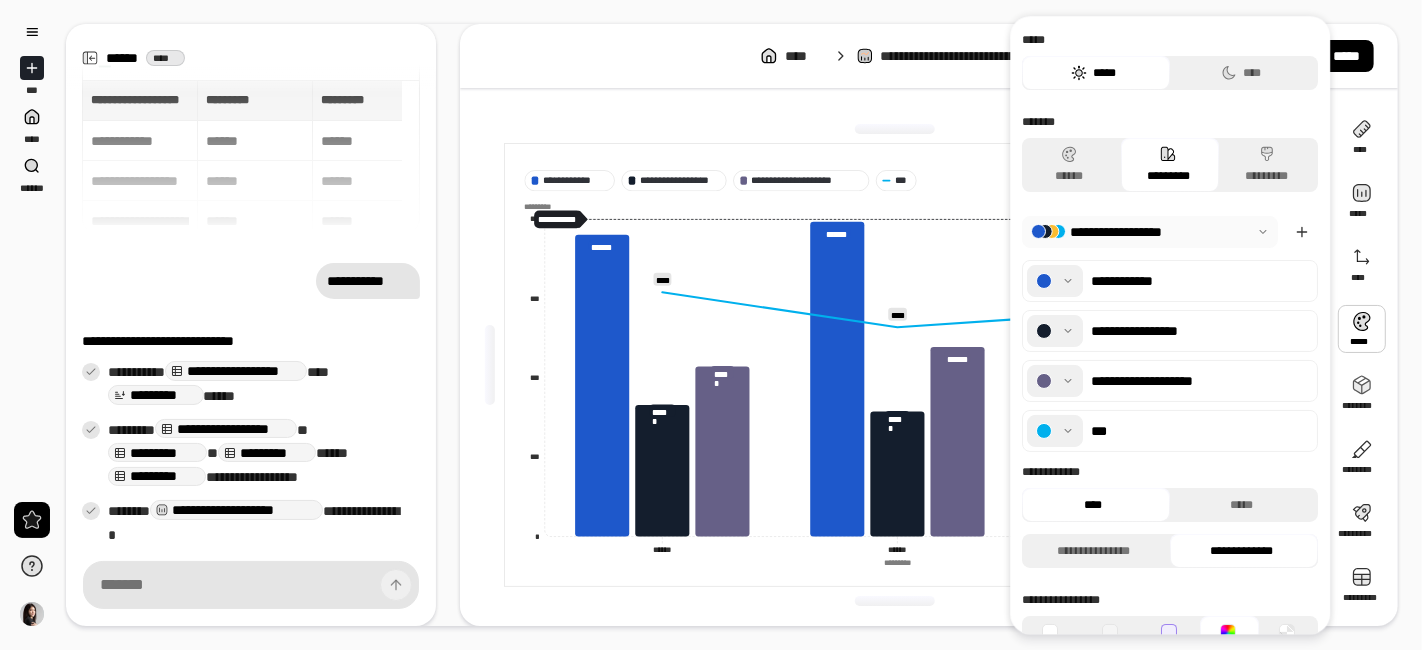 click at bounding box center [1362, 329] 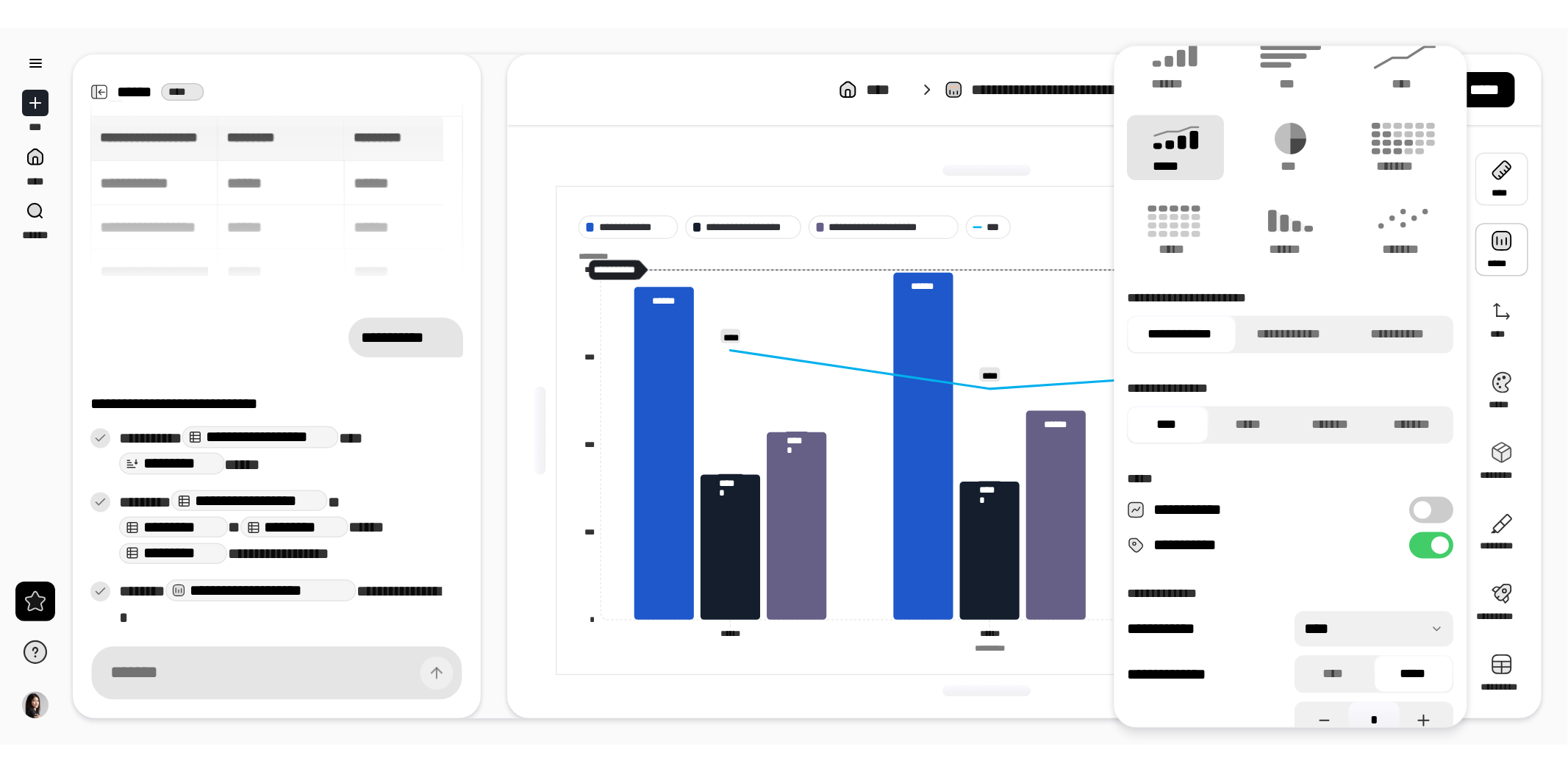 scroll, scrollTop: 40, scrollLeft: 0, axis: vertical 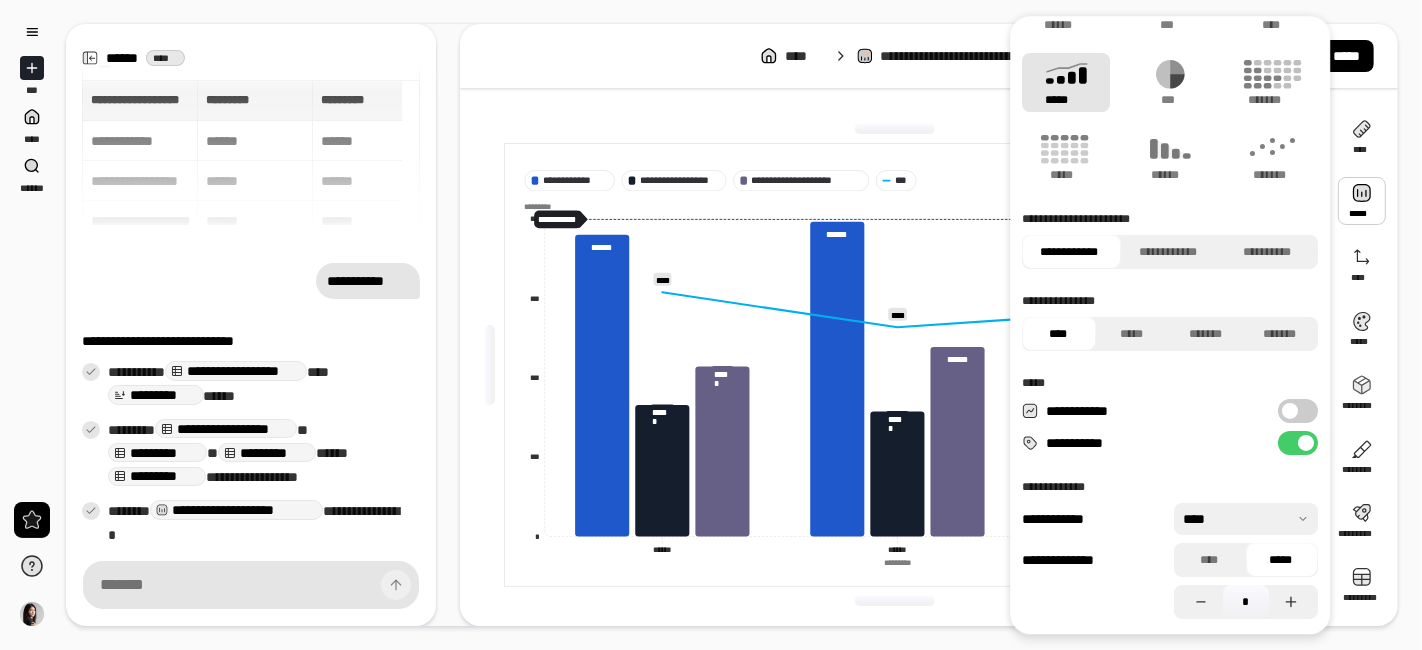 click on "**********" at bounding box center (895, 180) 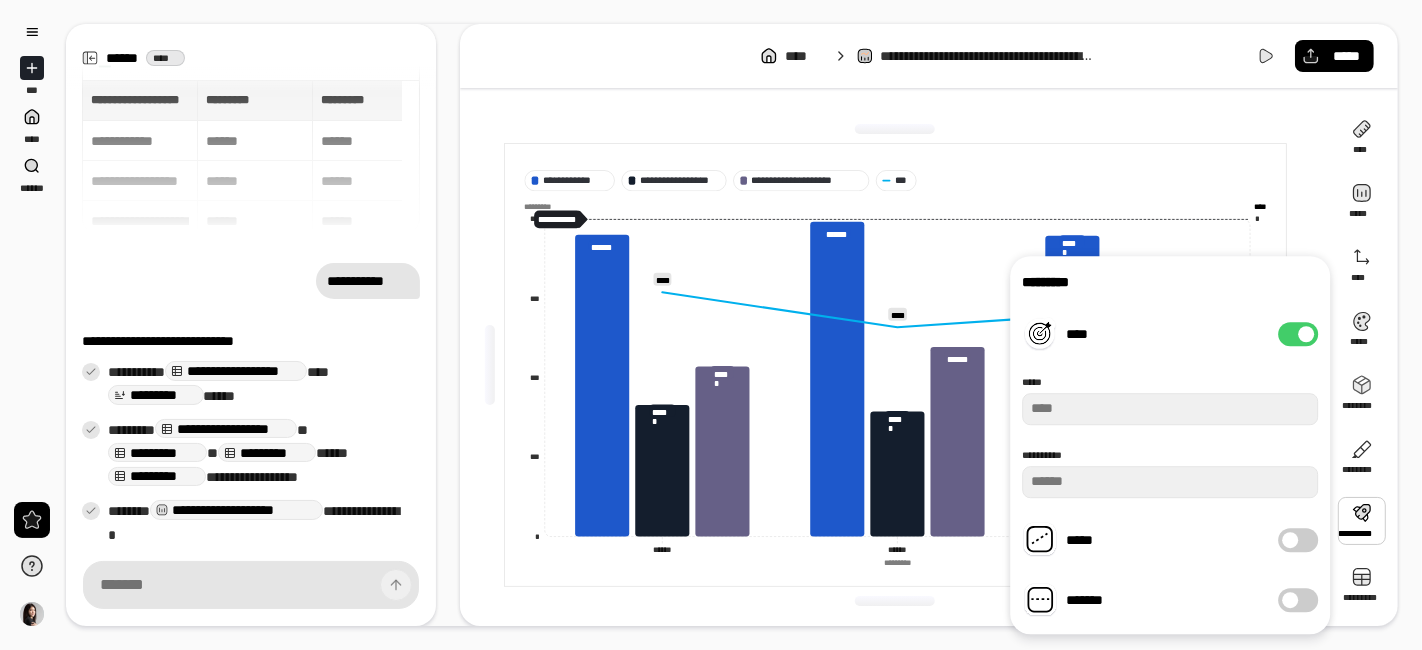 click at bounding box center [1306, 334] 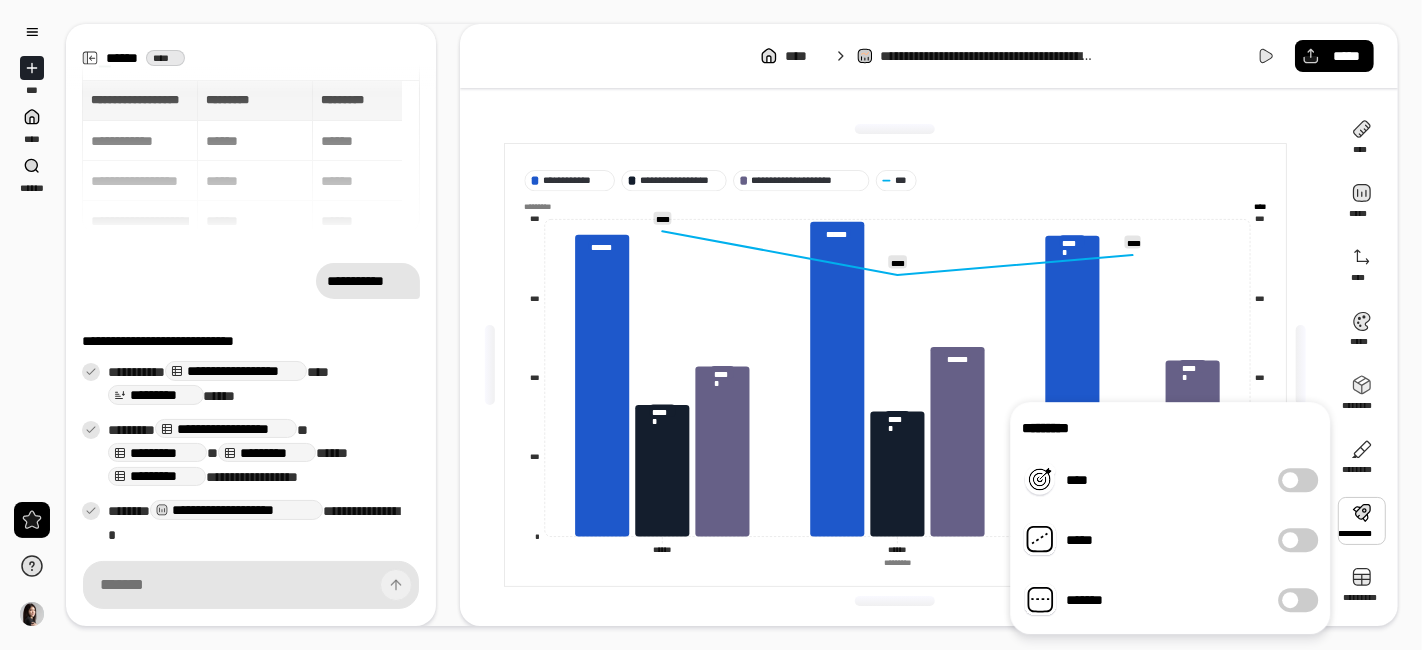 click on "****" at bounding box center [1298, 480] 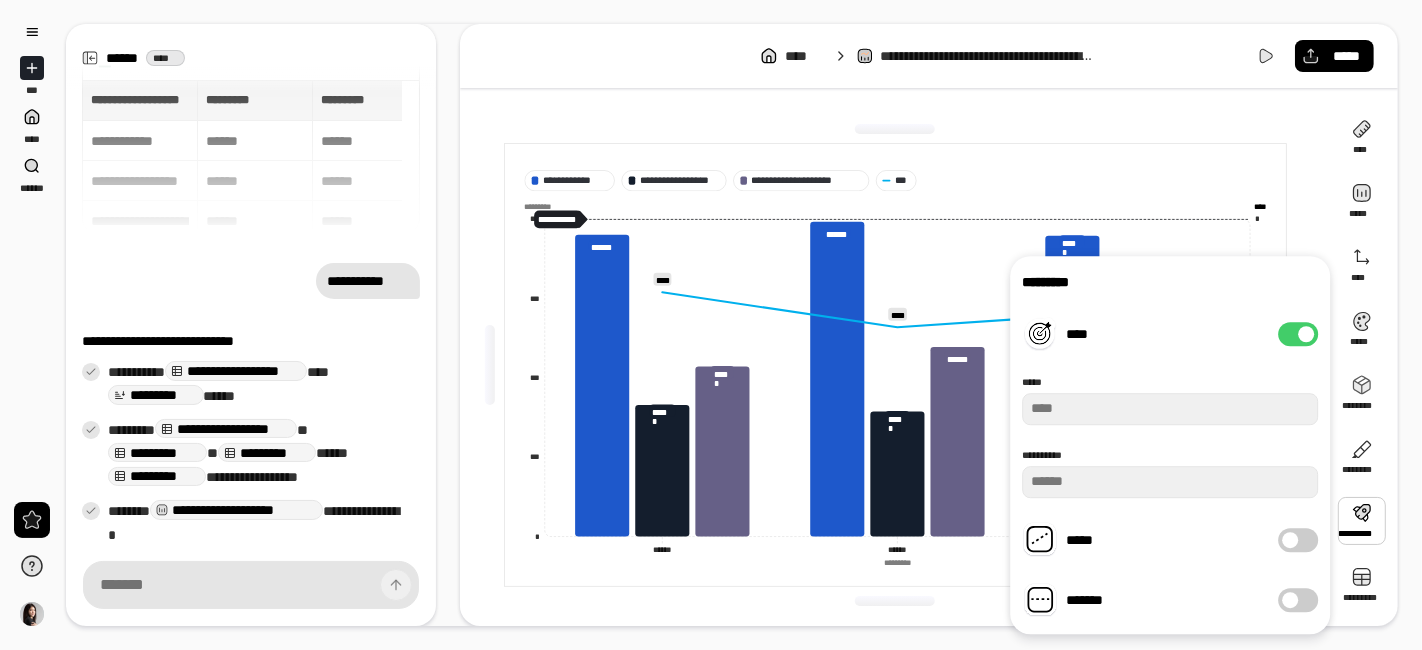 click on "****" at bounding box center (1298, 334) 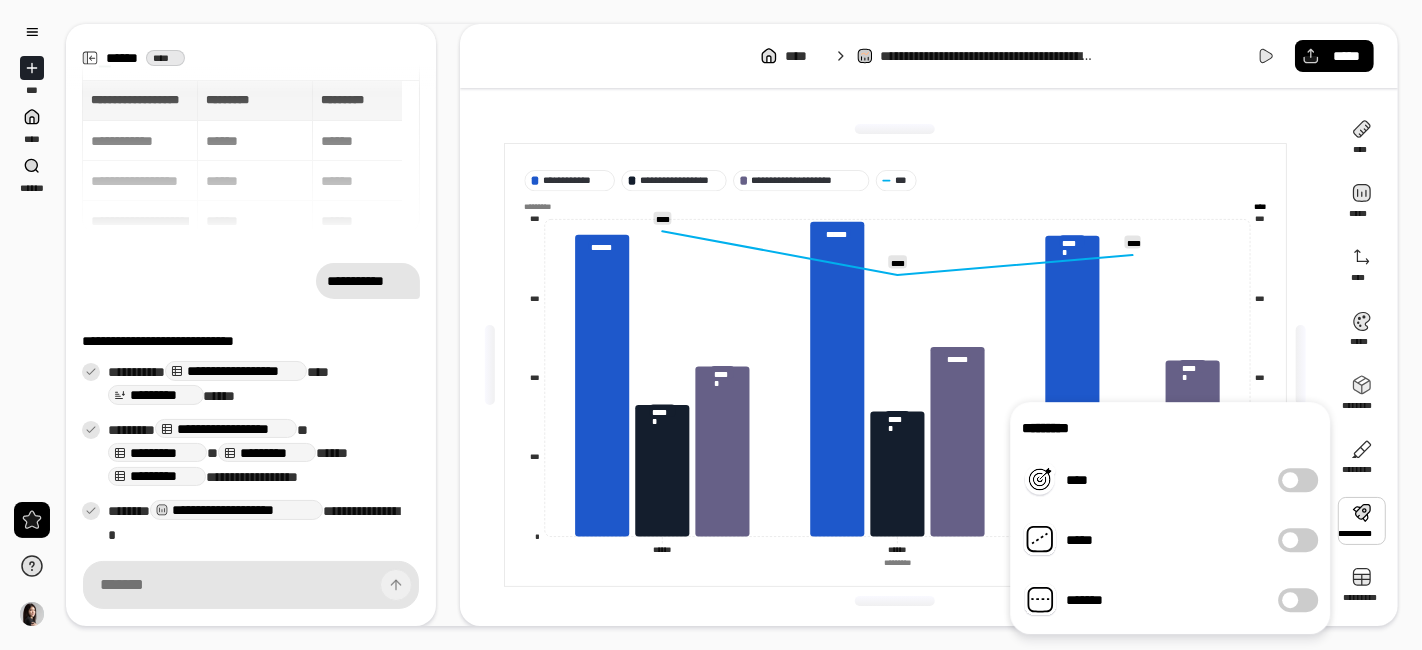 click on "**********" at bounding box center (895, 365) 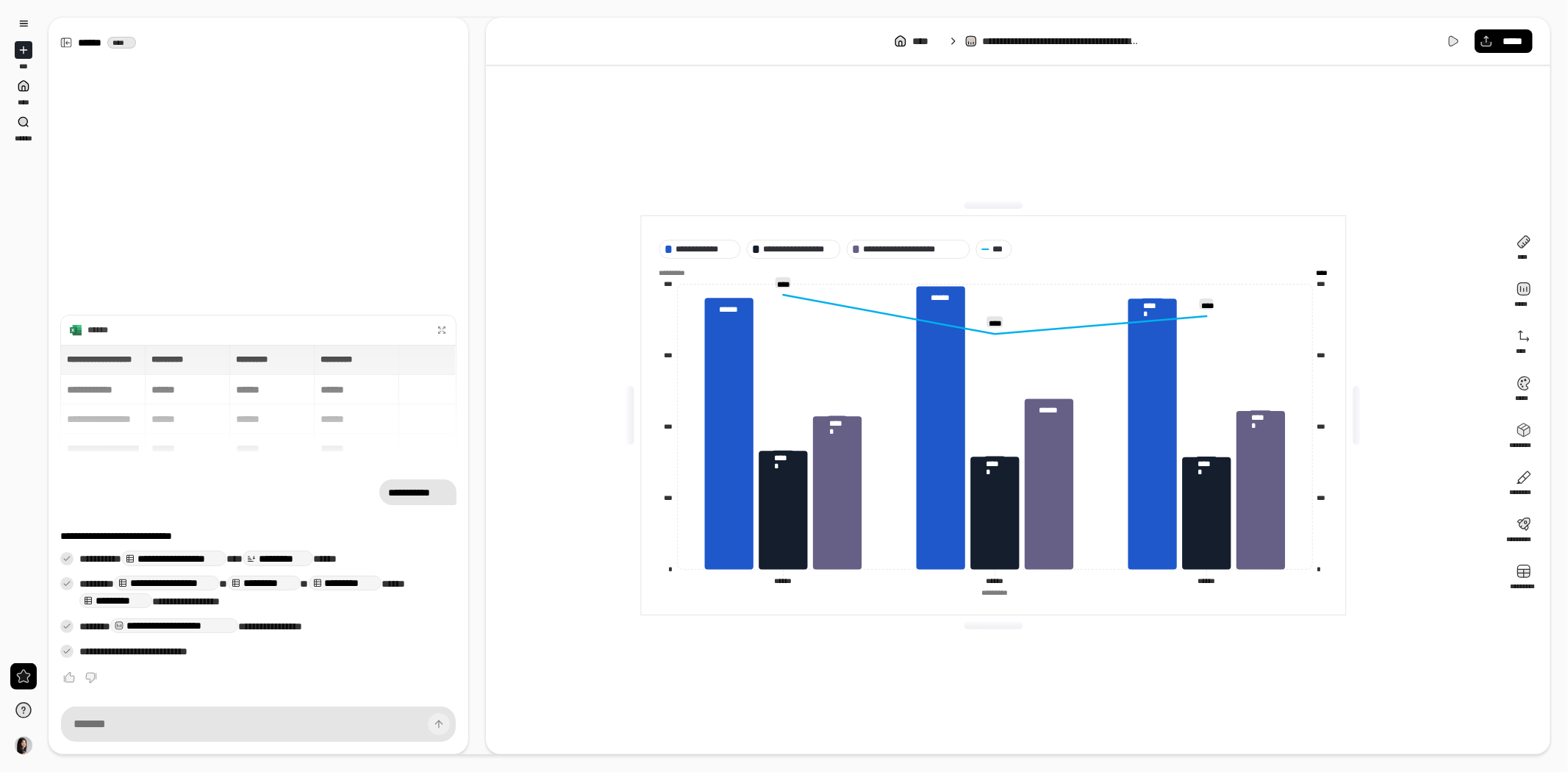 click 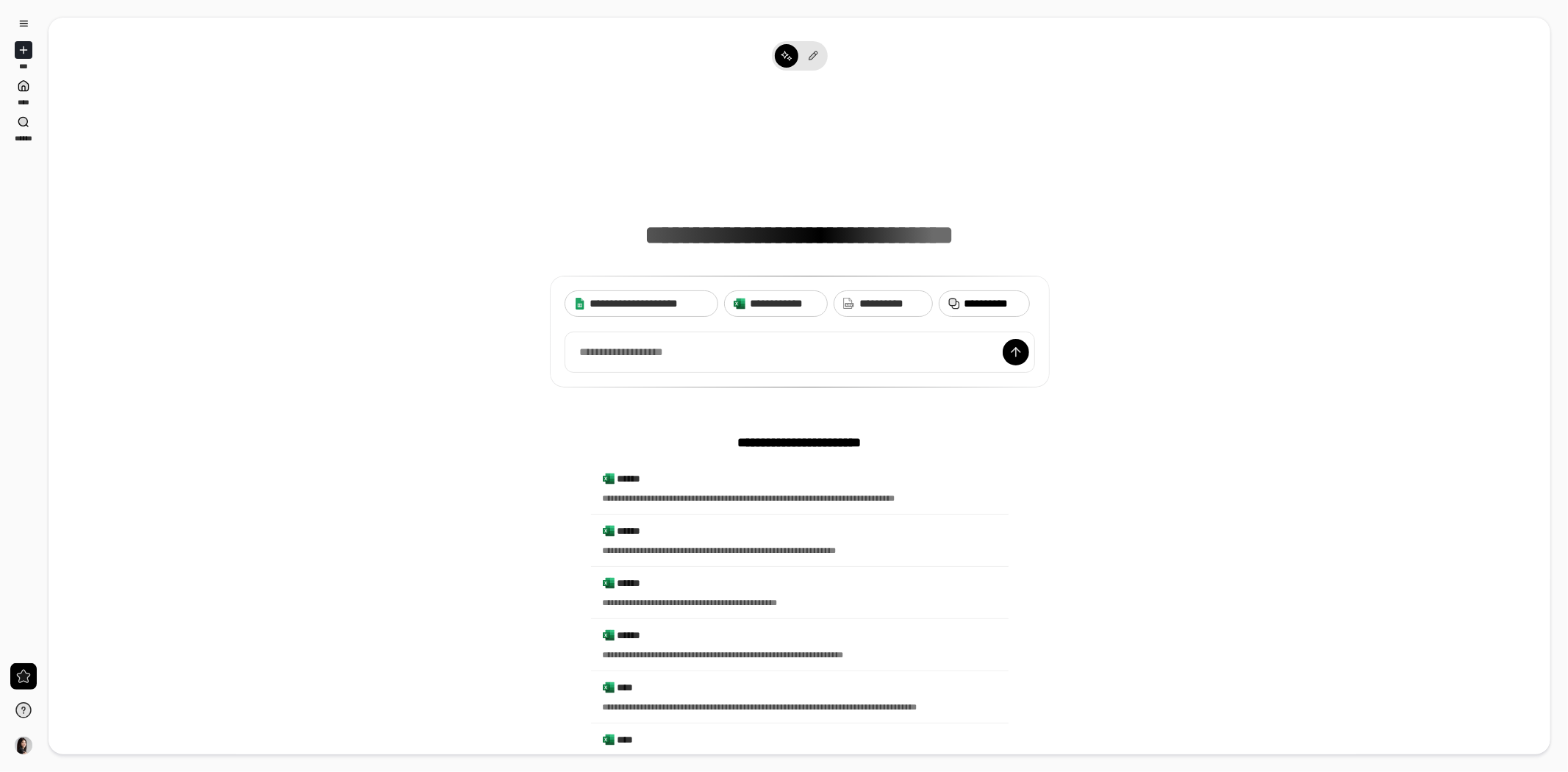 click on "**********" at bounding box center [992, 304] 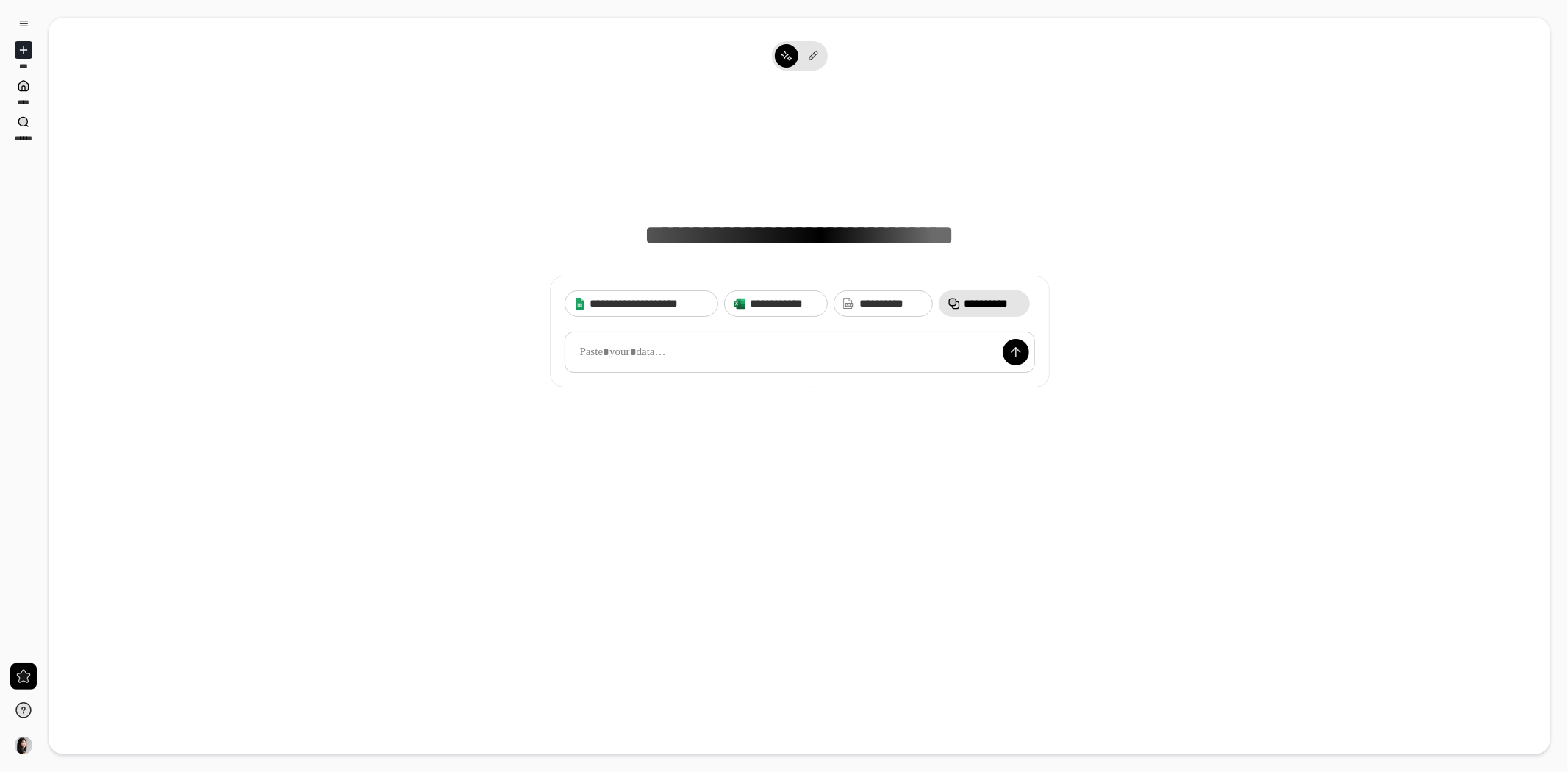 click at bounding box center (800, 352) 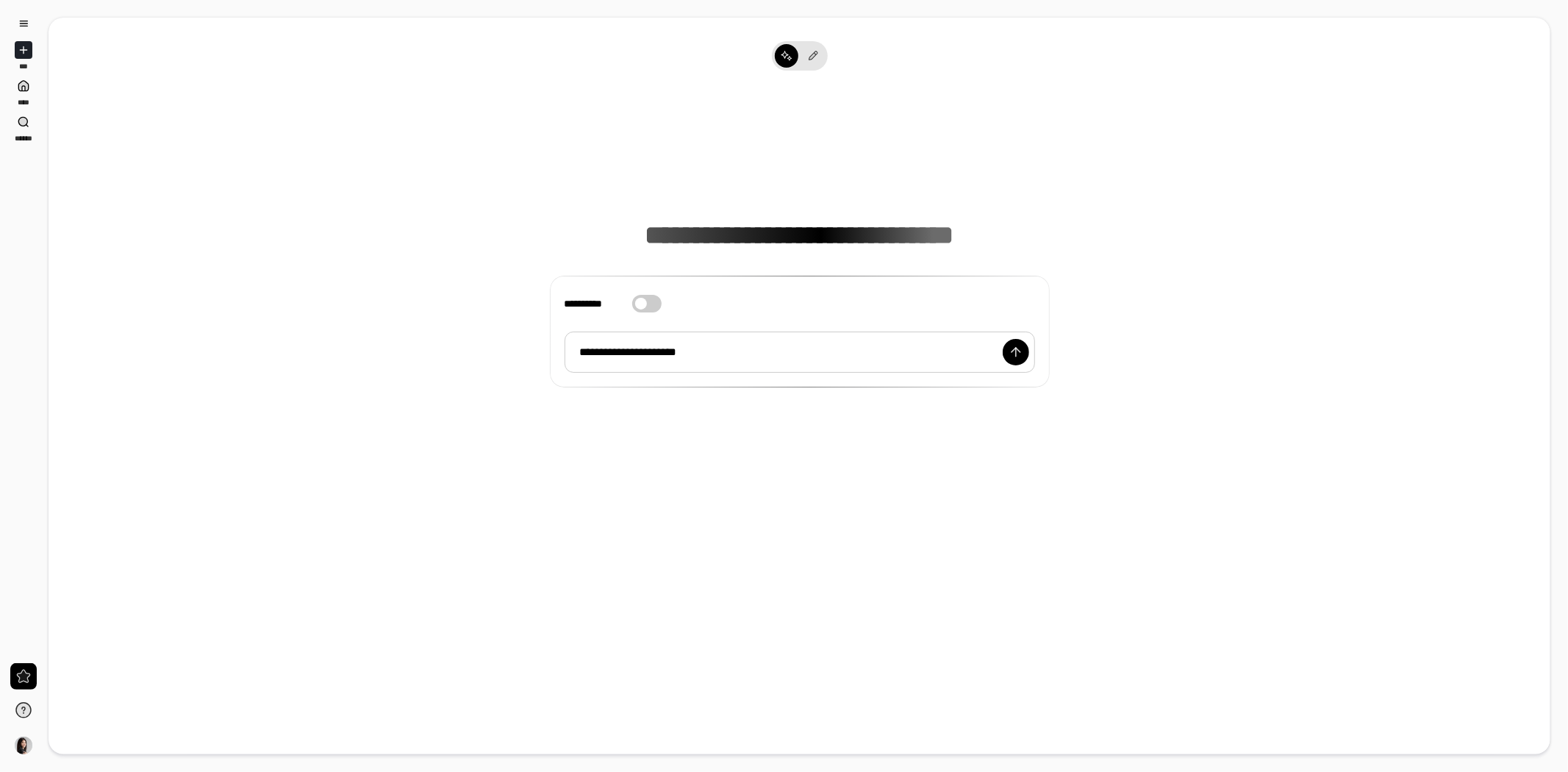 click on "**********" at bounding box center [800, 352] 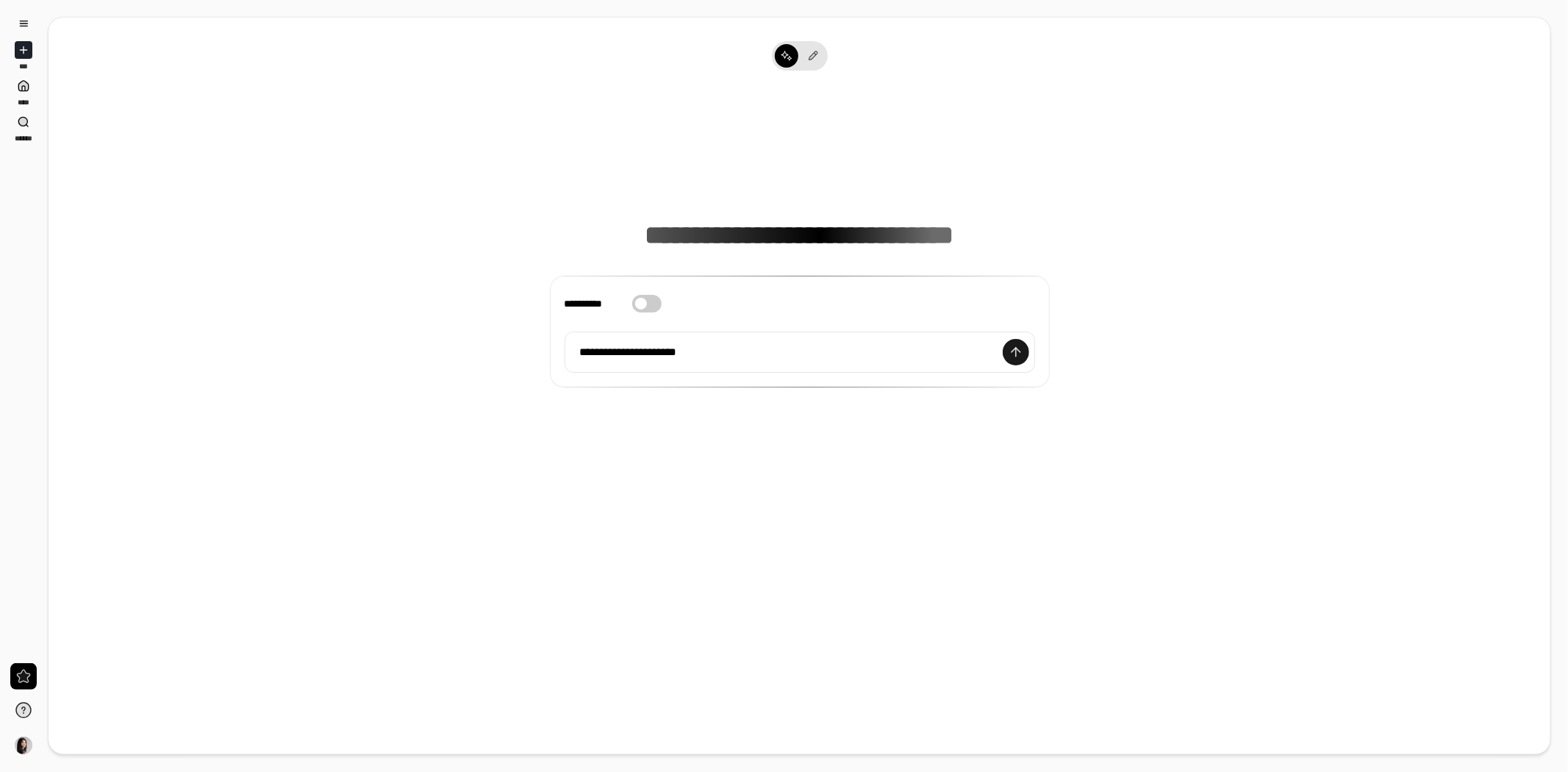 click at bounding box center (1016, 352) 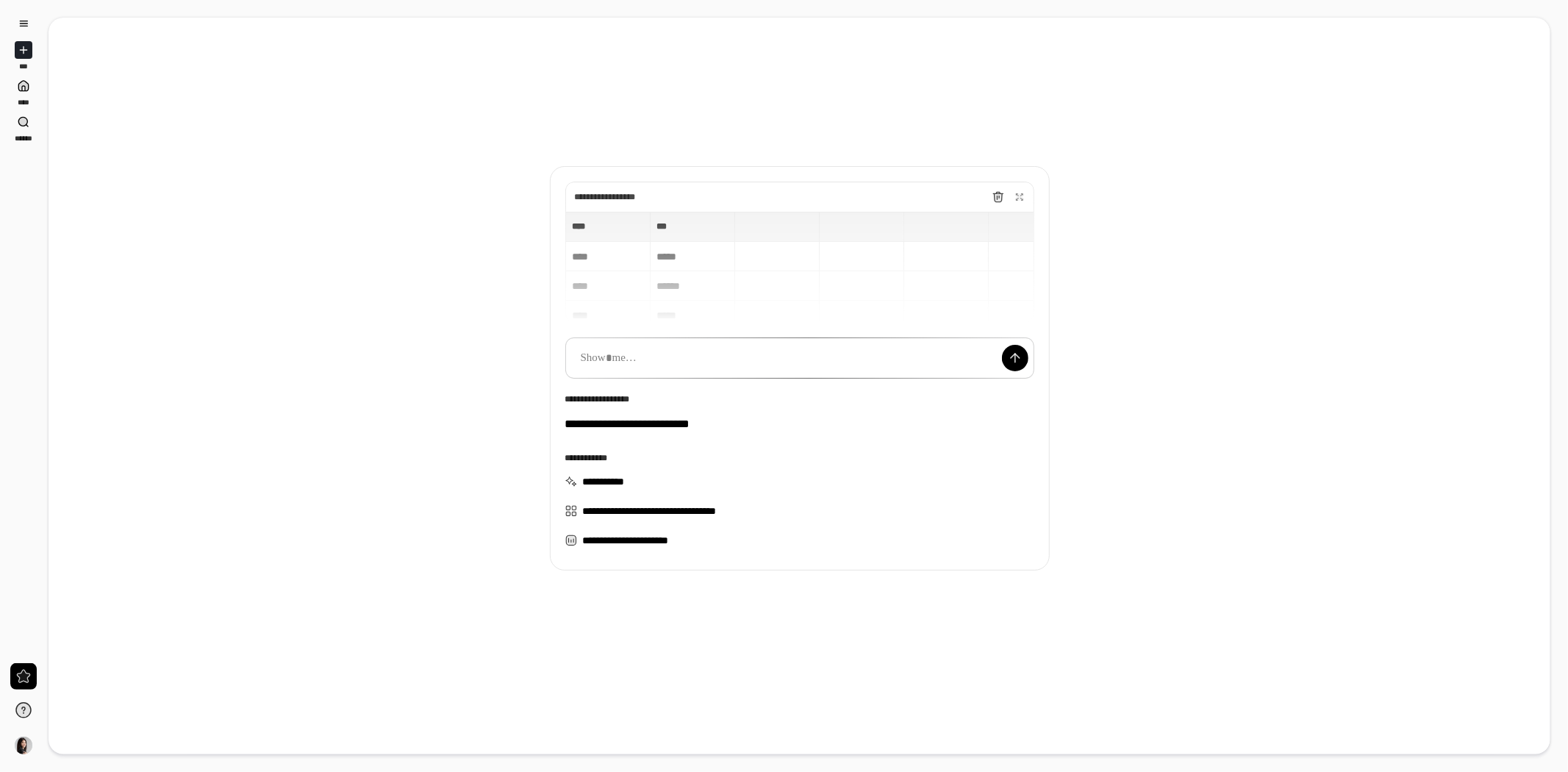 click on "**** **** *** *** **** ***** **** ****** **** ***** **** ******" at bounding box center (800, 267) 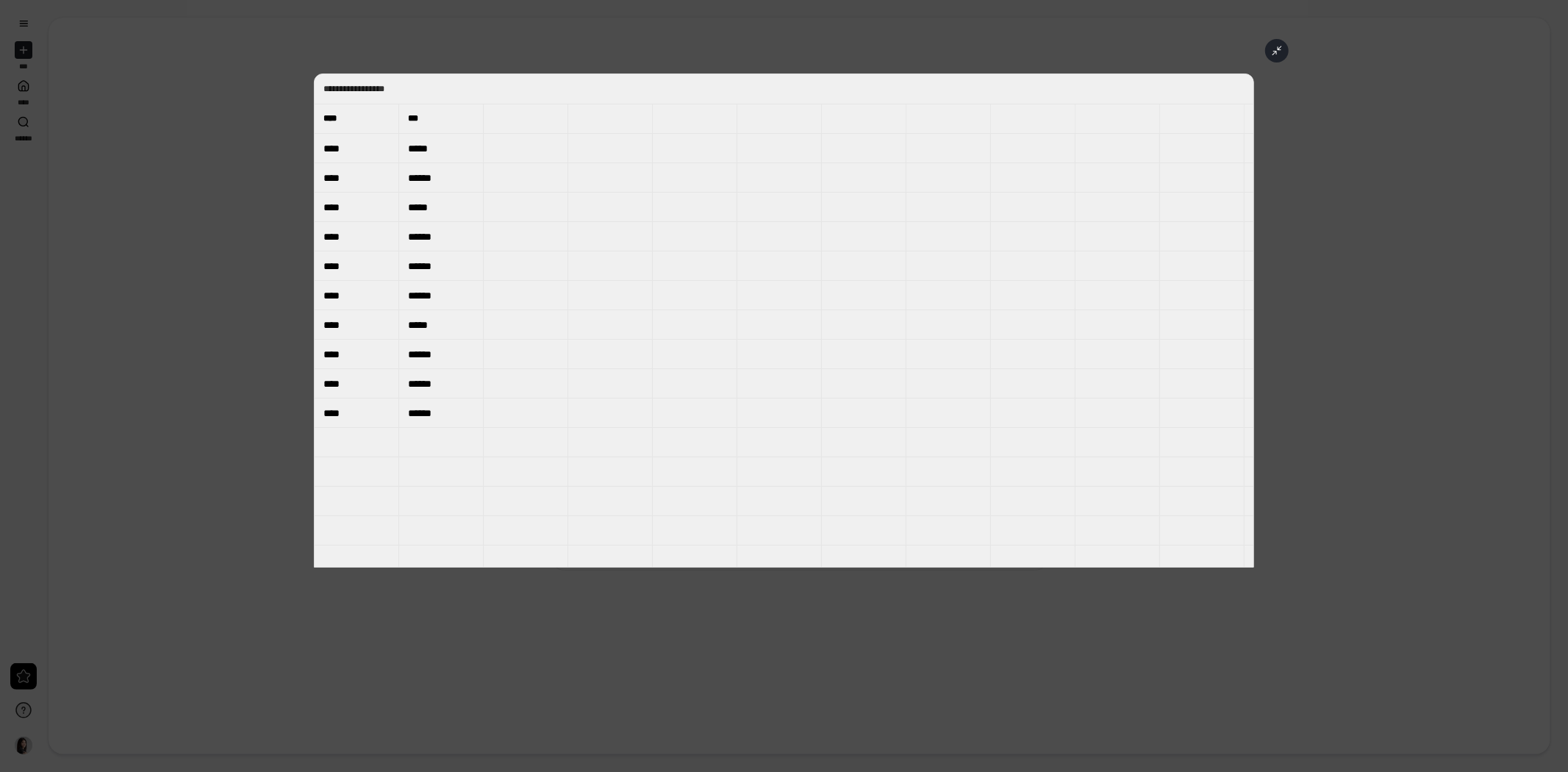 click at bounding box center [610, 296] 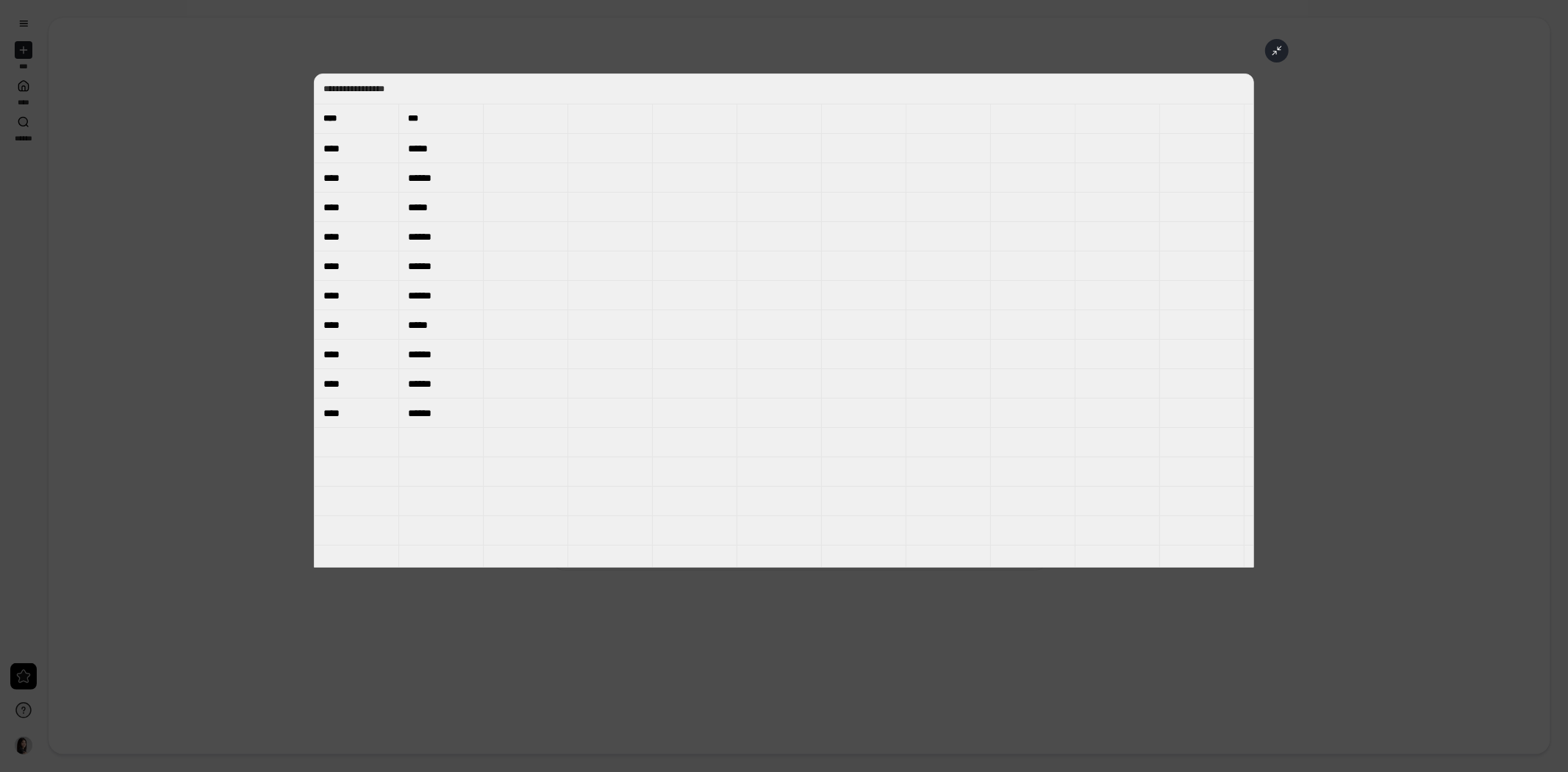 click on "**********" at bounding box center [784, 321] 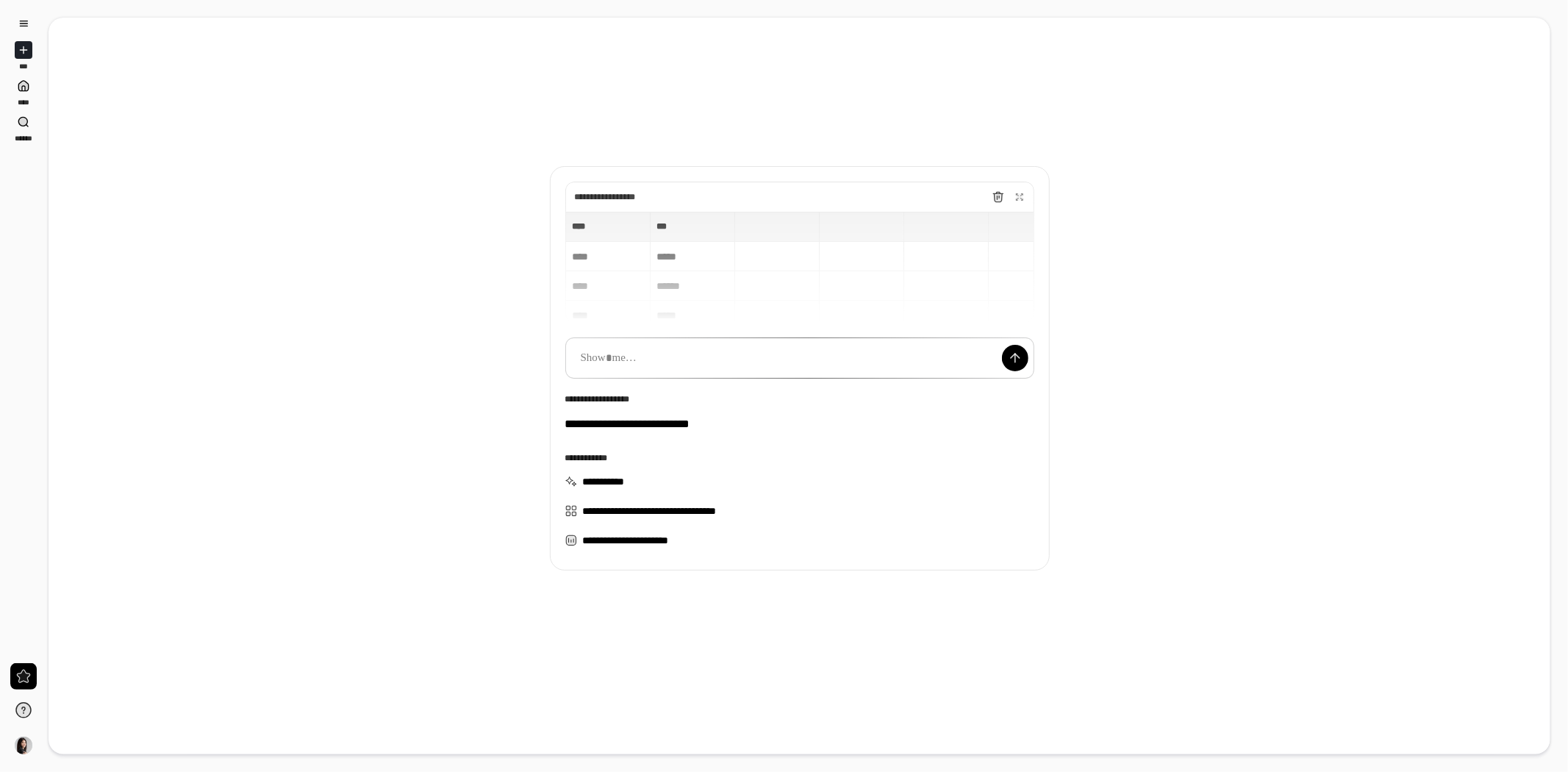 click on "**** **** *** *** **** ***** **** ****** **** ***** **** ******" at bounding box center [800, 267] 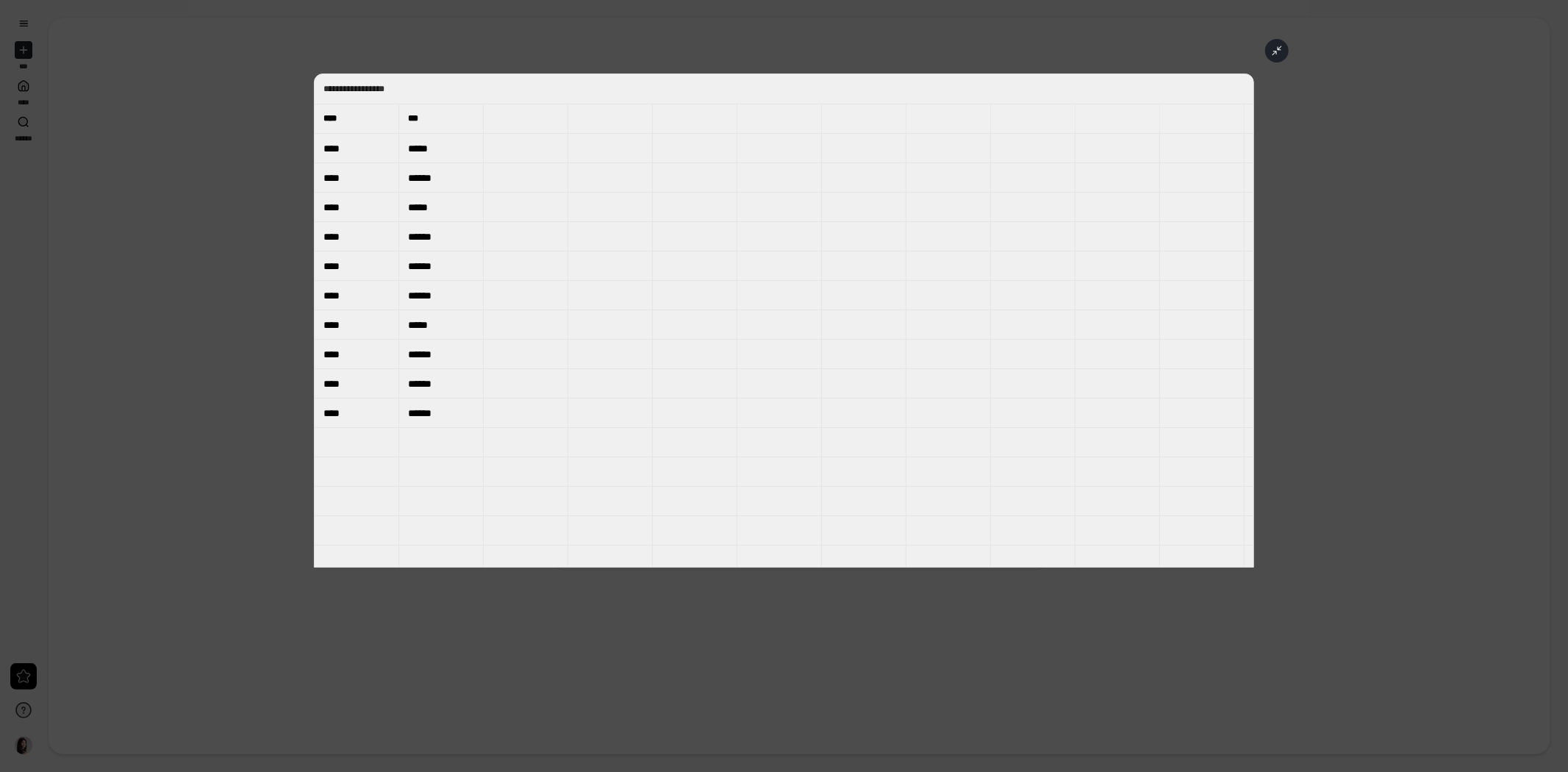 click at bounding box center [1033, 237] 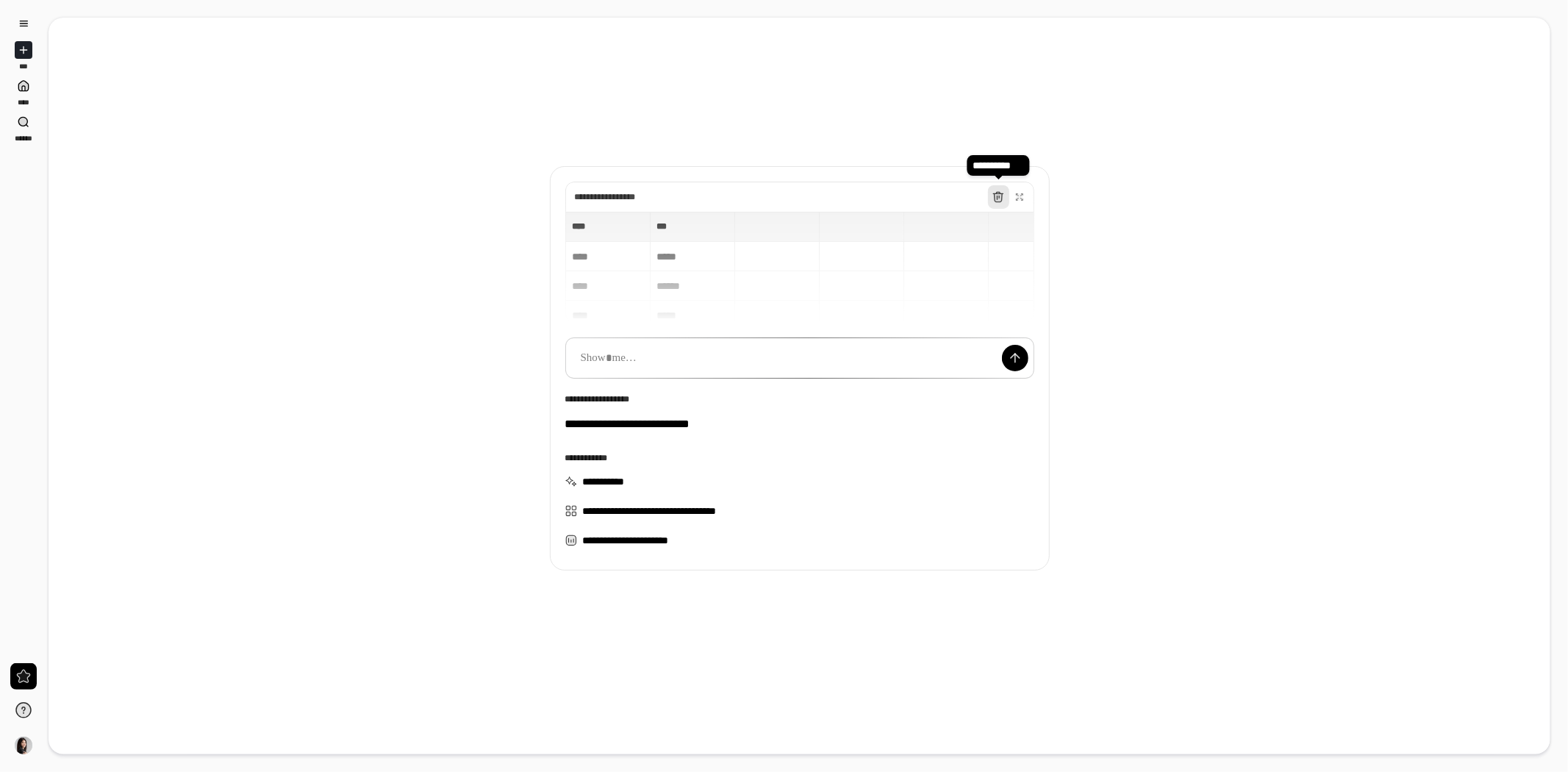 click 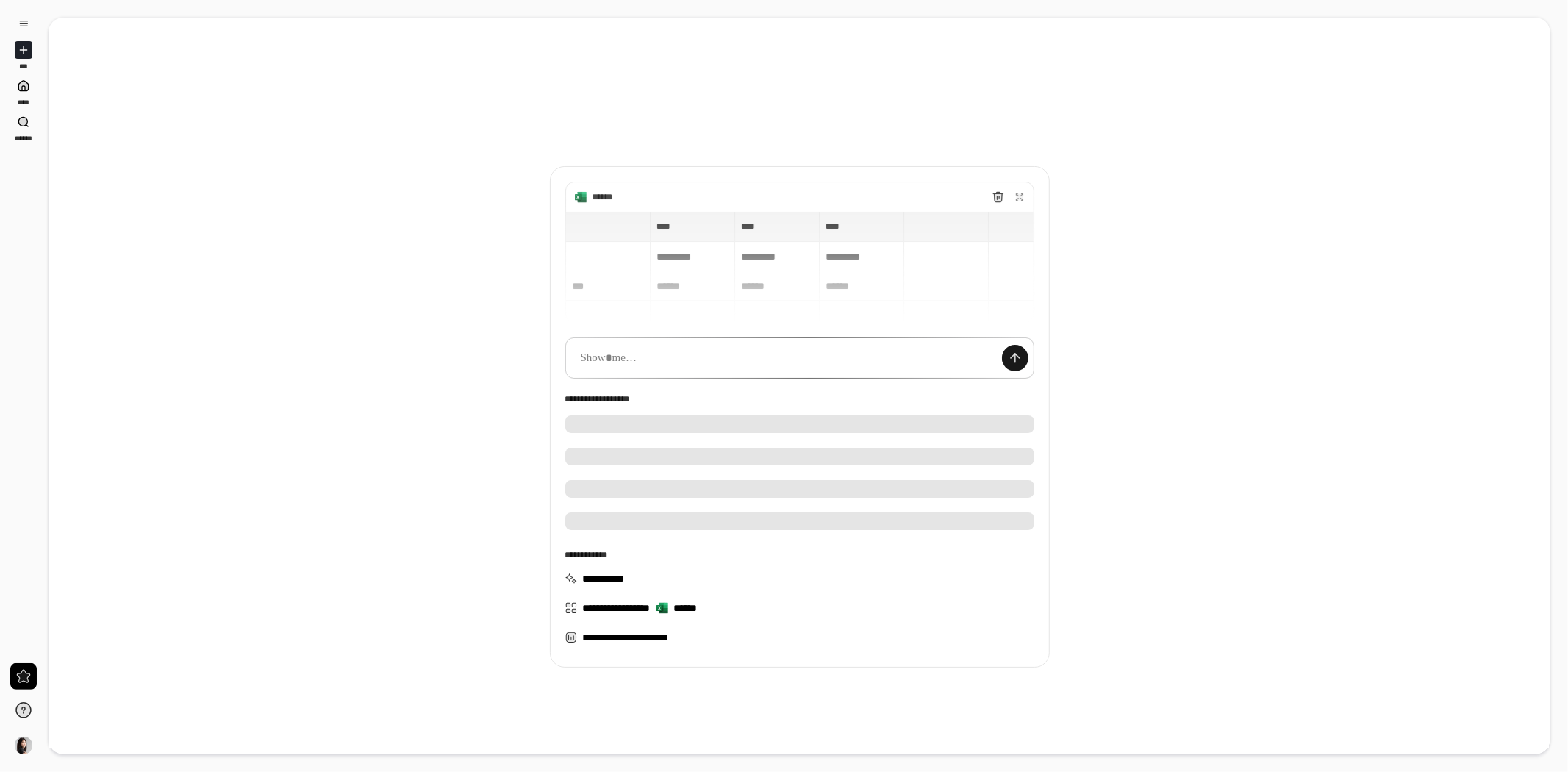 click at bounding box center (1015, 358) 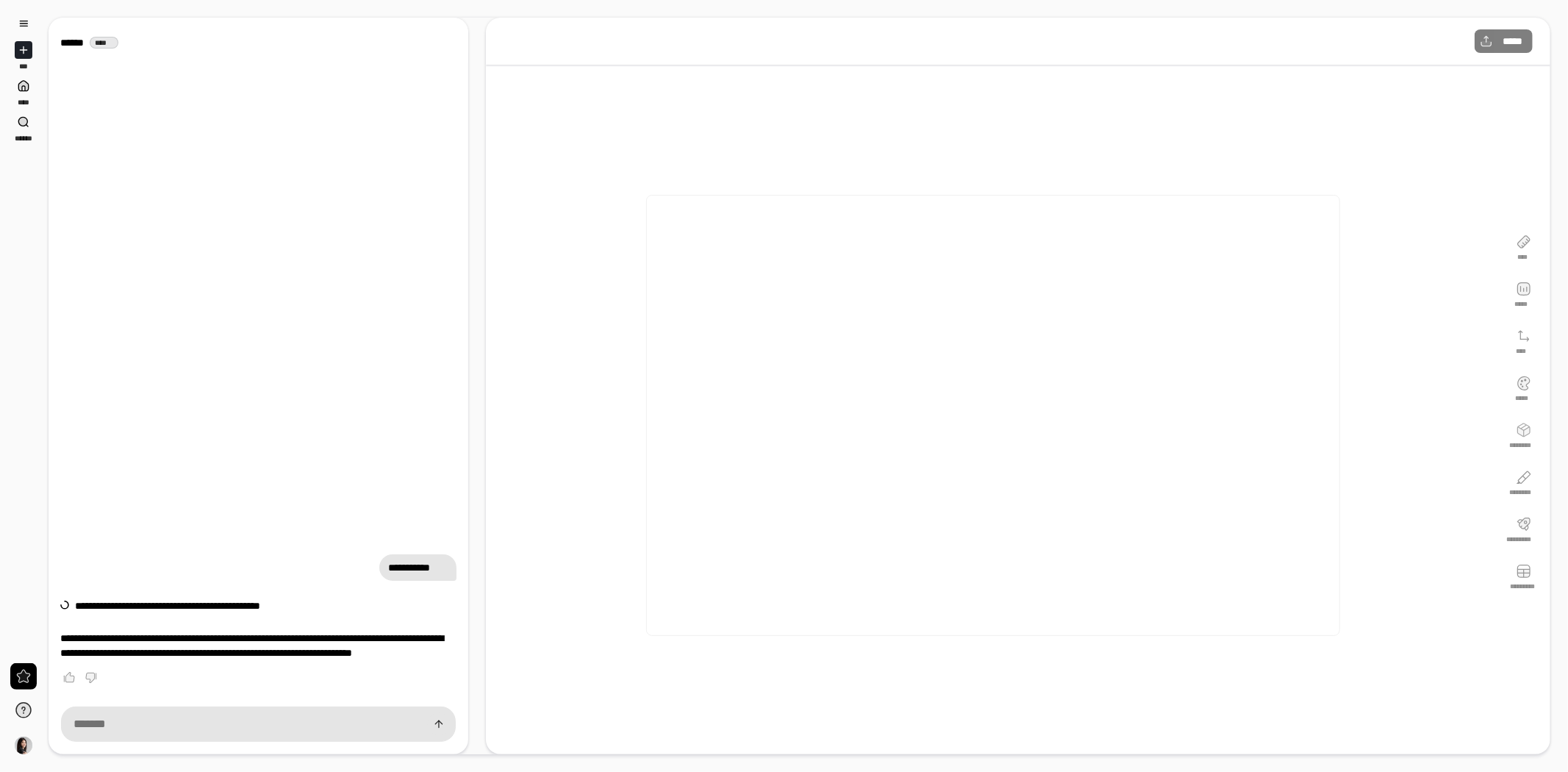 click on "**********" at bounding box center (418, 568) 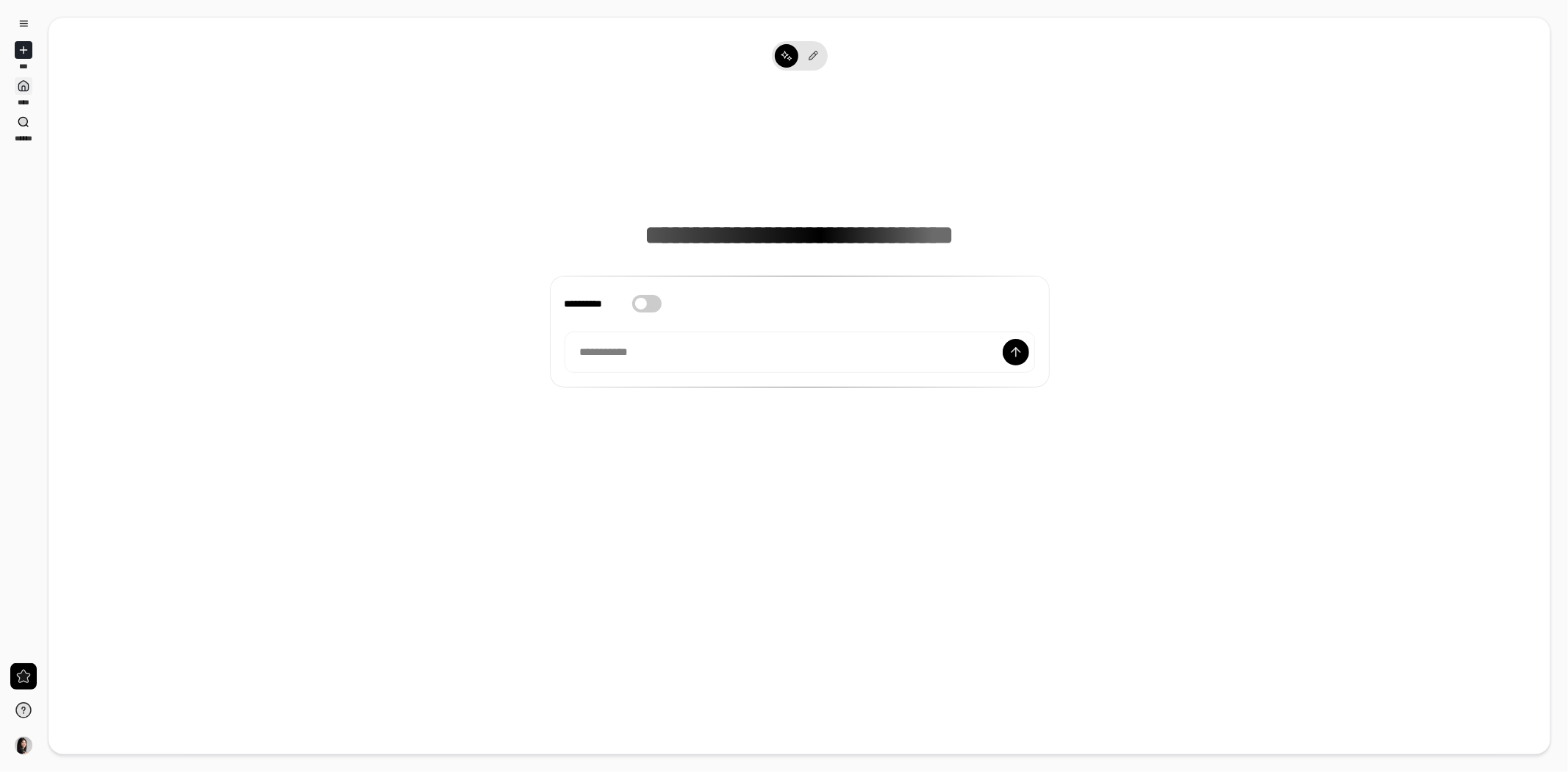 click 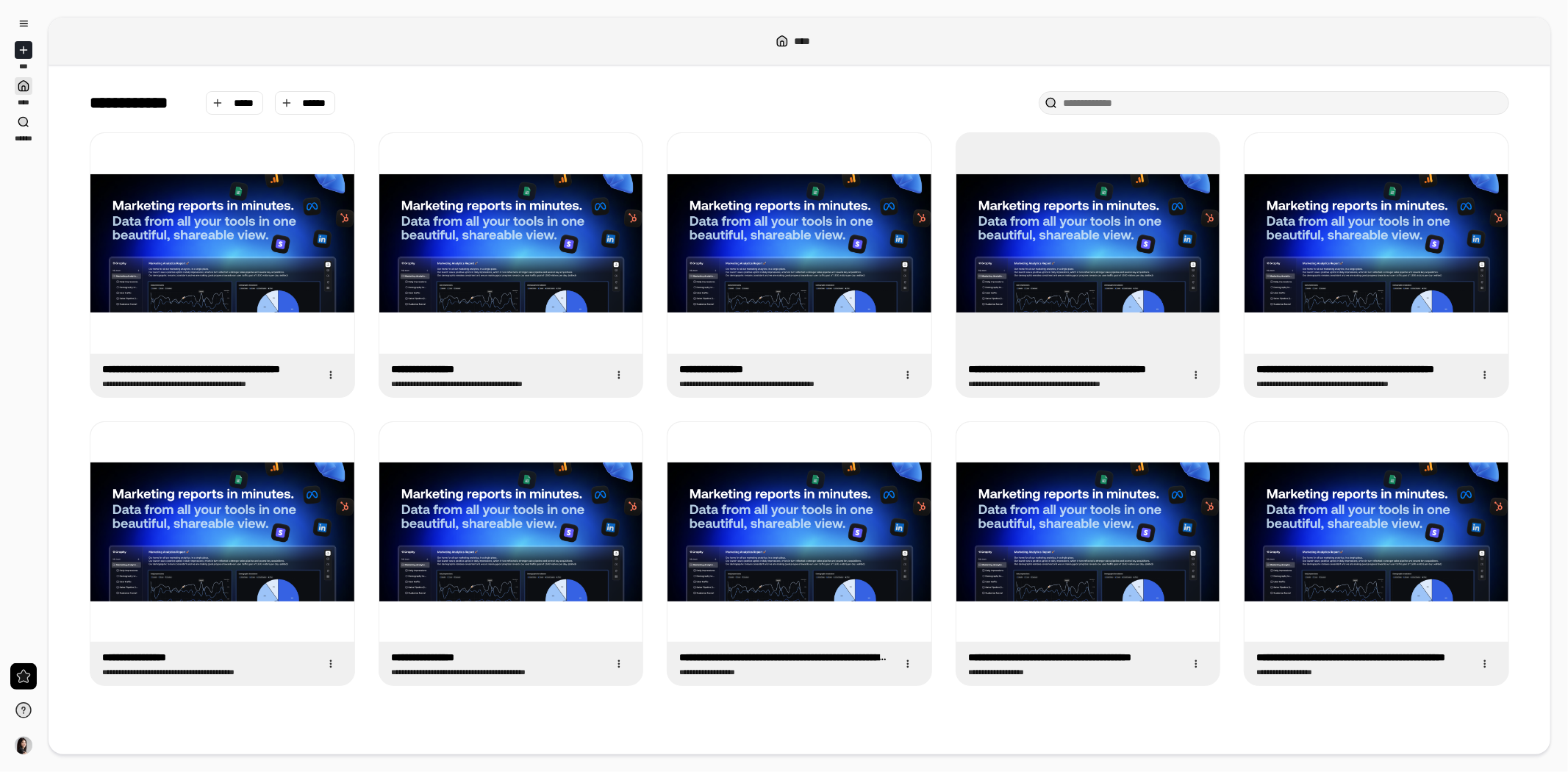 click 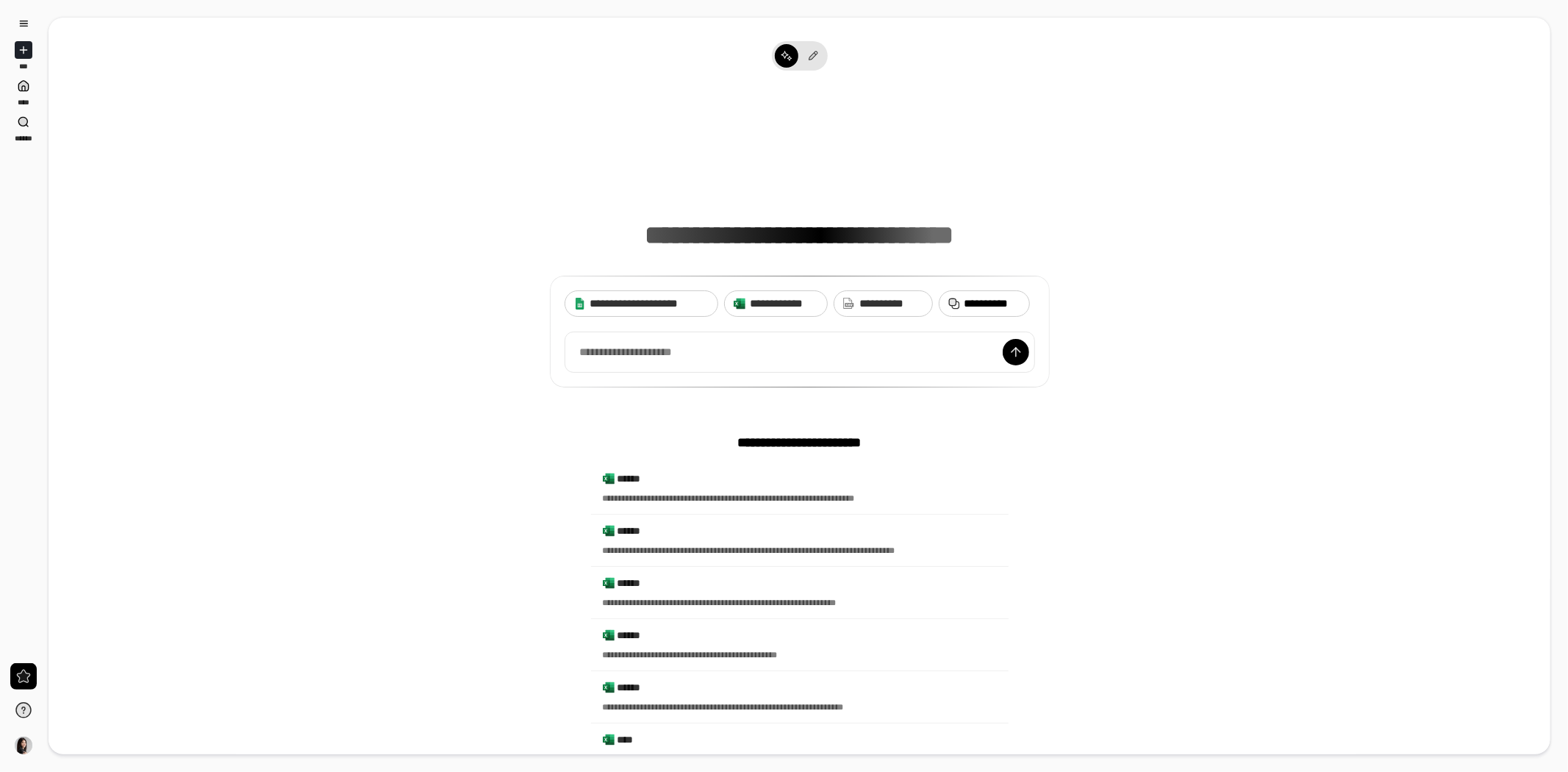 click on "**********" at bounding box center [992, 304] 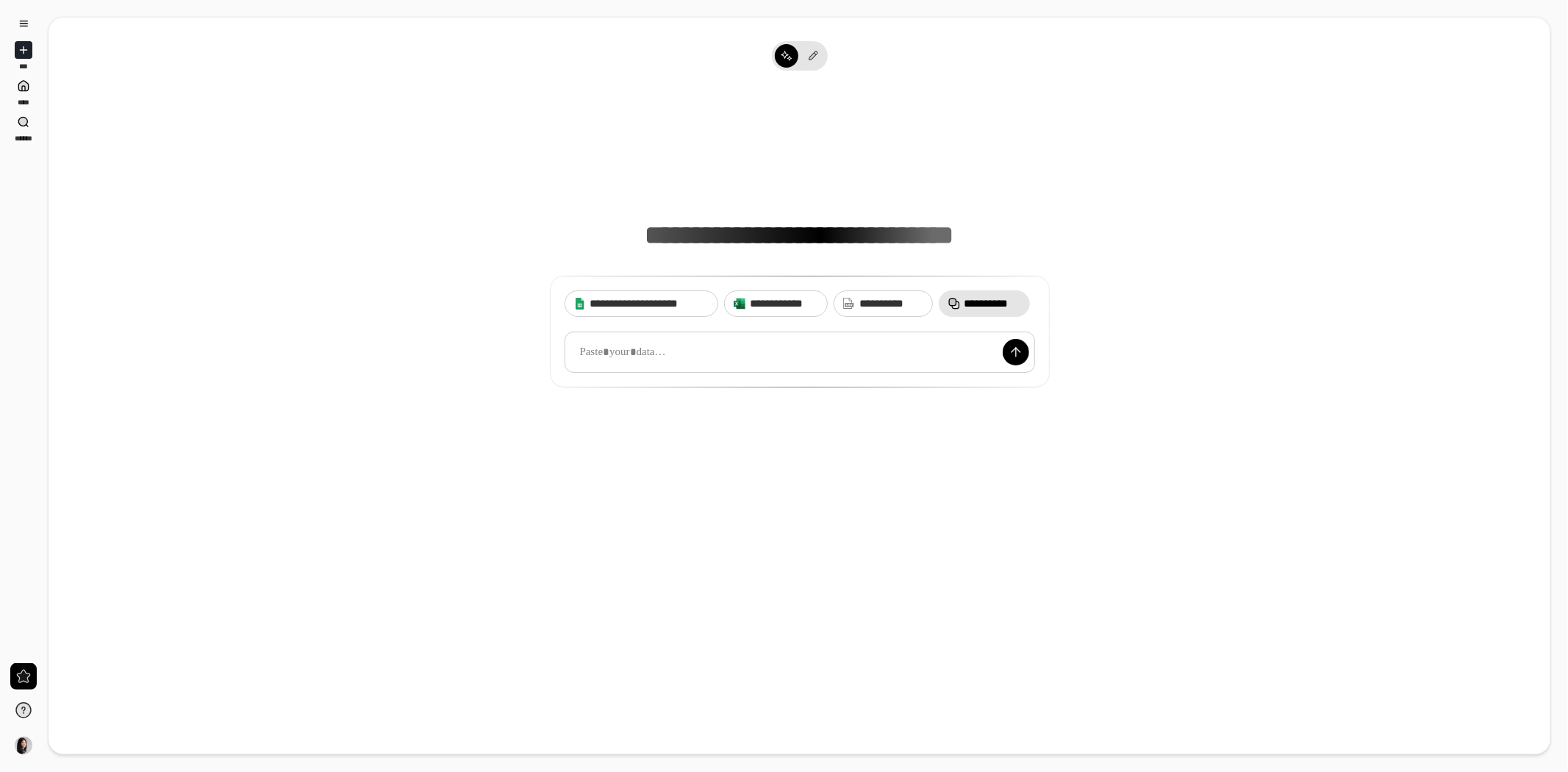 click at bounding box center [800, 352] 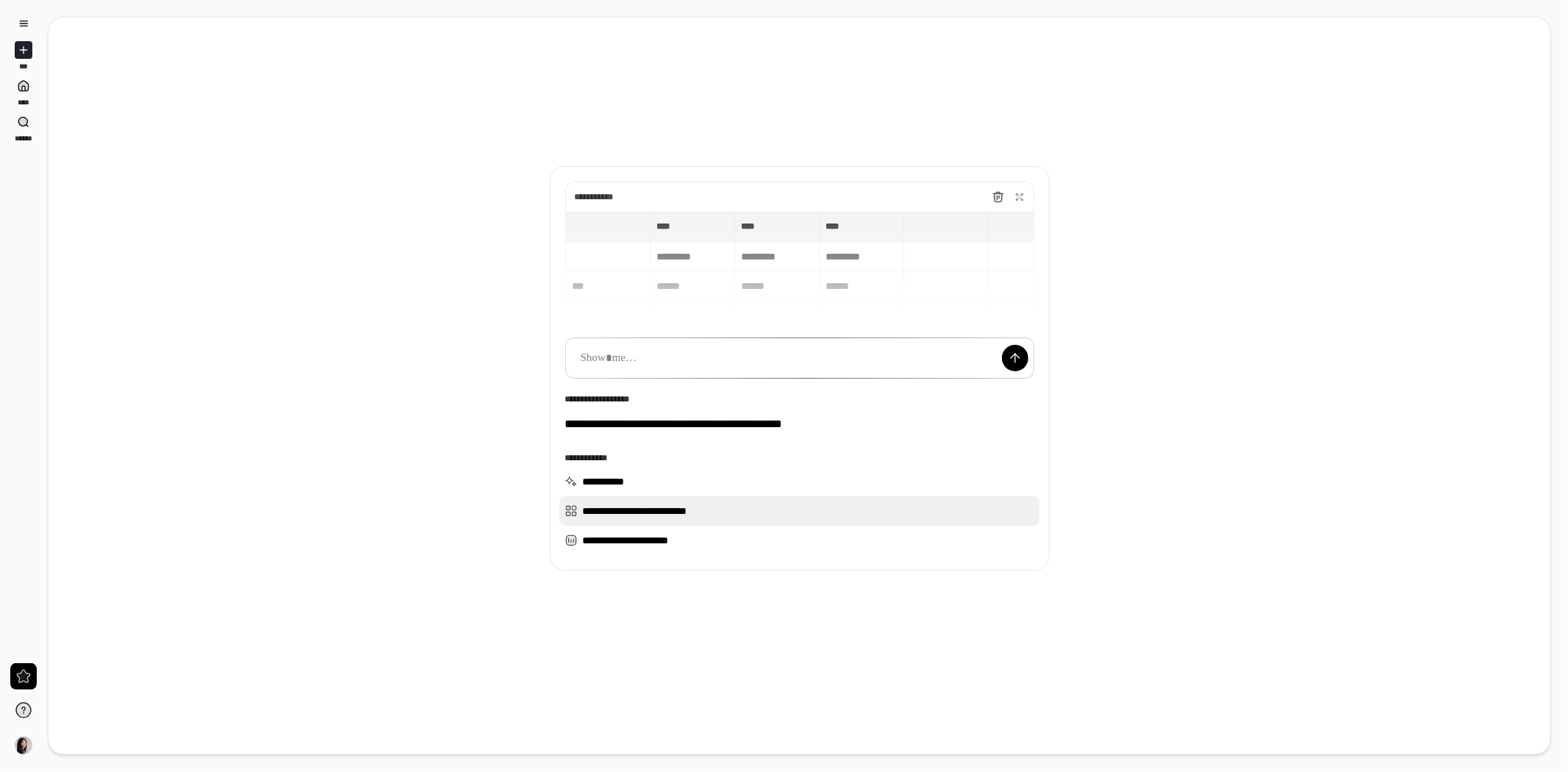 click on "**********" at bounding box center [800, 511] 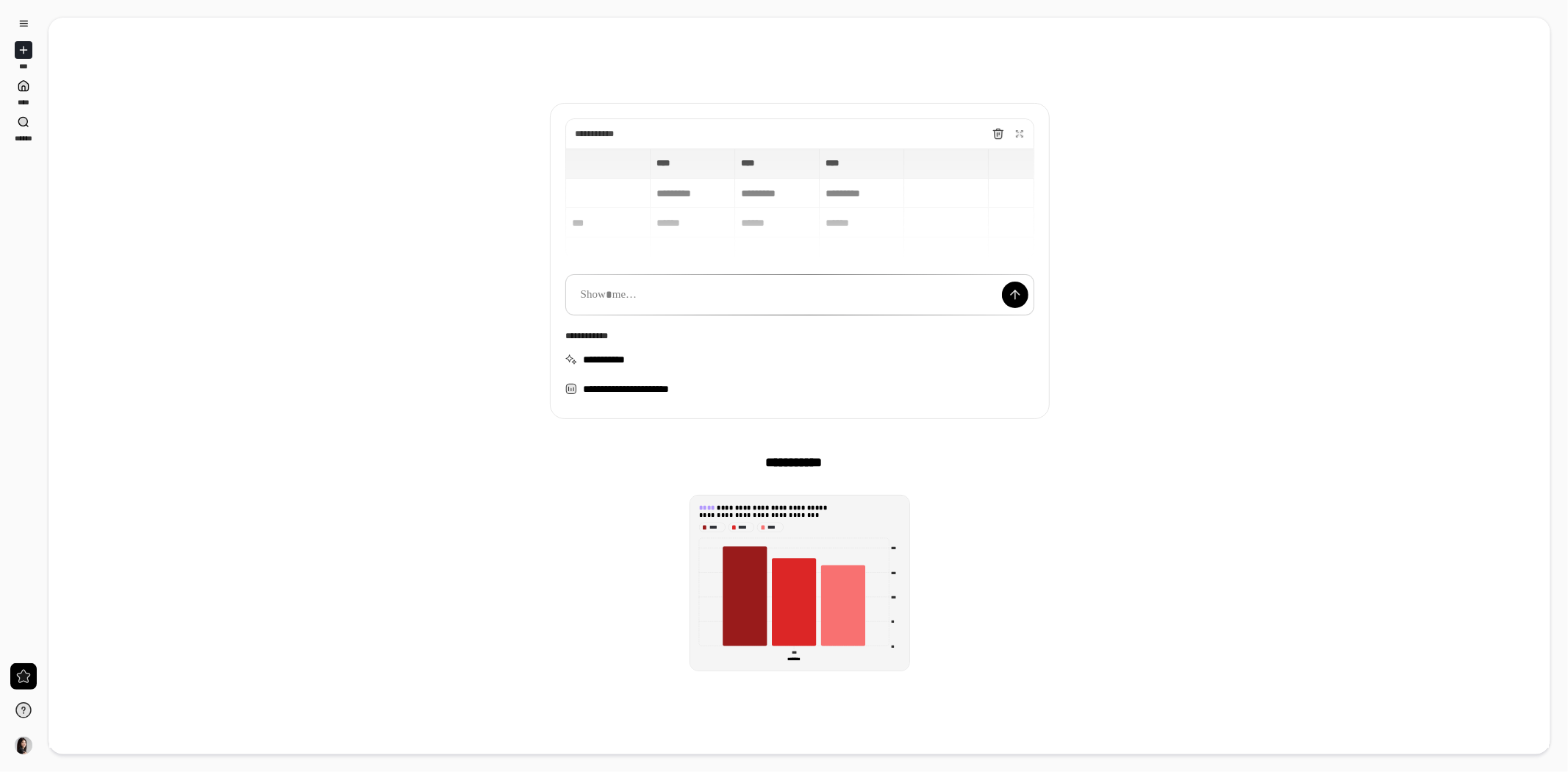 scroll, scrollTop: 82, scrollLeft: 0, axis: vertical 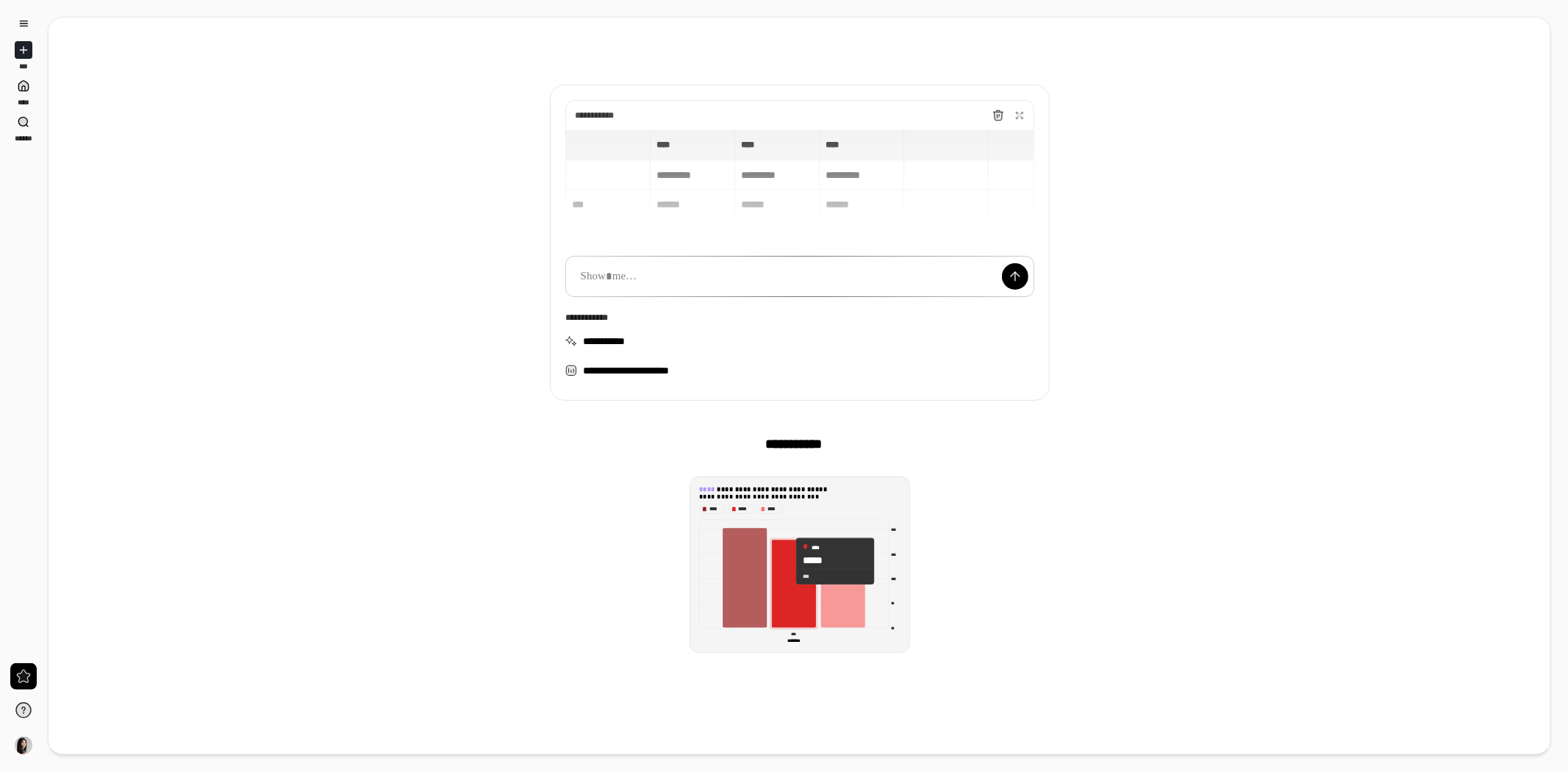 click 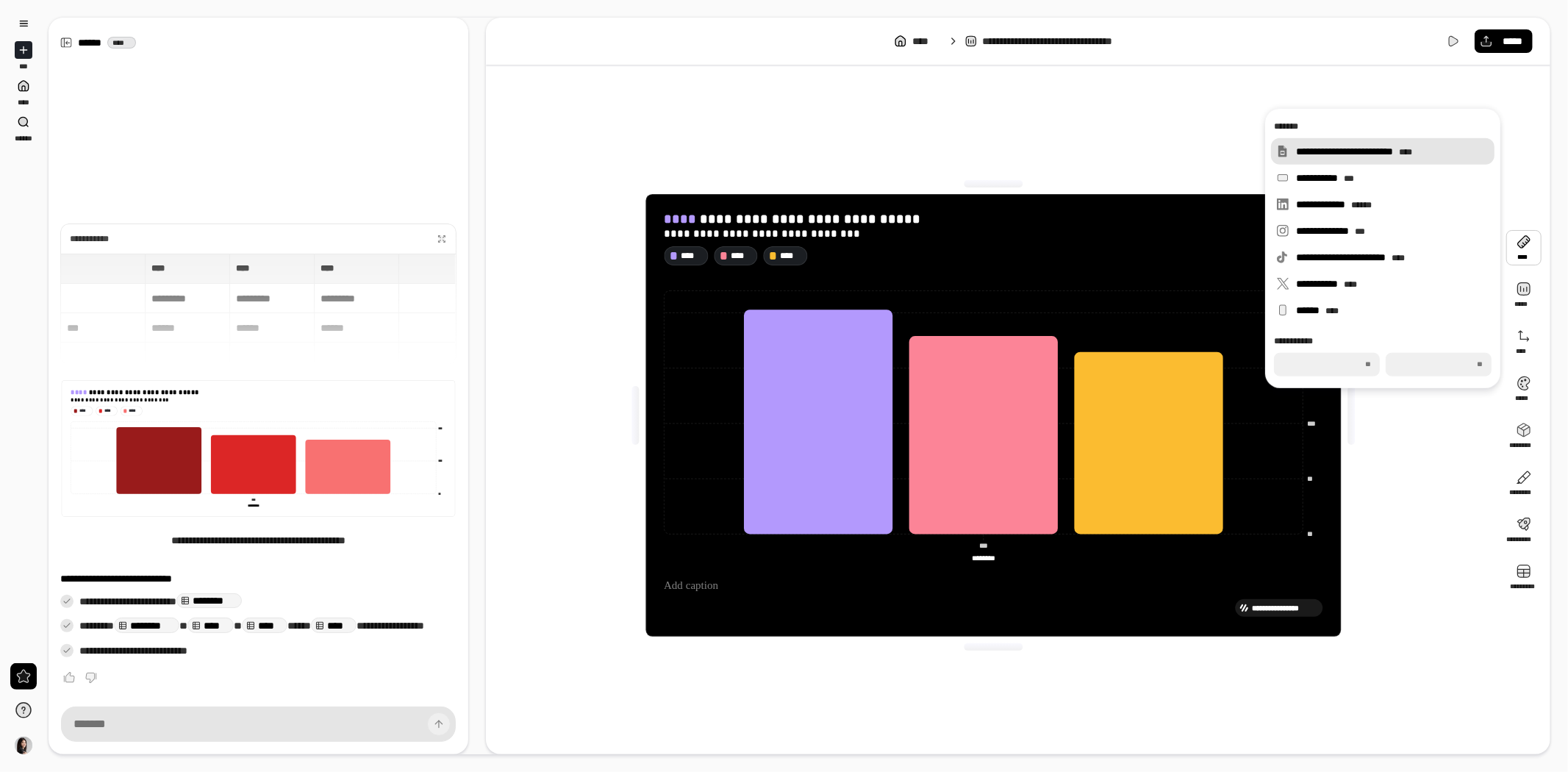 click on "**********" at bounding box center [1392, 151] 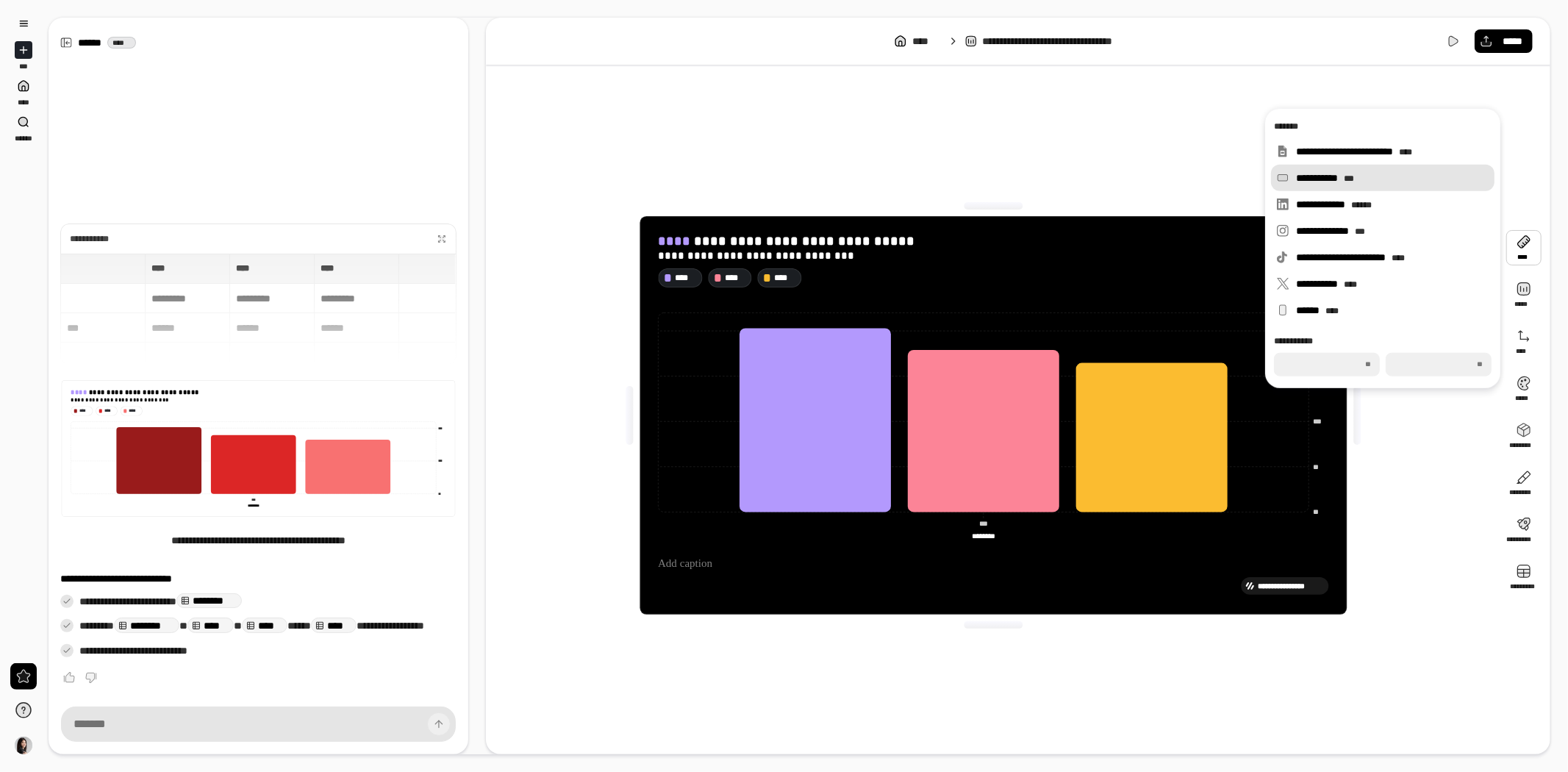 click on "**********" at bounding box center [1392, 178] 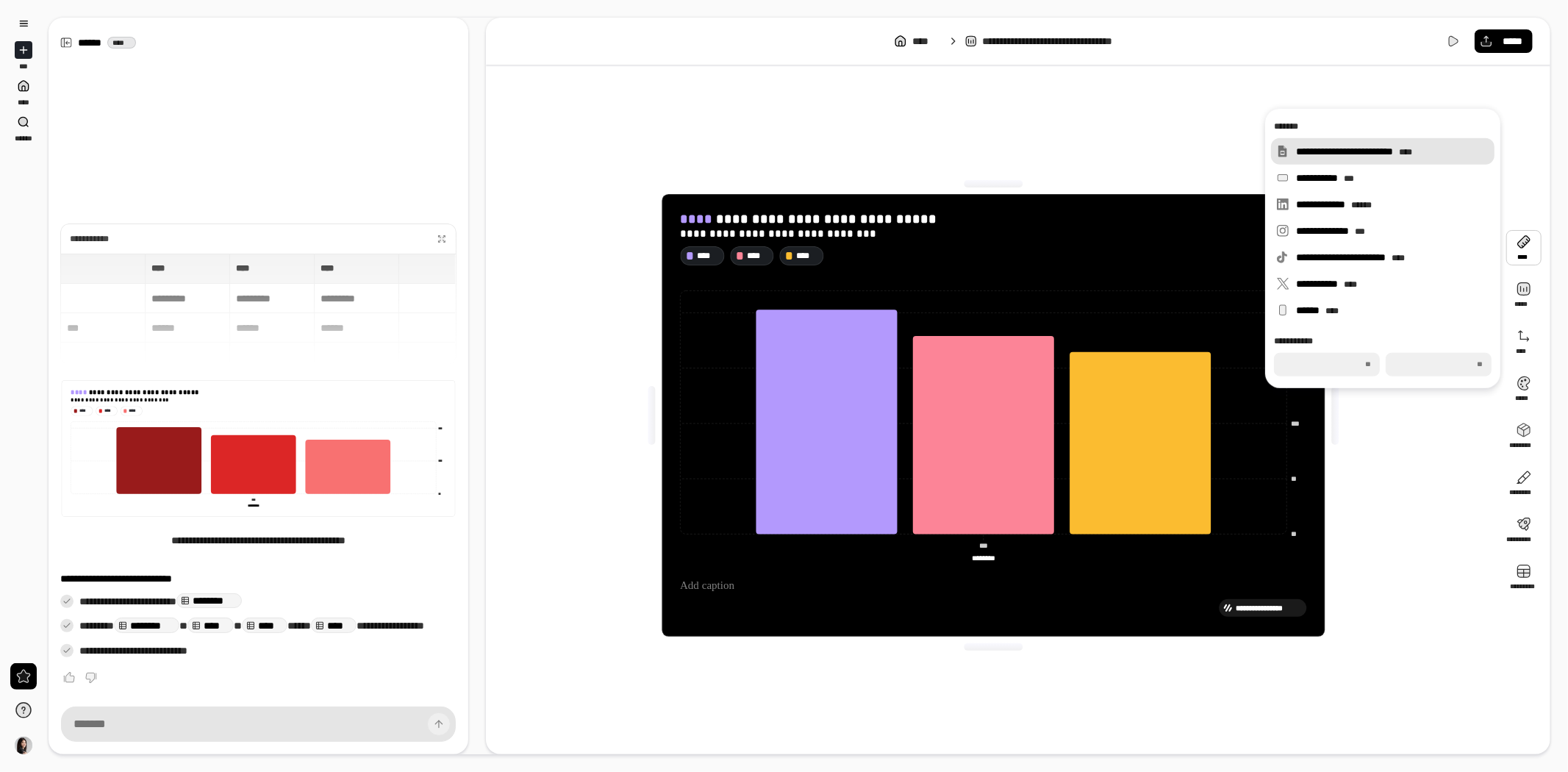 click on "**********" at bounding box center [1392, 151] 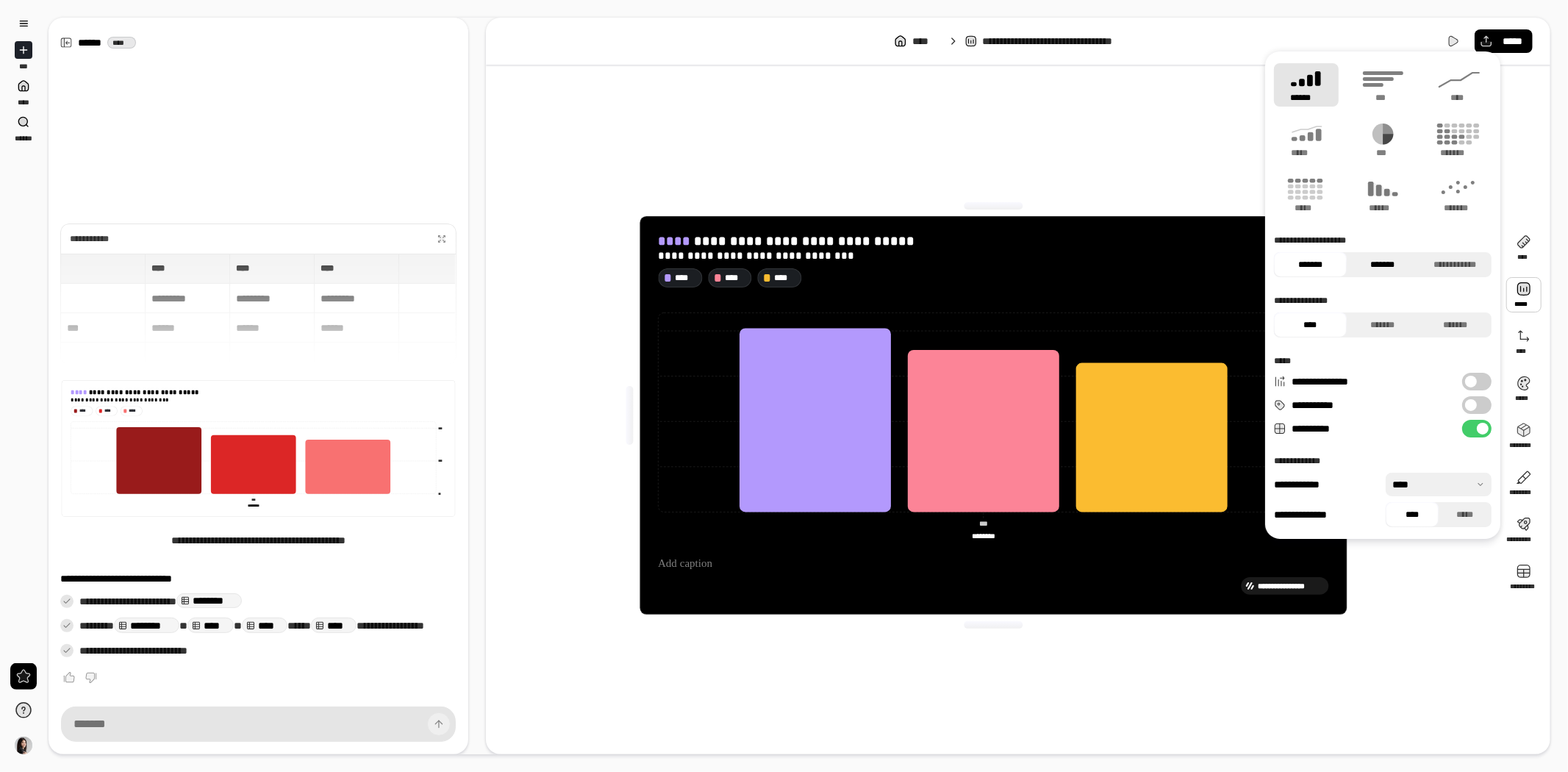 click on "*******" at bounding box center (1383, 265) 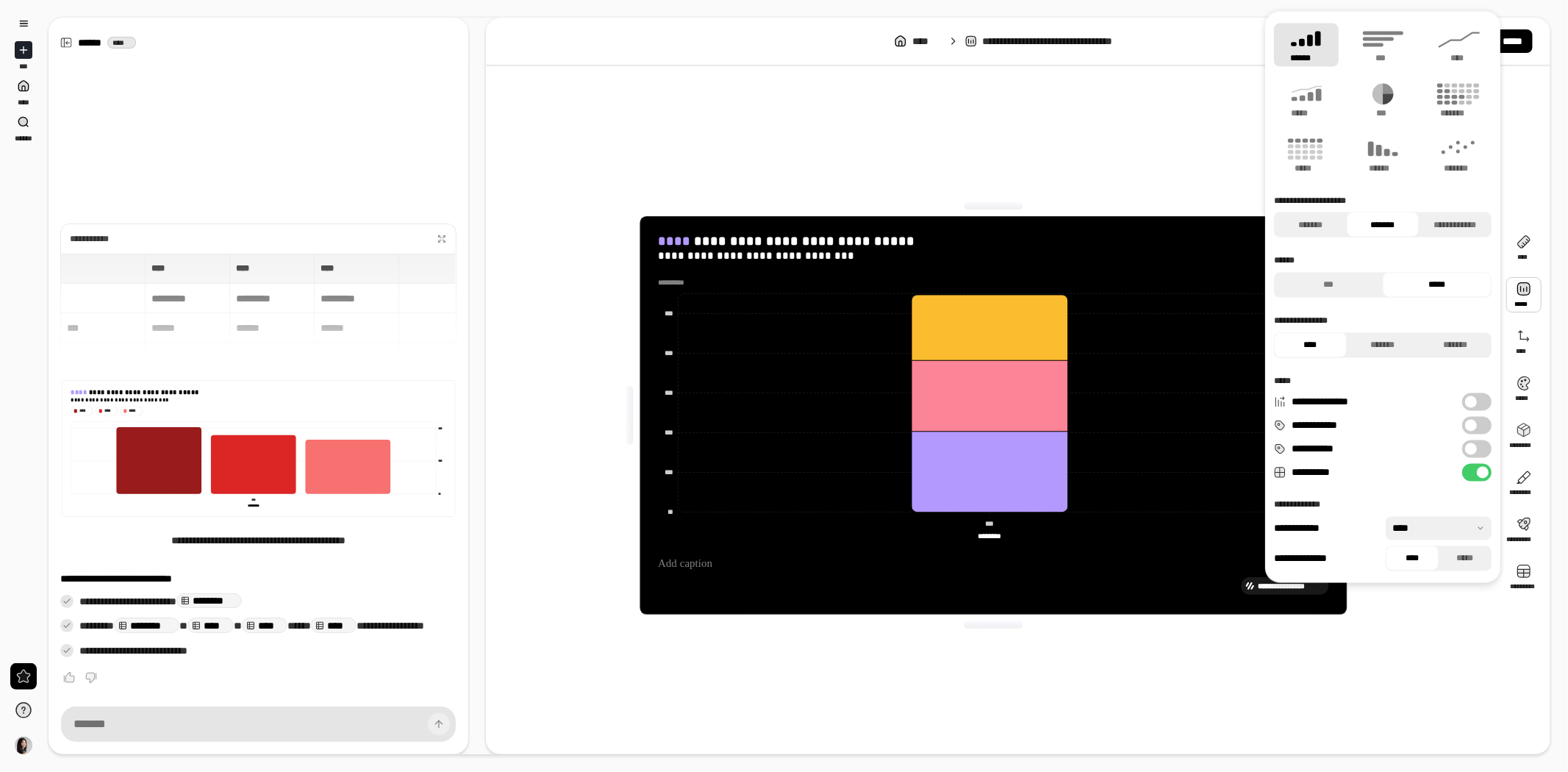 click on "[FIRST] [LAST]" at bounding box center [1383, 276] 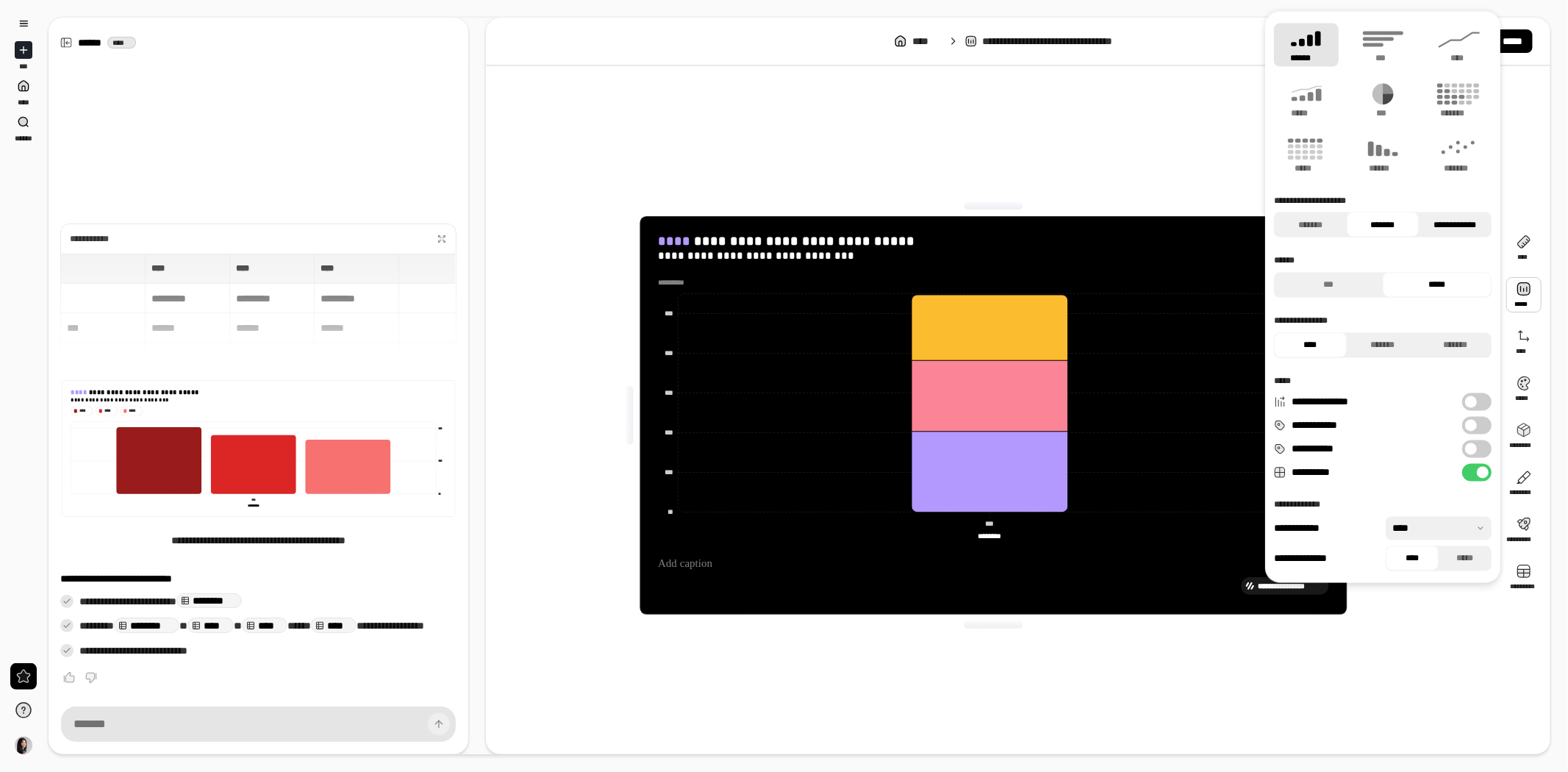 click on "**********" at bounding box center [1455, 225] 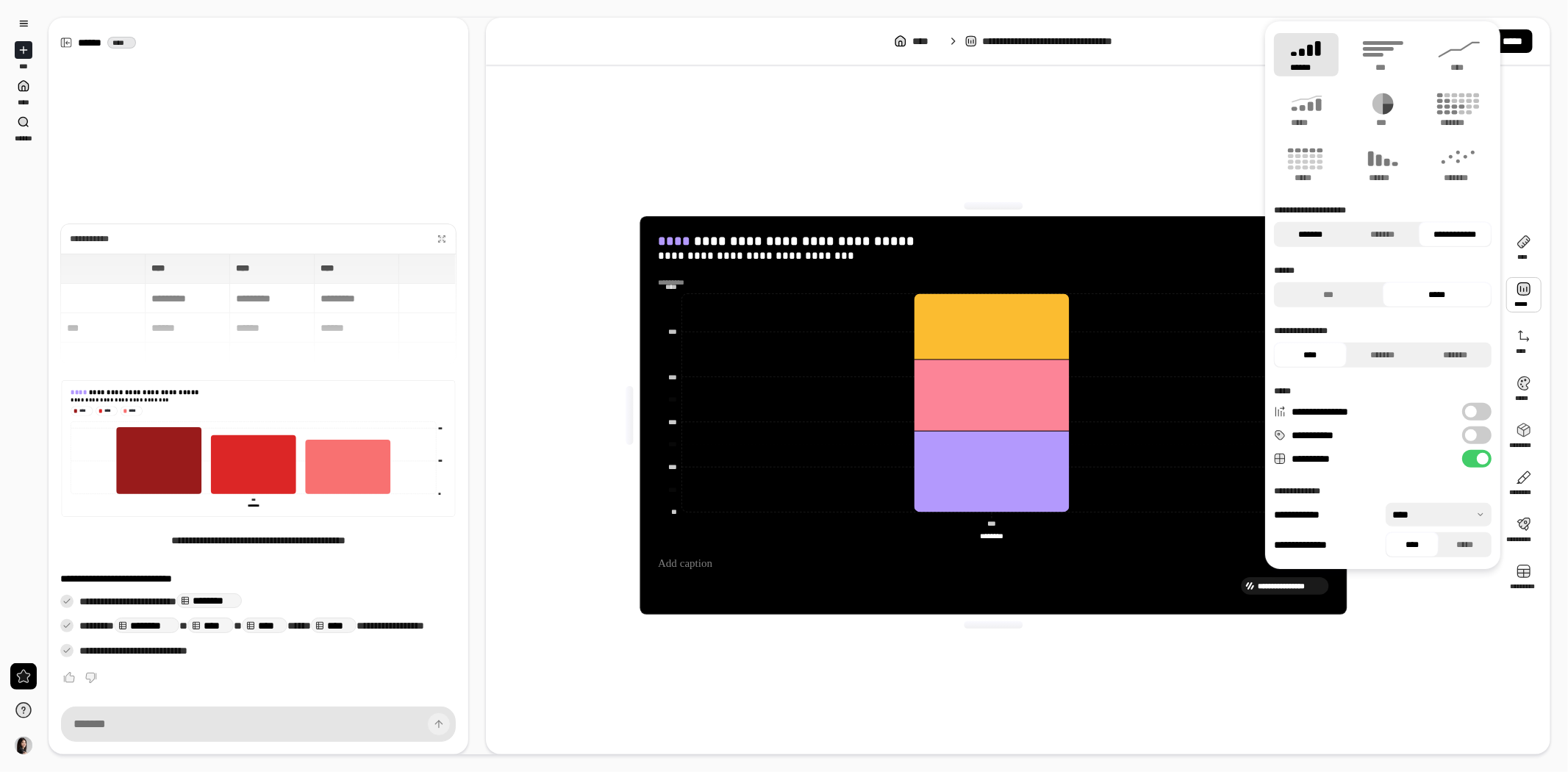 click on "*******" at bounding box center [1310, 235] 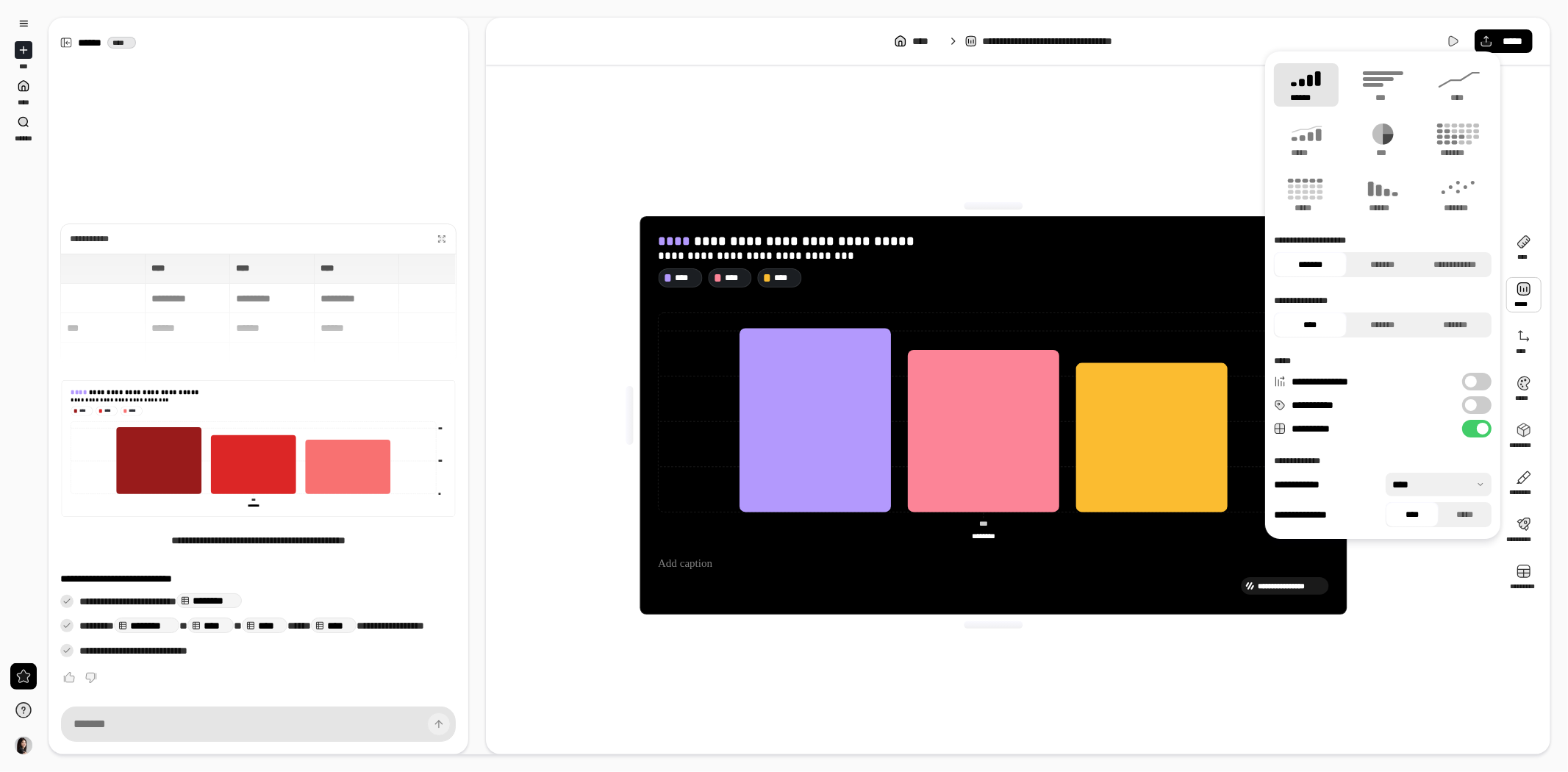 click at bounding box center [1471, 382] 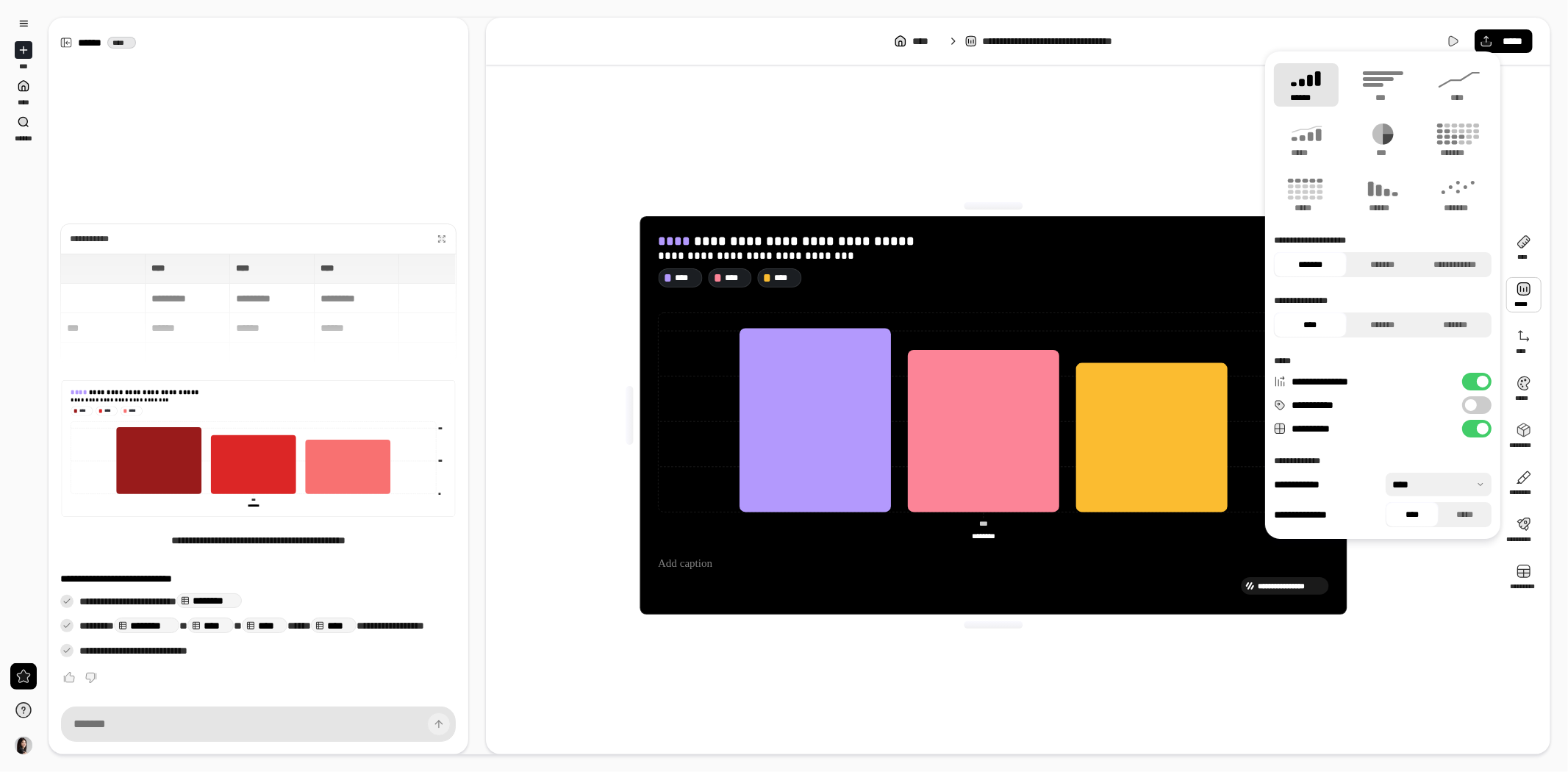 click at bounding box center (1483, 382) 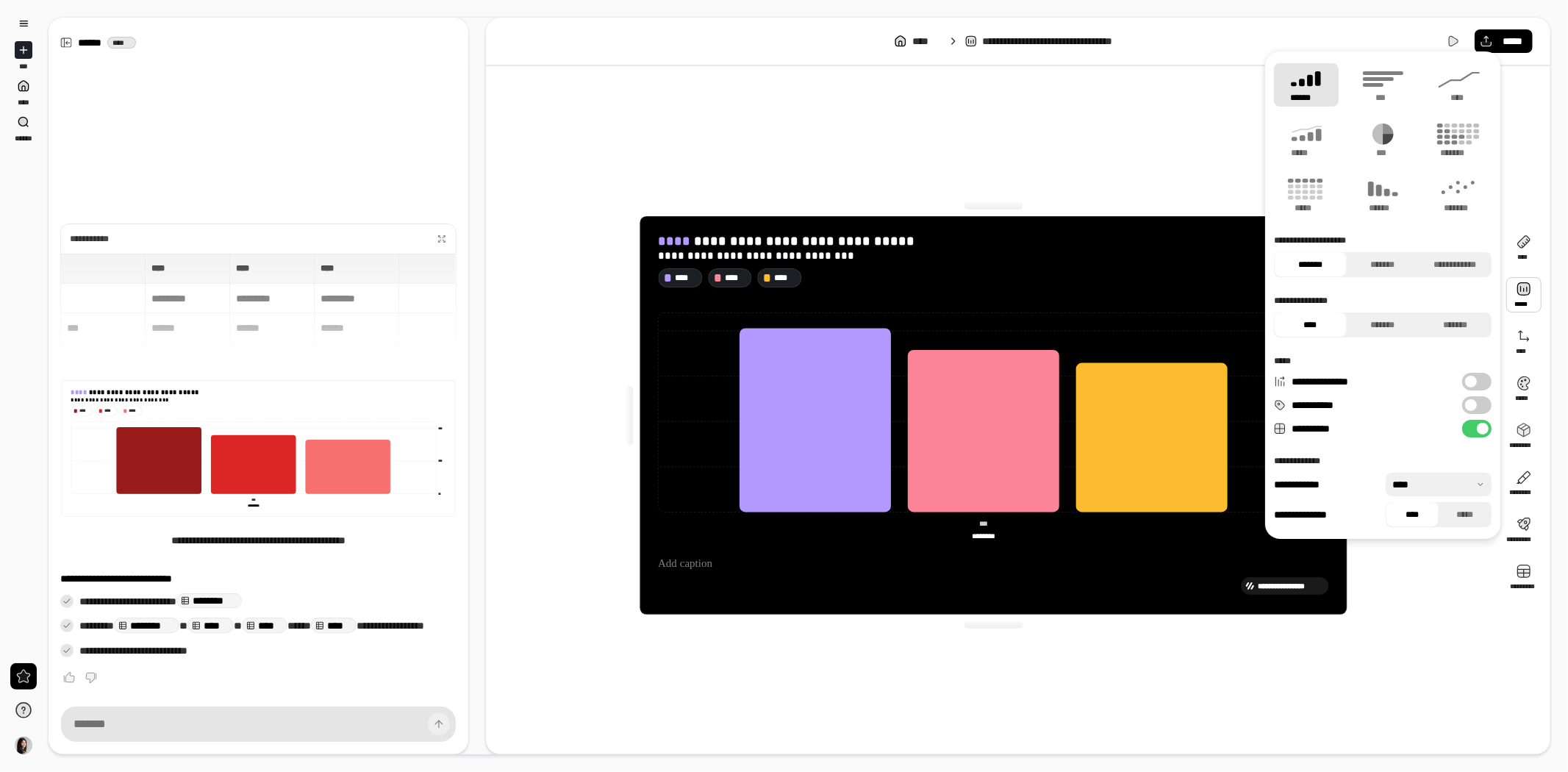 click on "********" at bounding box center (983, 537) 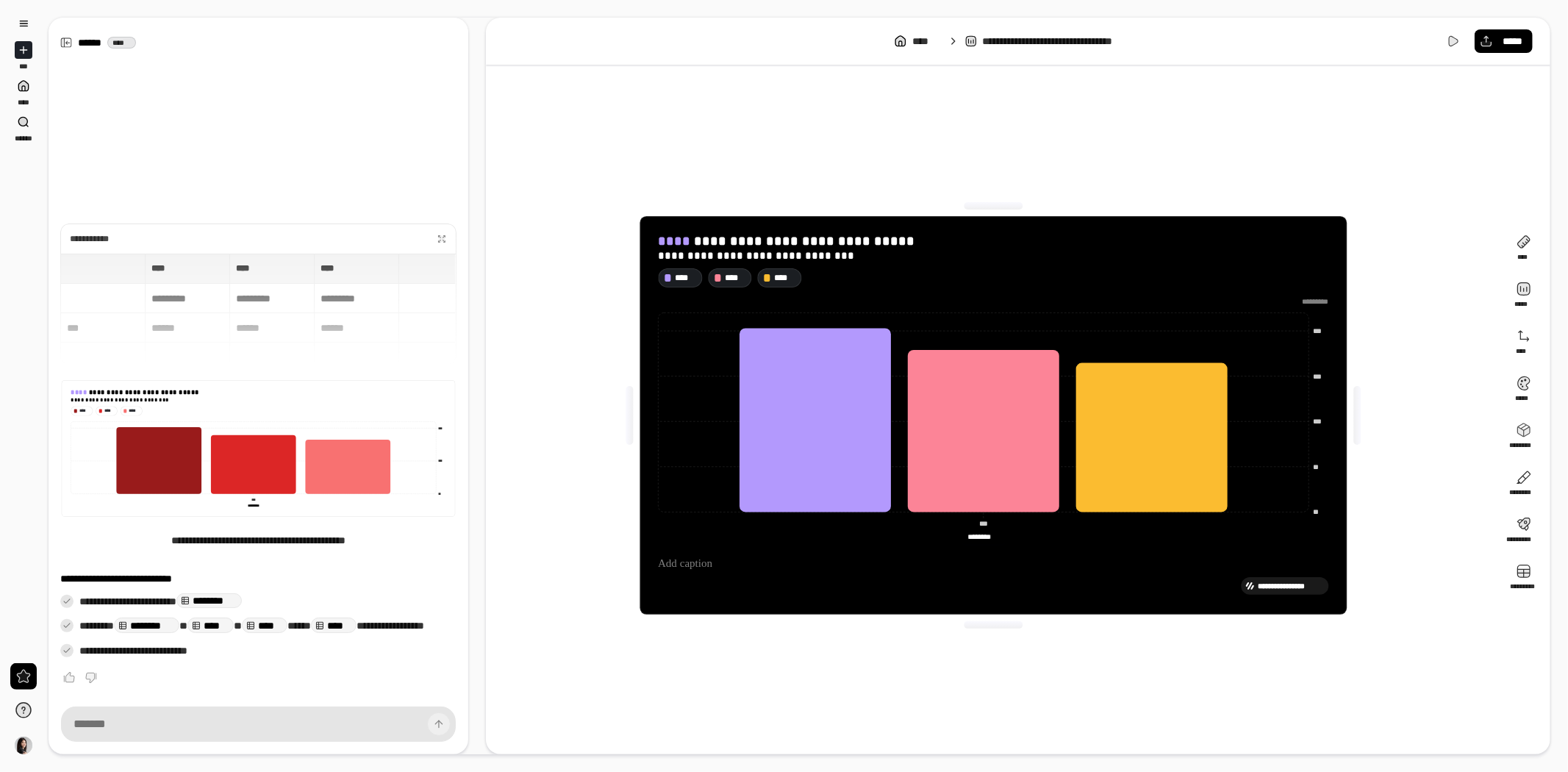 click on "********" at bounding box center (983, 537) 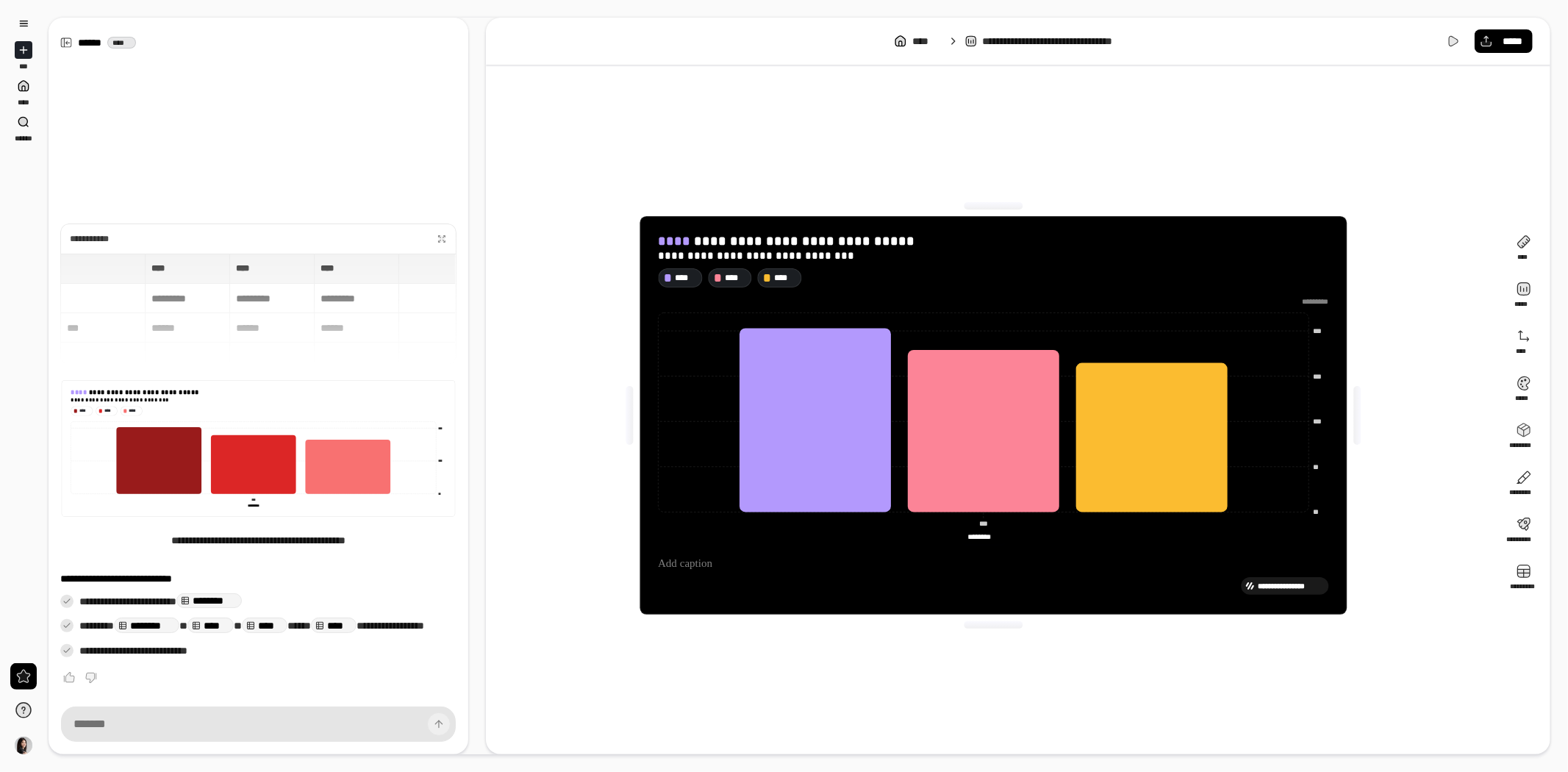 click on "*** ***" 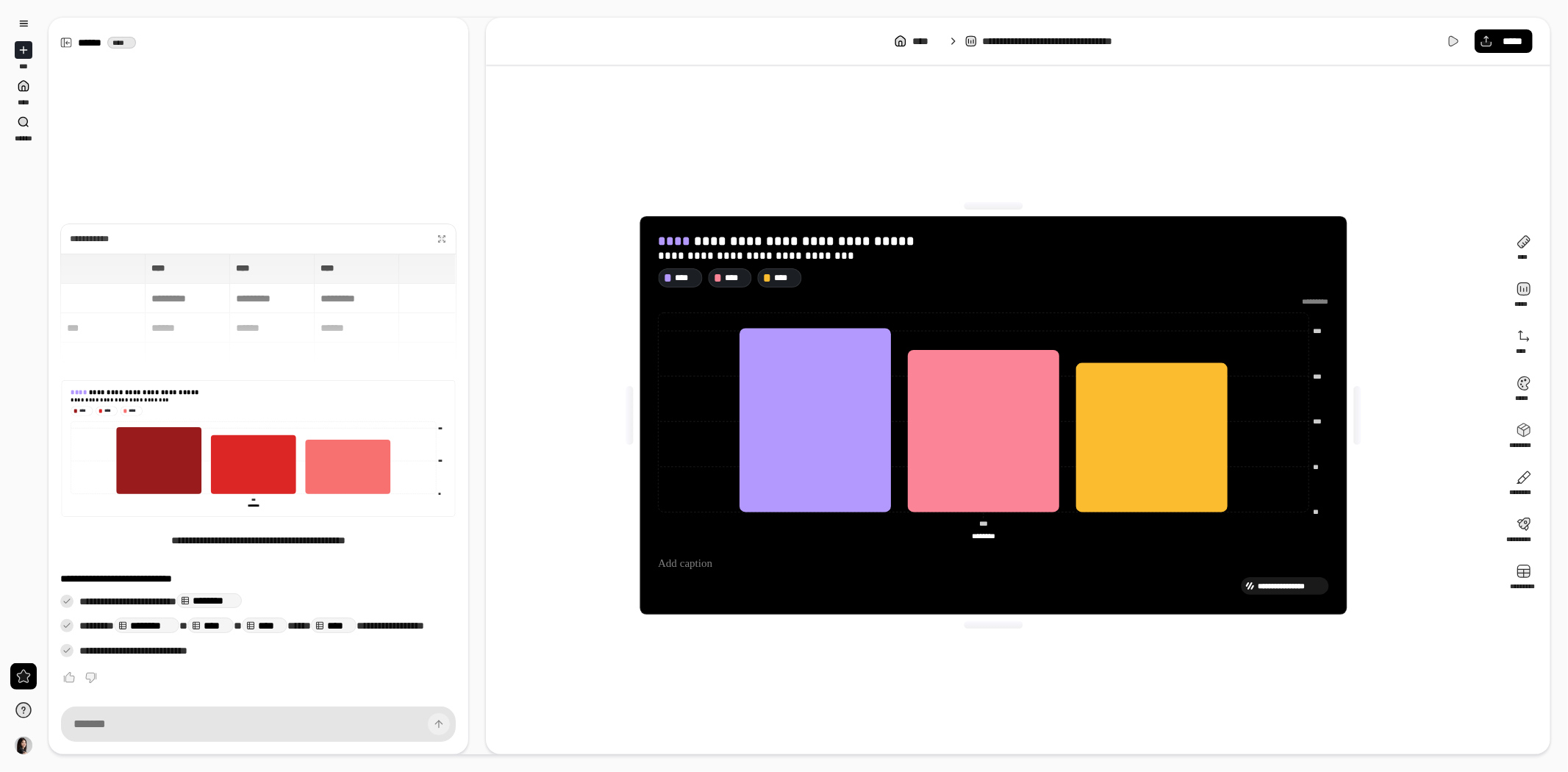 click on "*** ***" 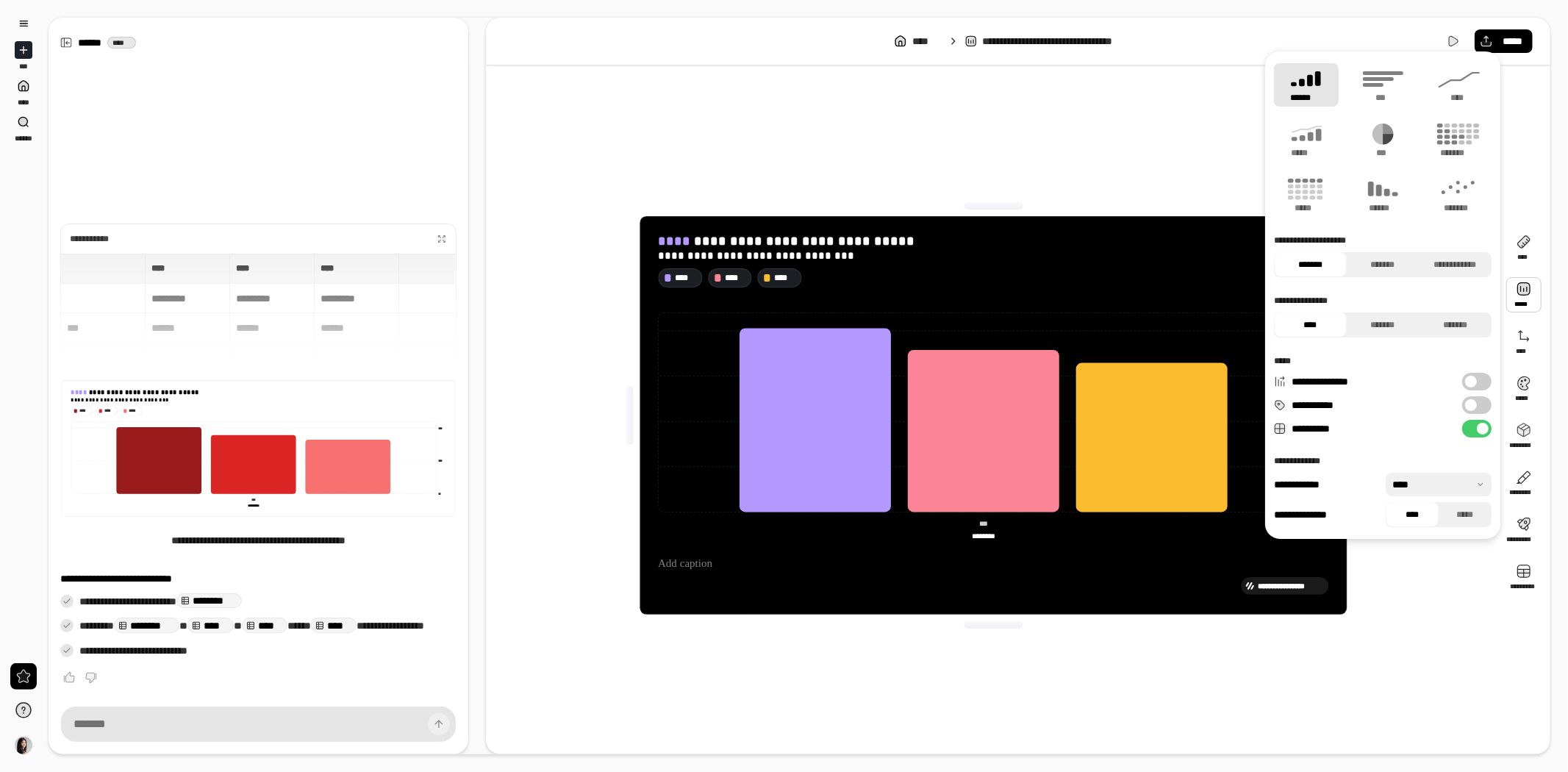 click at bounding box center (1471, 405) 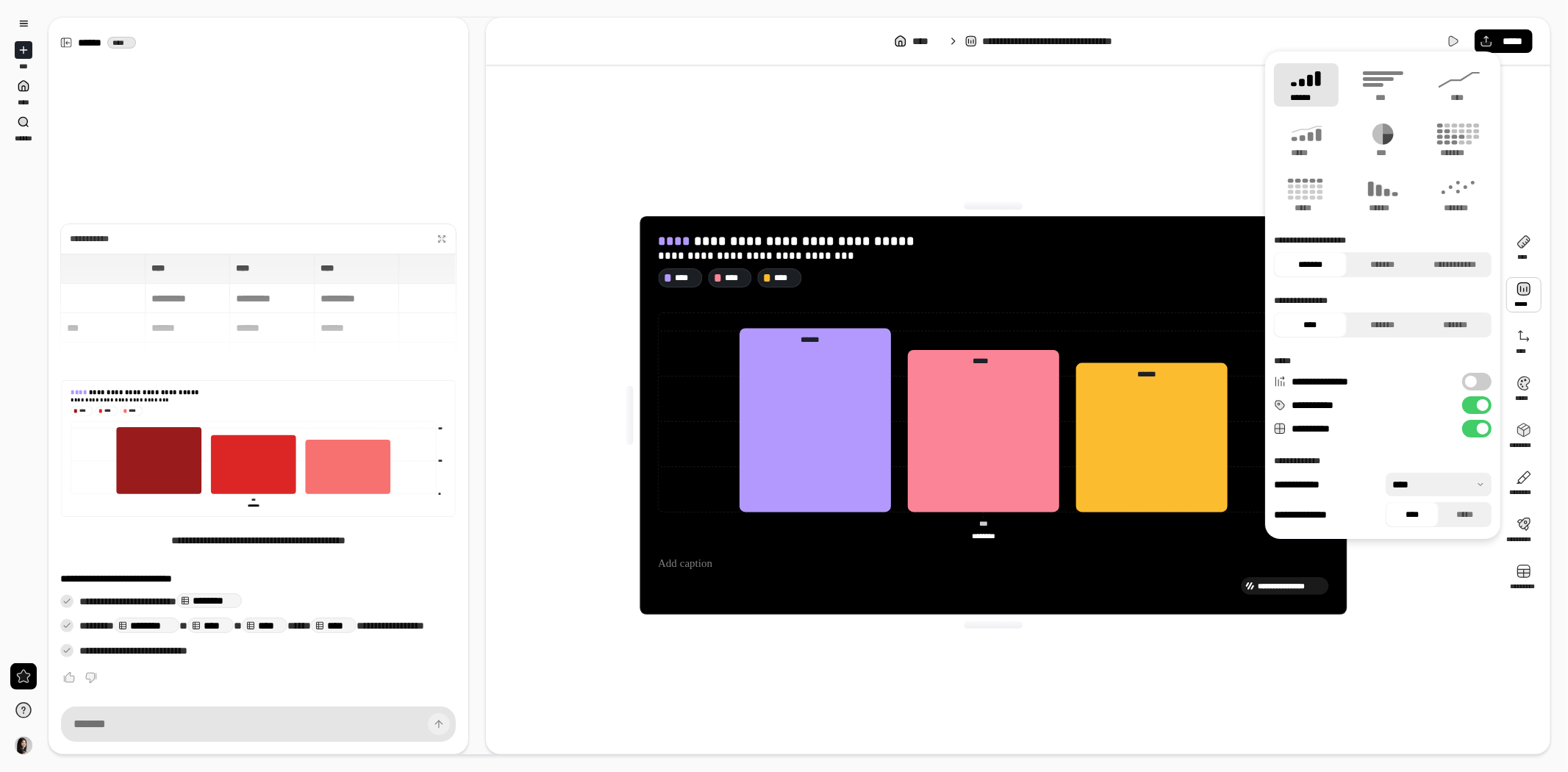 click at bounding box center [1483, 429] 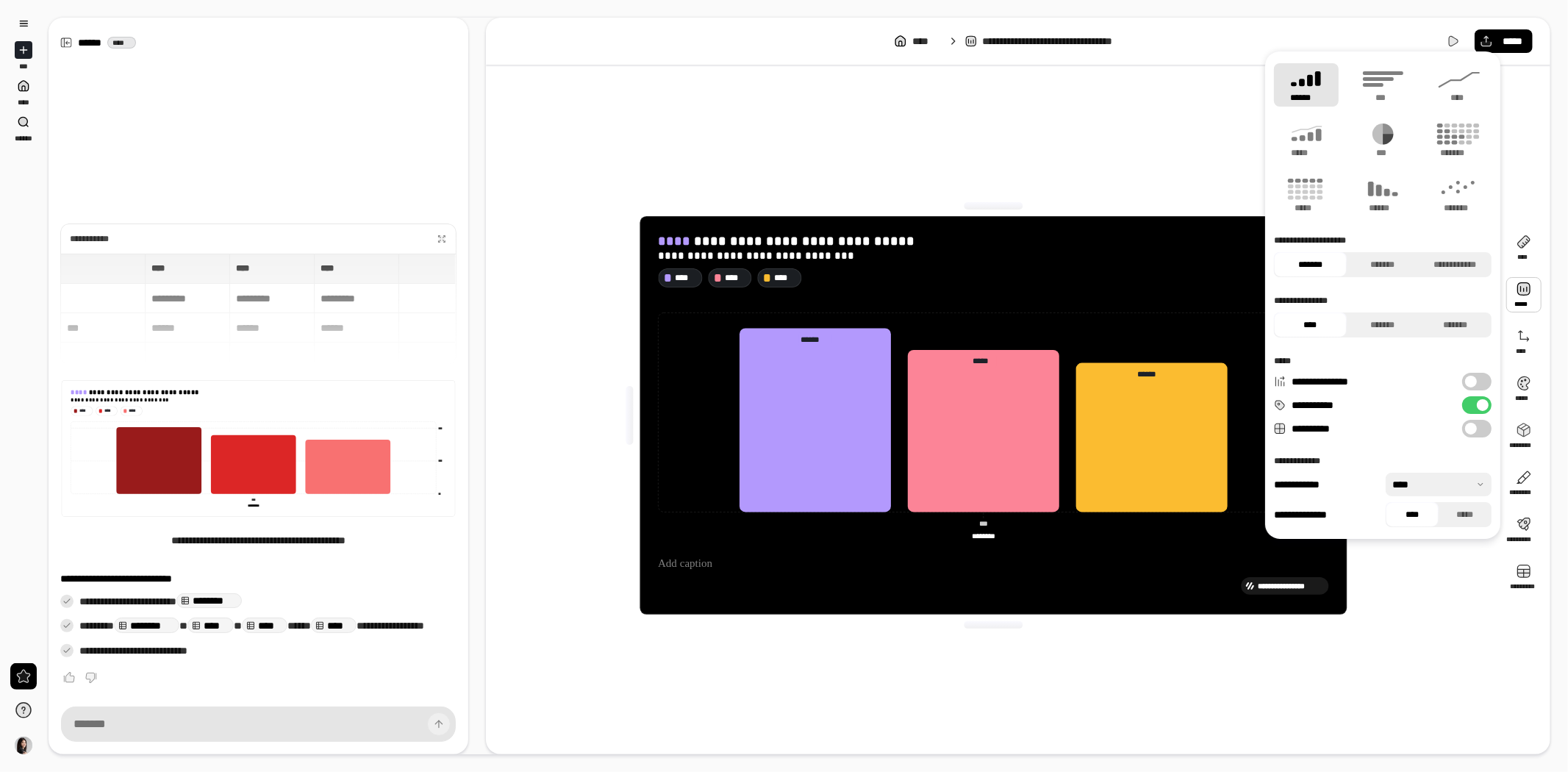 click at bounding box center [1471, 429] 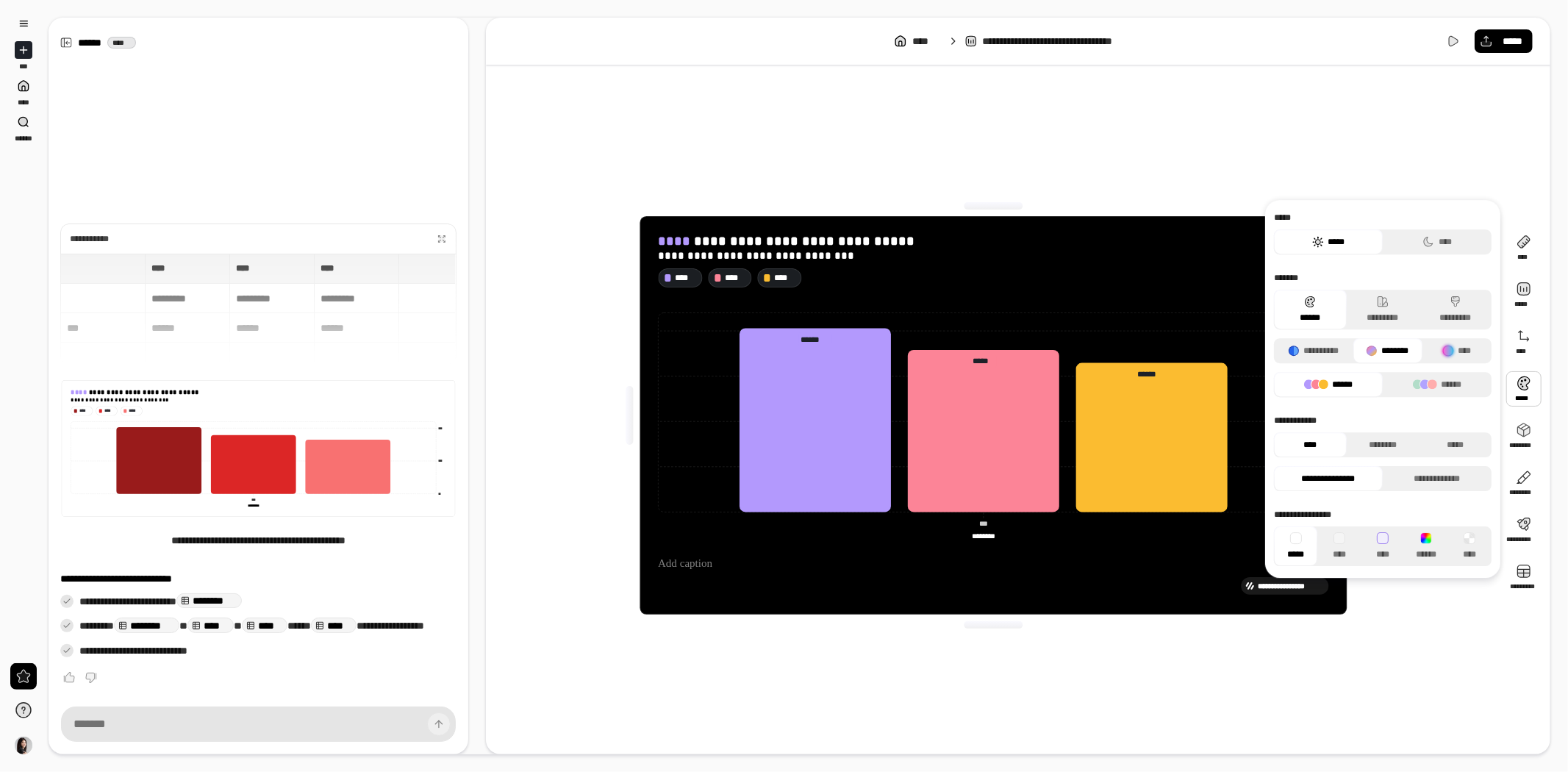 click on "*****" at bounding box center (1328, 242) 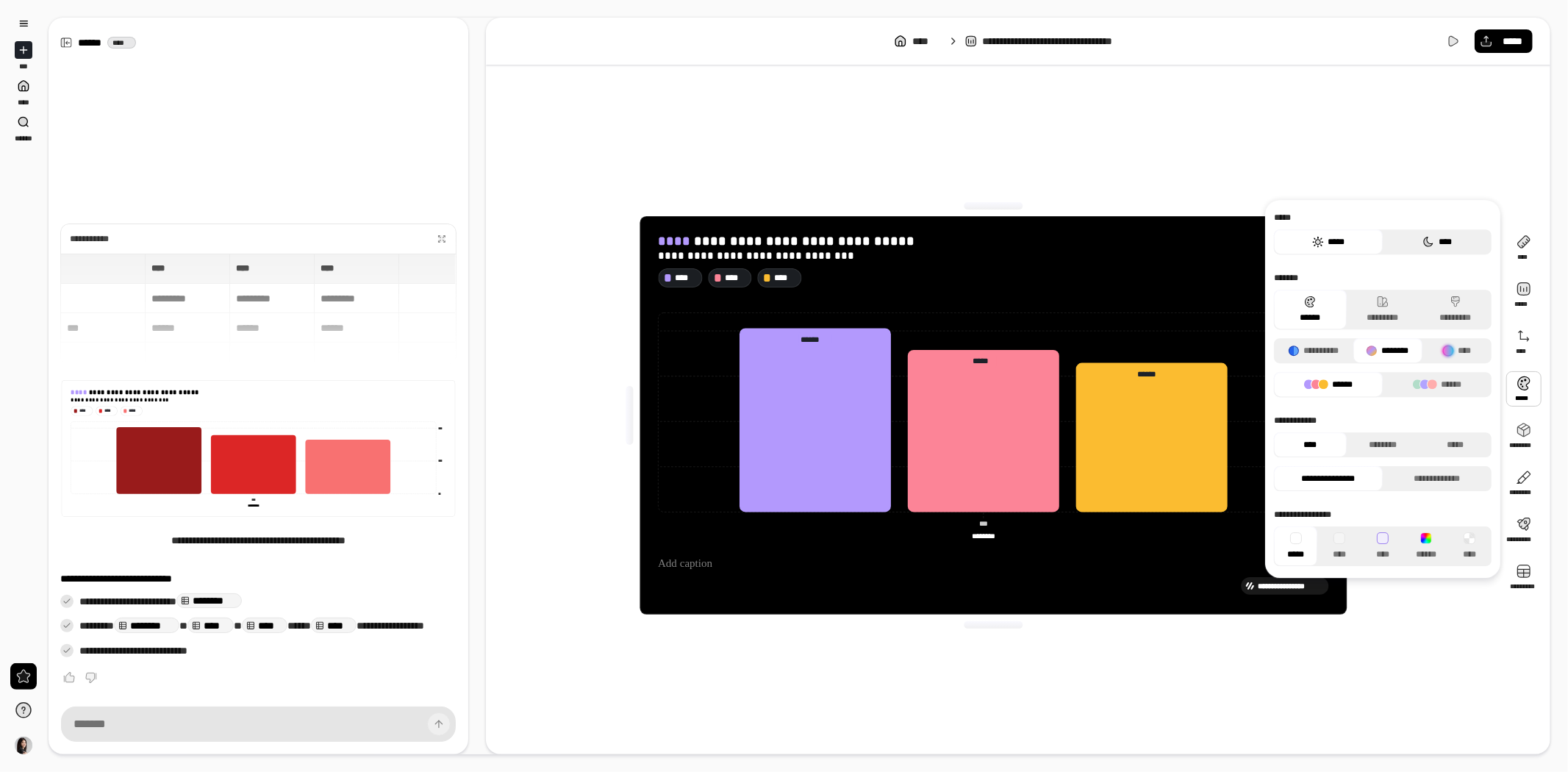 click on "****" at bounding box center [1437, 242] 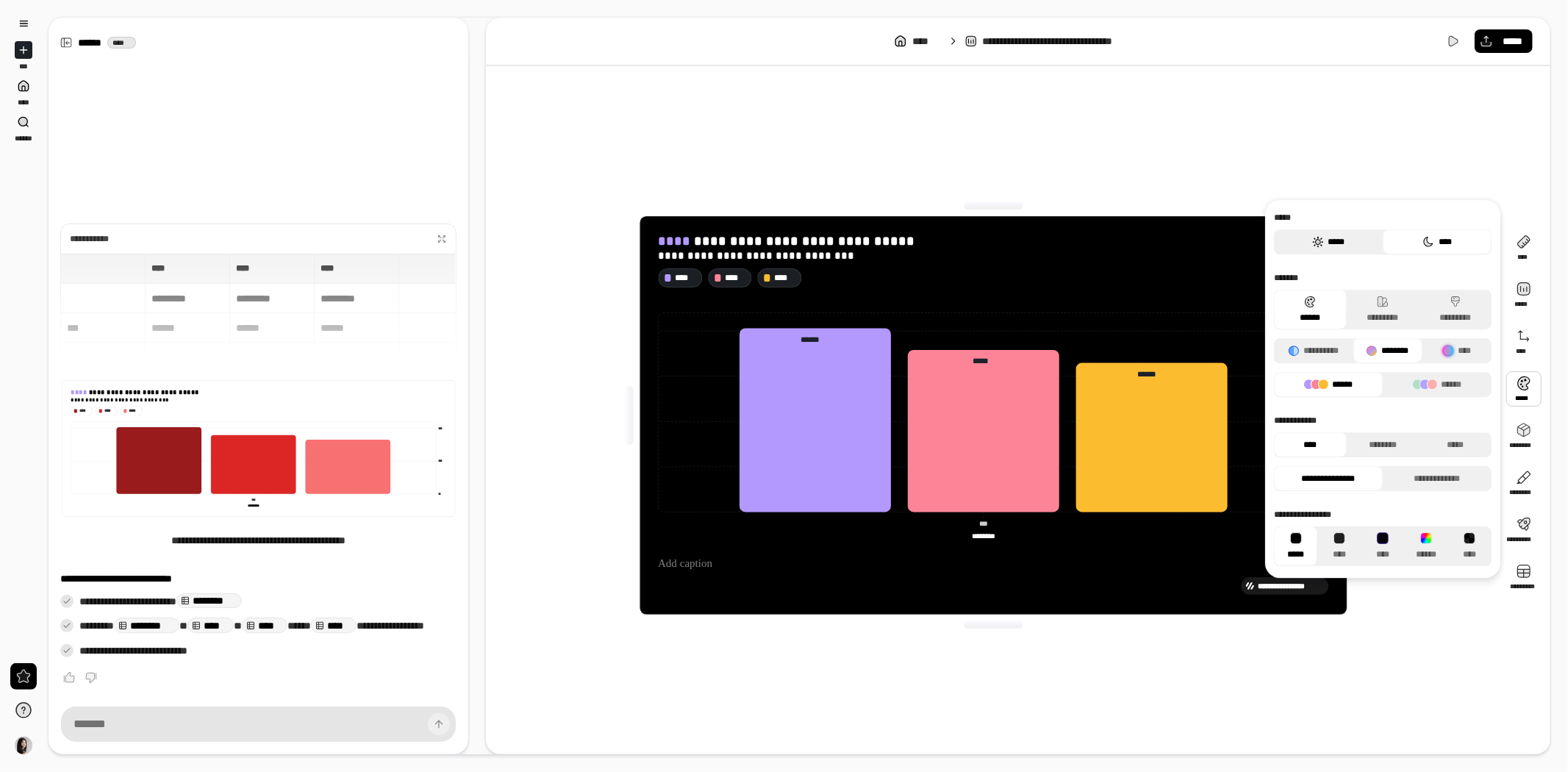 click on "*****" at bounding box center [1328, 242] 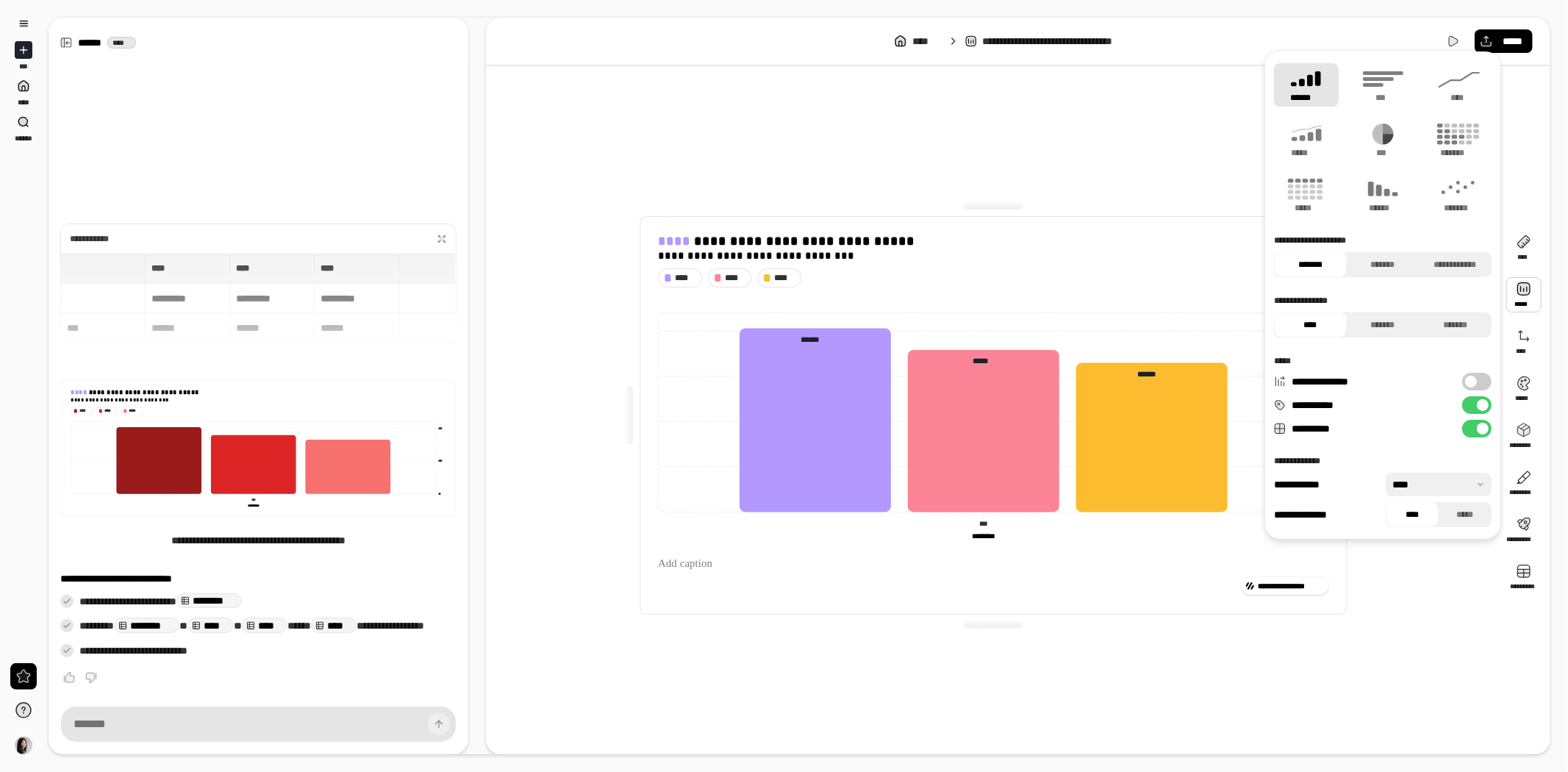 click at bounding box center [1483, 429] 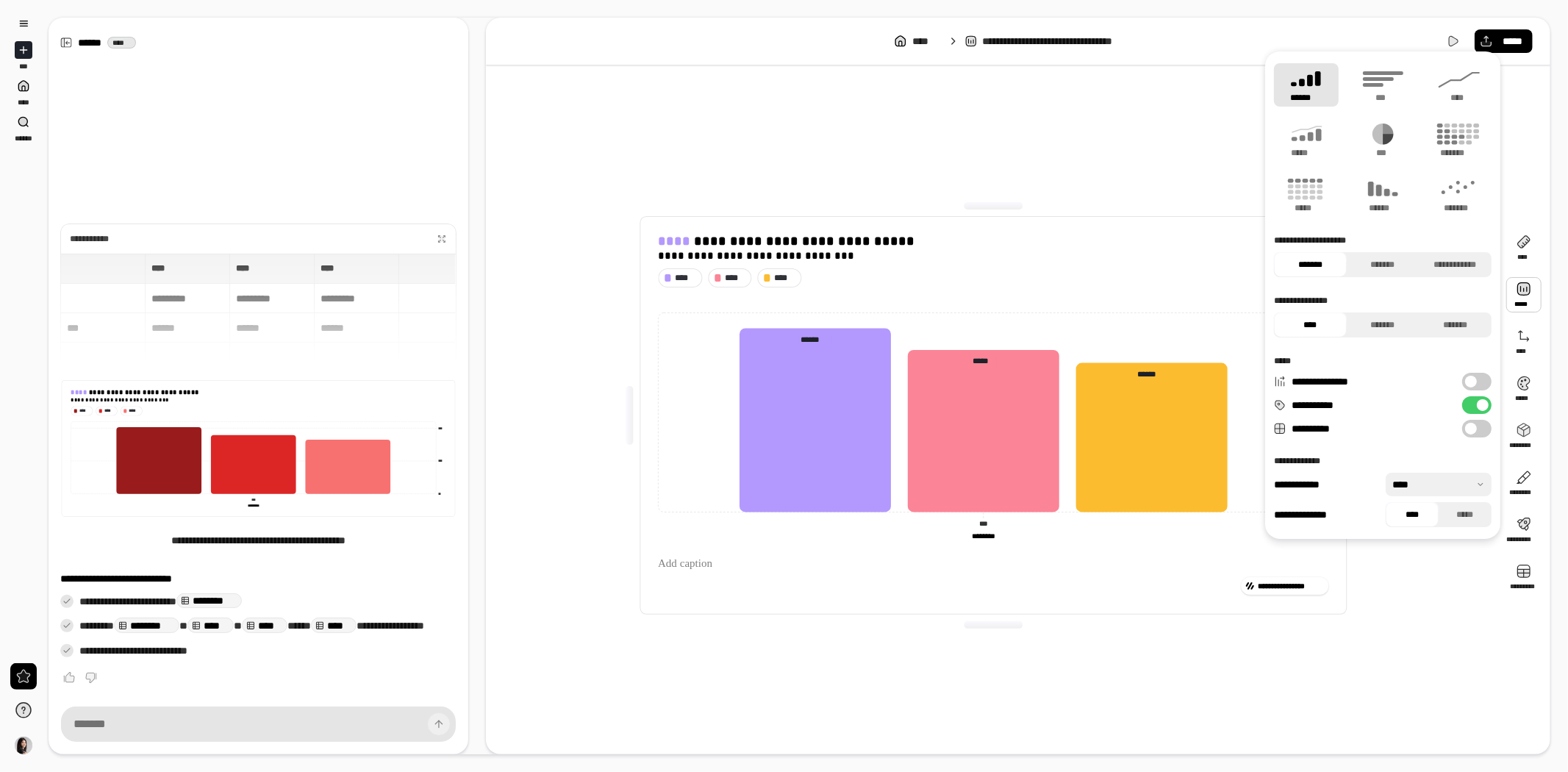 click on "**********" at bounding box center (1477, 405) 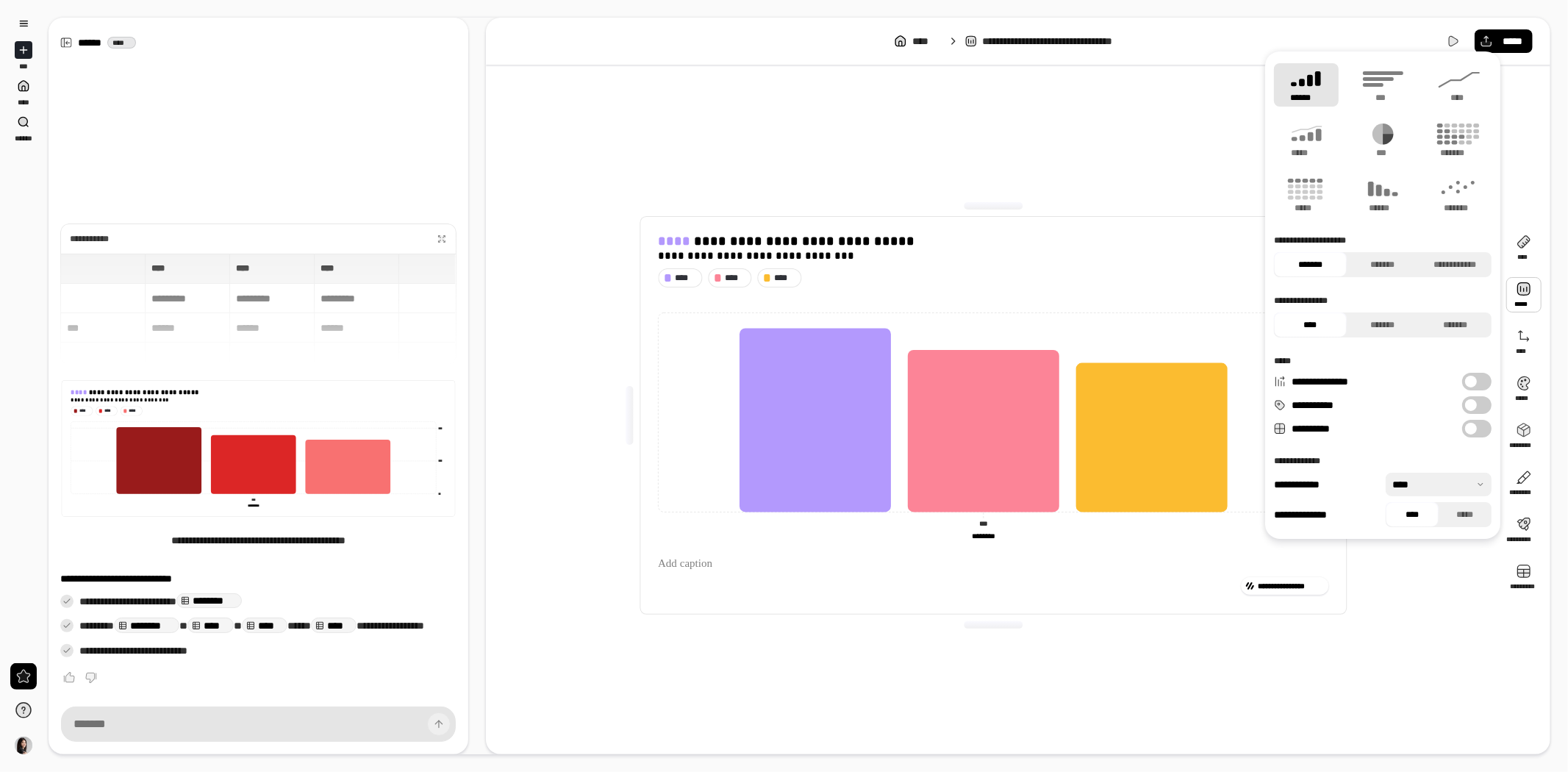 click on "**********" at bounding box center (1477, 405) 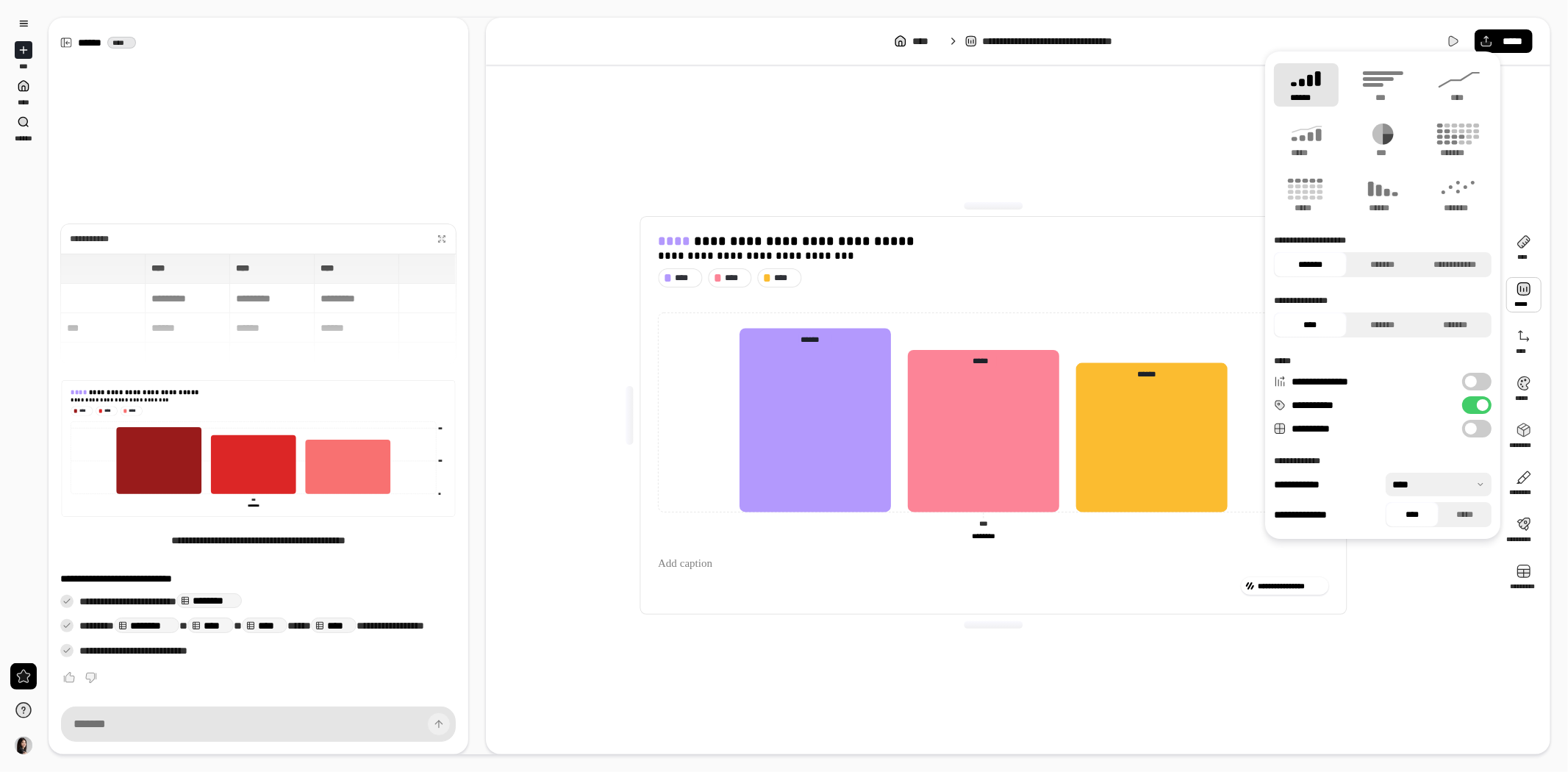 click at bounding box center [1471, 382] 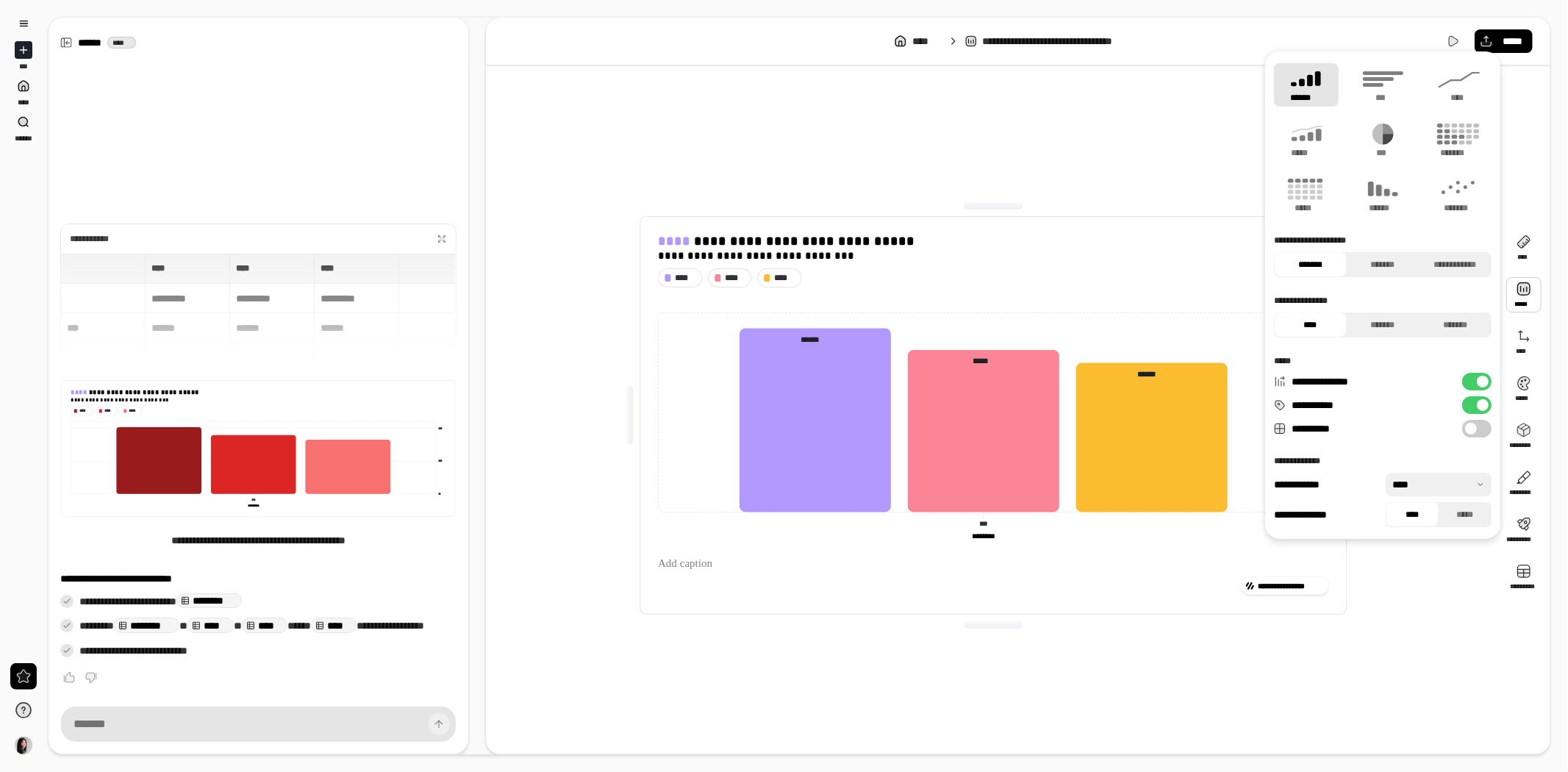 click at bounding box center (1483, 382) 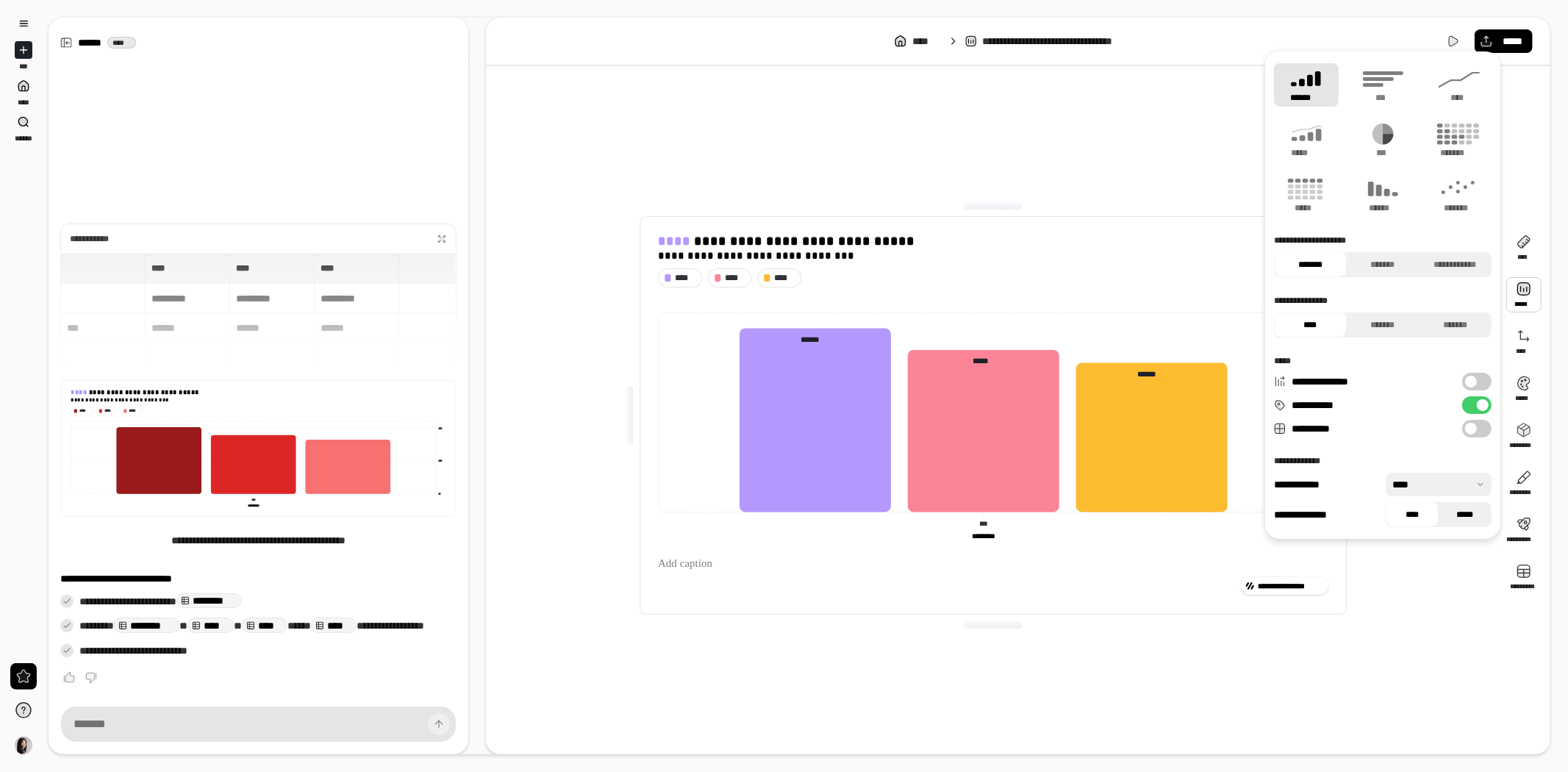 click on "*****" at bounding box center (1465, 515) 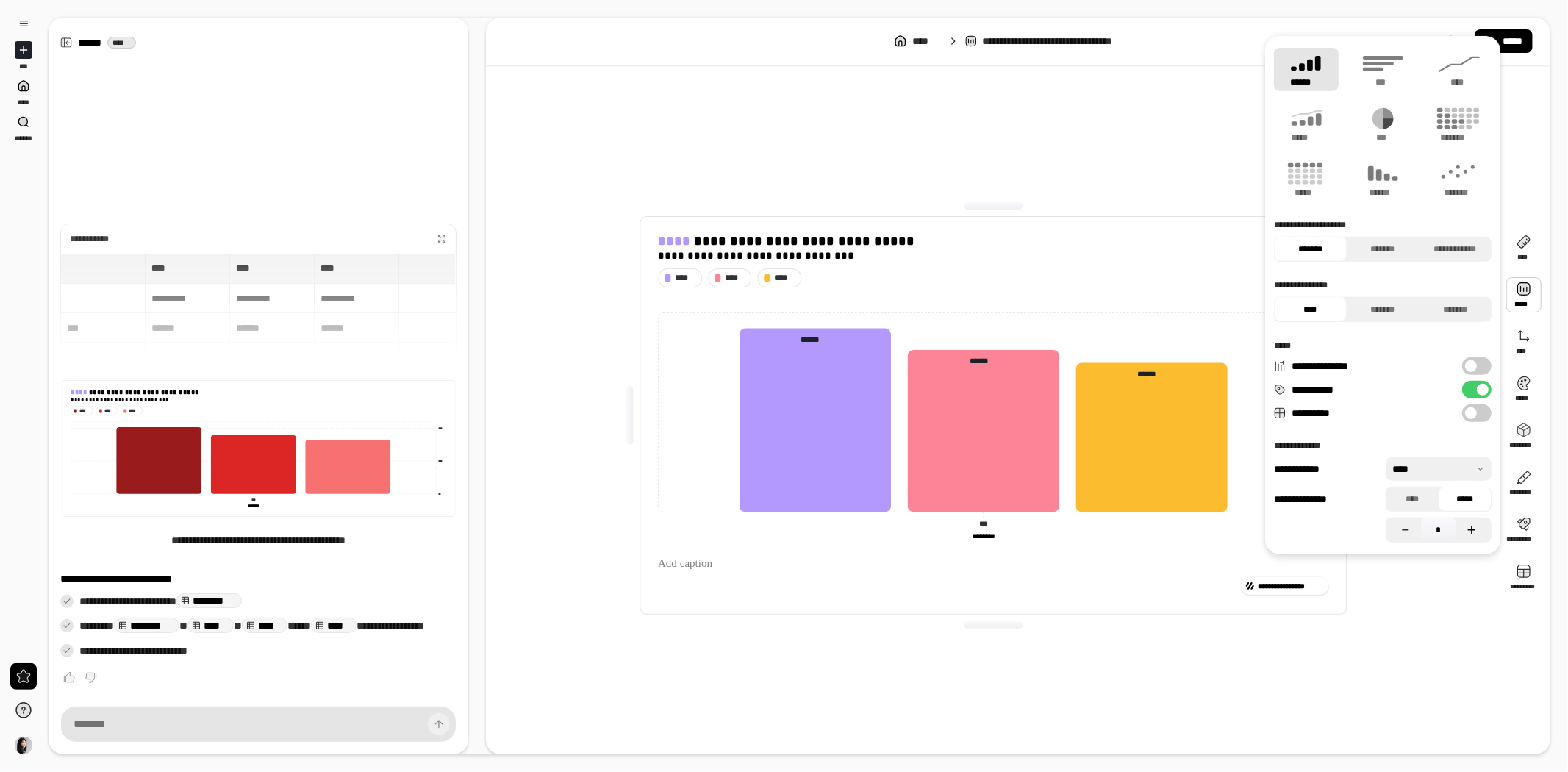 click 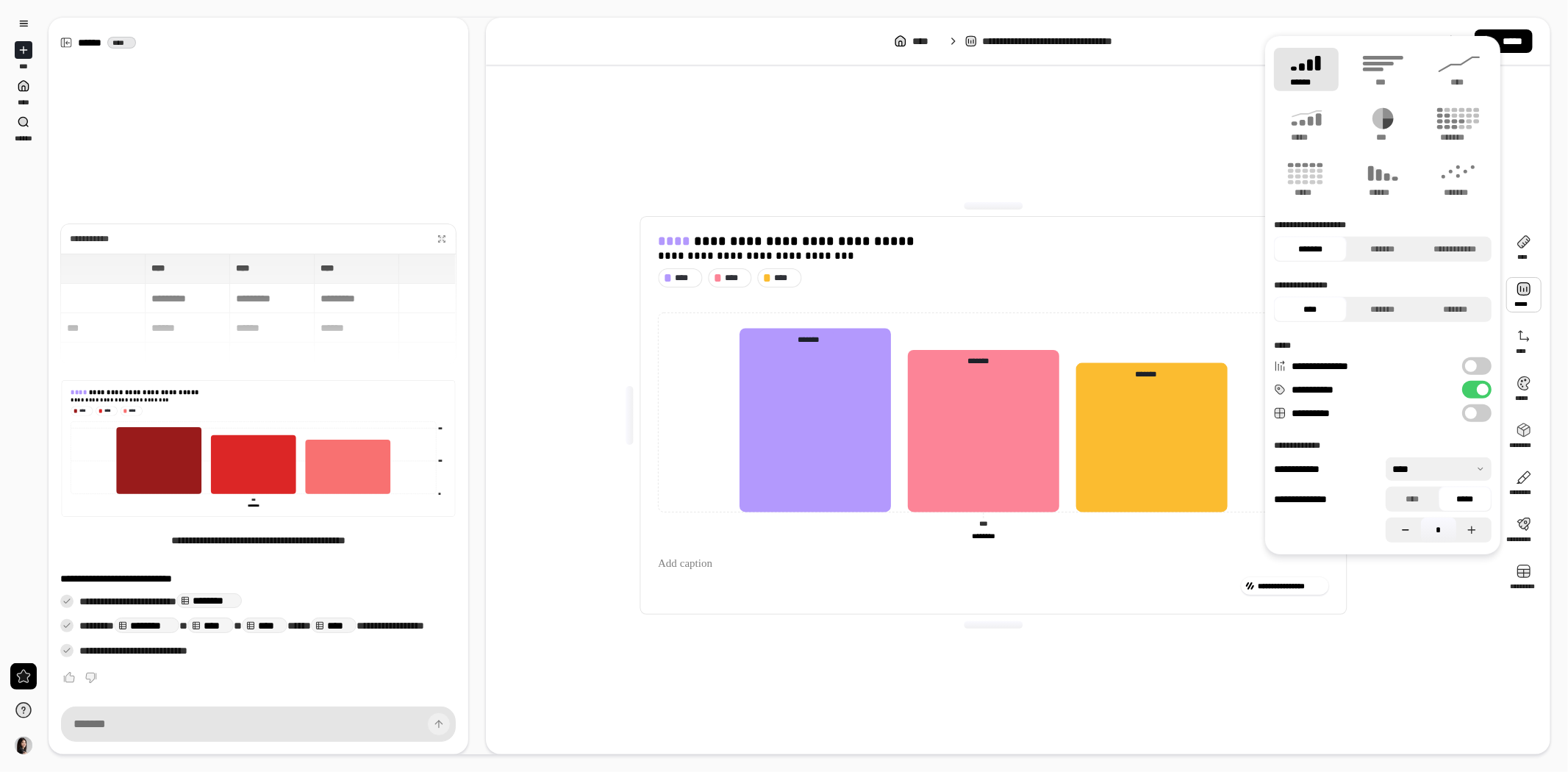 click at bounding box center [1403, 530] 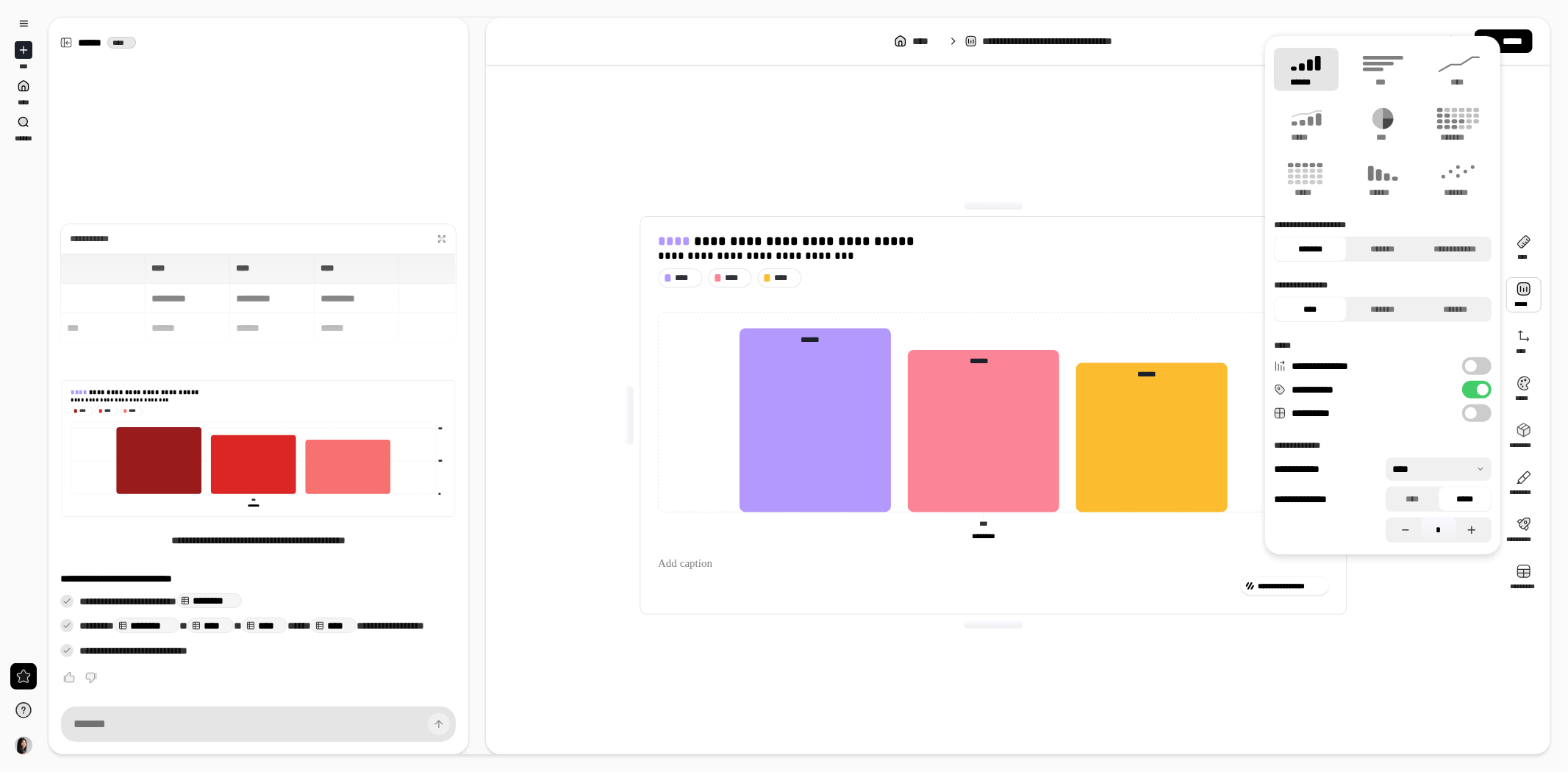 click at bounding box center (1483, 390) 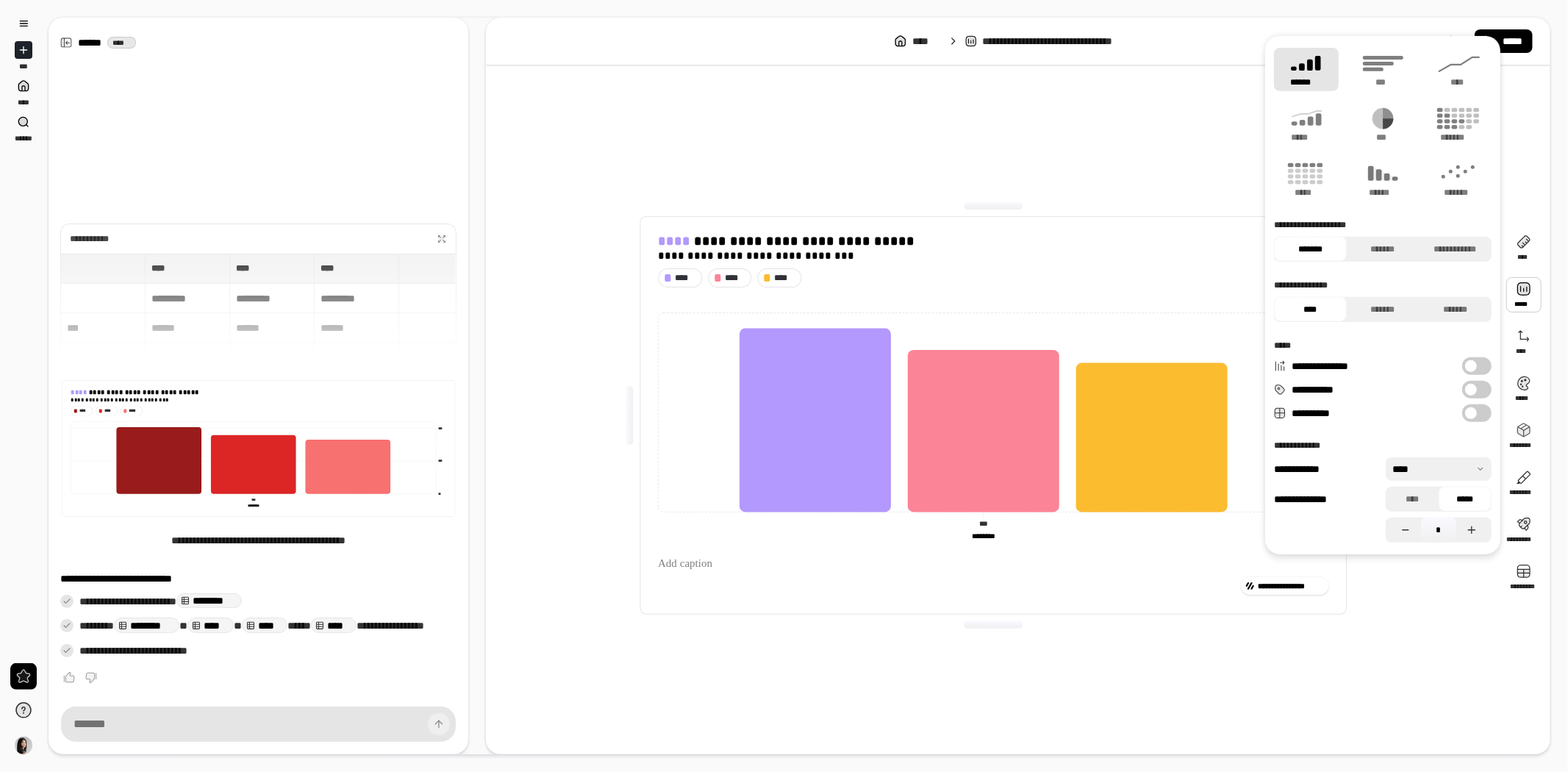 click at bounding box center [1471, 390] 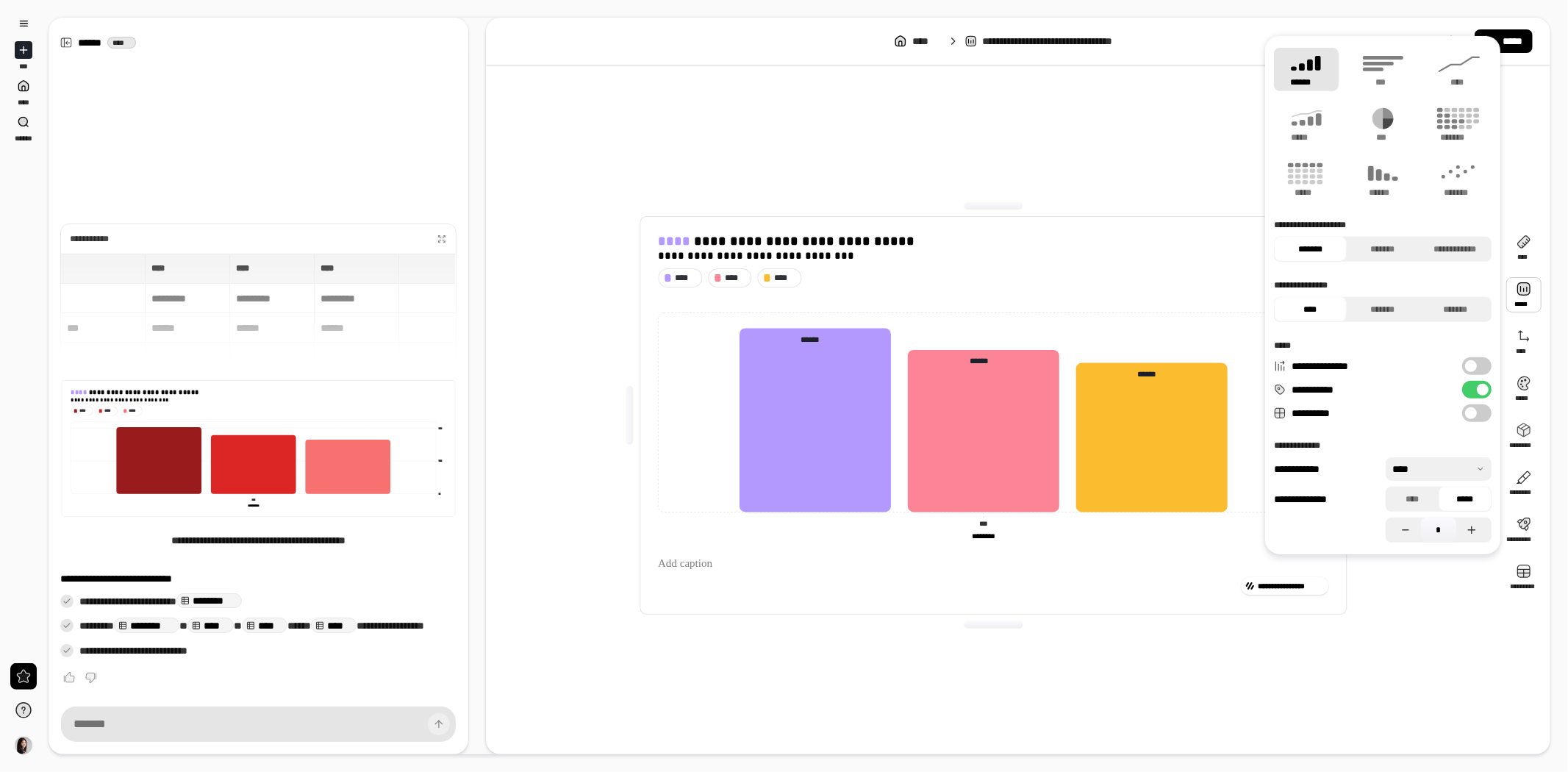 click at bounding box center (1471, 366) 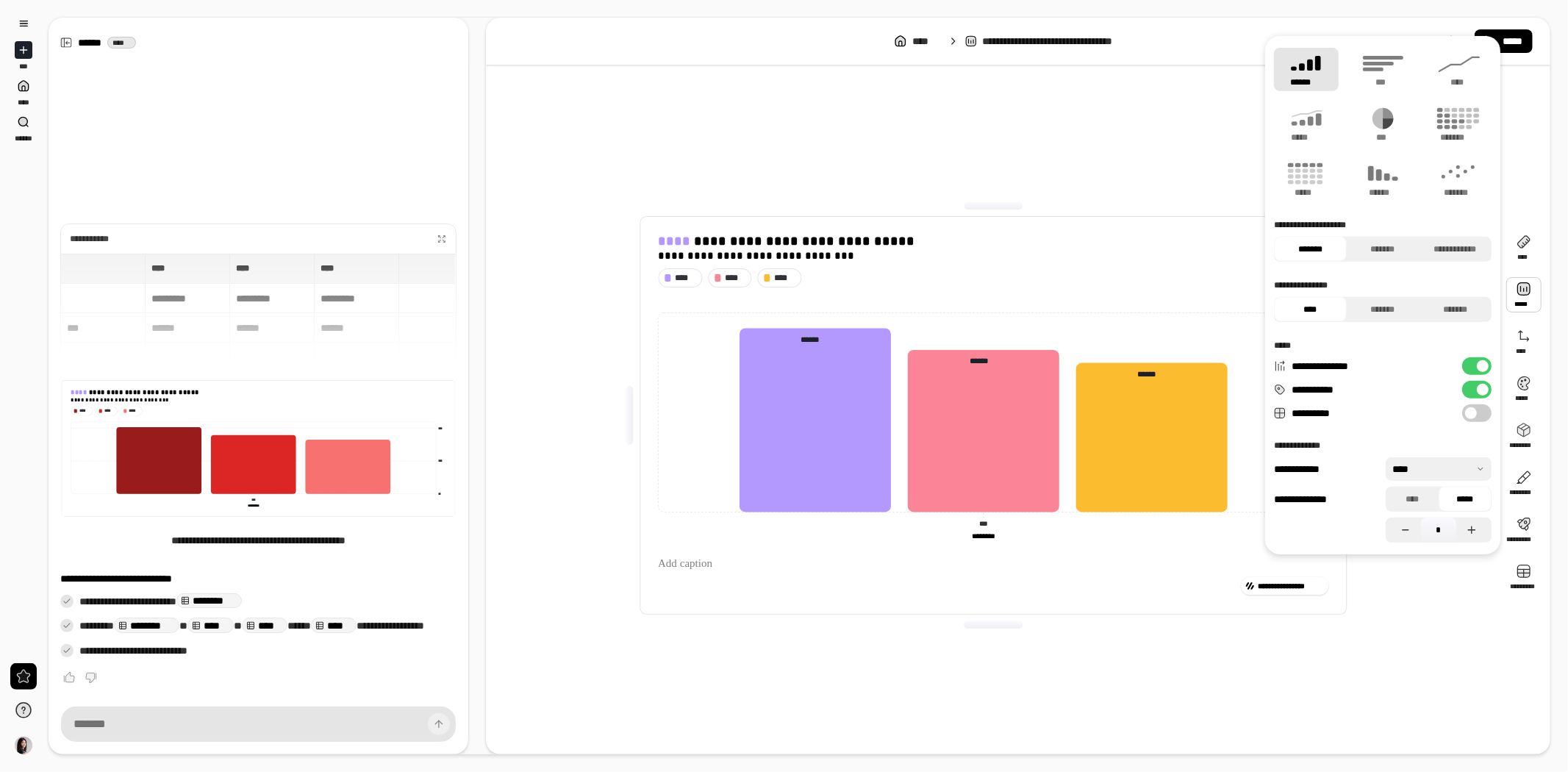 click at bounding box center [1483, 366] 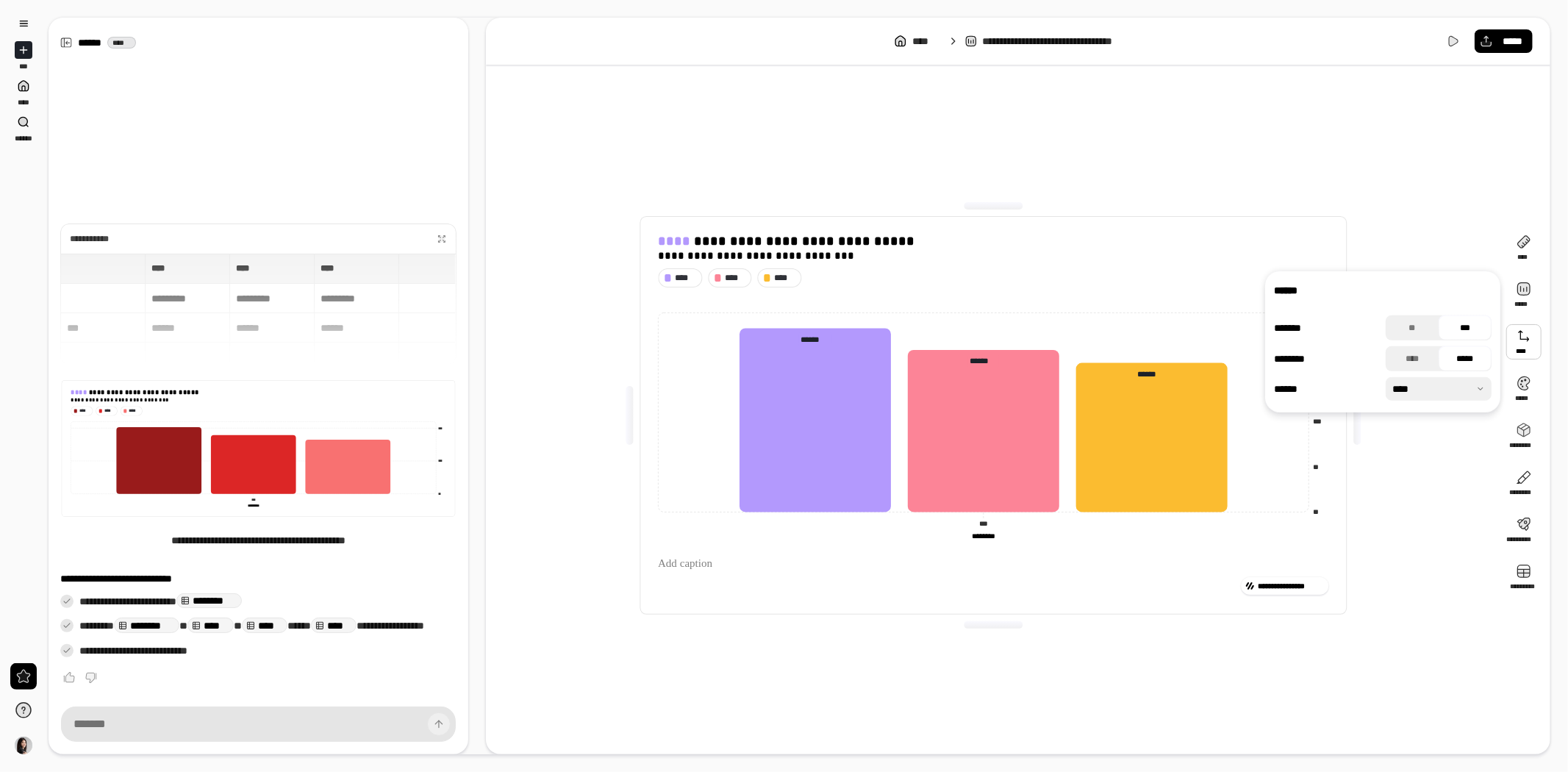 click at bounding box center [1524, 342] 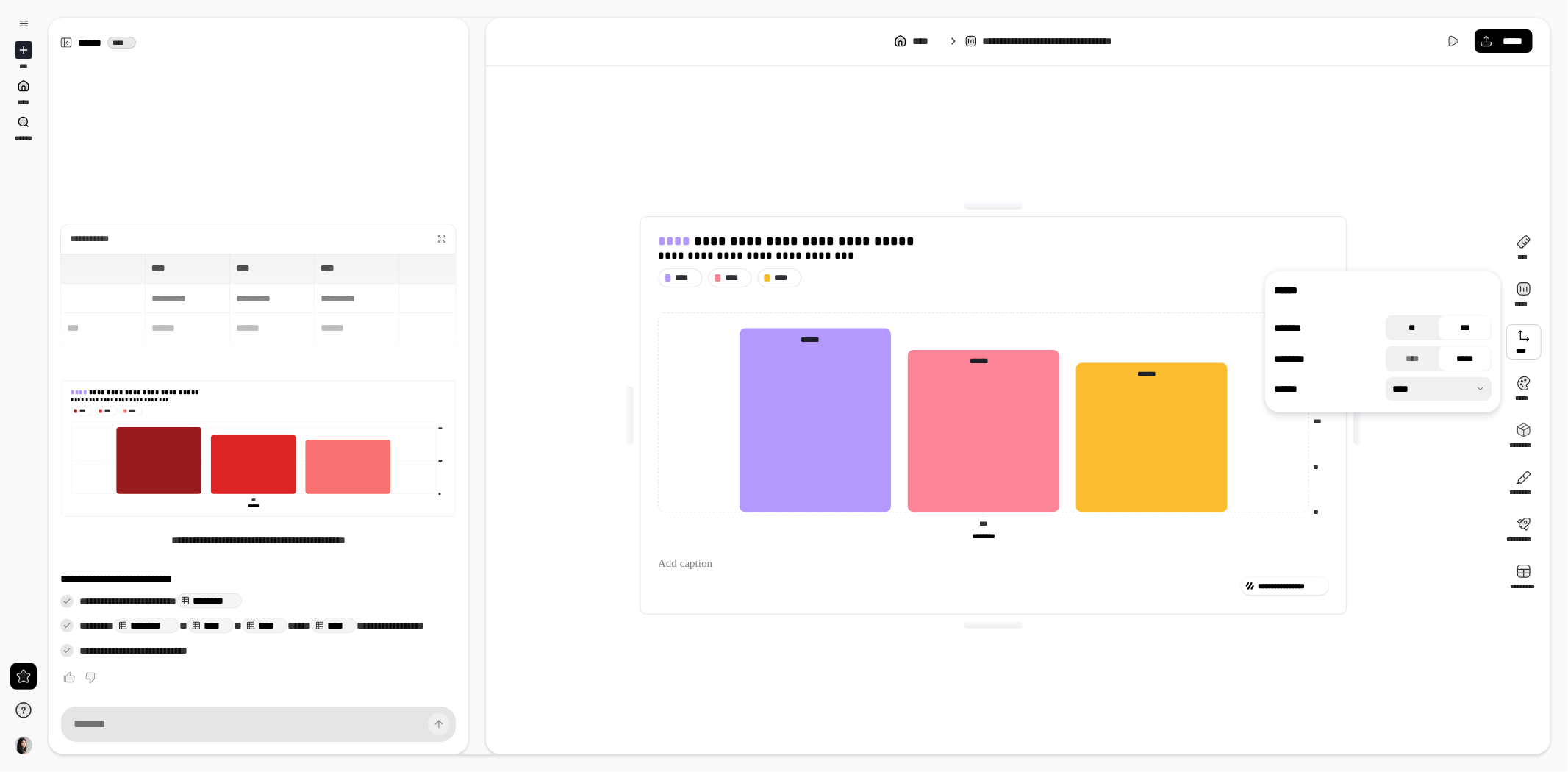 click on "**" at bounding box center (1412, 328) 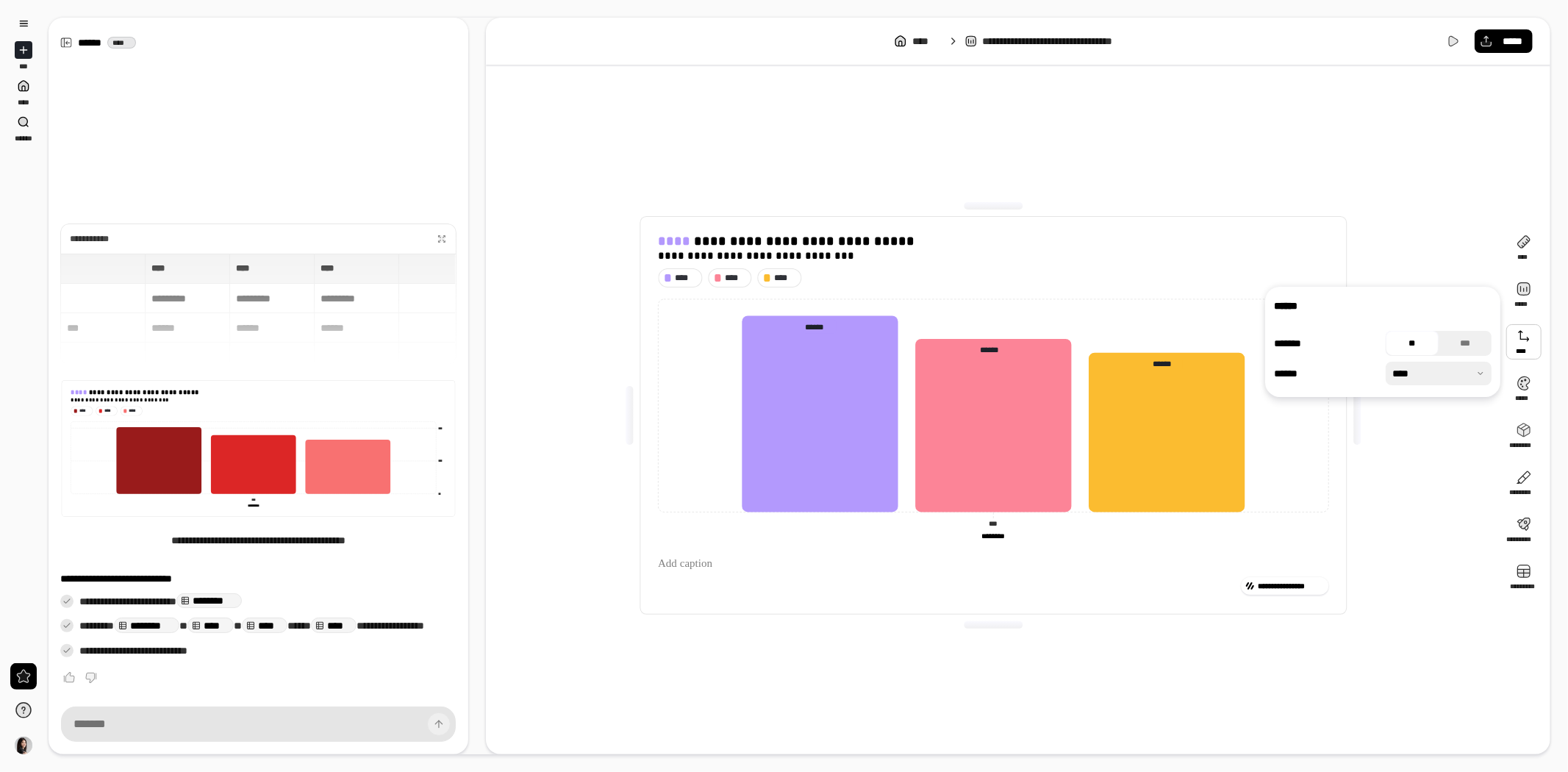 click at bounding box center [1439, 374] 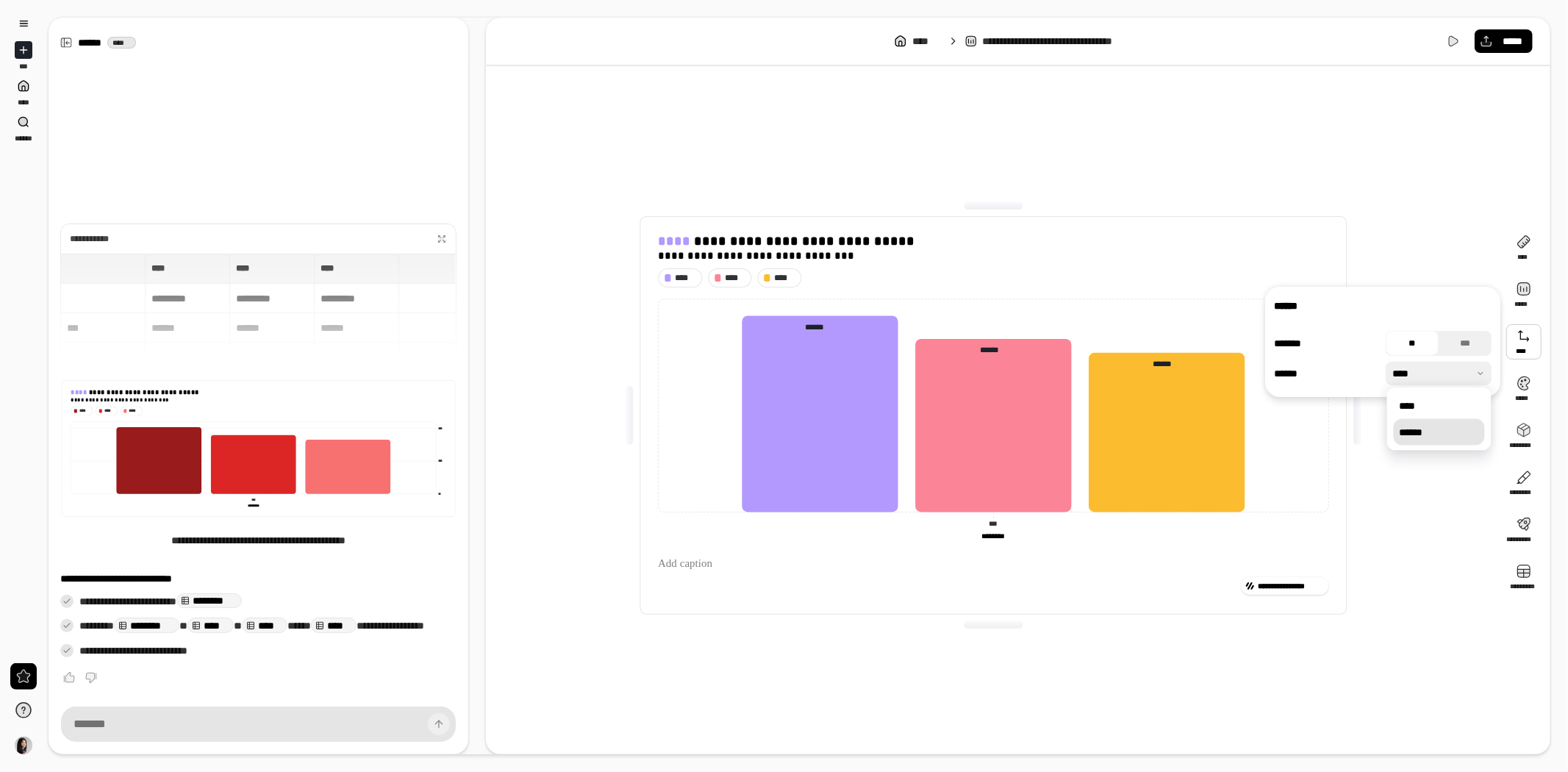click on "******" at bounding box center (1439, 432) 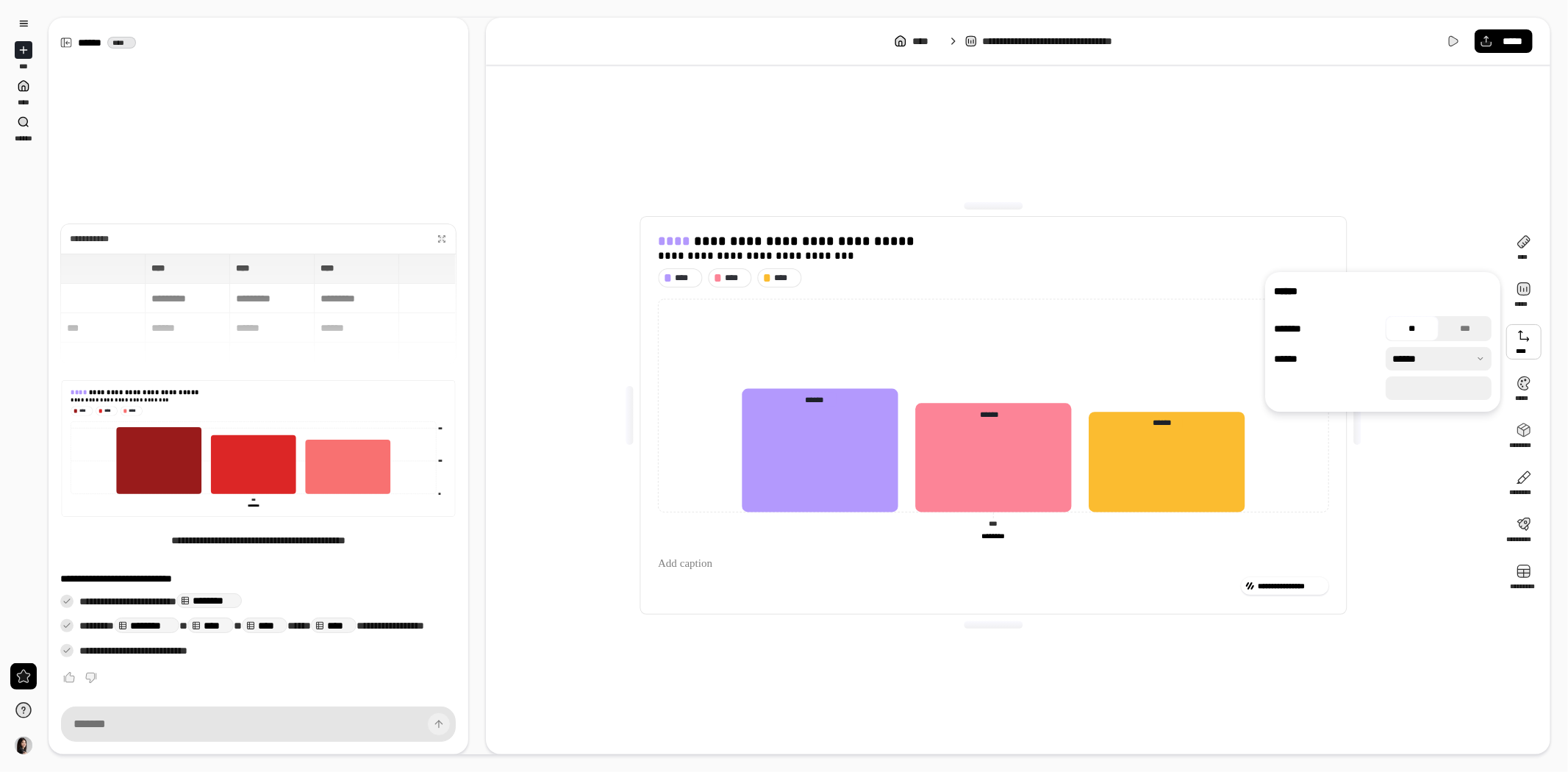 click at bounding box center [1439, 359] 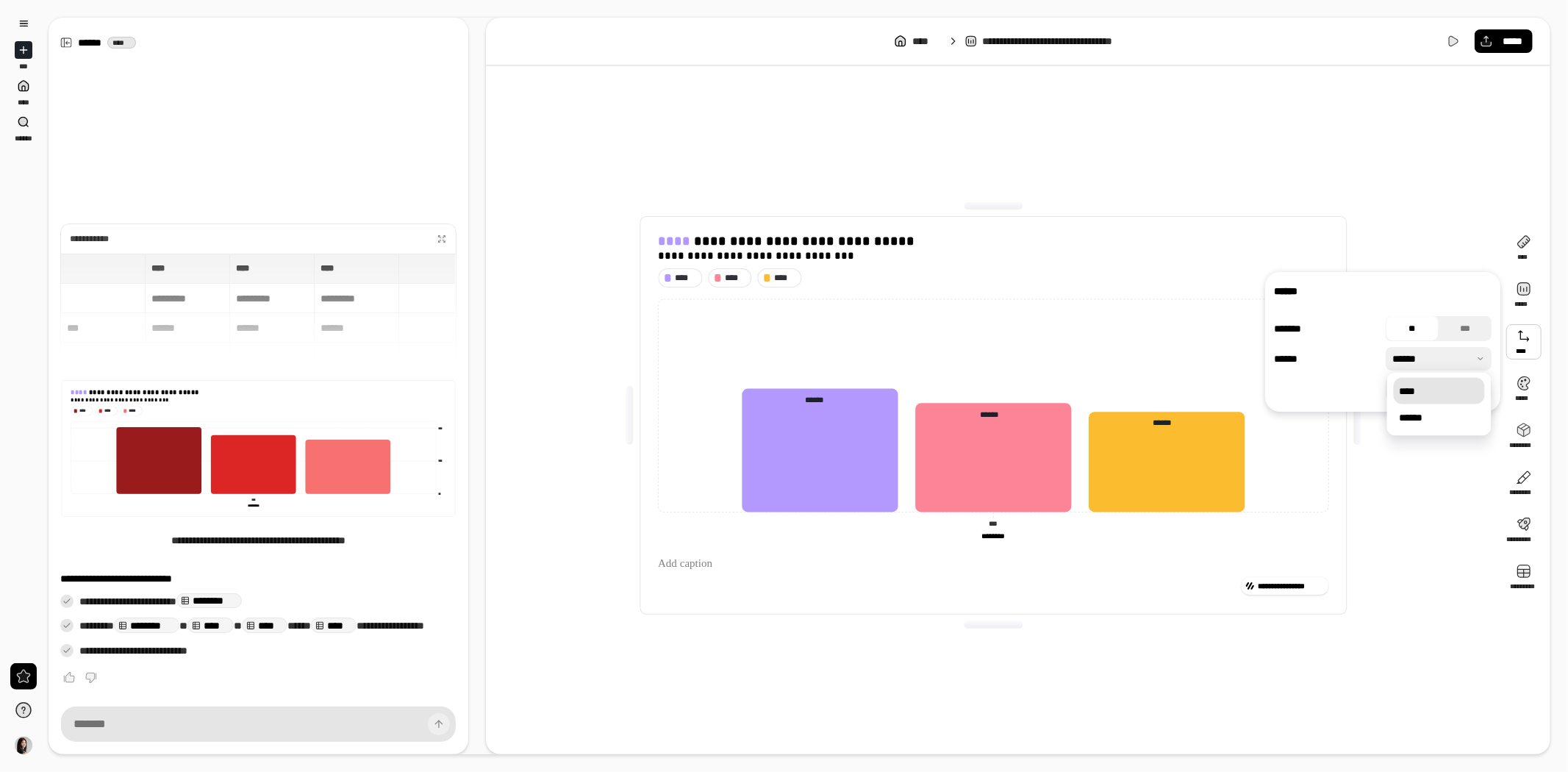 click on "****" at bounding box center (1439, 391) 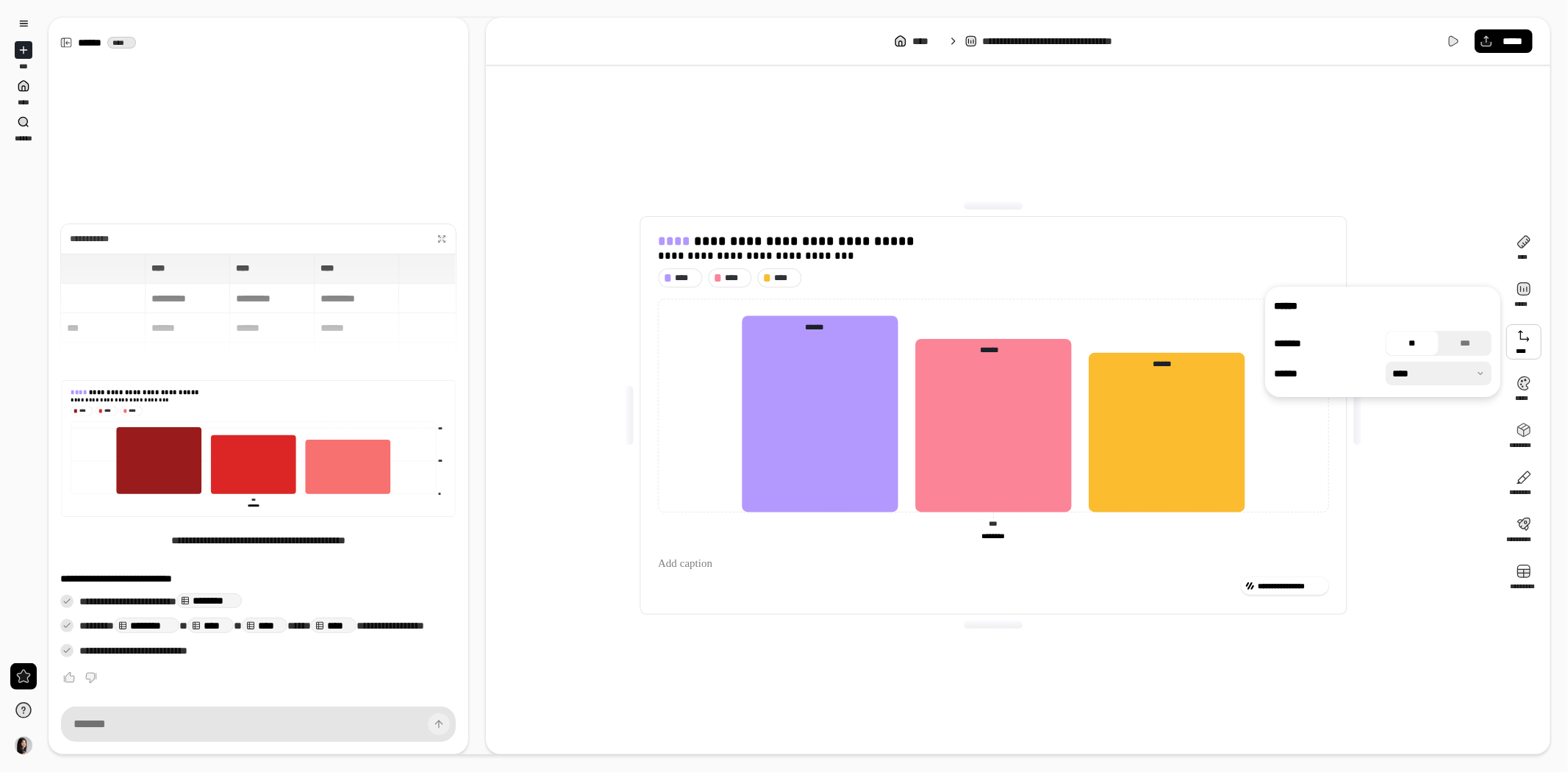 click at bounding box center [1439, 374] 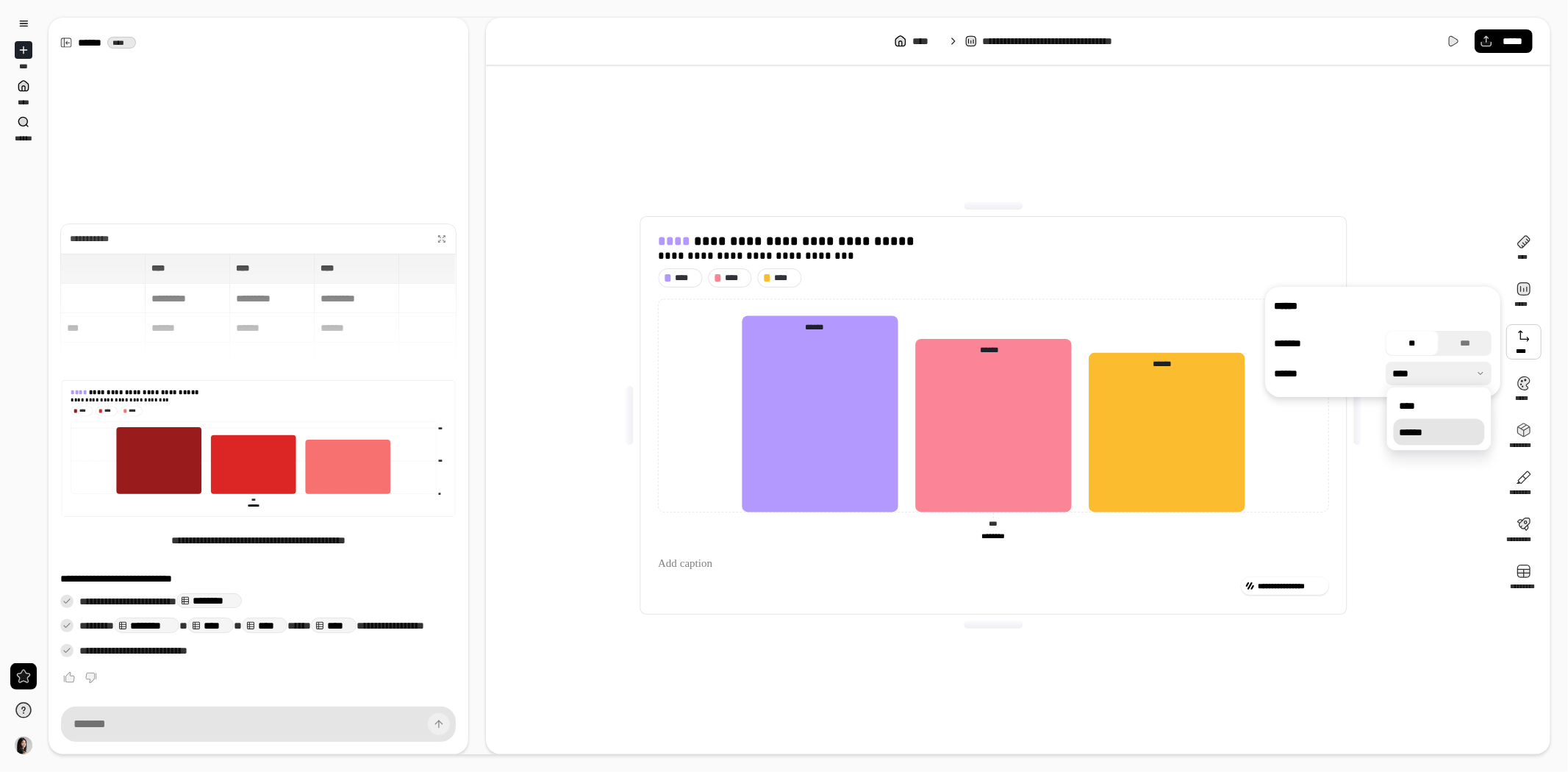 click on "******" at bounding box center [1439, 432] 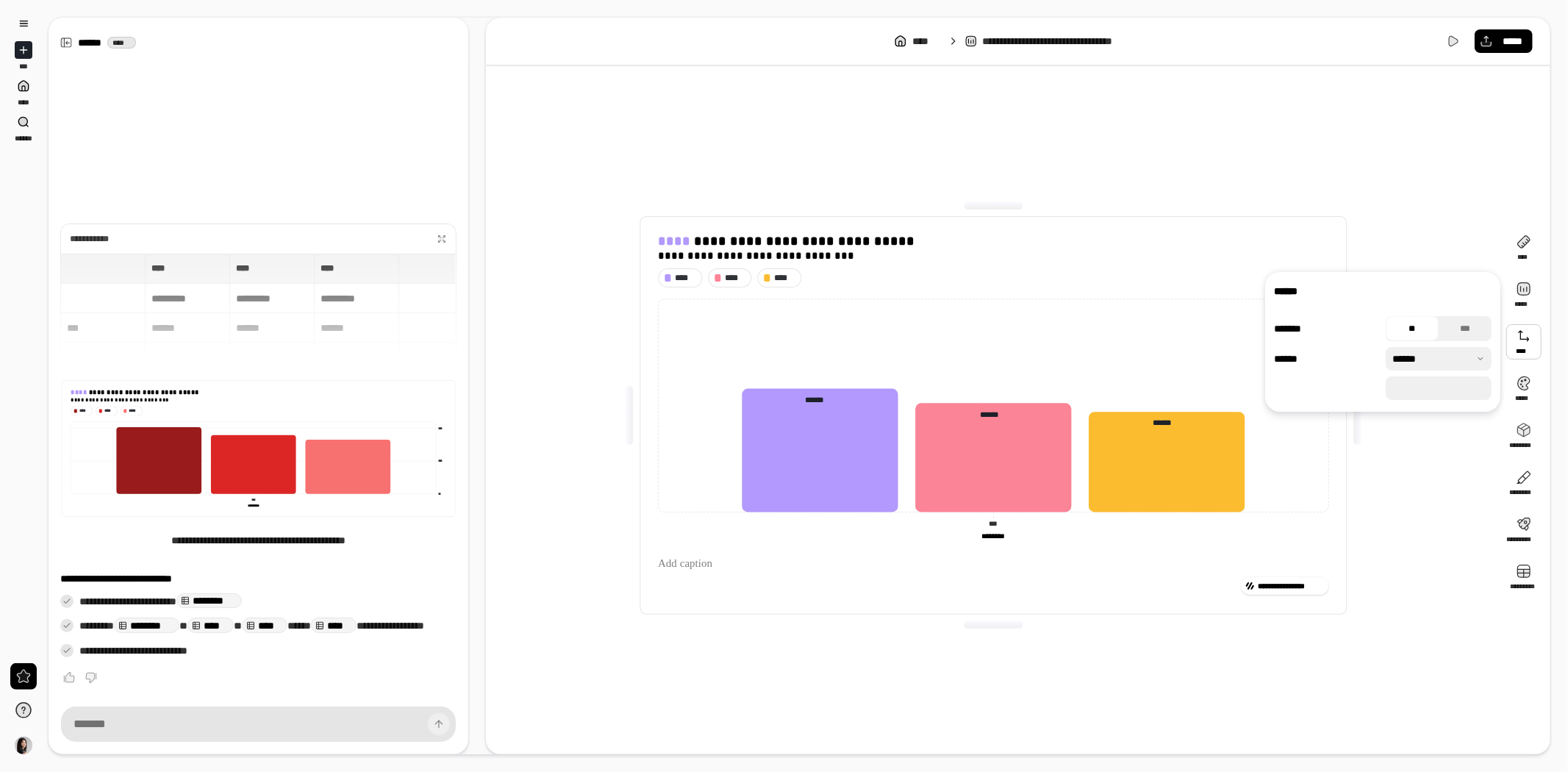 click at bounding box center (1439, 359) 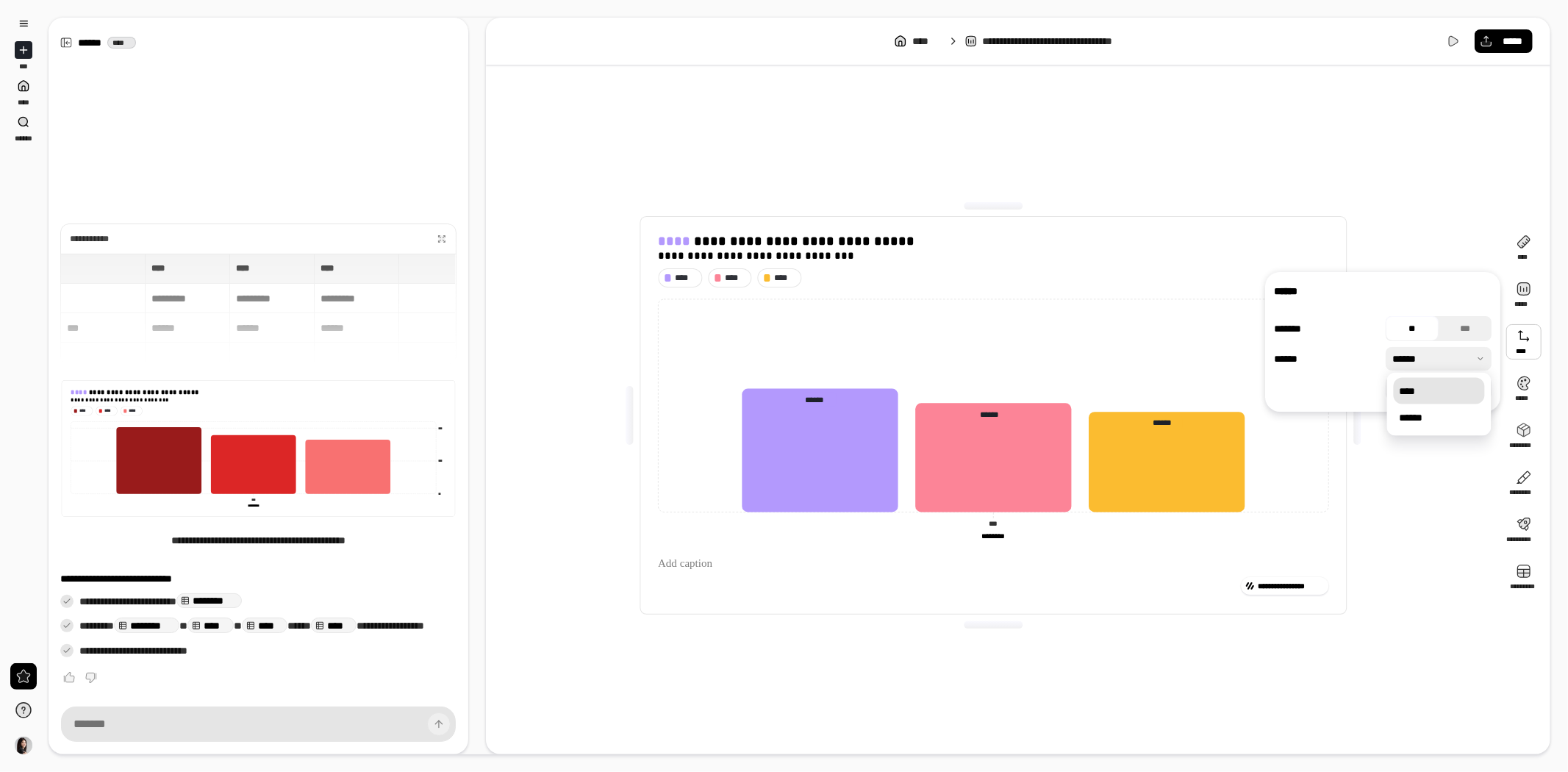 click on "****" at bounding box center (1439, 391) 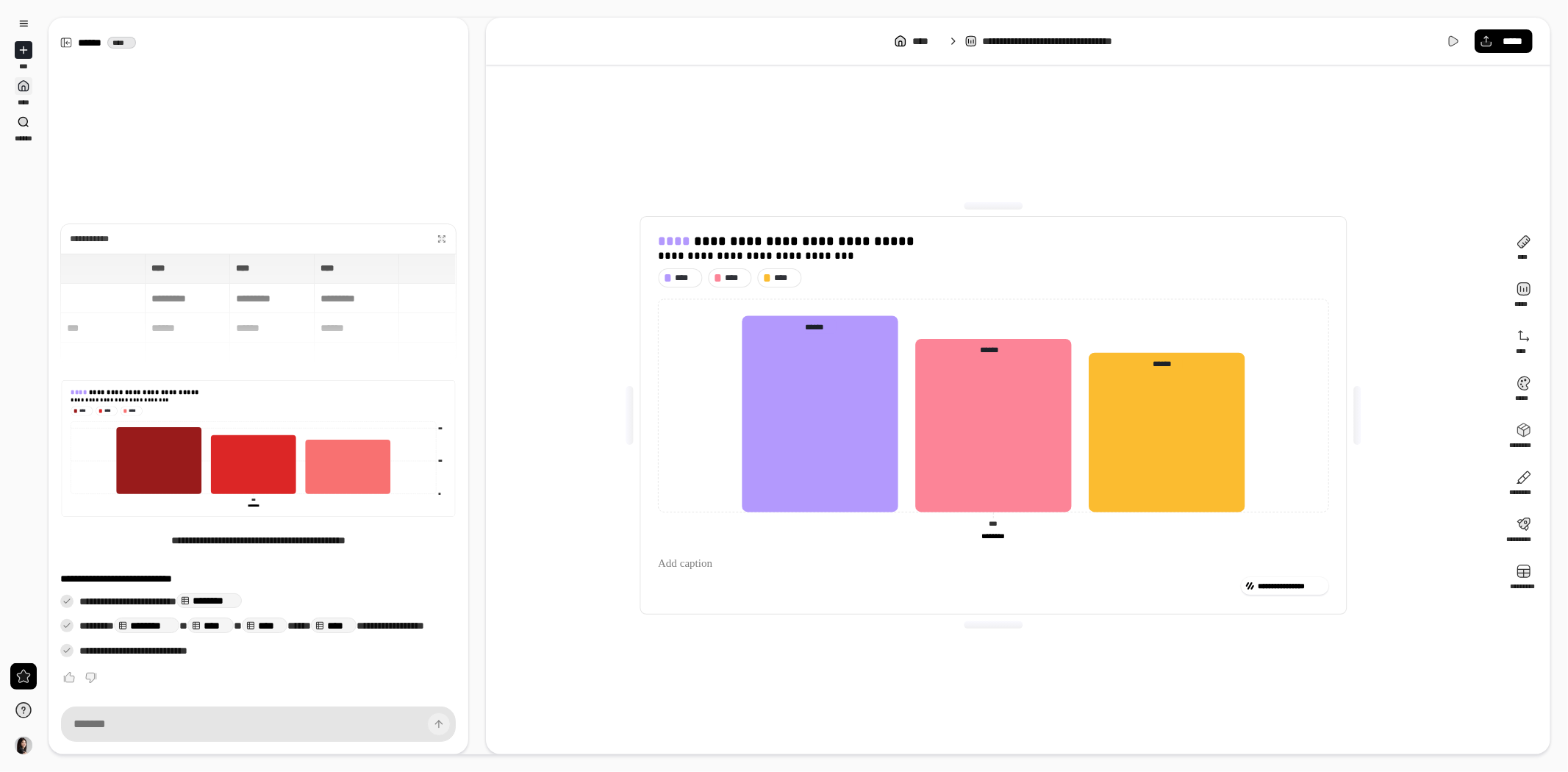 click at bounding box center (24, 86) 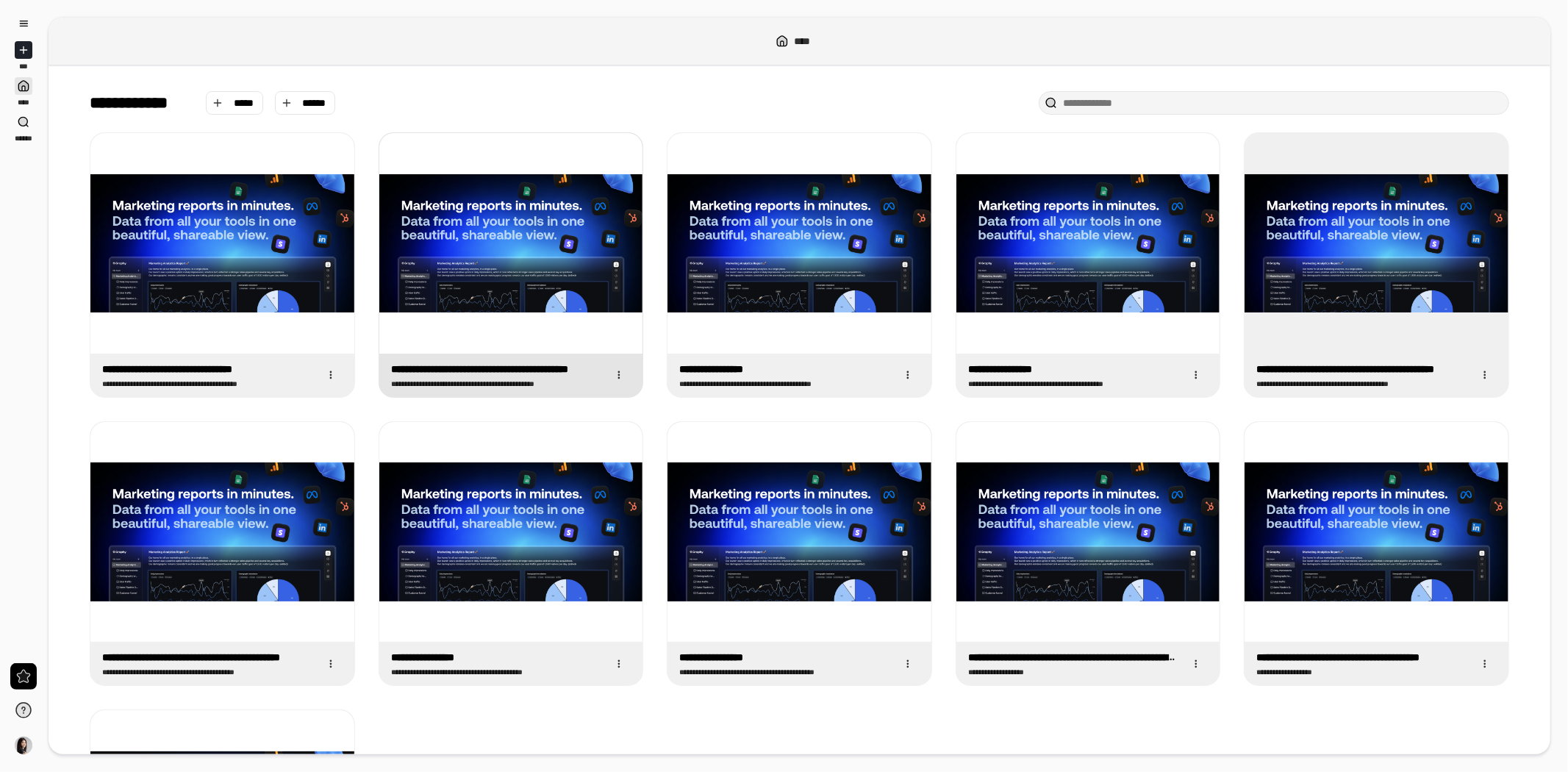 click at bounding box center (511, 243) 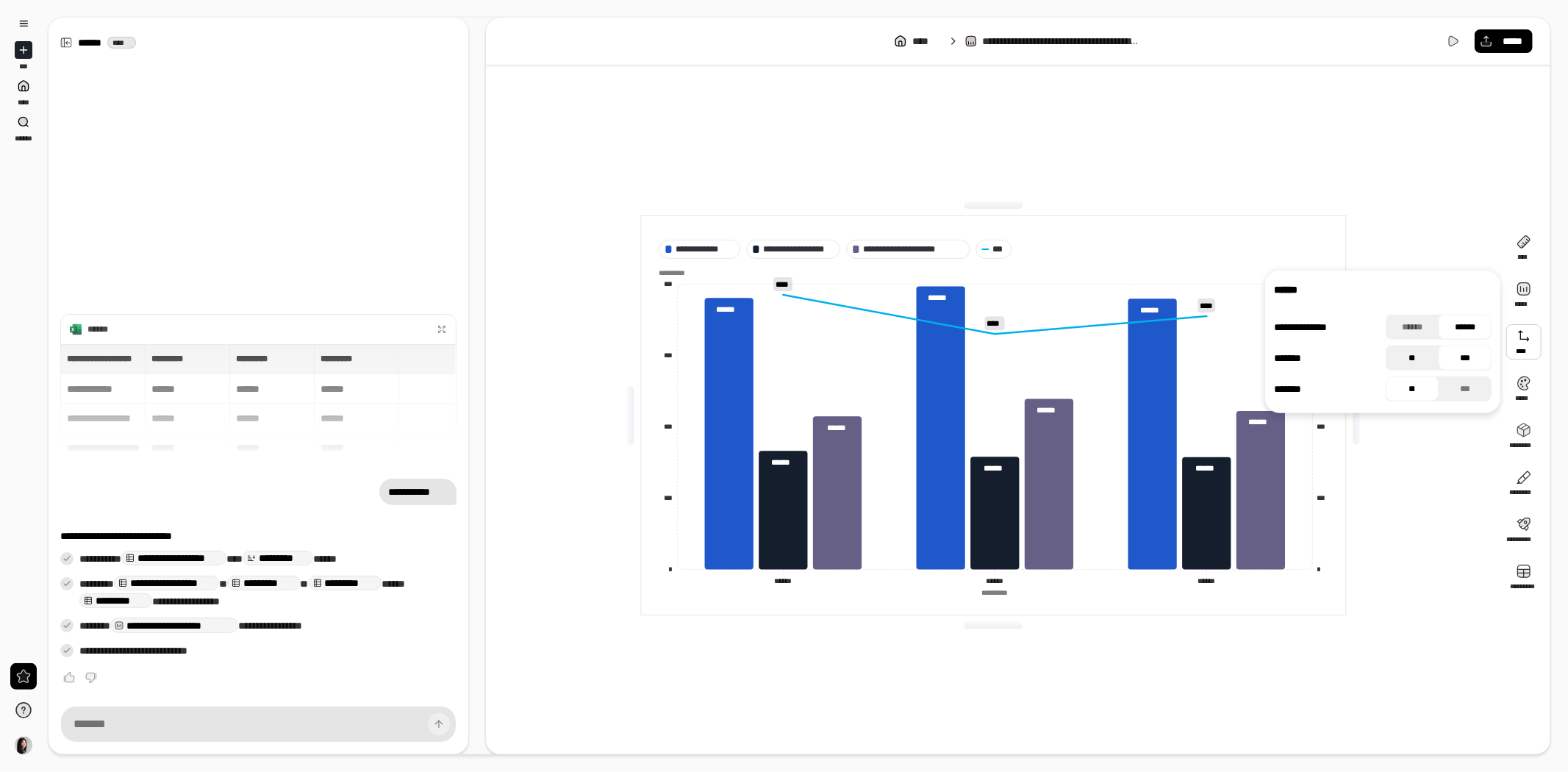 click on "**" at bounding box center (1412, 358) 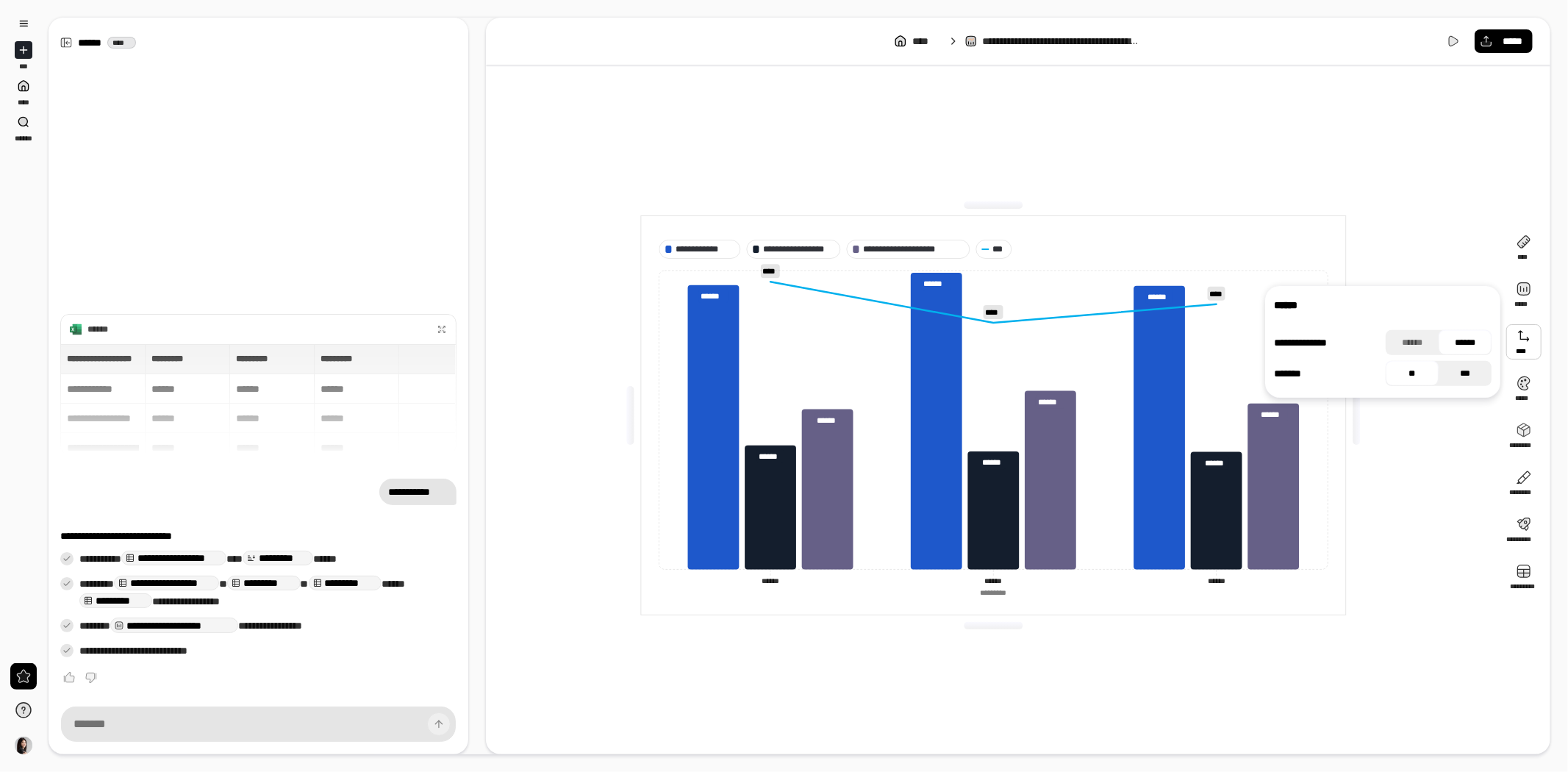 click on "***" at bounding box center (1465, 374) 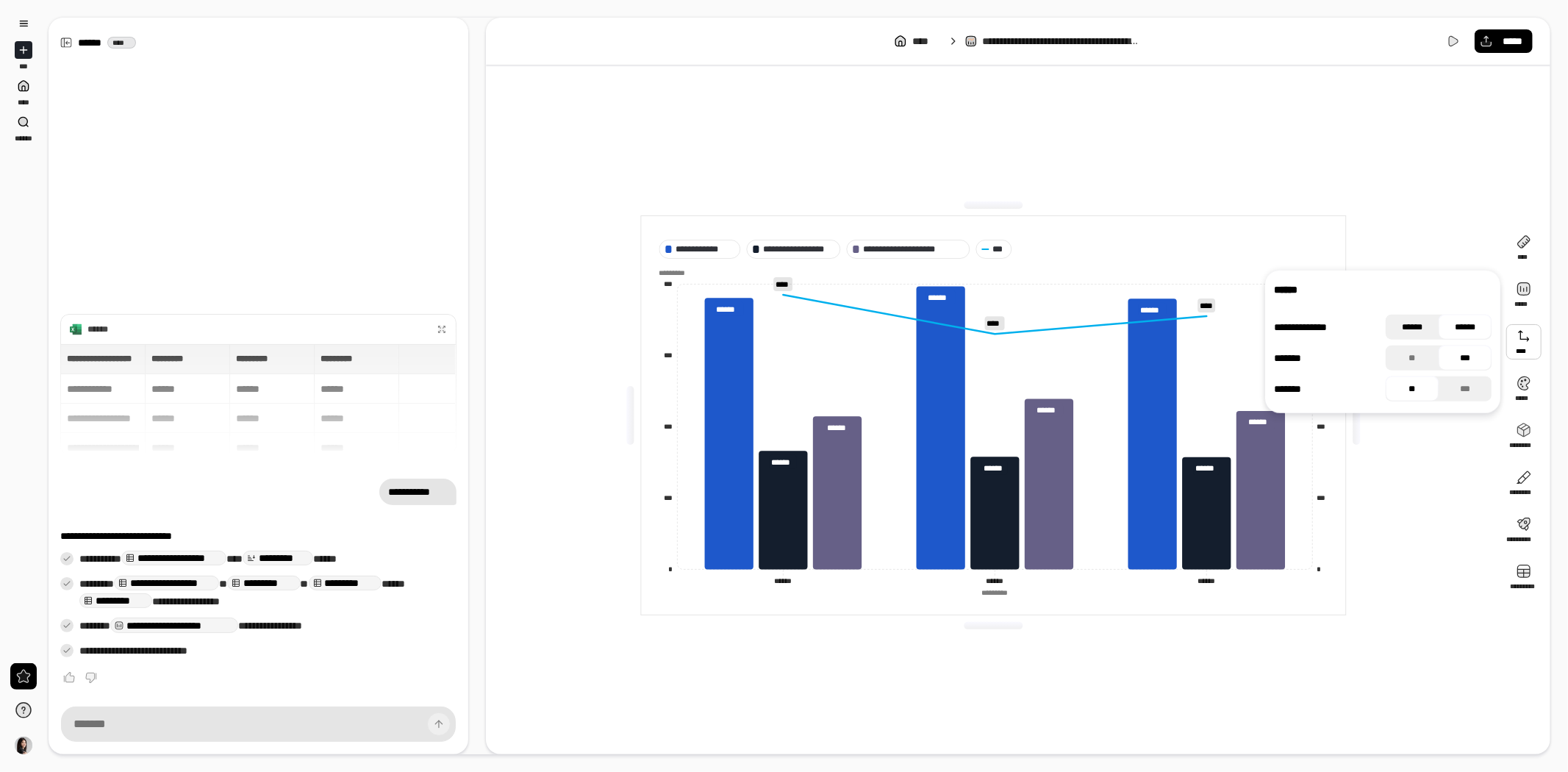 click on "******" at bounding box center (1412, 327) 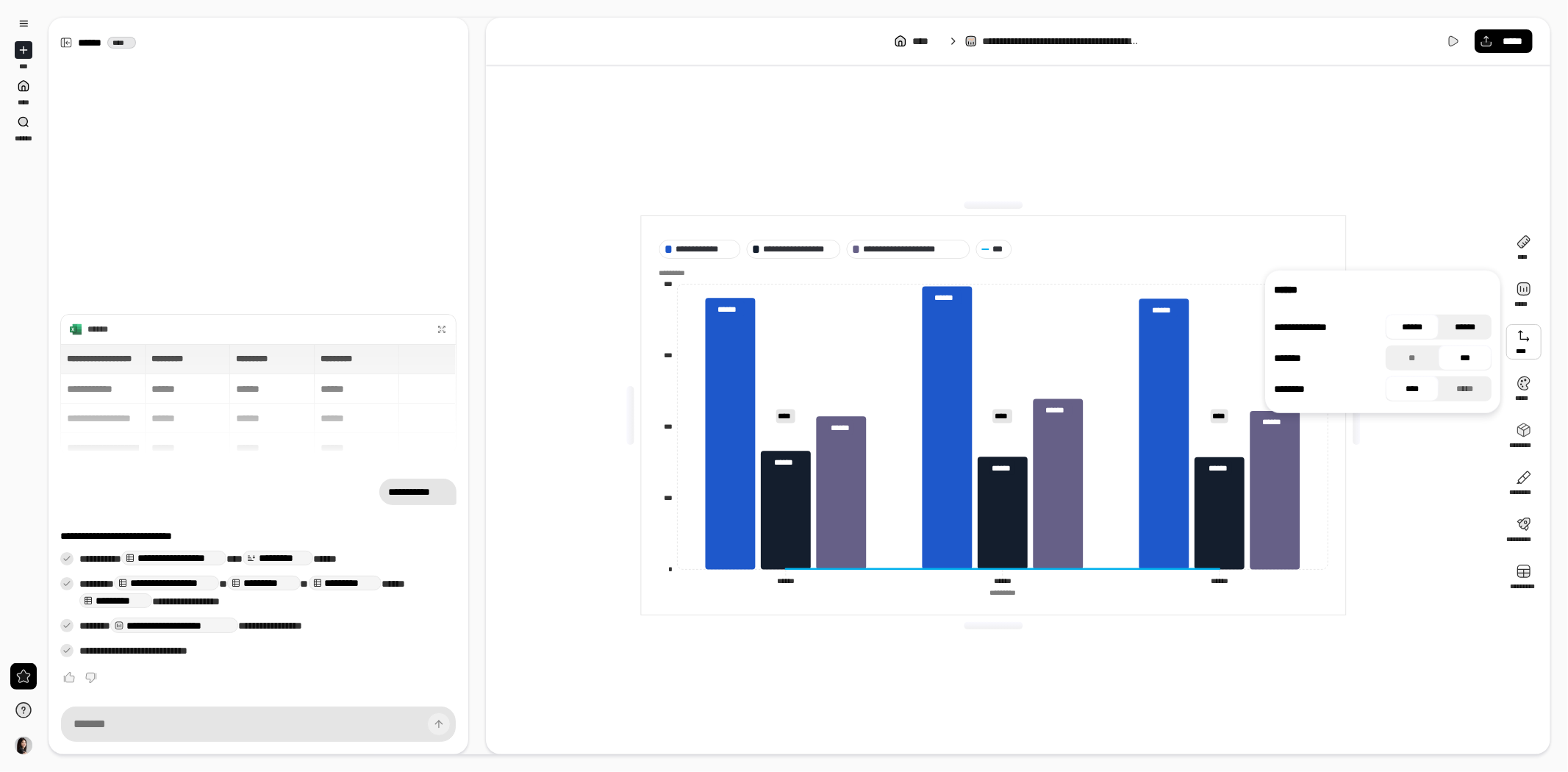 click on "******" at bounding box center [1465, 327] 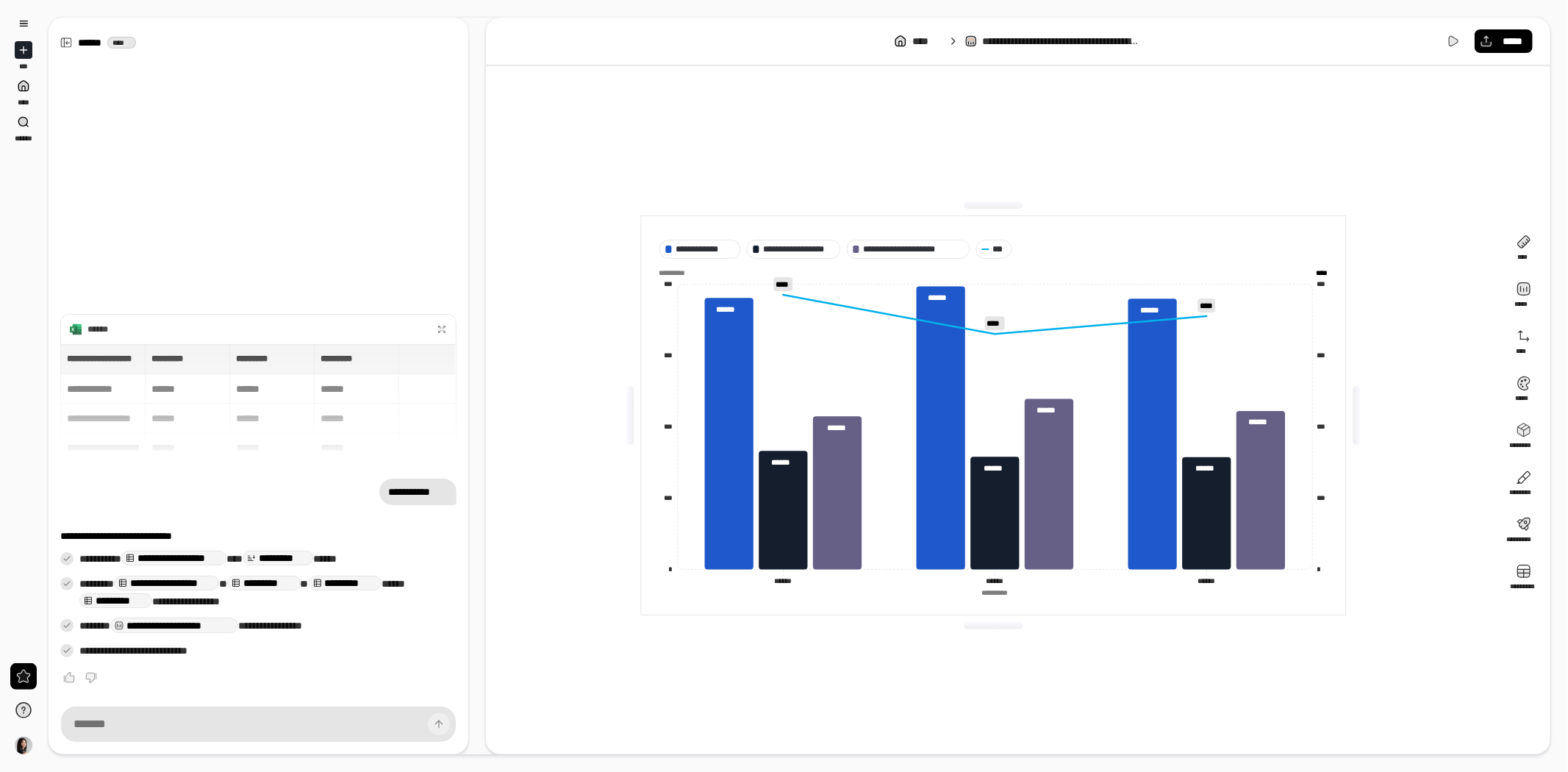 click on "**********" at bounding box center [993, 415] 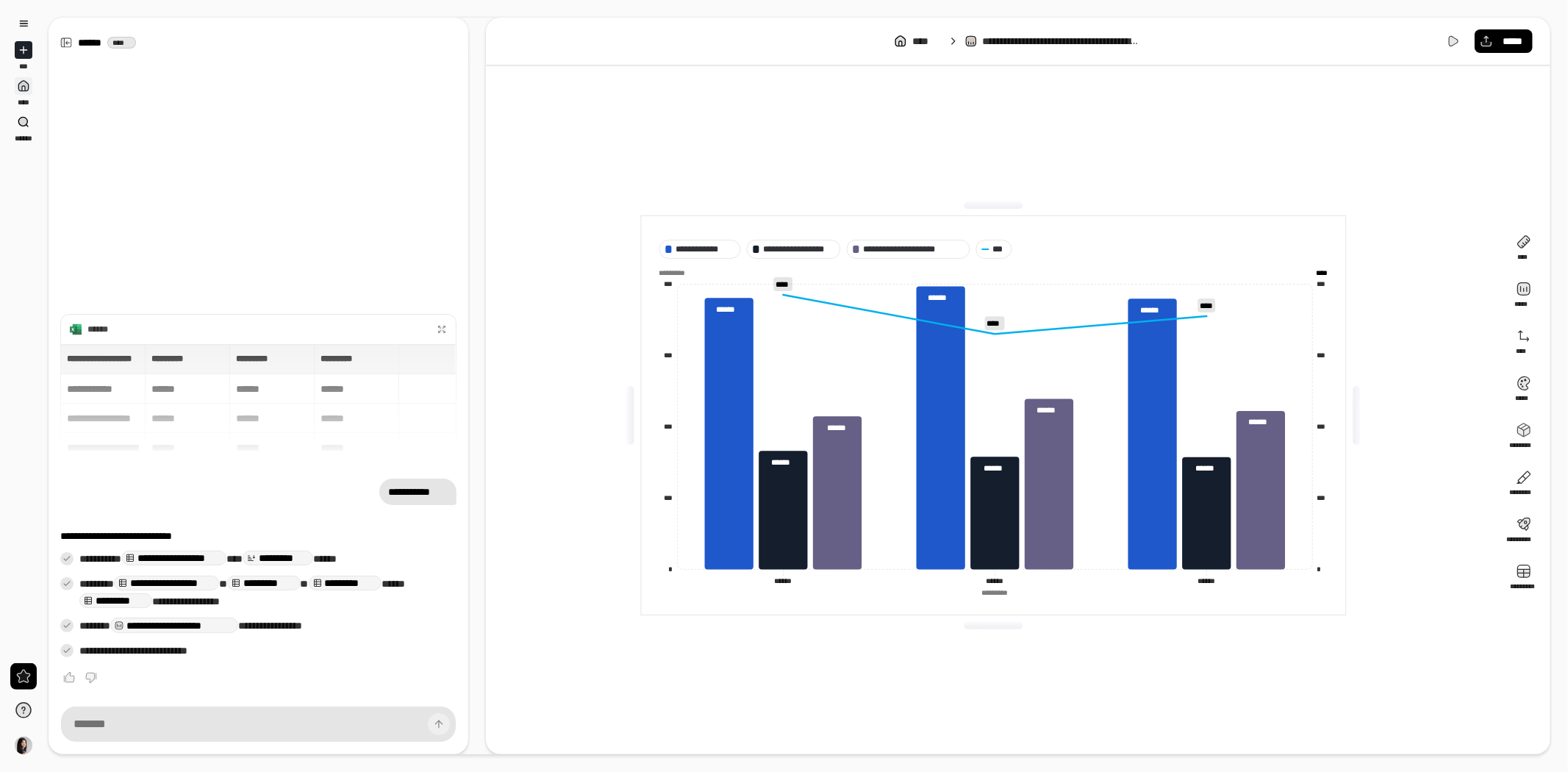 click 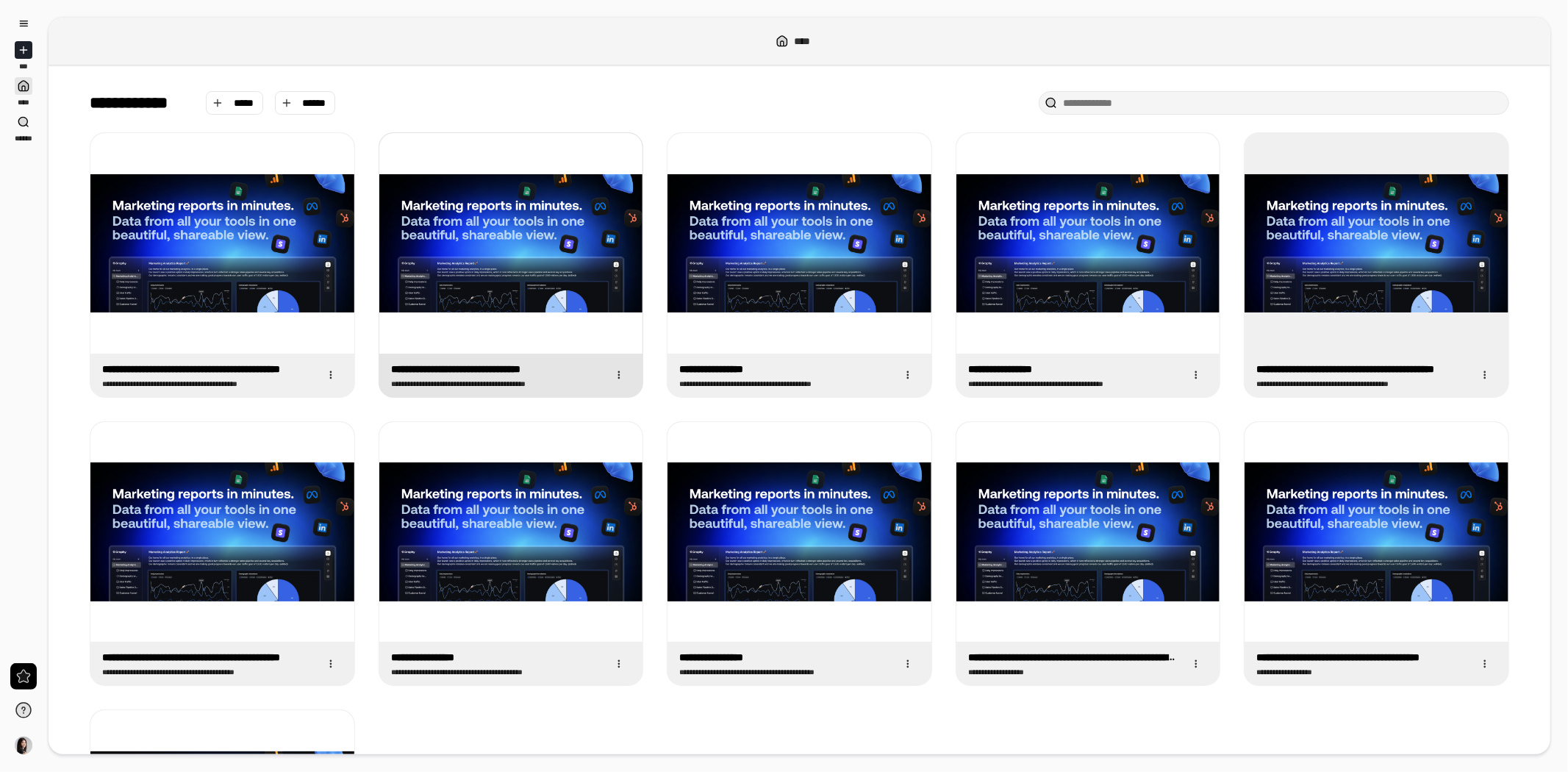 click at bounding box center [511, 243] 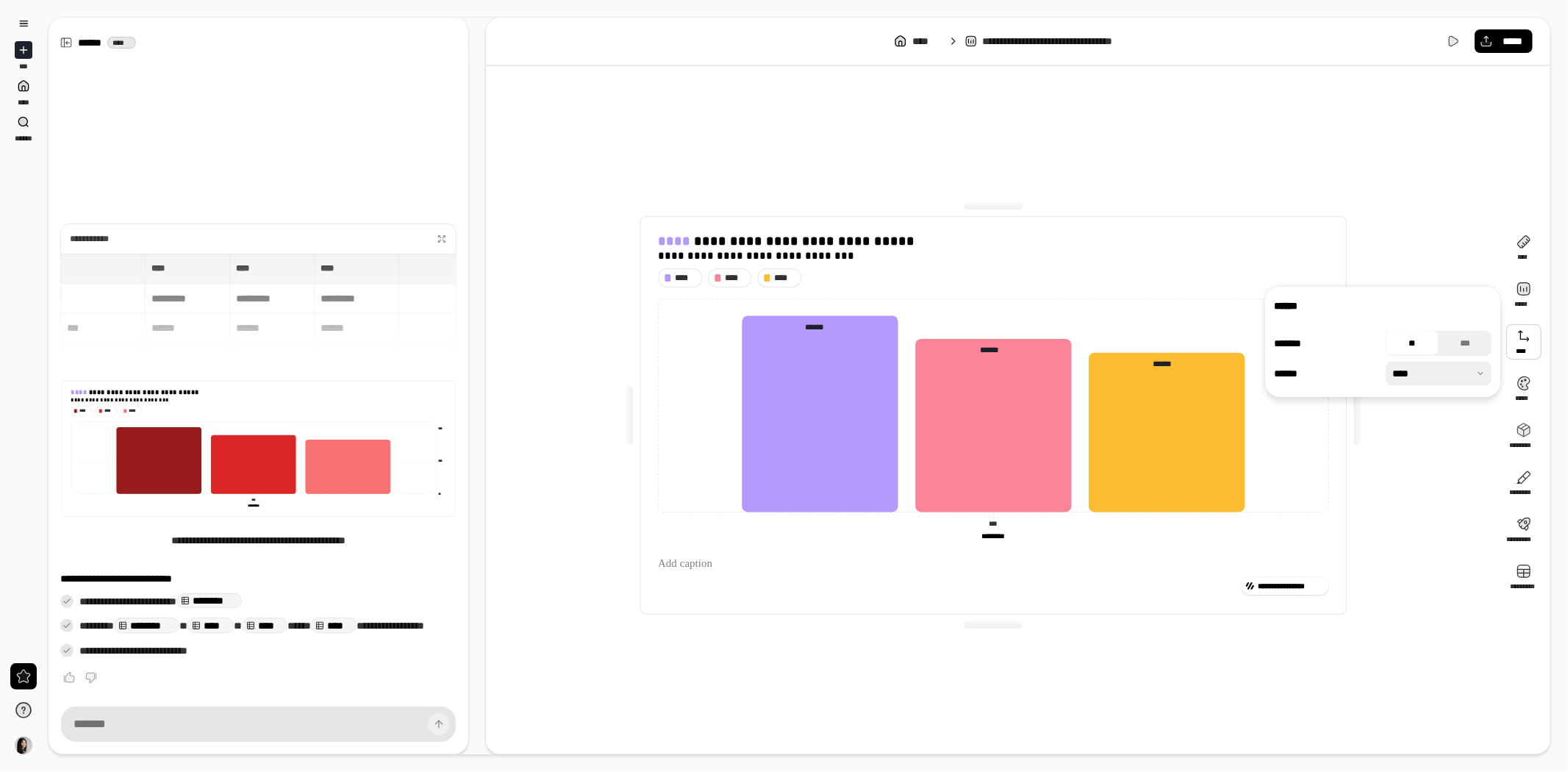 click at bounding box center (1439, 374) 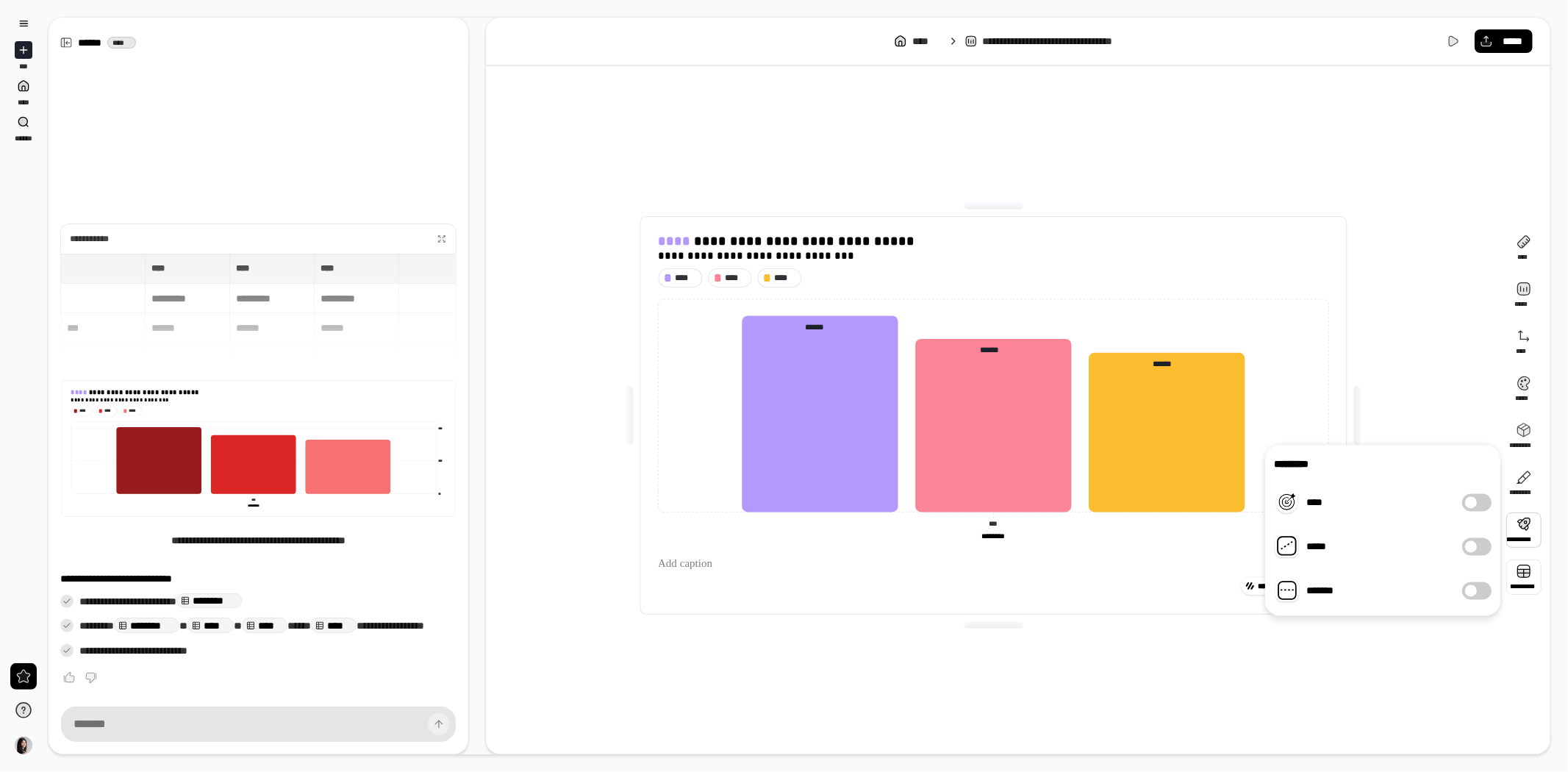 click at bounding box center [1524, 577] 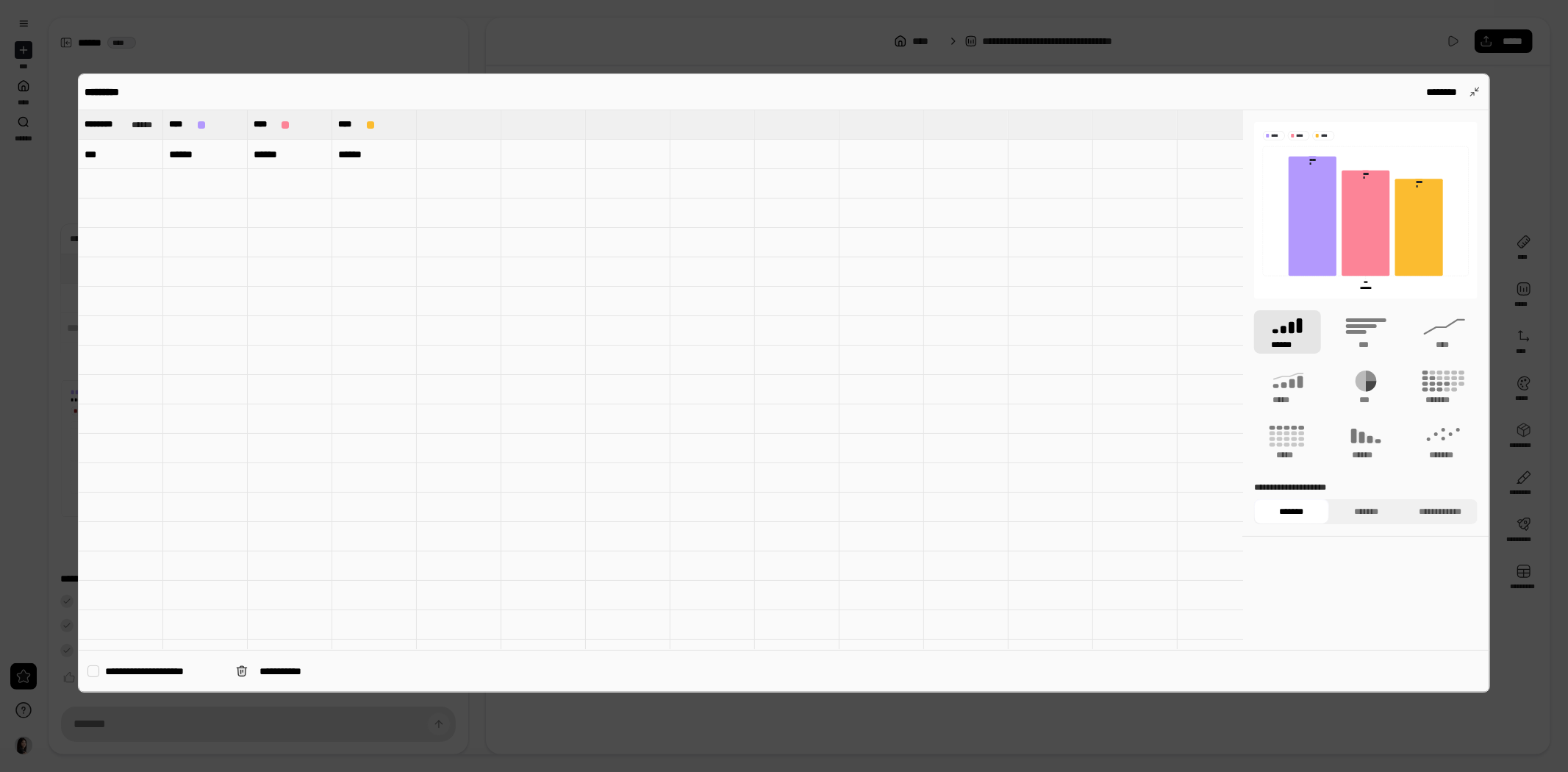 click at bounding box center [374, 243] 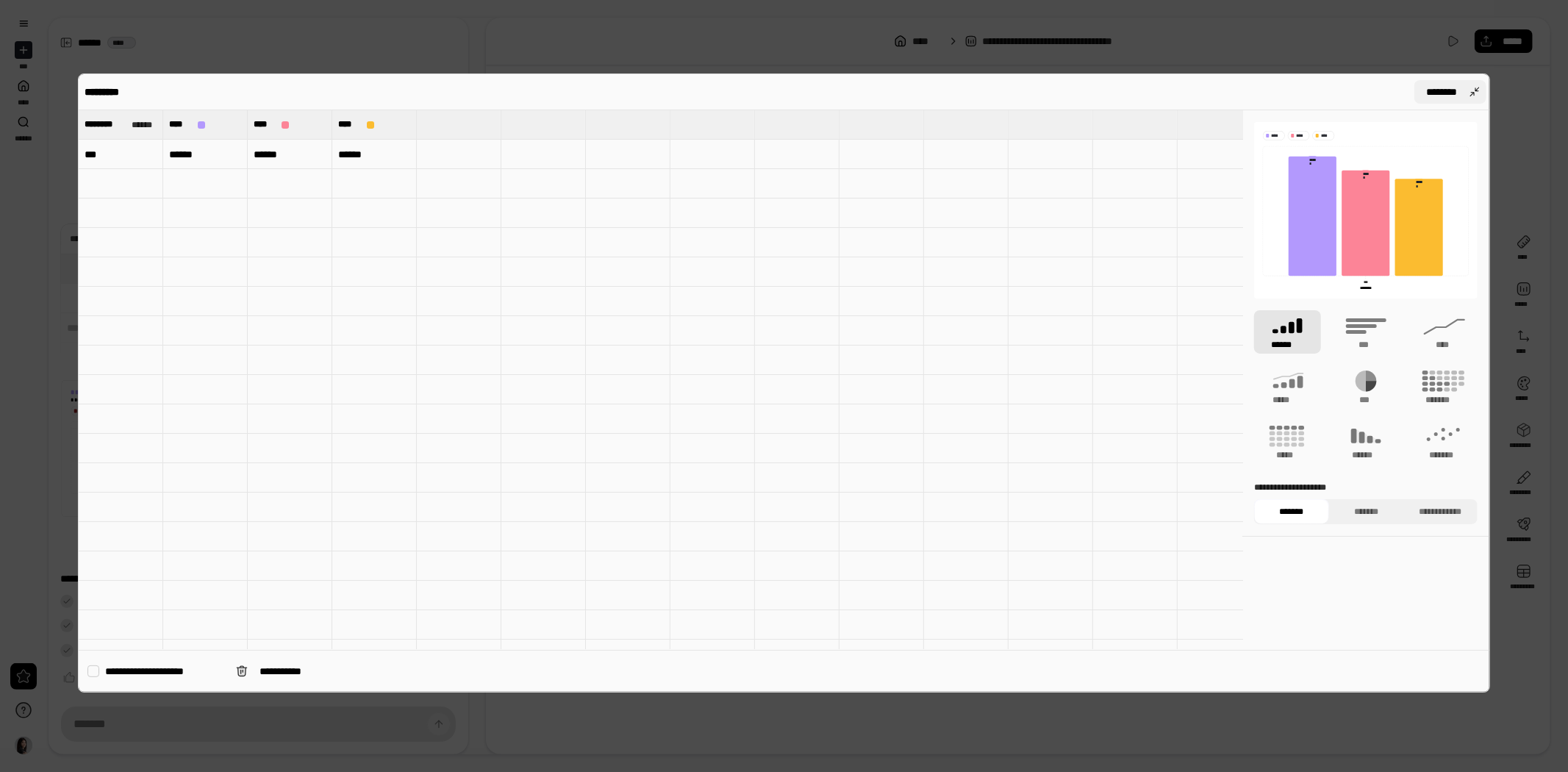 click on "********" at bounding box center (1450, 92) 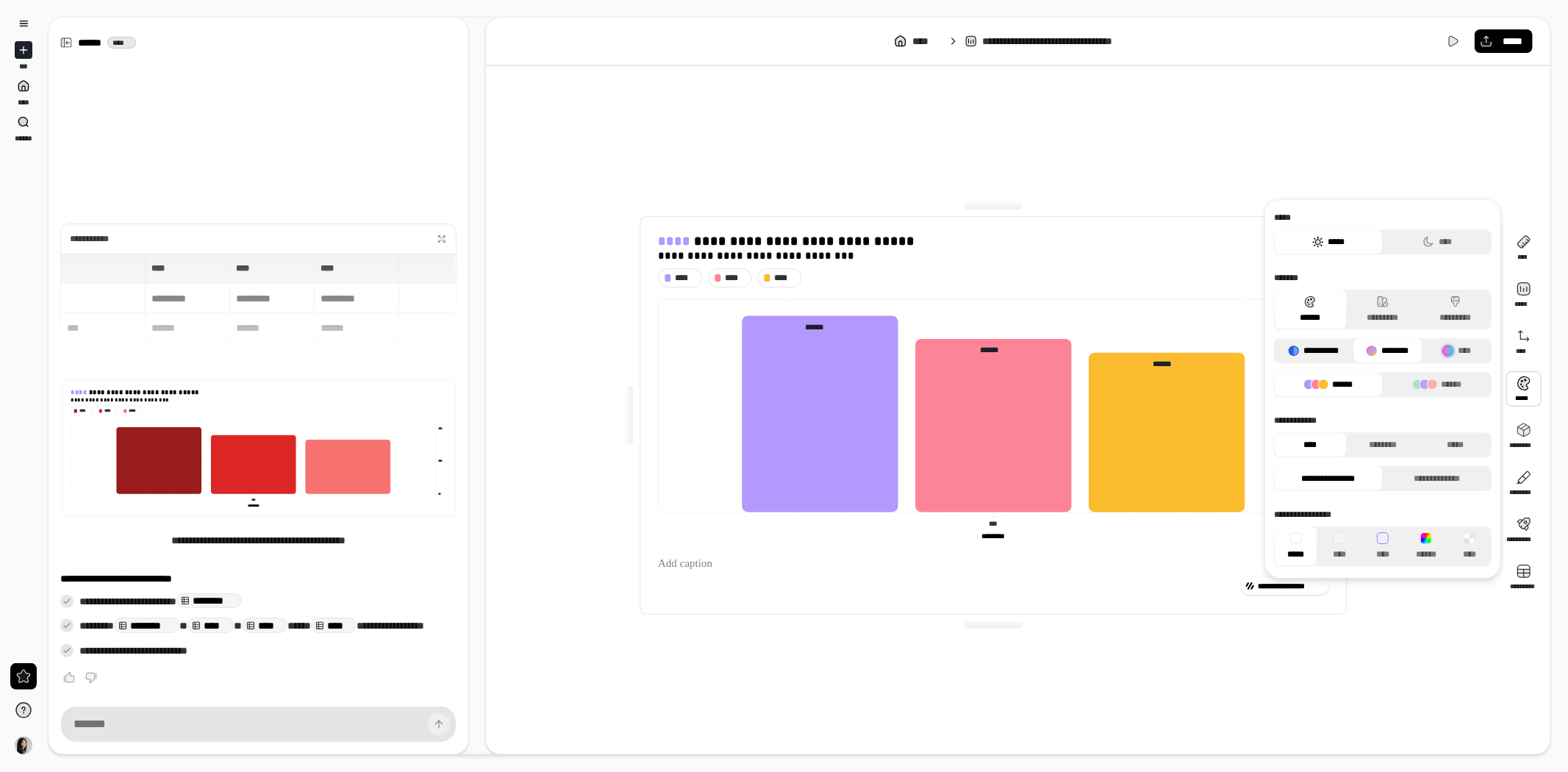 click on "**********" at bounding box center (1314, 351) 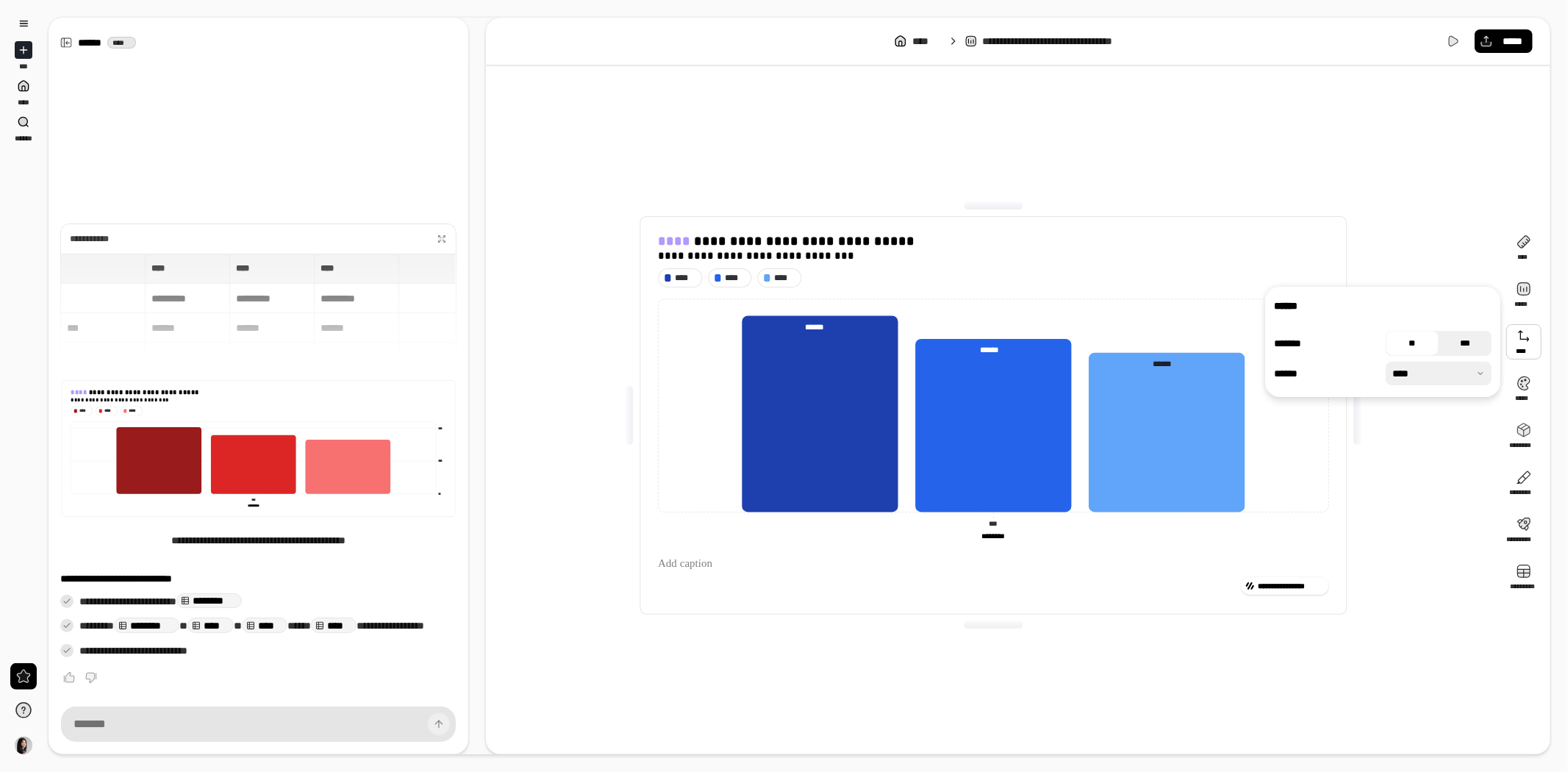 click on "***" at bounding box center (1465, 343) 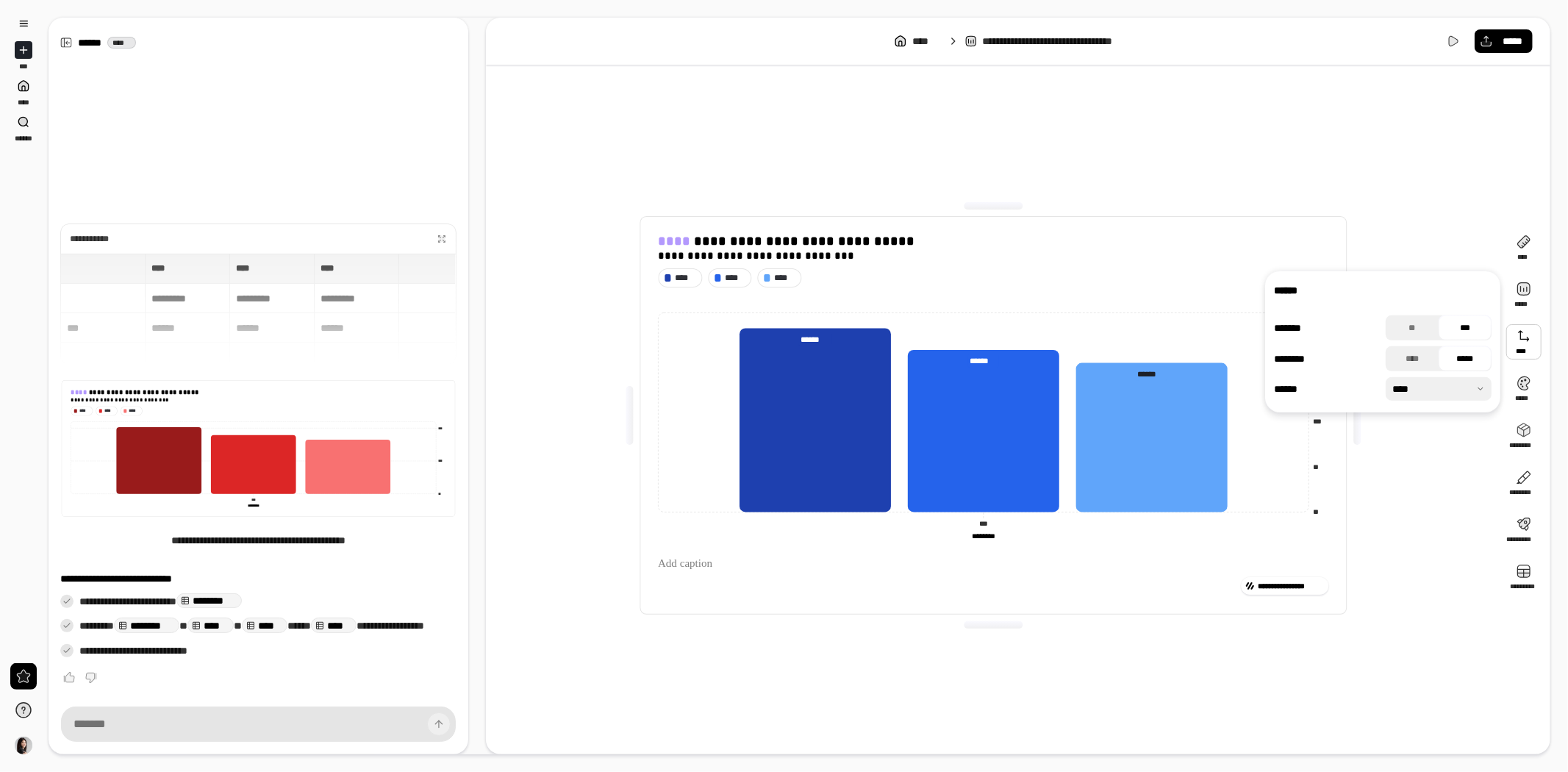 click on "******* ** *** ******** **** ***** ****** ****" at bounding box center (1383, 358) 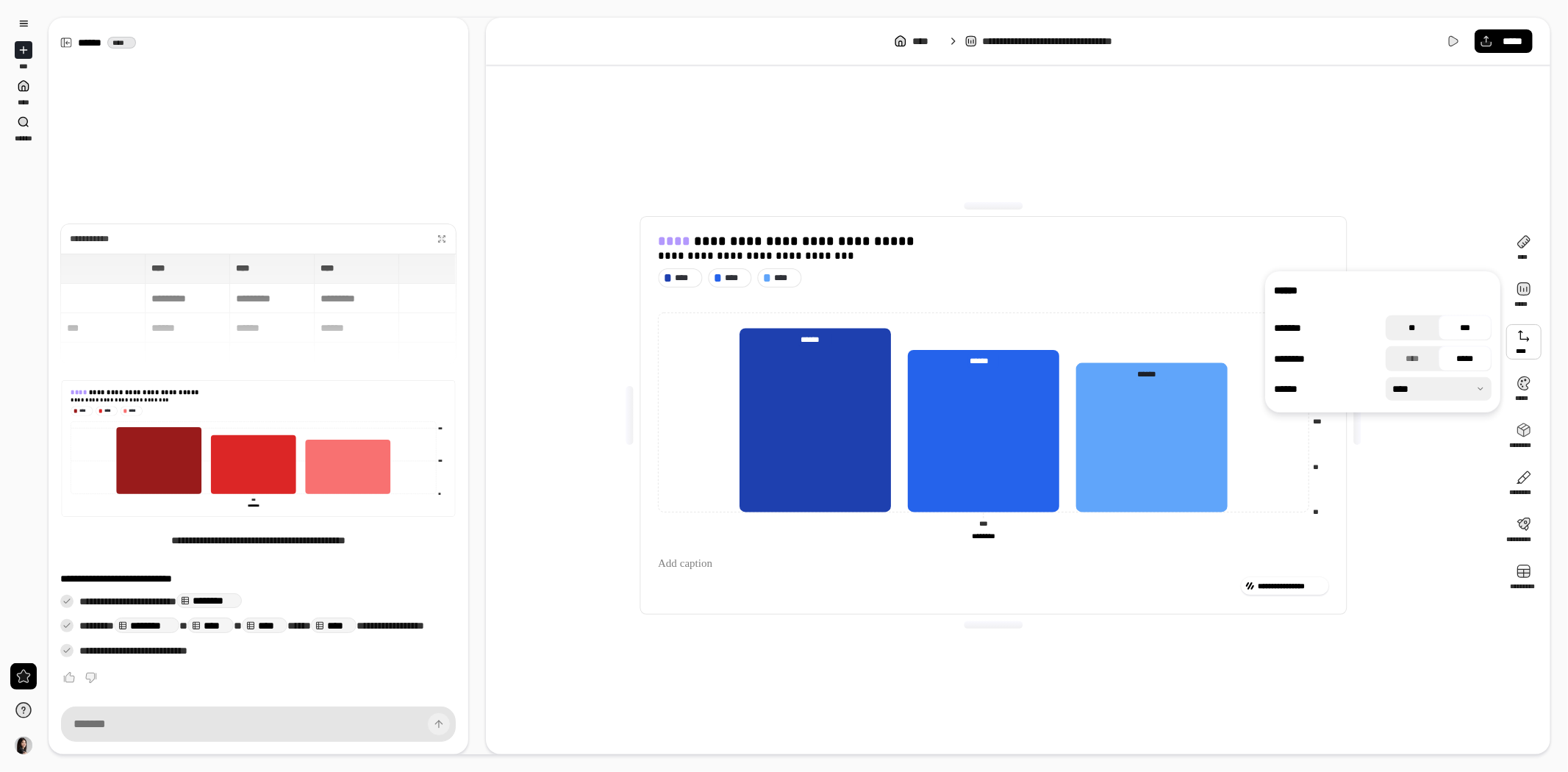 click on "**" at bounding box center [1412, 328] 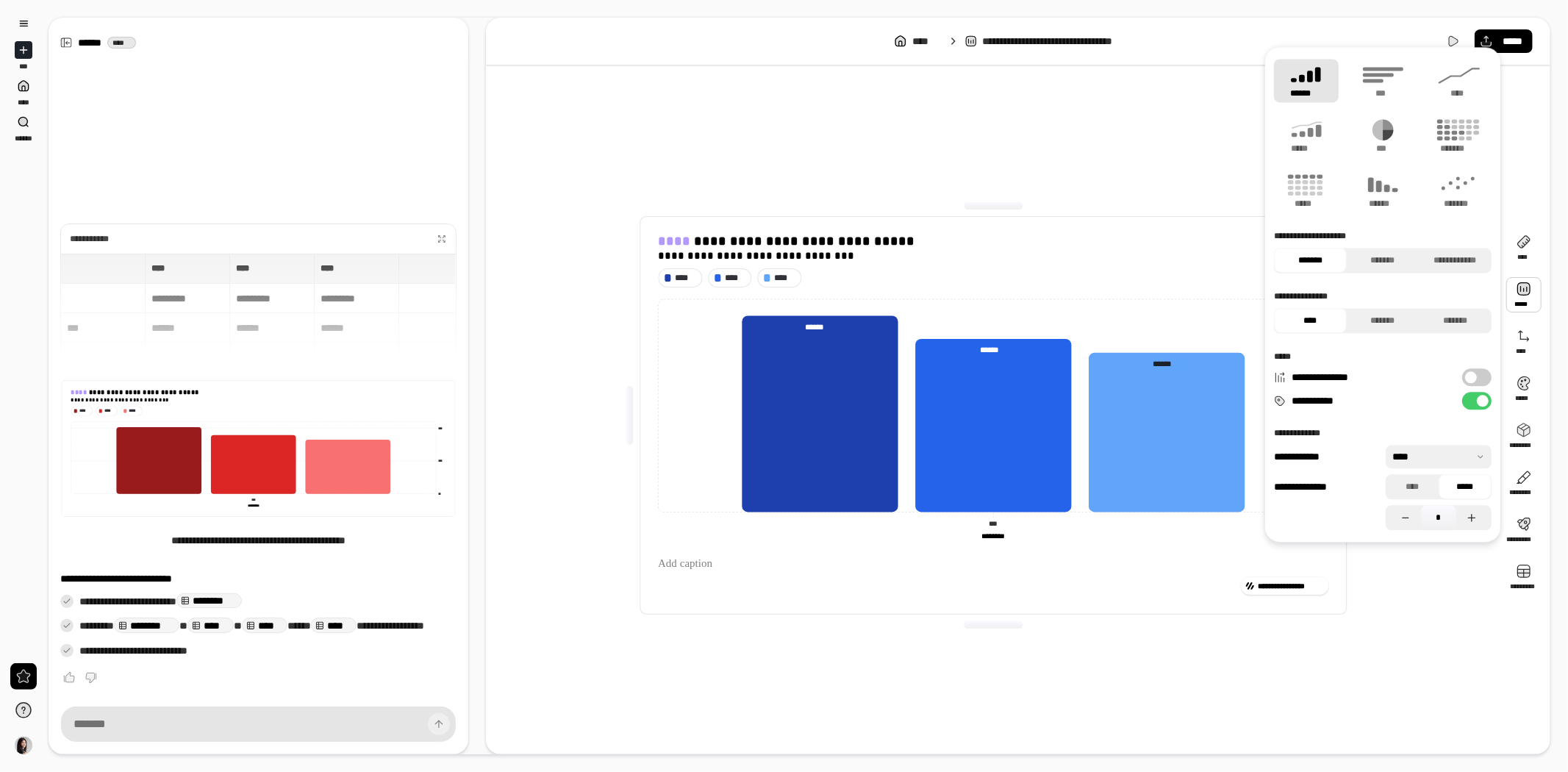 click at bounding box center (1471, 377) 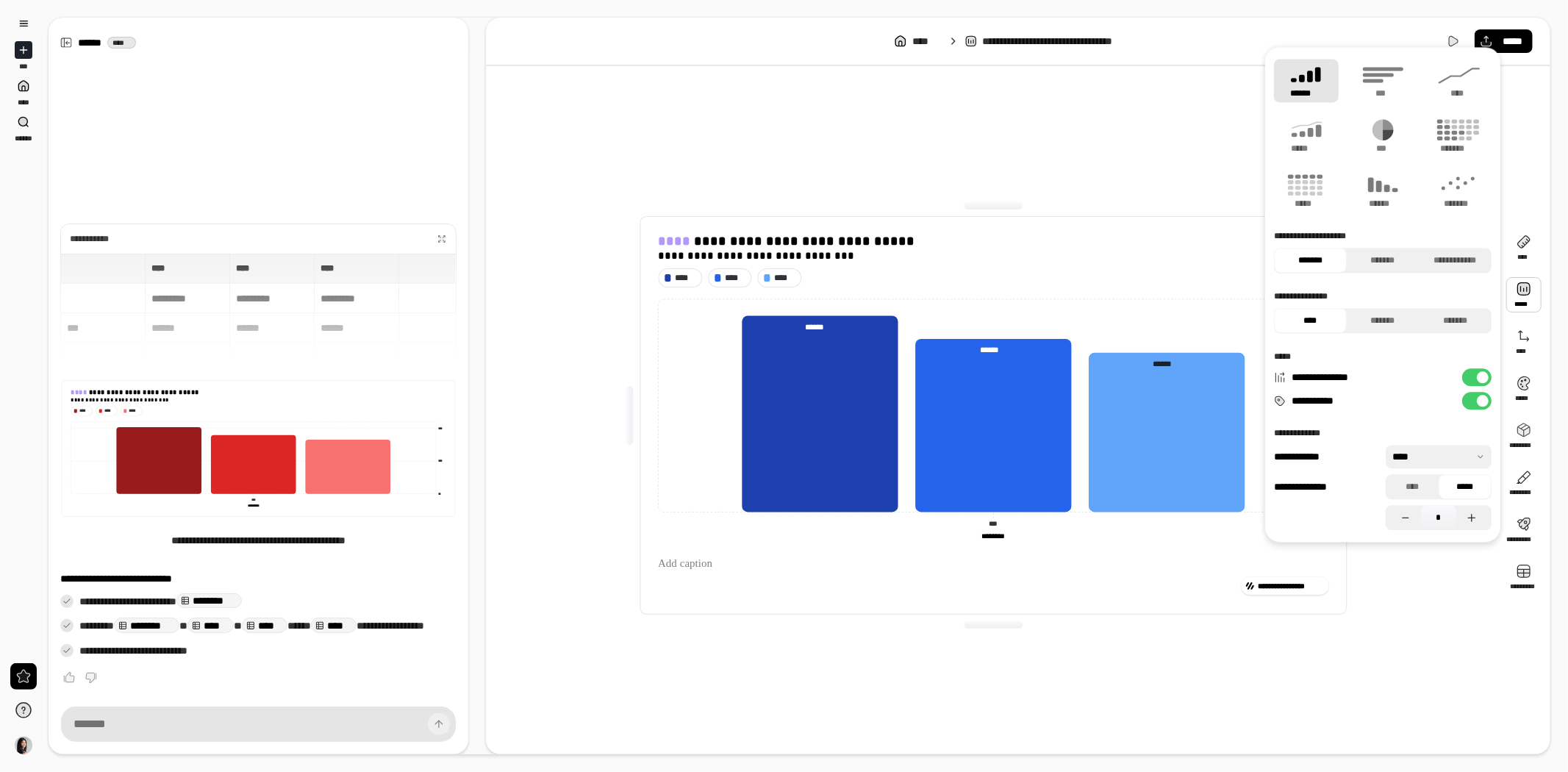 click at bounding box center [1483, 377] 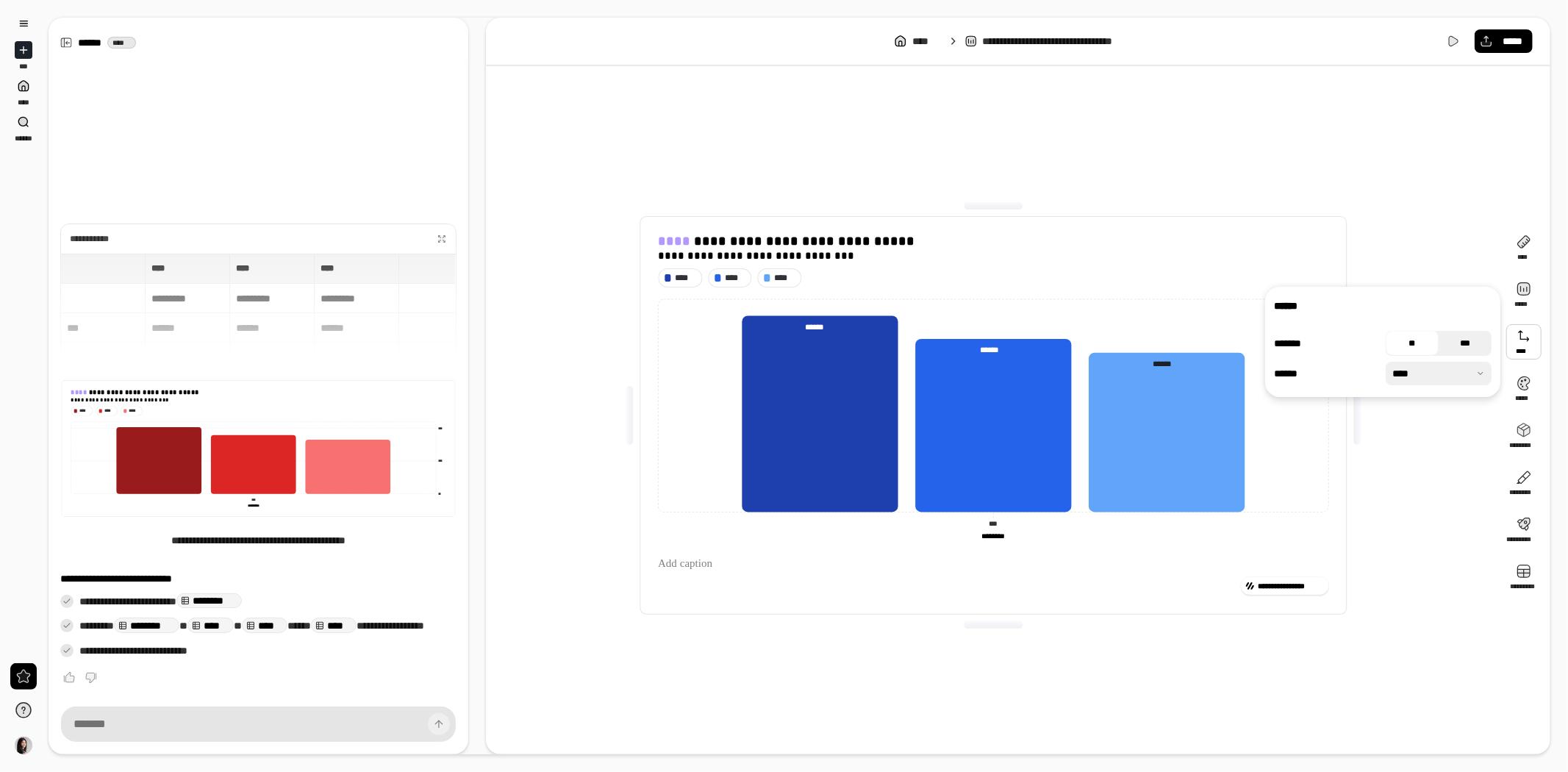 click on "***" at bounding box center (1465, 343) 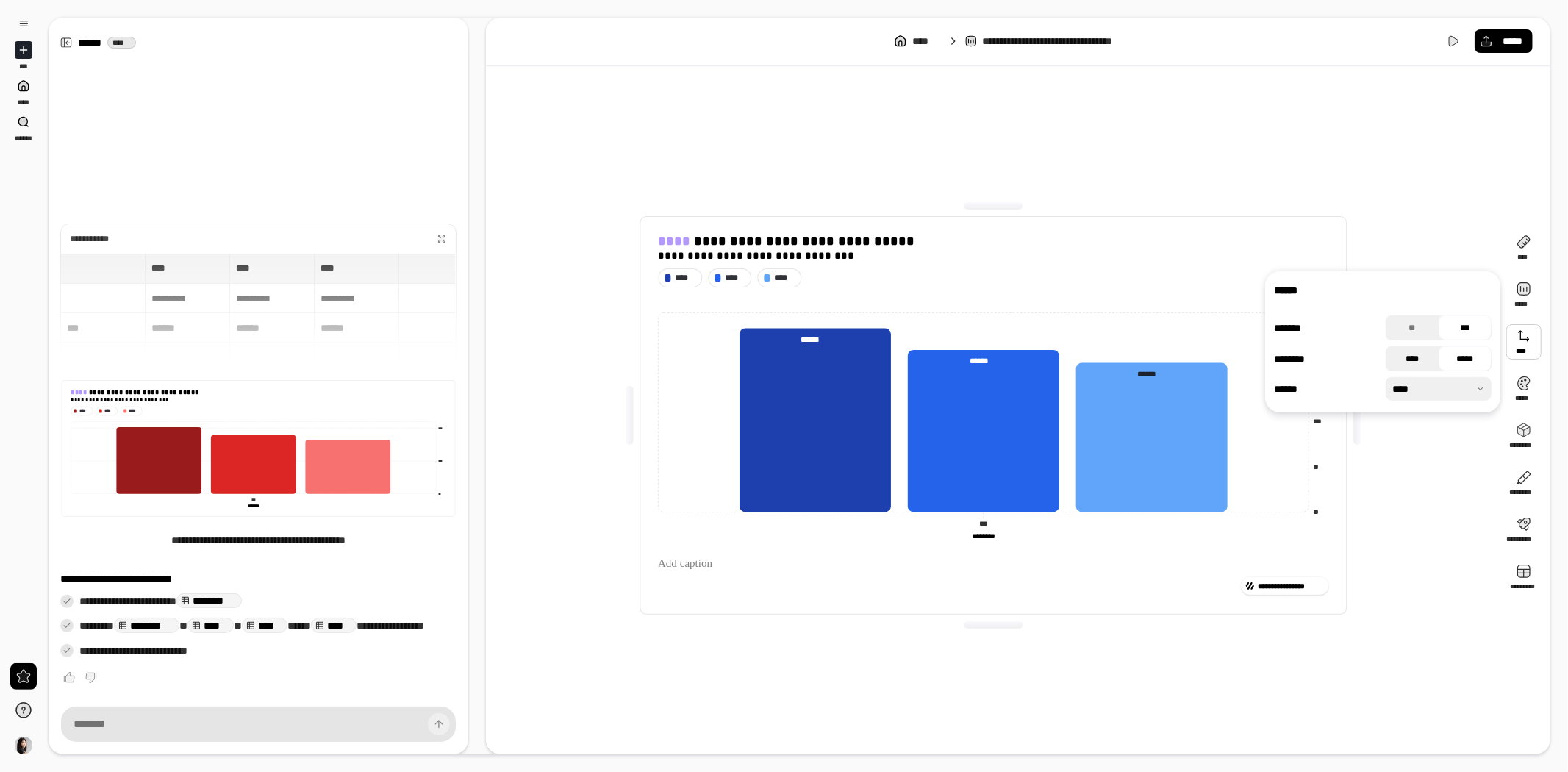 click on "****" at bounding box center (1412, 359) 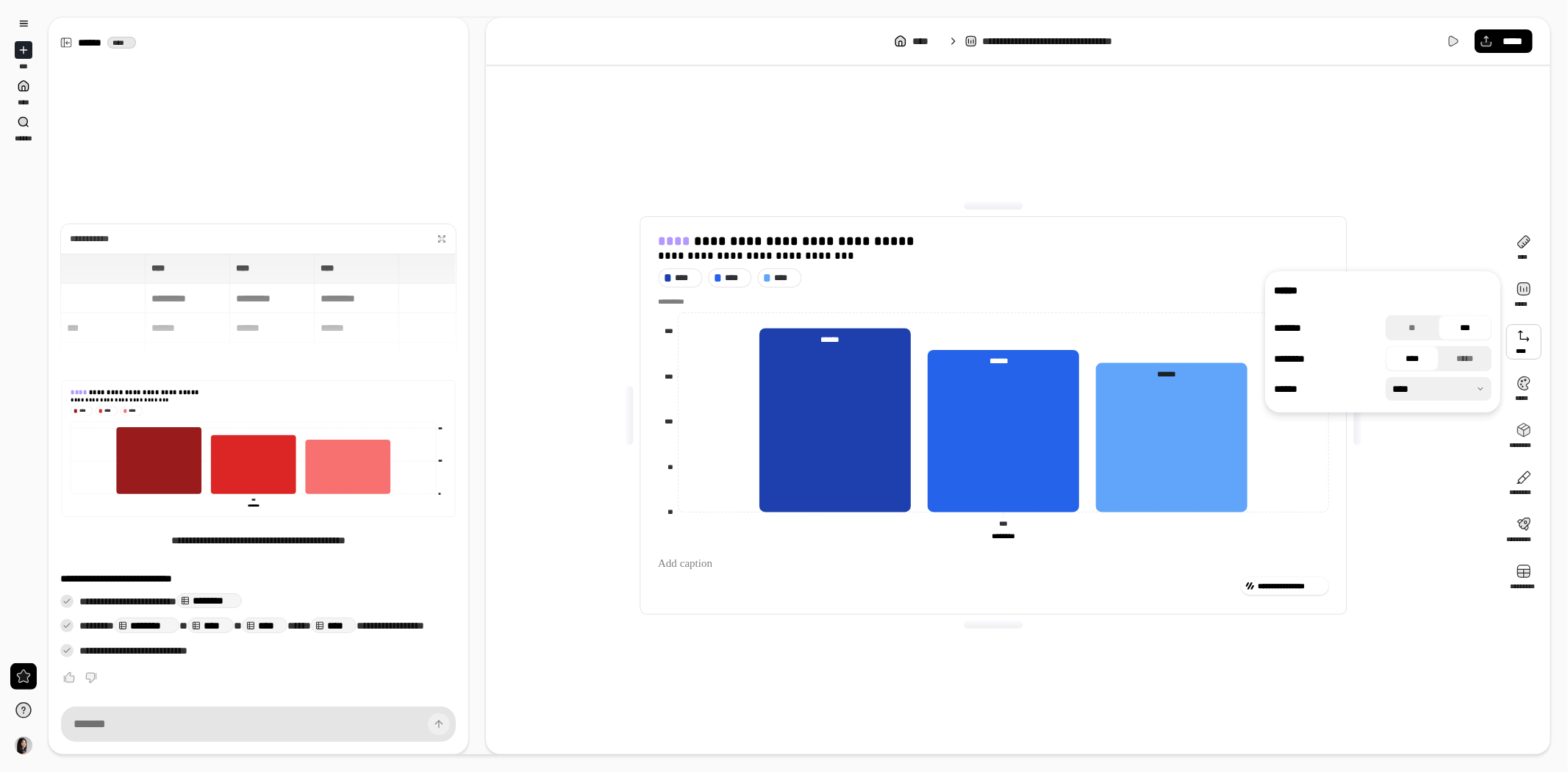 click at bounding box center (1439, 389) 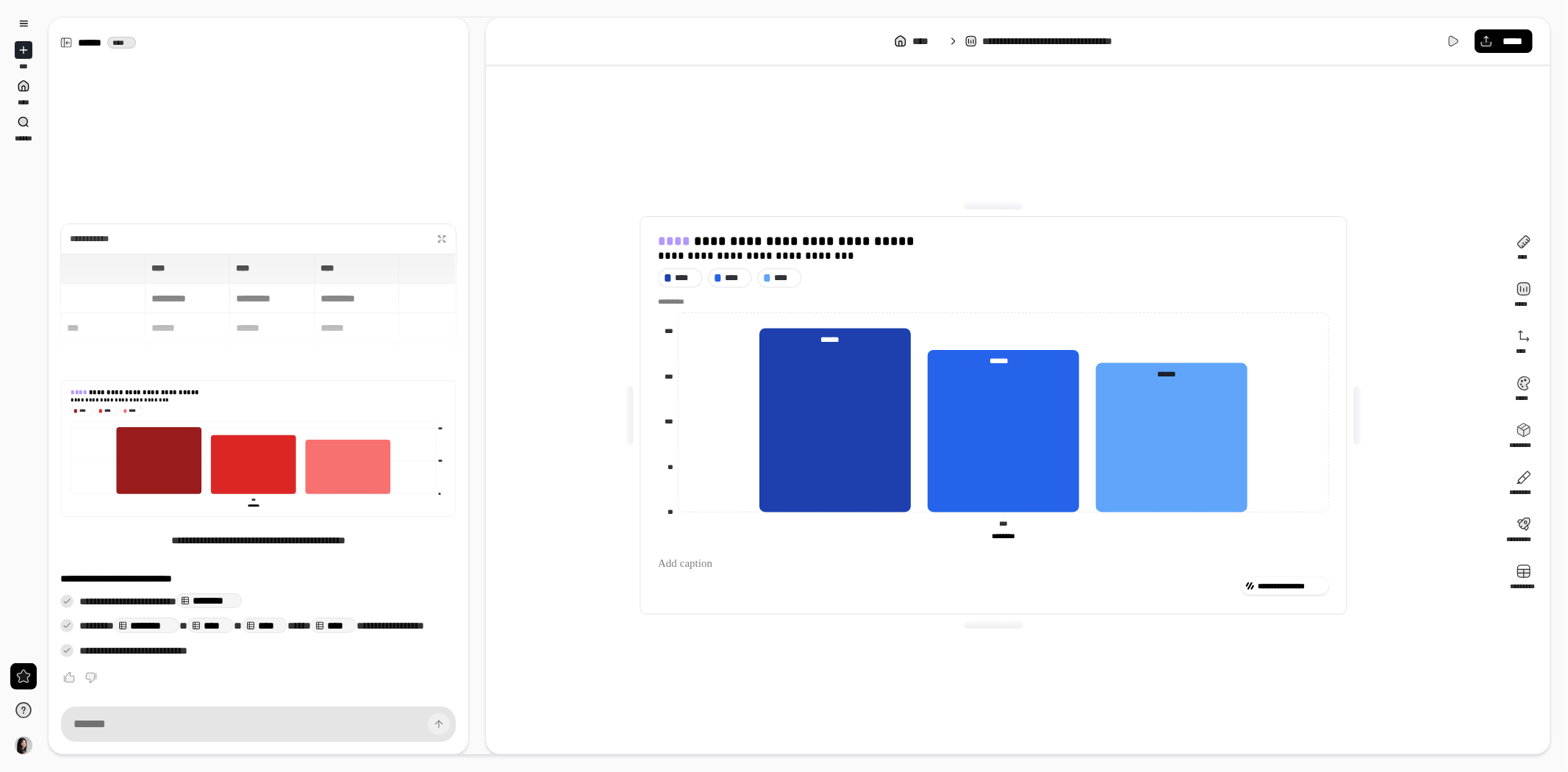 click on "**********" at bounding box center [993, 415] 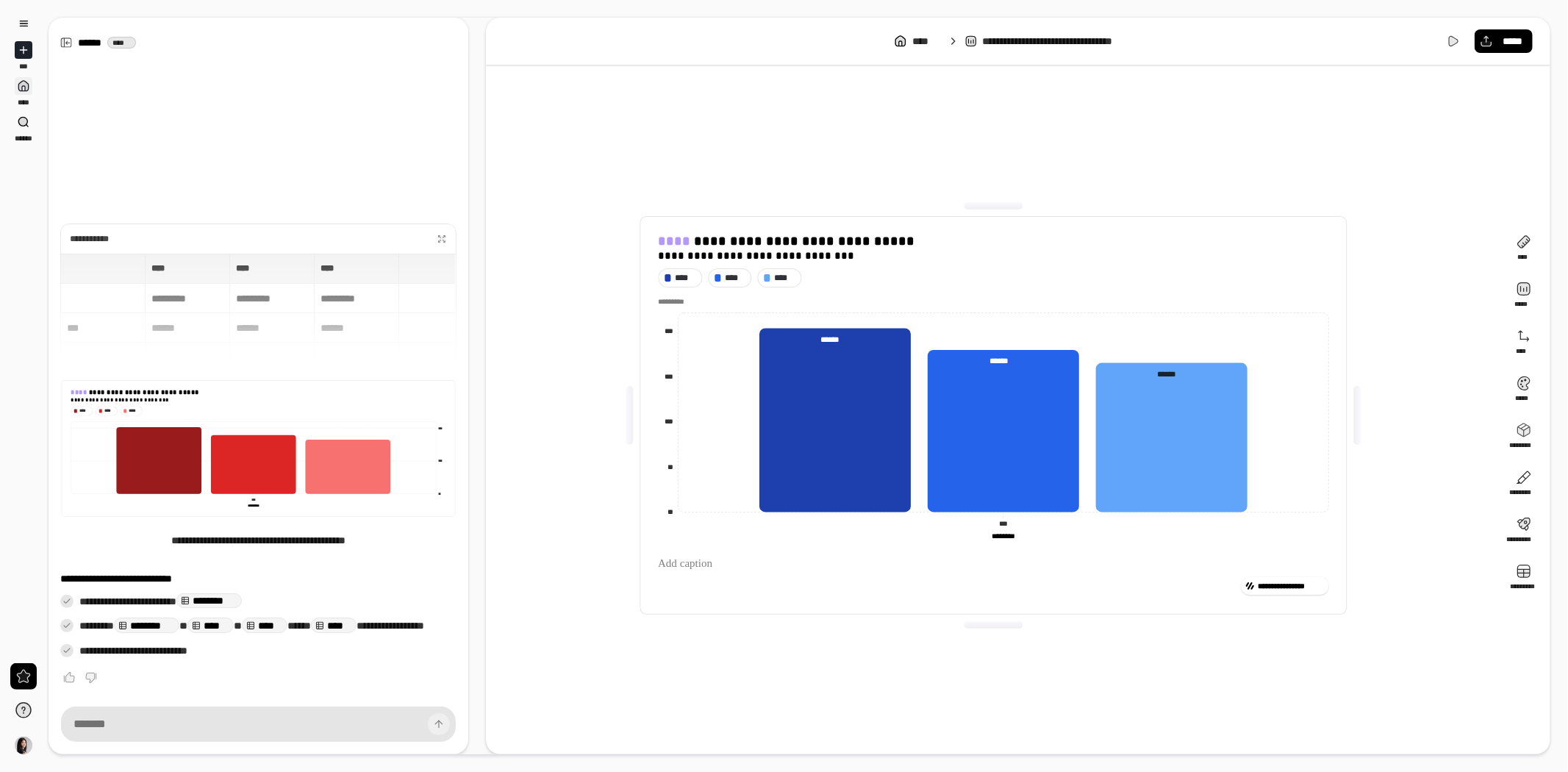 click on "****" at bounding box center [24, 92] 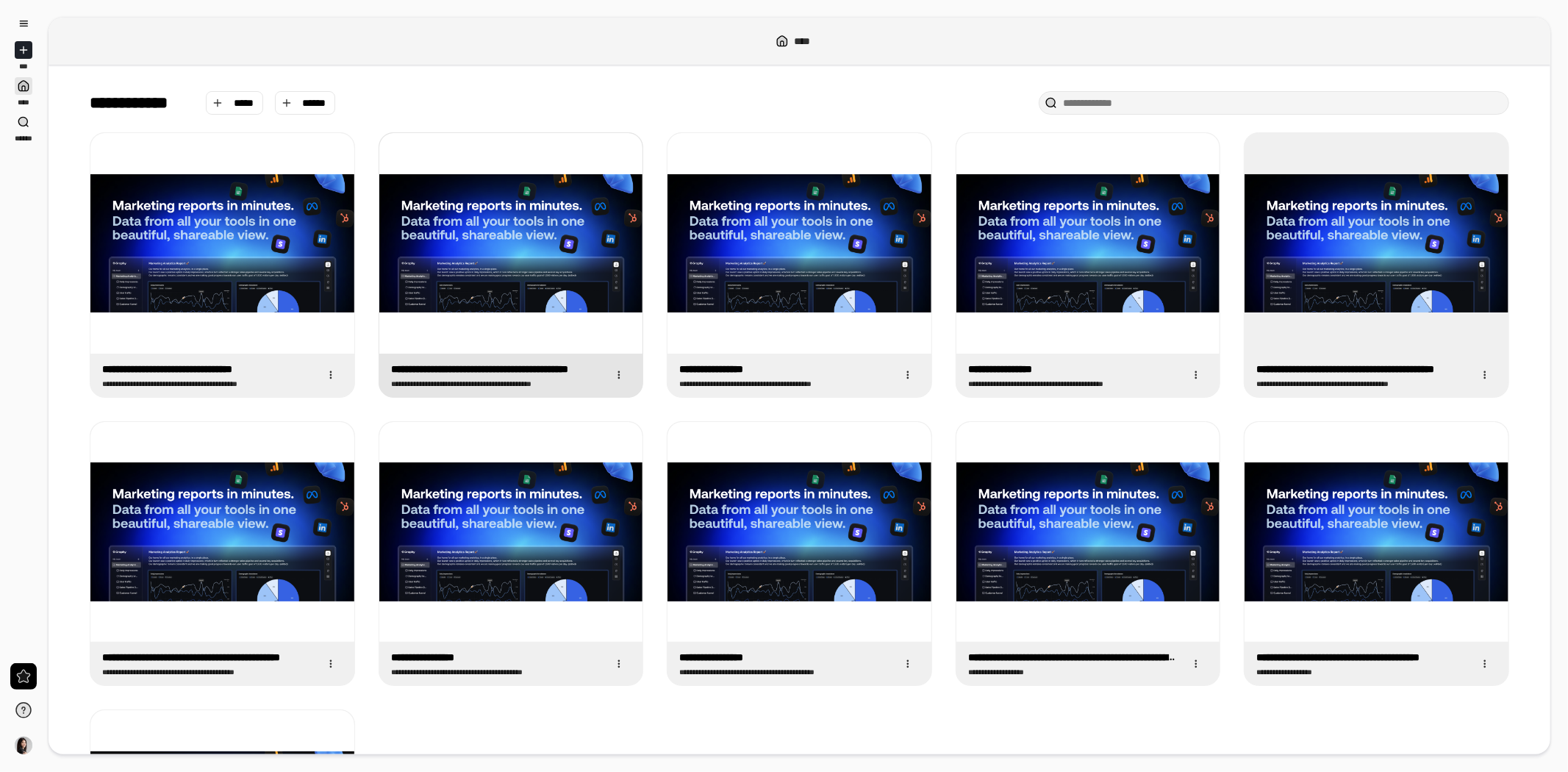 click at bounding box center (511, 243) 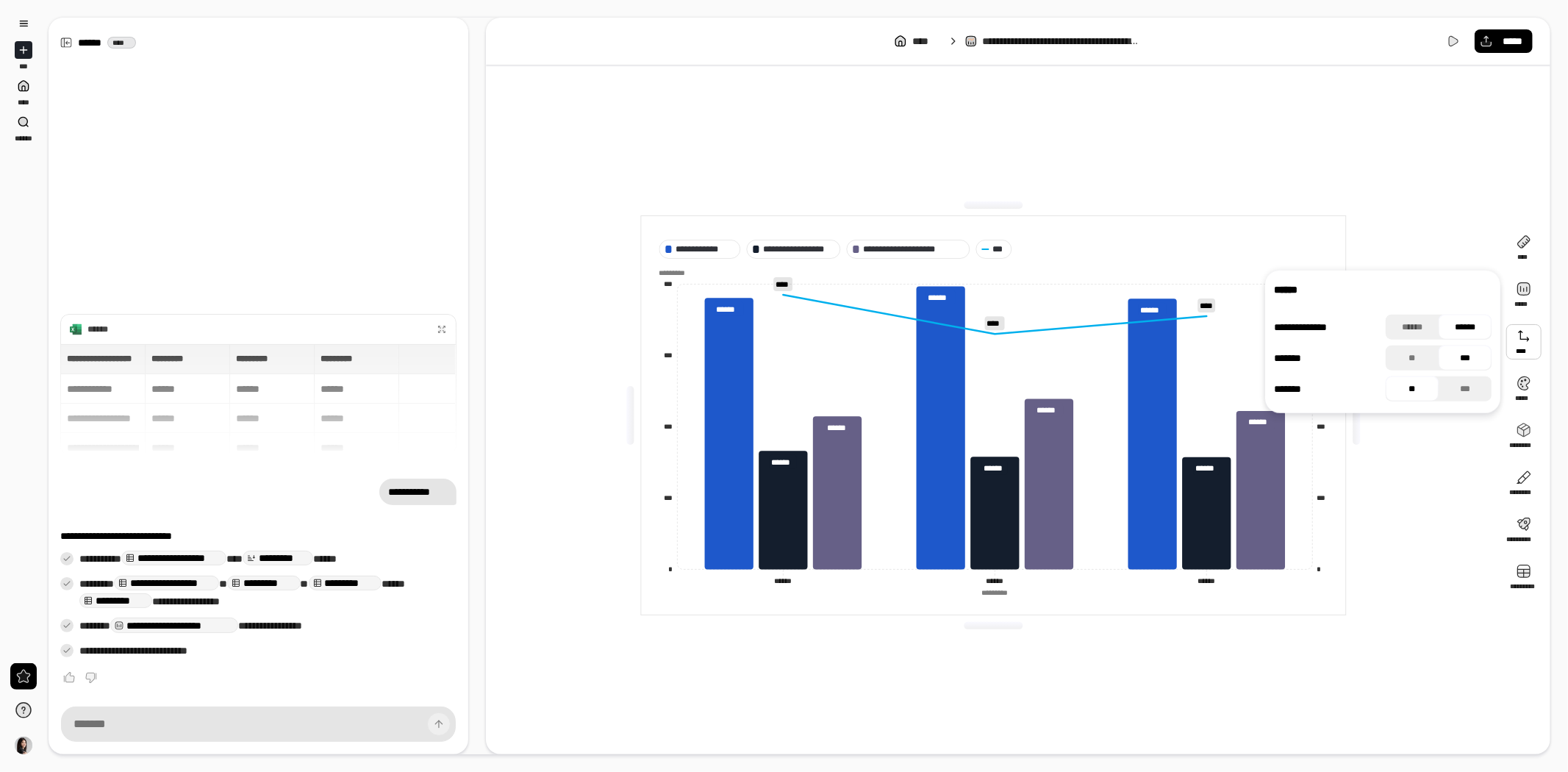 click at bounding box center (1524, 342) 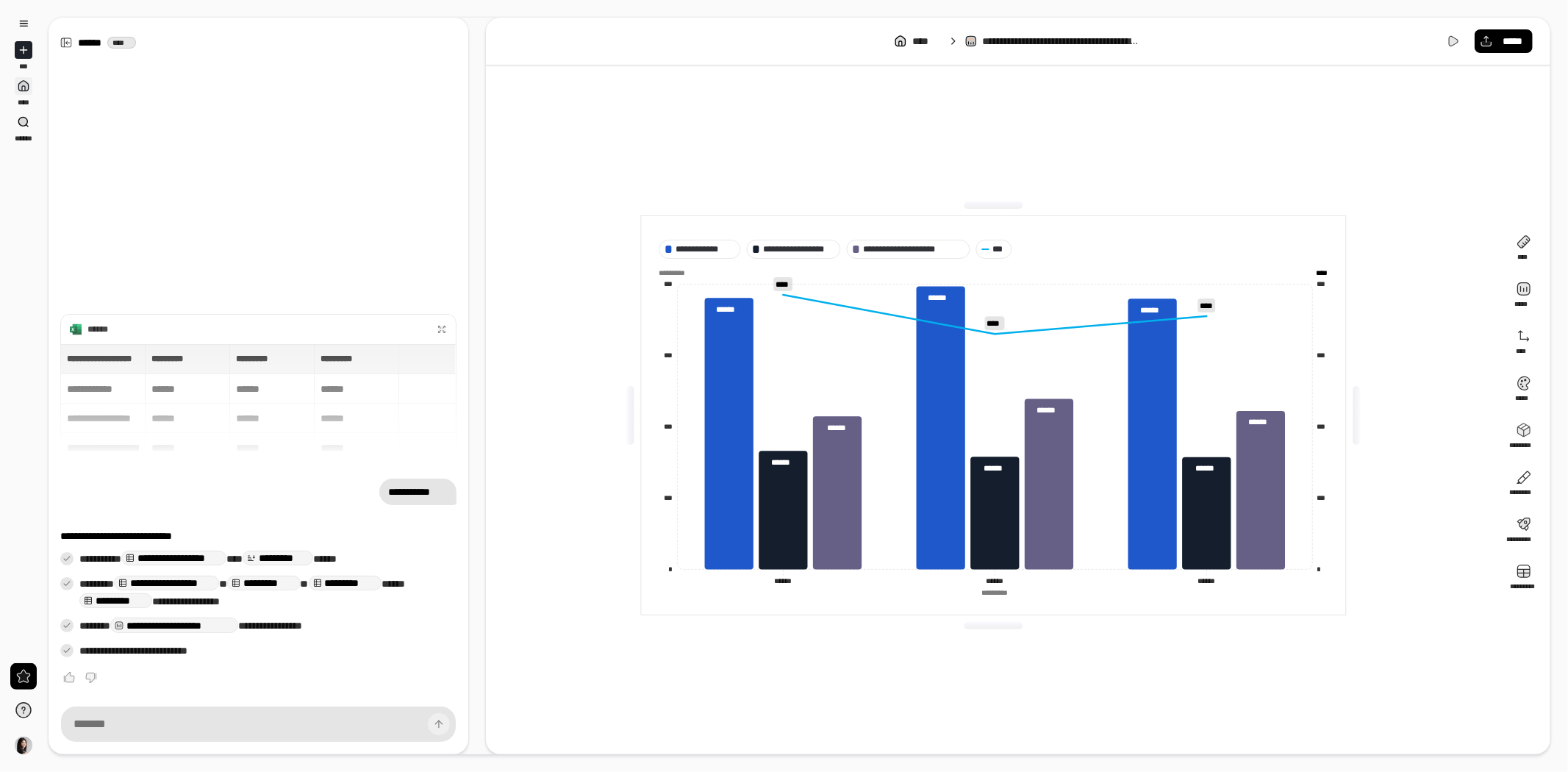 click at bounding box center (24, 86) 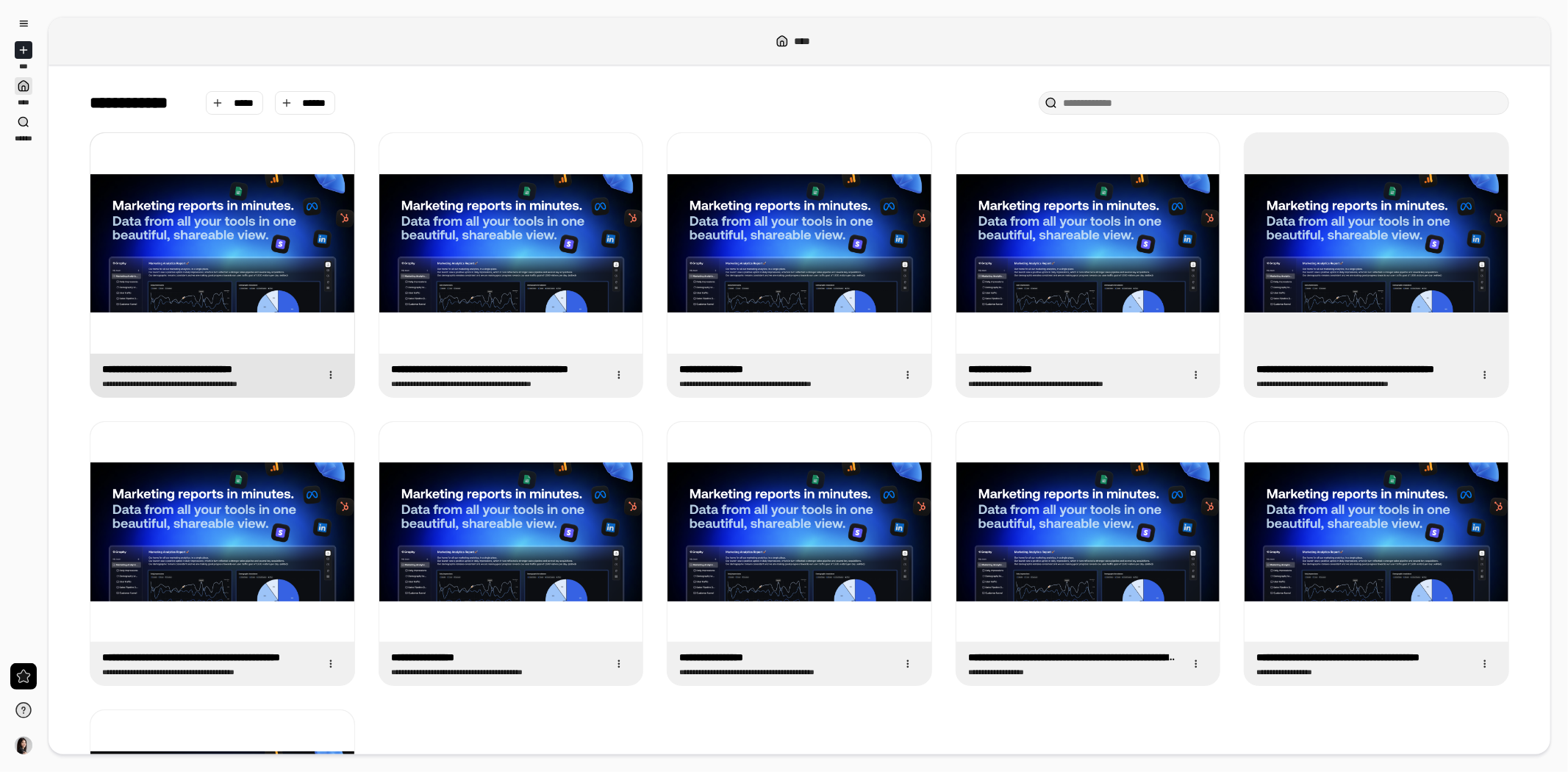 click at bounding box center (222, 243) 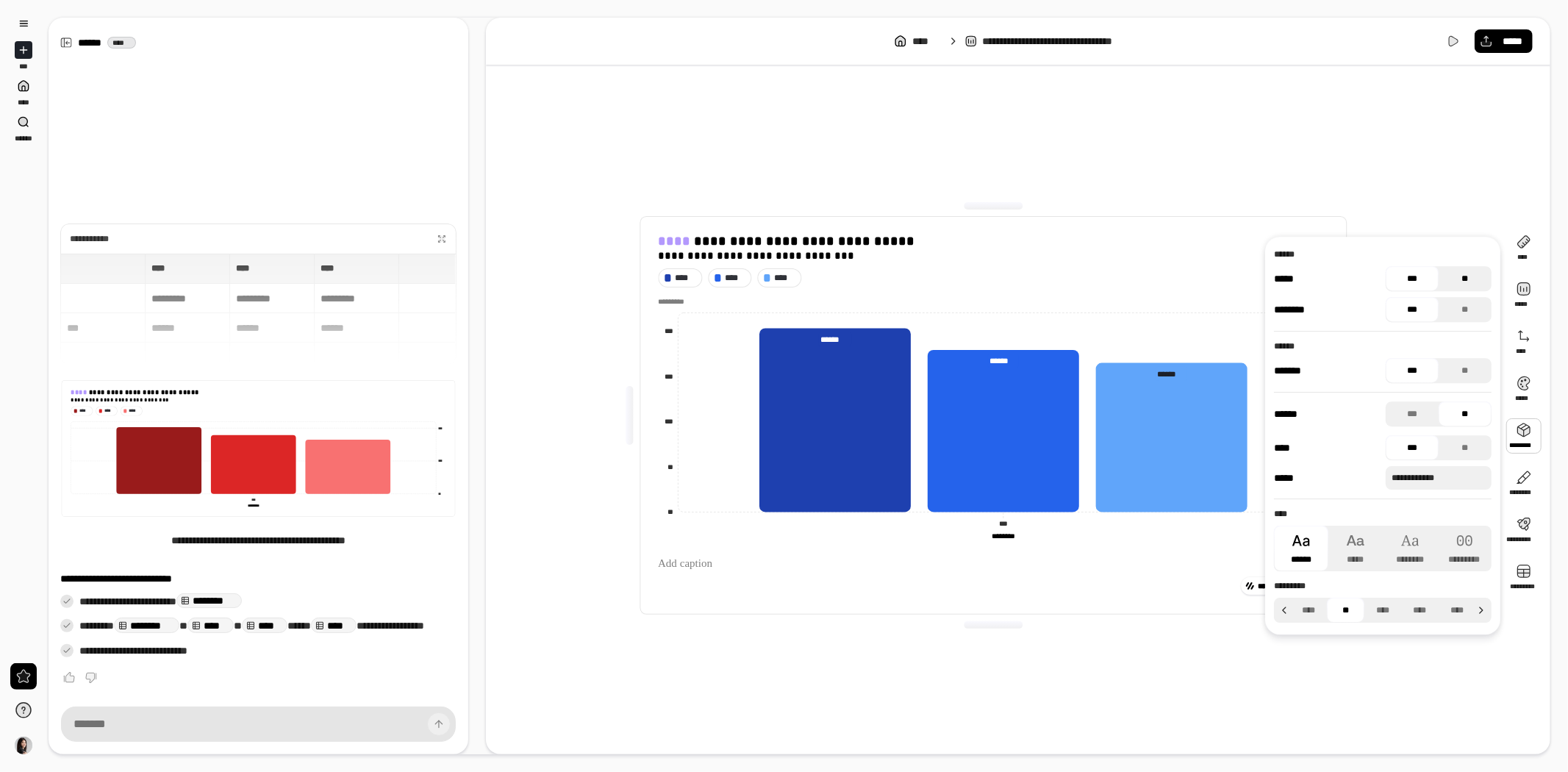 click on "**" at bounding box center (1465, 279) 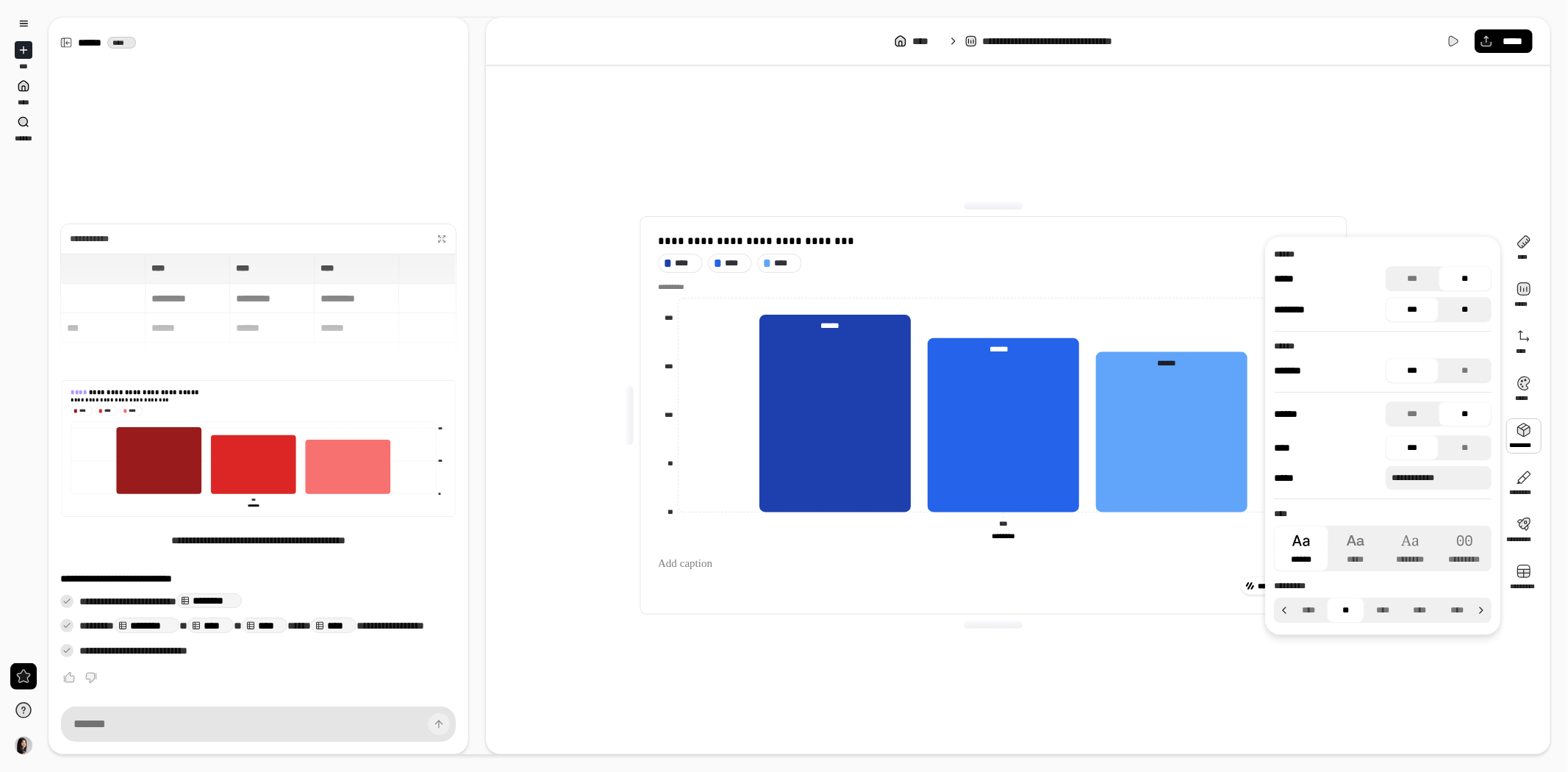 click on "**" at bounding box center [1465, 310] 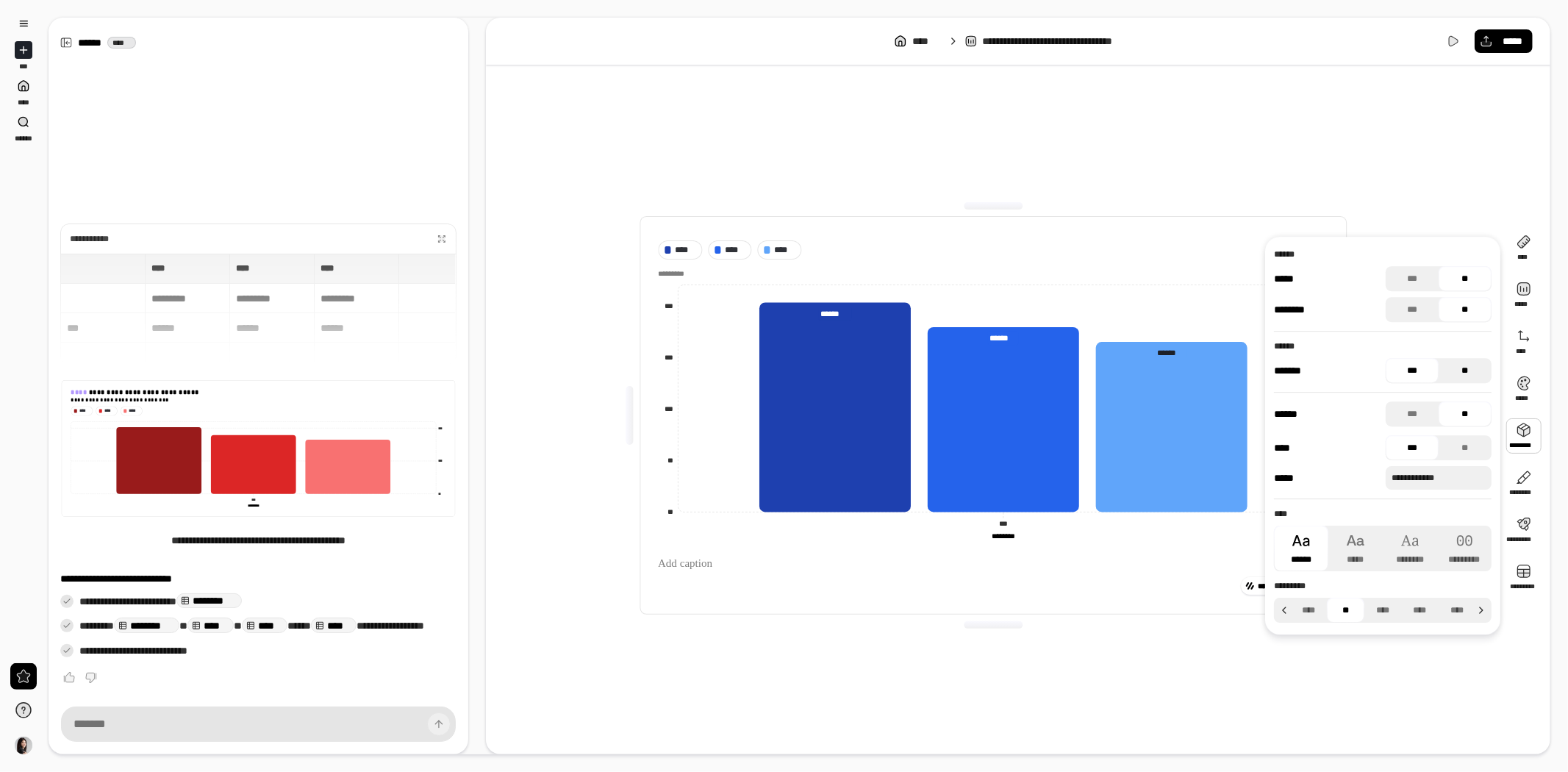 click on "**" at bounding box center (1465, 371) 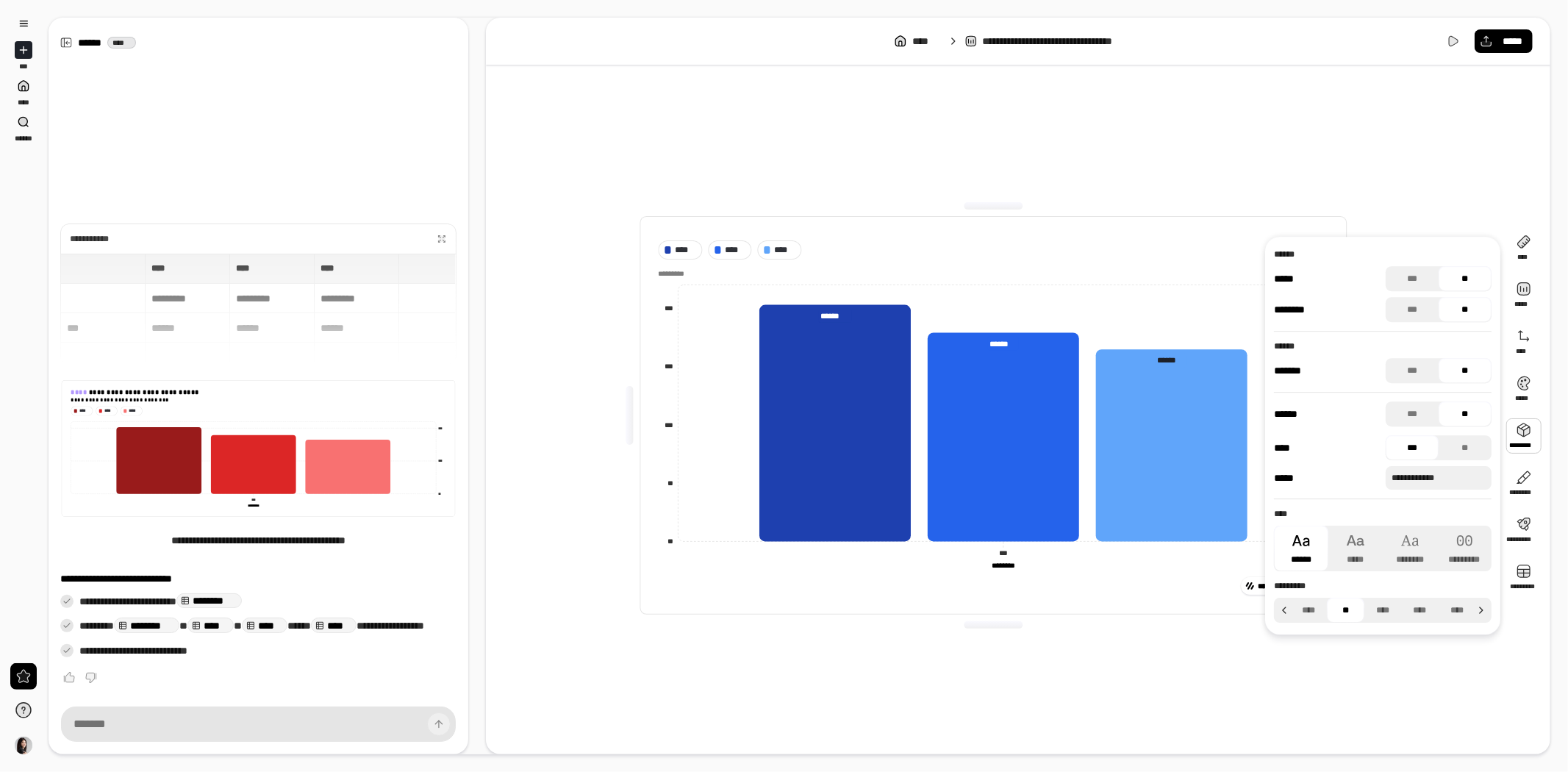 click on "**" at bounding box center [1465, 371] 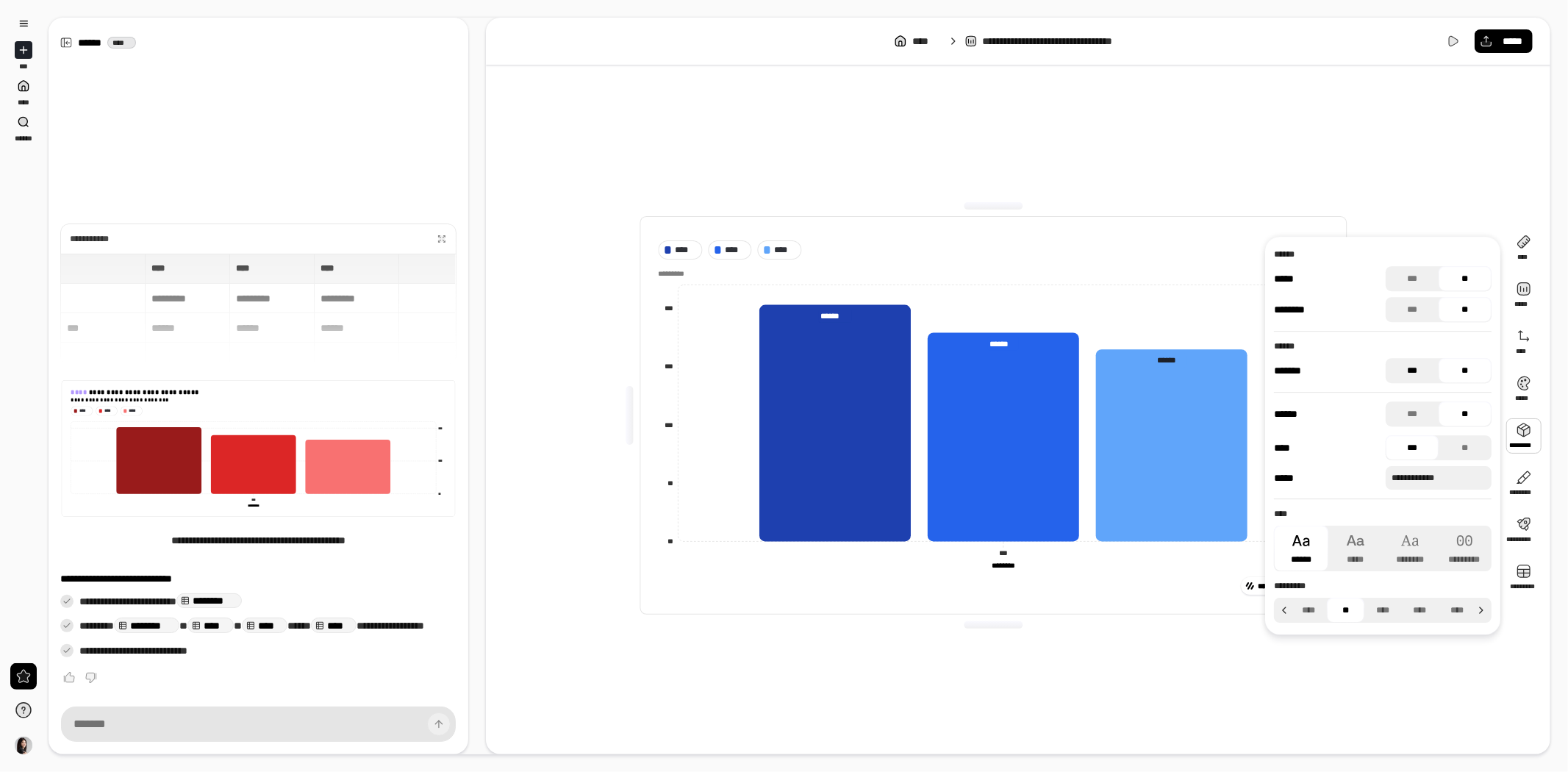 click on "***" at bounding box center [1412, 371] 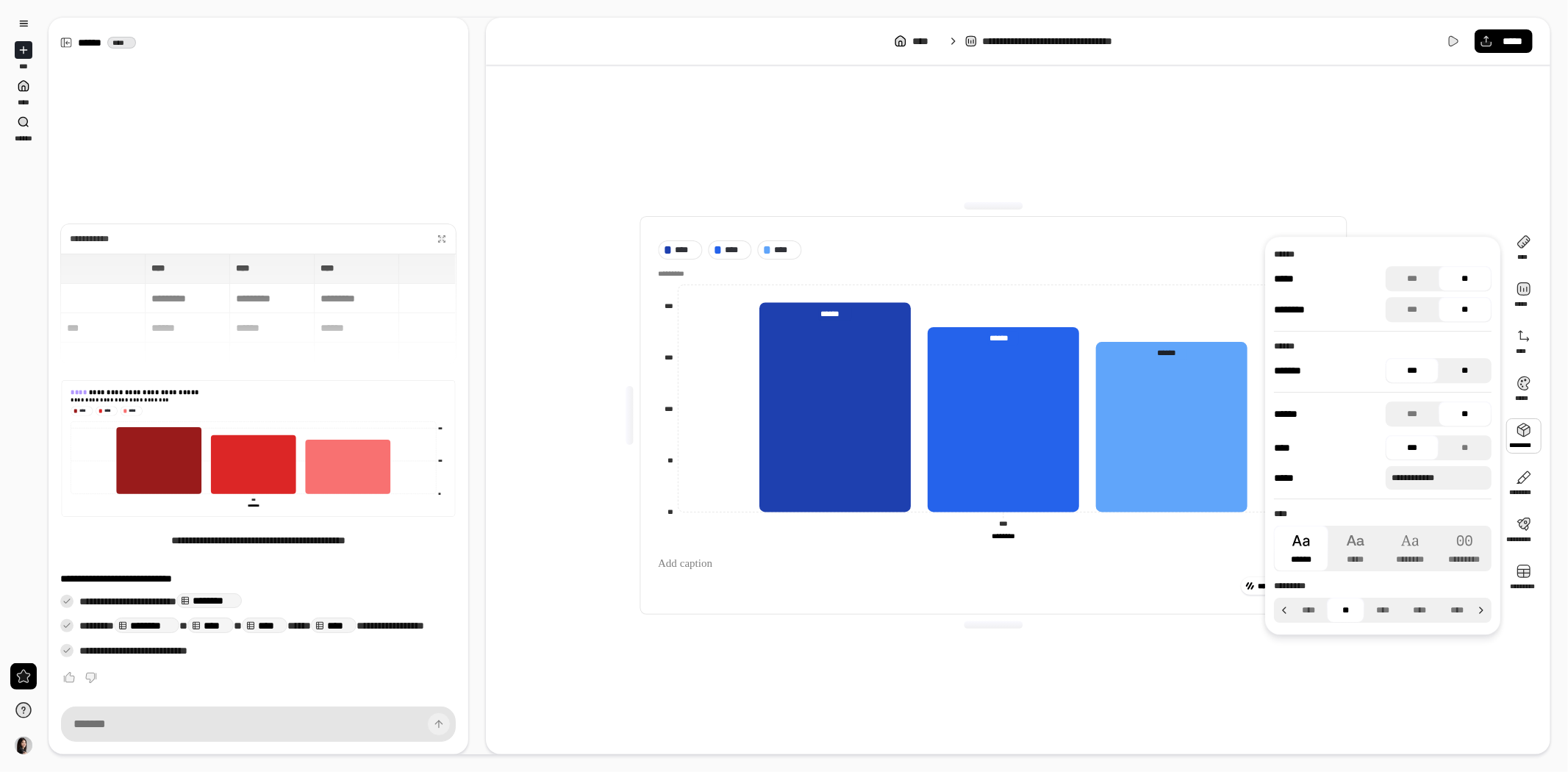 click on "**" at bounding box center [1465, 371] 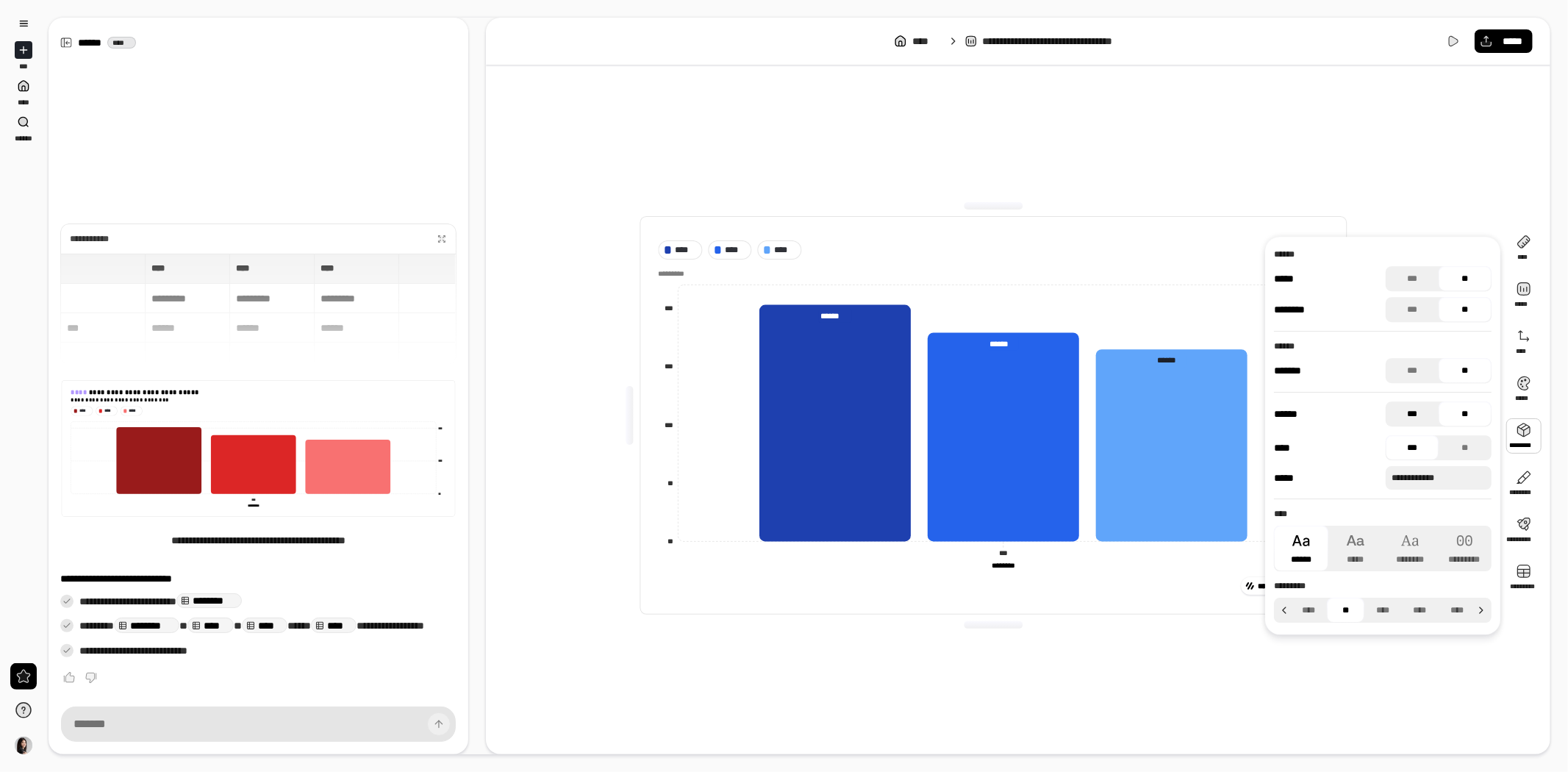 click on "***" at bounding box center (1412, 414) 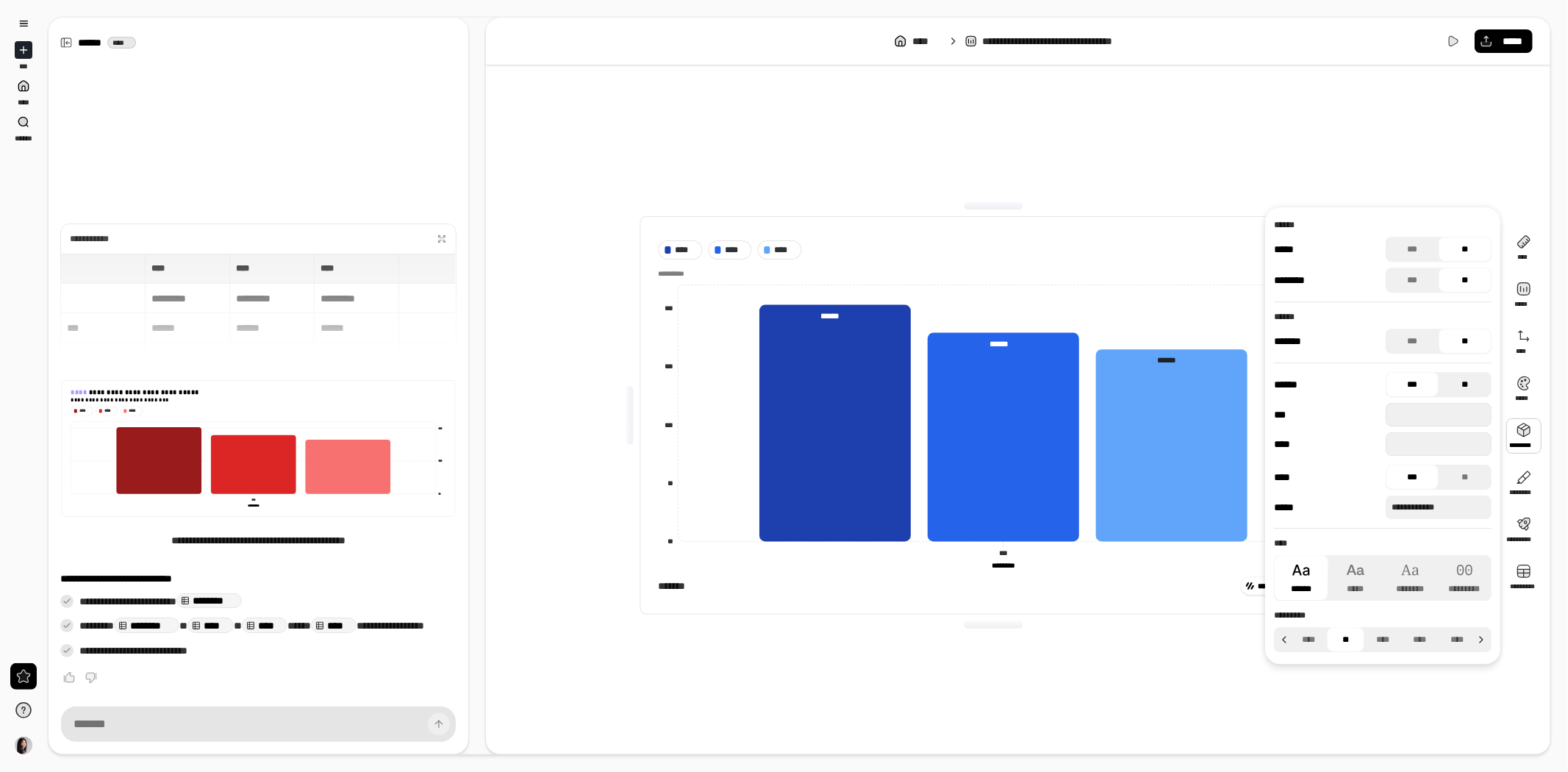 click on "**" at bounding box center [1465, 385] 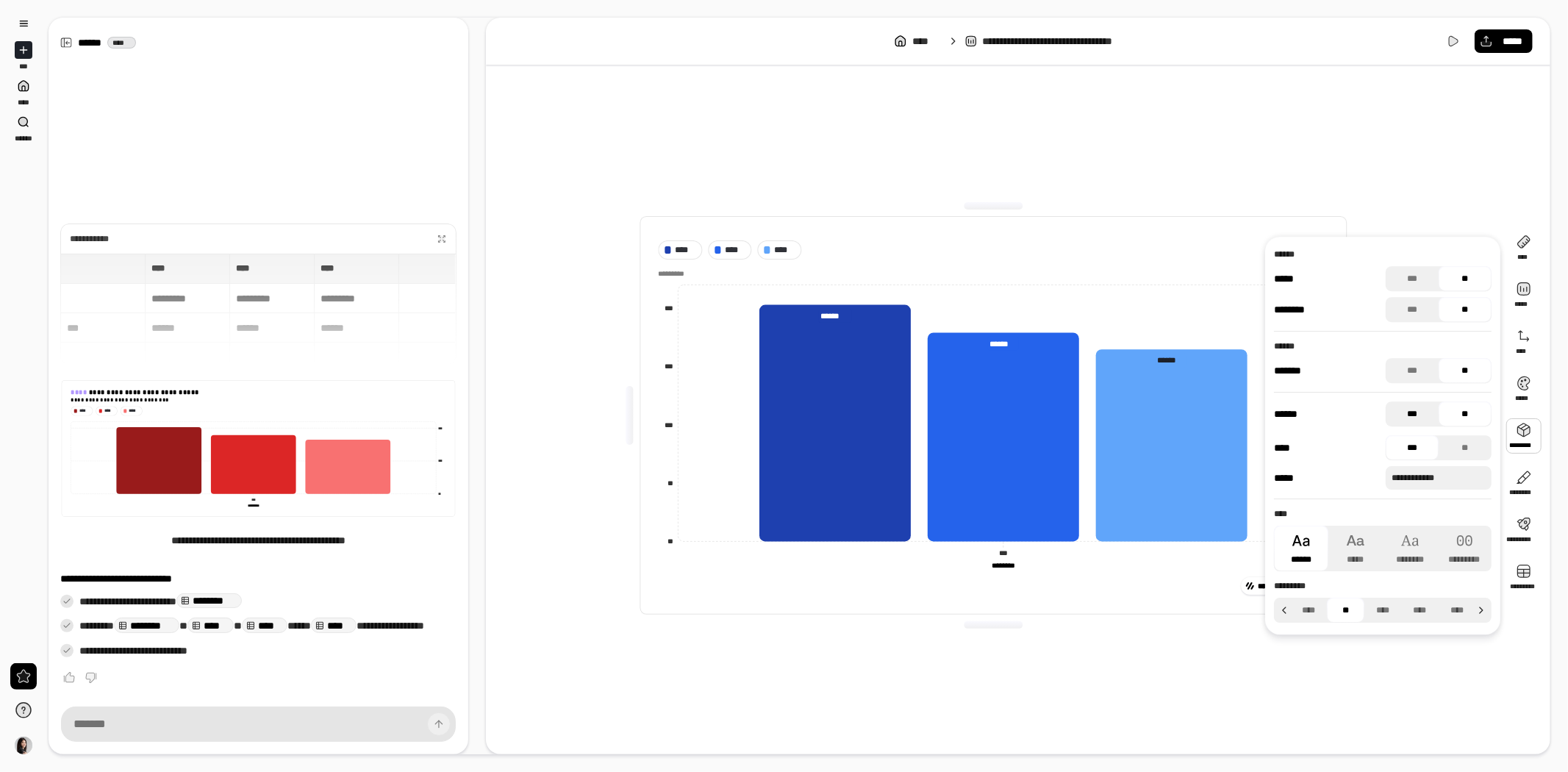click on "***" at bounding box center [1412, 414] 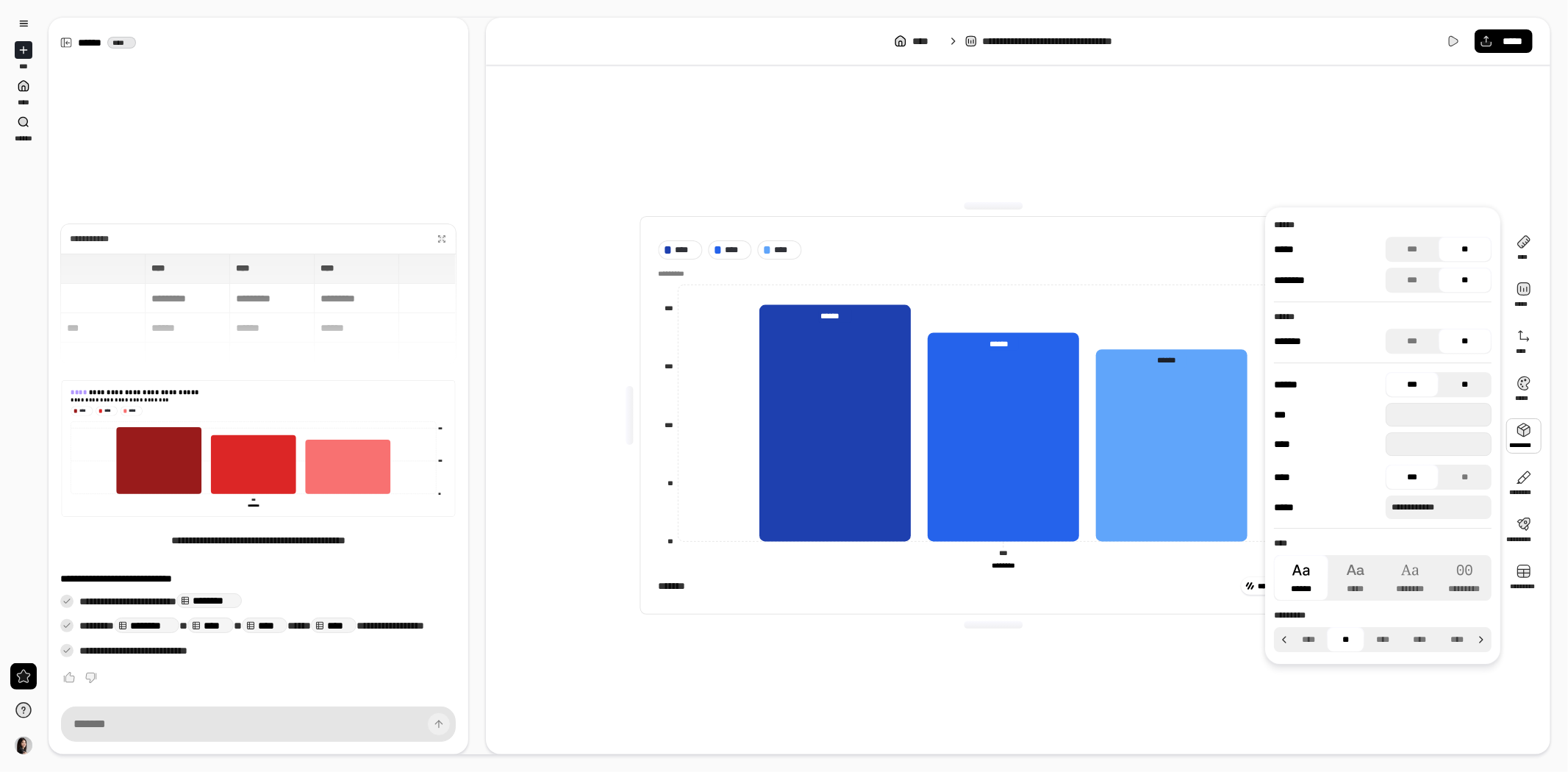 click on "**" at bounding box center [1465, 385] 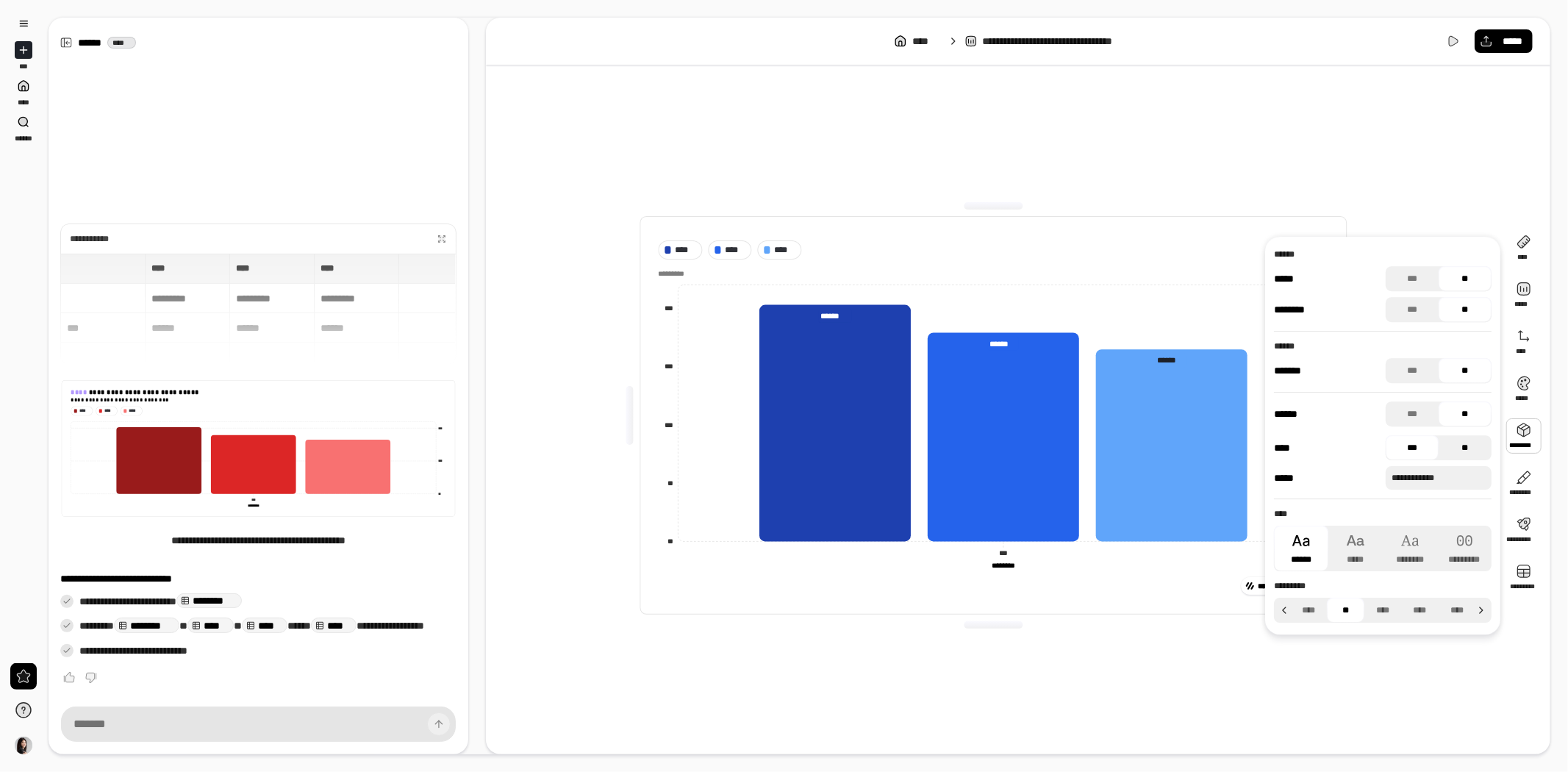click on "**" at bounding box center (1465, 448) 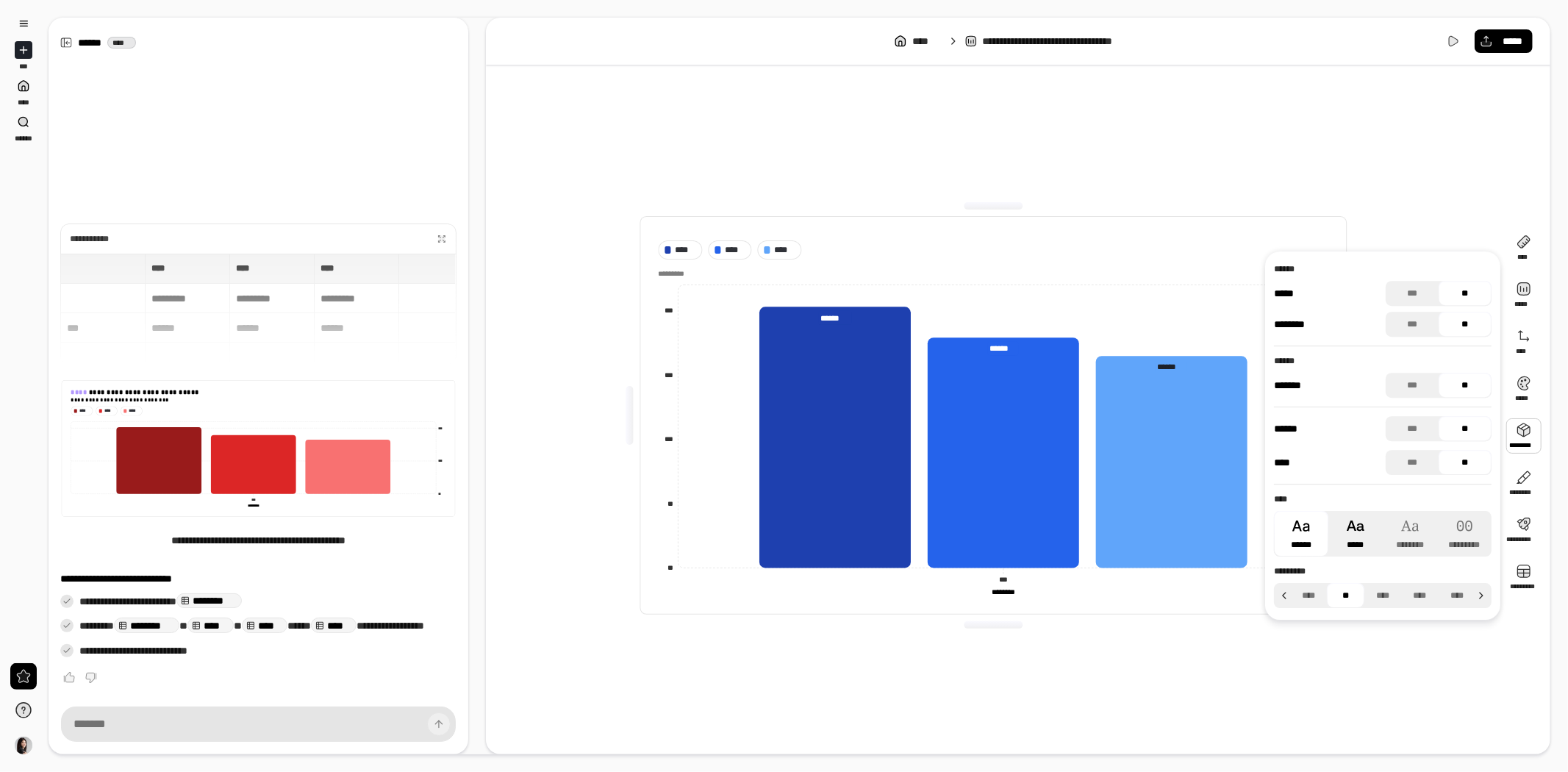 click on "*****" at bounding box center [1356, 534] 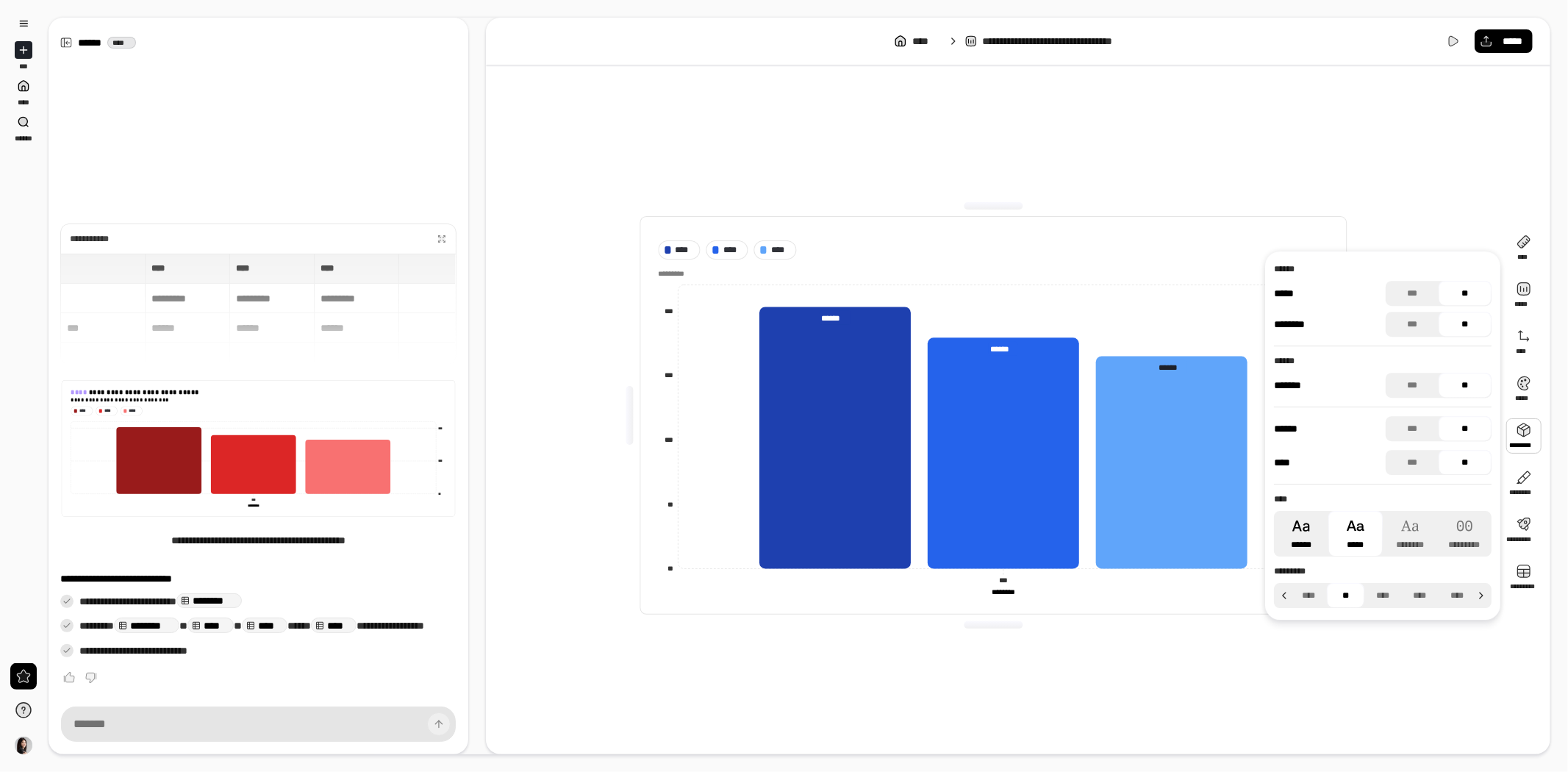 click on "******" at bounding box center (1301, 534) 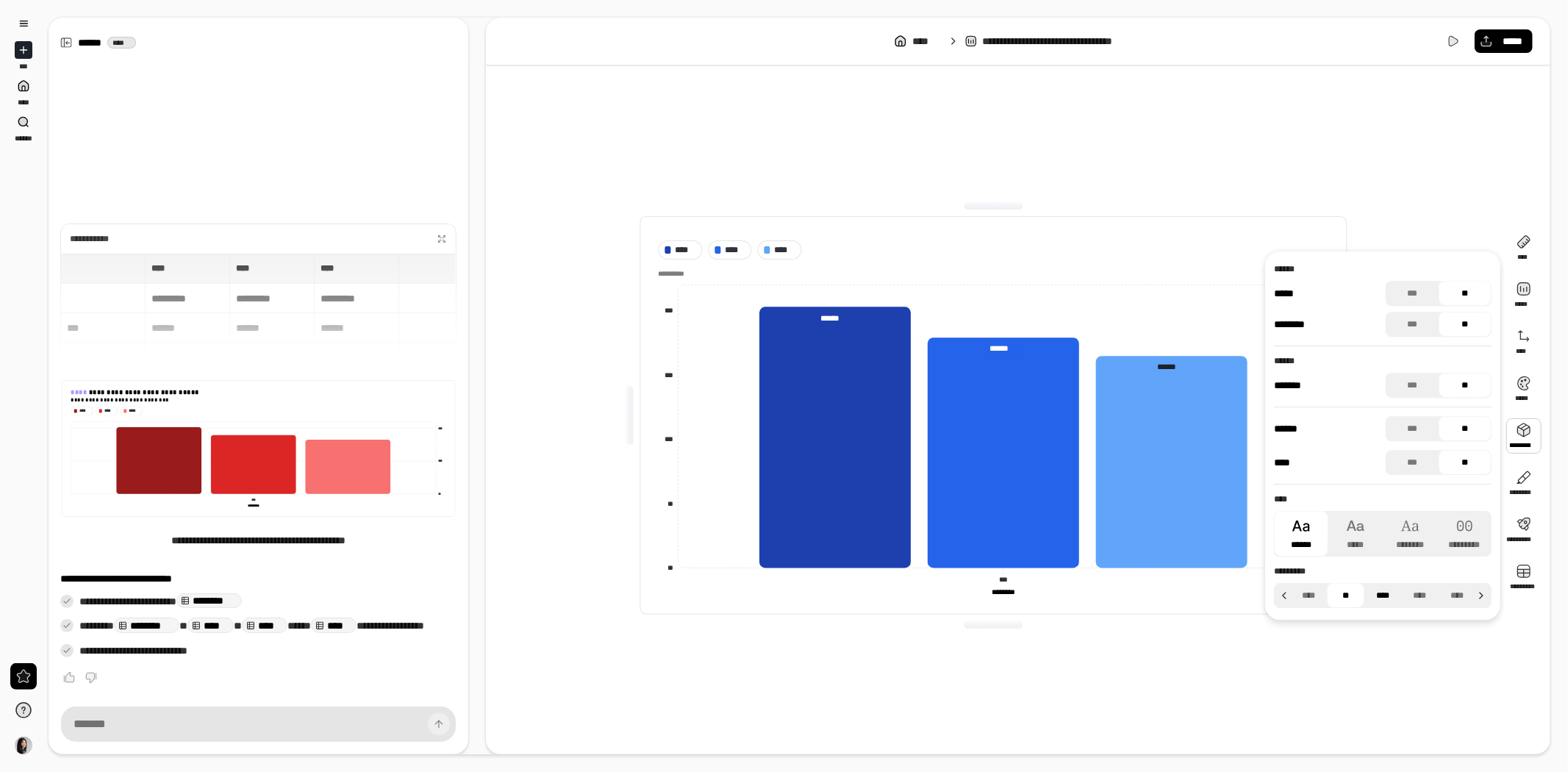 click on "****" at bounding box center (1383, 596) 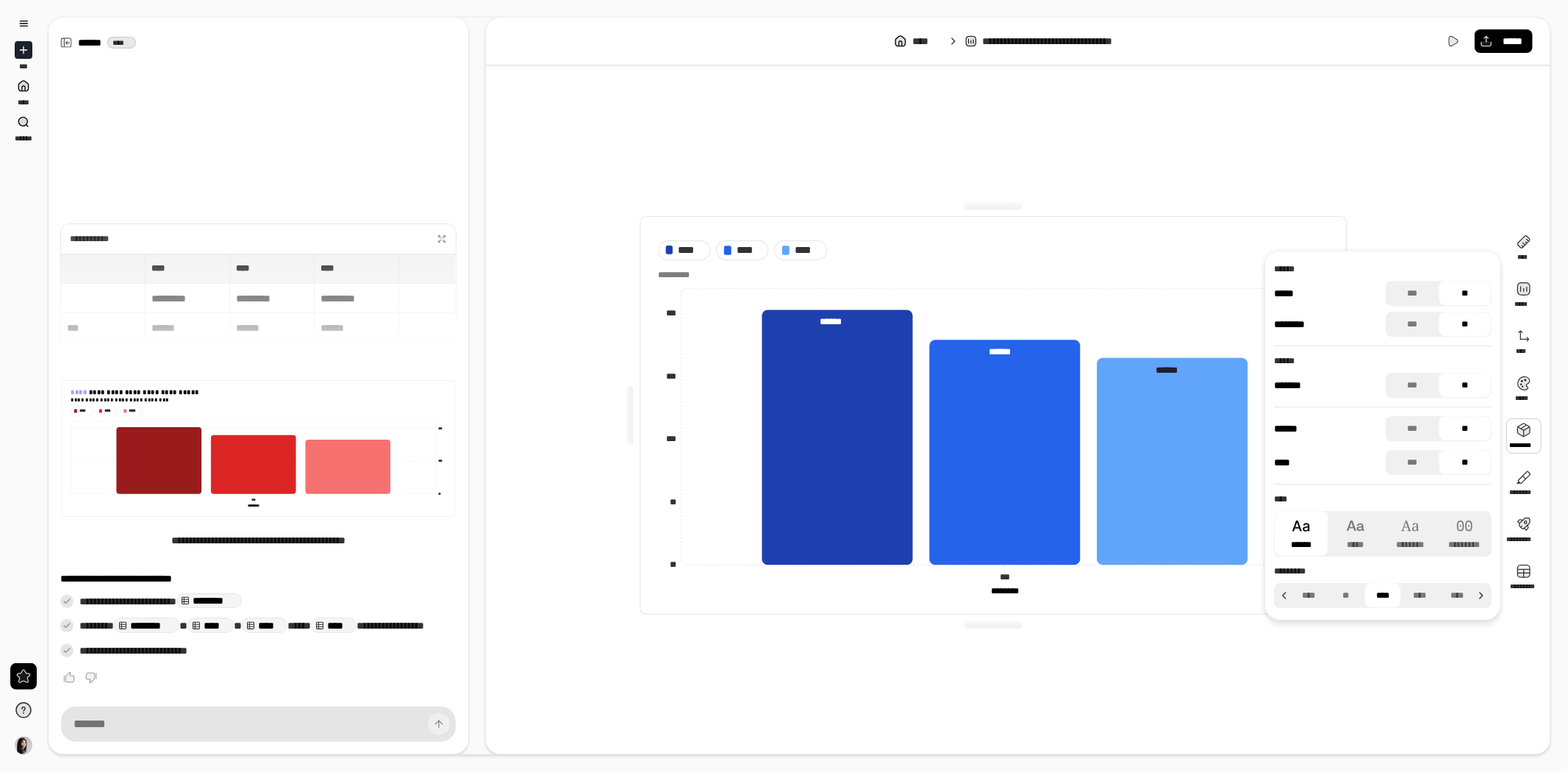 click on "**** **** **** ** ** *** *** *** ********* *** *** ******** ******** ****** ****** ****** ********* ******** ******** *********" at bounding box center [993, 415] 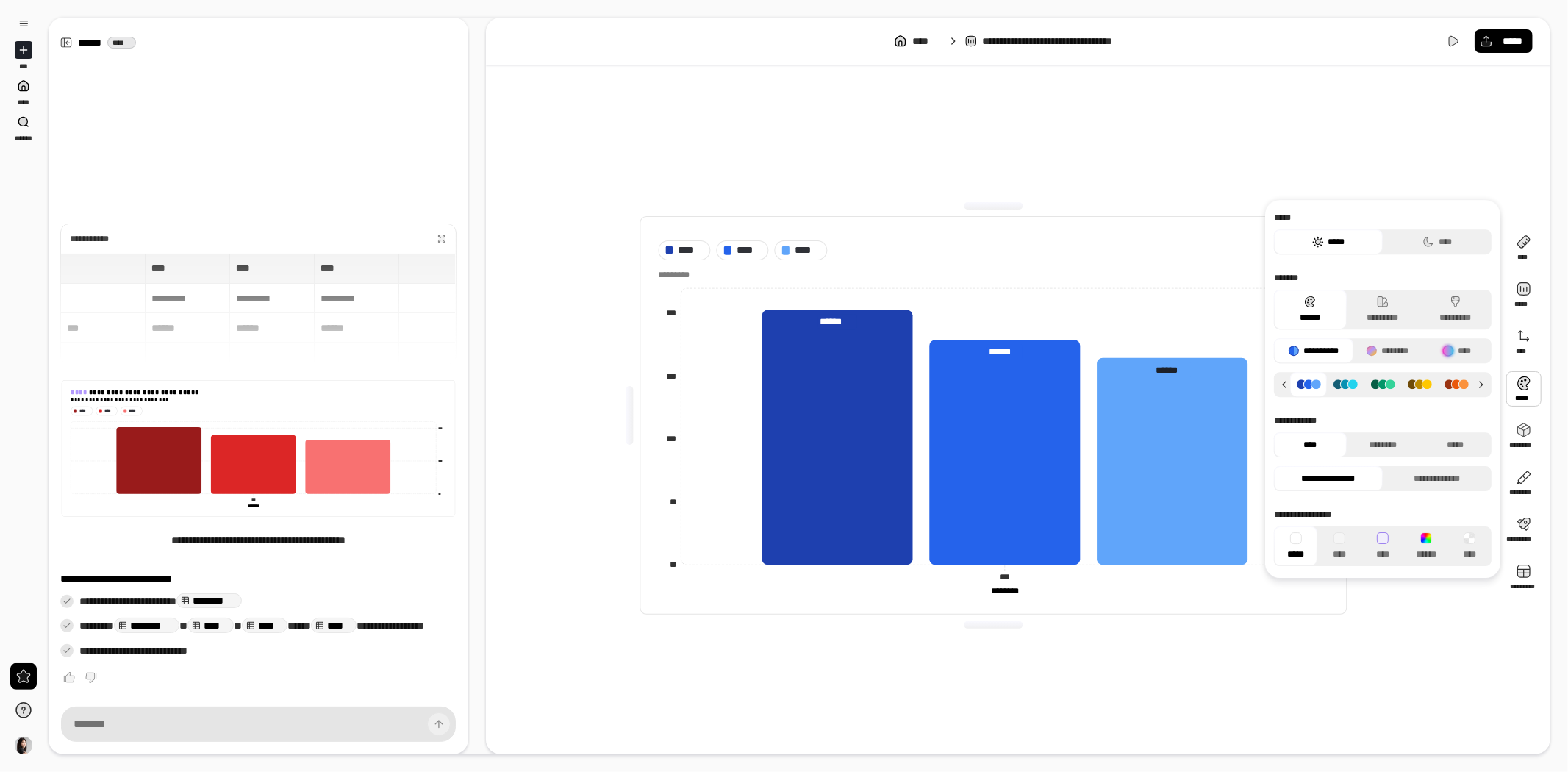 click at bounding box center [1524, 389] 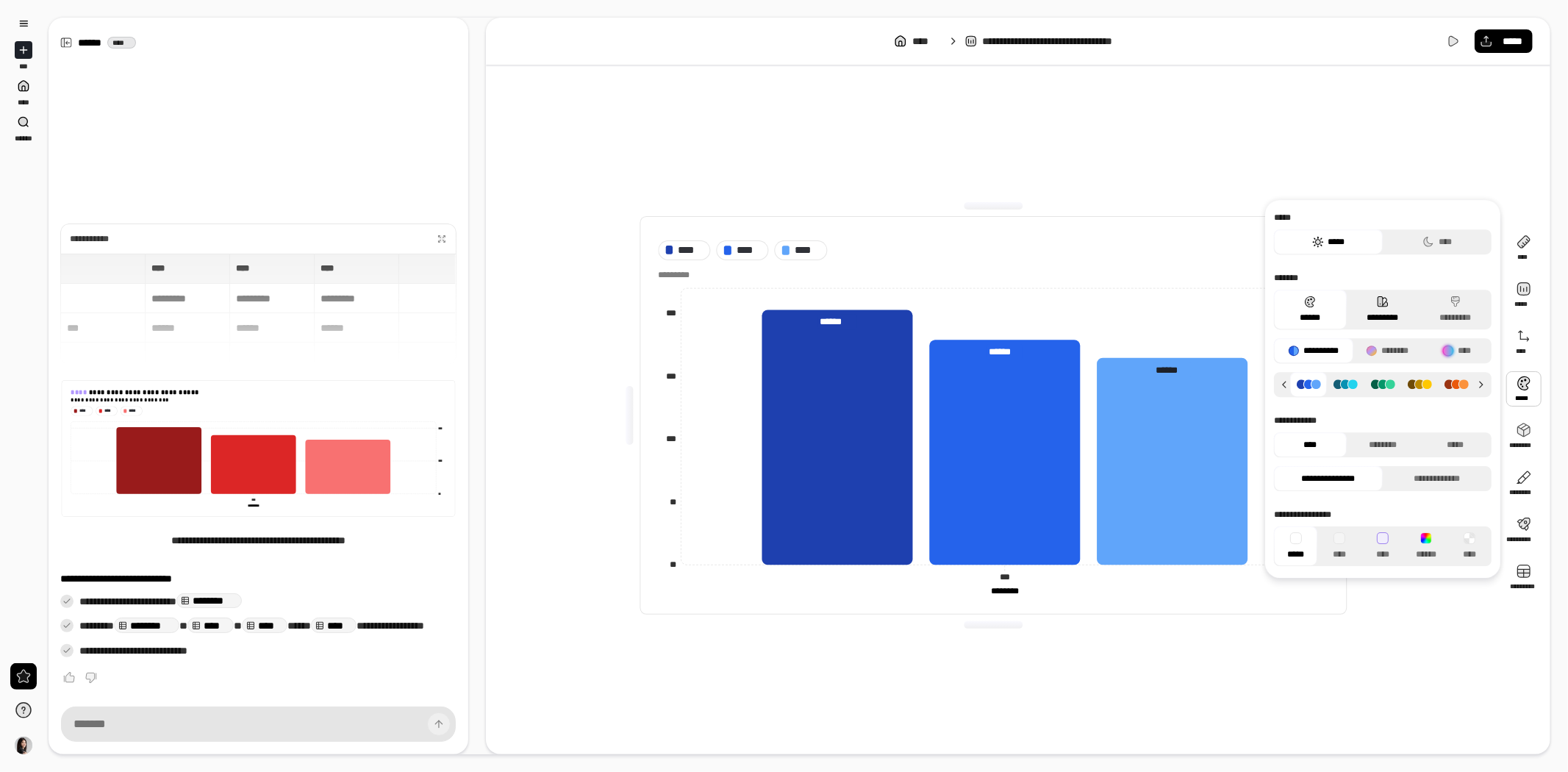 click on "*********" at bounding box center (1383, 310) 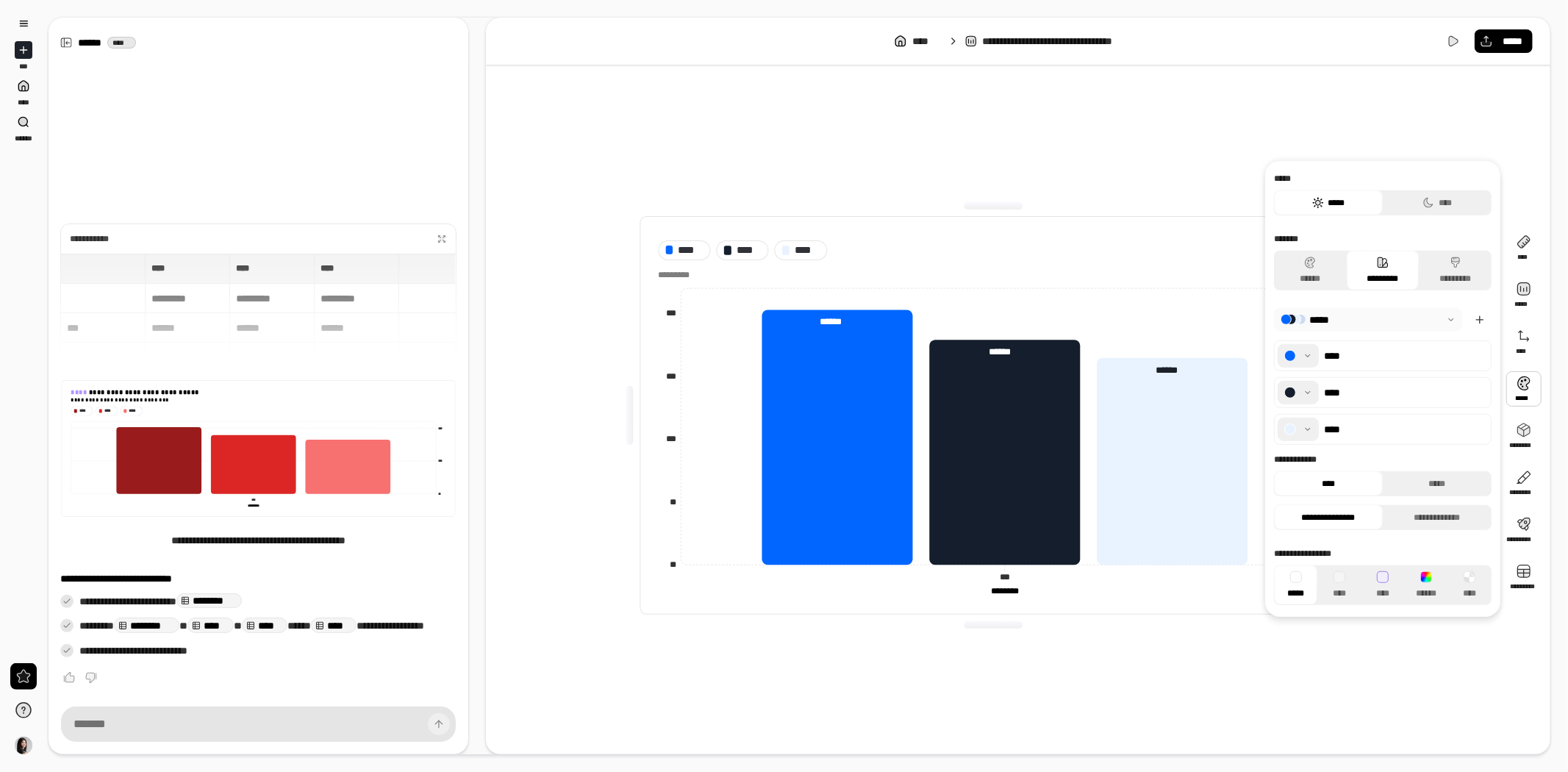 click at bounding box center [1368, 320] 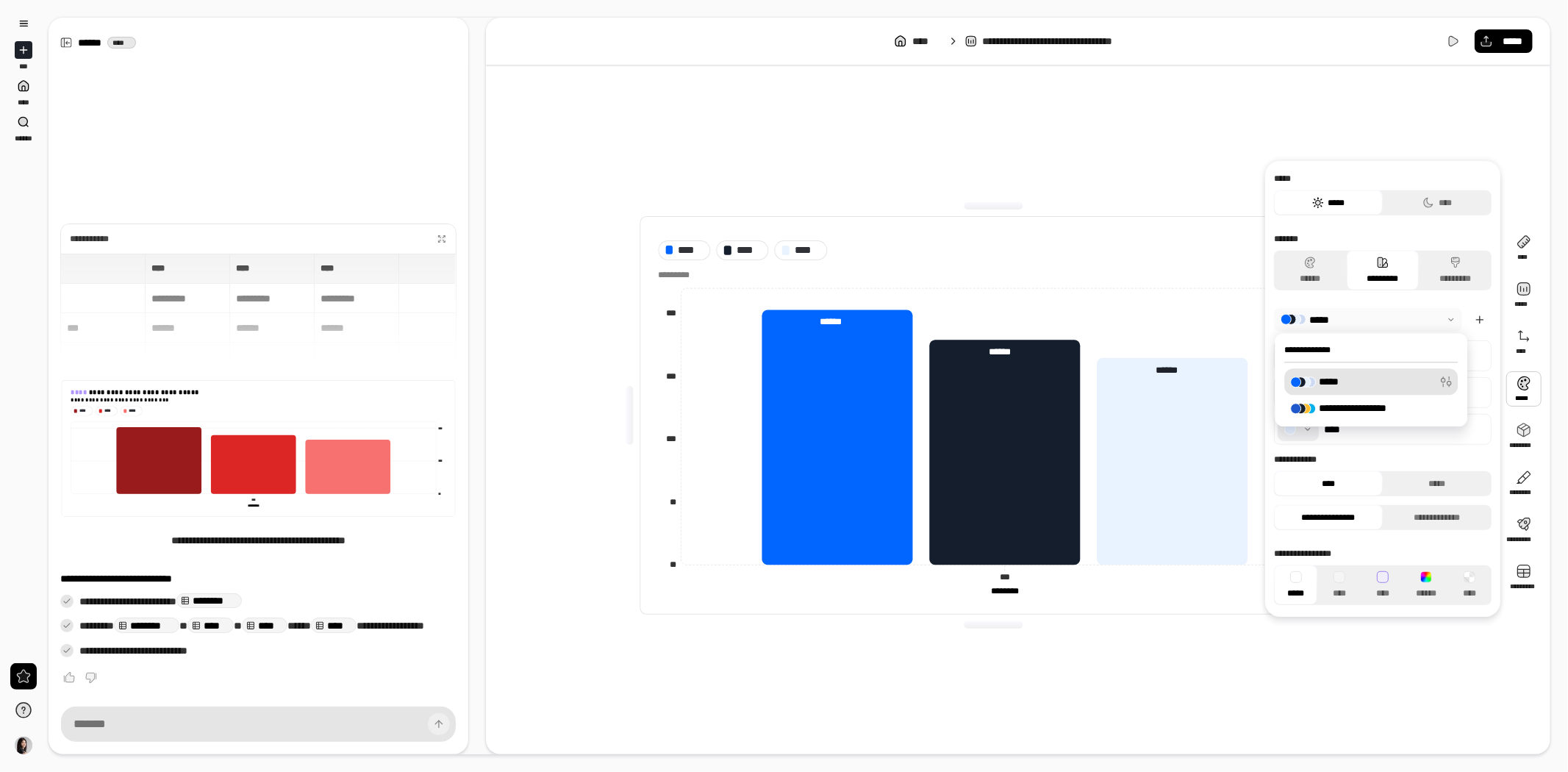 click at bounding box center (1368, 320) 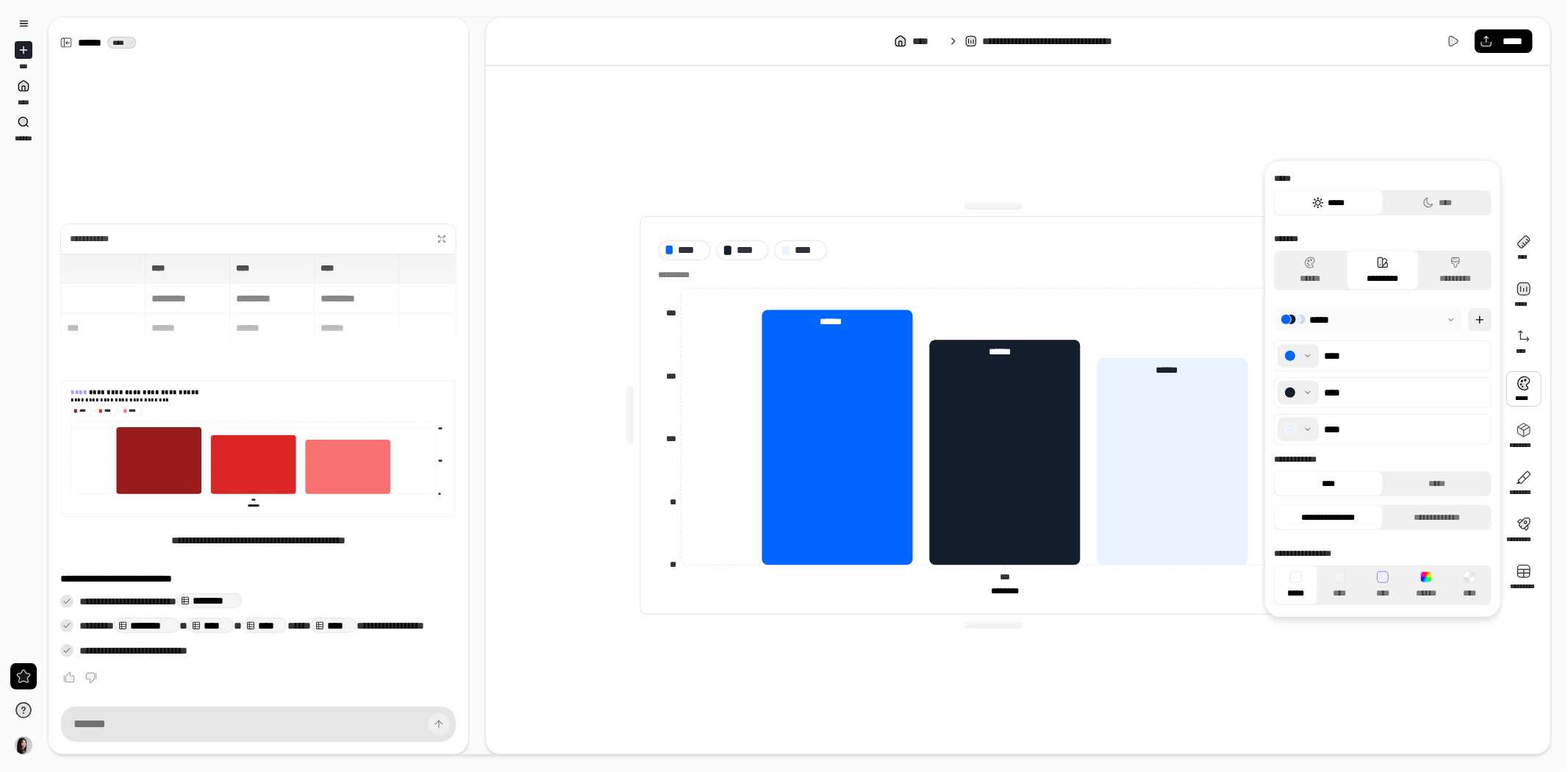 click at bounding box center (1480, 320) 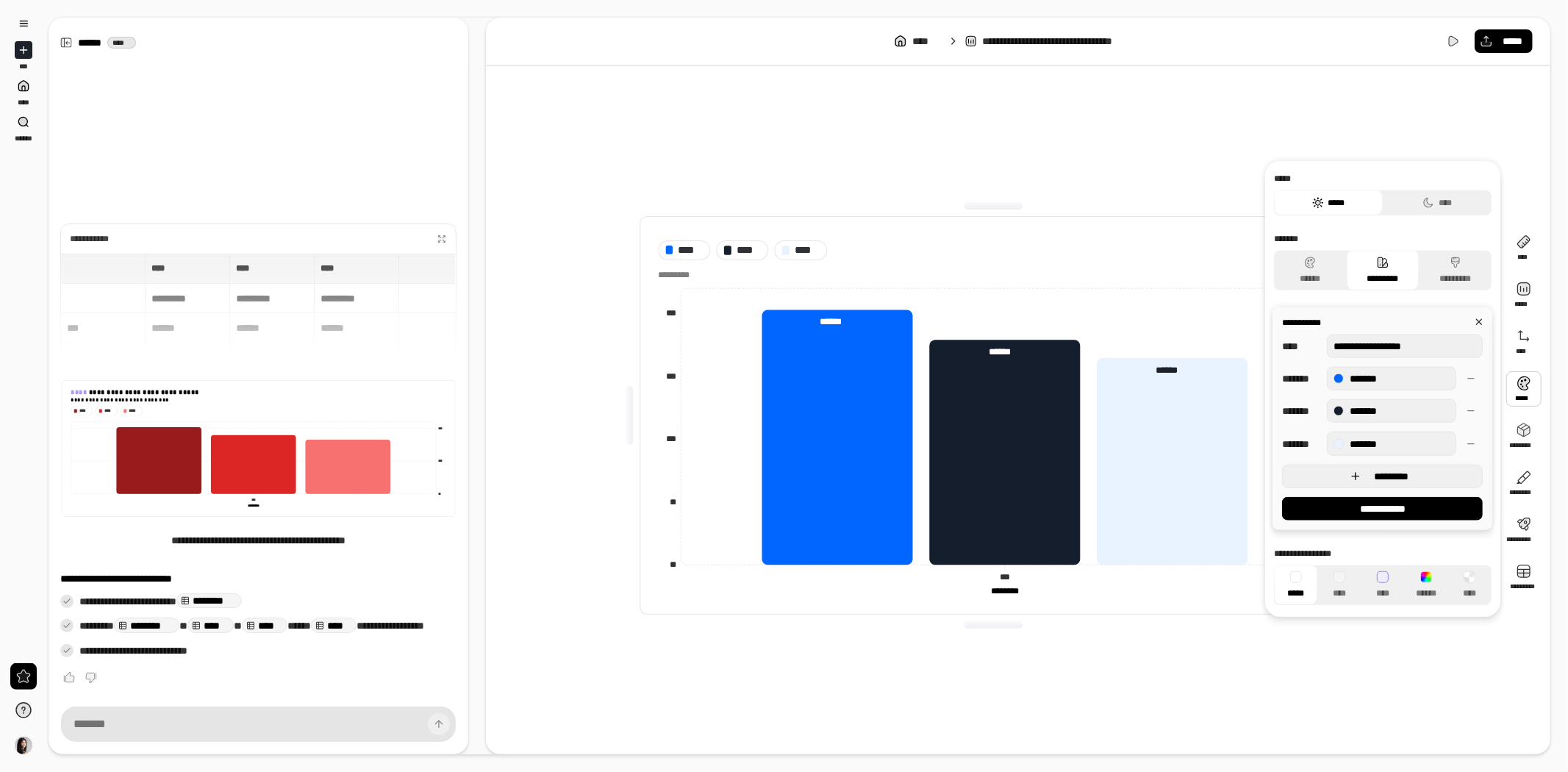 click on "*********" at bounding box center (1382, 476) 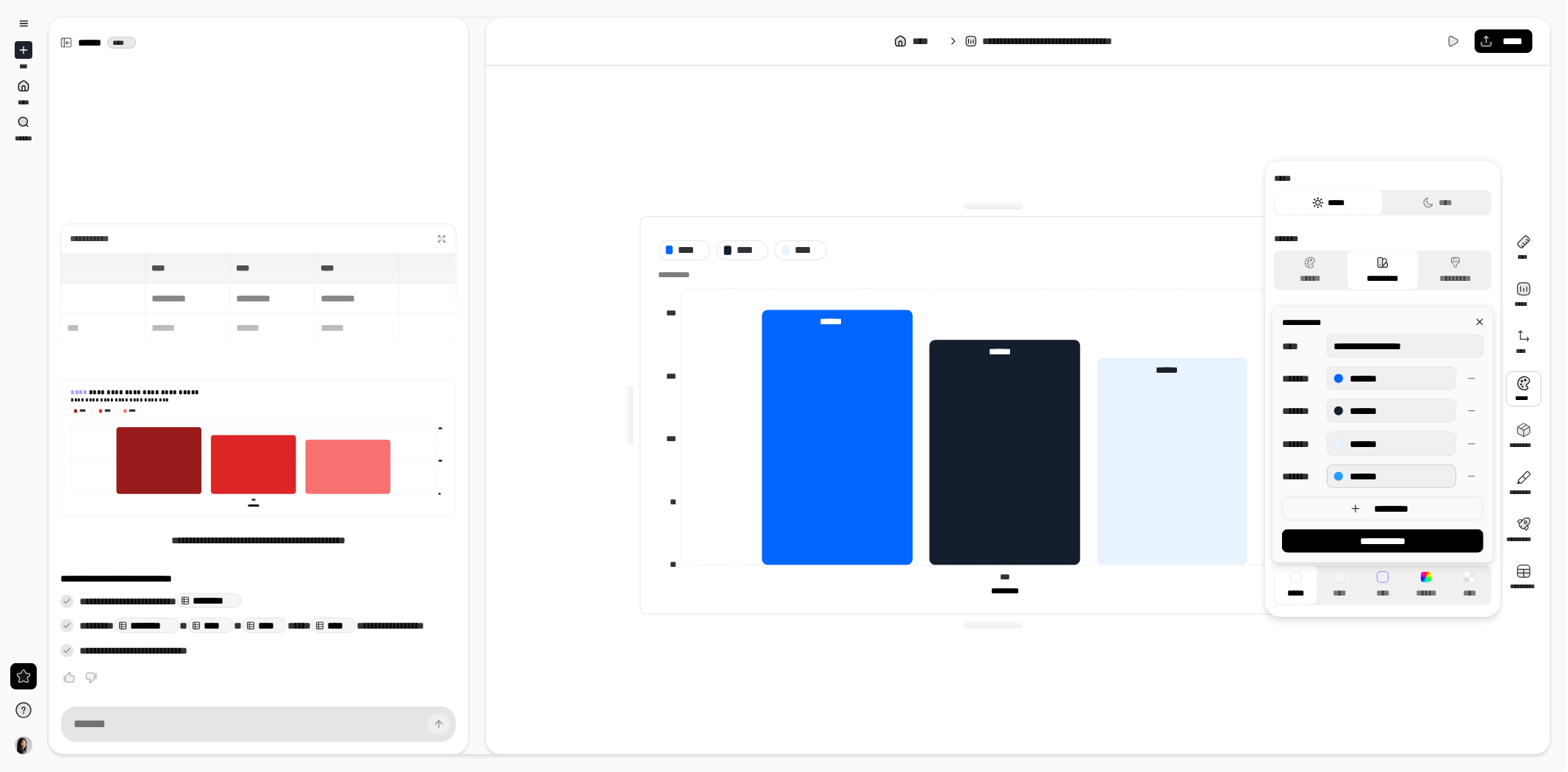 click on "*******" at bounding box center (1392, 476) 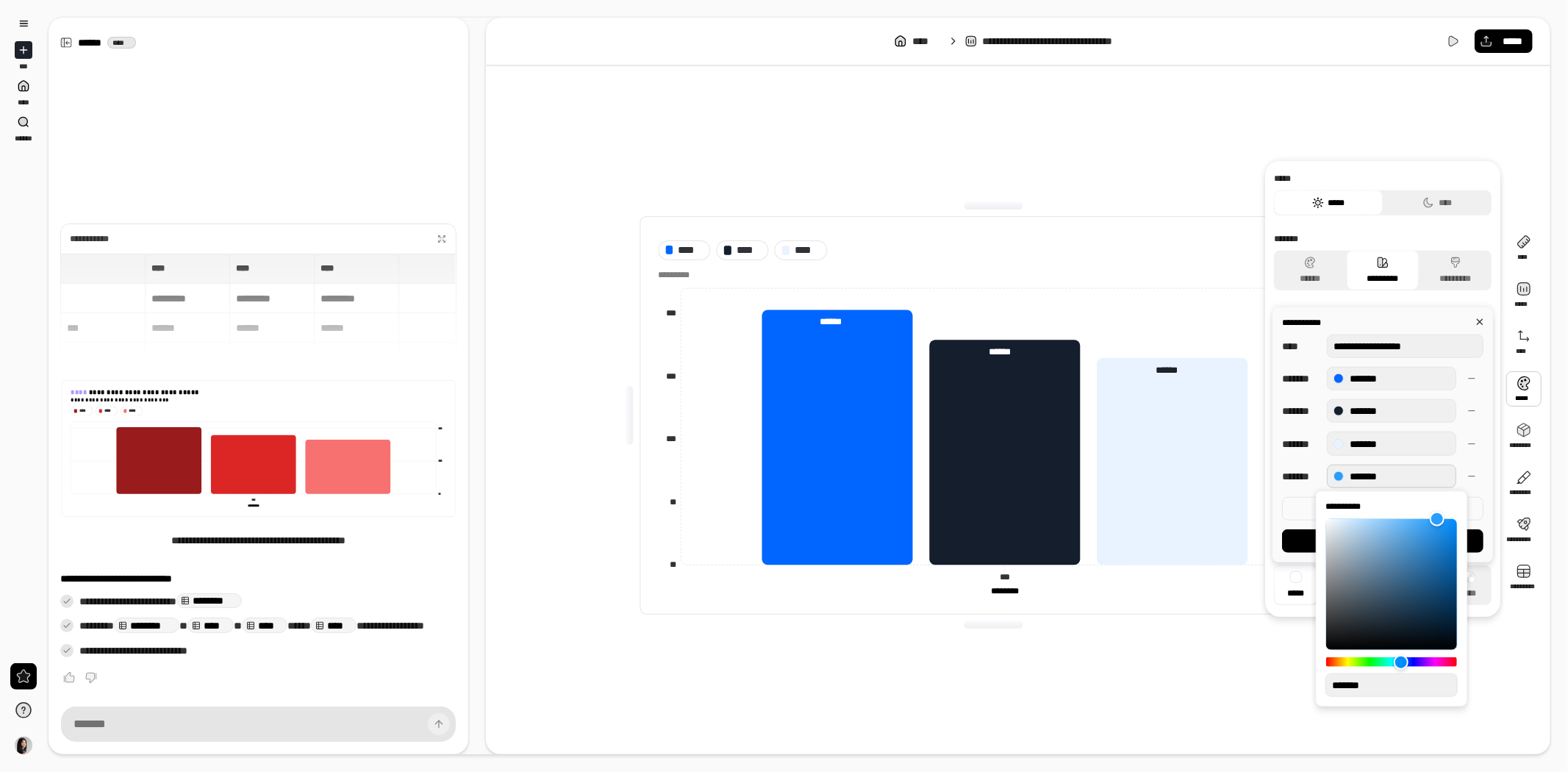 click on "*******" at bounding box center [1392, 476] 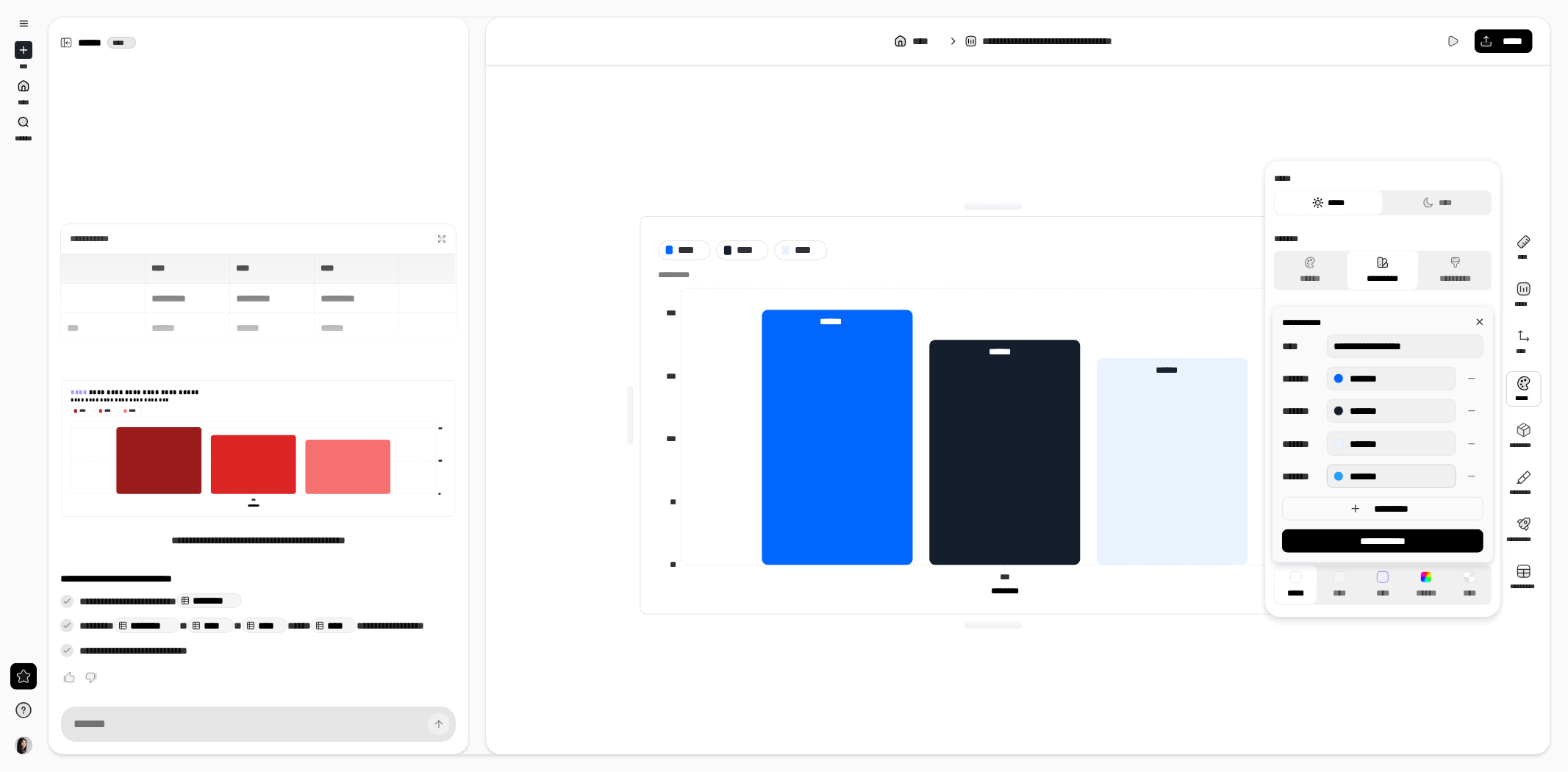 click on "*******" at bounding box center [1392, 476] 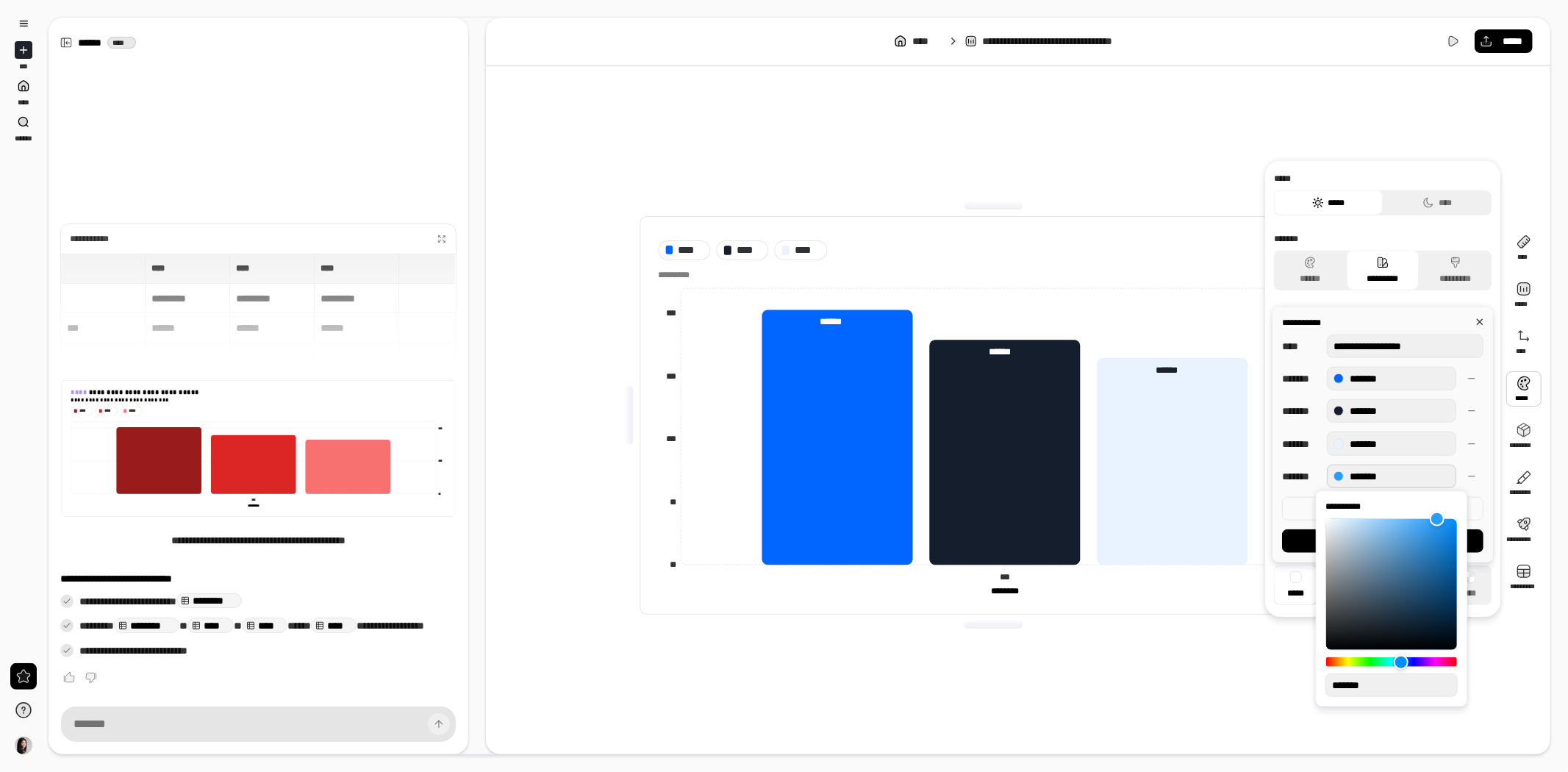 click on "*******" at bounding box center [1392, 476] 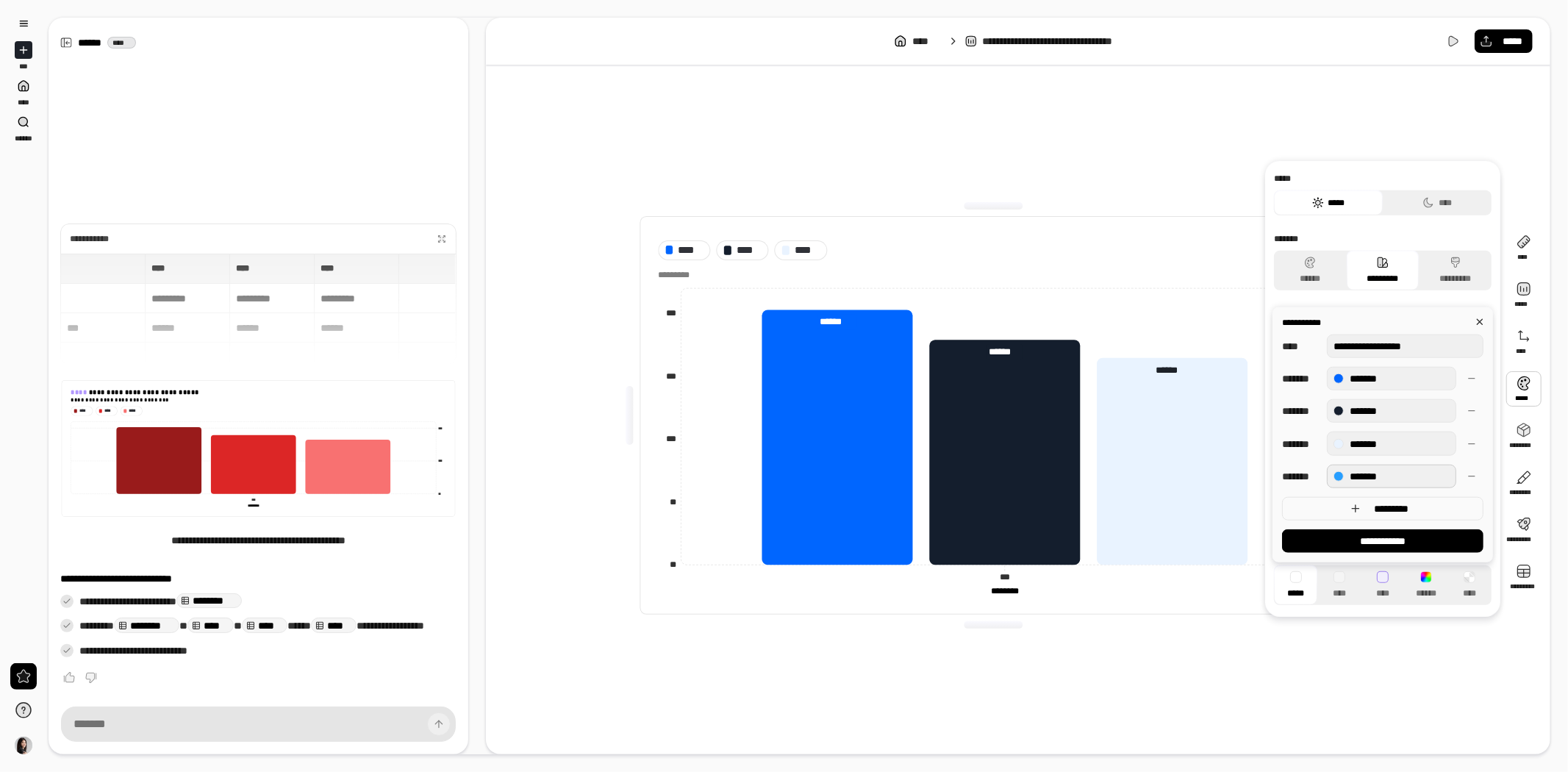 click on "*******" at bounding box center [1392, 476] 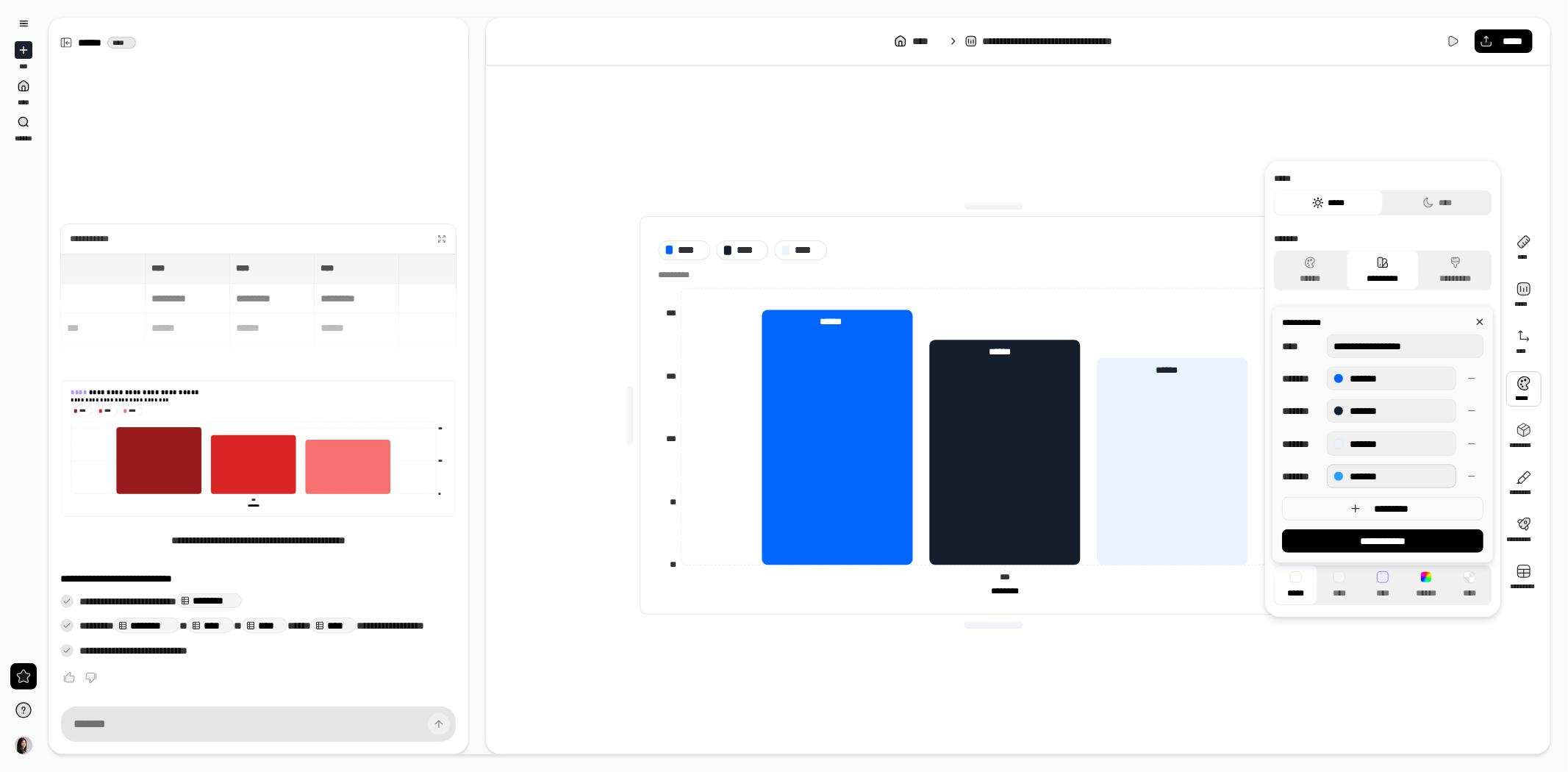 click on "*******" at bounding box center [1392, 476] 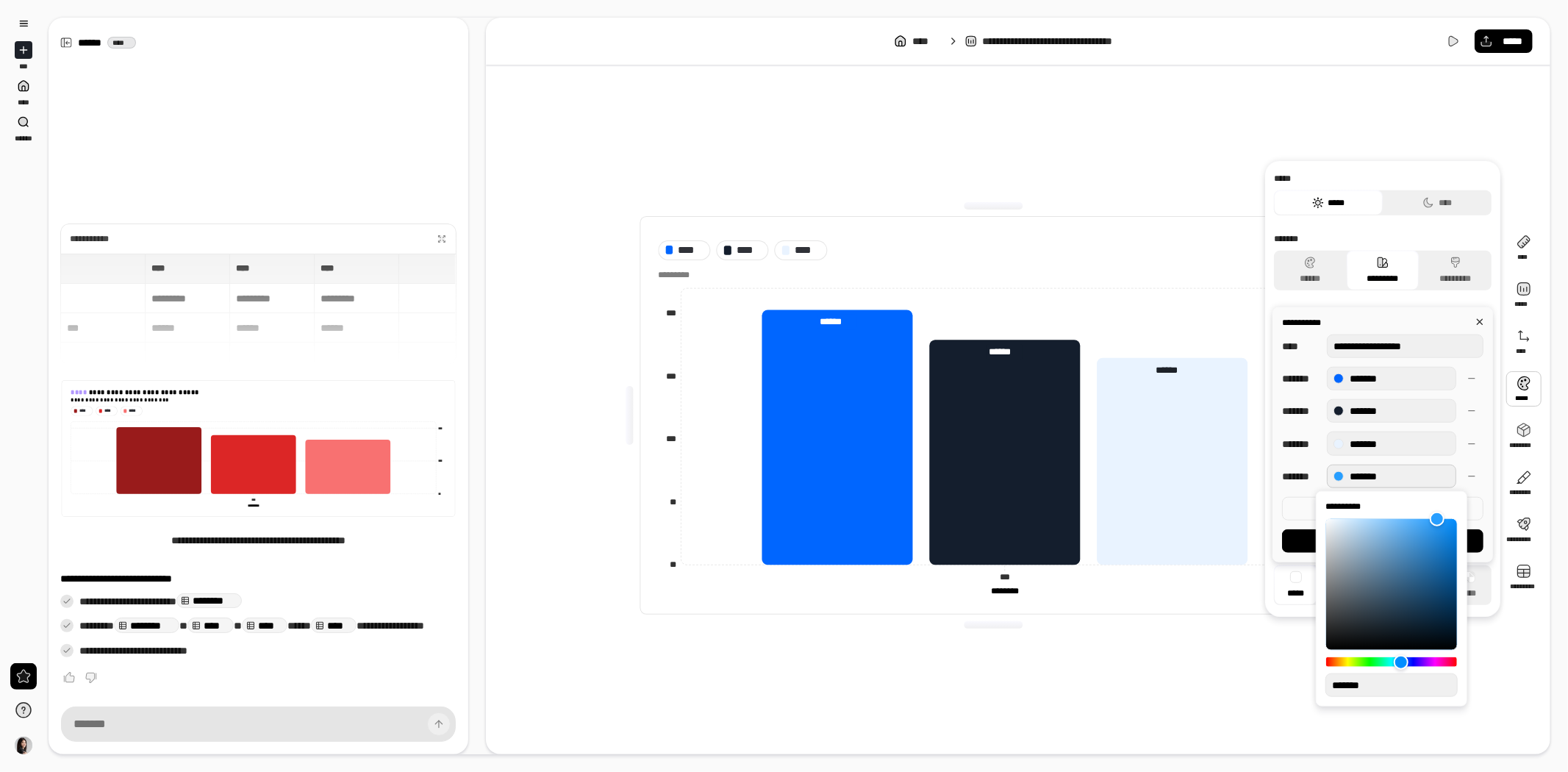 drag, startPoint x: 1383, startPoint y: 684, endPoint x: 1295, endPoint y: 690, distance: 88.20431 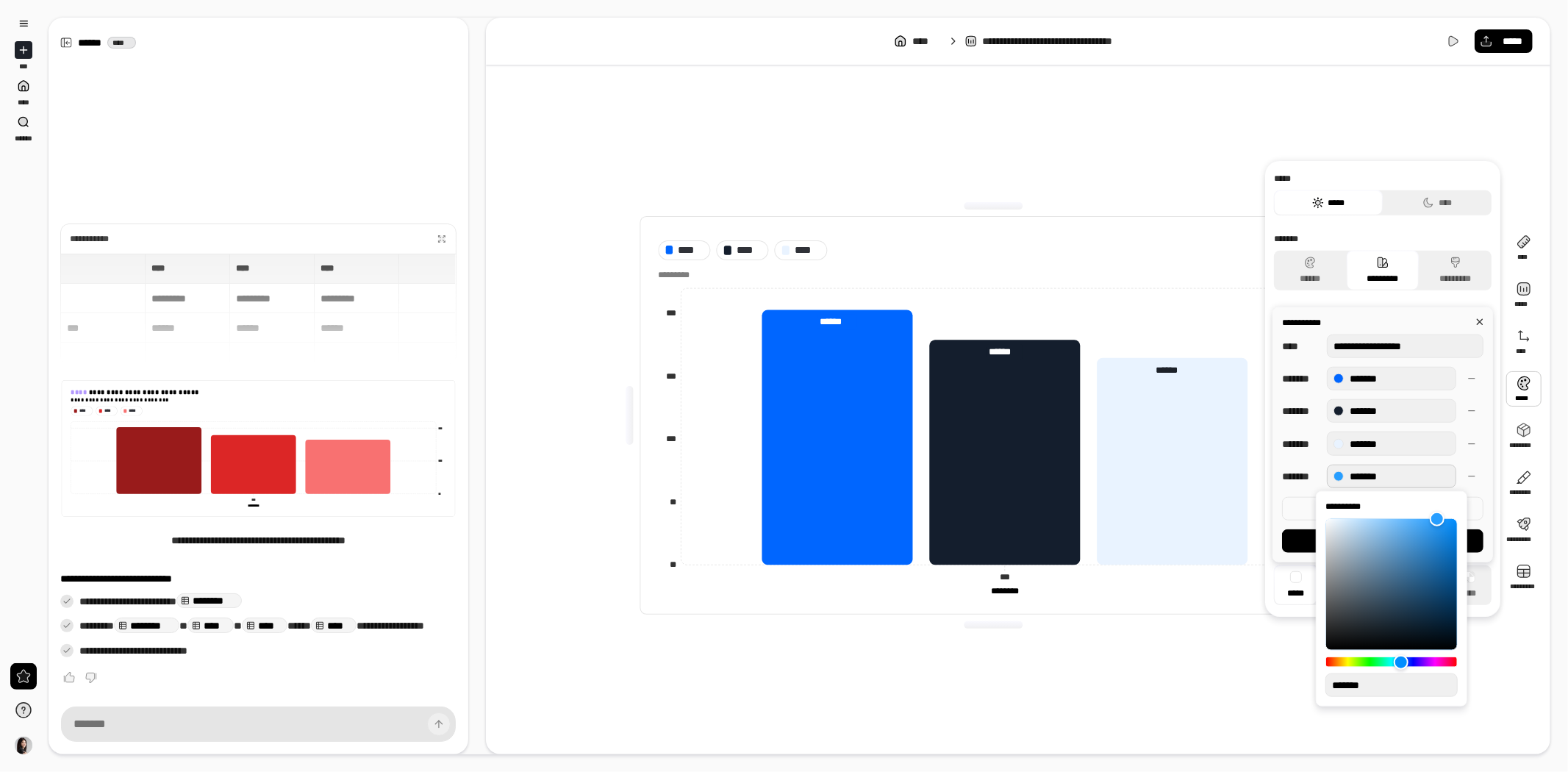 drag, startPoint x: 1415, startPoint y: 687, endPoint x: 1324, endPoint y: 681, distance: 91.19759 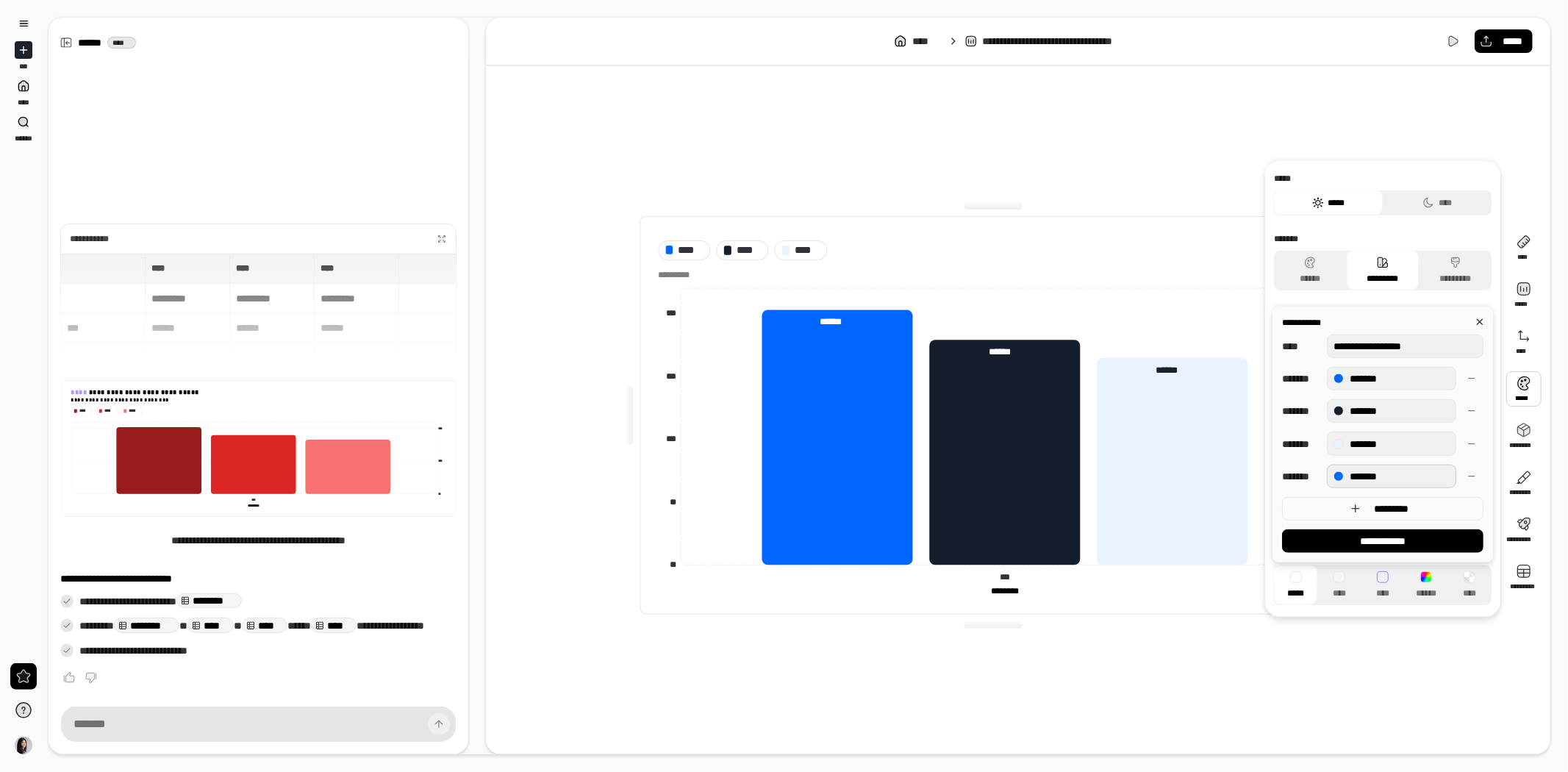 click on "*******" at bounding box center [1392, 476] 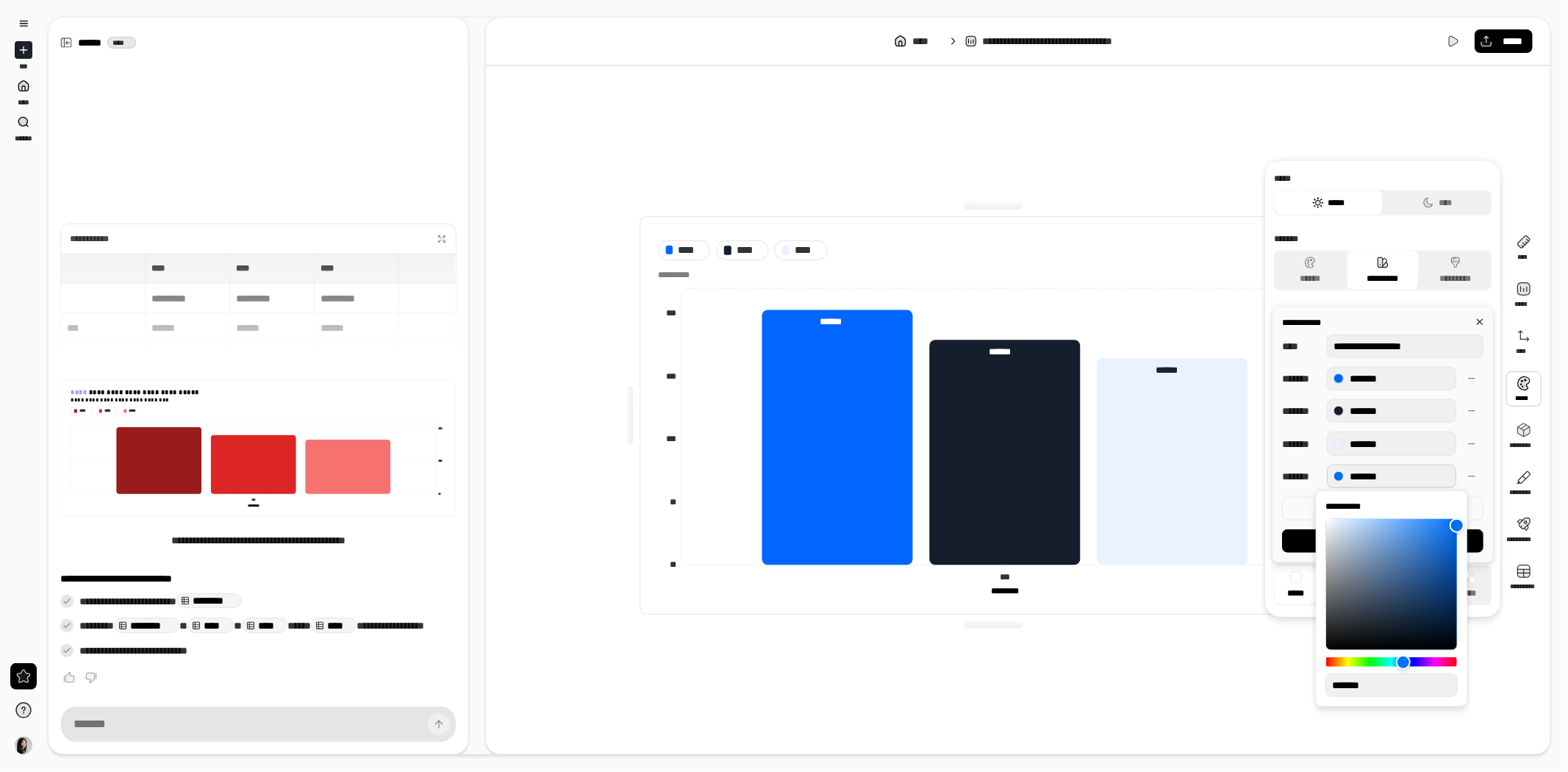 click on "*******" at bounding box center (1392, 476) 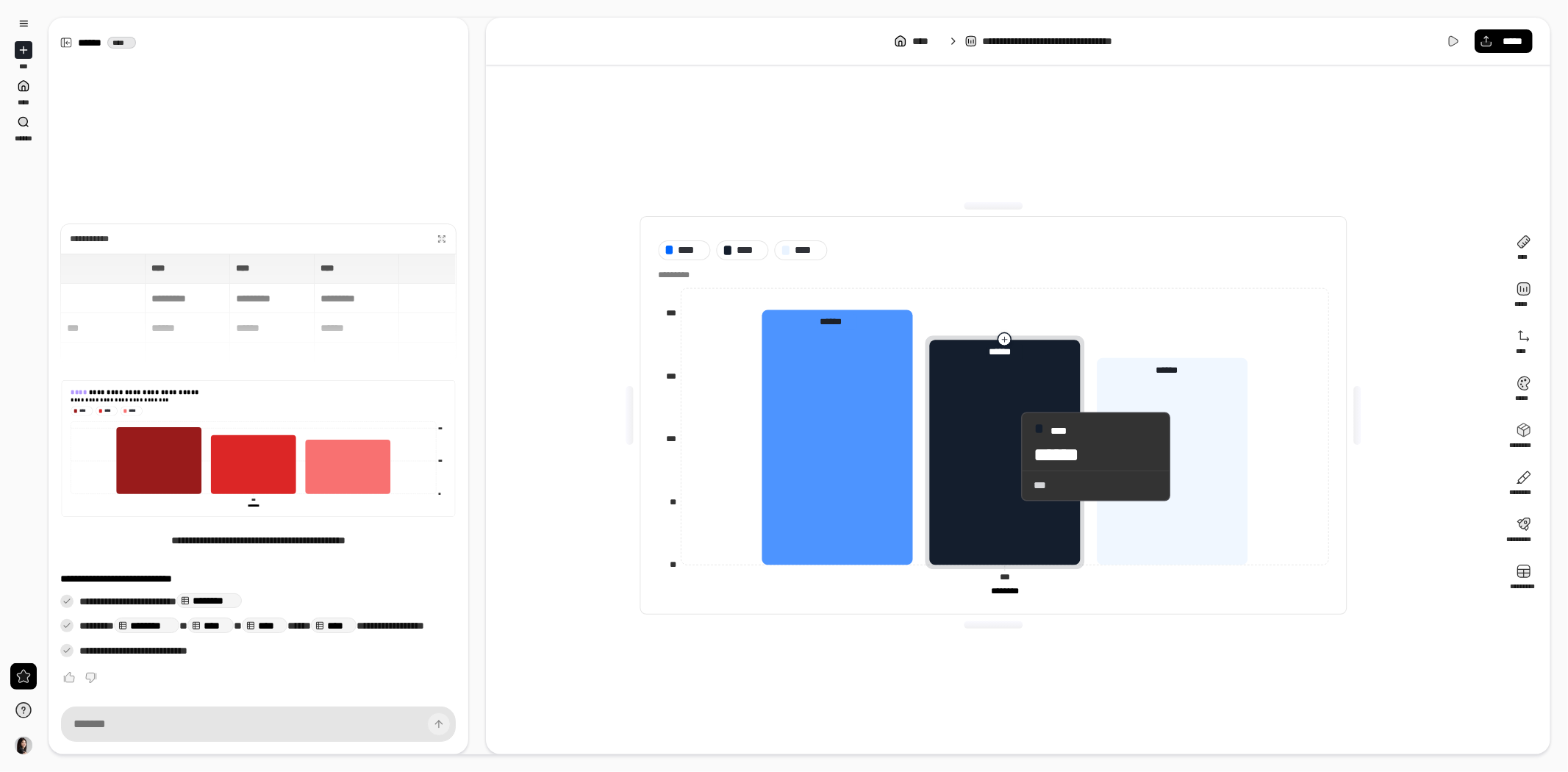 click 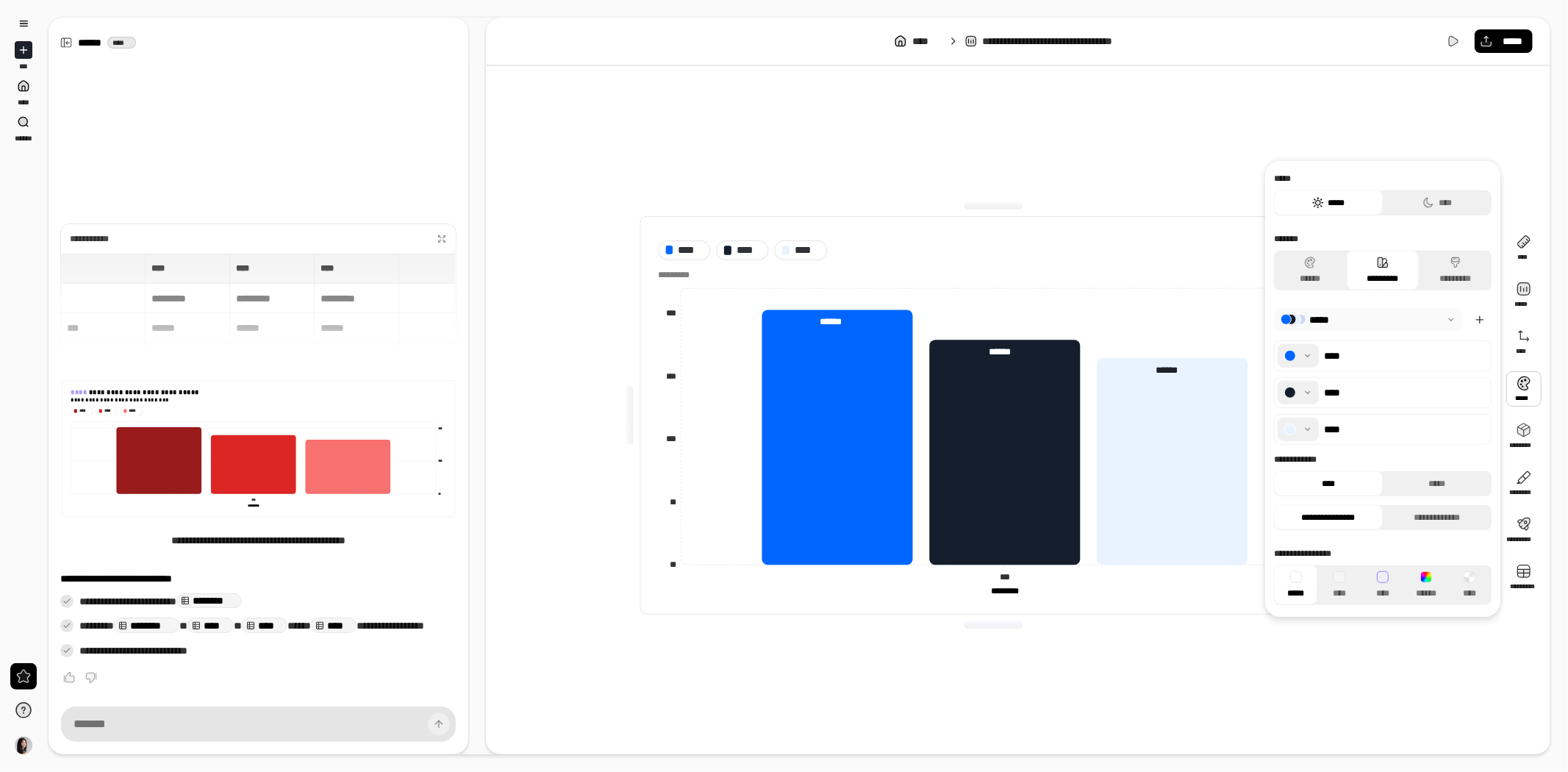 click at bounding box center [1524, 389] 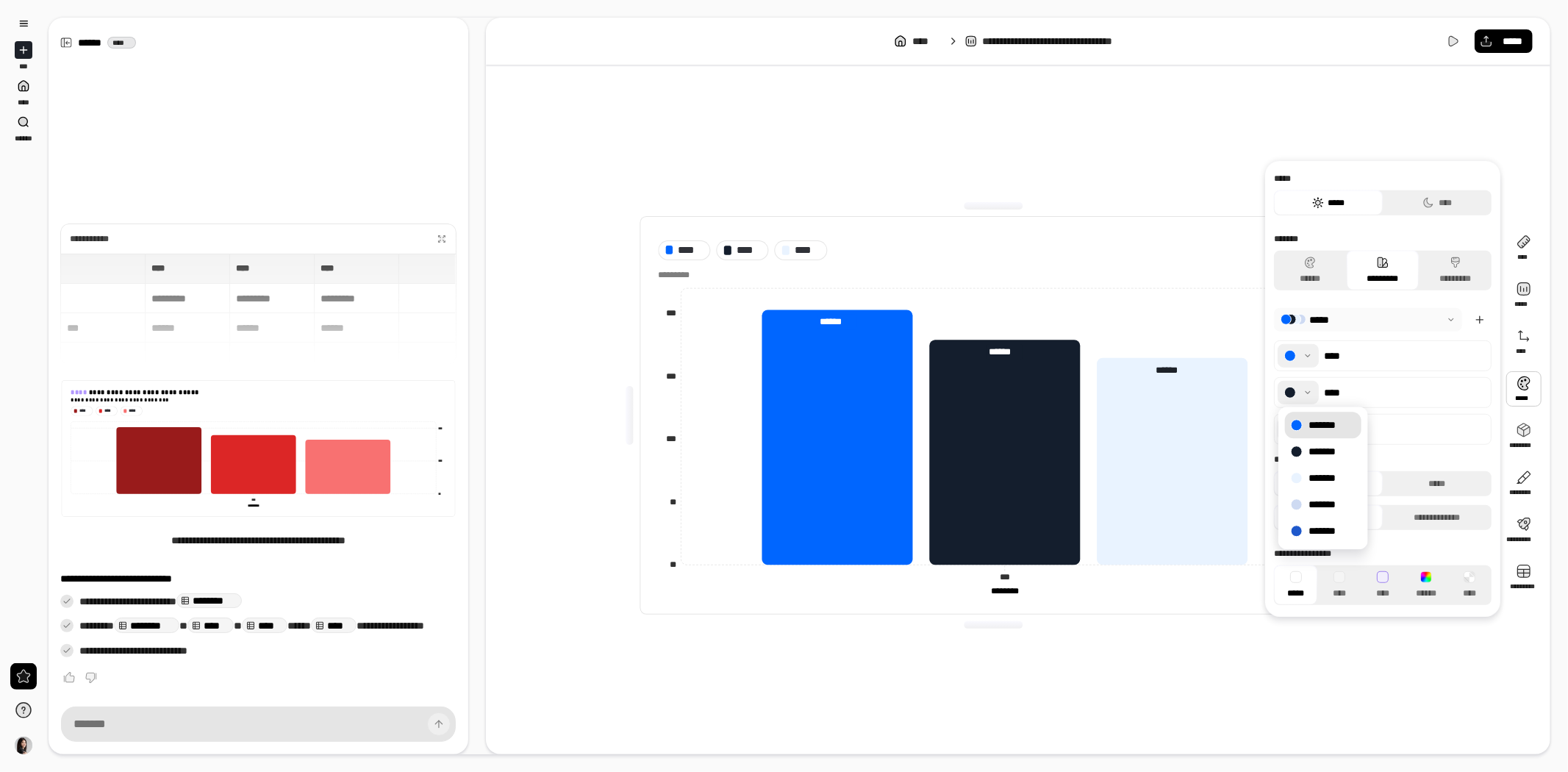 click on "*******" at bounding box center (1323, 425) 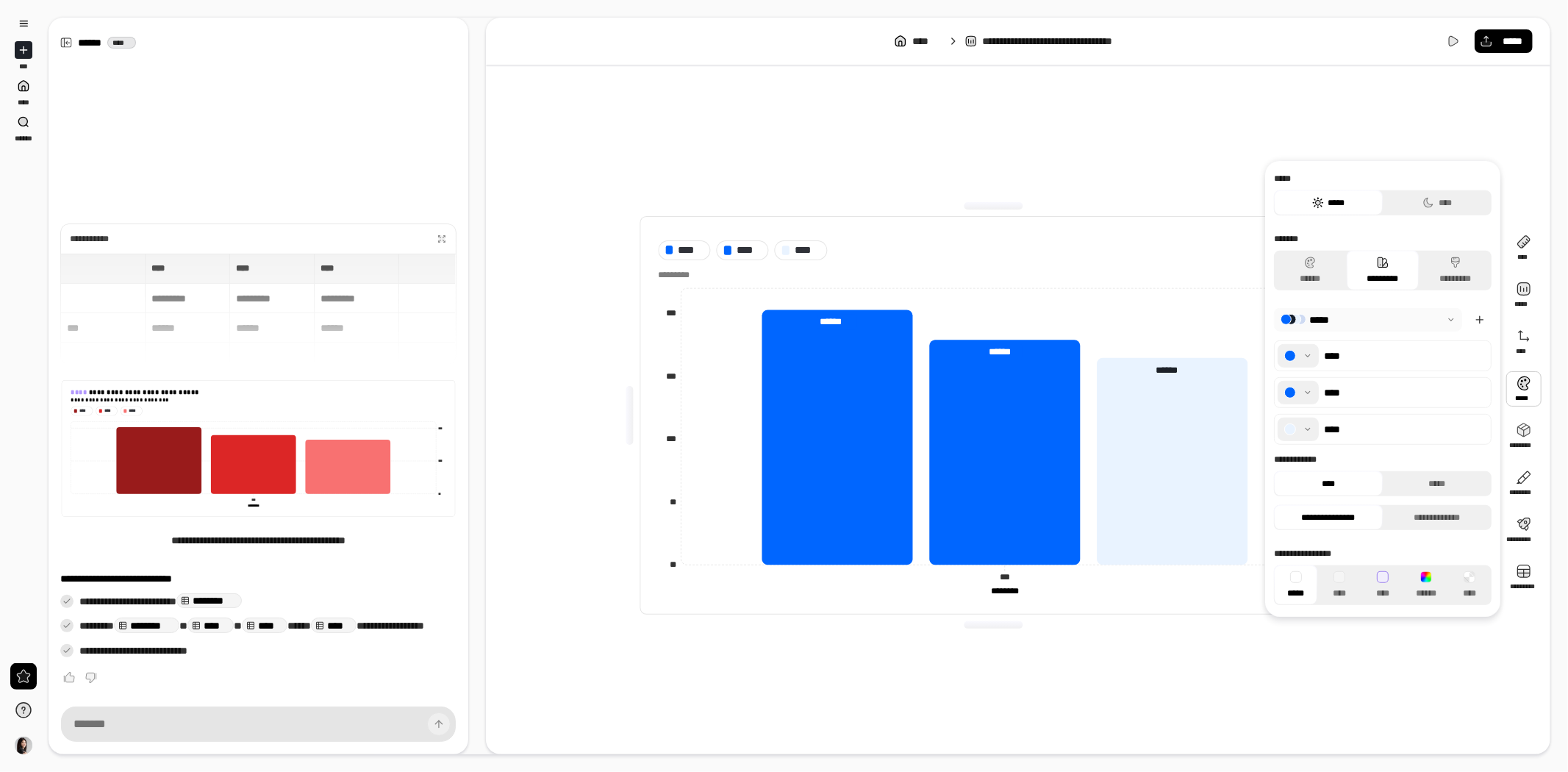 click on "****" at bounding box center [1406, 429] 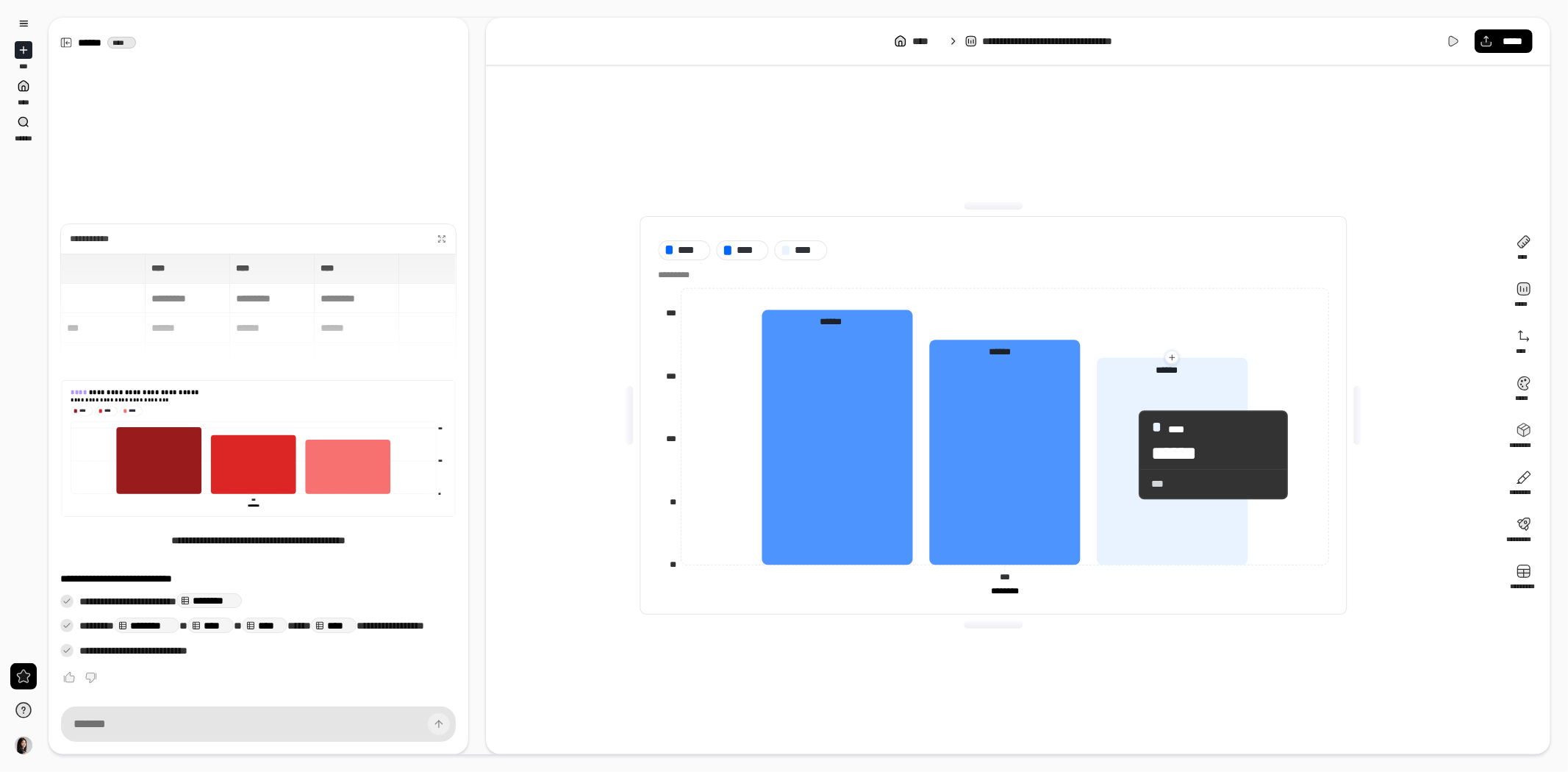 click 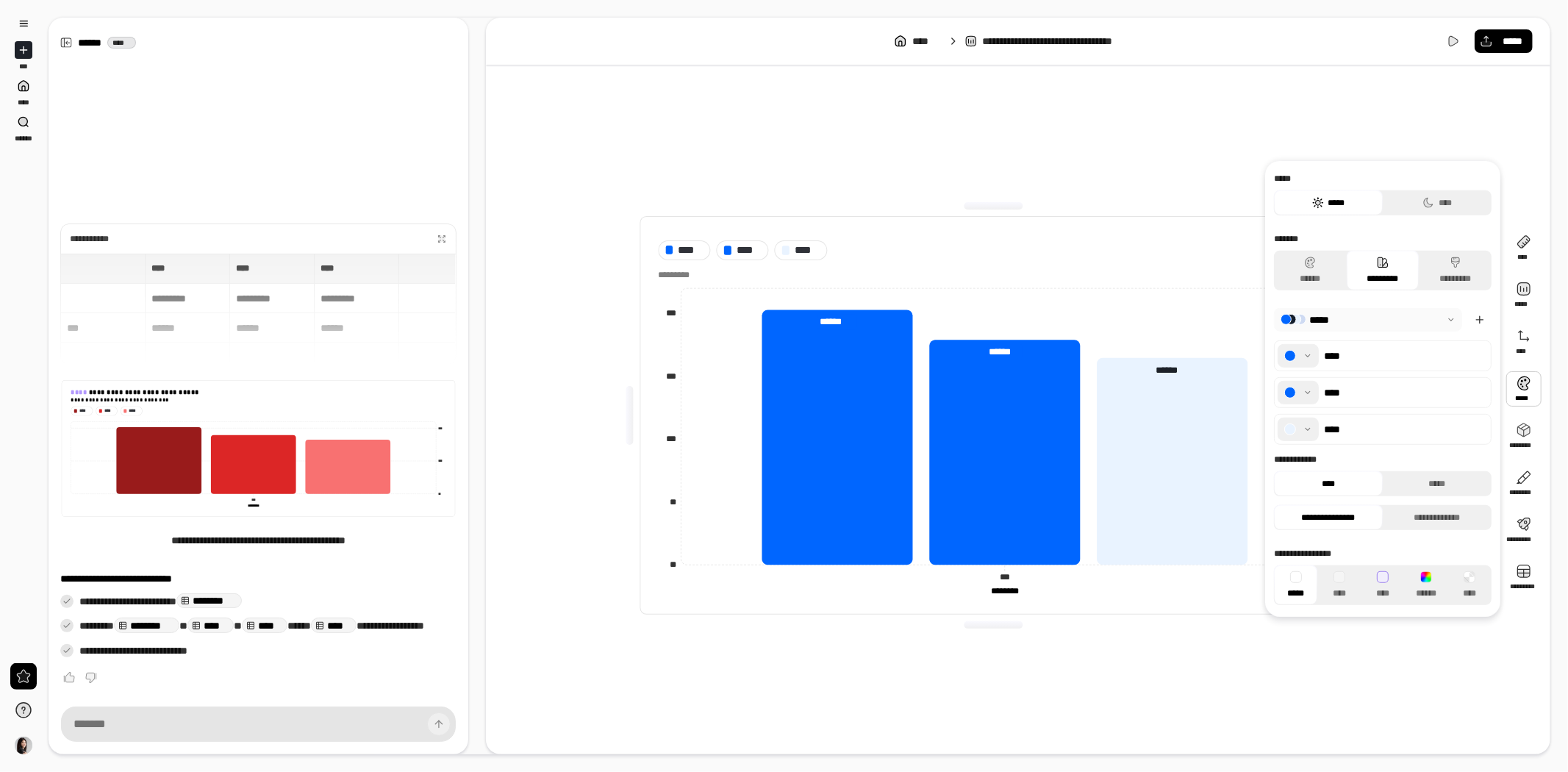 click at bounding box center (1298, 429) 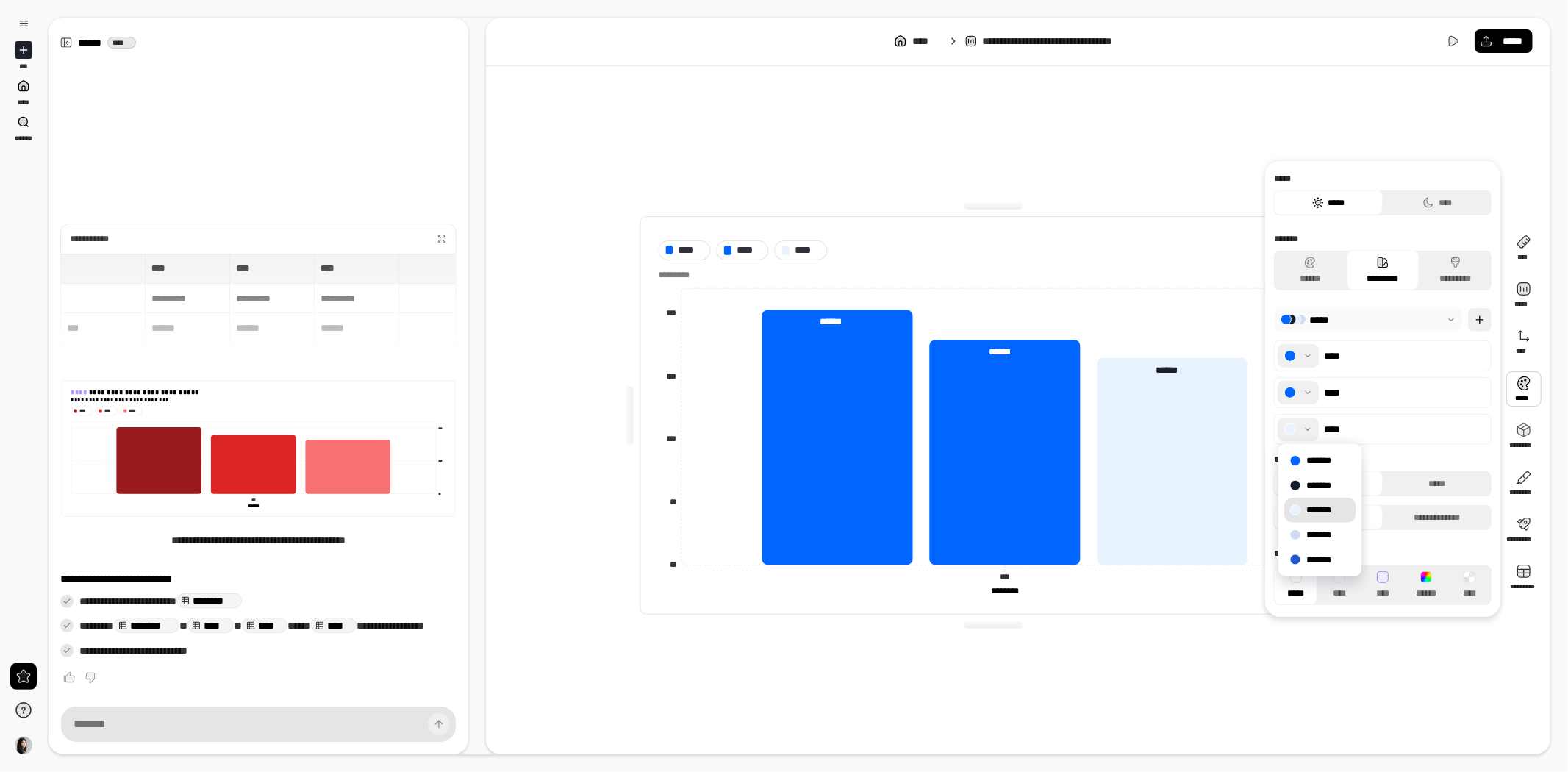 click at bounding box center (1480, 320) 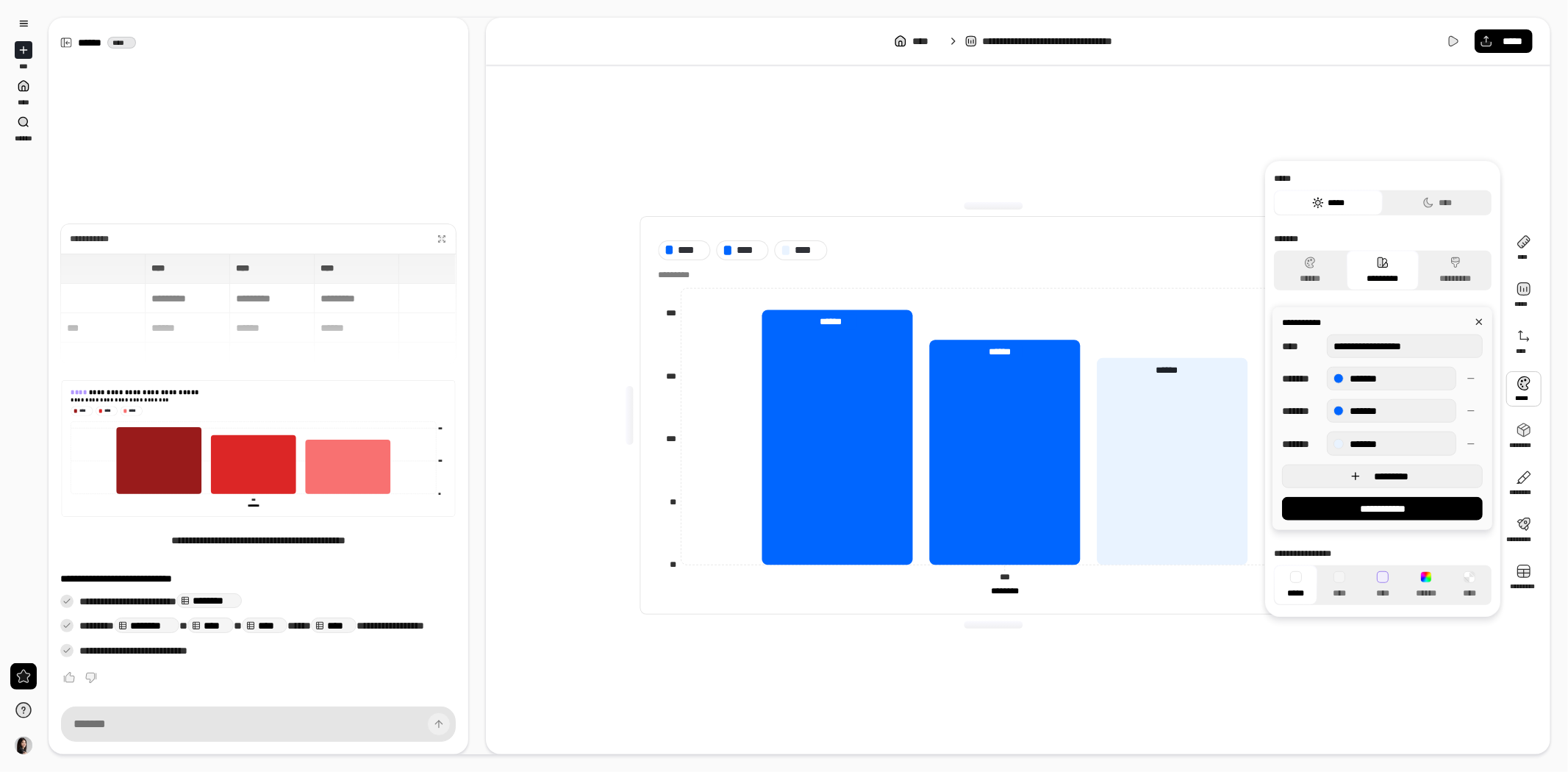 click on "*********" at bounding box center (1392, 476) 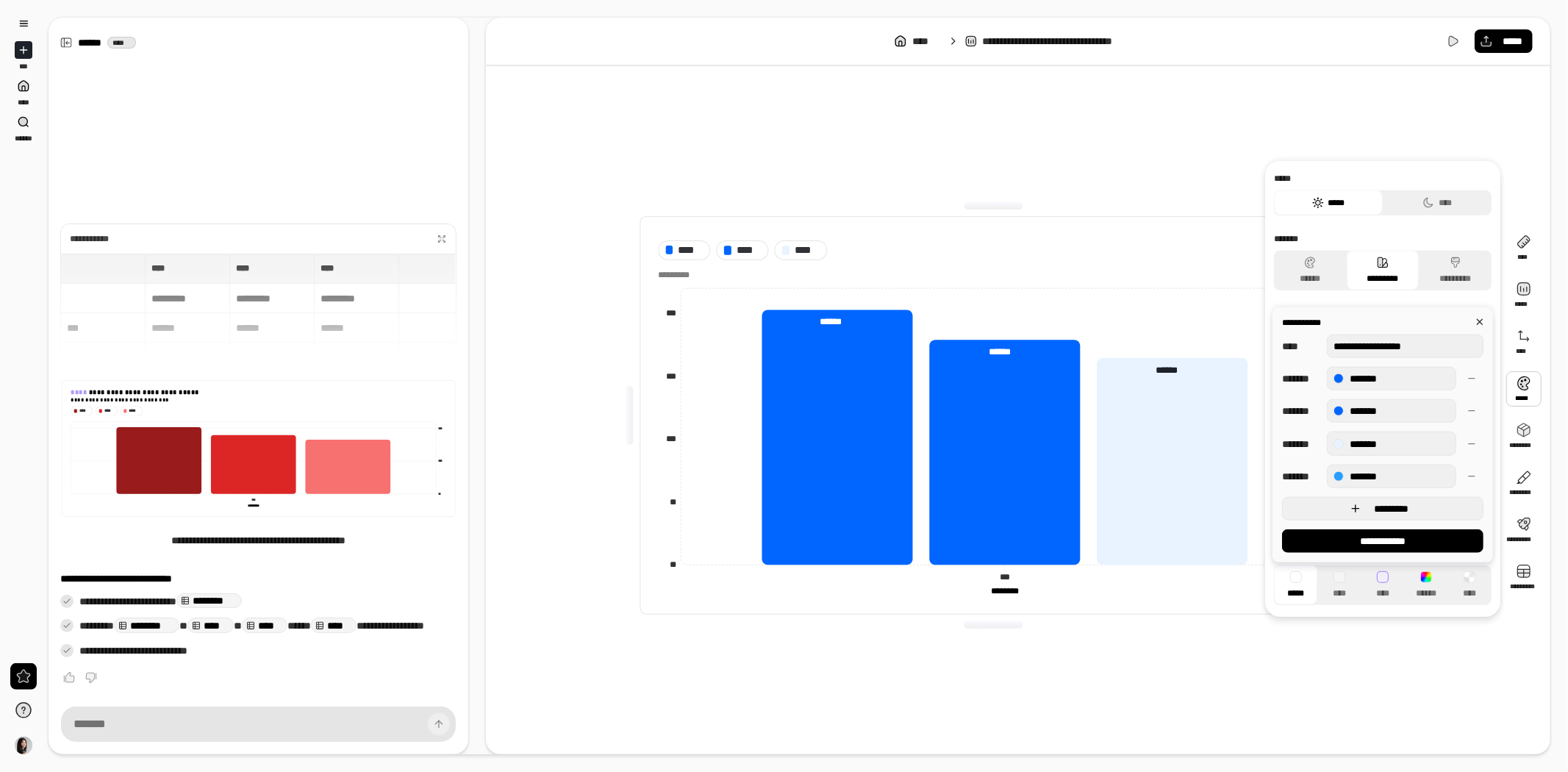 click on "*********" at bounding box center (1383, 509) 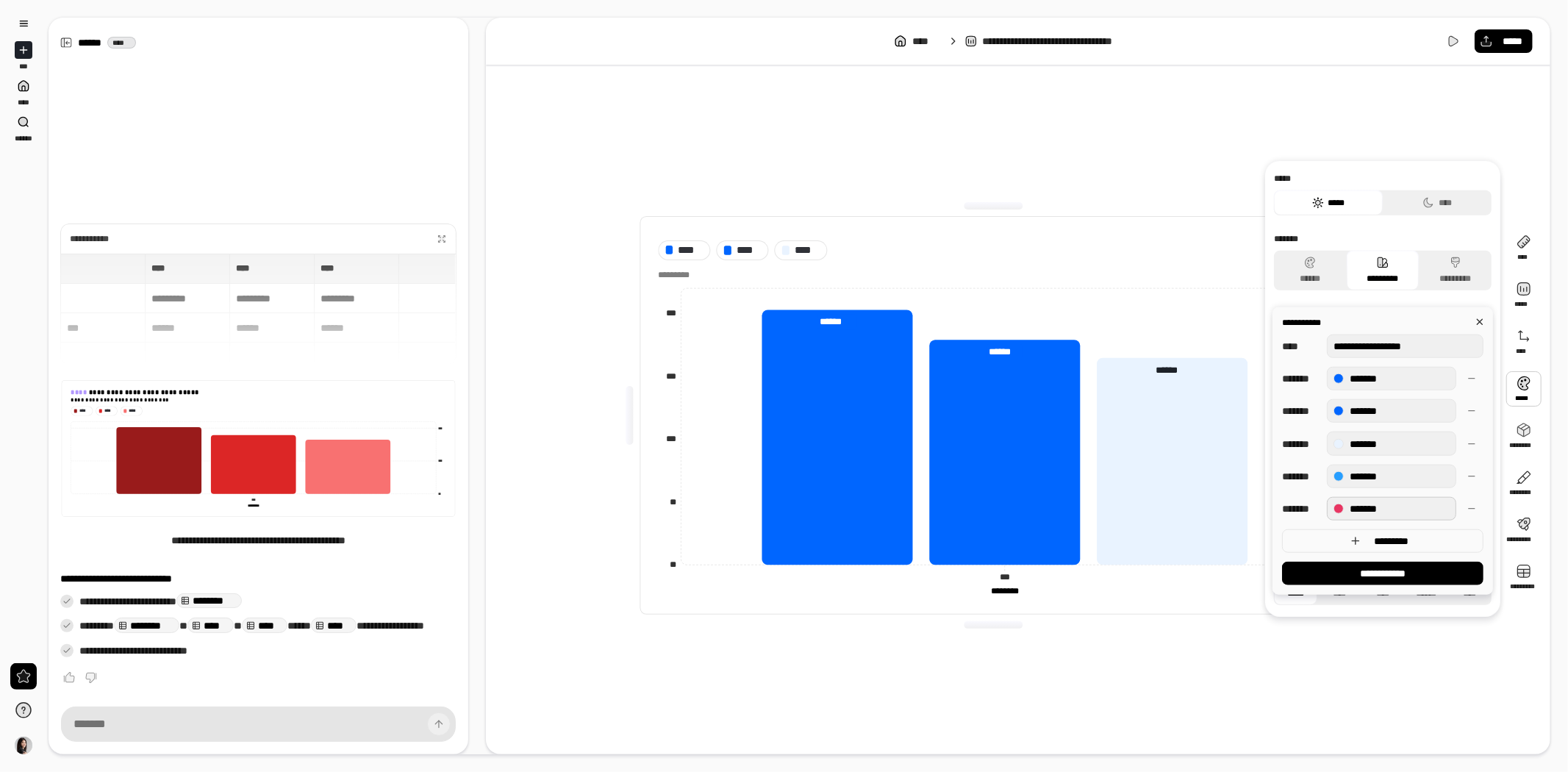 click on "*******" at bounding box center (1392, 509) 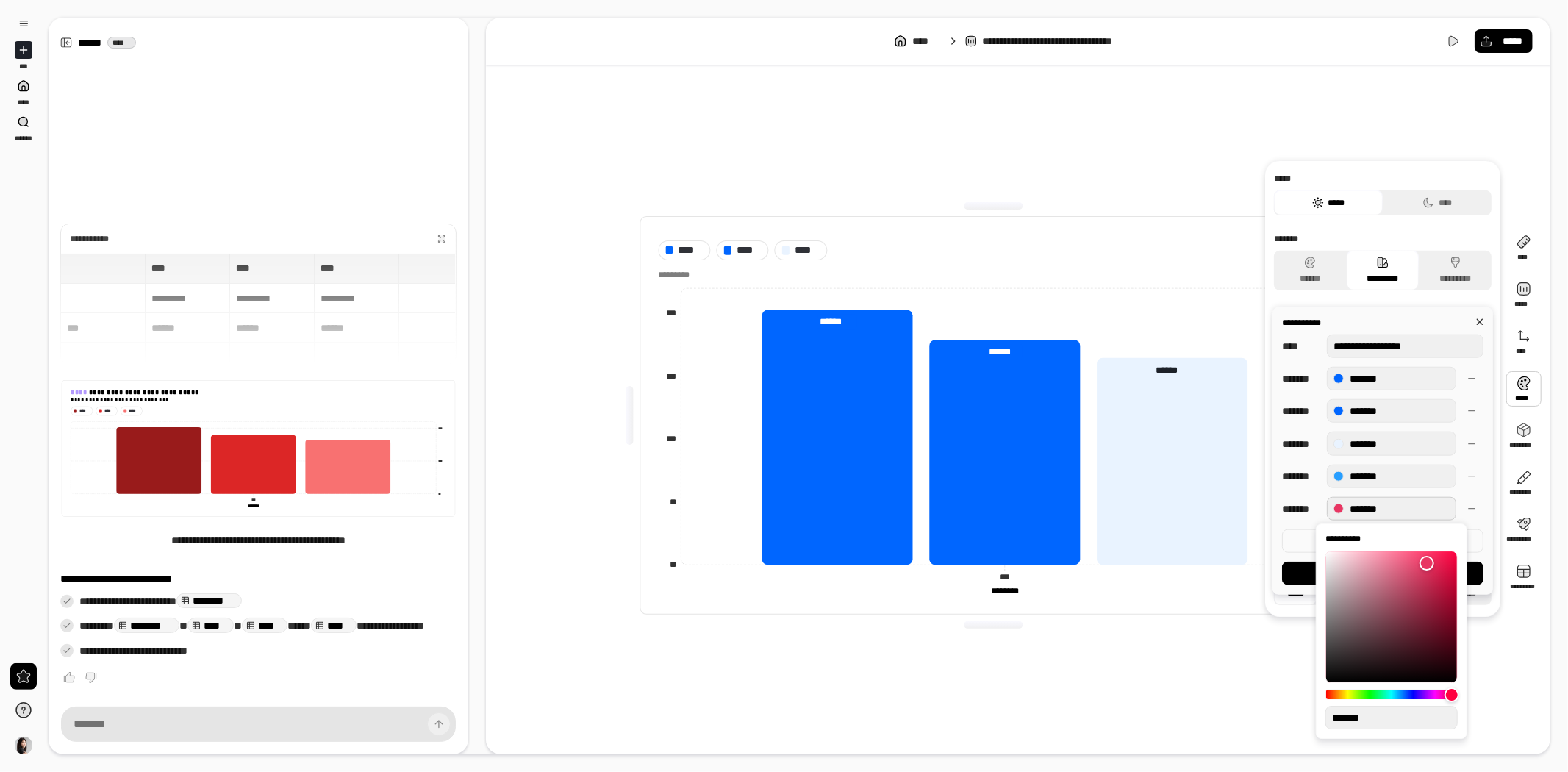 drag, startPoint x: 1378, startPoint y: 715, endPoint x: 1325, endPoint y: 721, distance: 53.338541 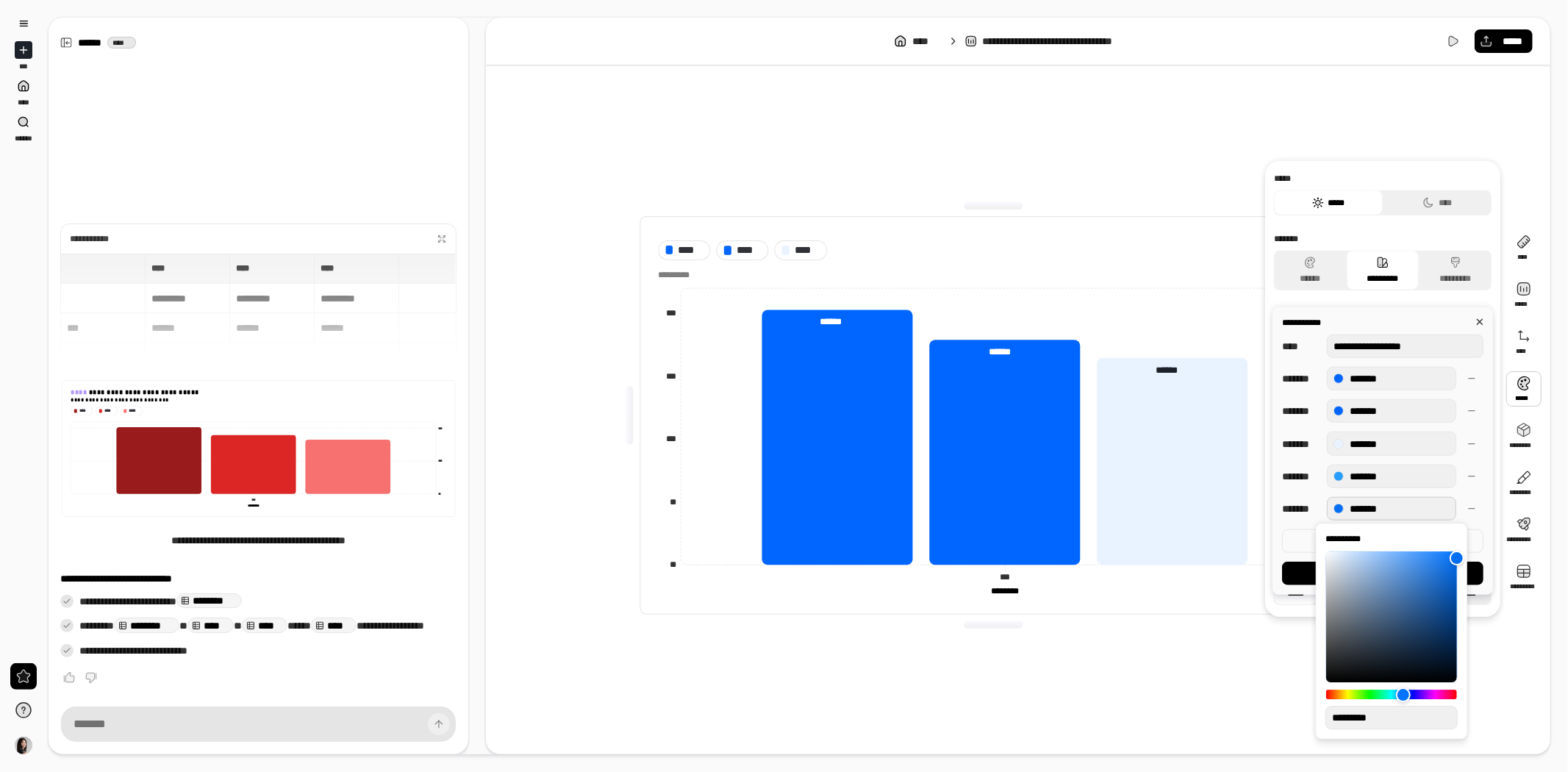 click on "**********" at bounding box center [1383, 573] 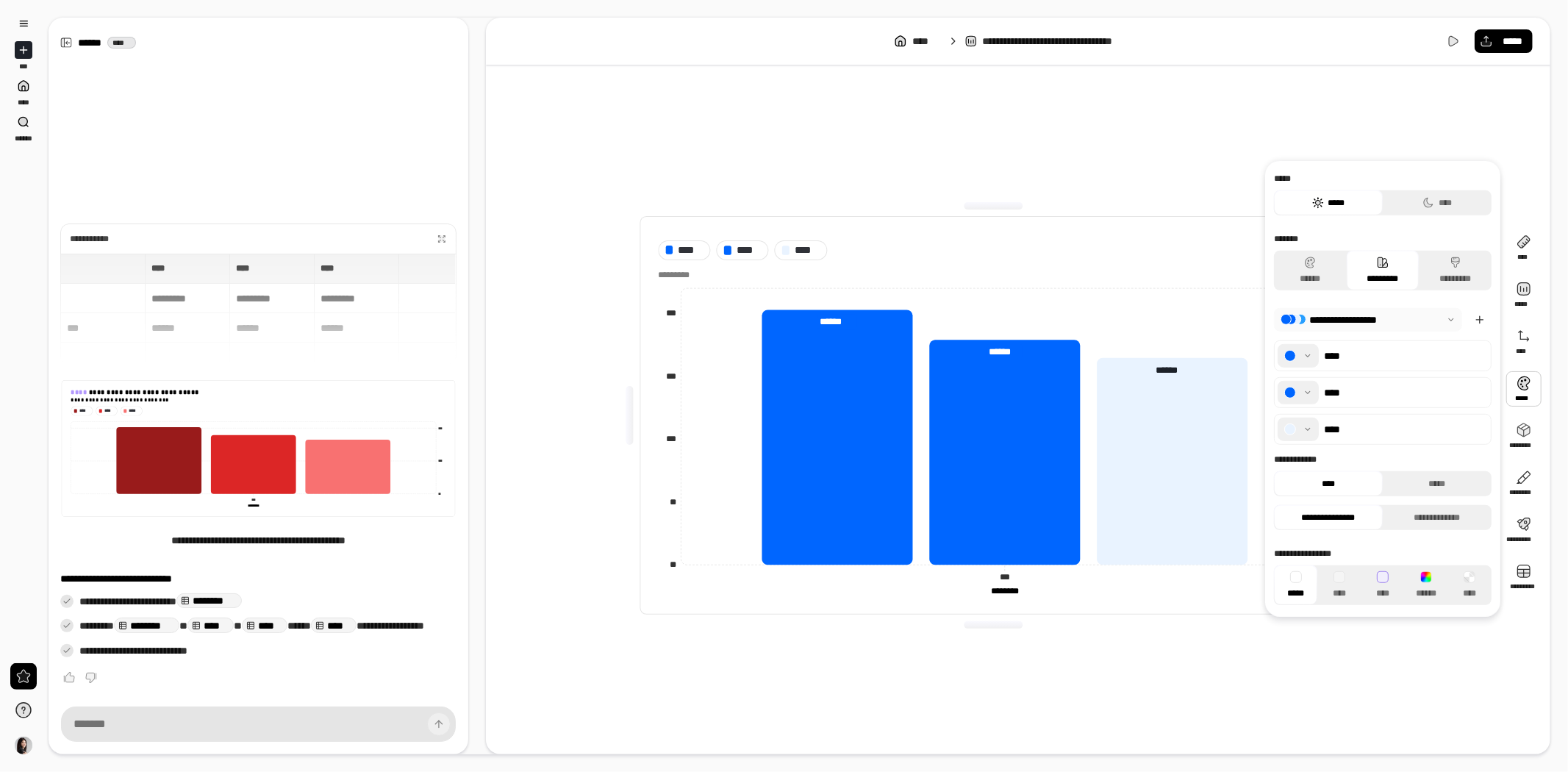 click at bounding box center (1298, 429) 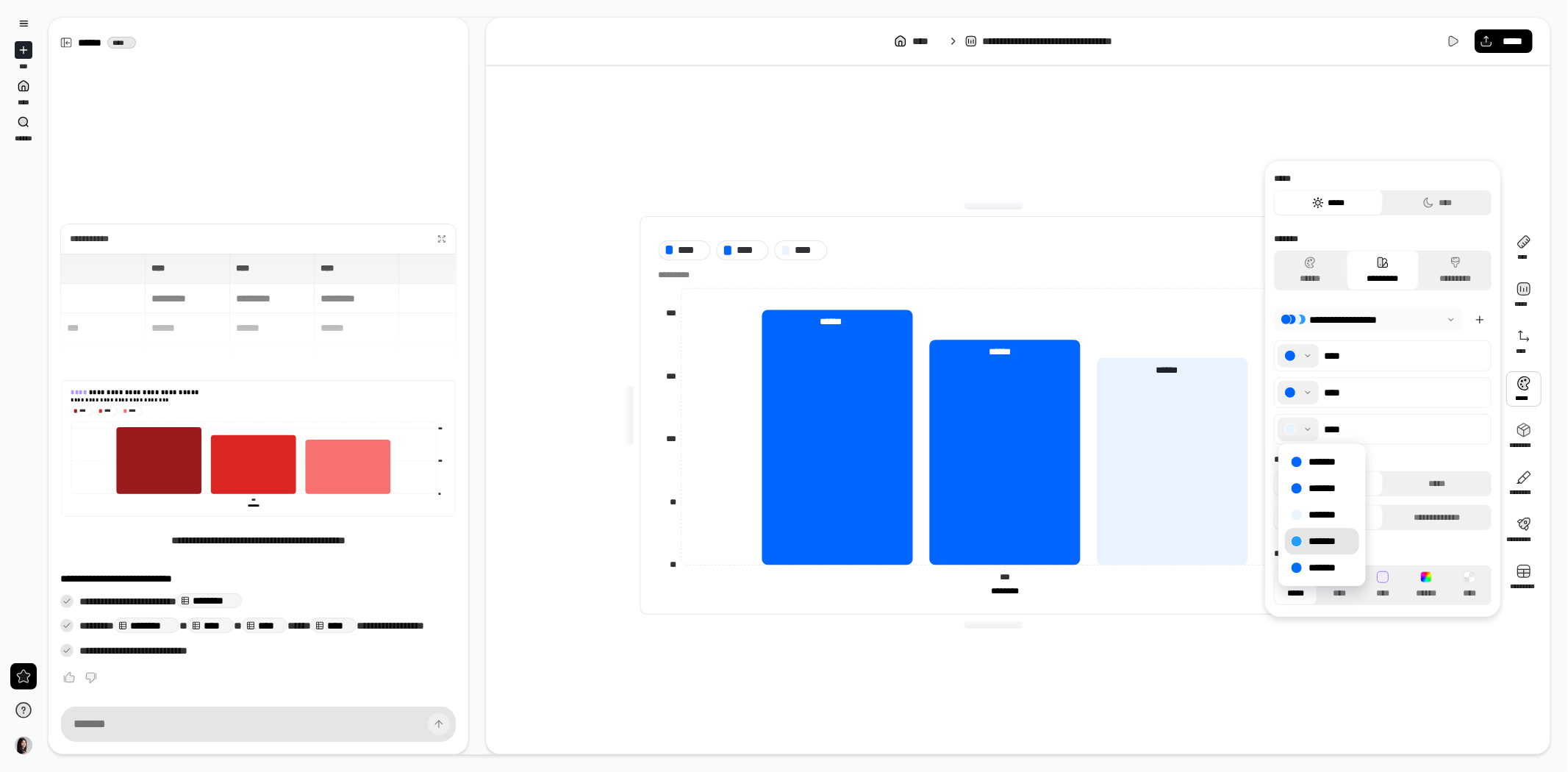 click on "*******" at bounding box center [1322, 541] 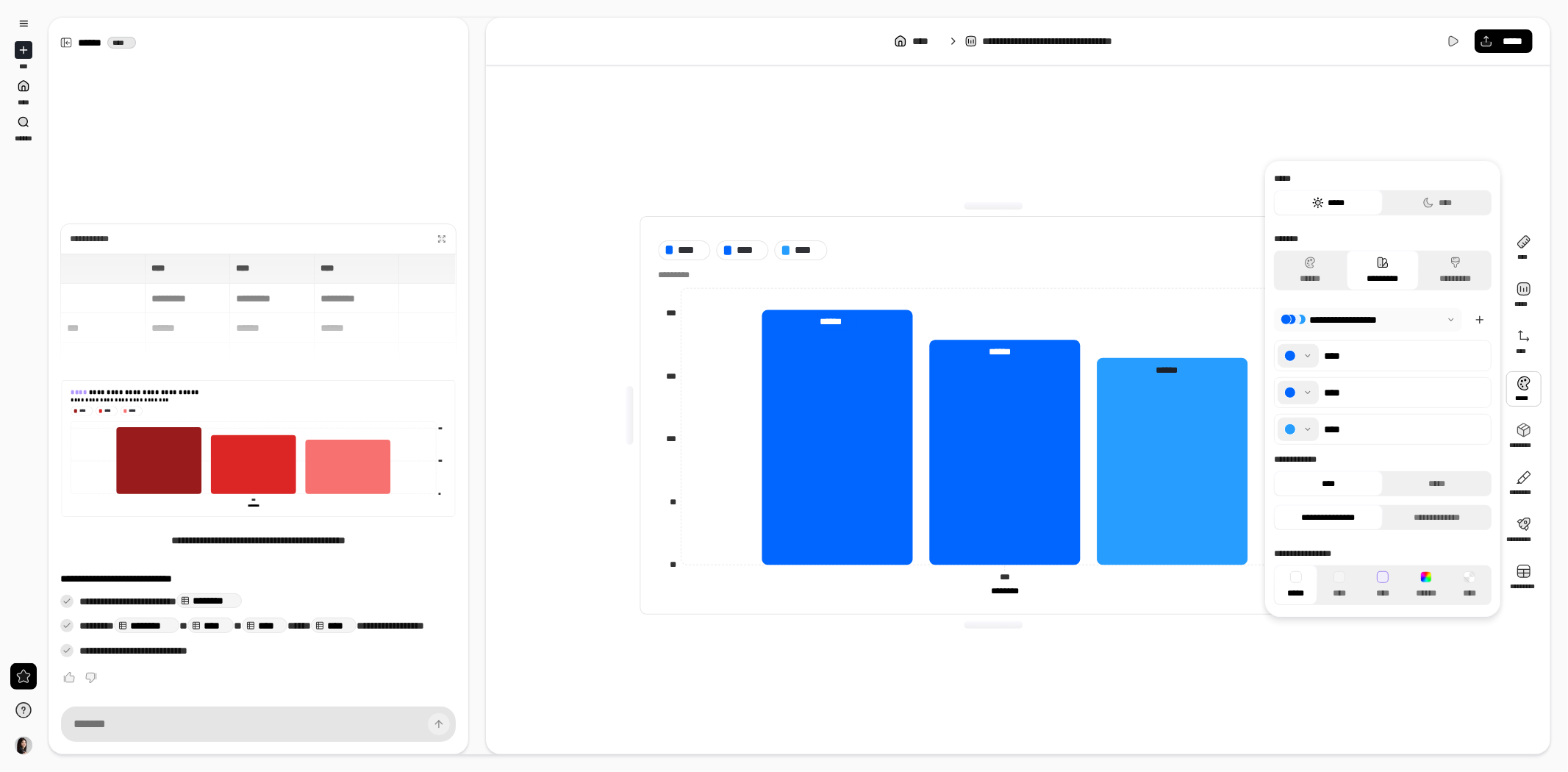 click at bounding box center [1298, 429] 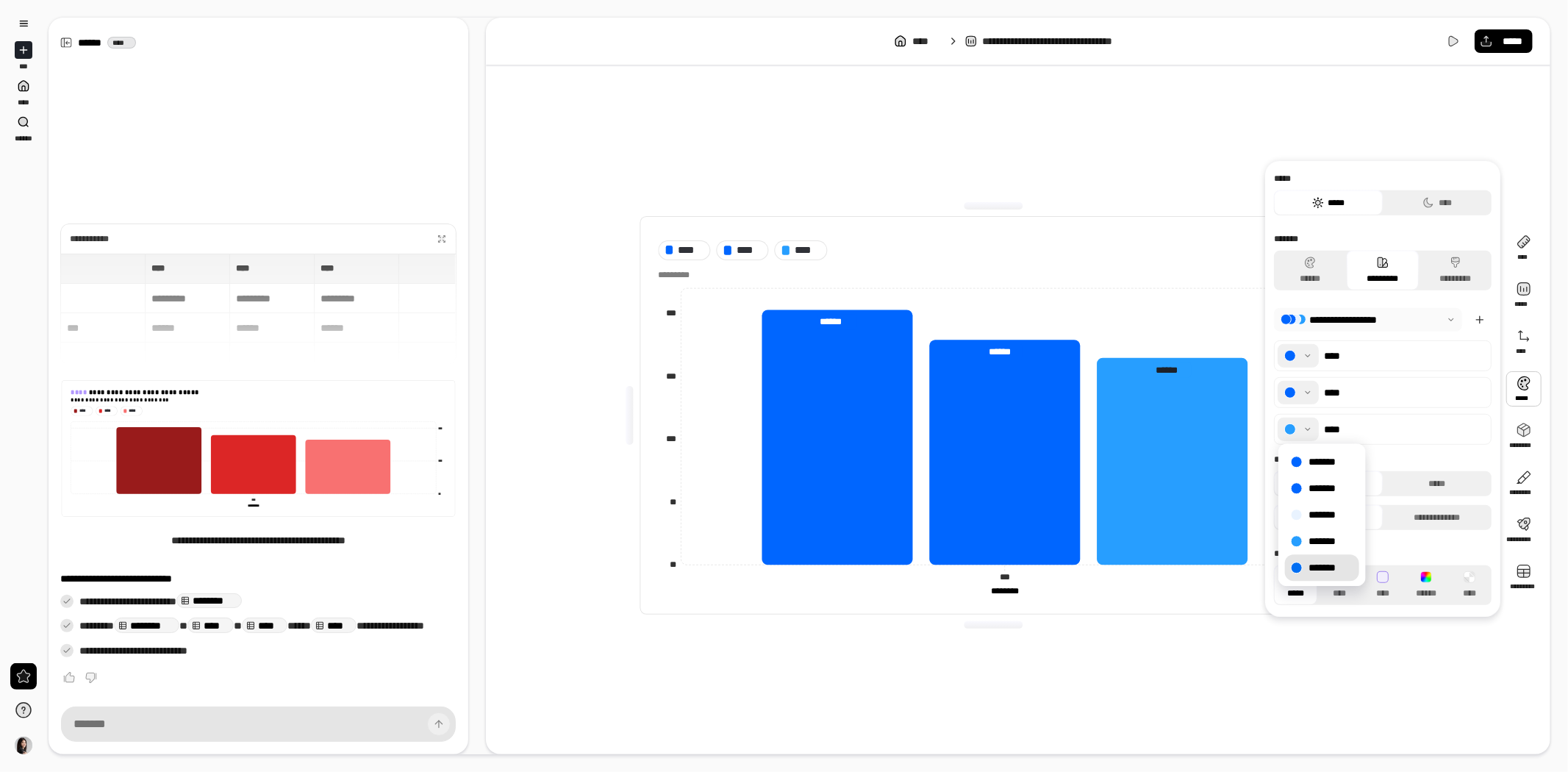 click on "*******" at bounding box center [1322, 568] 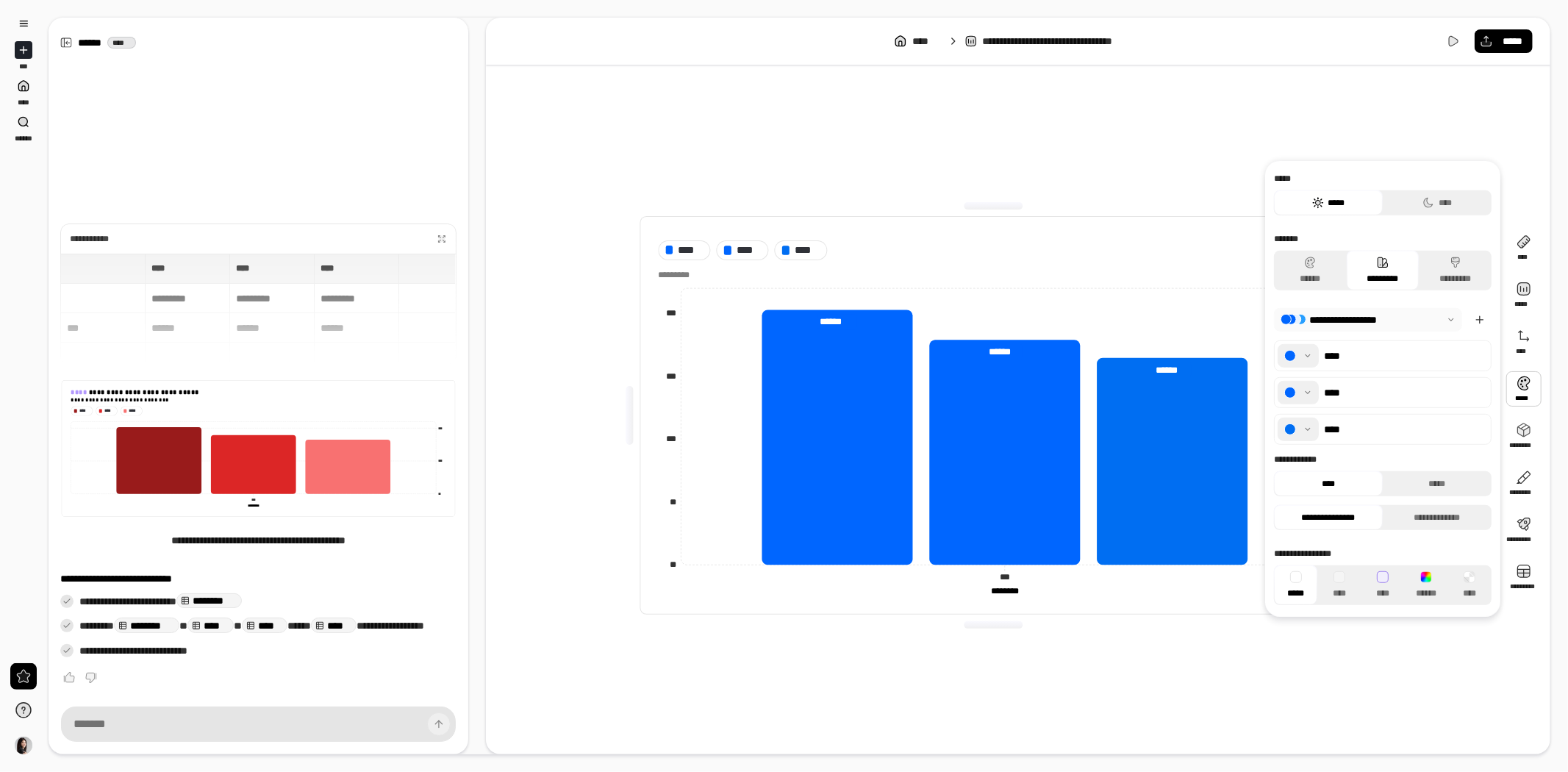 click at bounding box center [1298, 429] 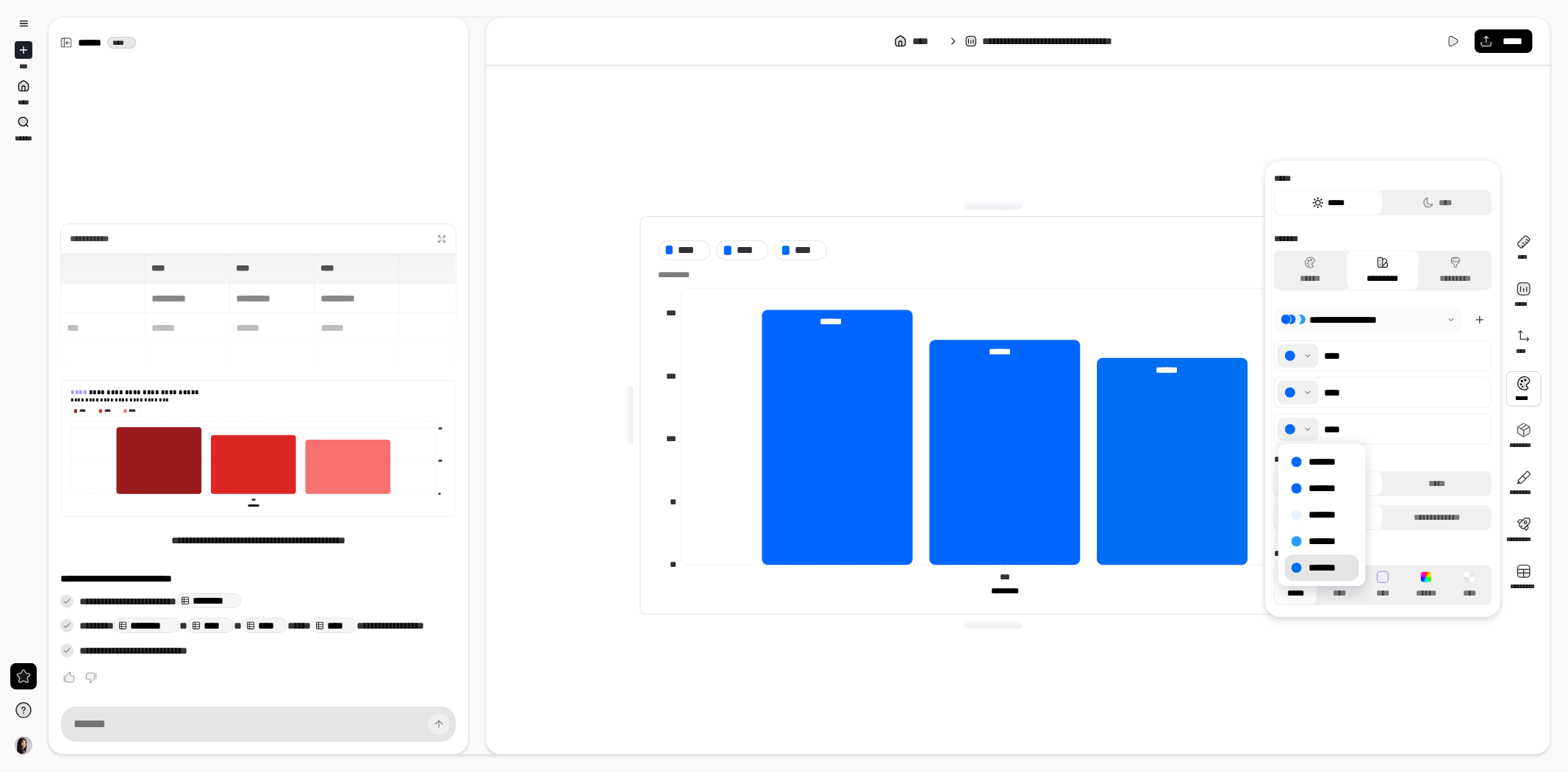 click at bounding box center (1368, 320) 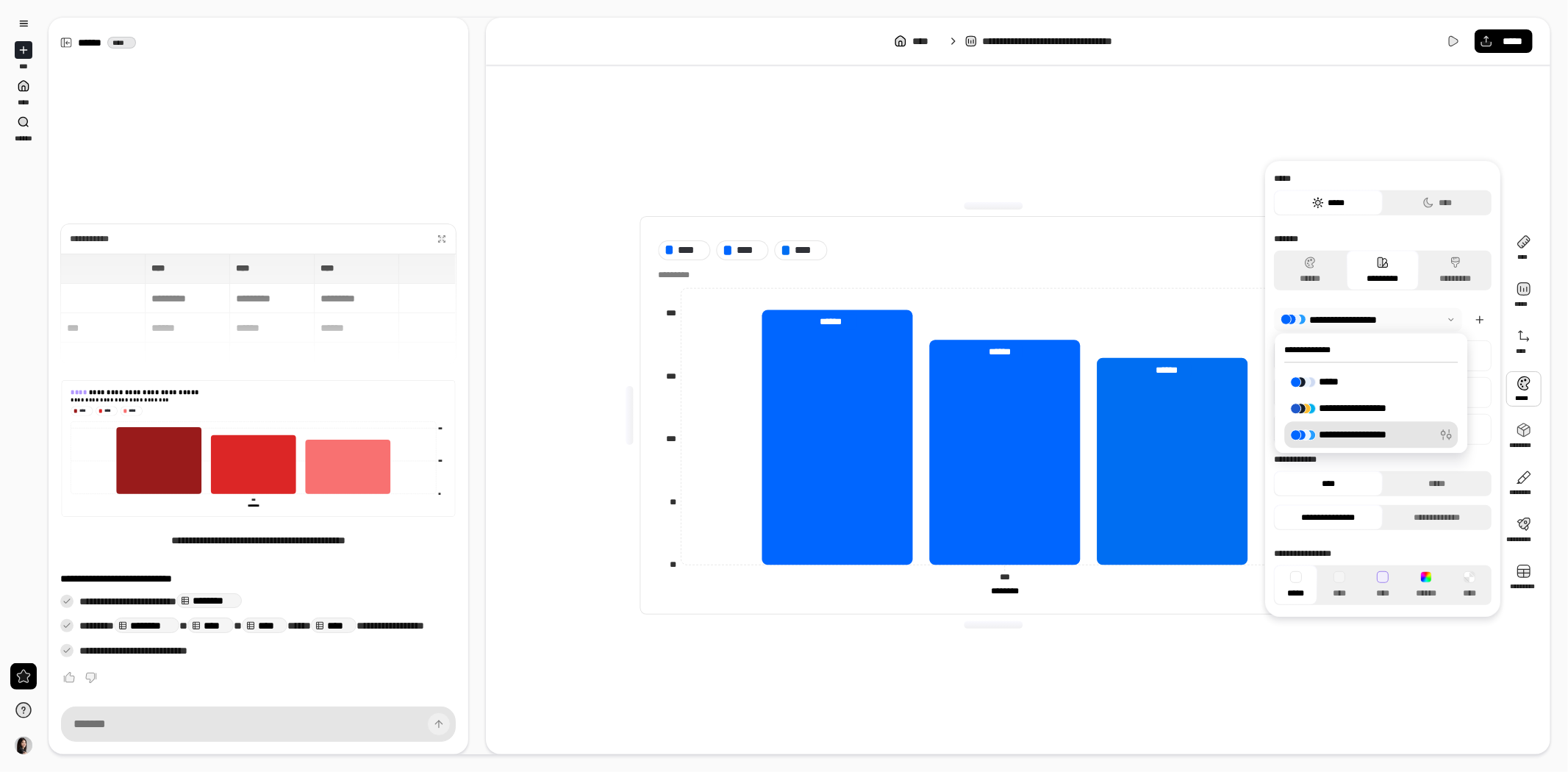 click at bounding box center (1368, 320) 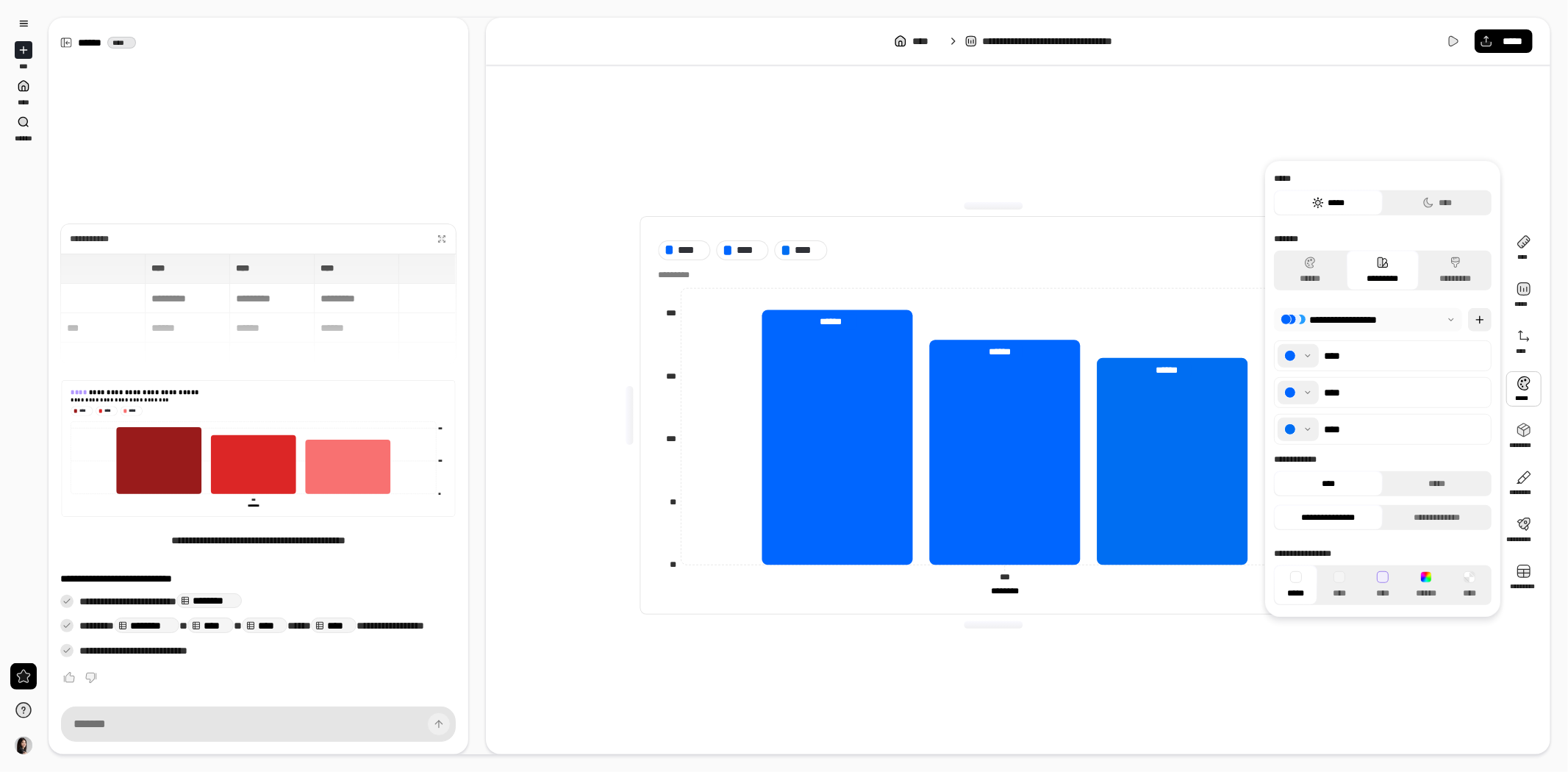 click at bounding box center [1480, 320] 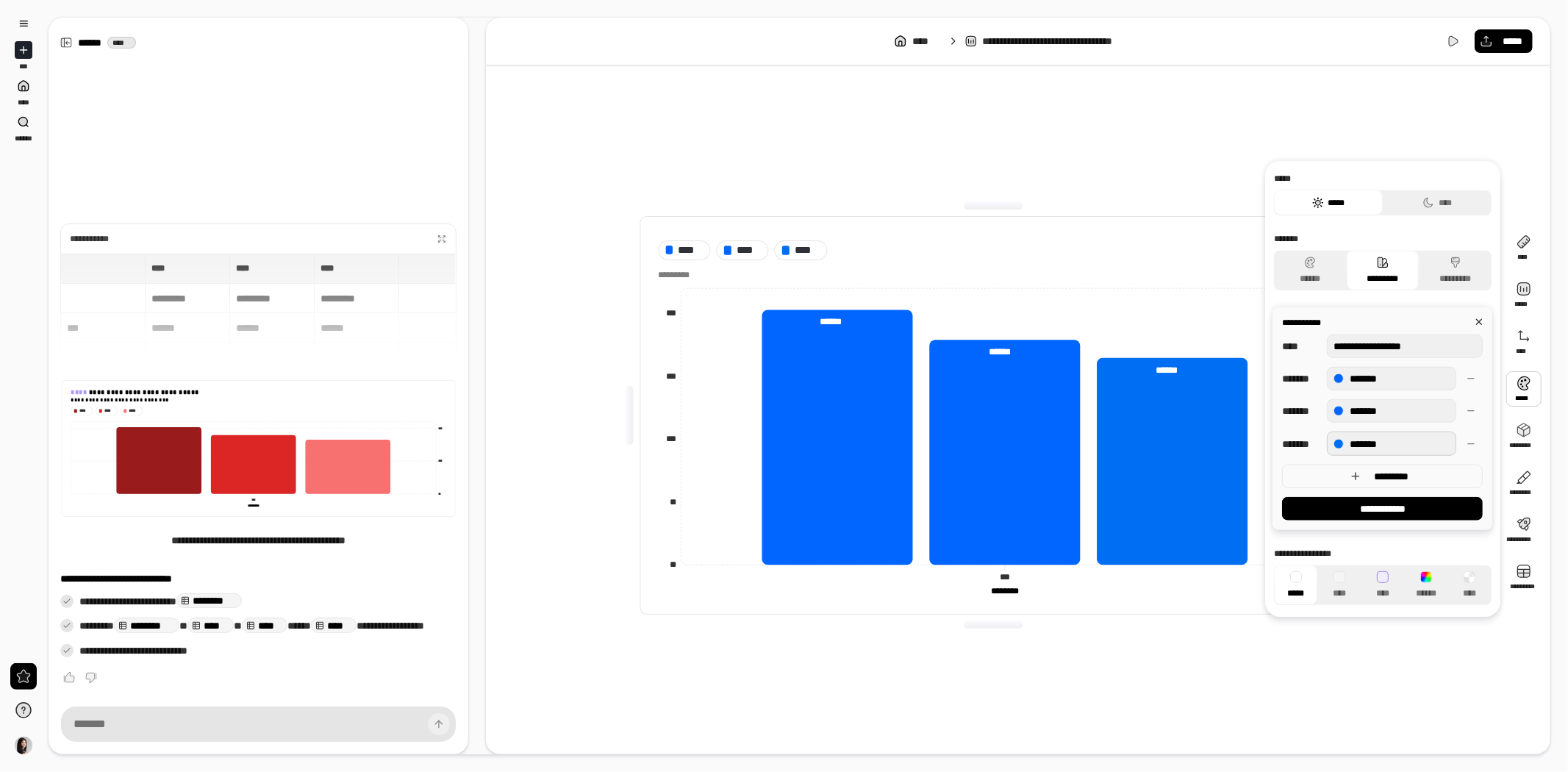click on "*******" at bounding box center [1392, 443] 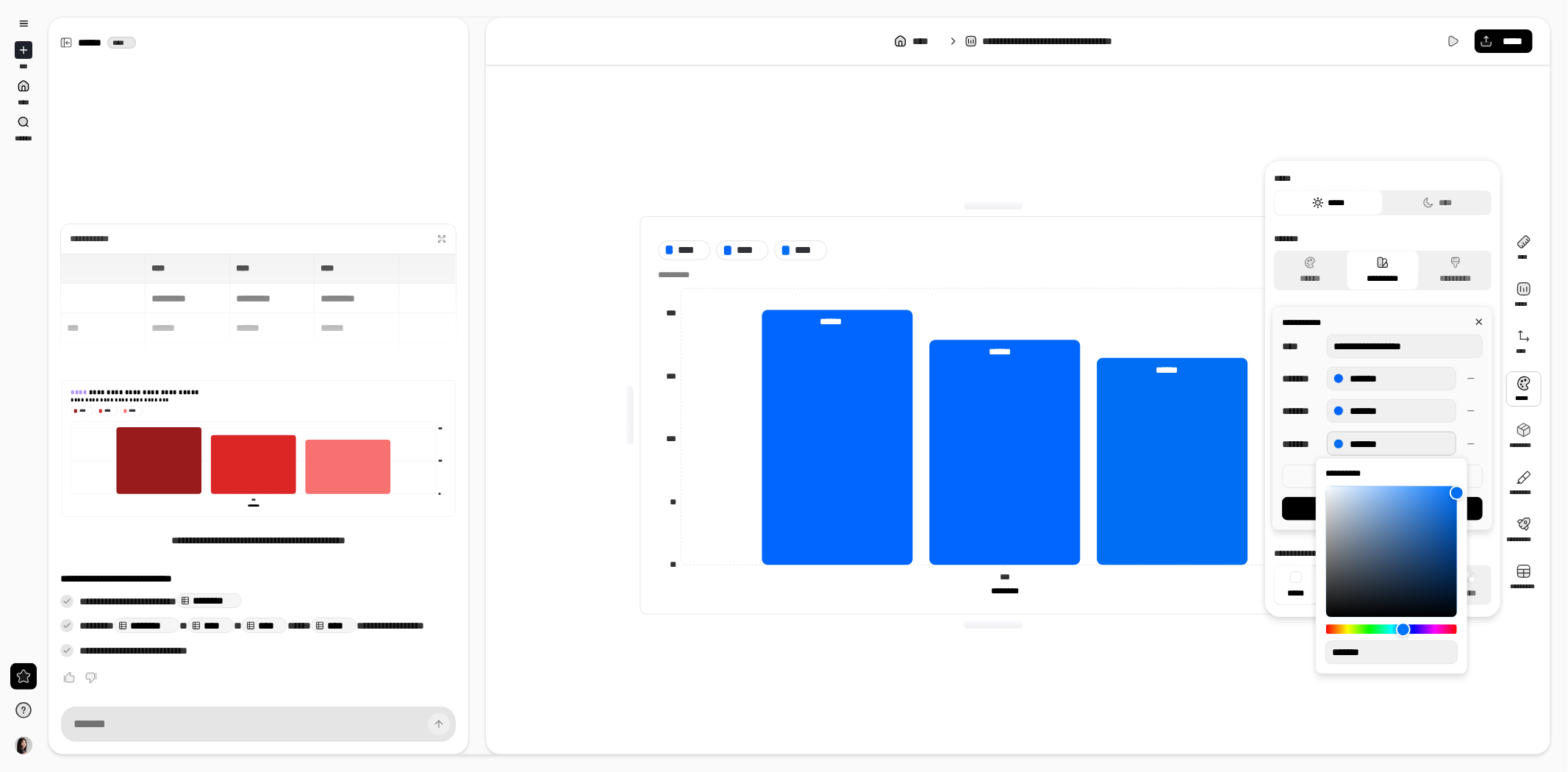 click on "*******" at bounding box center [1392, 443] 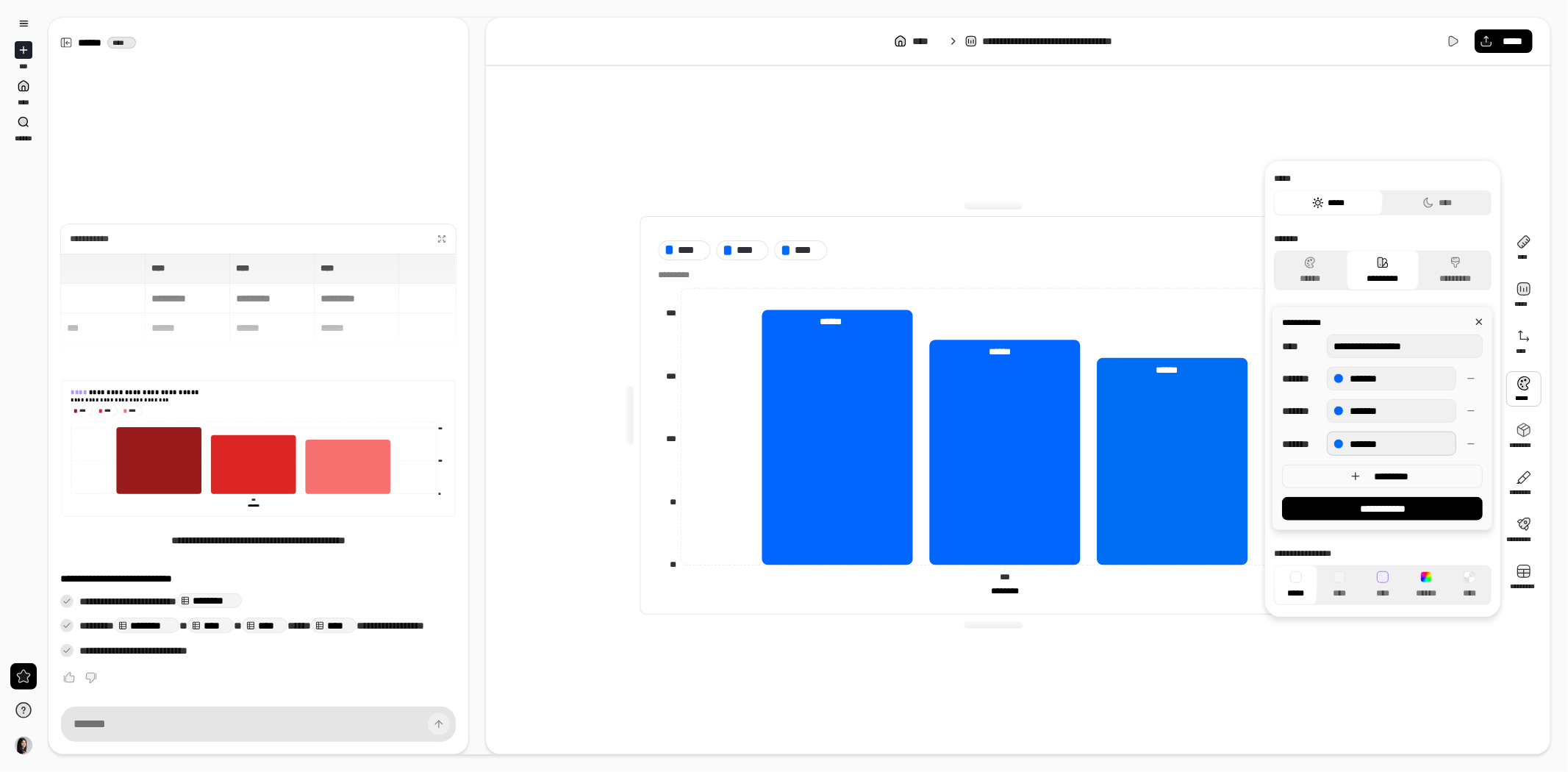 click on "*******" at bounding box center (1392, 443) 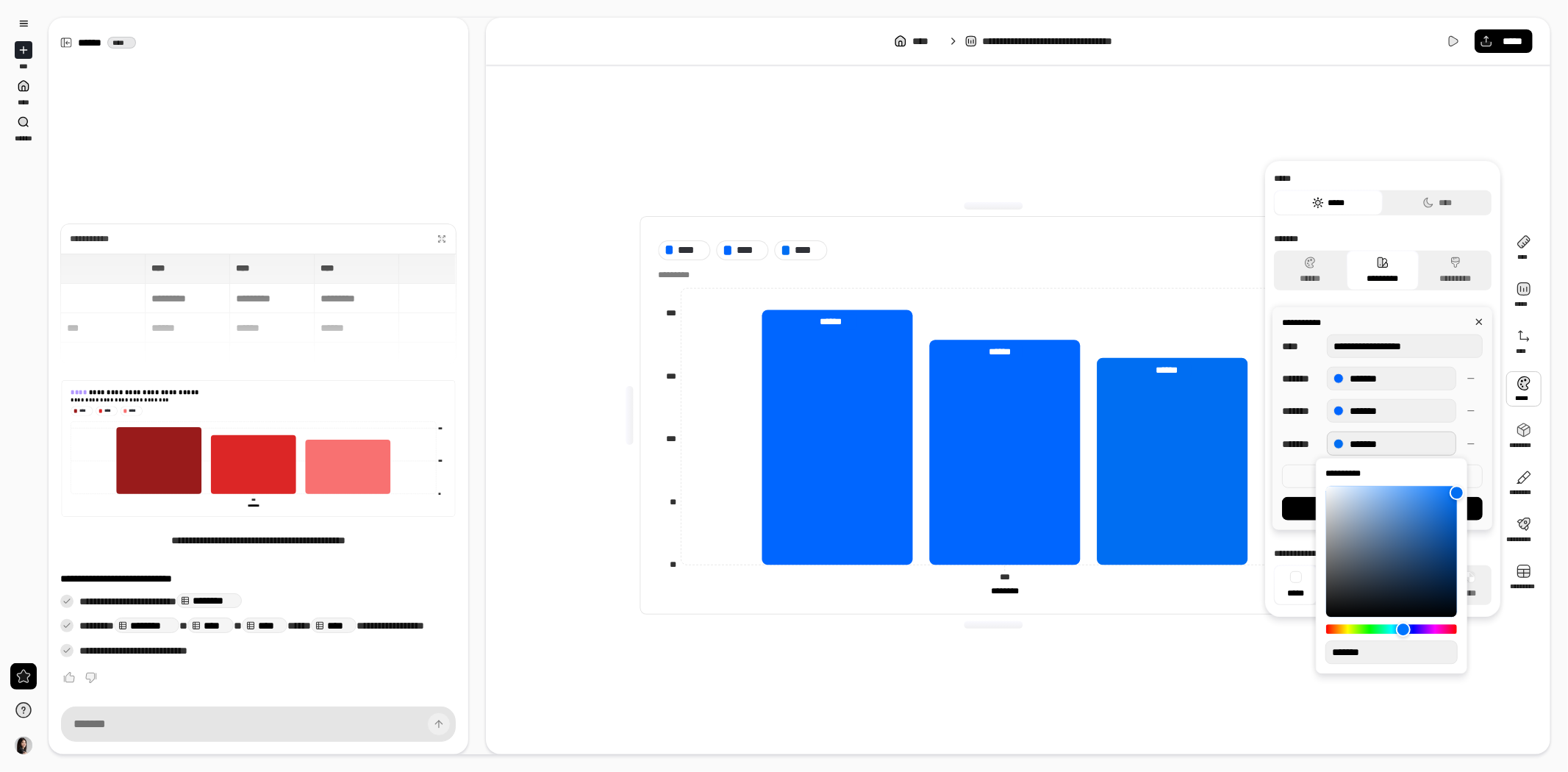 click on "*******" at bounding box center (1392, 443) 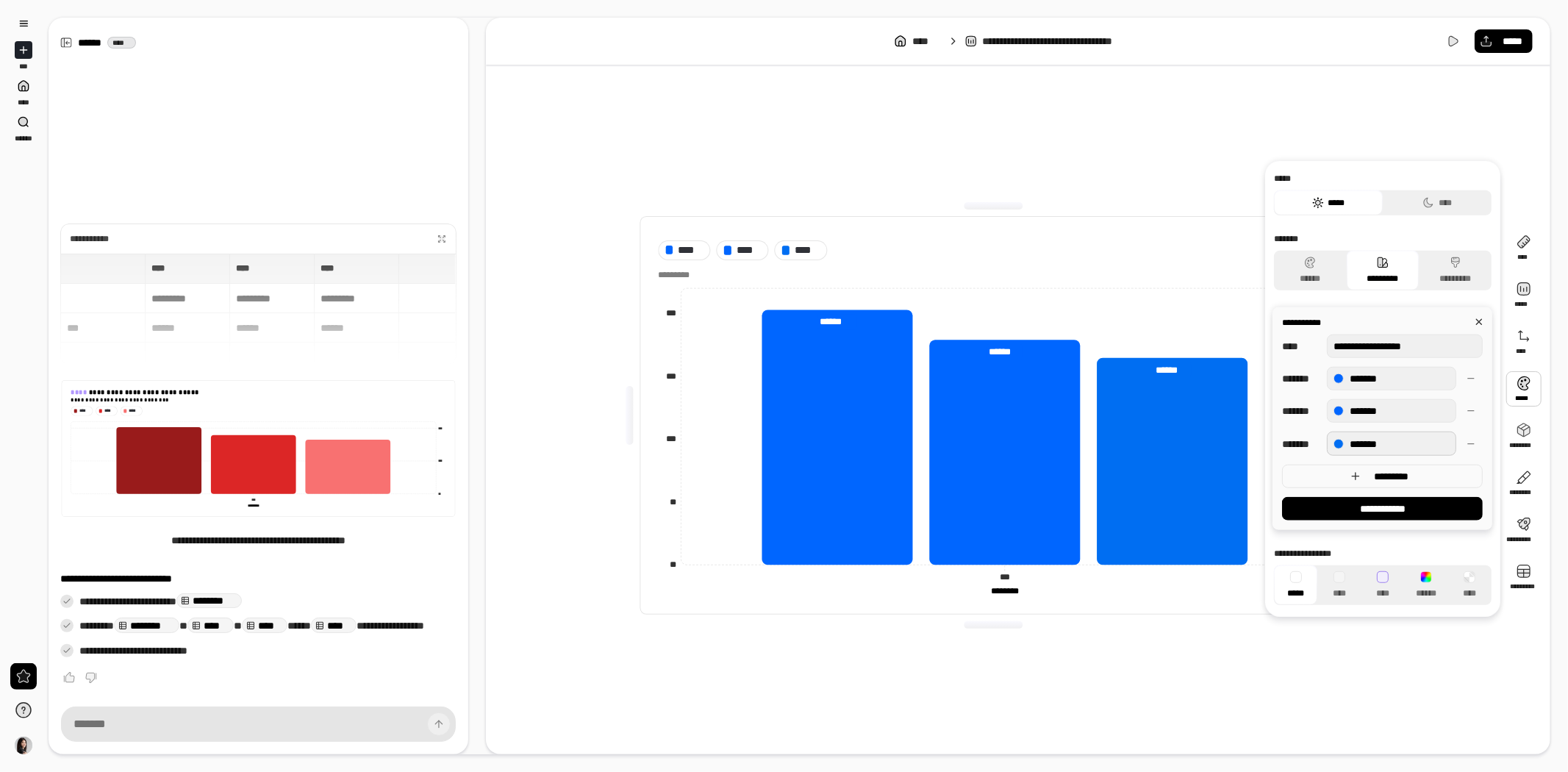 click on "*******" at bounding box center [1392, 443] 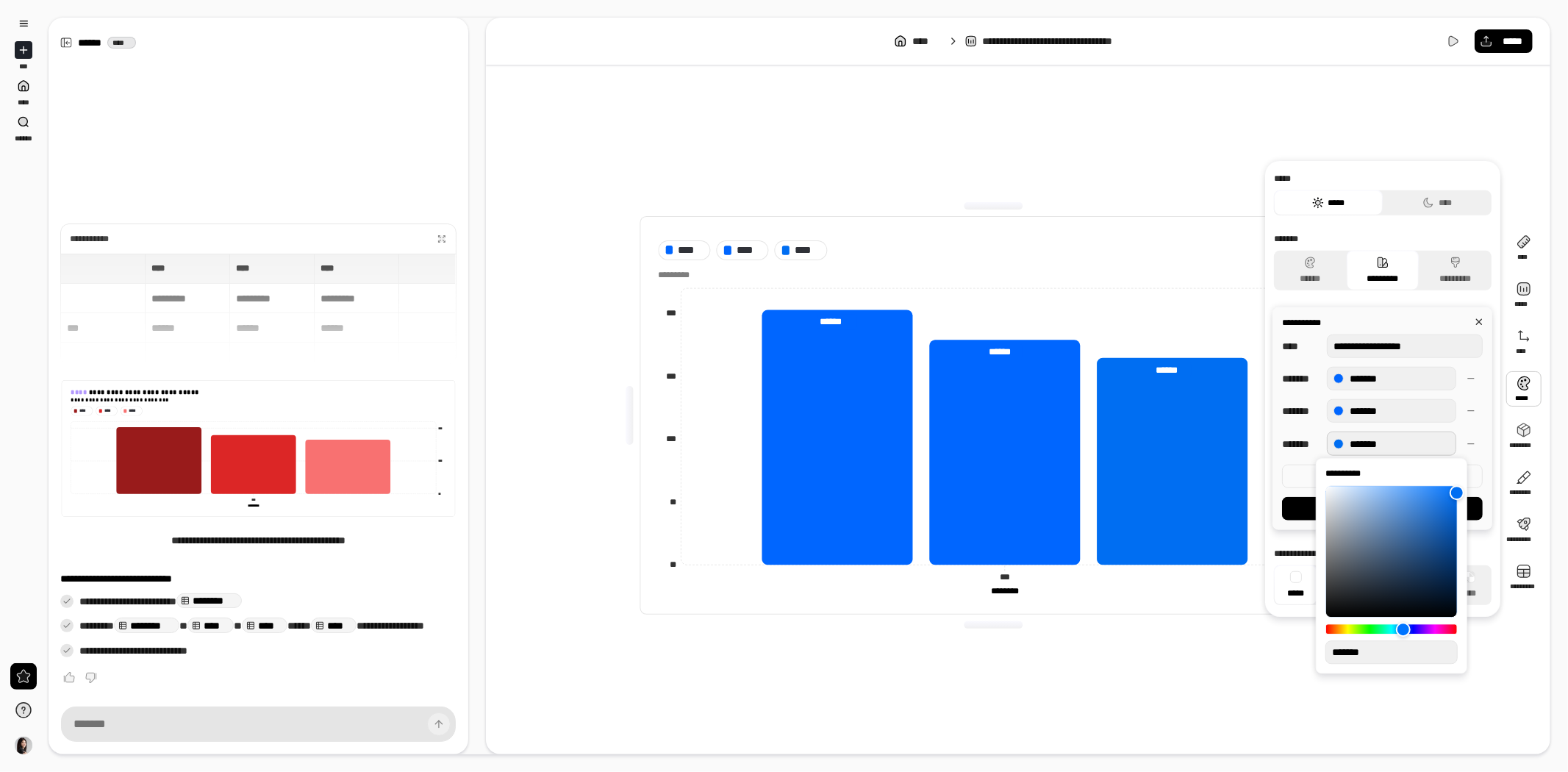 click on "*******" at bounding box center [1392, 443] 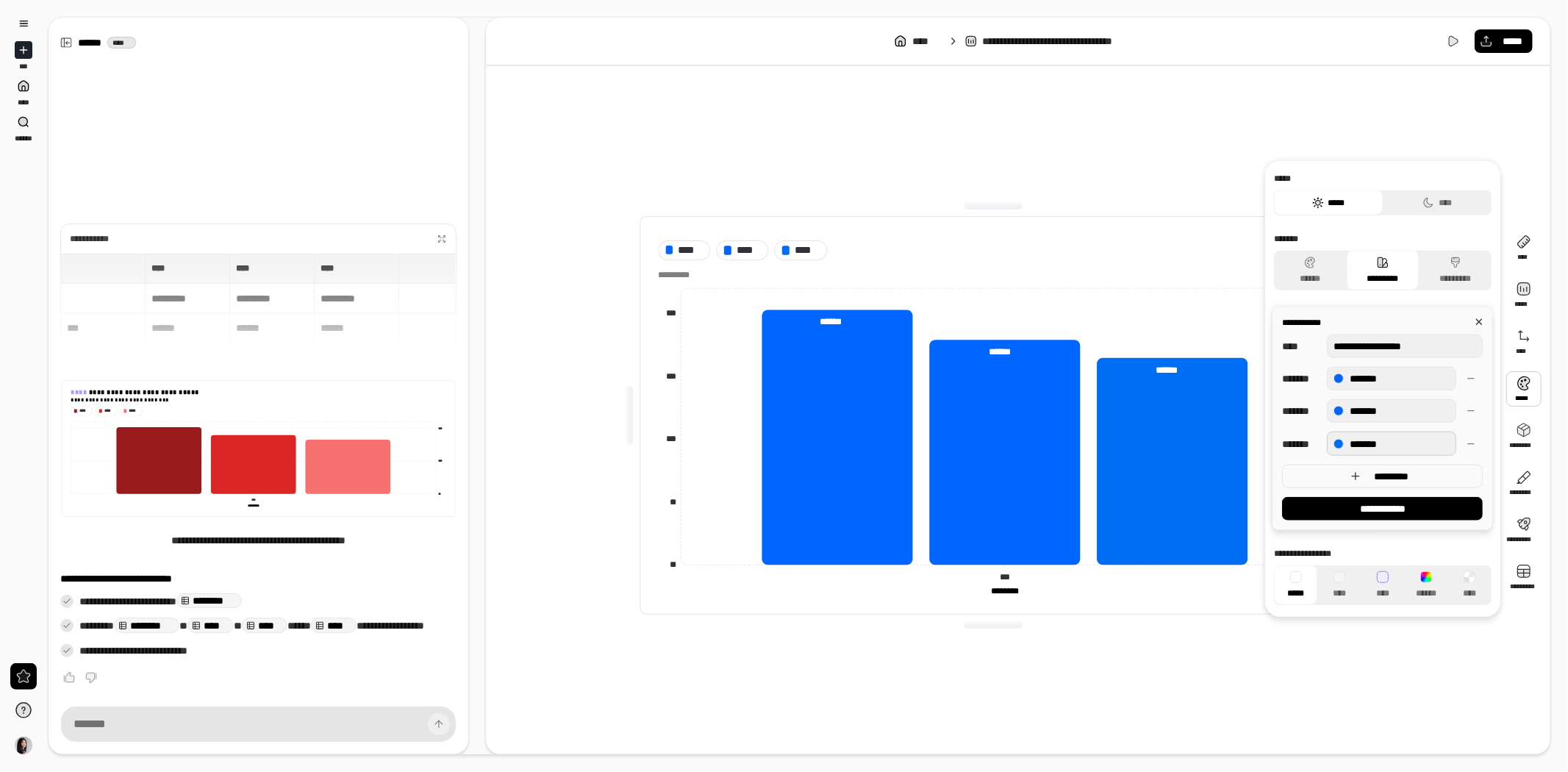 click on "*******" at bounding box center [1392, 443] 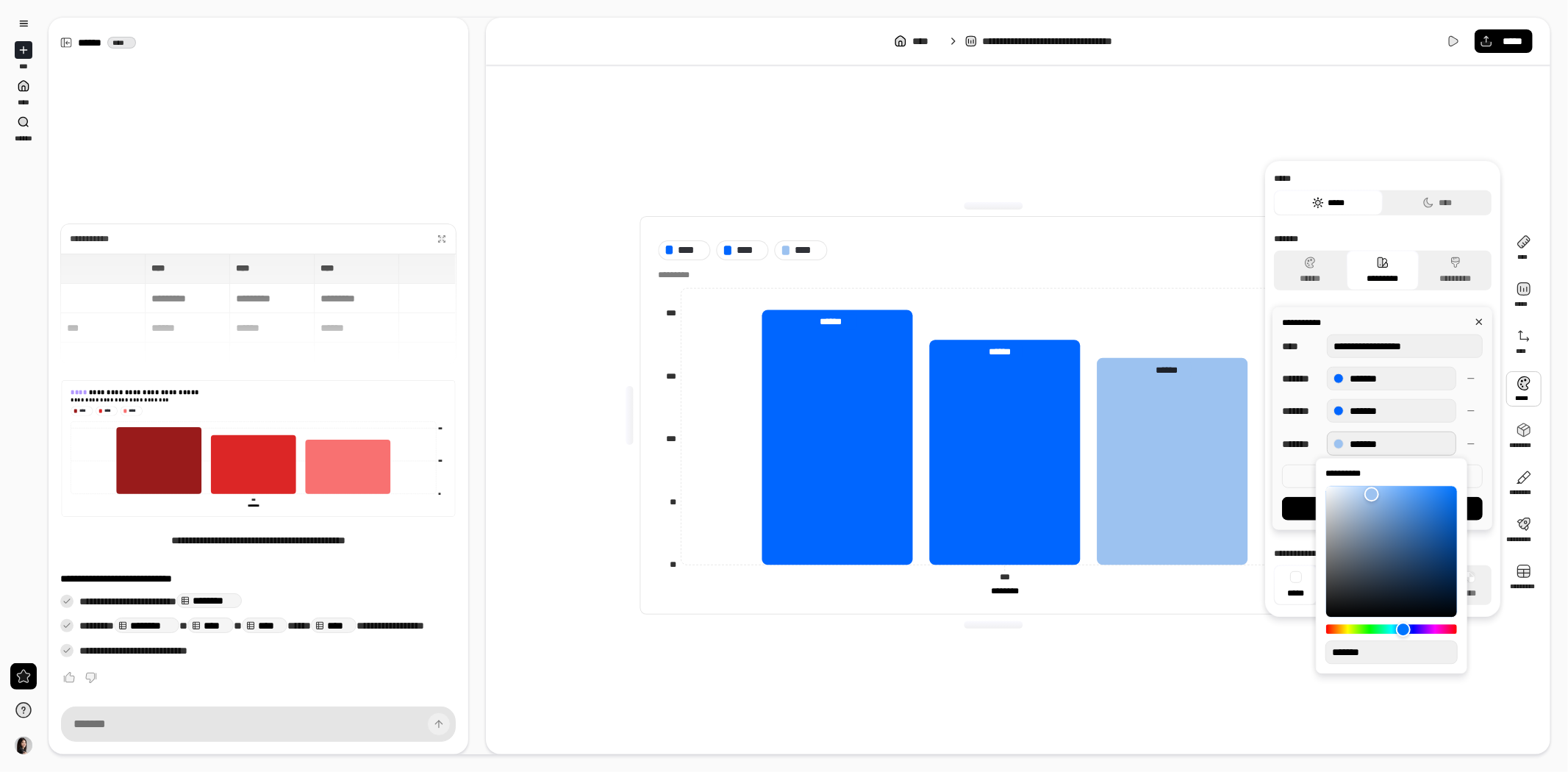 click at bounding box center (1372, 494) 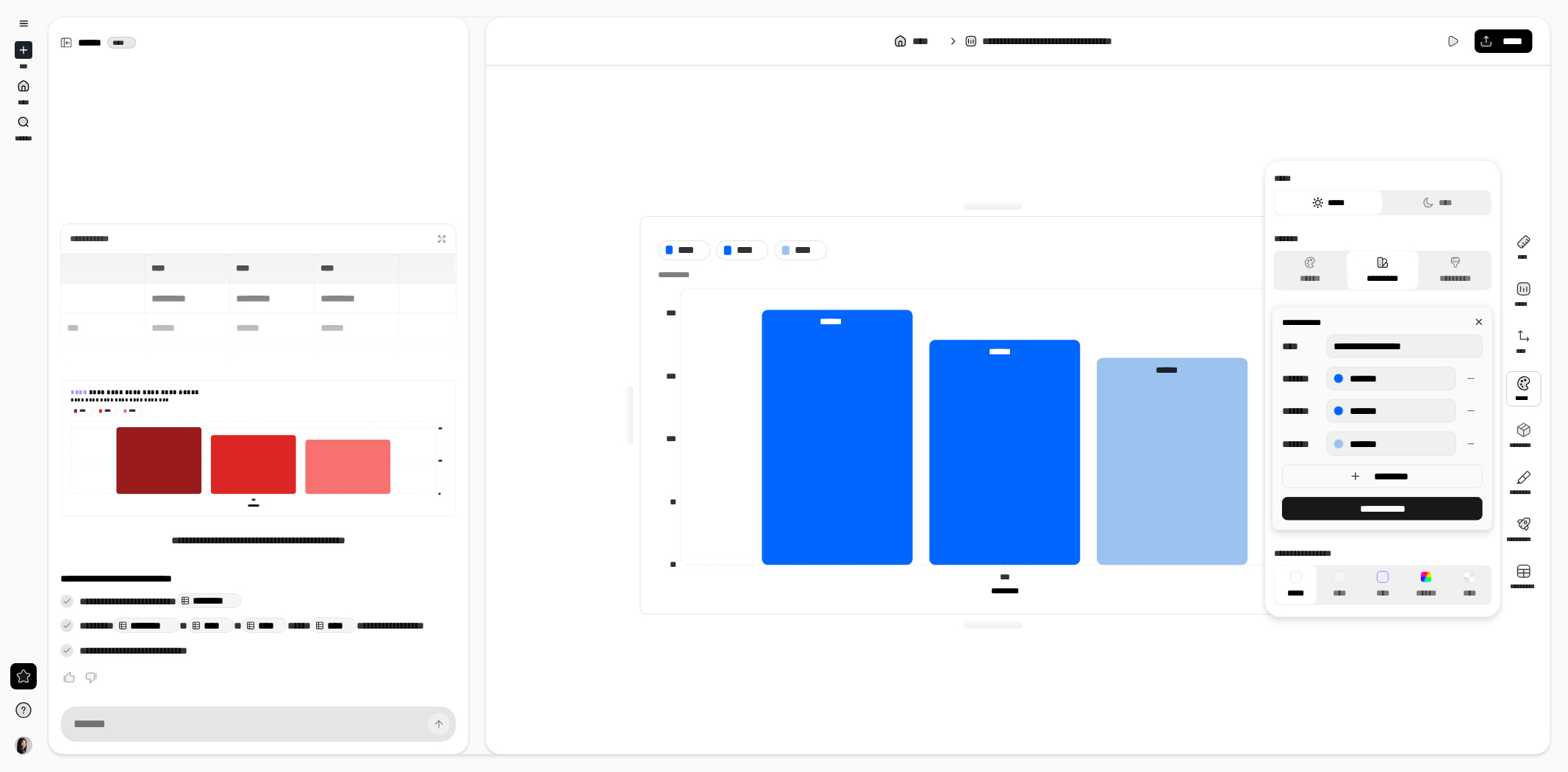 click on "**********" at bounding box center (1382, 508) 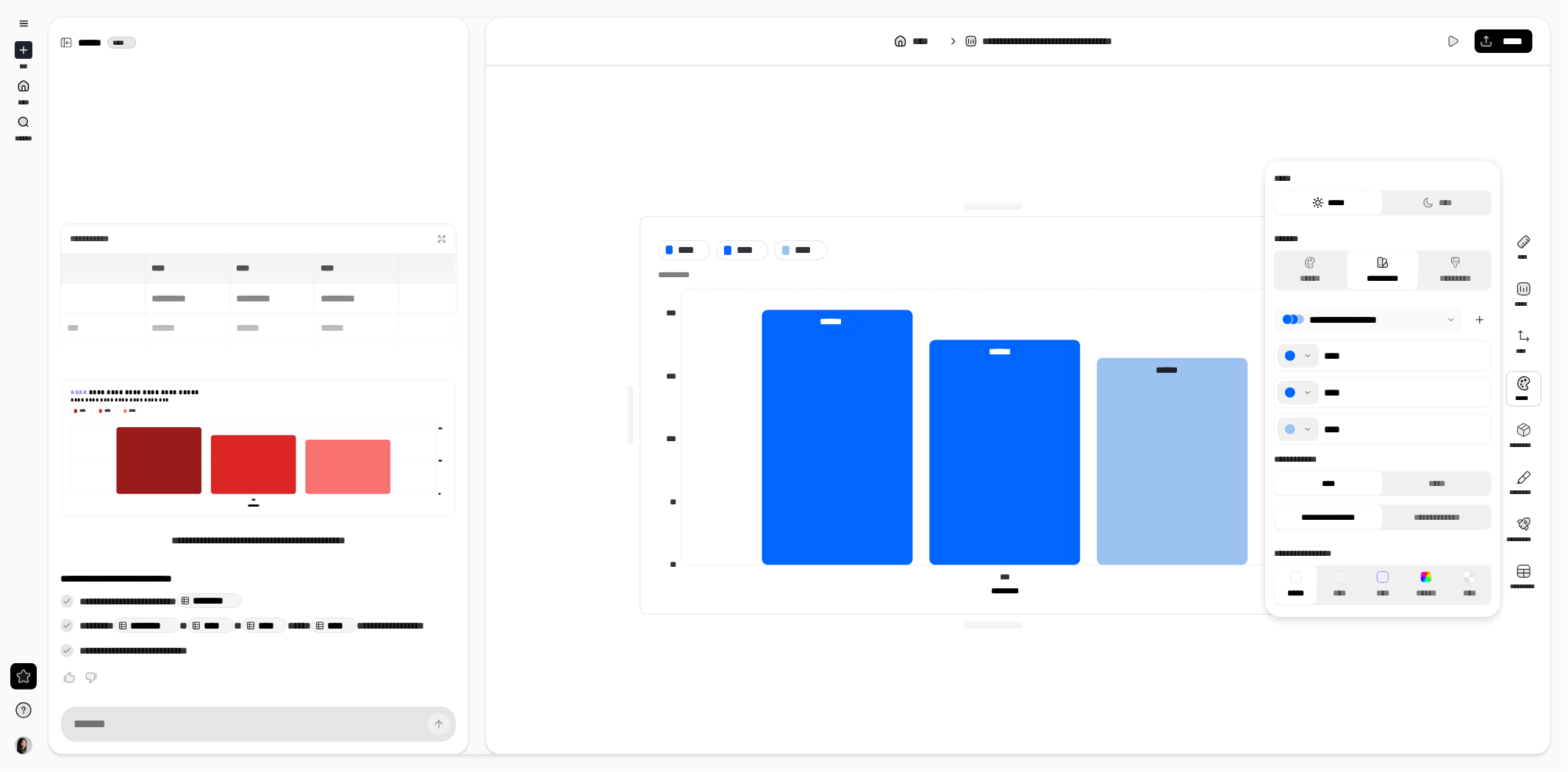 click on "**** **** **** ** ** *** *** *** ********* *** *** ******** ******** ****** ****** ****** ********* ******** ******** ********* **** ***** **** ***** ******** ******** ********* *********" at bounding box center [1018, 415] 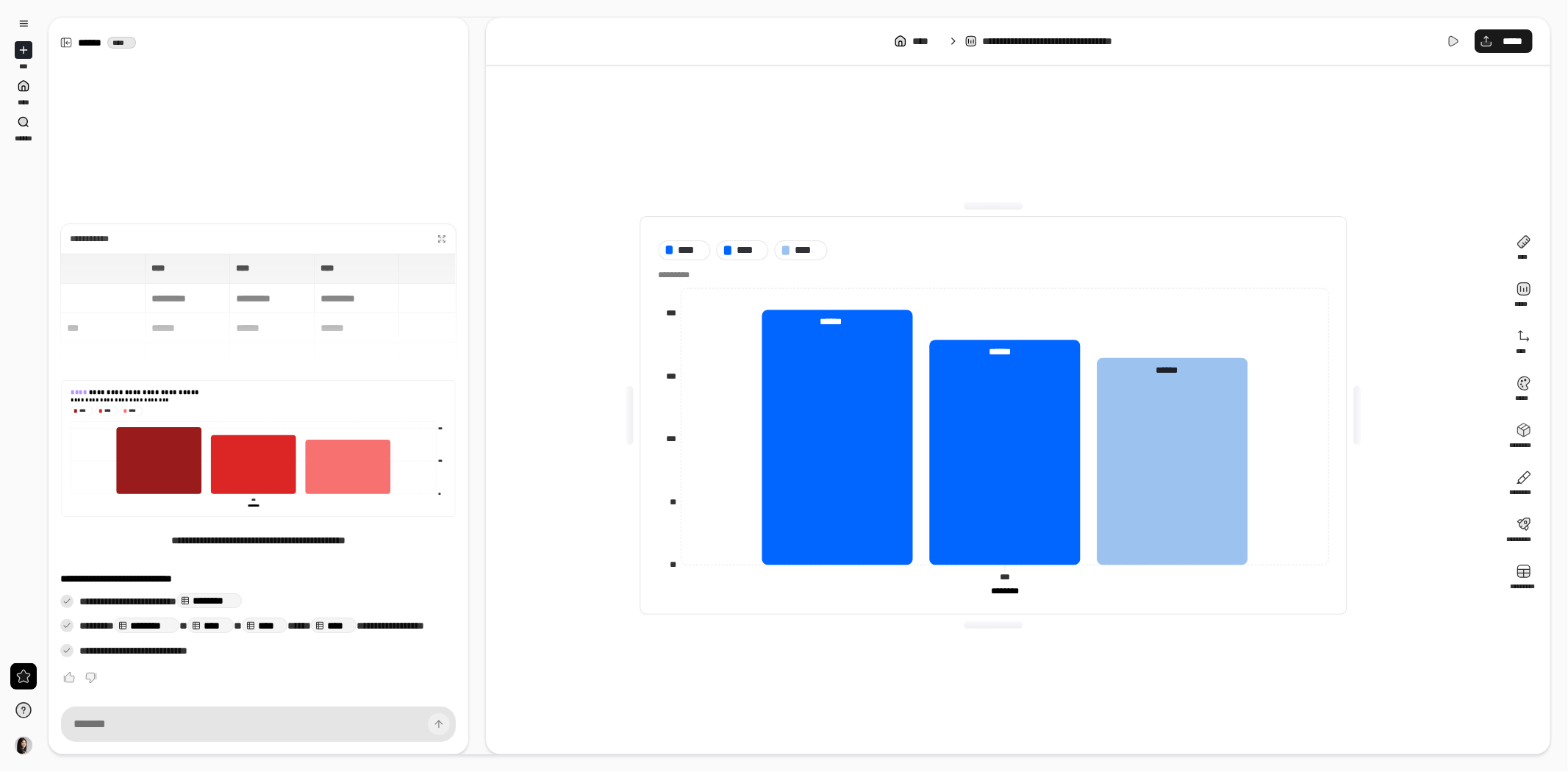 click on "*****" at bounding box center (1503, 41) 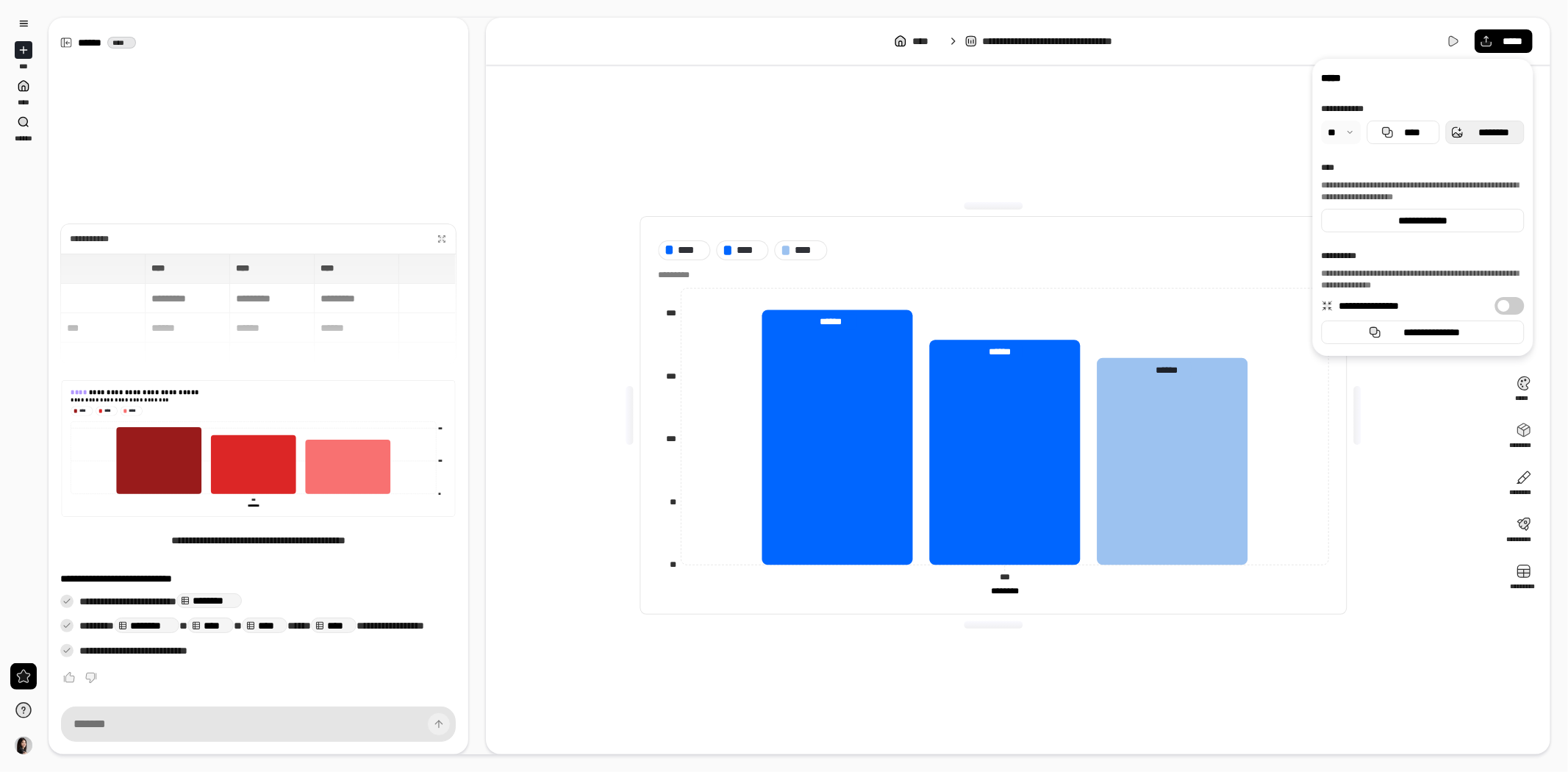 click on "********" at bounding box center [1485, 132] 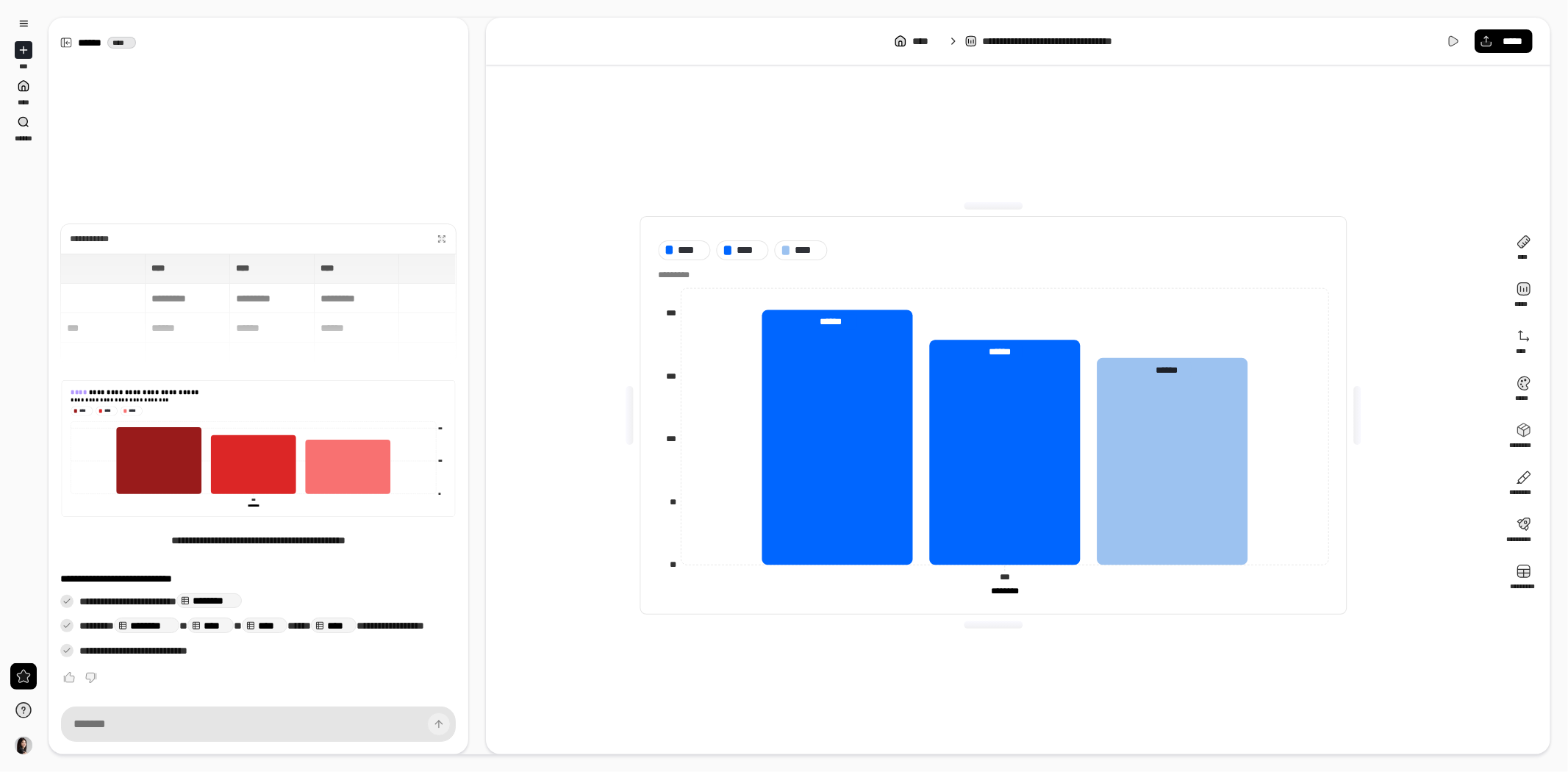 click on "**** **** **** ** ** *** *** *** ********* *** *** ******** ******** ****** ****** ****** ********* ******** ******** *********" at bounding box center (993, 415) 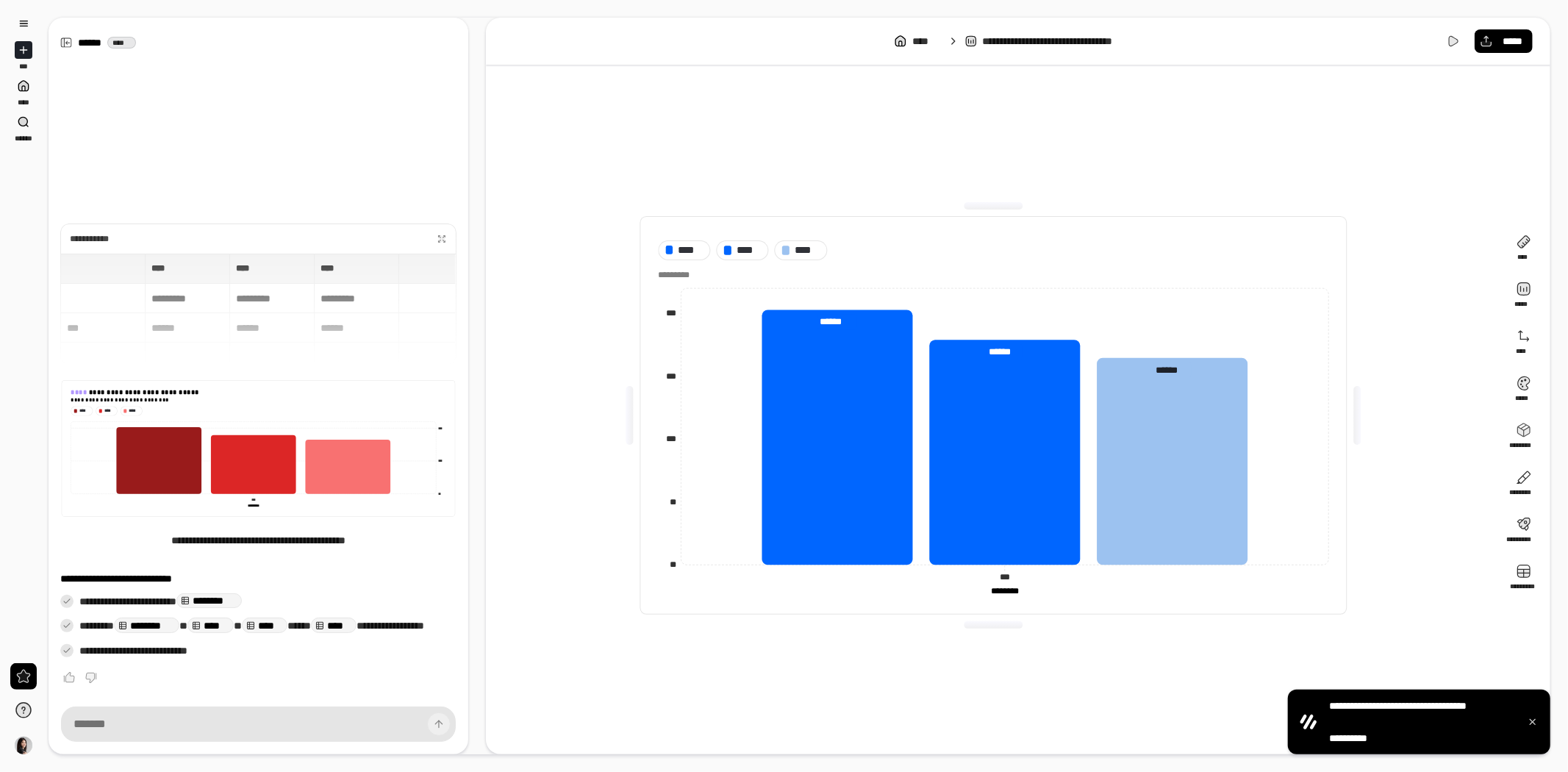 click 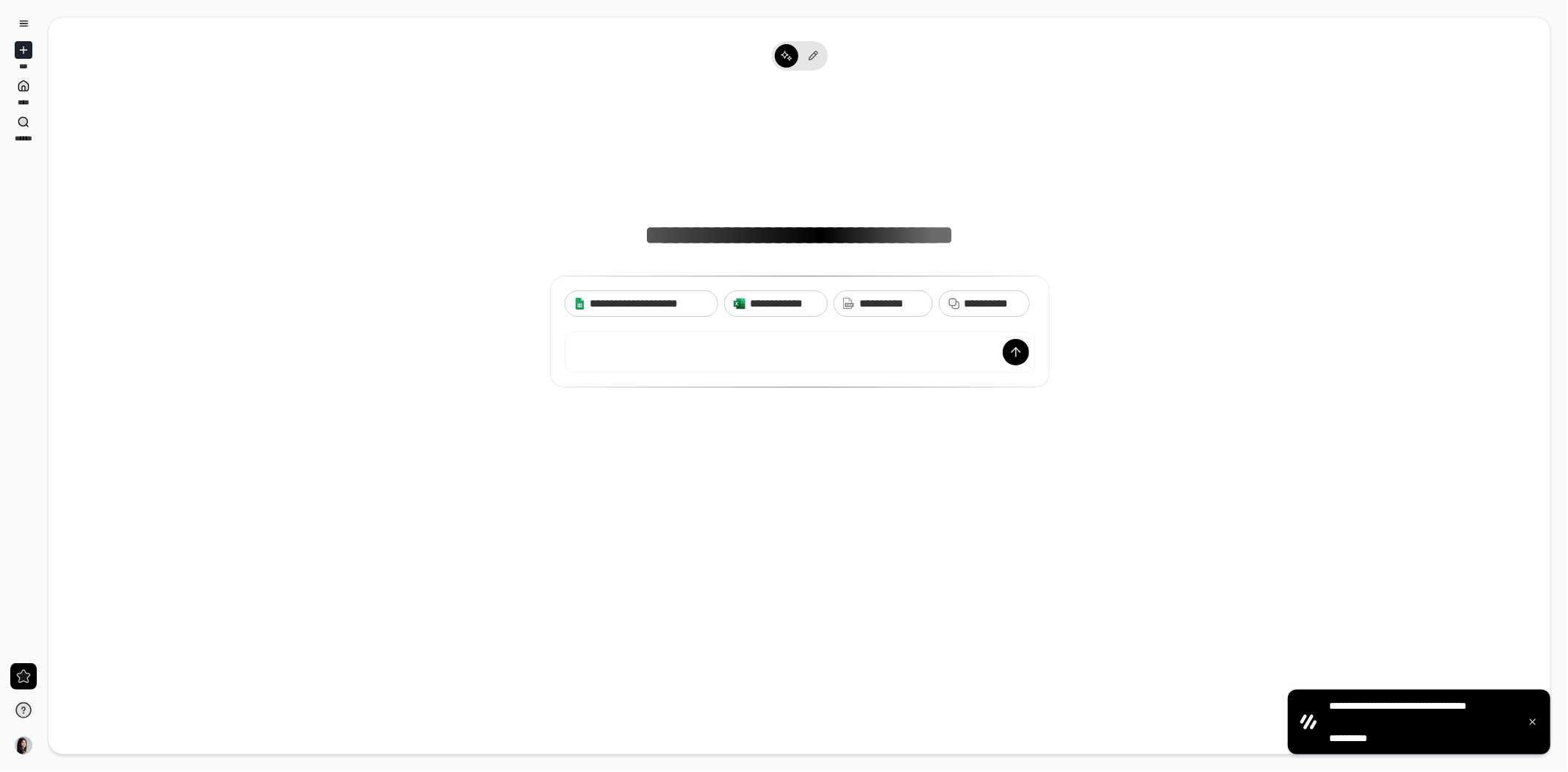 click on "**********" at bounding box center (799, 386) 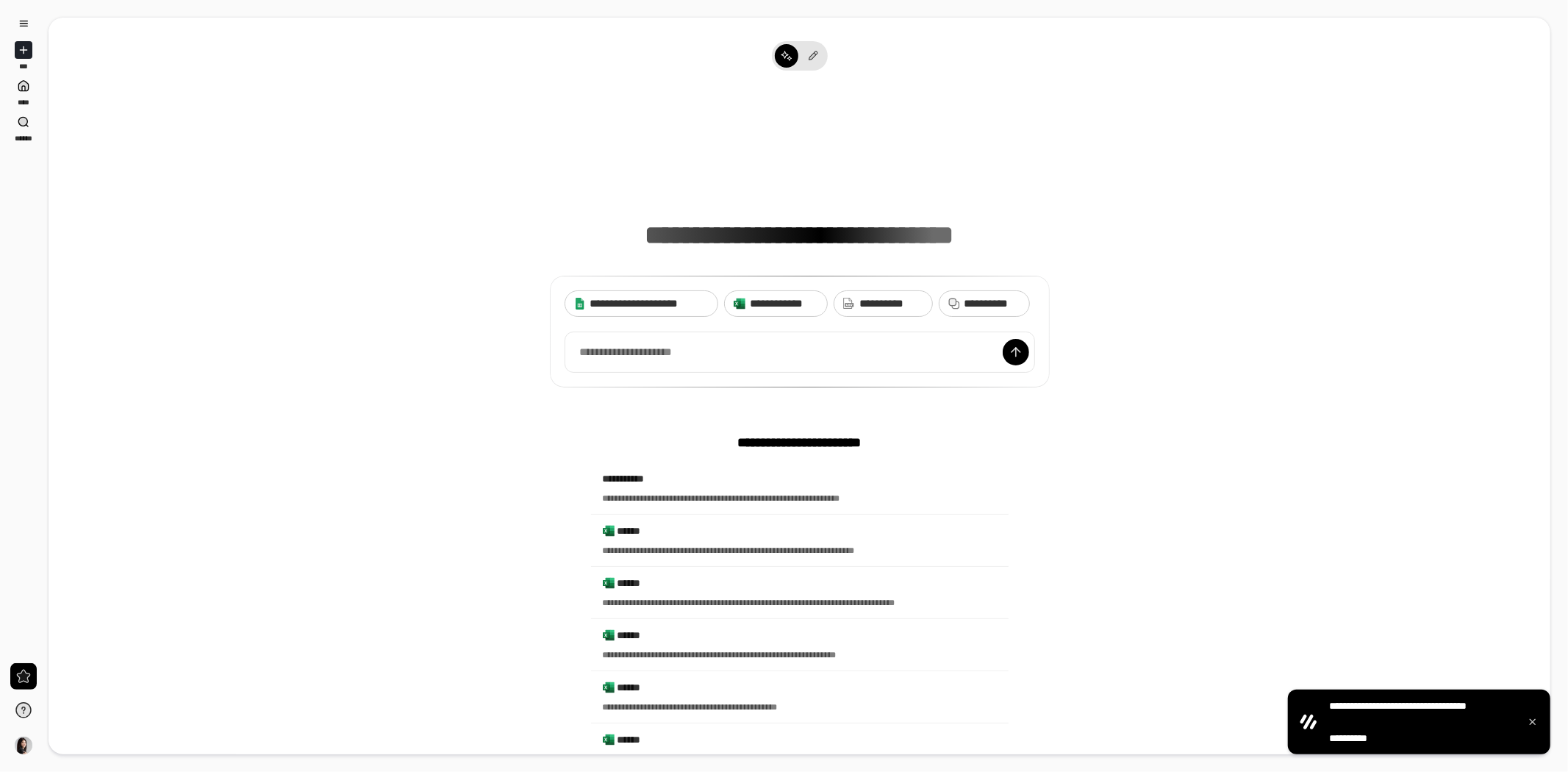 click at bounding box center (24, 50) 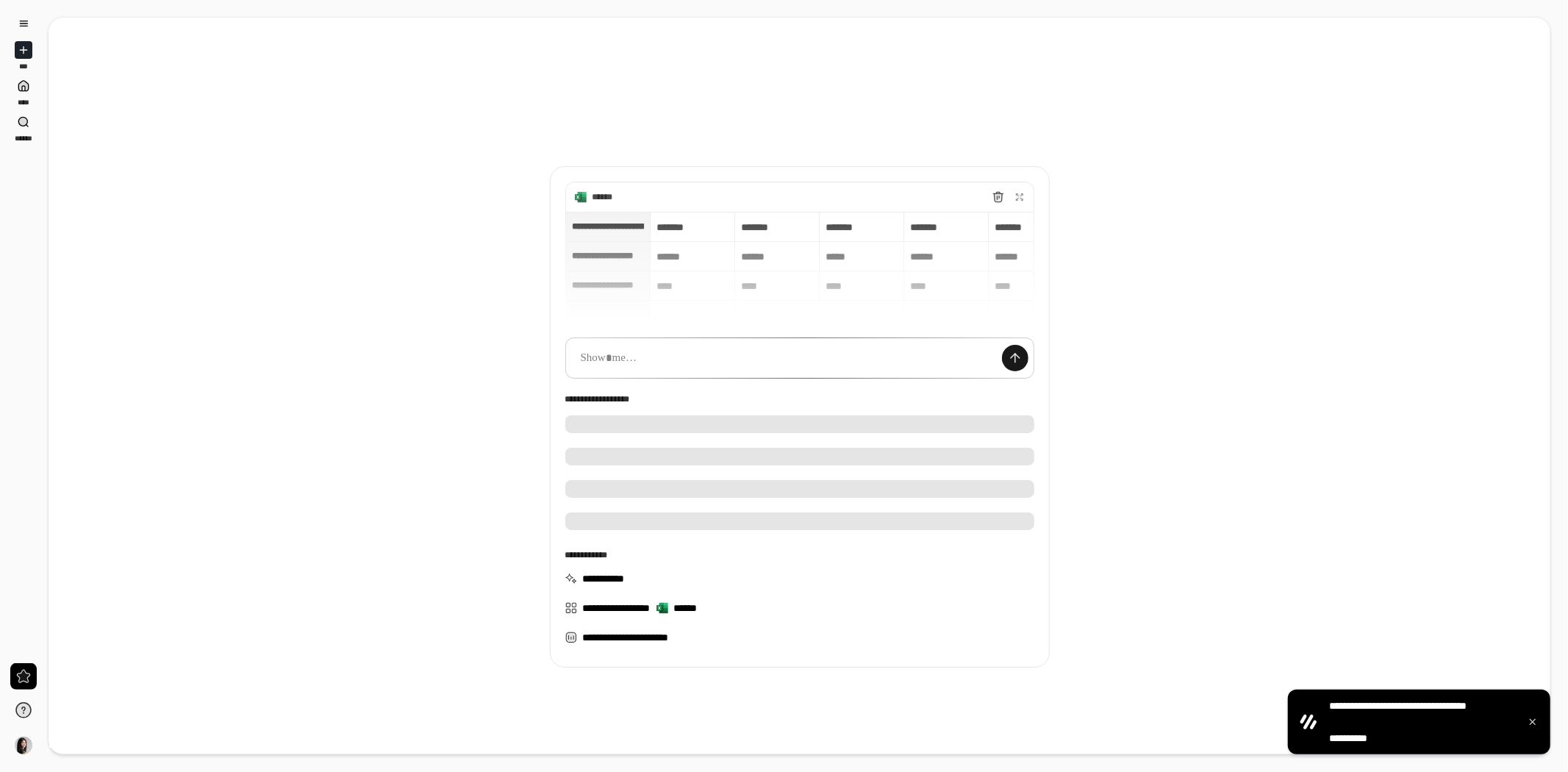 click at bounding box center (1015, 358) 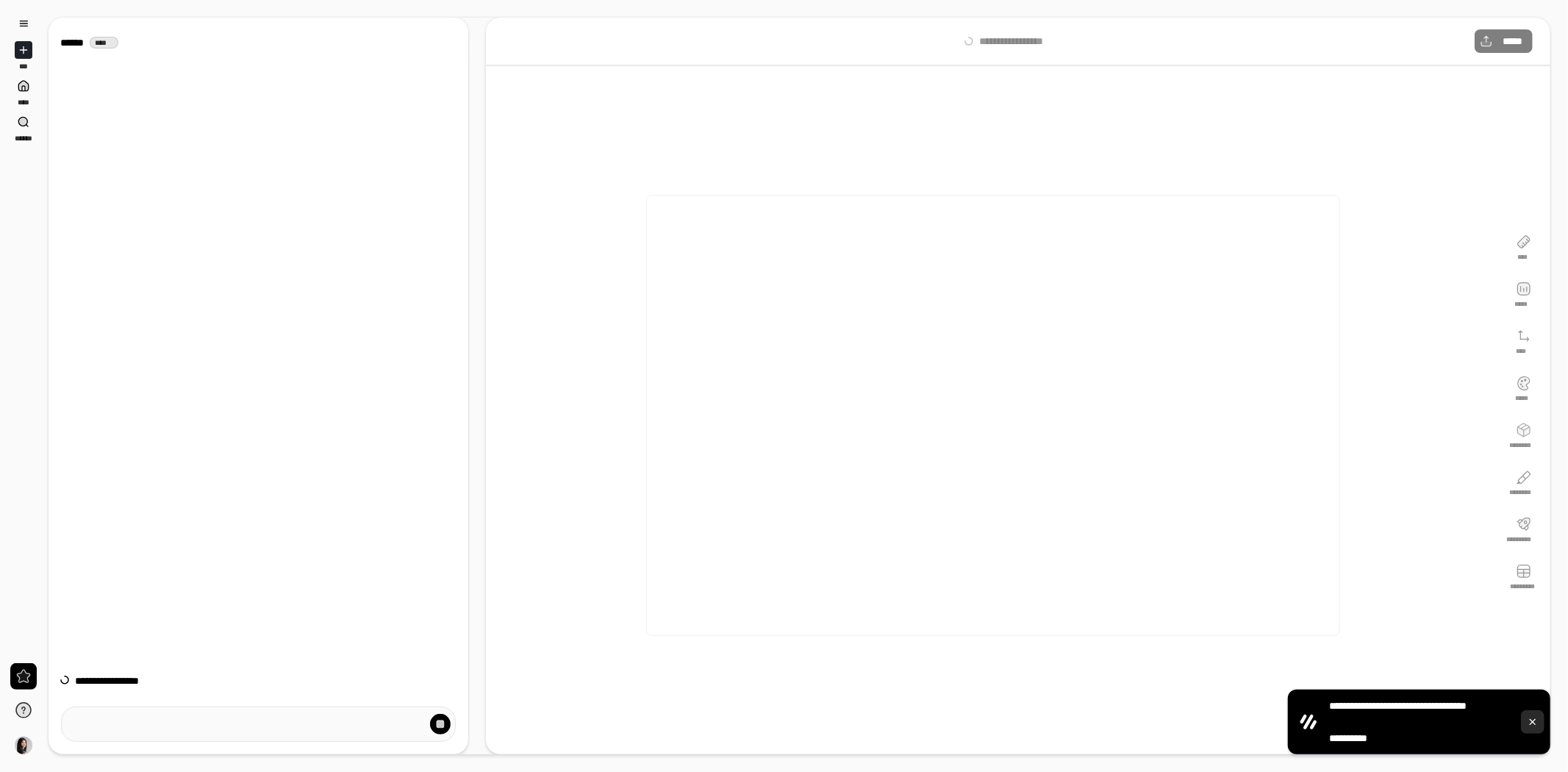 click at bounding box center [1533, 722] 